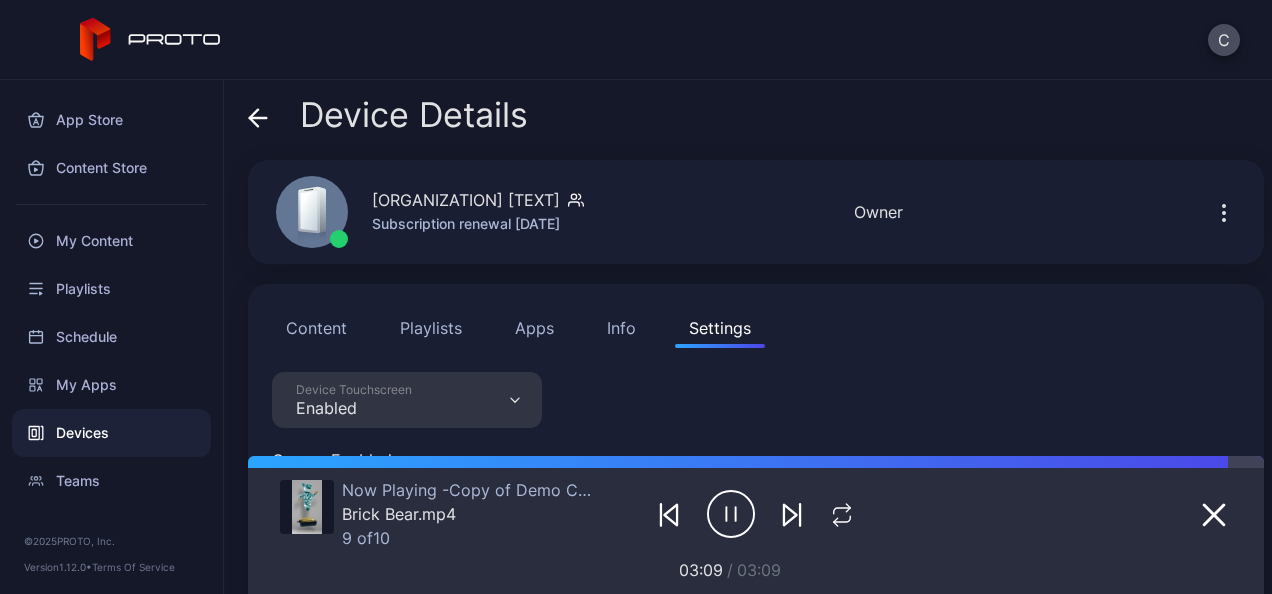 scroll, scrollTop: 0, scrollLeft: 0, axis: both 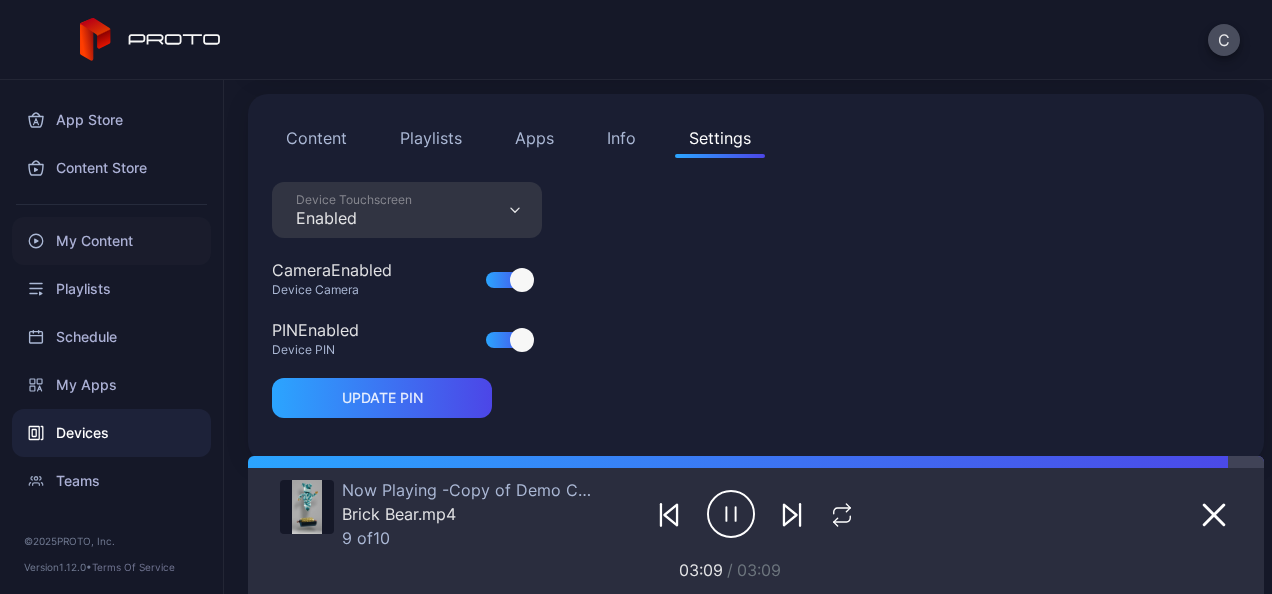 click on "My Content" at bounding box center [111, 241] 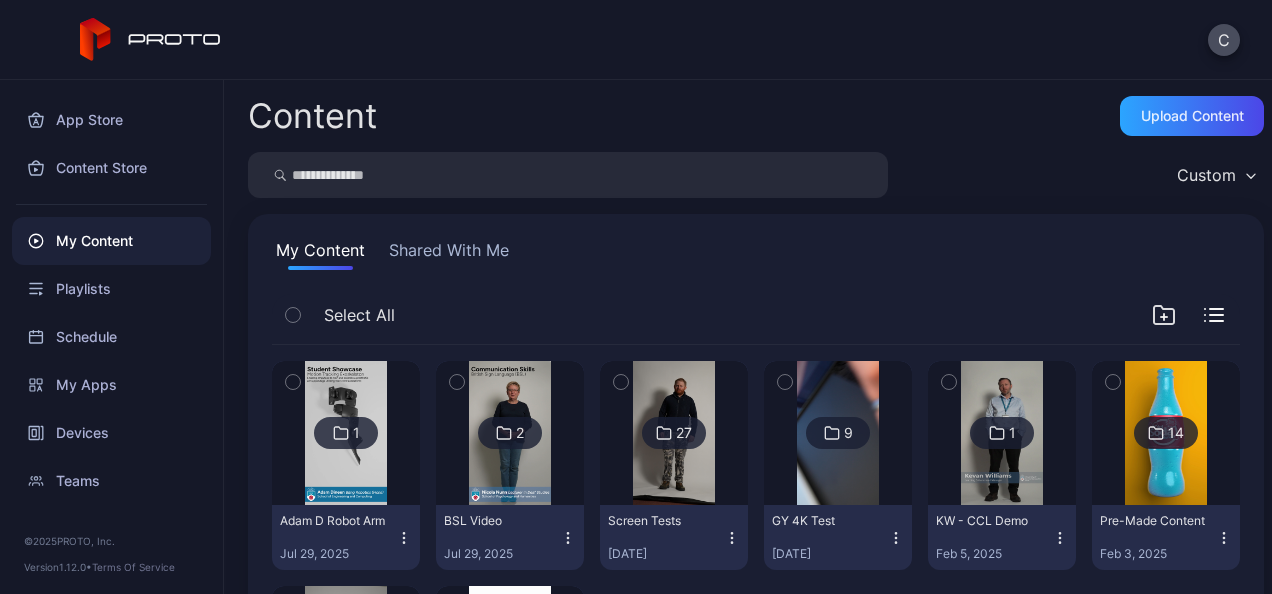 click at bounding box center [509, 433] 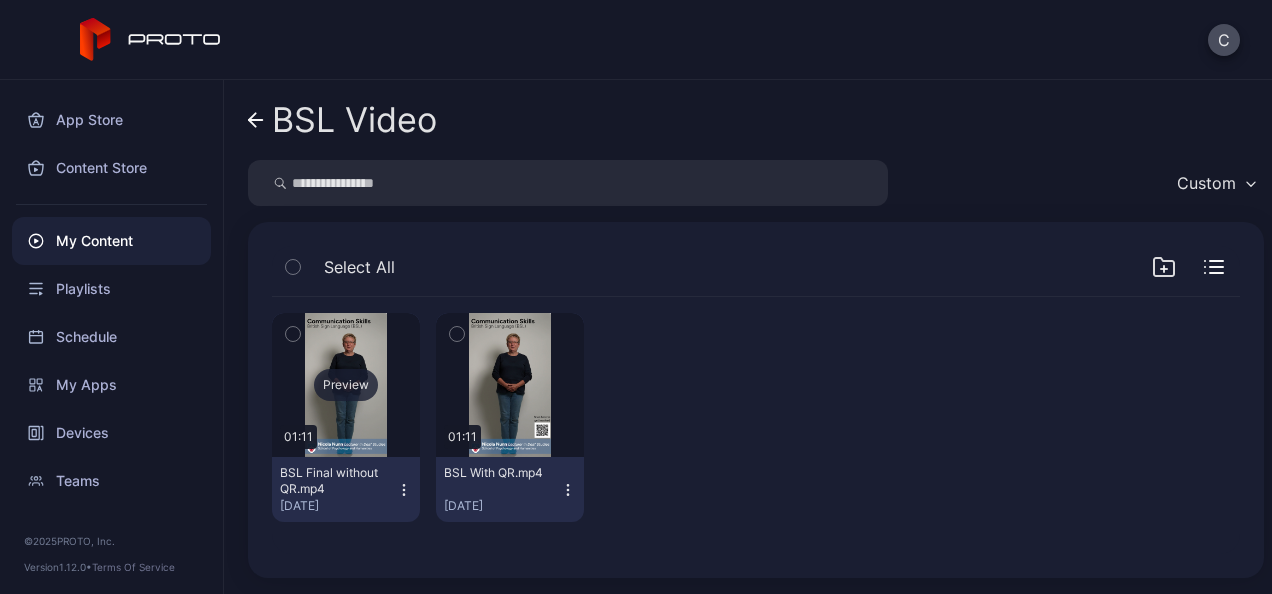 click on "Preview" at bounding box center [346, 385] 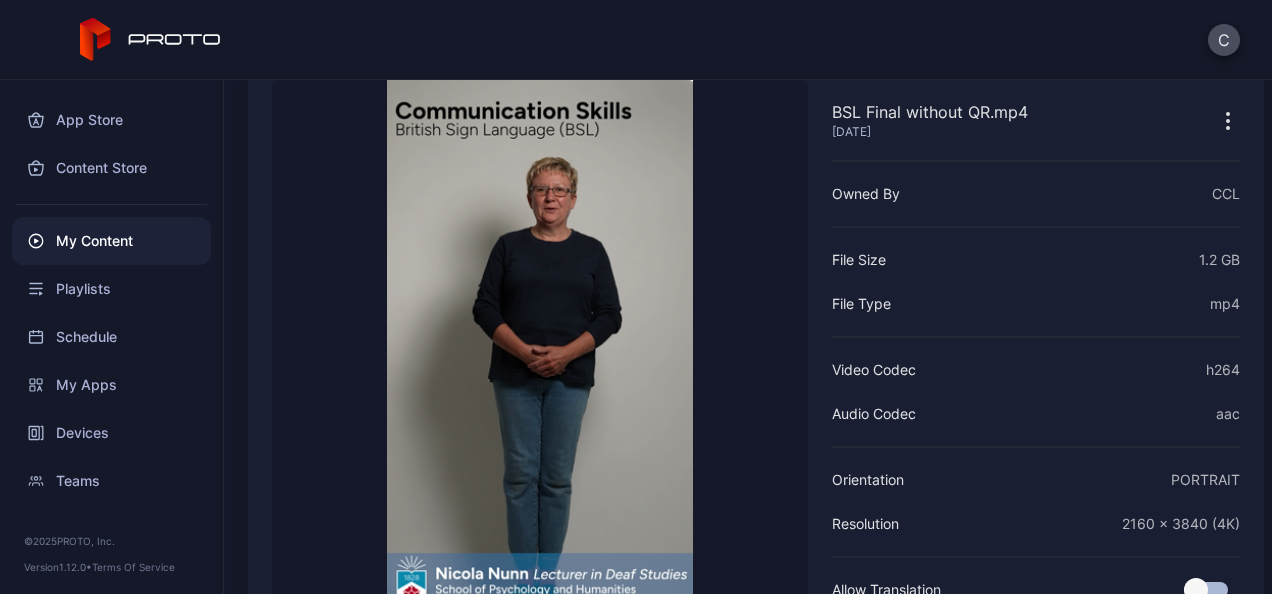 scroll, scrollTop: 106, scrollLeft: 0, axis: vertical 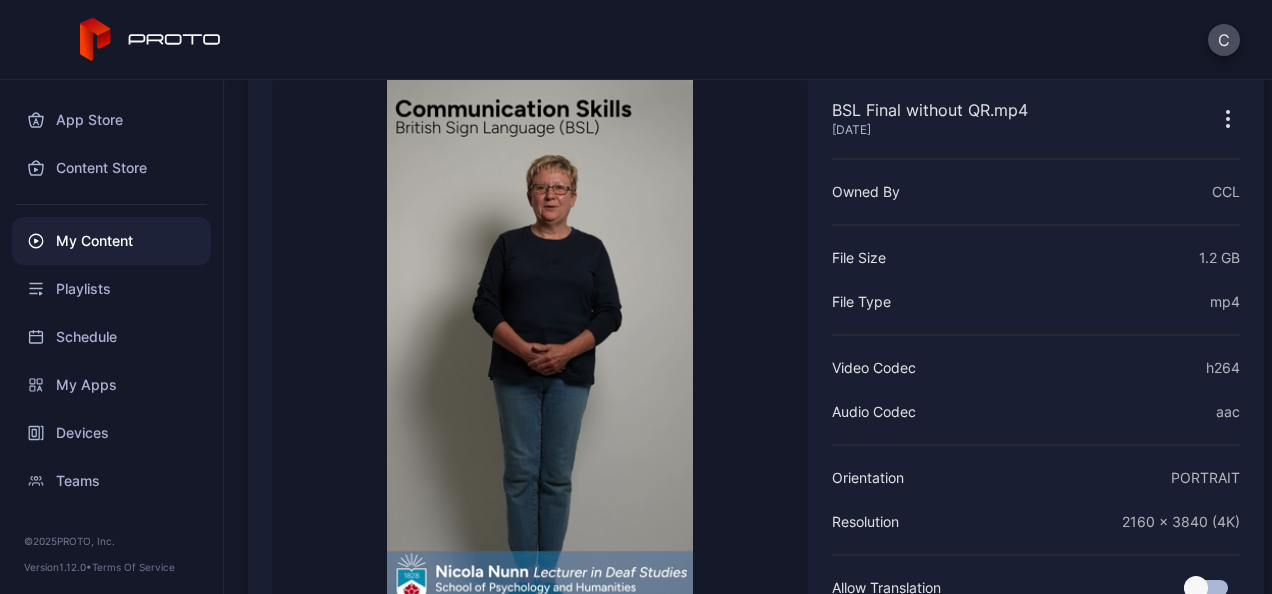 click on "C" at bounding box center [636, 40] 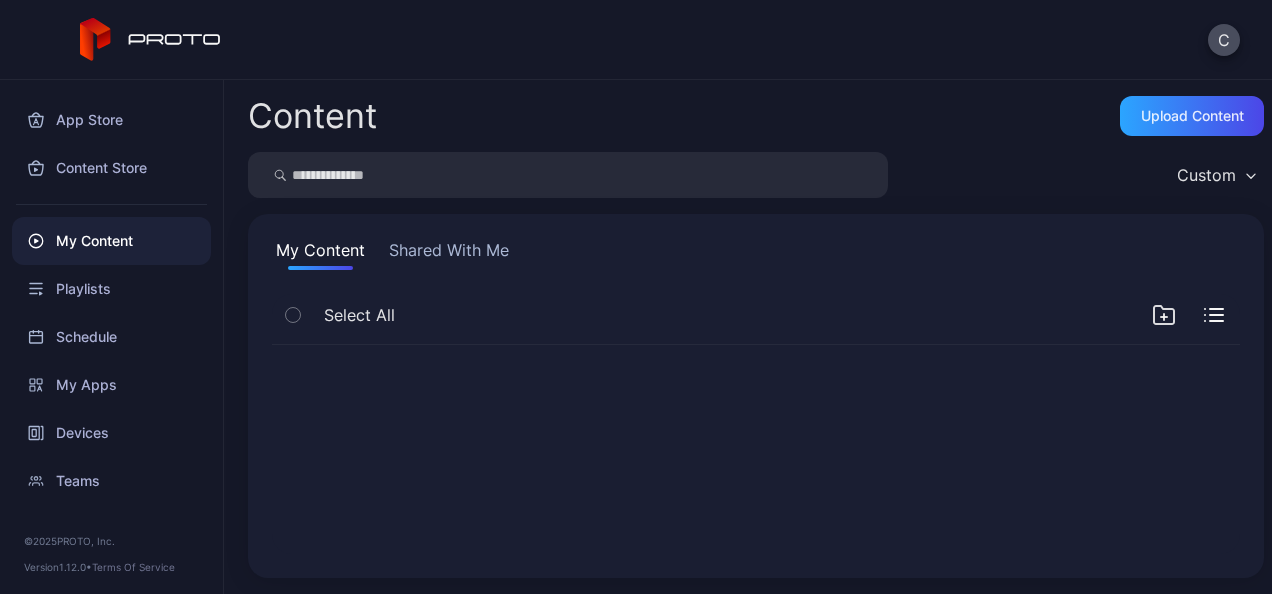 scroll, scrollTop: 0, scrollLeft: 0, axis: both 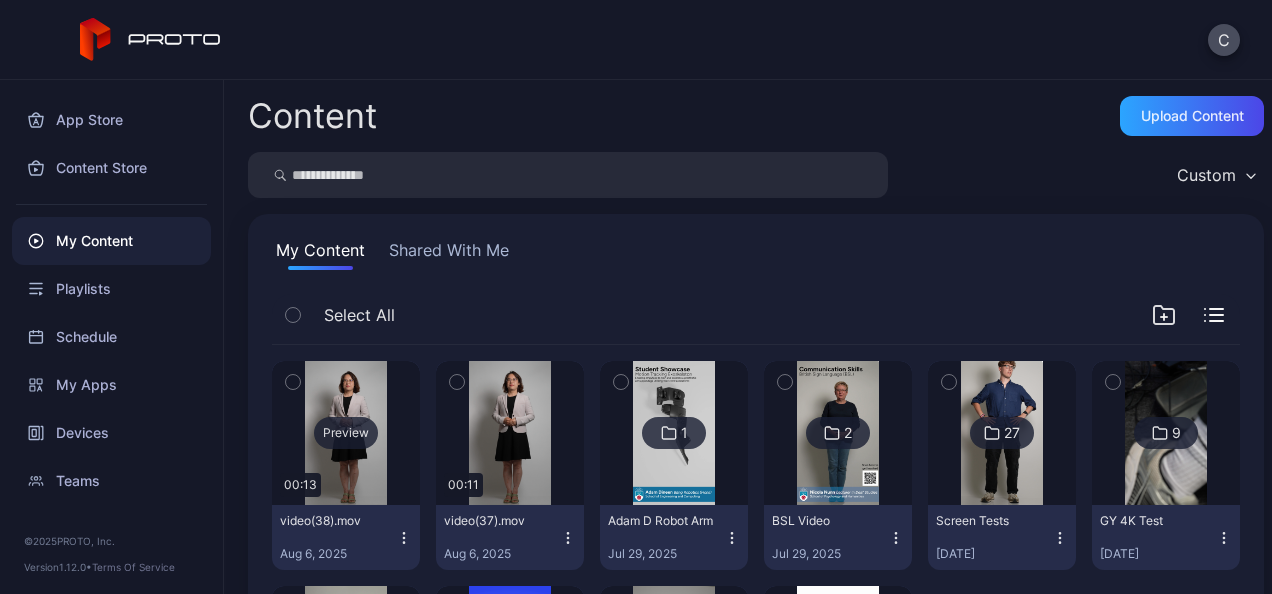 click on "Preview" at bounding box center [346, 433] 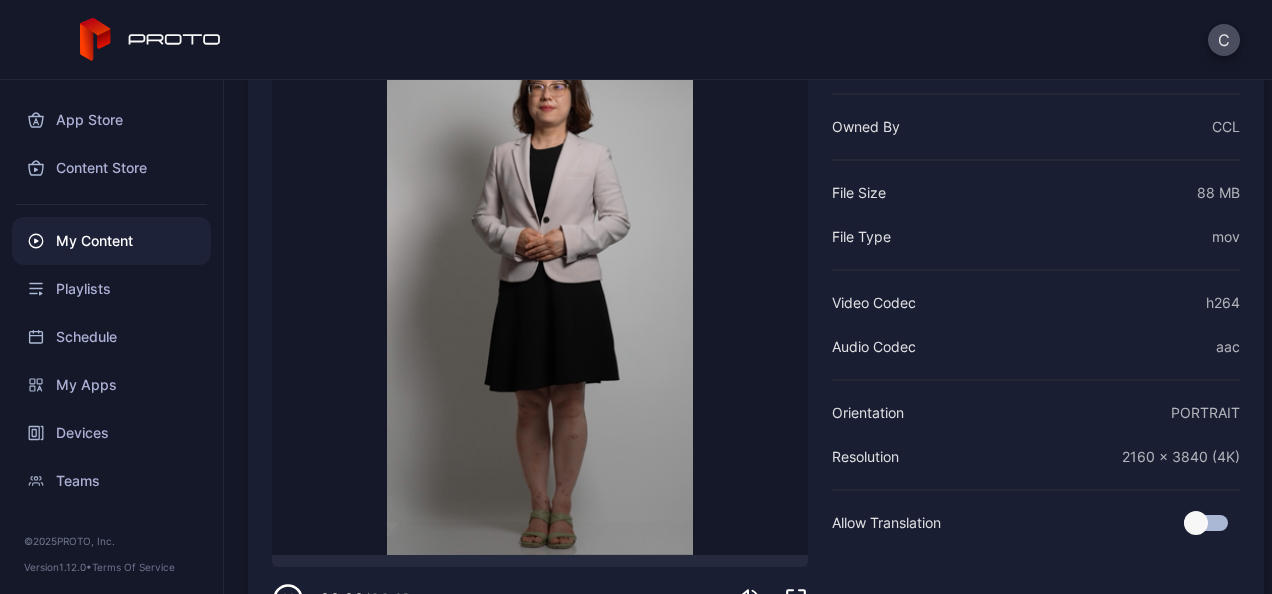 scroll, scrollTop: 176, scrollLeft: 0, axis: vertical 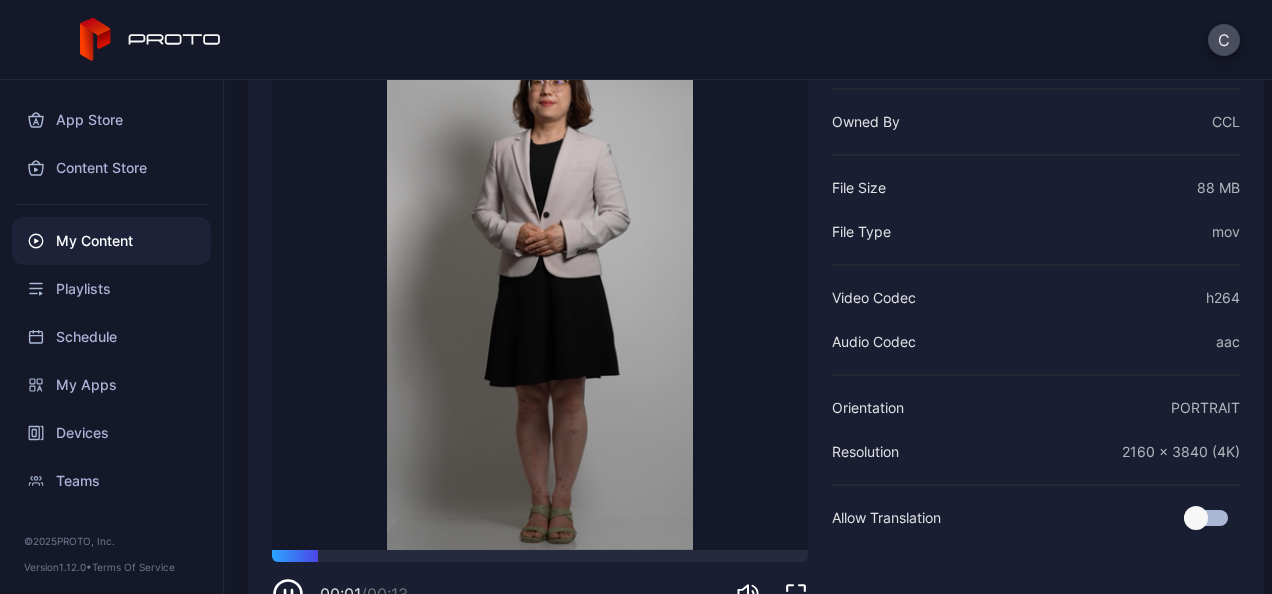 click on "00:01  /  00:13" at bounding box center [540, 594] 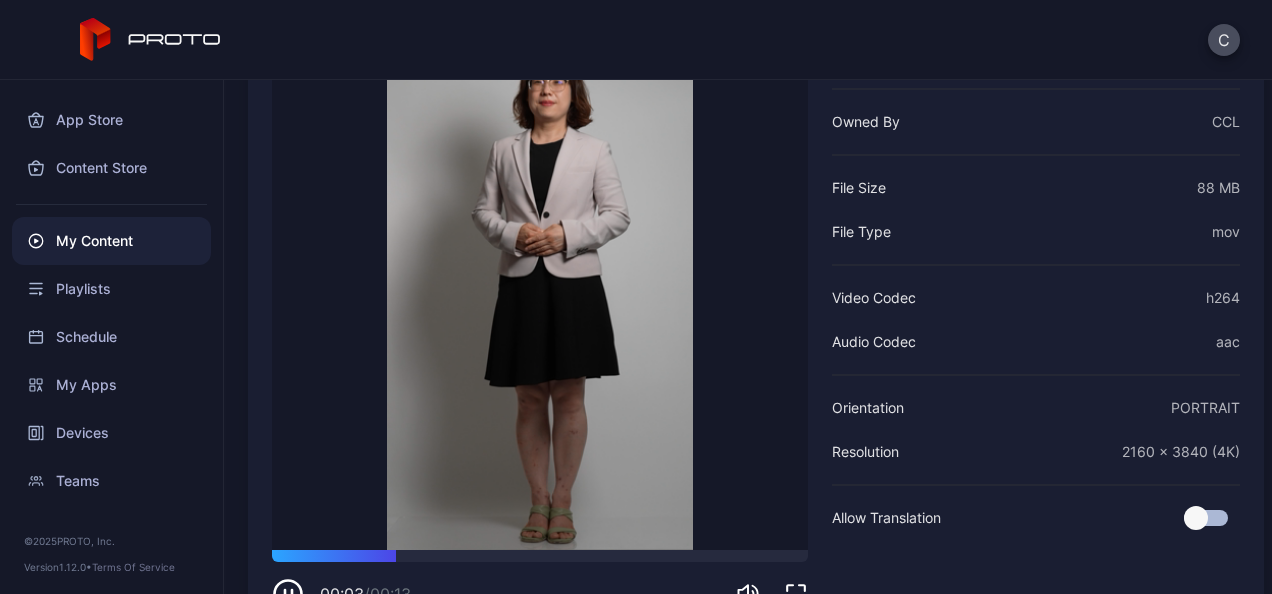 click 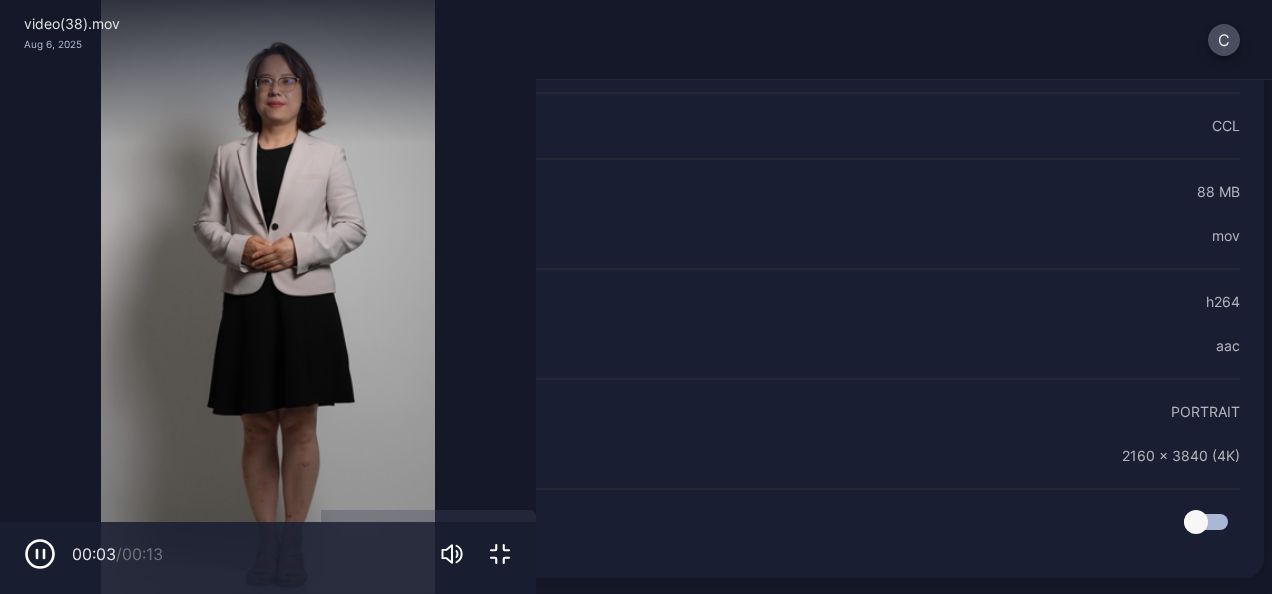 scroll, scrollTop: 42, scrollLeft: 0, axis: vertical 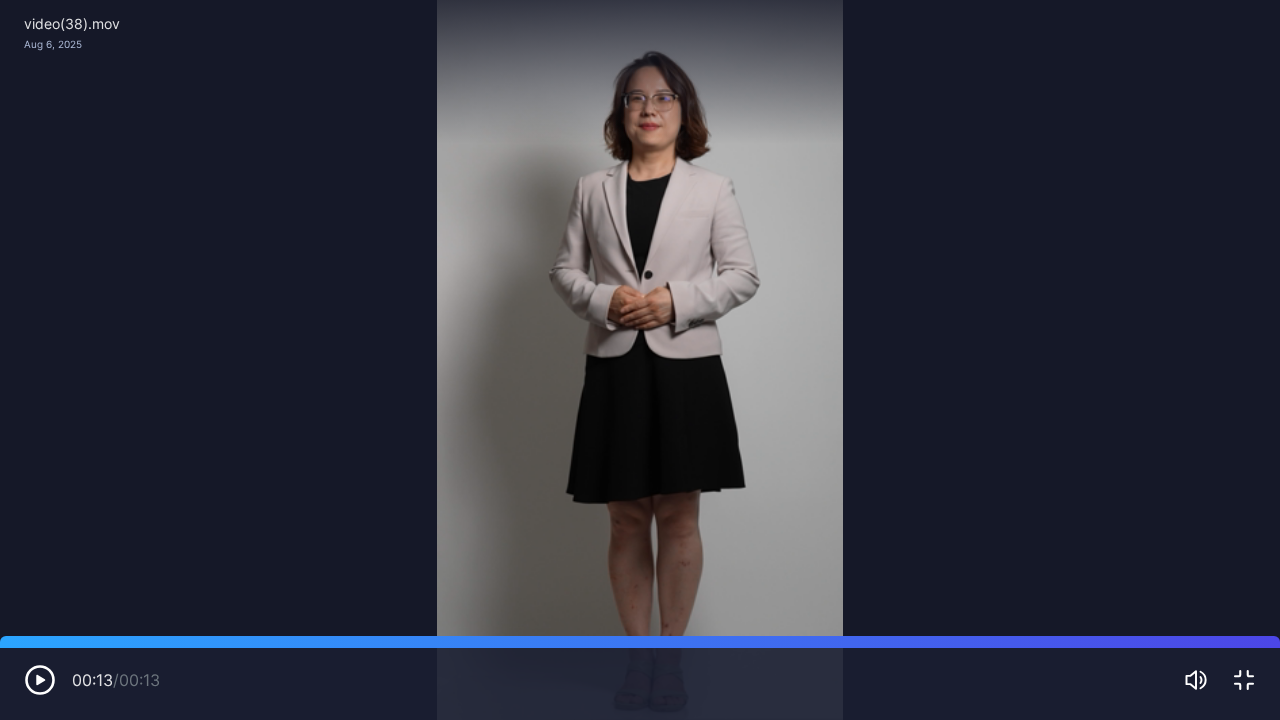 click 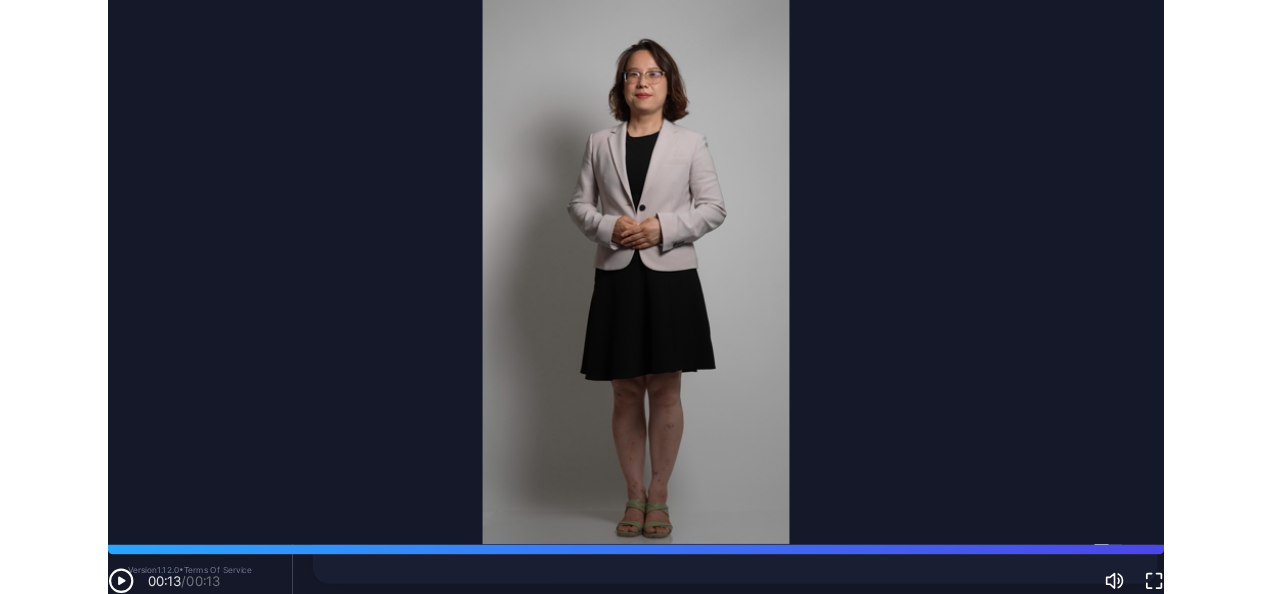 scroll, scrollTop: 168, scrollLeft: 0, axis: vertical 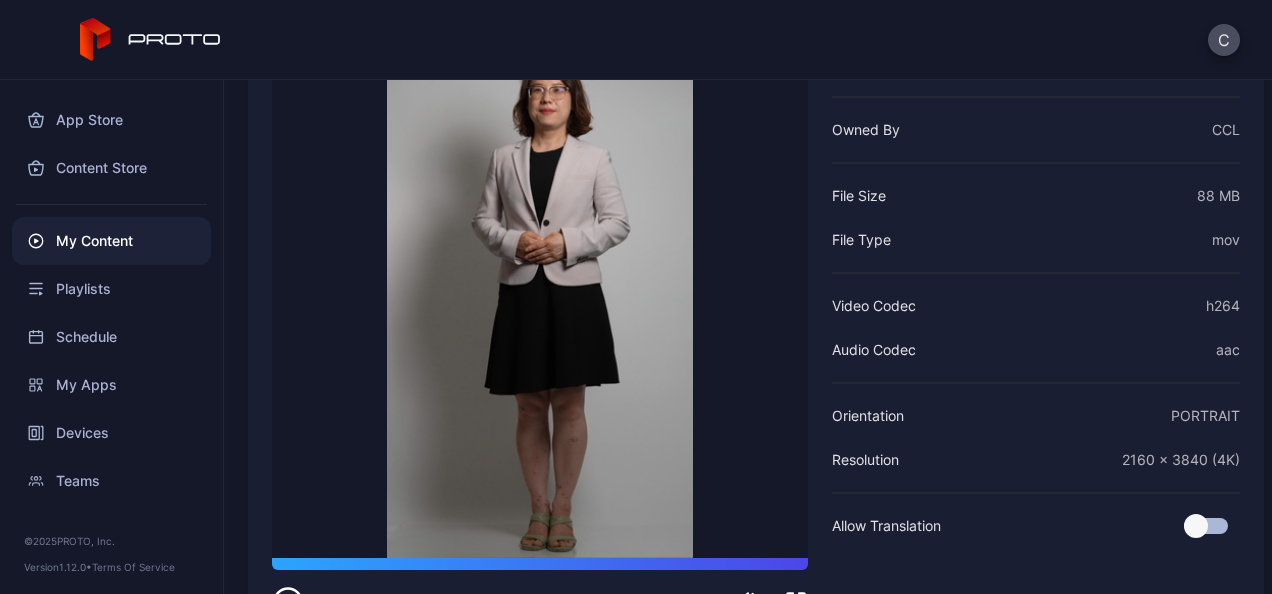 click on "My Content" at bounding box center (111, 241) 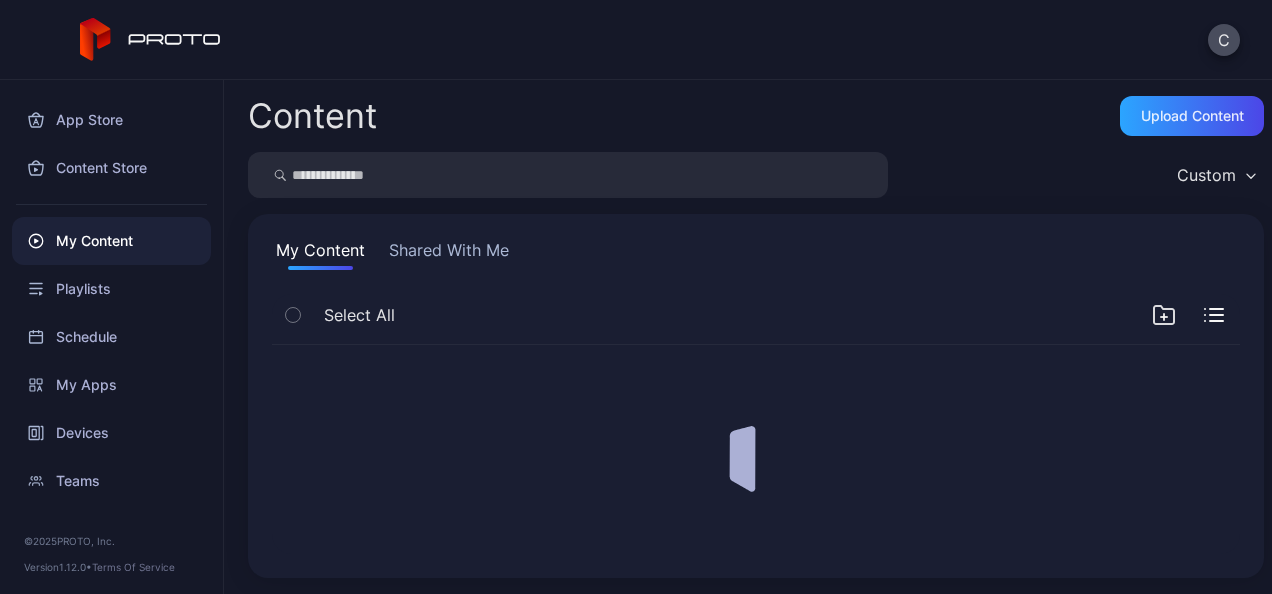 scroll, scrollTop: 0, scrollLeft: 0, axis: both 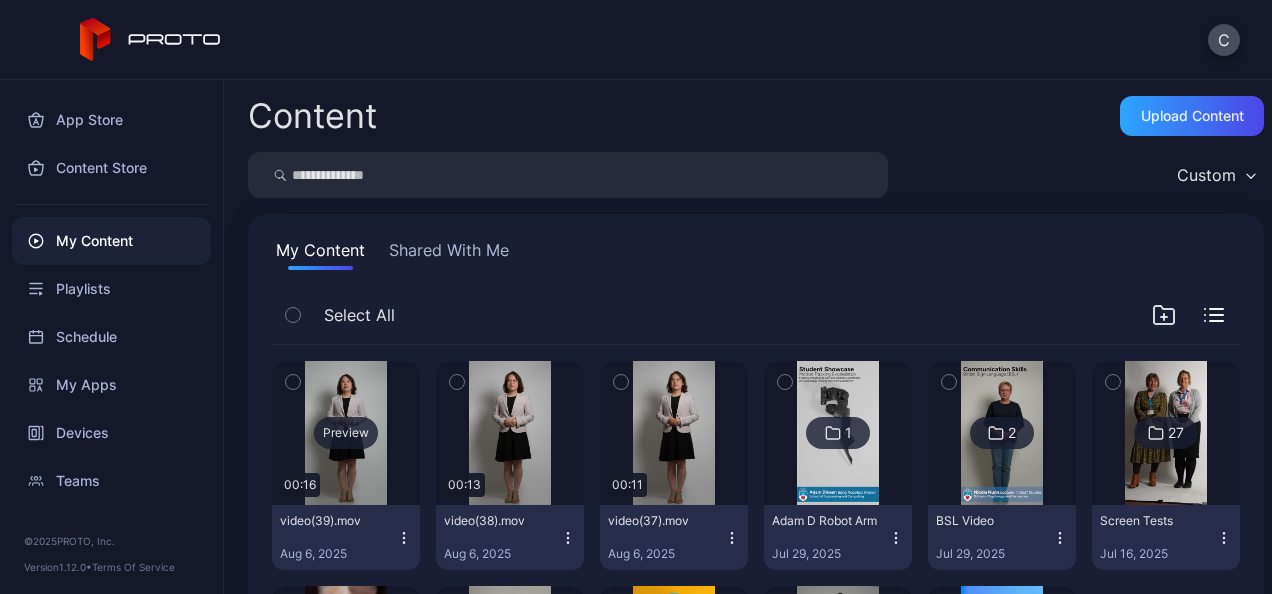 click on "Preview" at bounding box center [346, 433] 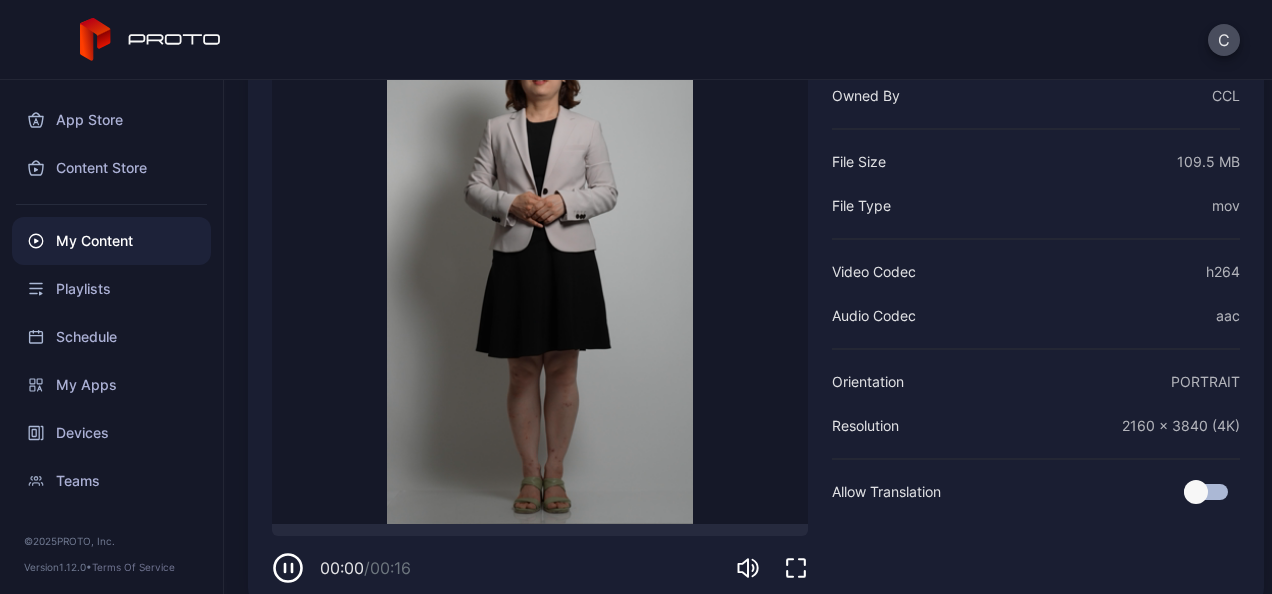 scroll, scrollTop: 204, scrollLeft: 0, axis: vertical 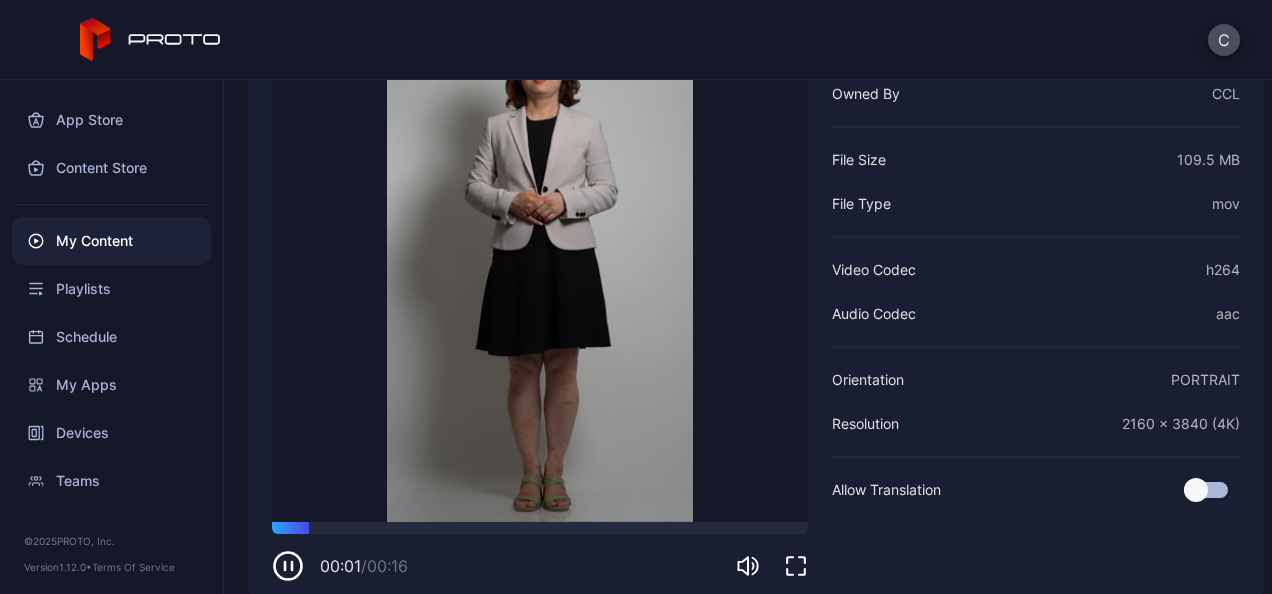 click on "video(39).mov Aug 6, 2025 Sorry, your browser doesn‘t support embedded videos 00:01  /  00:16 video(39).mov Aug 6, 2025 Owned By CCL File Size 109.5 MB File Type mov Video Codec h264 Audio Codec aac Orientation PORTRAIT Resolution 2160 x 3840 (4K) Allow Translation" at bounding box center [756, 281] 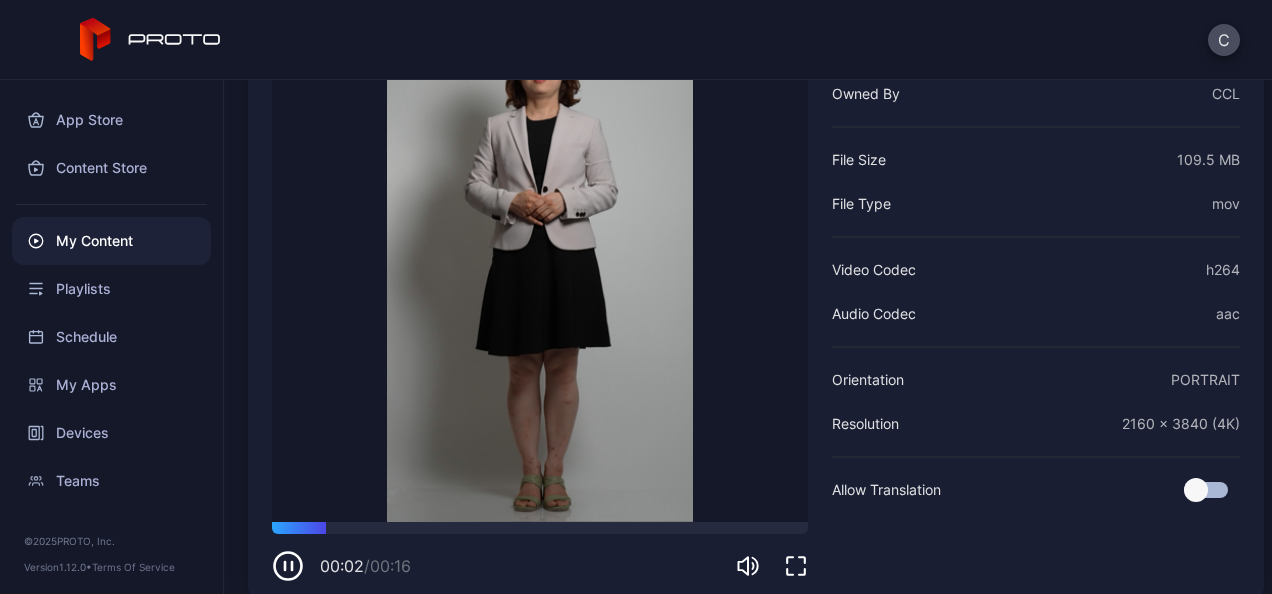 click 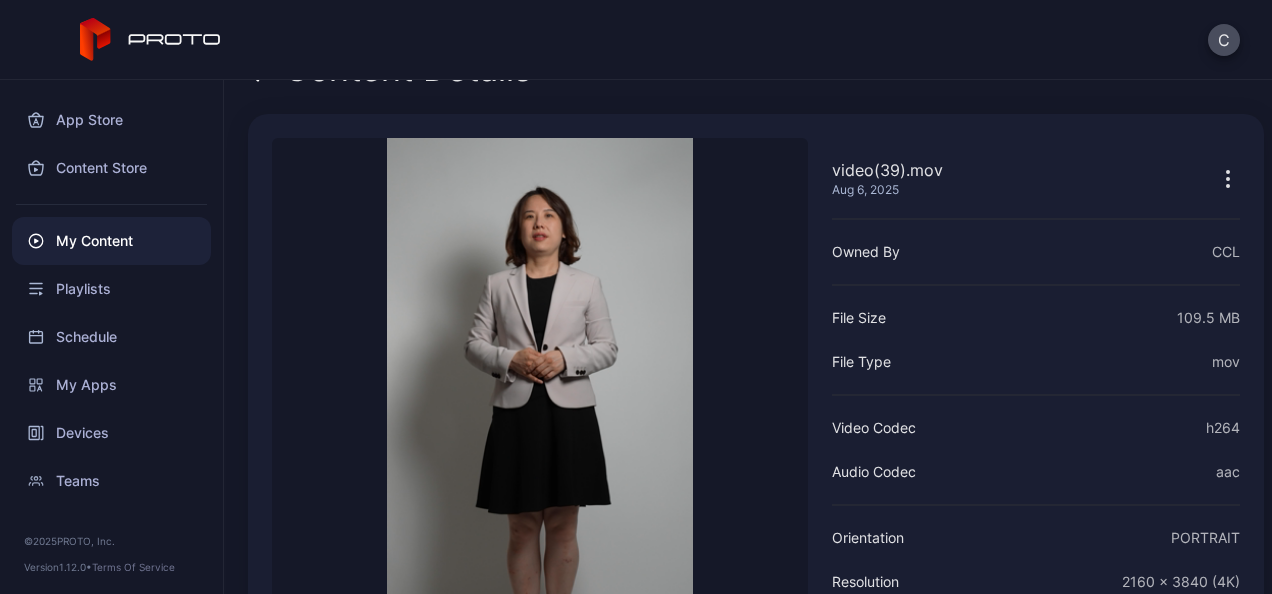 scroll, scrollTop: 0, scrollLeft: 0, axis: both 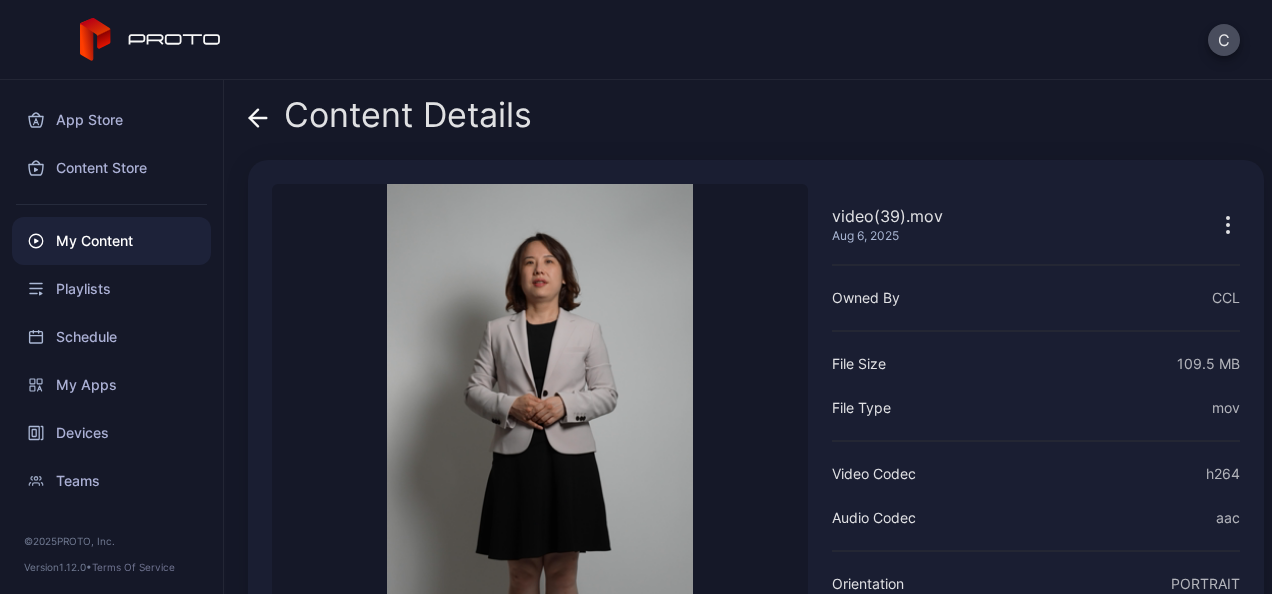 click at bounding box center [258, 115] 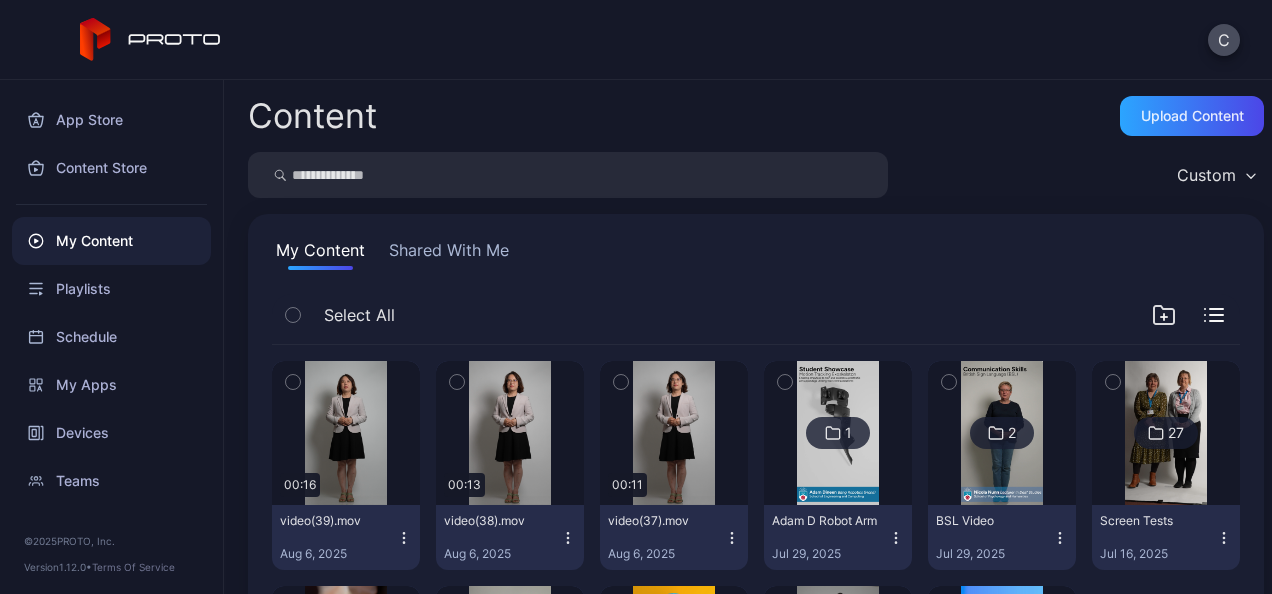 click 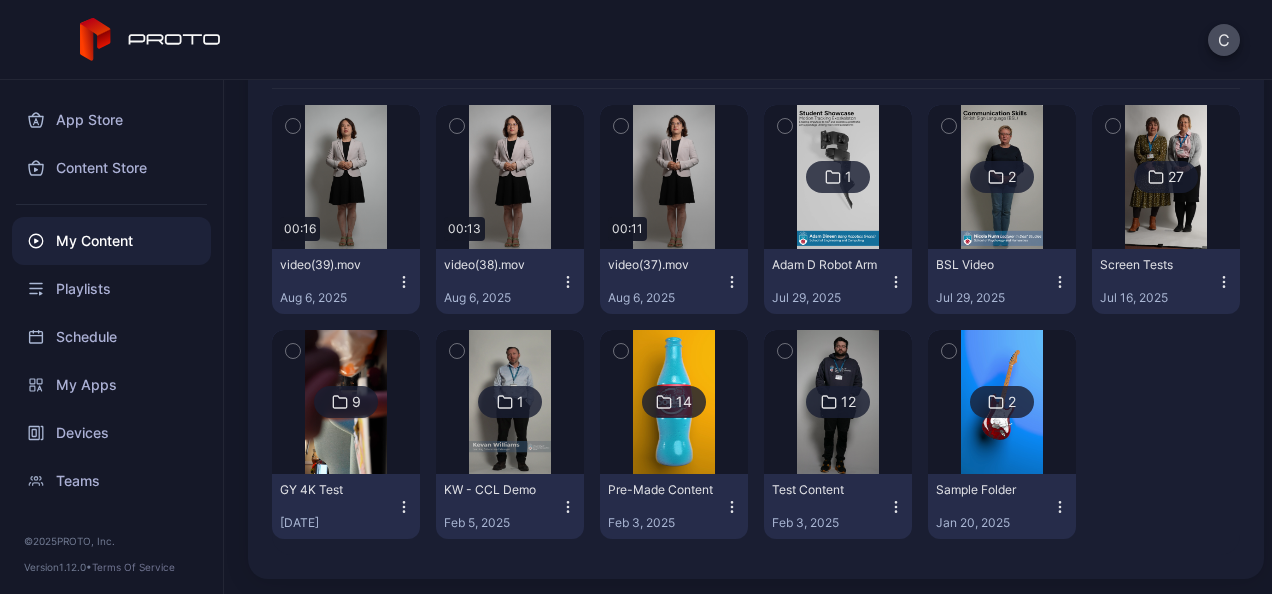 click on "Content Upload Content Custom My Content Shared With Me Select All Preview 00:16 video(39).mov Aug 6, 2025 Preview 00:13 video(38).mov Aug 6, 2025 Preview 00:11 video(37).mov Aug 6, 2025 1 Adam D Robot Arm Jul 29, 2025 2 BSL Video Jul 29, 2025 27 Screen Tests Jul 16, 2025 9 GY 4K Test Feb 11, 2025 1 KW - CCL Demo Feb 5, 2025 14 Pre-Made Content Feb 3, 2025 12 Test Content Feb 3, 2025 2 Sample Folder Jan 20, 2025" at bounding box center [748, 337] 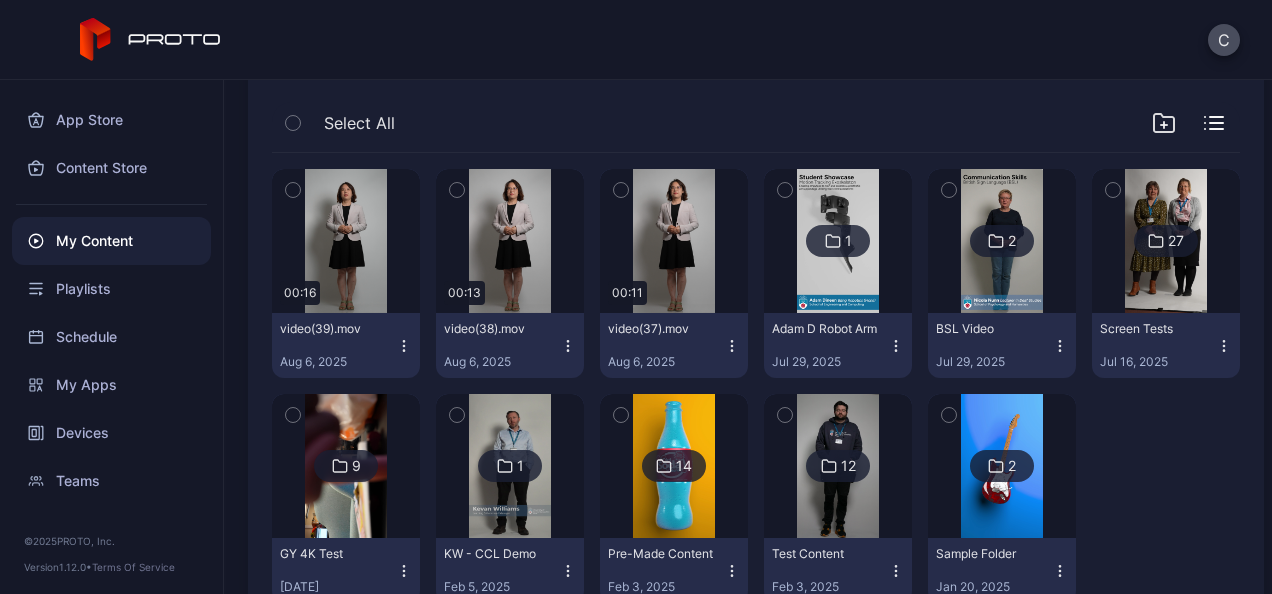 scroll, scrollTop: 184, scrollLeft: 0, axis: vertical 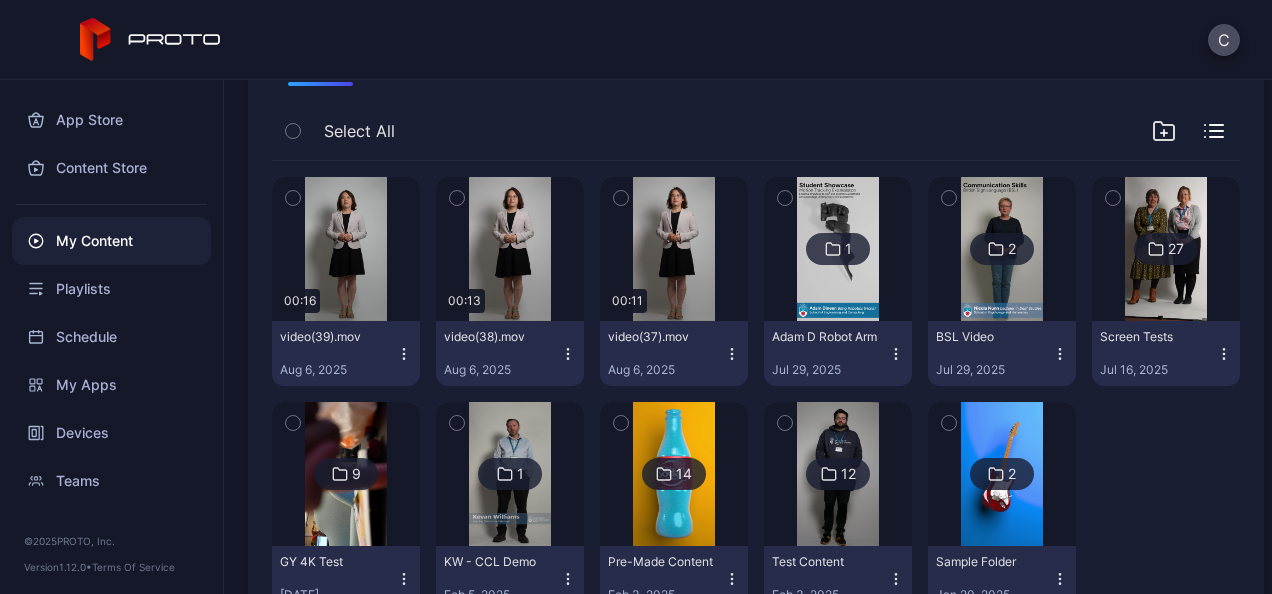 click 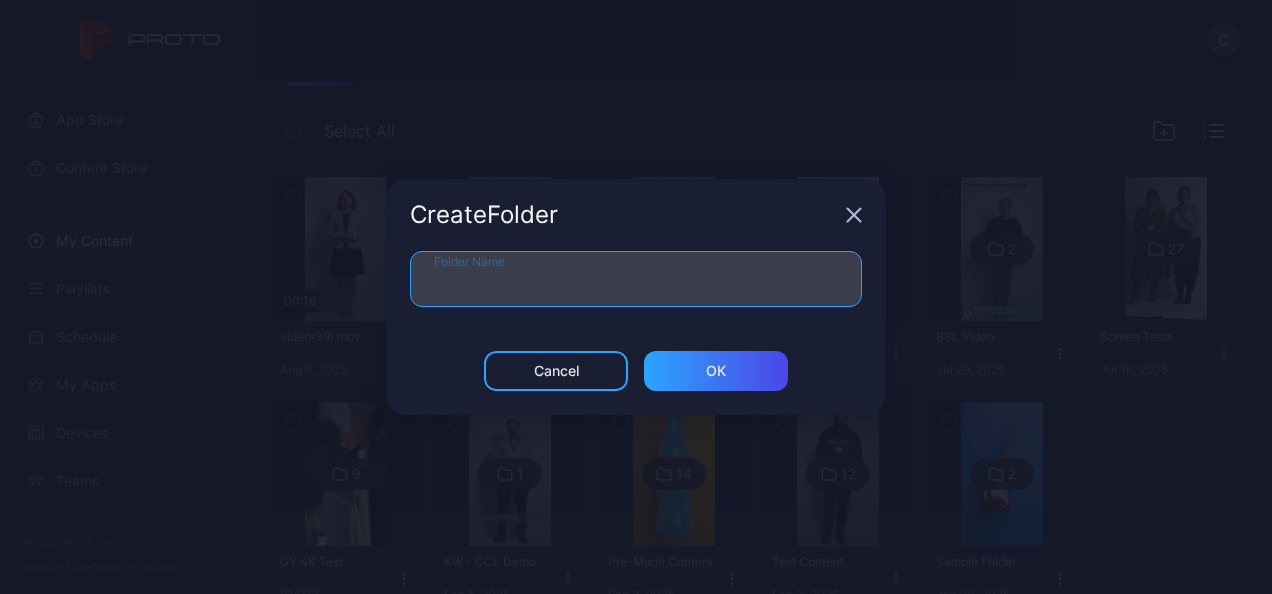 click on "Folder Name" at bounding box center [636, 279] 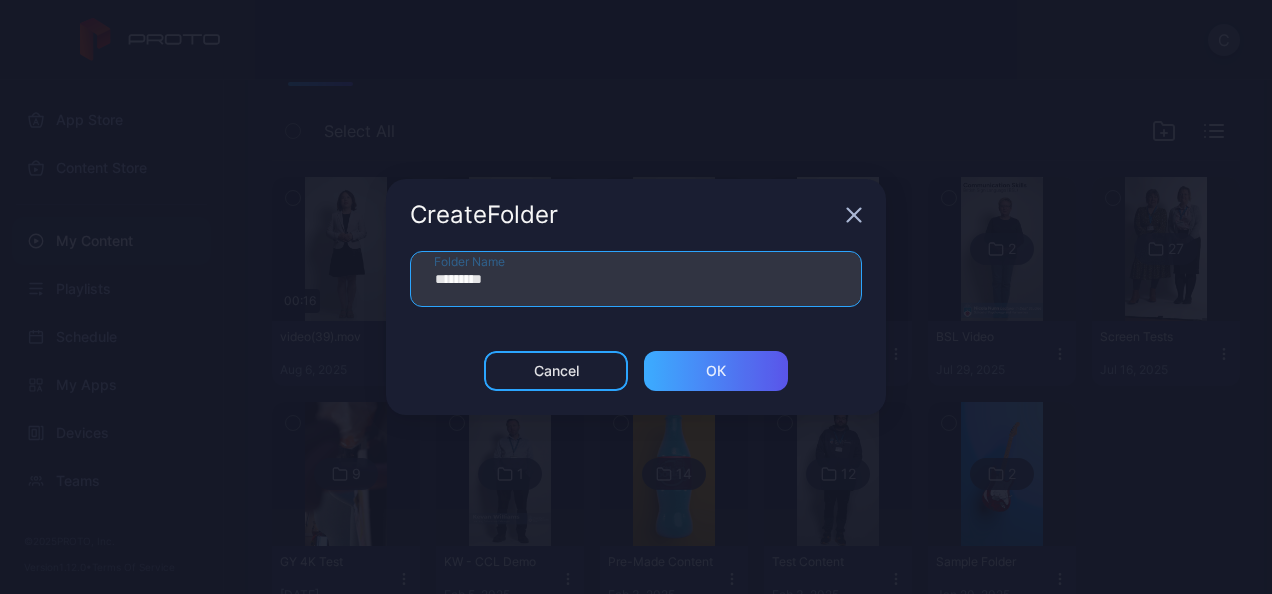 type on "*********" 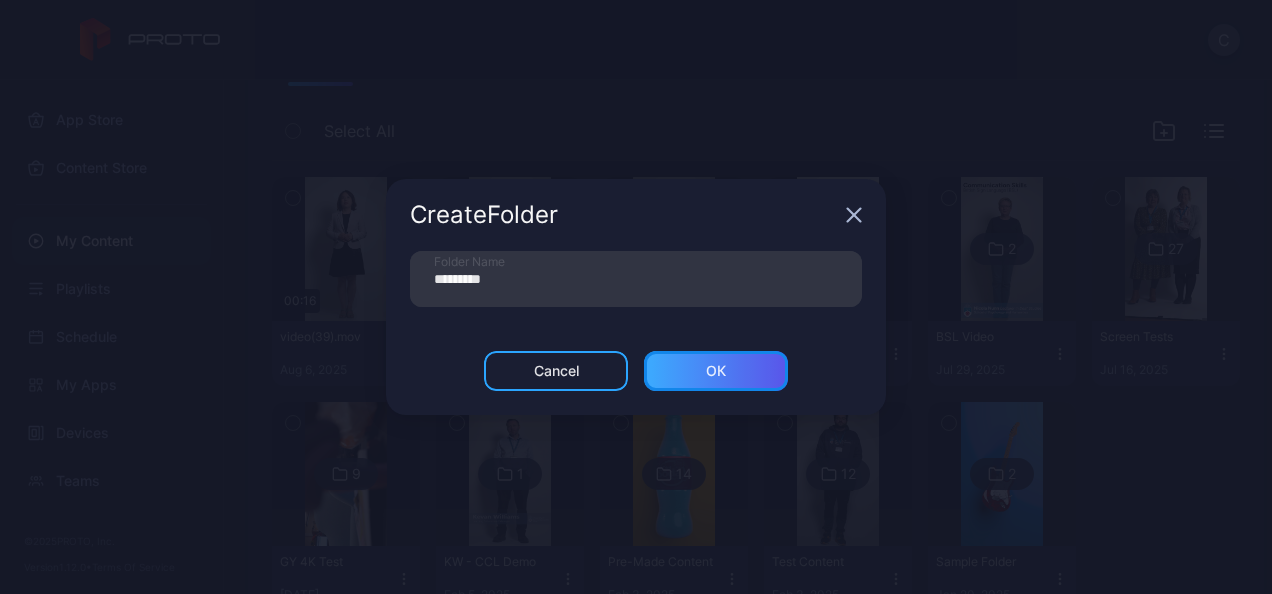 click on "ОК" at bounding box center [716, 371] 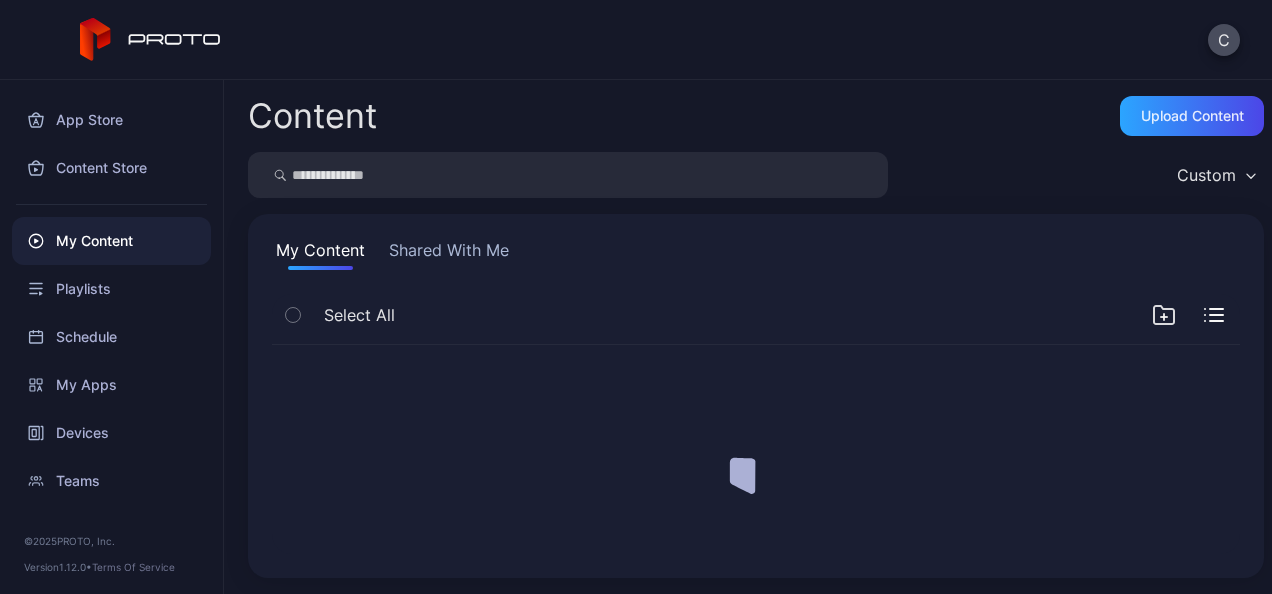 scroll, scrollTop: 0, scrollLeft: 0, axis: both 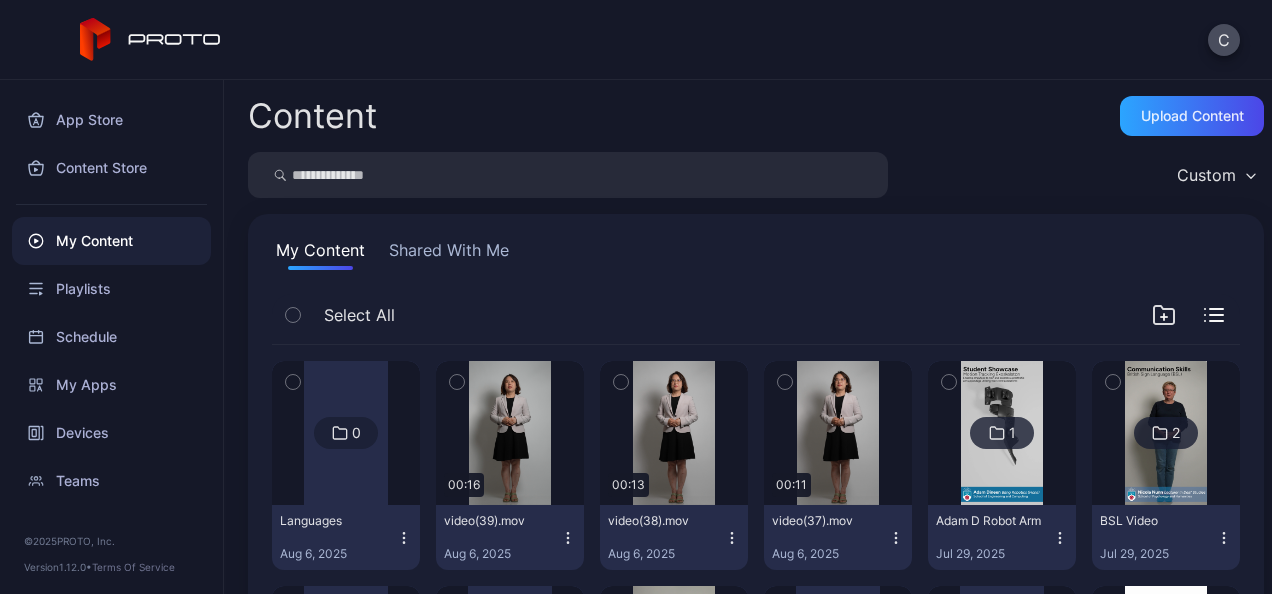 click at bounding box center [346, 433] 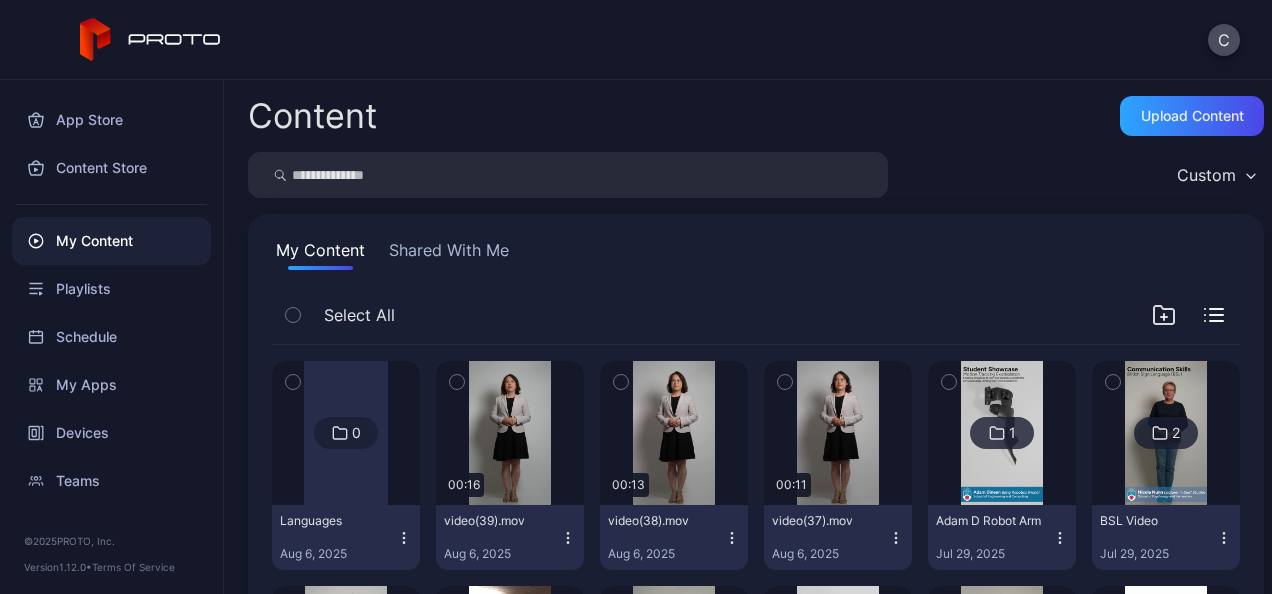 click at bounding box center (346, 433) 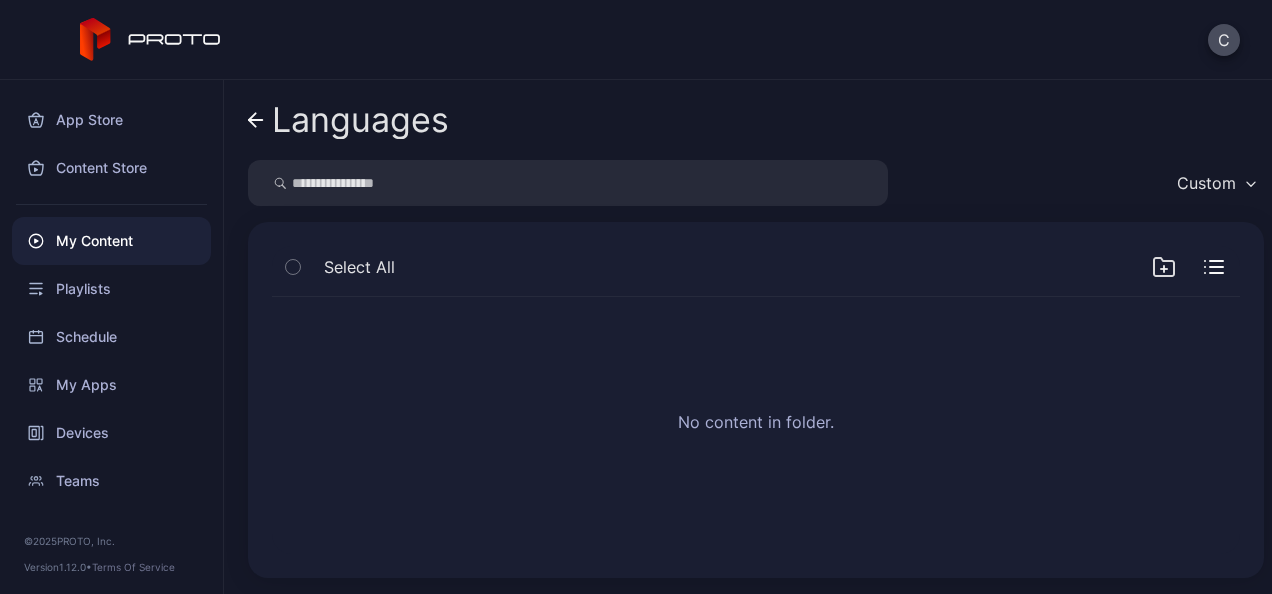 click on "Languages" at bounding box center [348, 120] 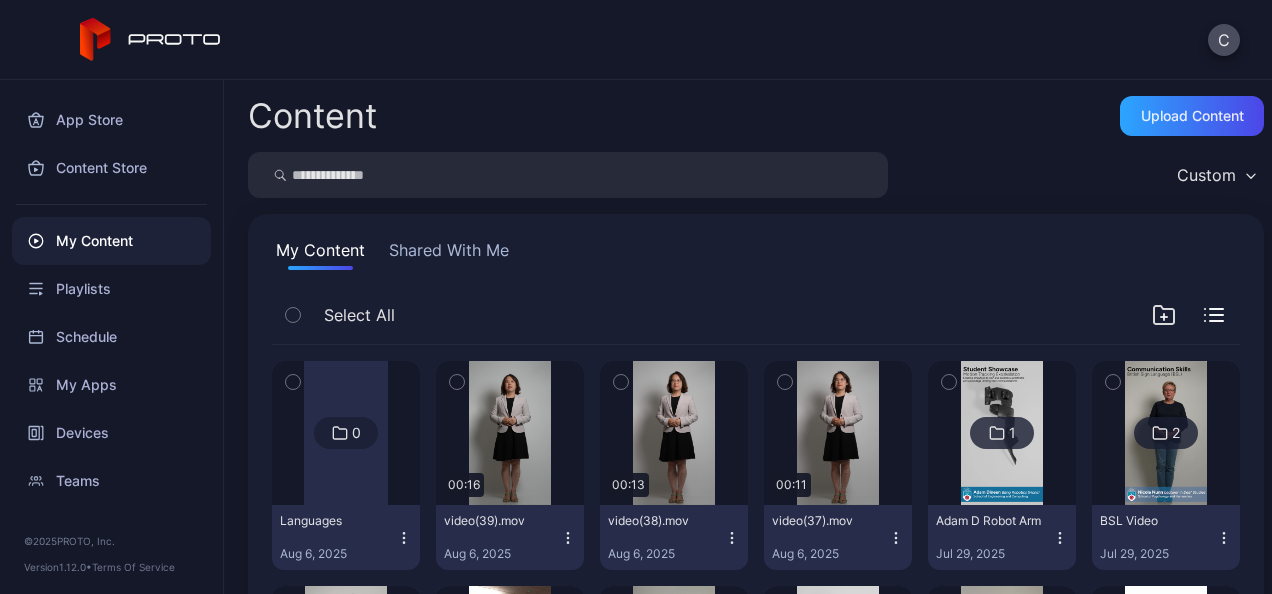 click 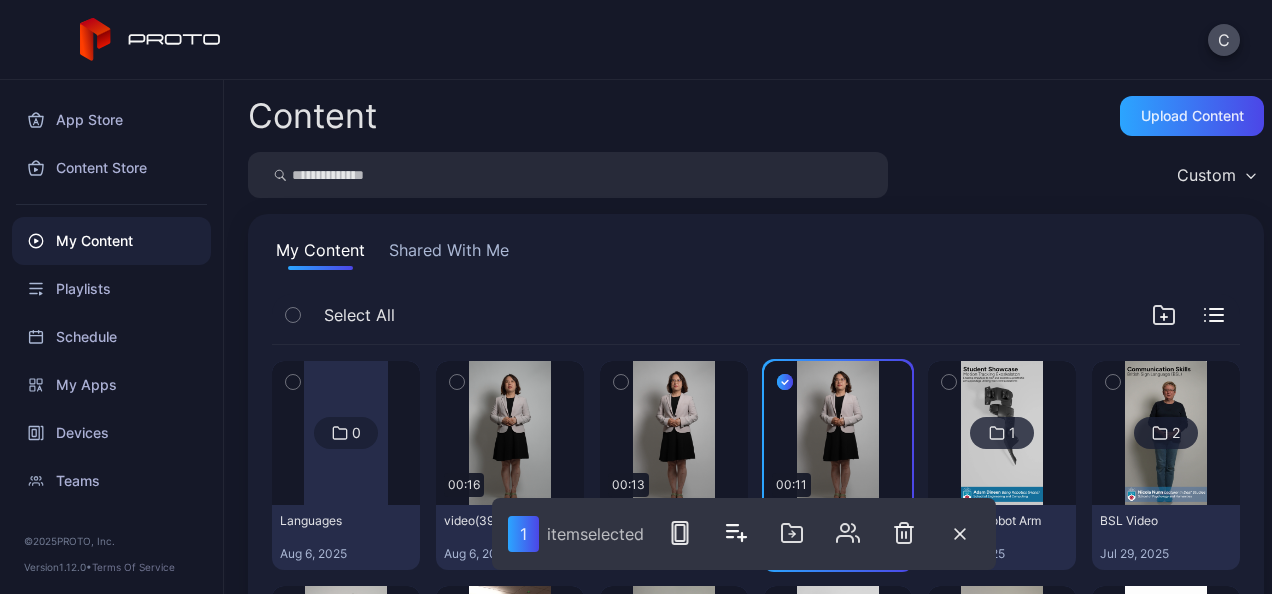 click on "My Content Shared With Me Select All 0 Languages Aug 6, 2025 Preview 00:16 video(39).mov Aug 6, 2025 Preview 00:13 video(38).mov Aug 6, 2025 Preview 00:11 video(37).mov Aug 6, 2025 1 Adam D Robot Arm Jul 29, 2025 2 BSL Video Jul 29, 2025 27 Screen Tests Jul 16, 2025 9 GY 4K Test Feb 11, 2025 1 KW - CCL Demo Feb 5, 2025 14 Pre-Made Content Feb 3, 2025 12 Test Content Feb 3, 2025 2 Sample Folder Jan 20, 2025" at bounding box center [756, 532] 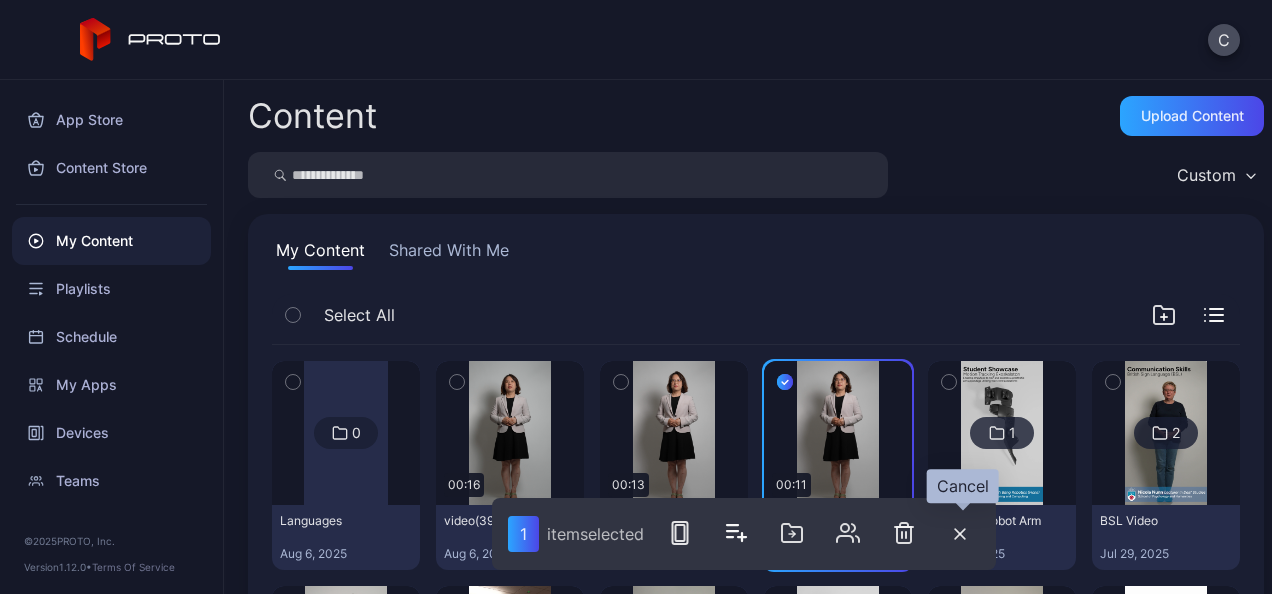 click at bounding box center (960, 534) 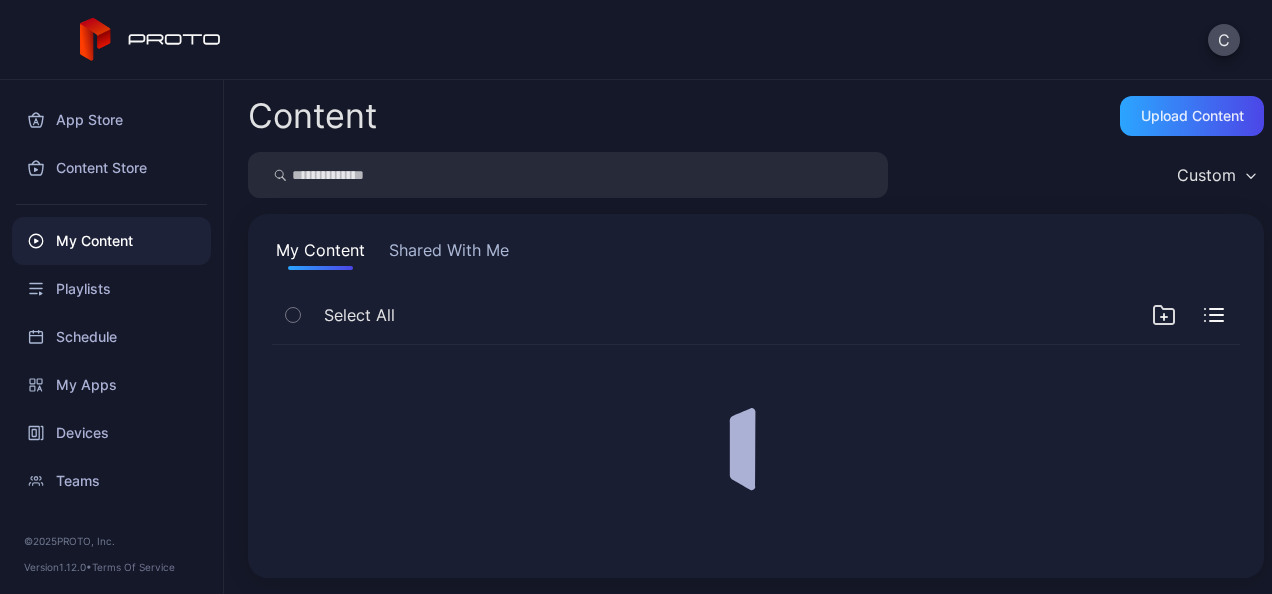scroll, scrollTop: 0, scrollLeft: 0, axis: both 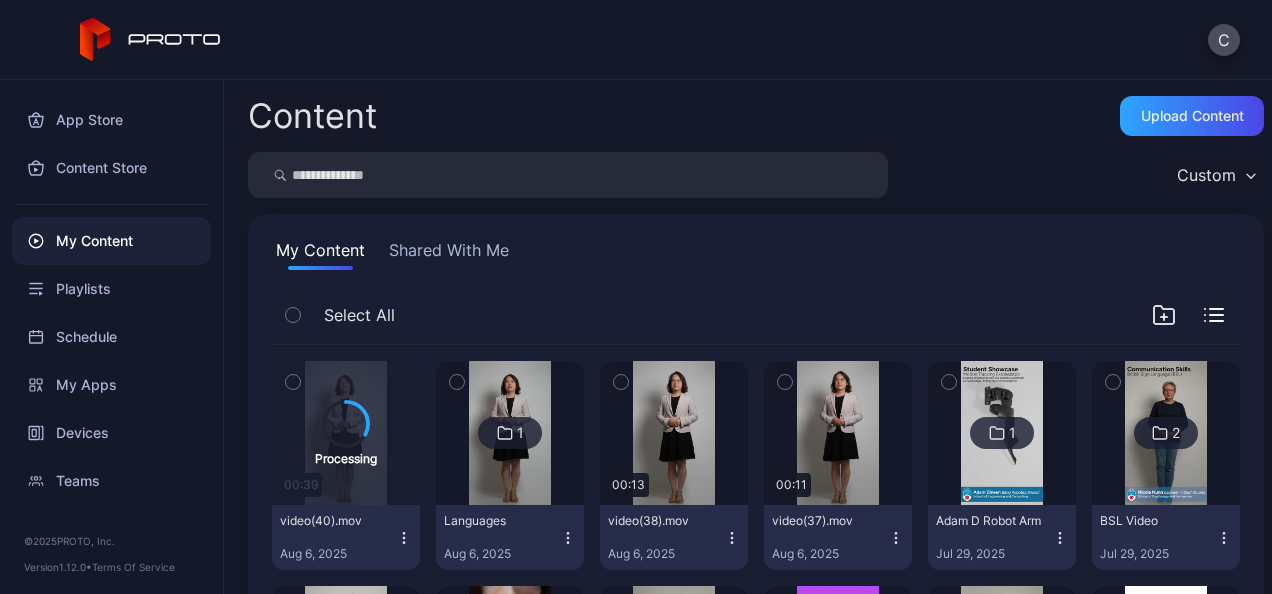 click at bounding box center [509, 433] 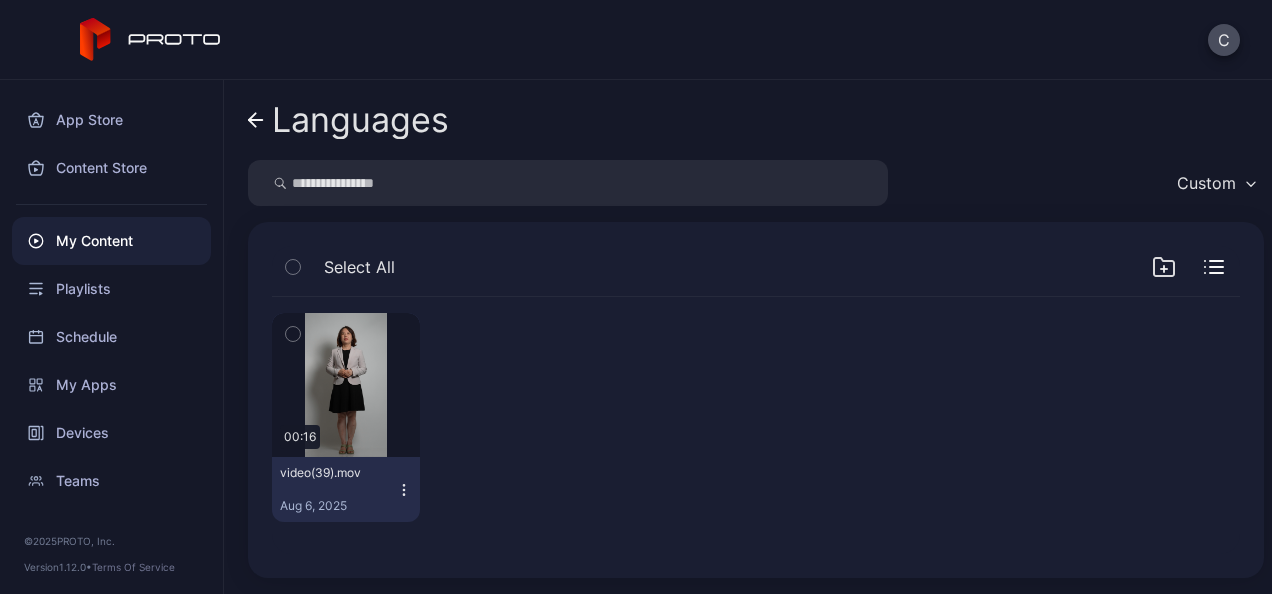 click 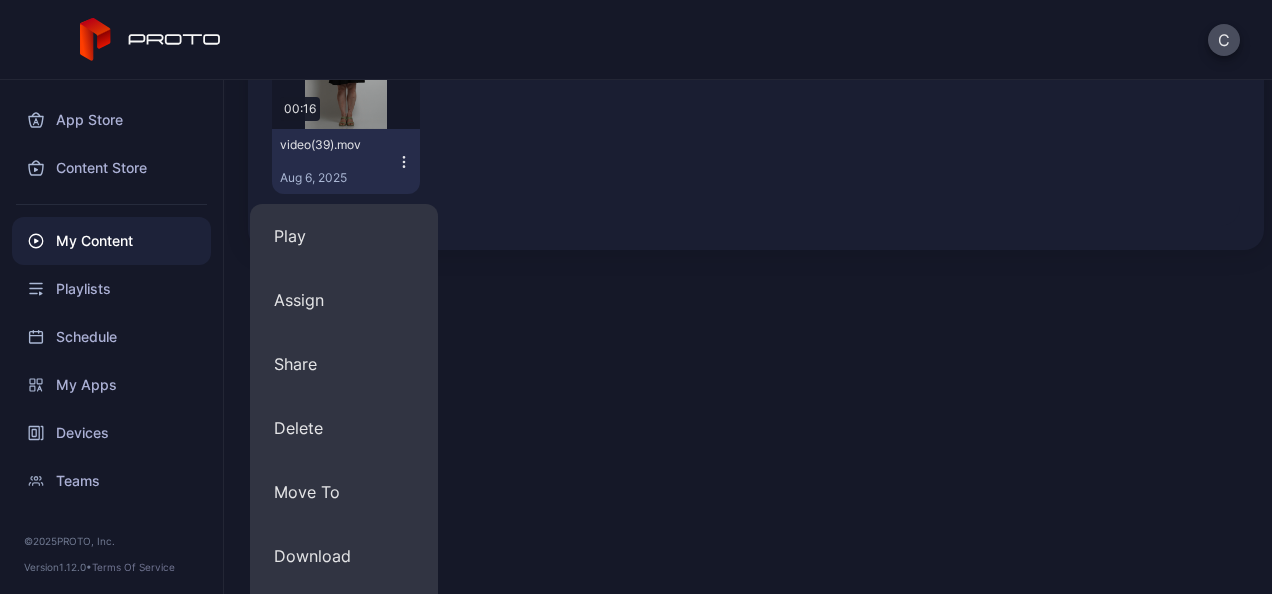 scroll, scrollTop: 513, scrollLeft: 0, axis: vertical 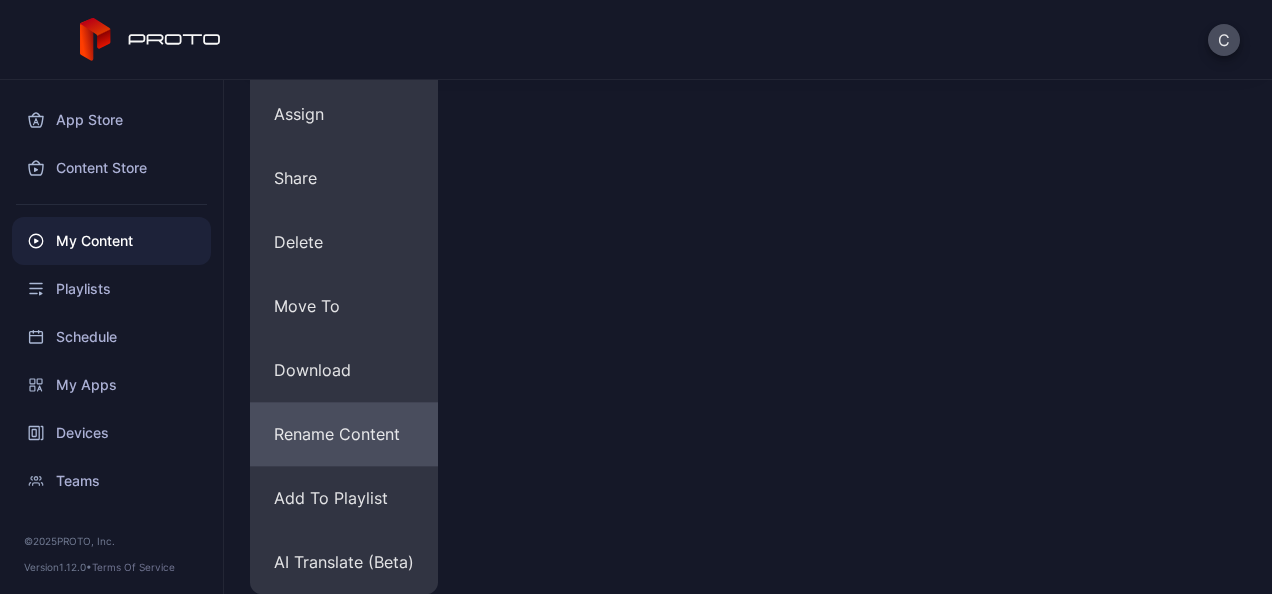 click on "Rename Content" at bounding box center (344, 434) 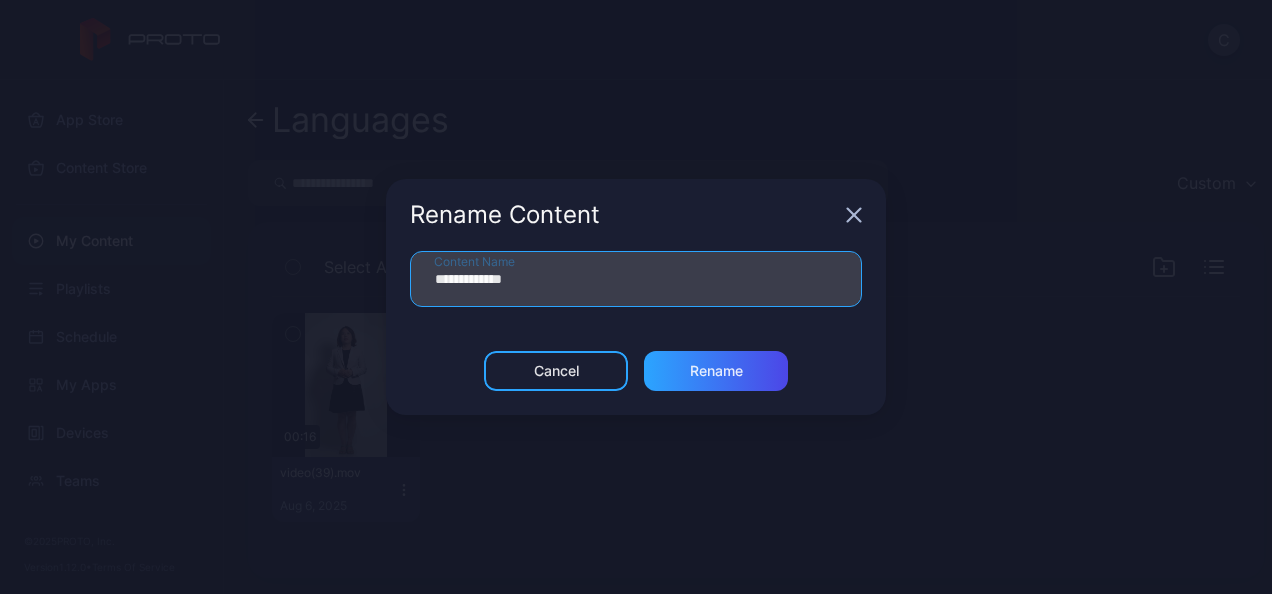 click on "**********" at bounding box center [636, 279] 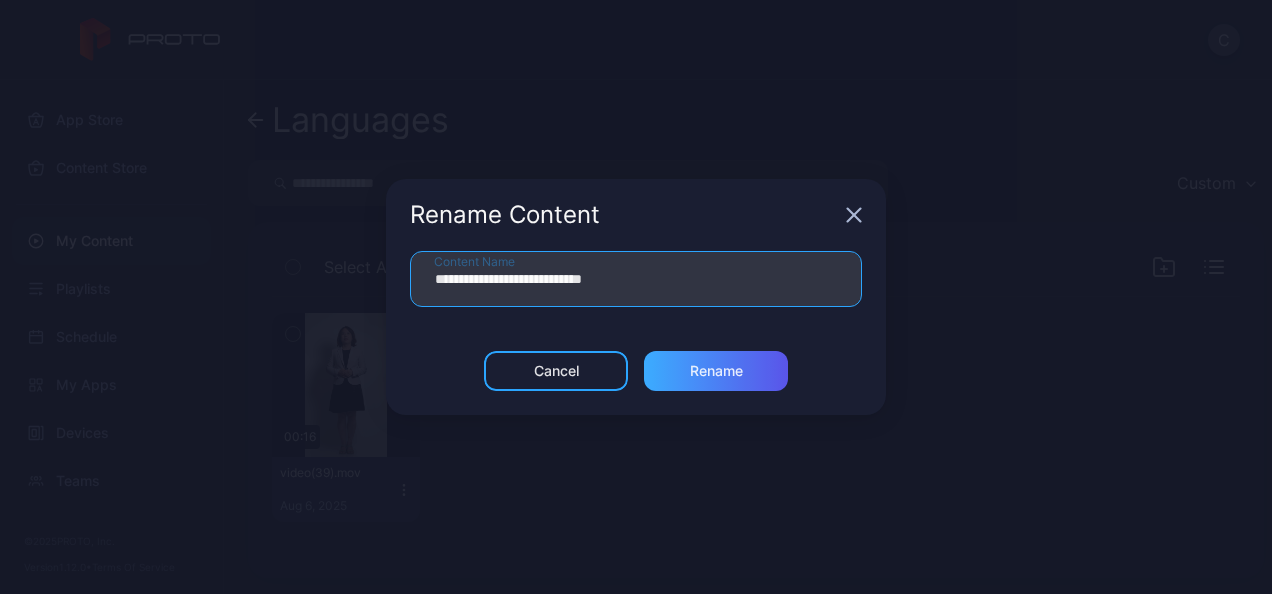 type on "**********" 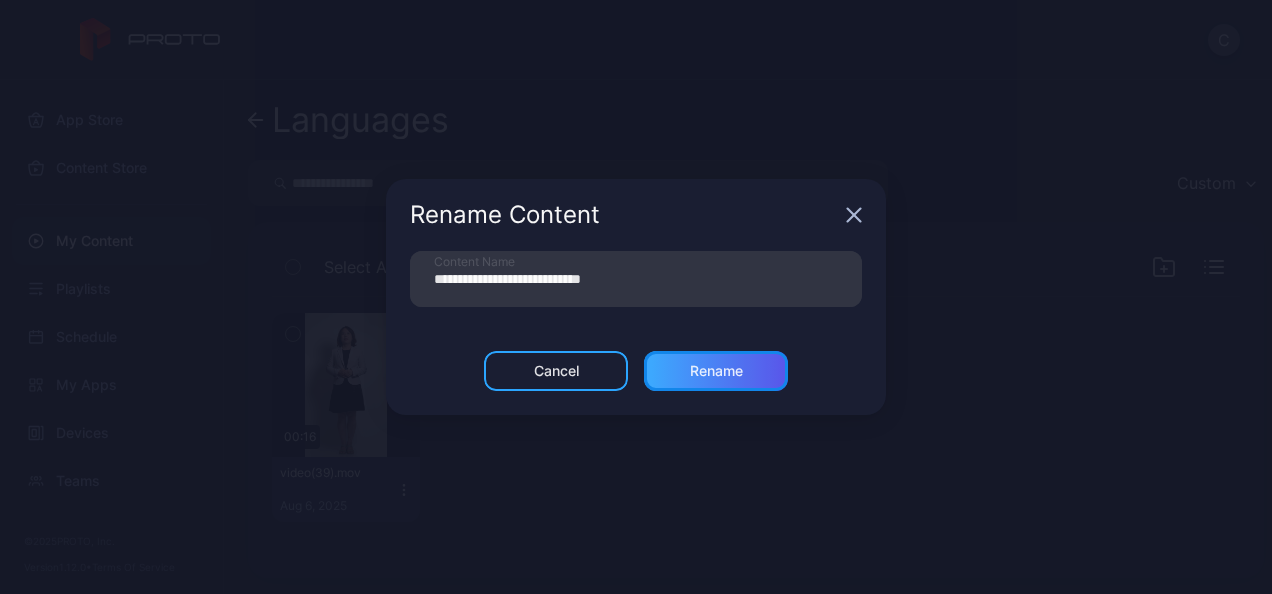 click on "Rename" at bounding box center (716, 371) 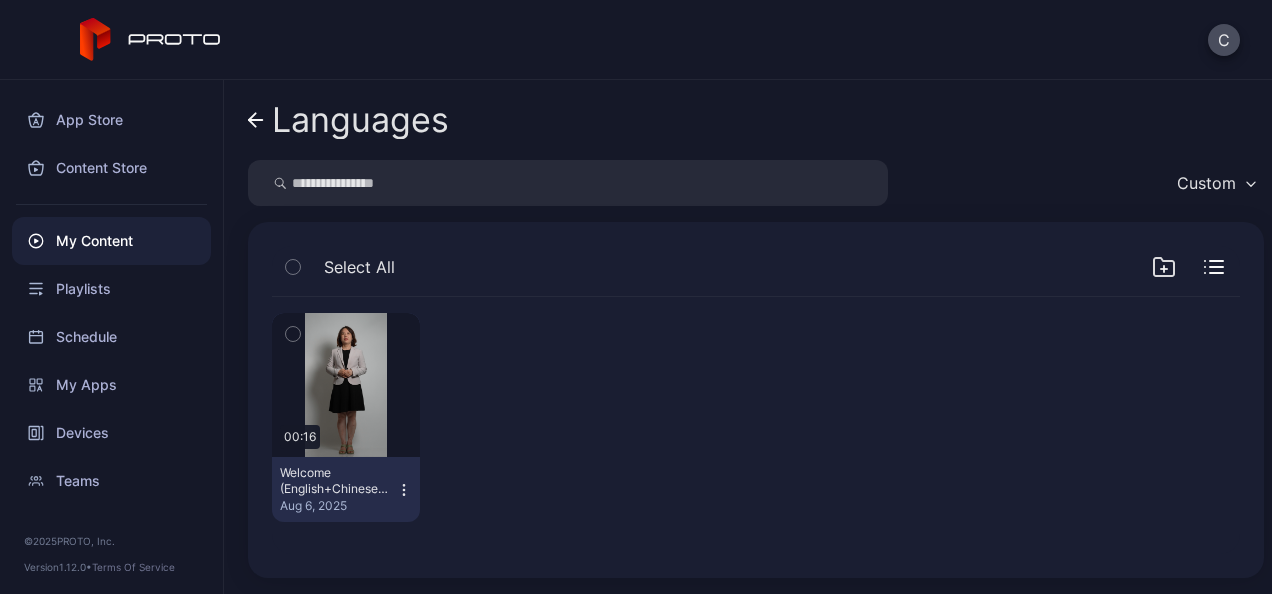 click 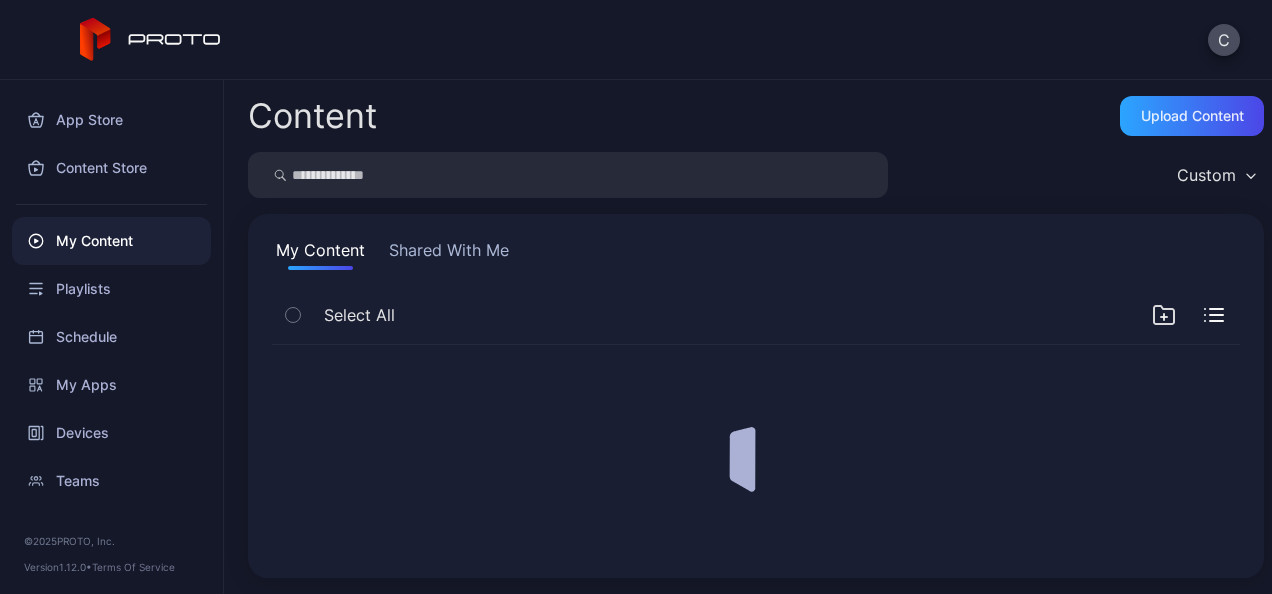 scroll, scrollTop: 0, scrollLeft: 0, axis: both 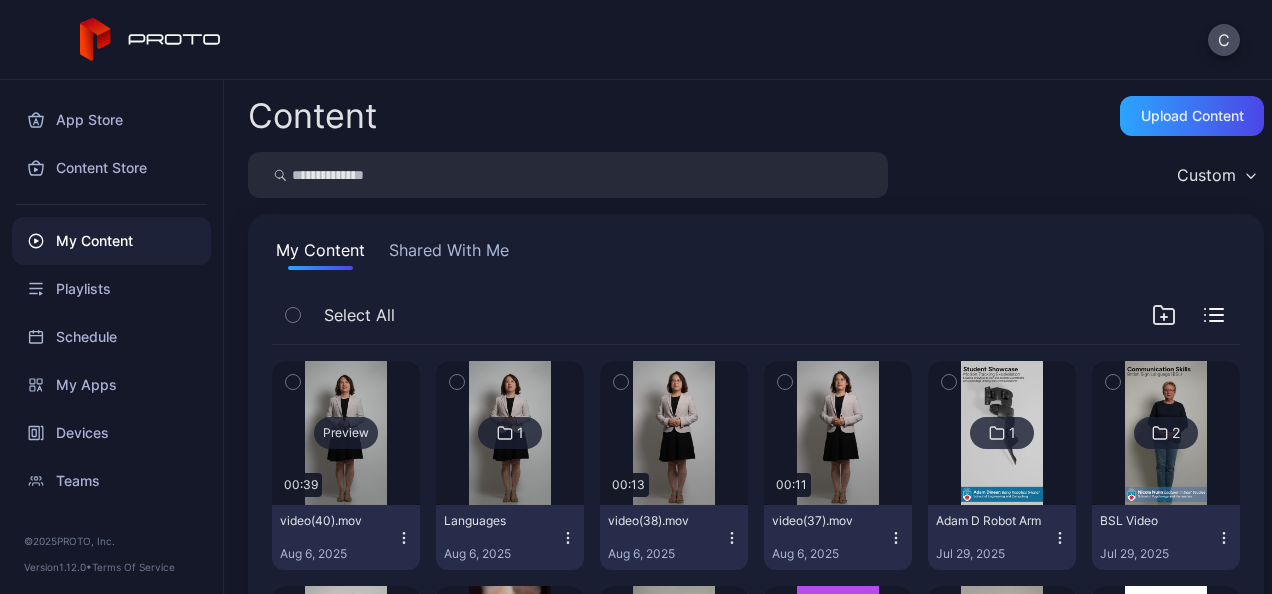 click on "Preview" at bounding box center [346, 433] 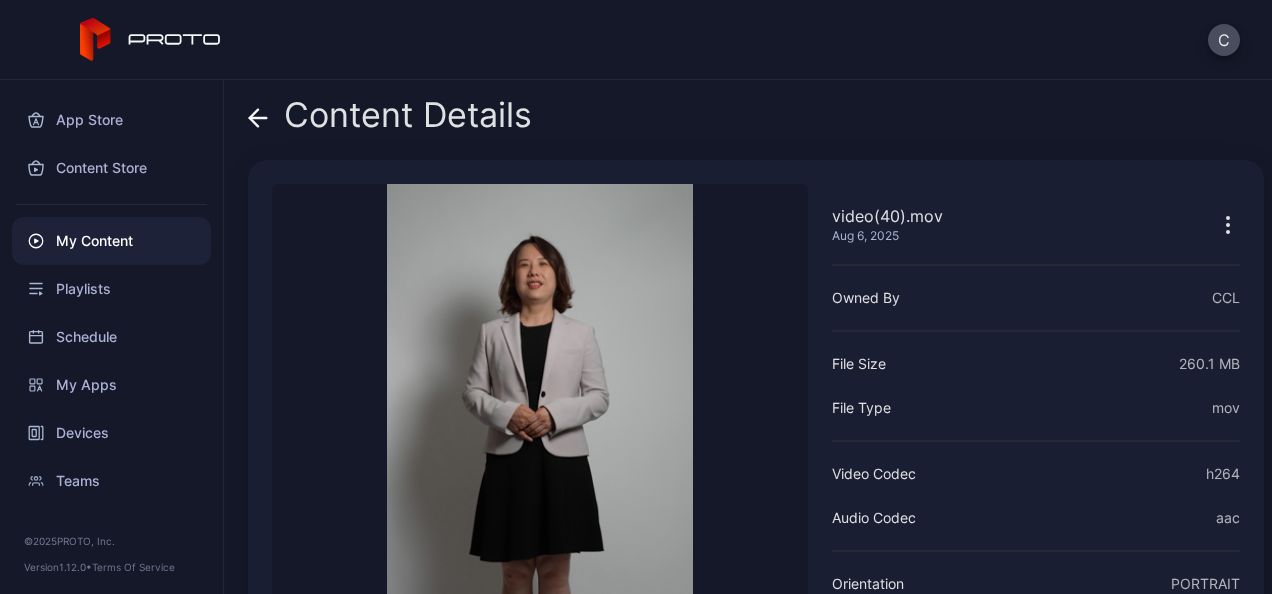 scroll, scrollTop: 232, scrollLeft: 0, axis: vertical 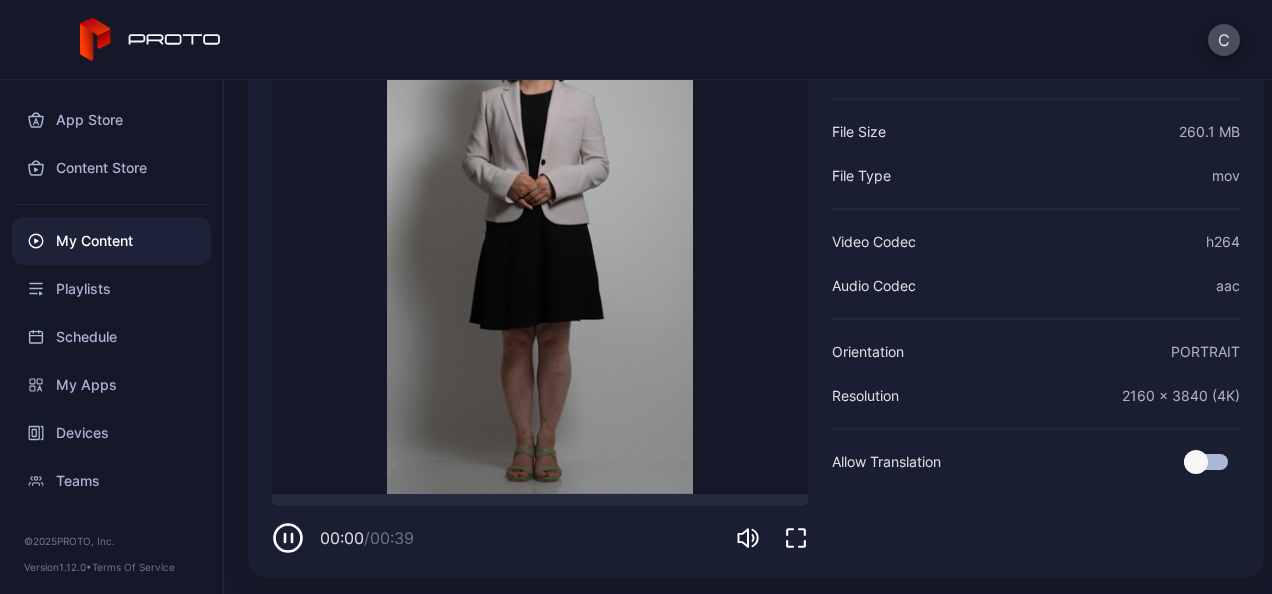 click 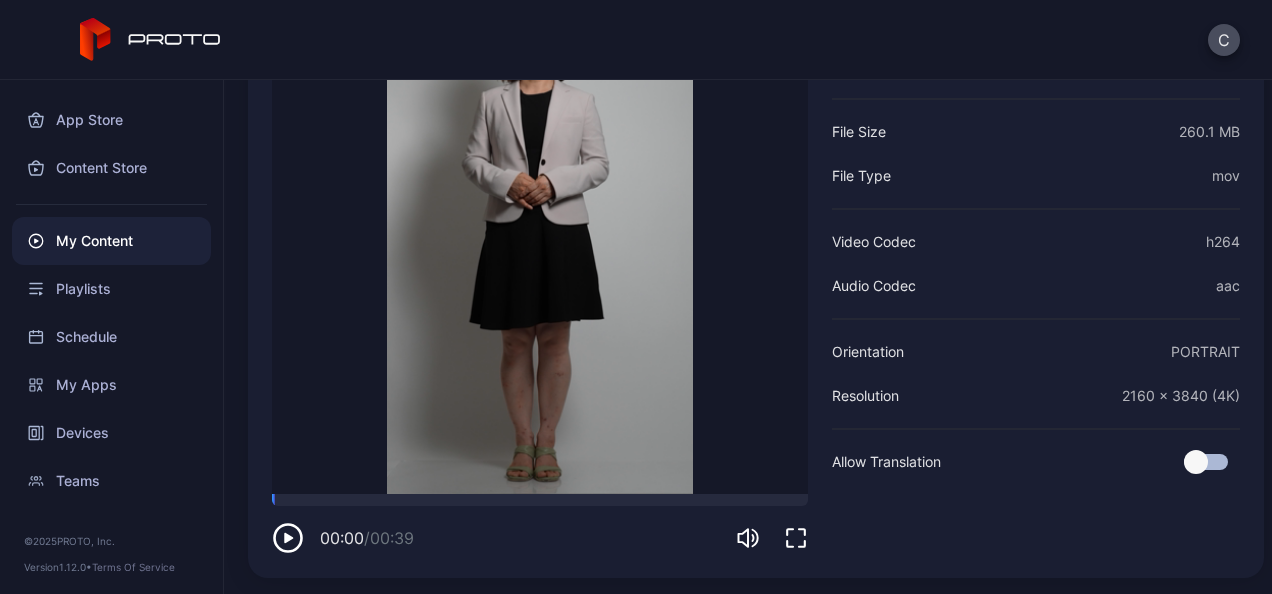 click 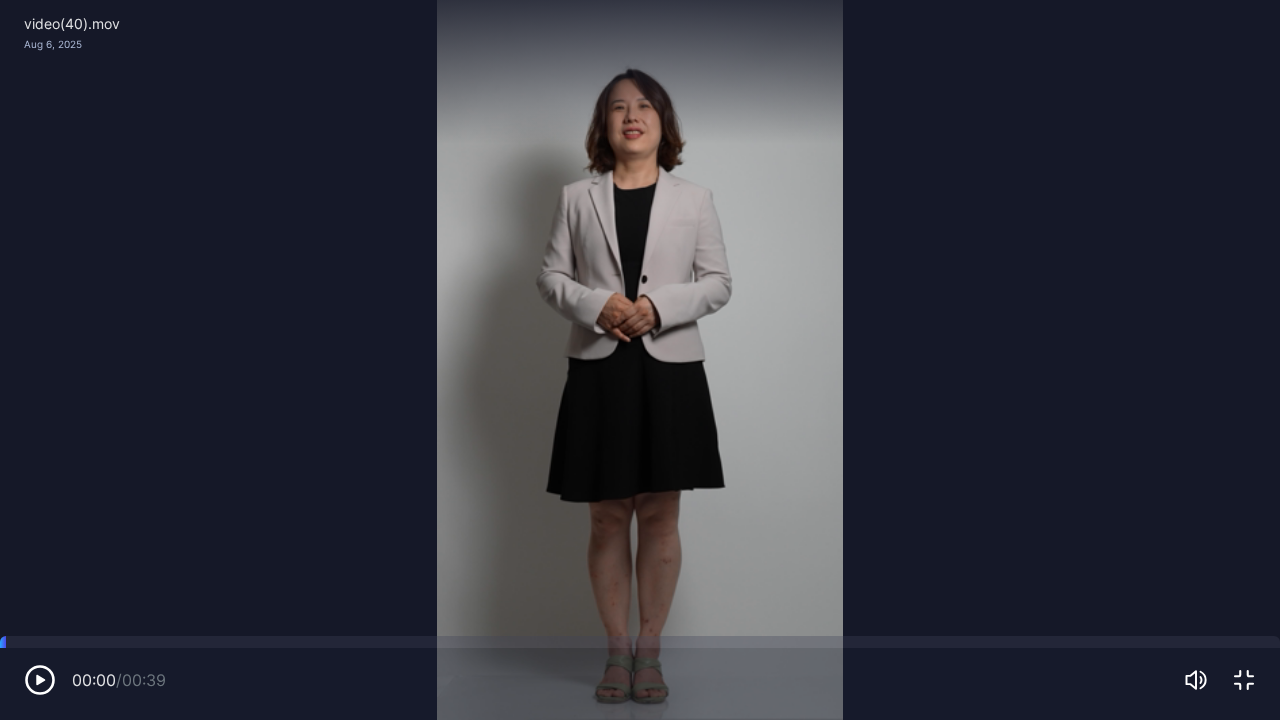 type 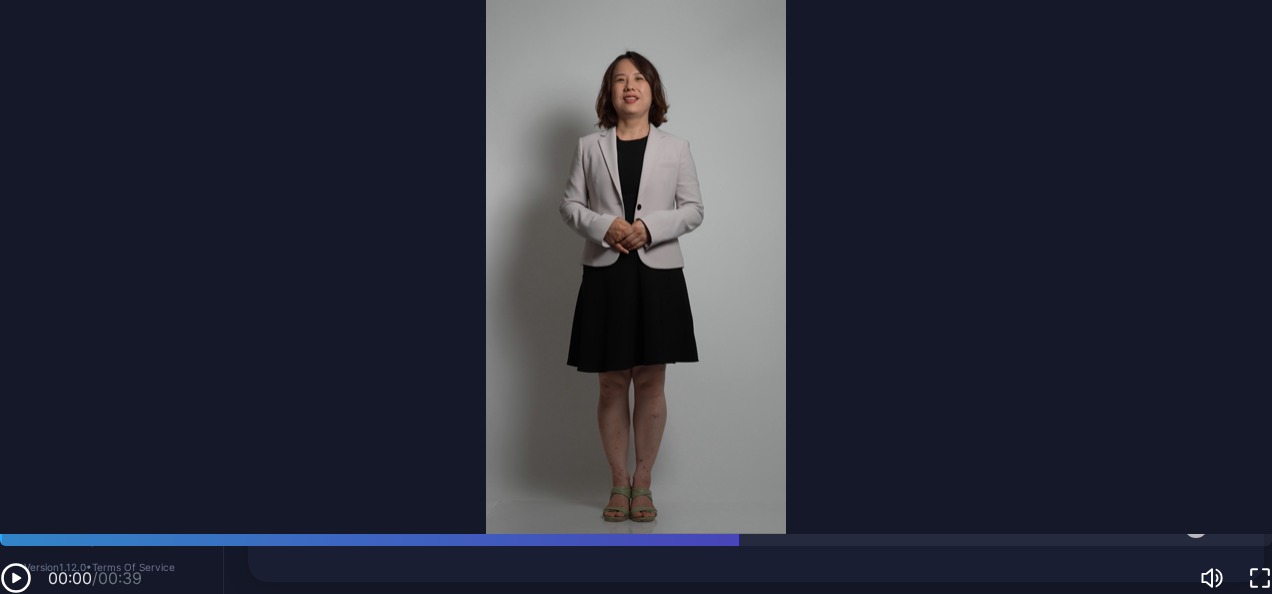 scroll, scrollTop: 232, scrollLeft: 0, axis: vertical 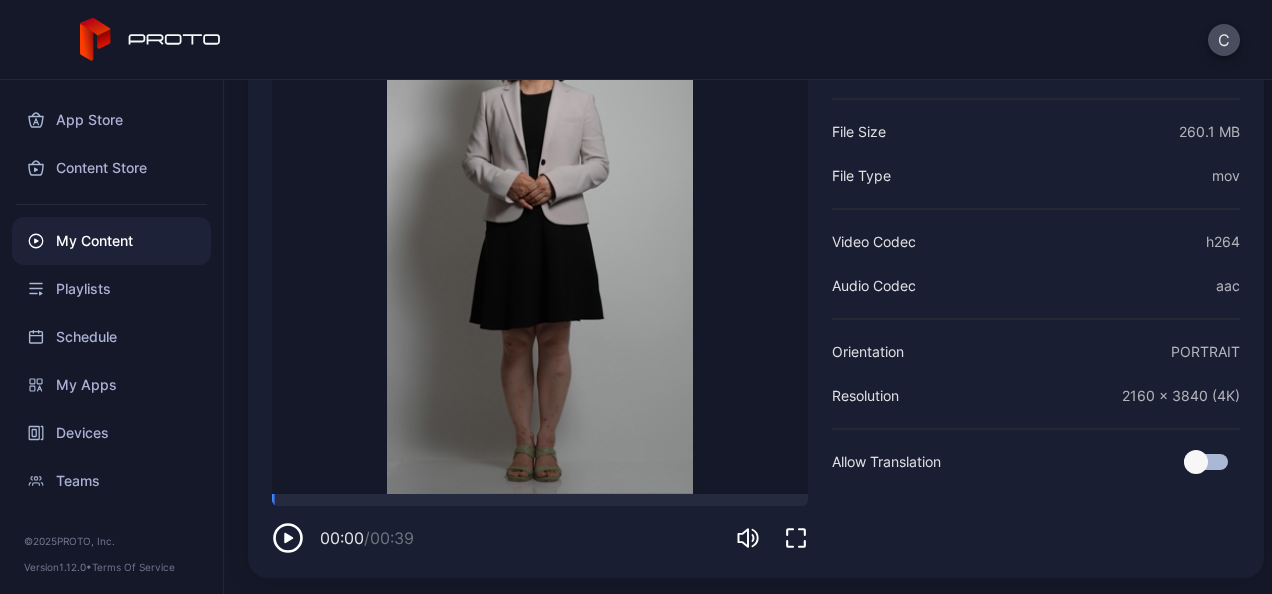 click 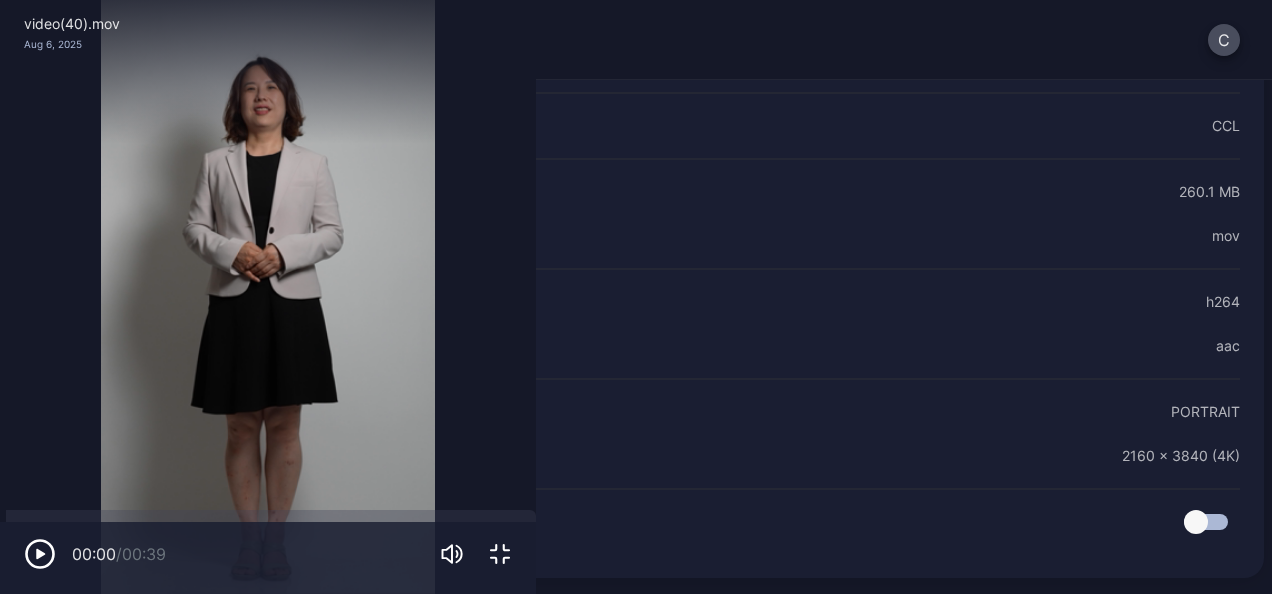 scroll, scrollTop: 42, scrollLeft: 0, axis: vertical 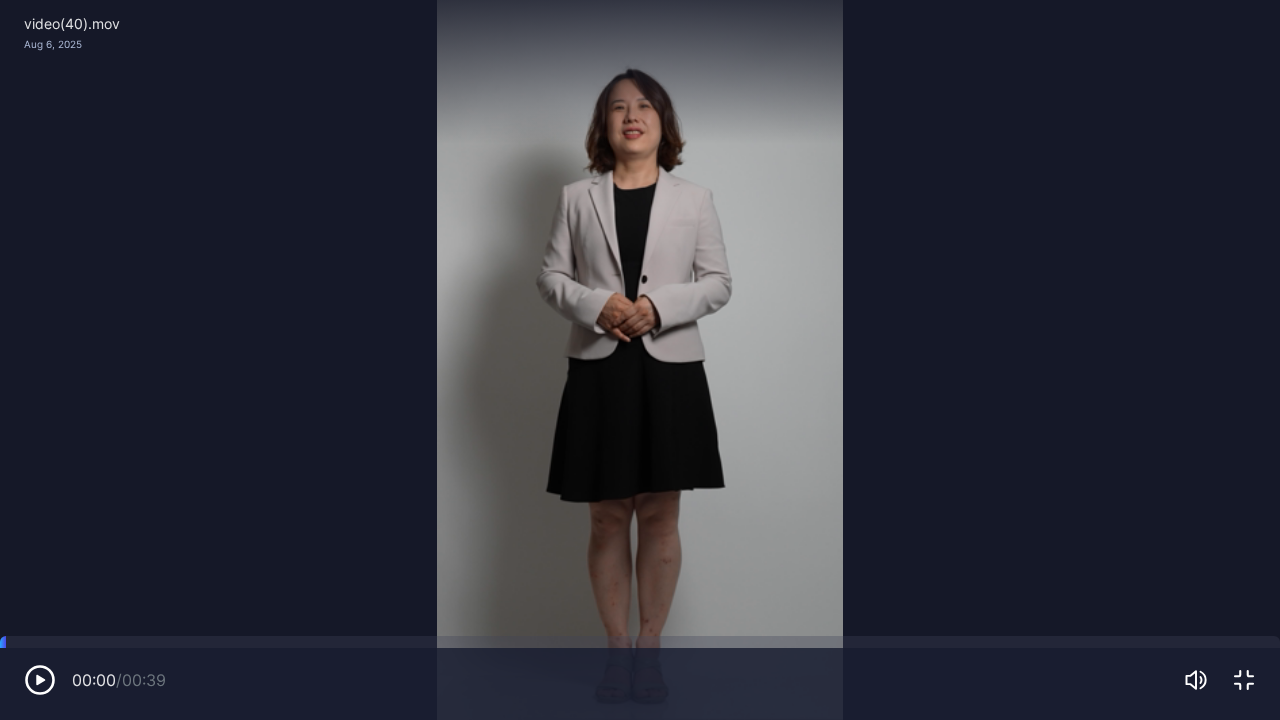 click on "Sorry, your browser doesn‘t support embedded videos" at bounding box center (640, 360) 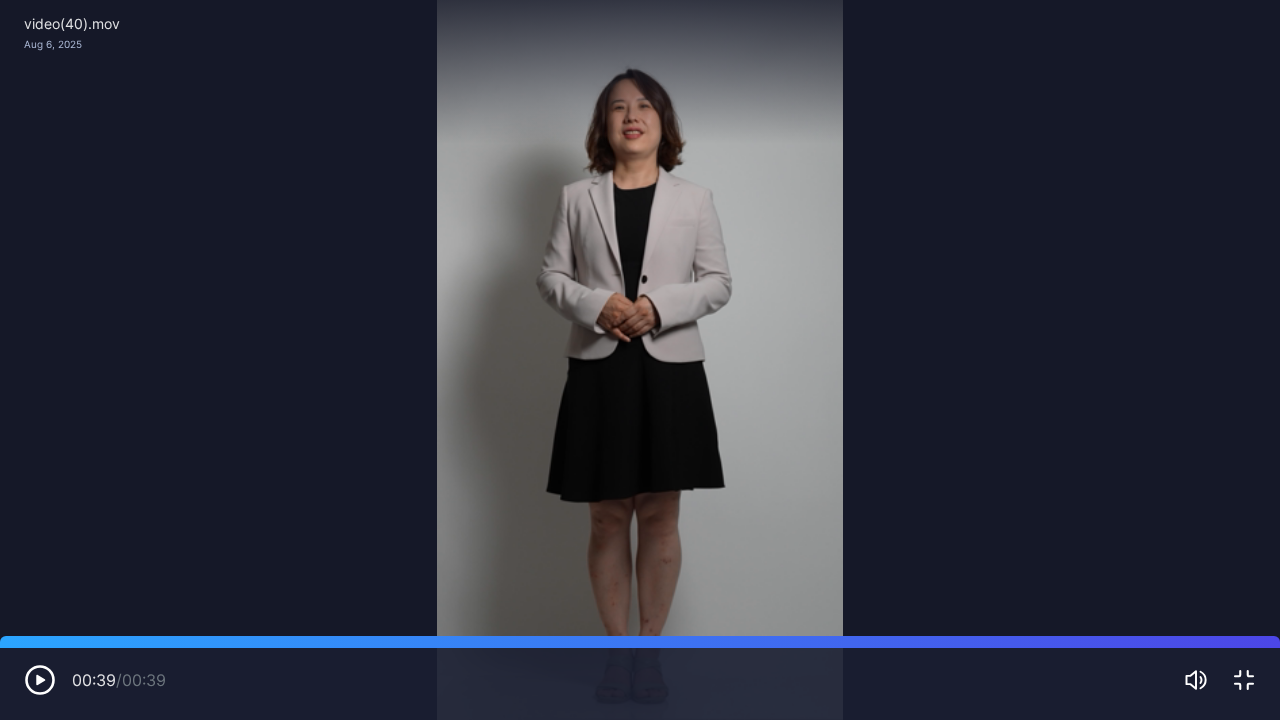 click on "00:39  /  00:39" at bounding box center [640, 684] 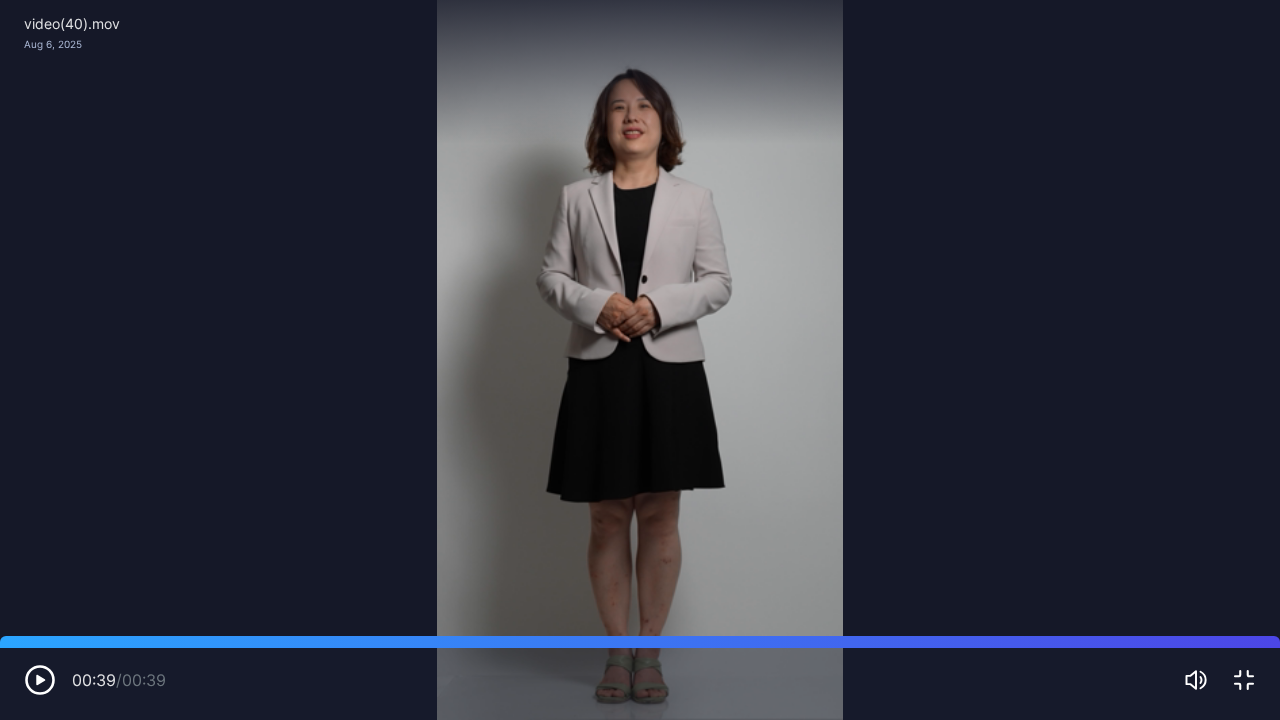 click 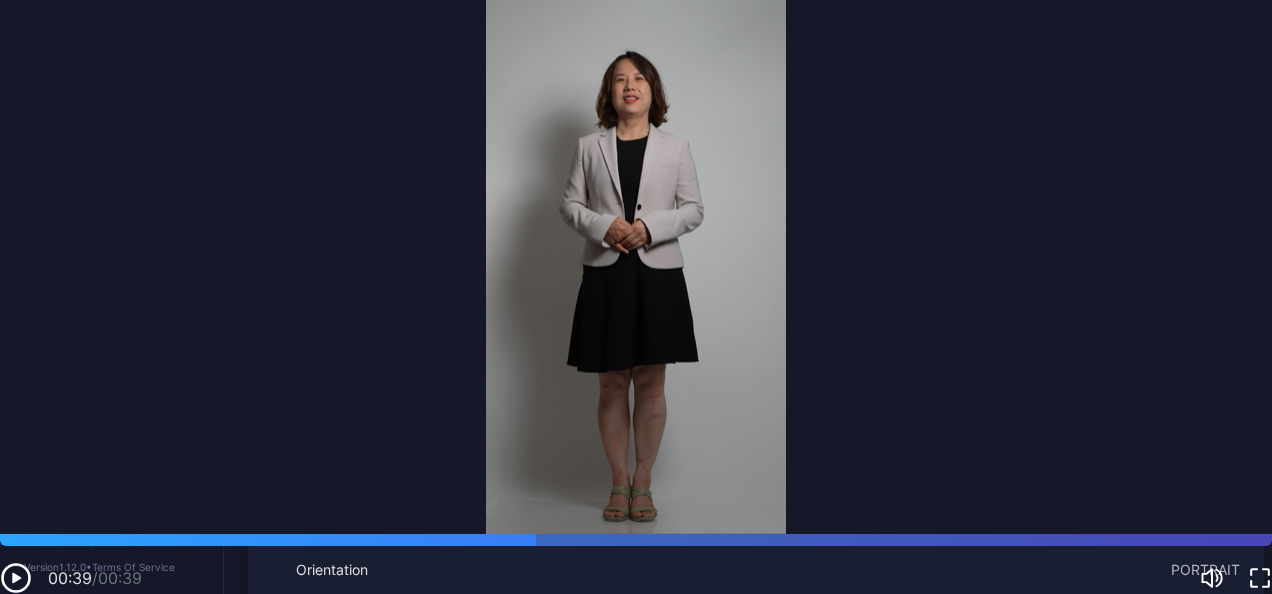 scroll, scrollTop: 0, scrollLeft: 0, axis: both 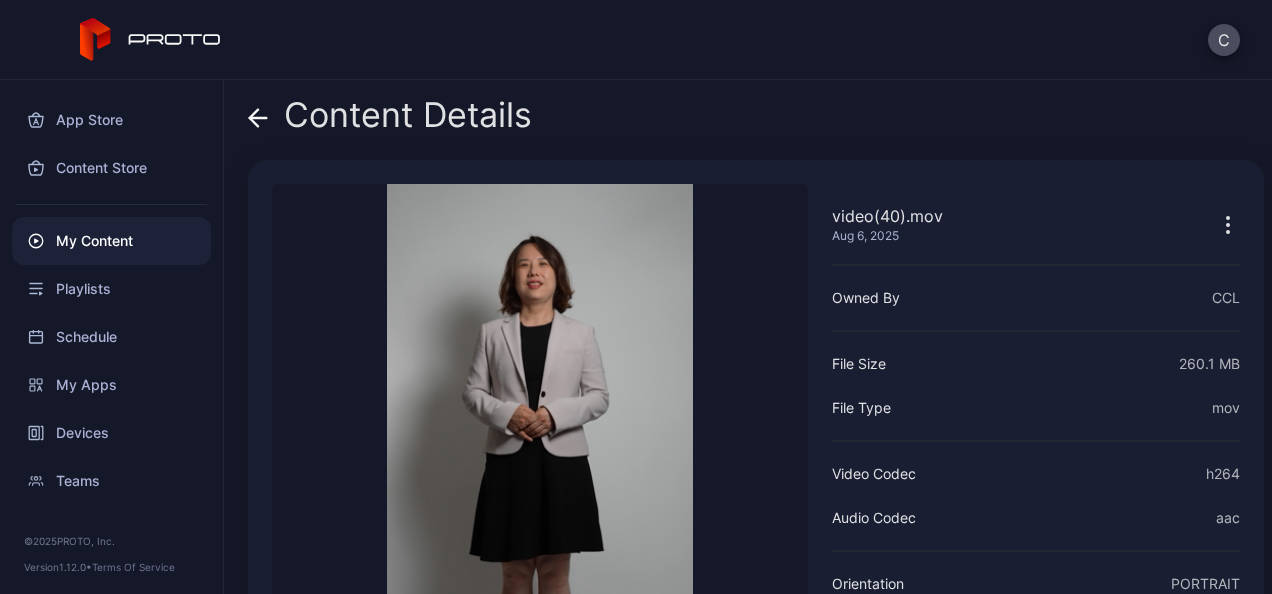 click 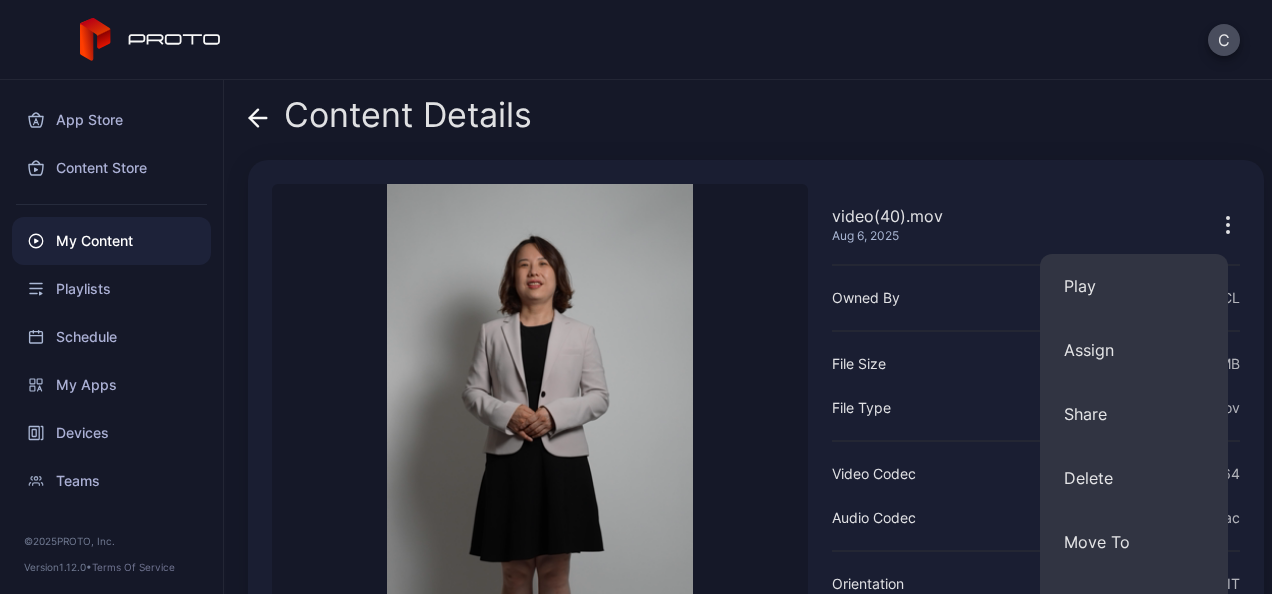 scroll, scrollTop: 232, scrollLeft: 0, axis: vertical 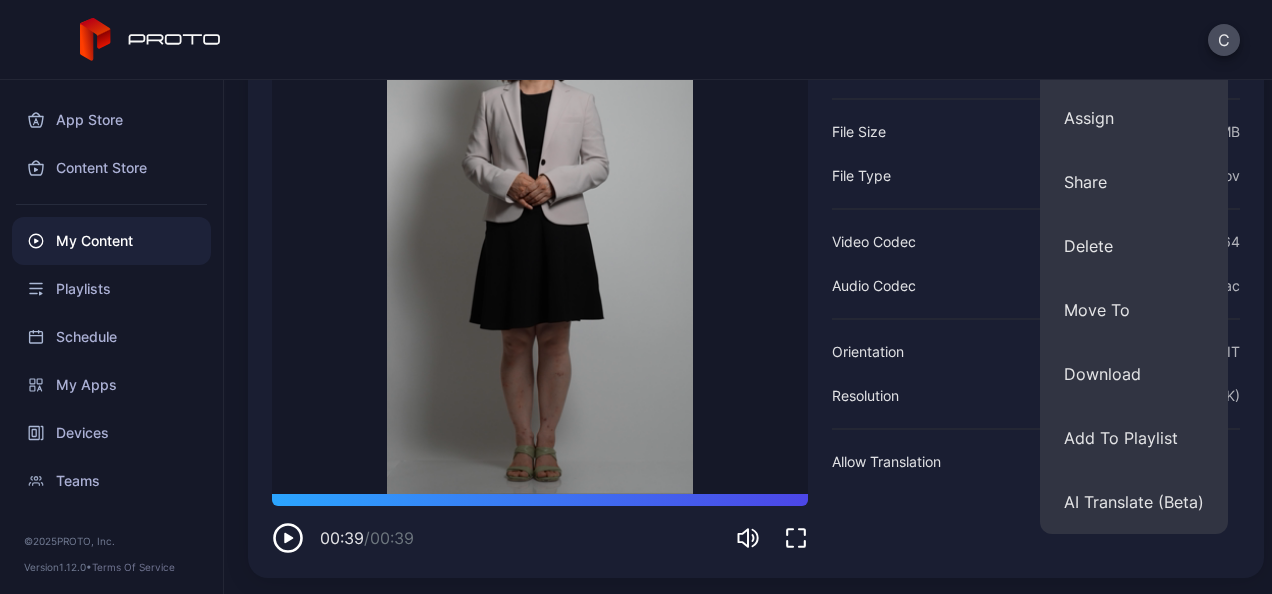 click on "My Content" at bounding box center [111, 241] 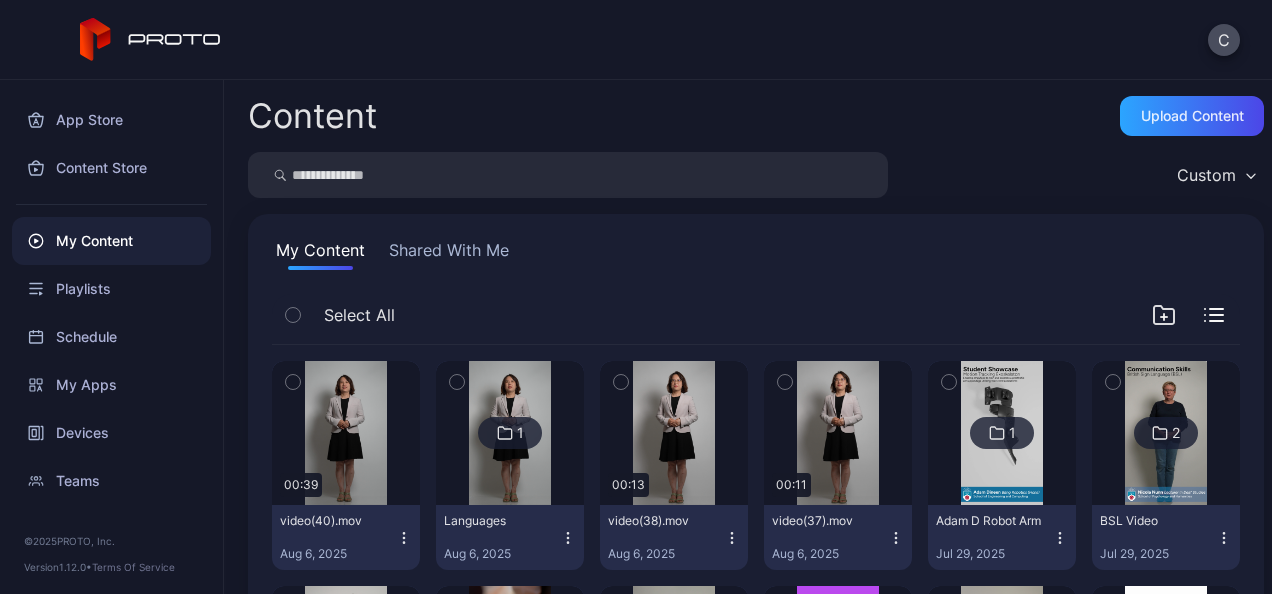 click 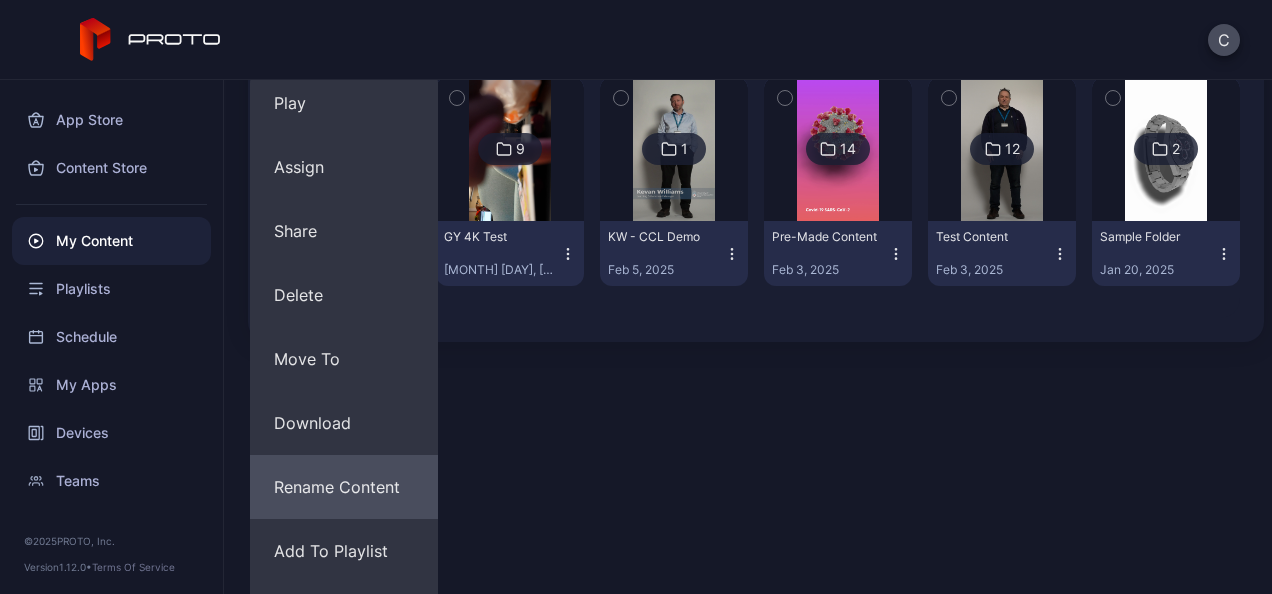 click on "Rename Content" at bounding box center [344, 487] 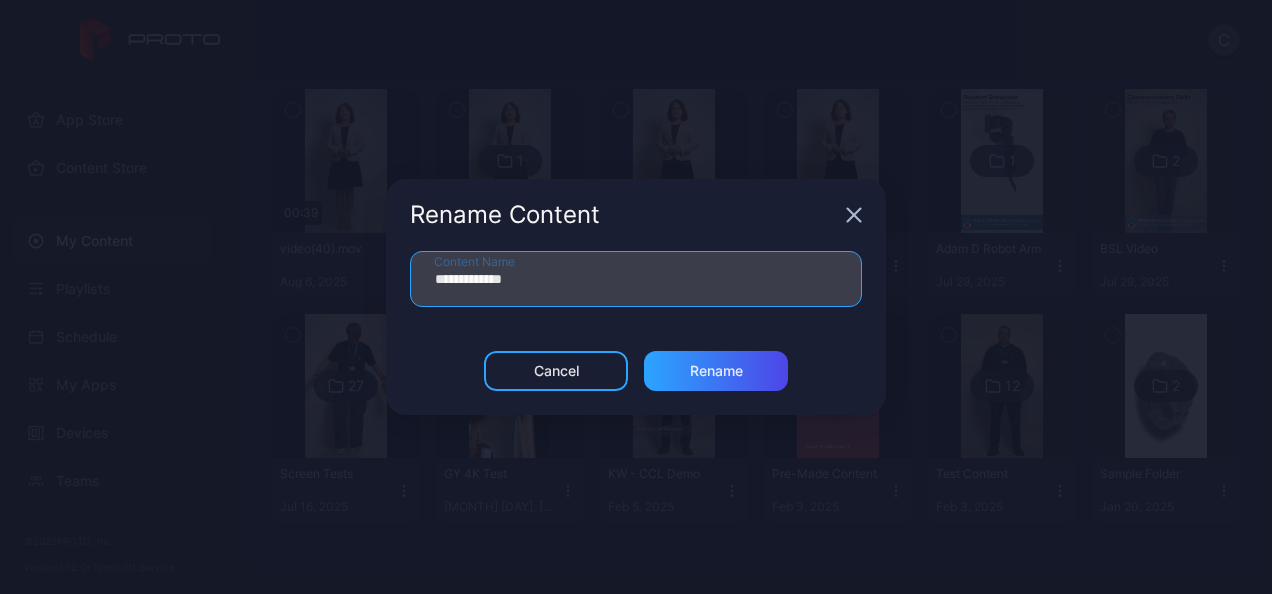 click on "**********" at bounding box center (636, 279) 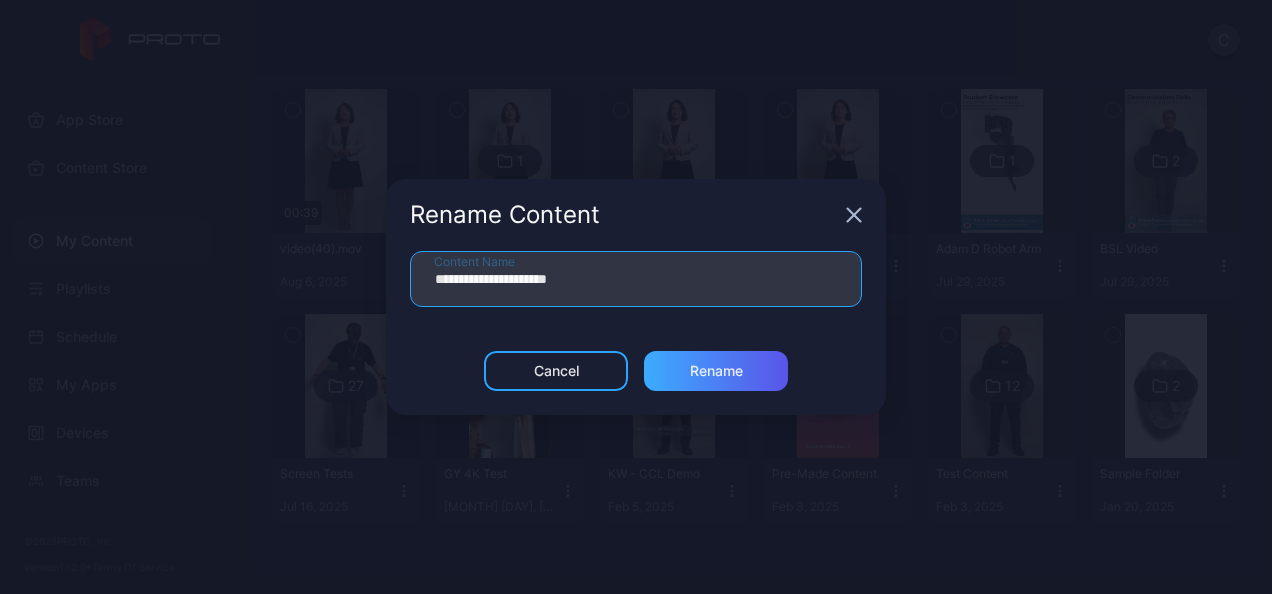 type on "**********" 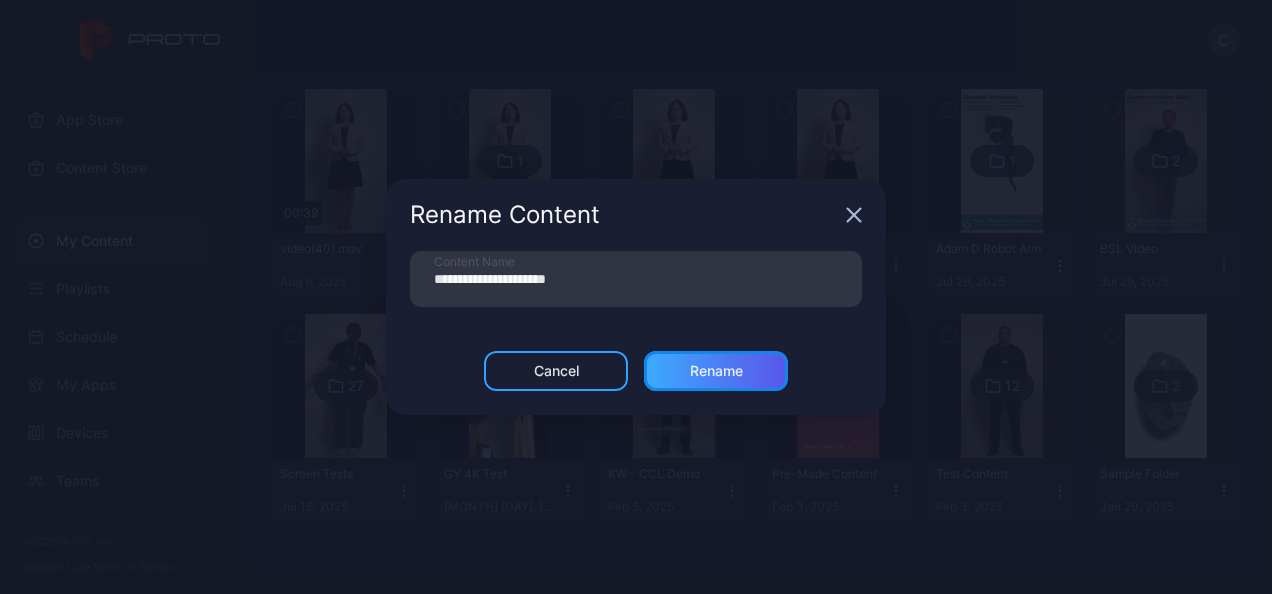 click on "Rename" at bounding box center [716, 371] 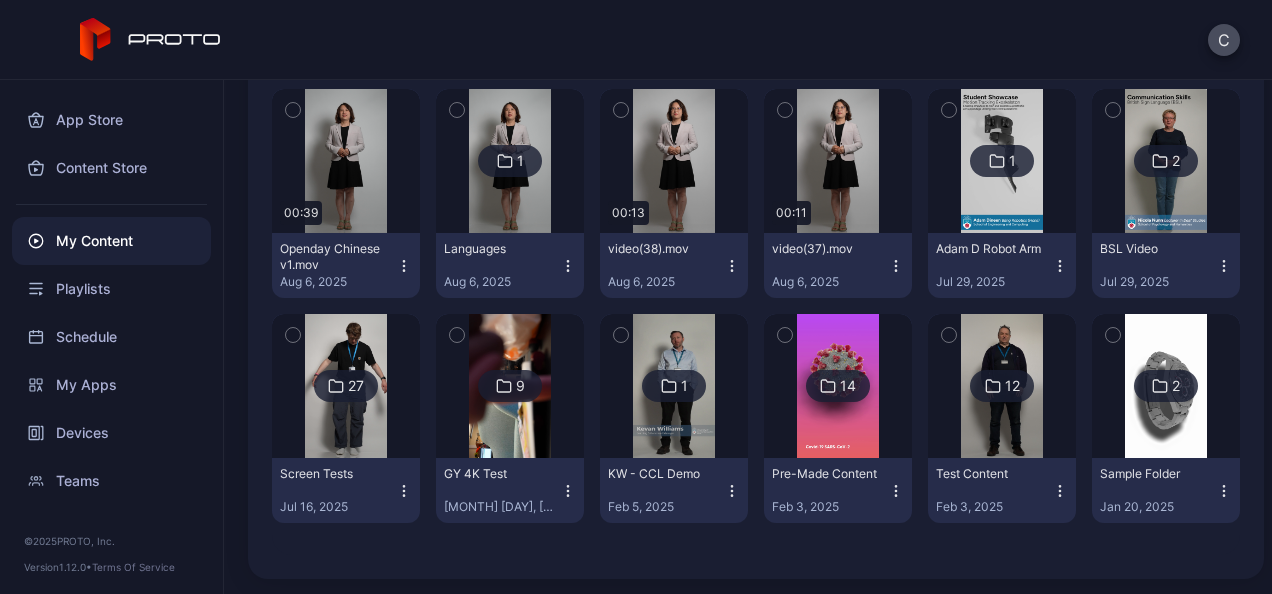 scroll, scrollTop: 0, scrollLeft: 0, axis: both 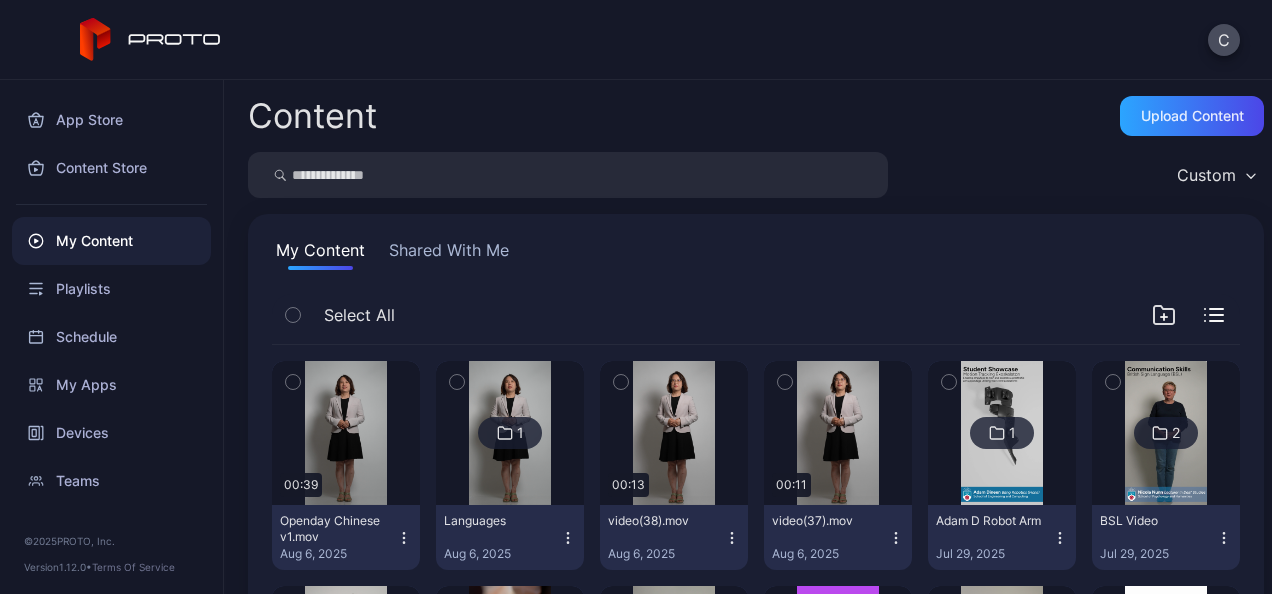 click 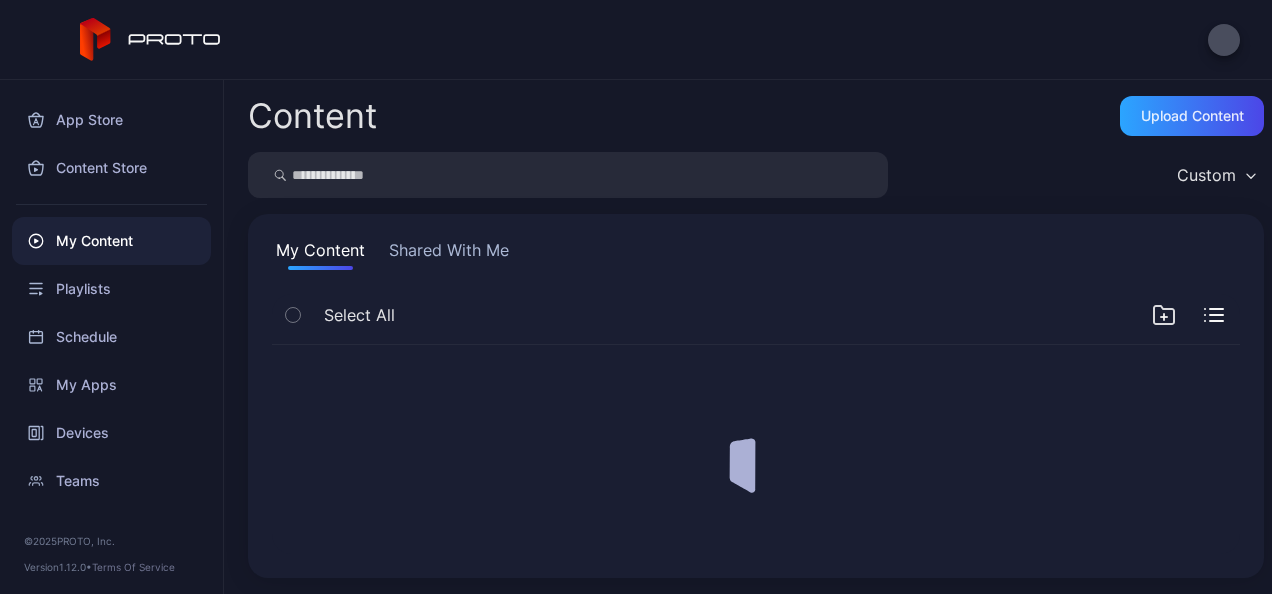 scroll, scrollTop: 0, scrollLeft: 0, axis: both 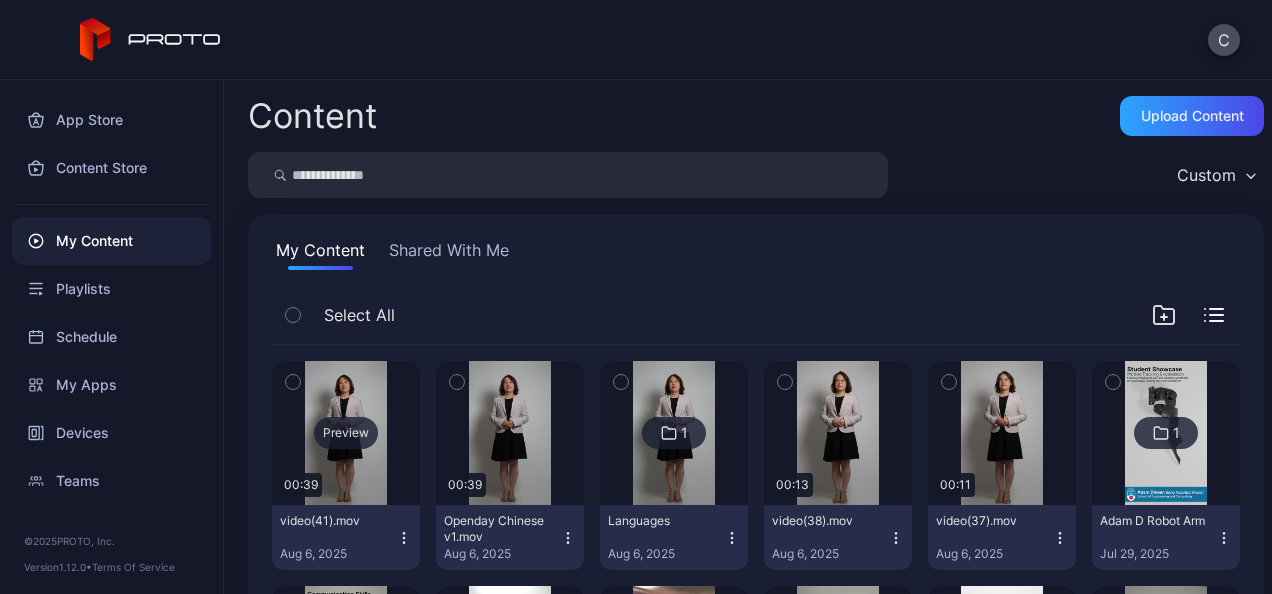 click on "Preview" at bounding box center (346, 433) 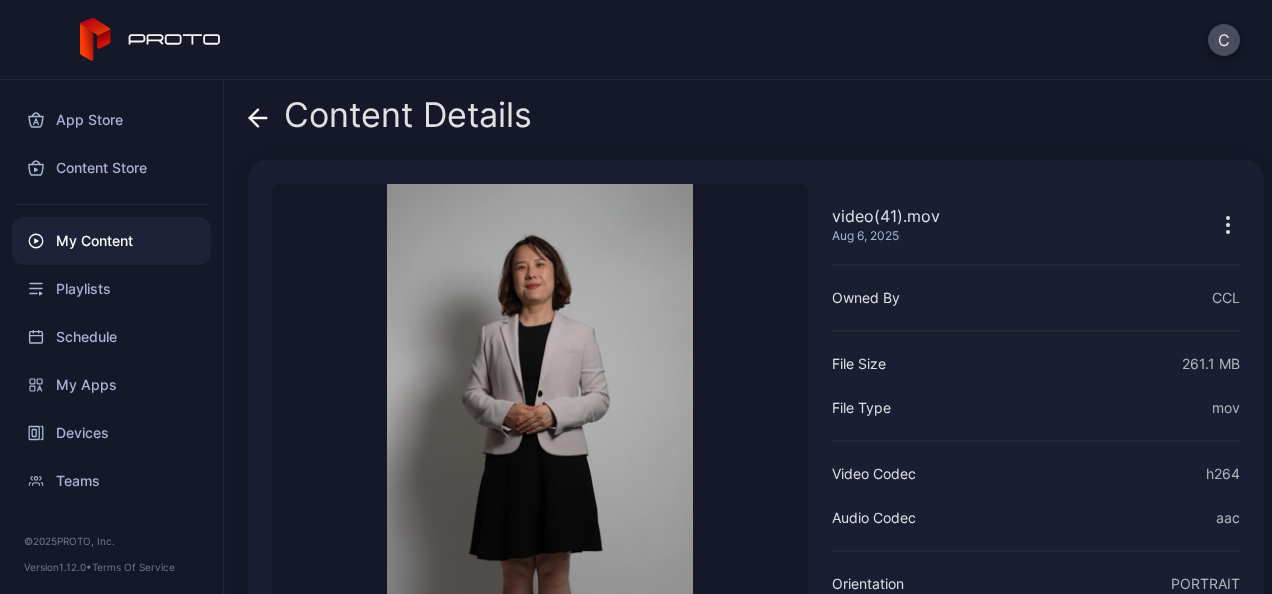 scroll, scrollTop: 224, scrollLeft: 0, axis: vertical 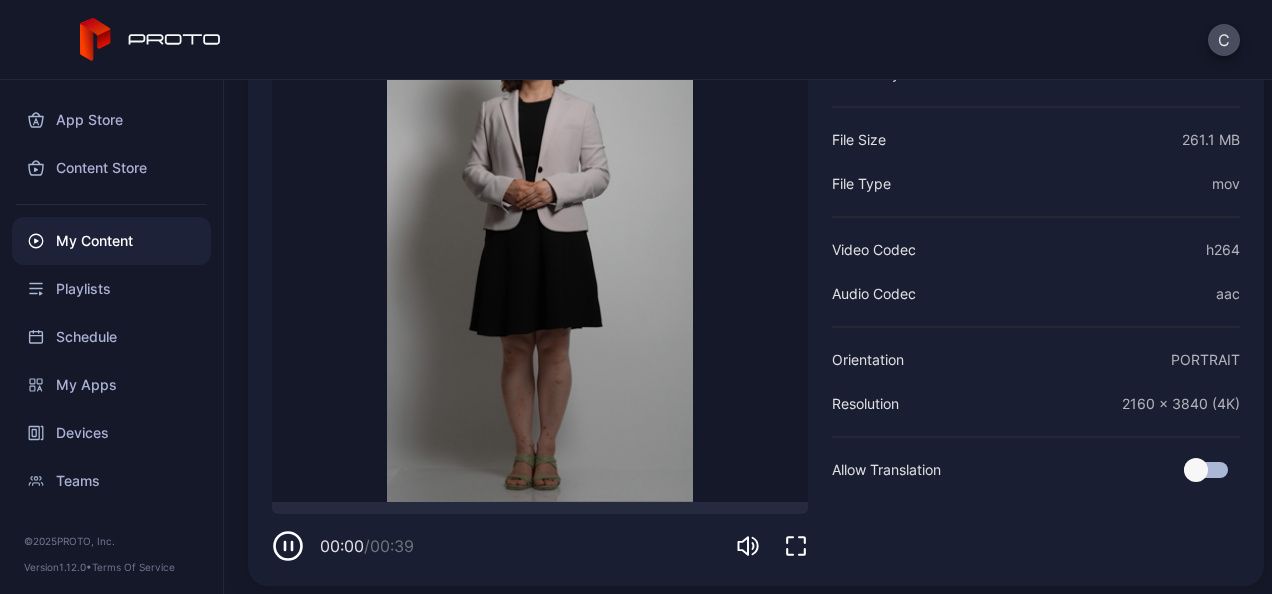 click 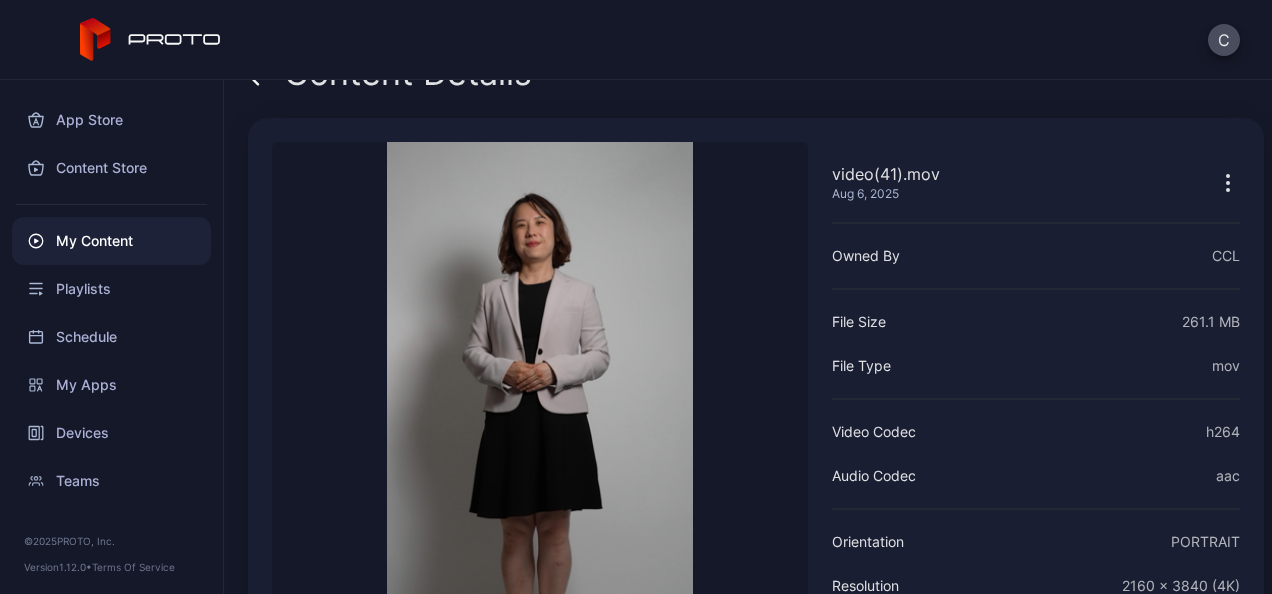 scroll, scrollTop: 46, scrollLeft: 0, axis: vertical 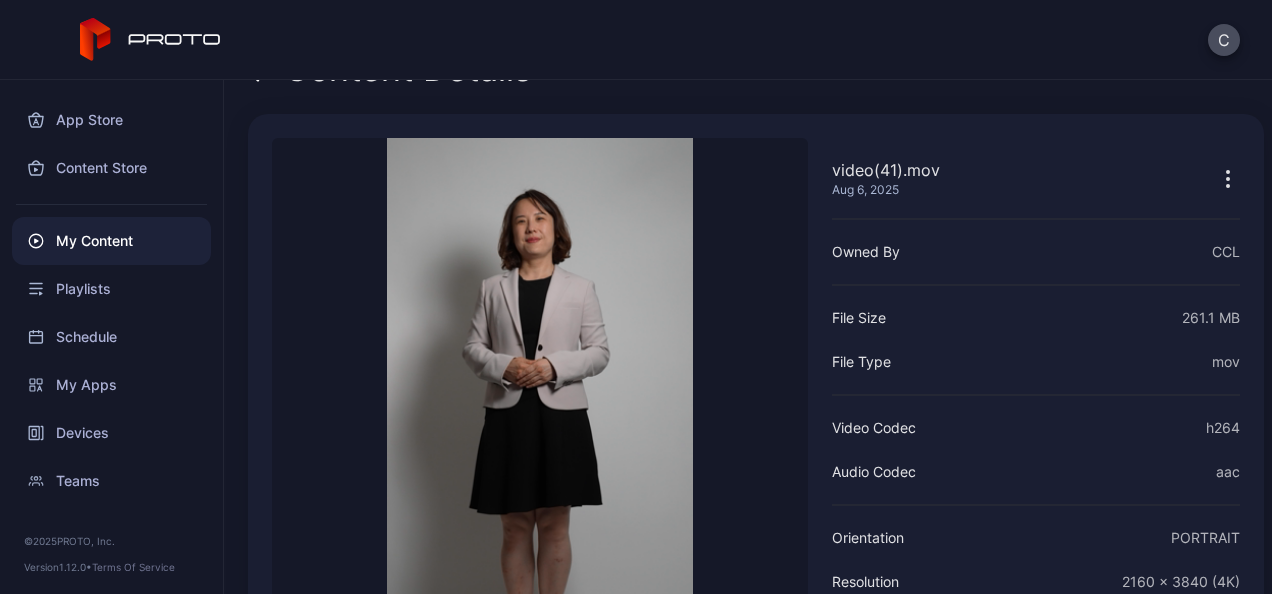 click on "My Content" at bounding box center (111, 241) 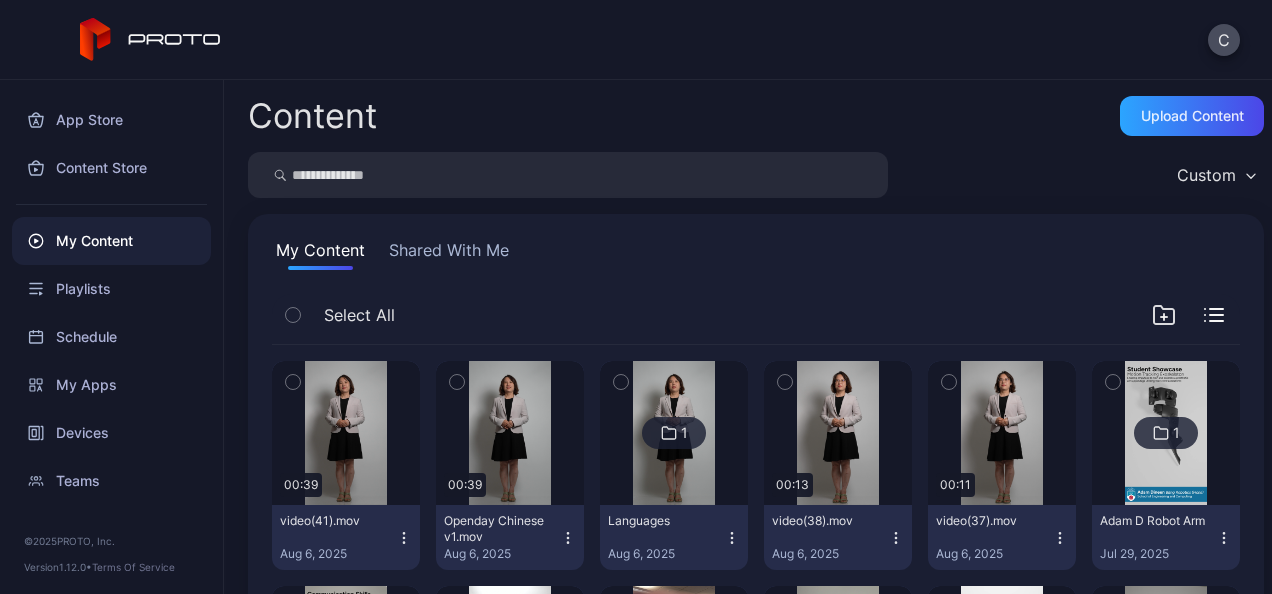 click 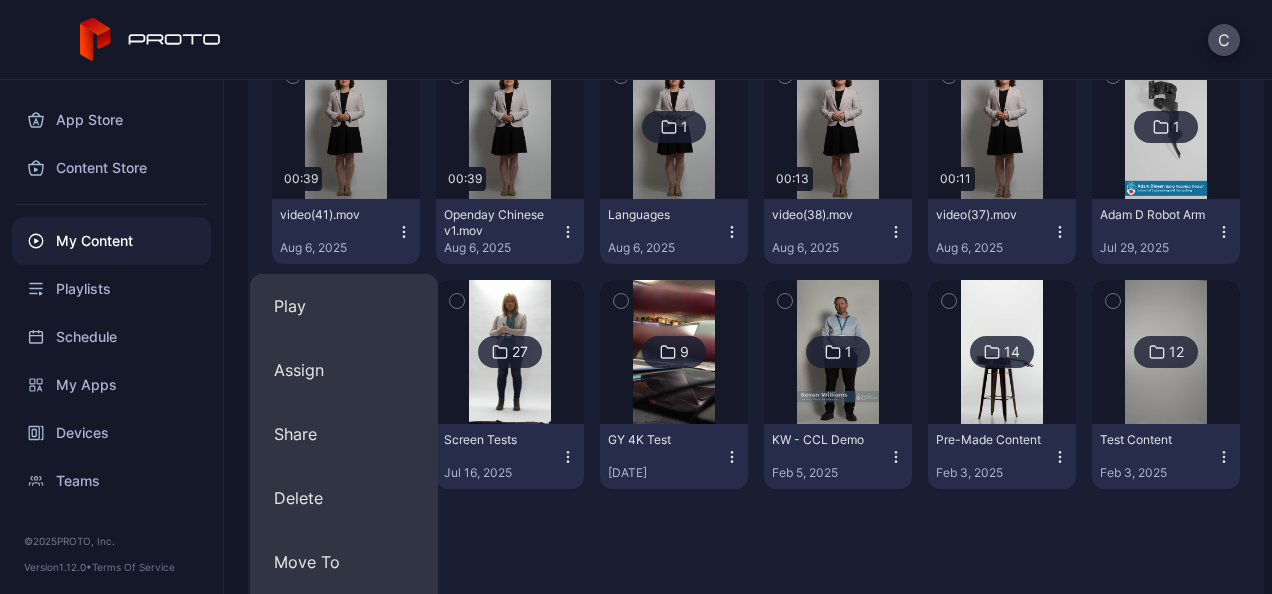 scroll, scrollTop: 561, scrollLeft: 0, axis: vertical 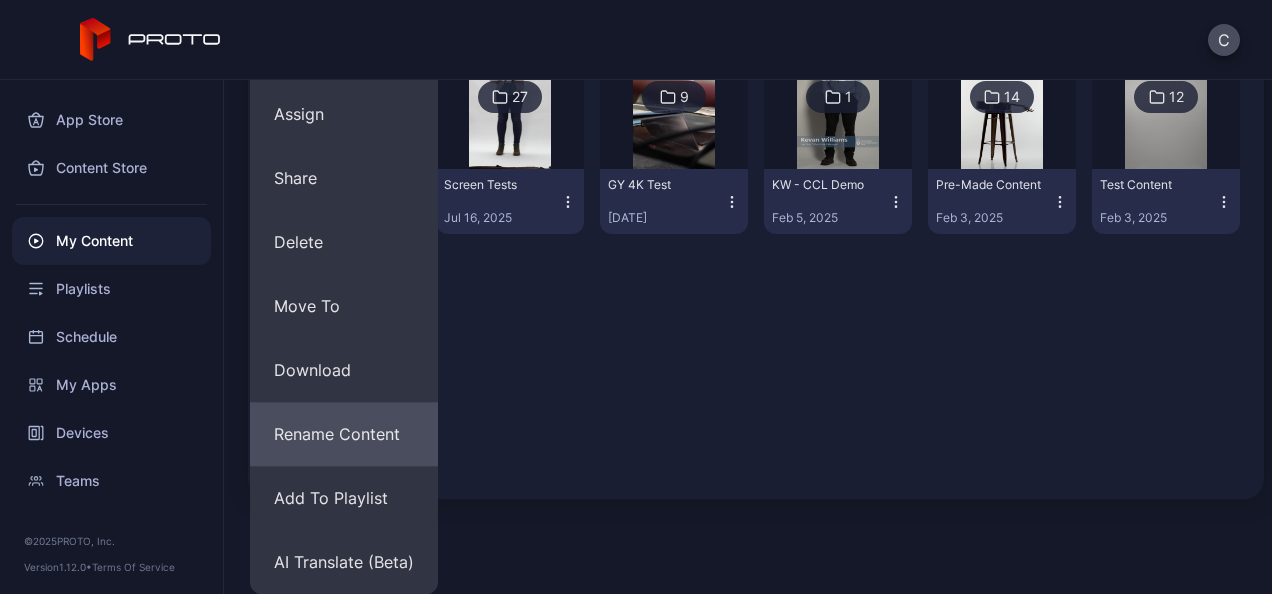 click on "Rename Content" at bounding box center [344, 434] 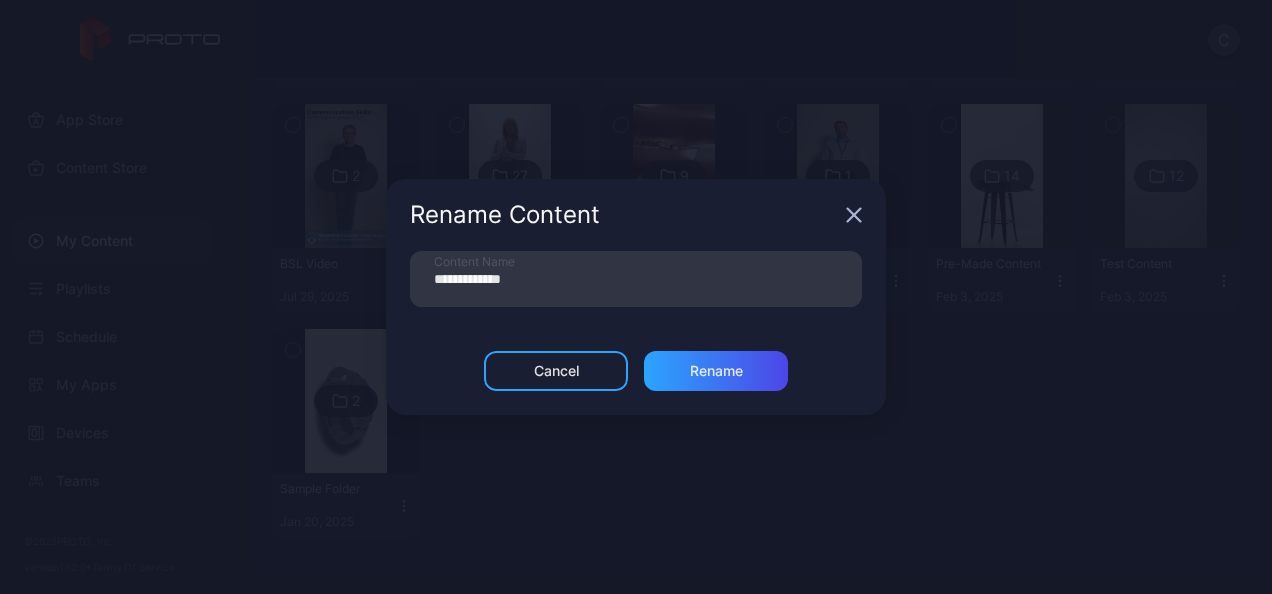 scroll, scrollTop: 482, scrollLeft: 0, axis: vertical 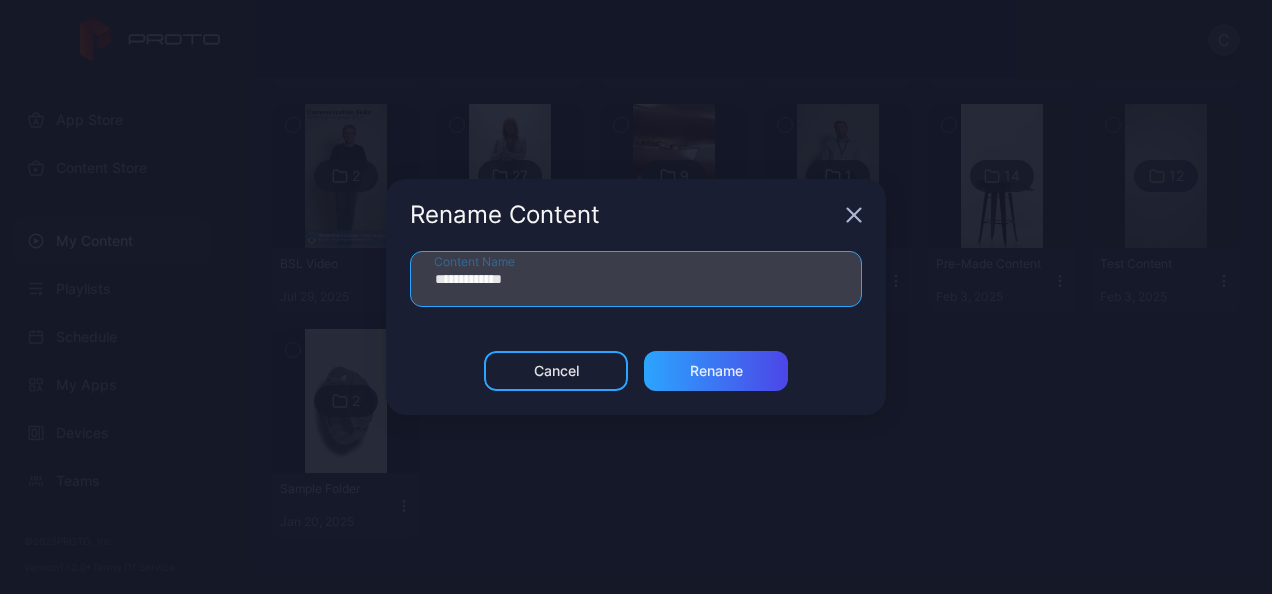 click on "**********" at bounding box center (636, 279) 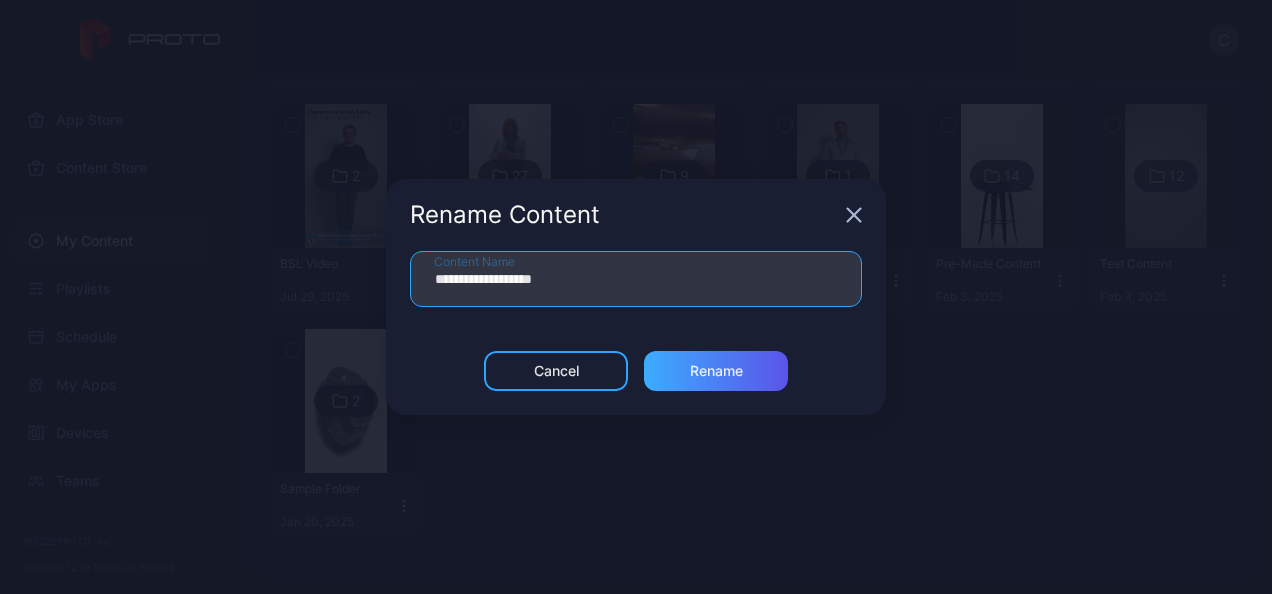 type on "**********" 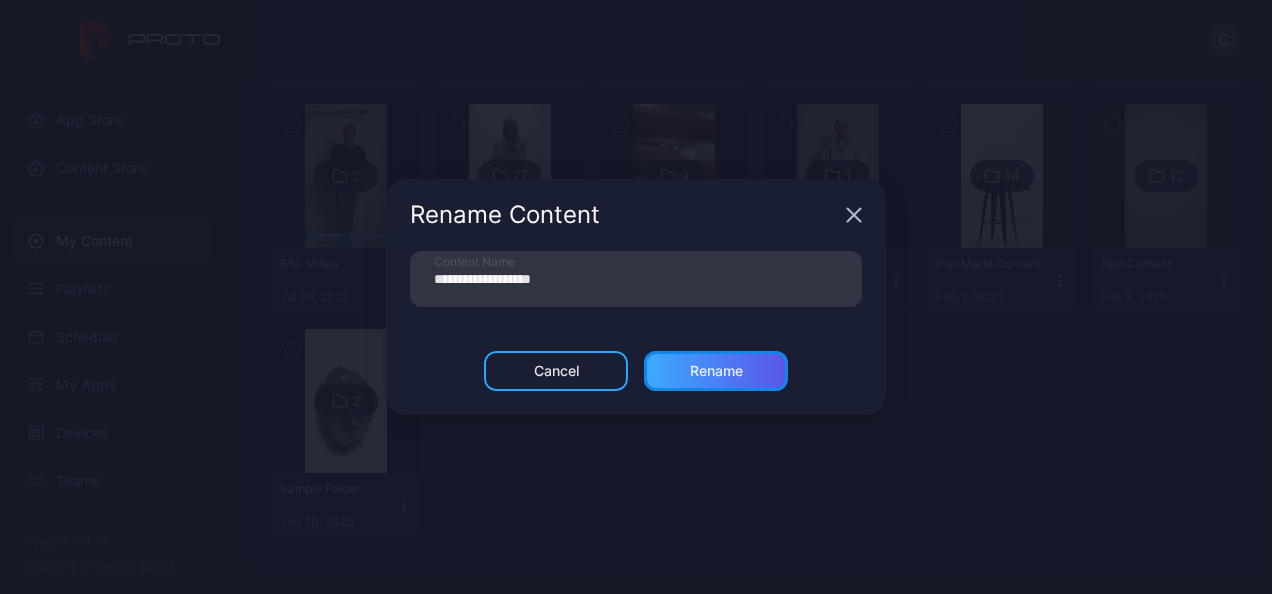 click on "Rename" at bounding box center [716, 371] 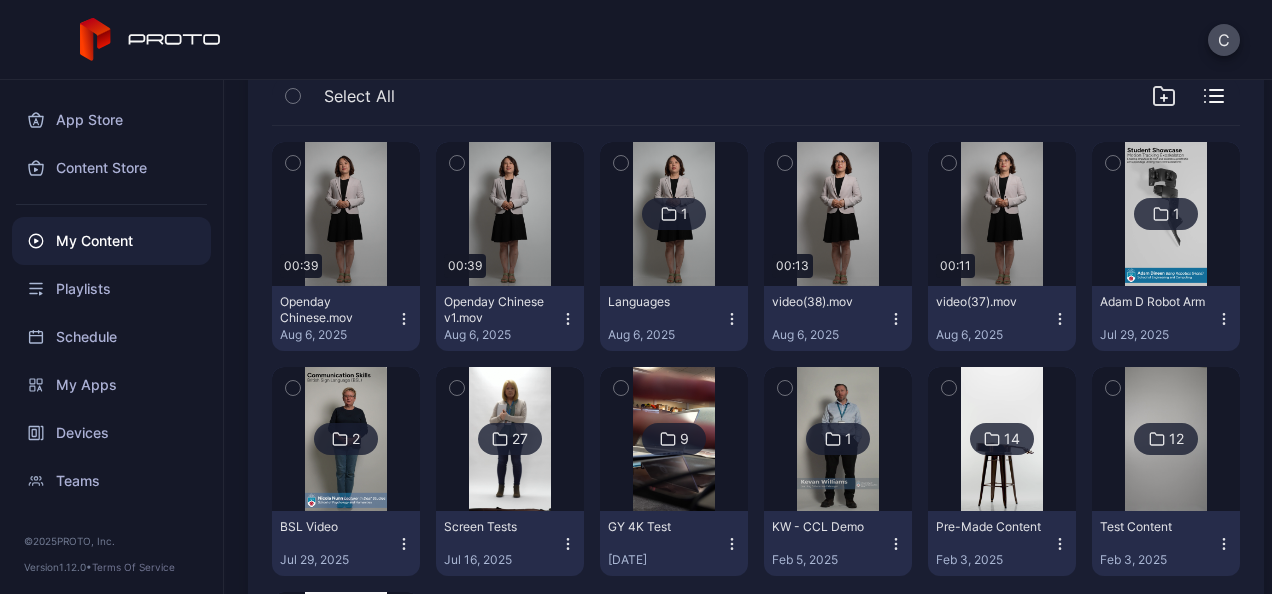scroll, scrollTop: 214, scrollLeft: 0, axis: vertical 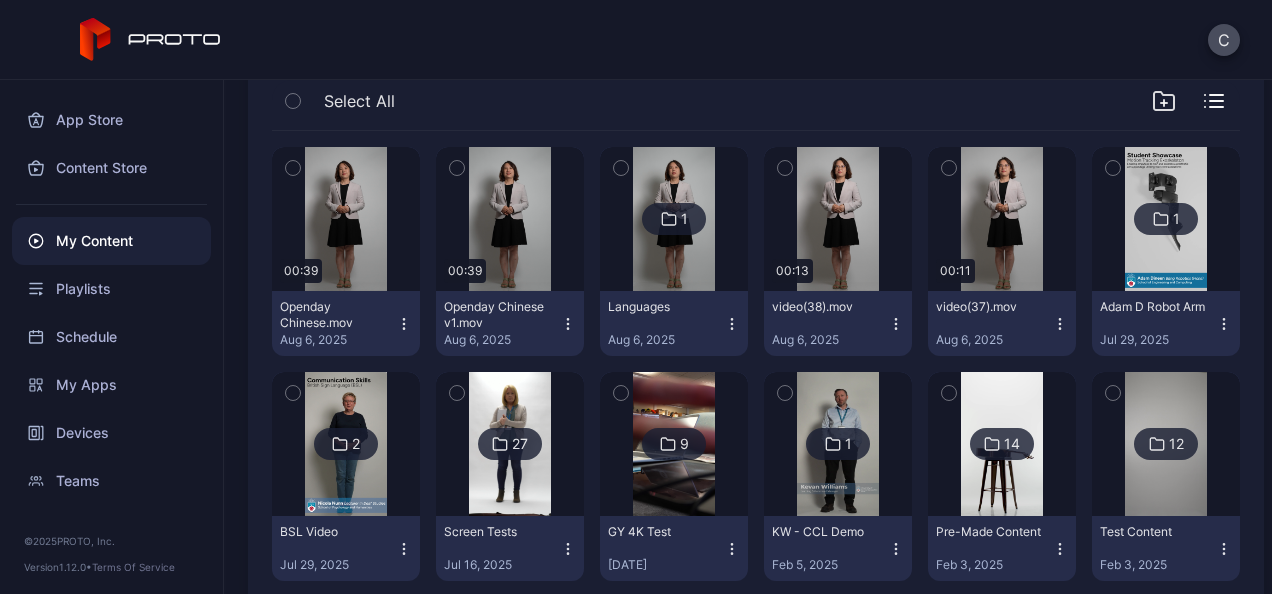 click at bounding box center [673, 219] 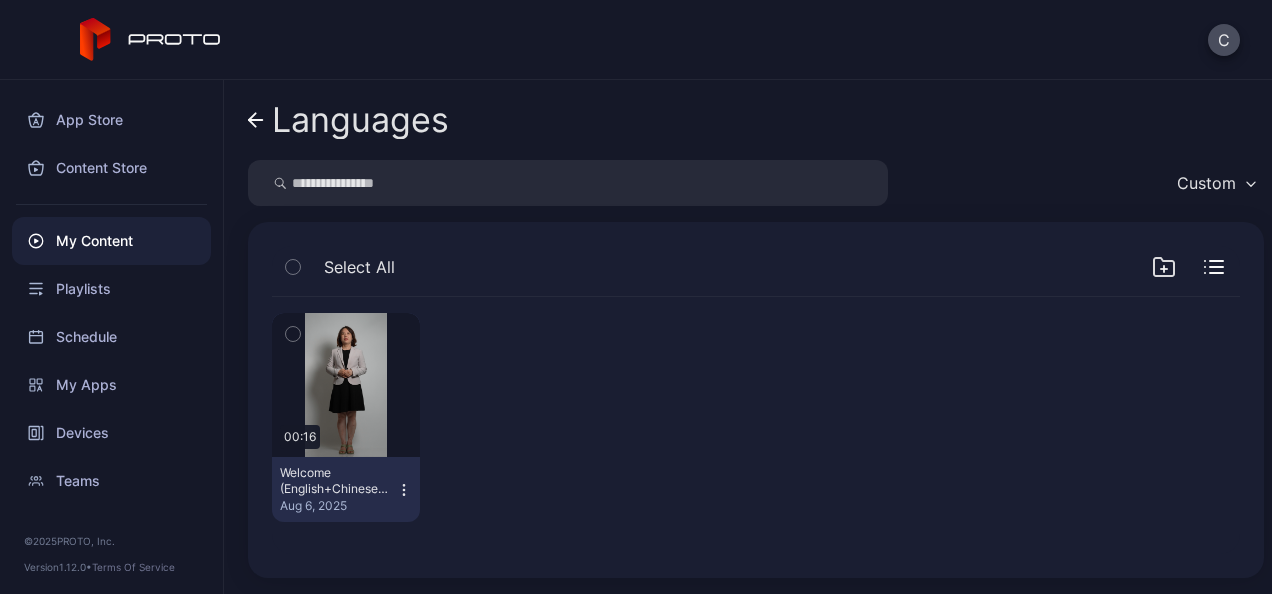 click on "Languages" at bounding box center [348, 120] 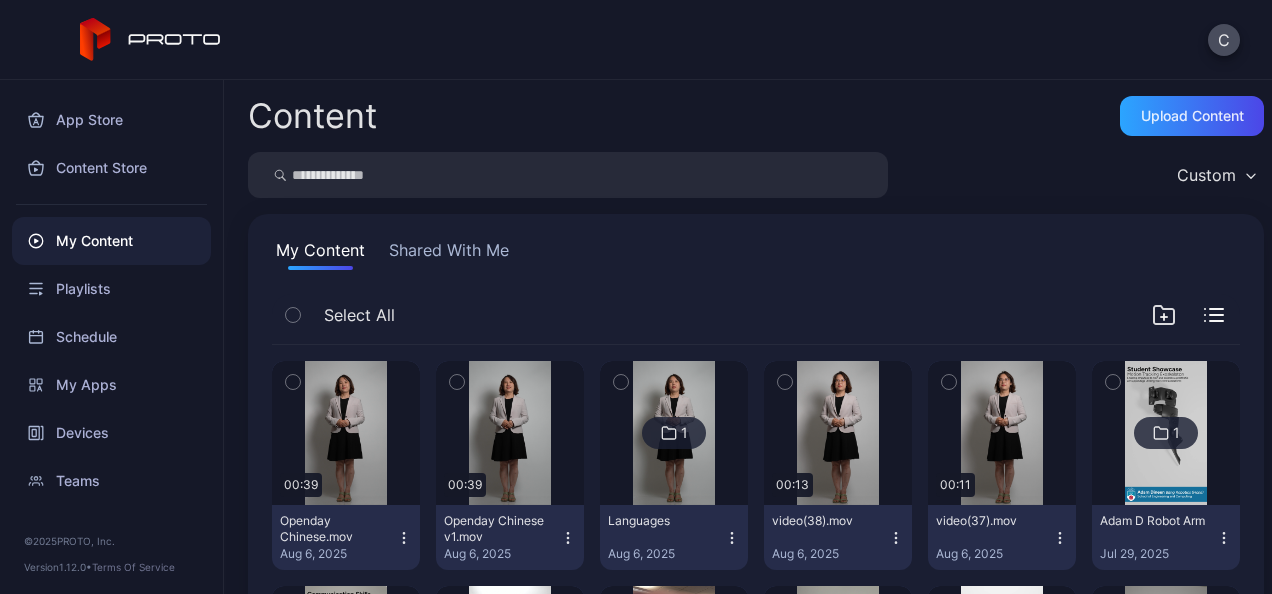 scroll, scrollTop: 214, scrollLeft: 0, axis: vertical 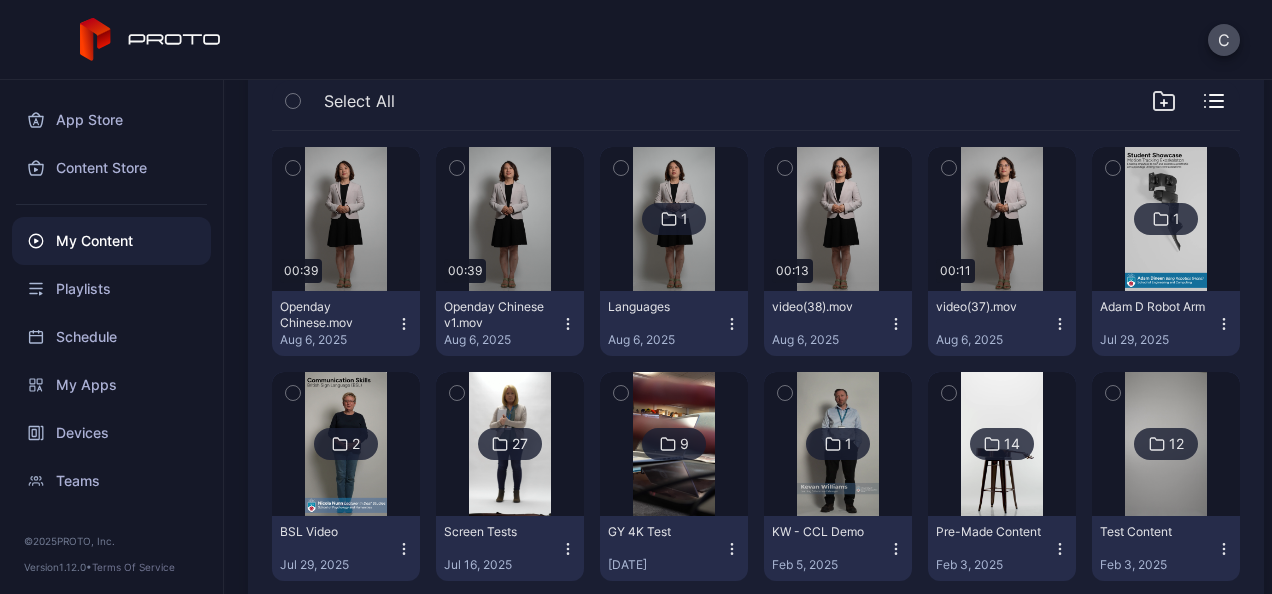 click 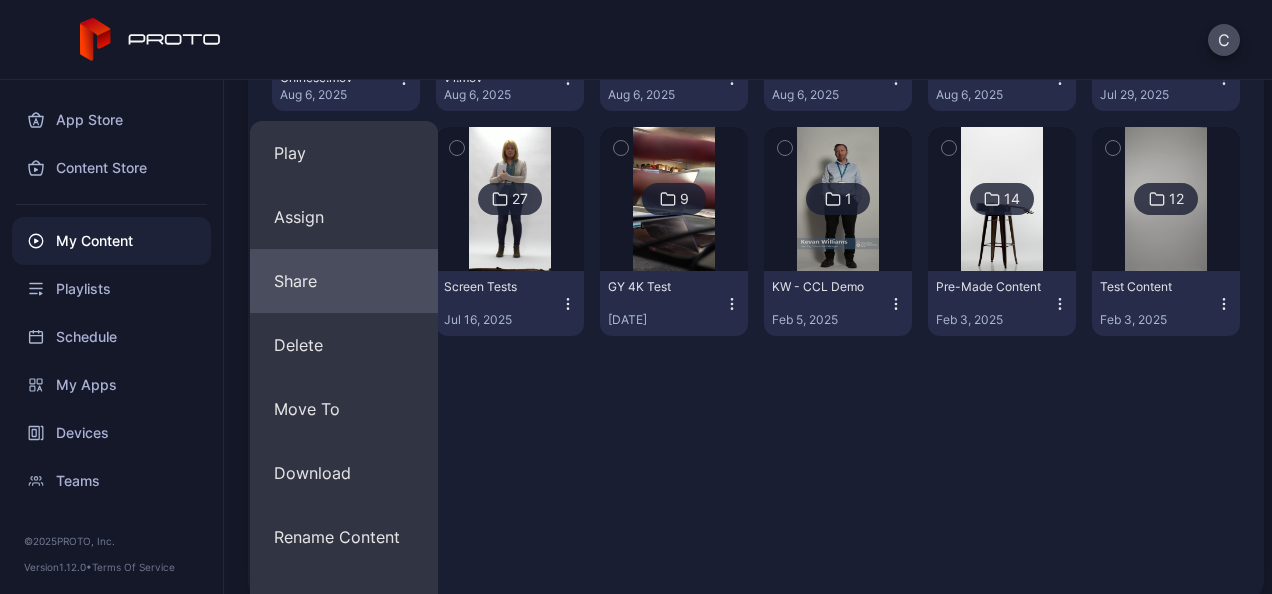 scroll, scrollTop: 462, scrollLeft: 0, axis: vertical 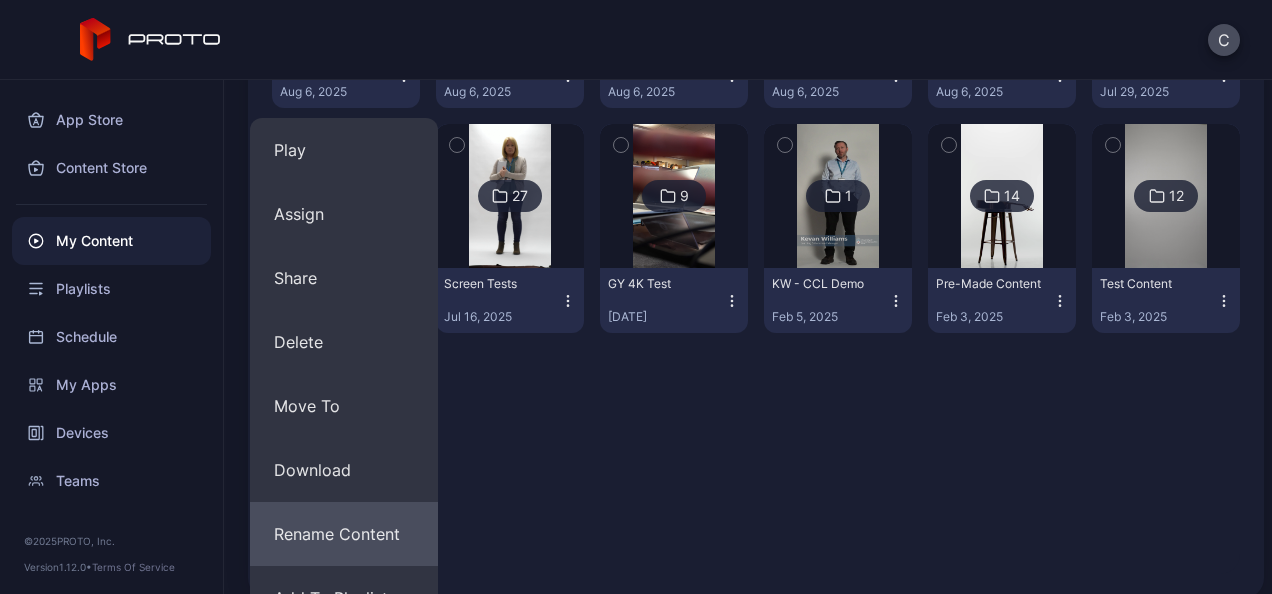 click on "Rename Content" at bounding box center (344, 534) 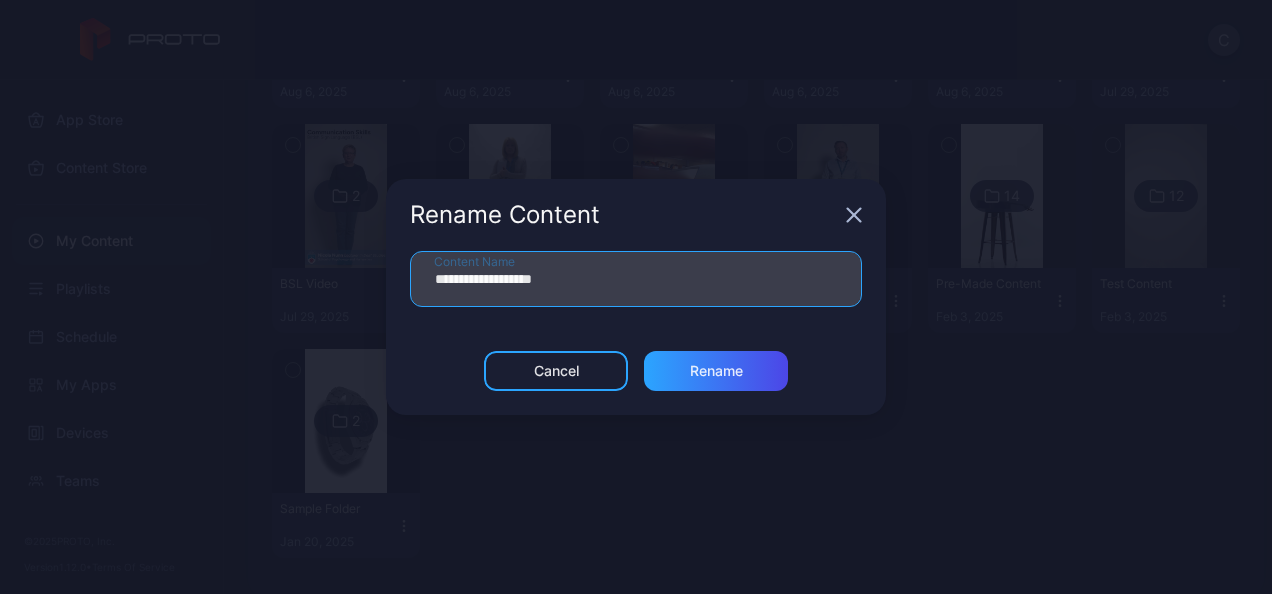 click on "**********" at bounding box center [636, 279] 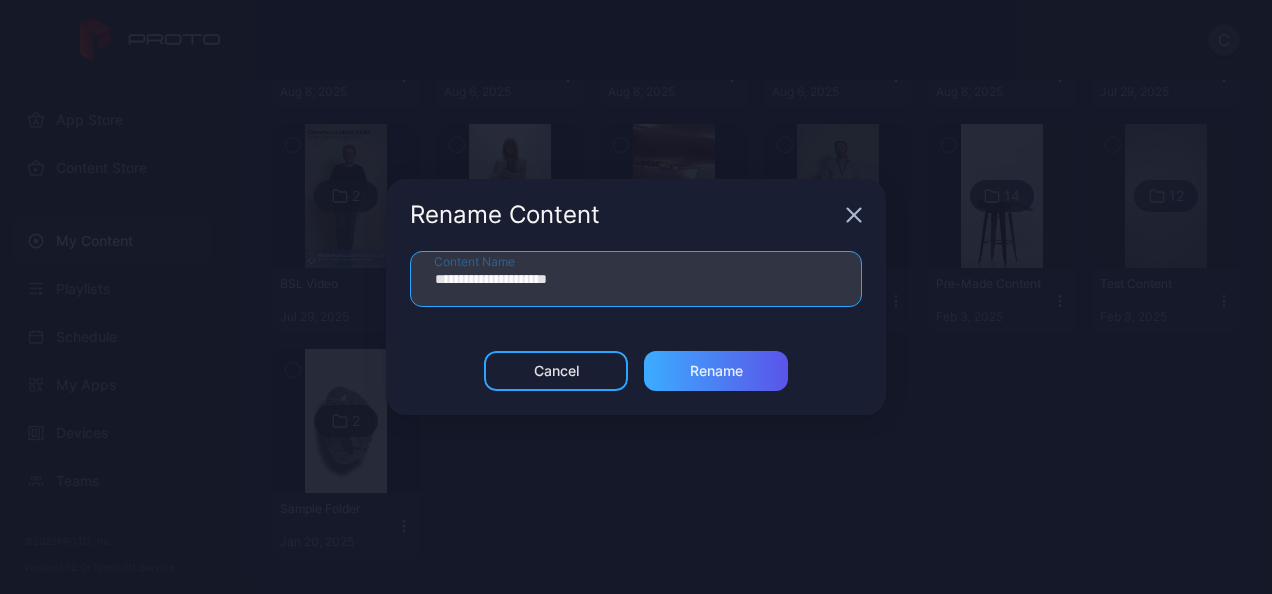 type on "**********" 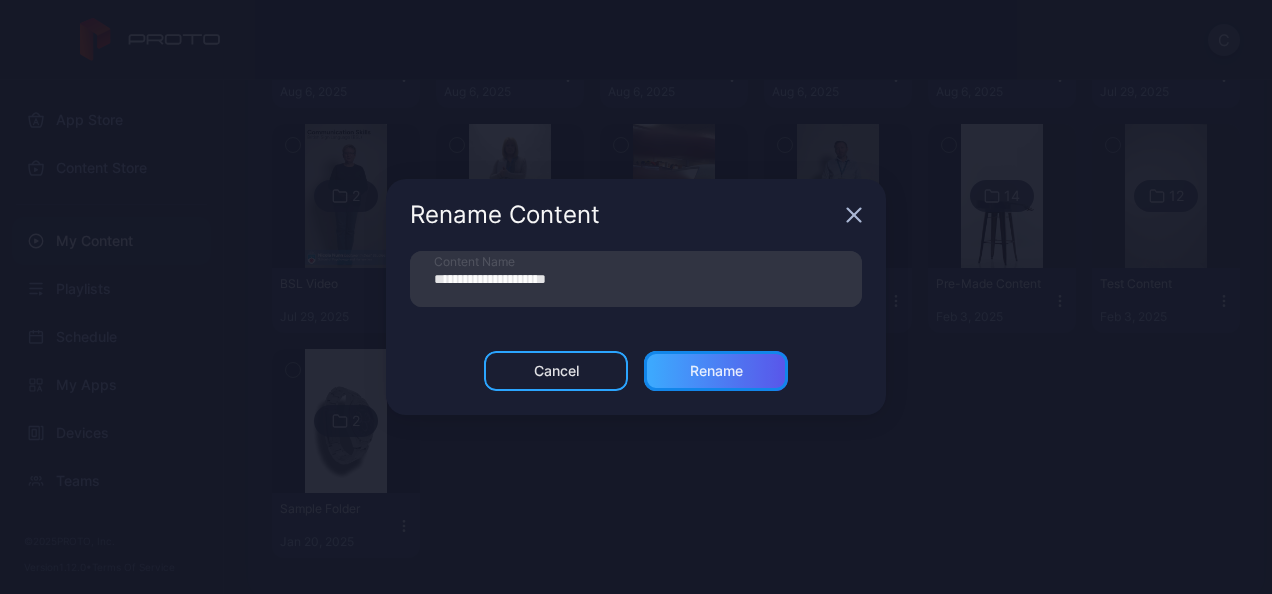 click on "Rename" at bounding box center (716, 371) 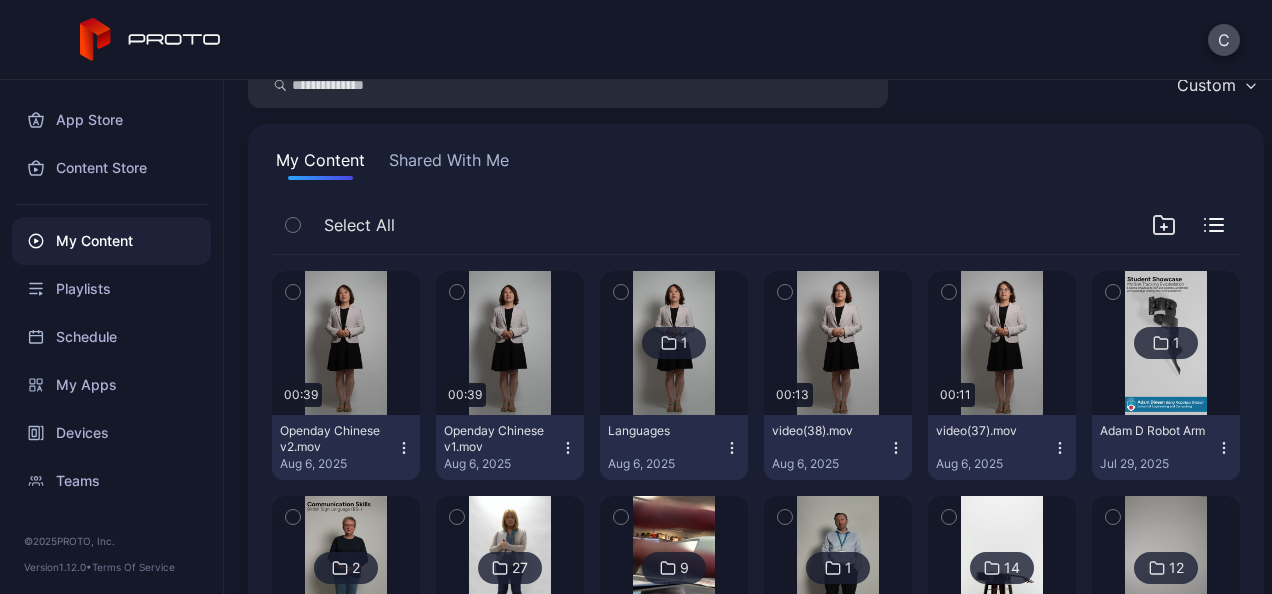 scroll, scrollTop: 89, scrollLeft: 0, axis: vertical 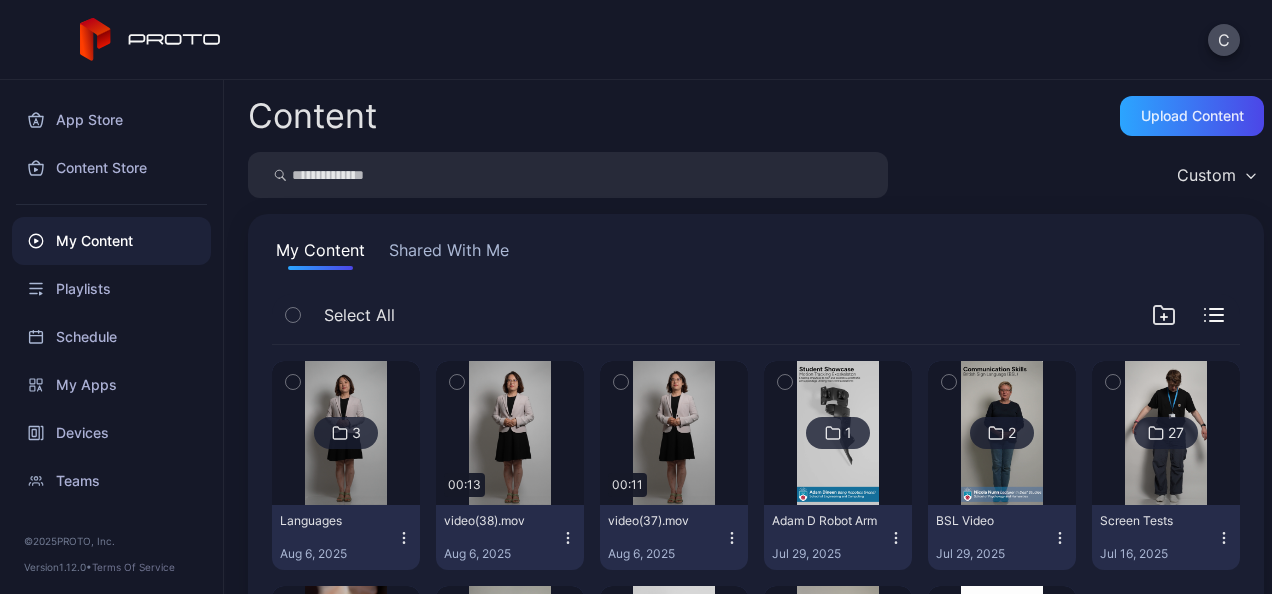 click at bounding box center (346, 433) 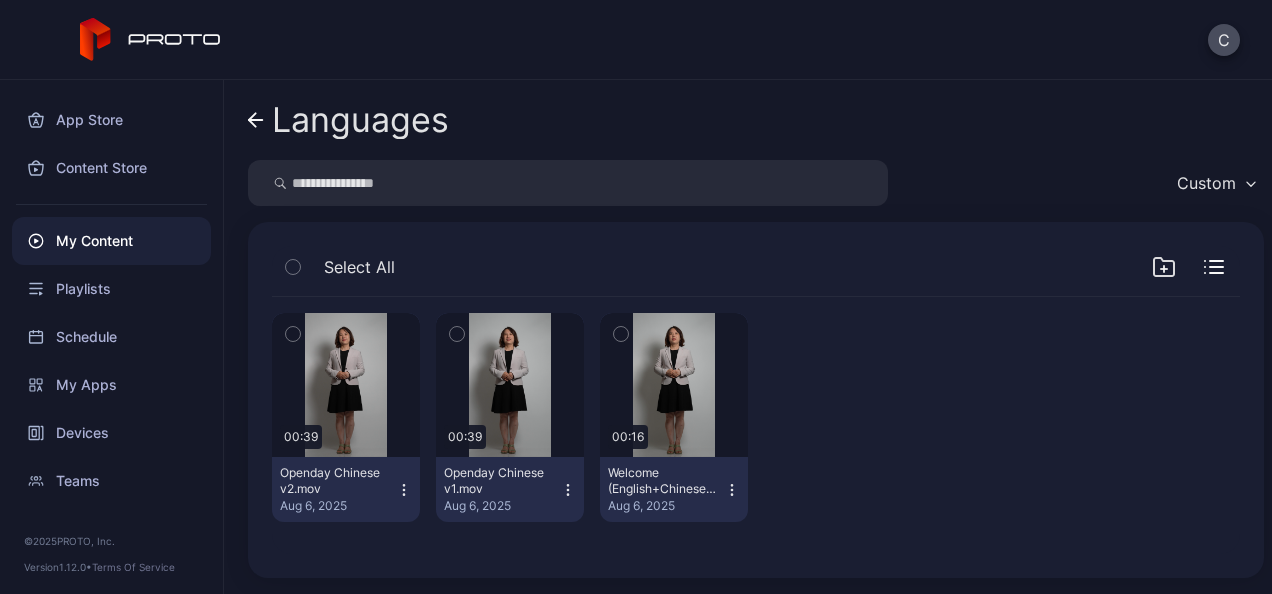 click on "C" at bounding box center [636, 40] 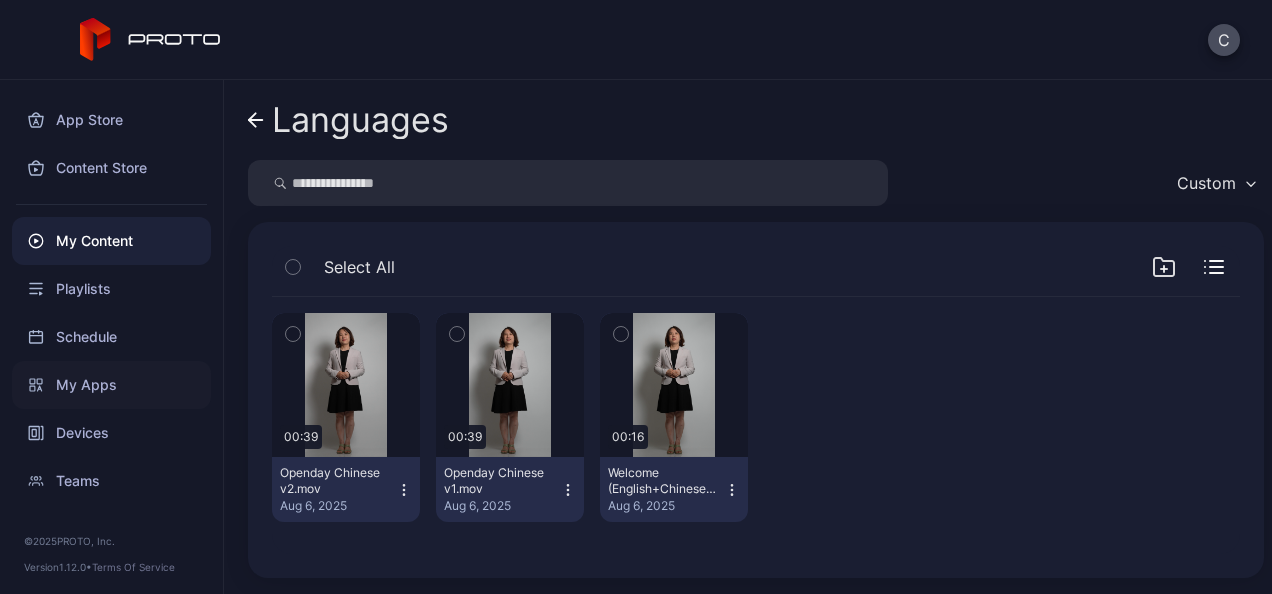 click on "My Apps" at bounding box center (111, 385) 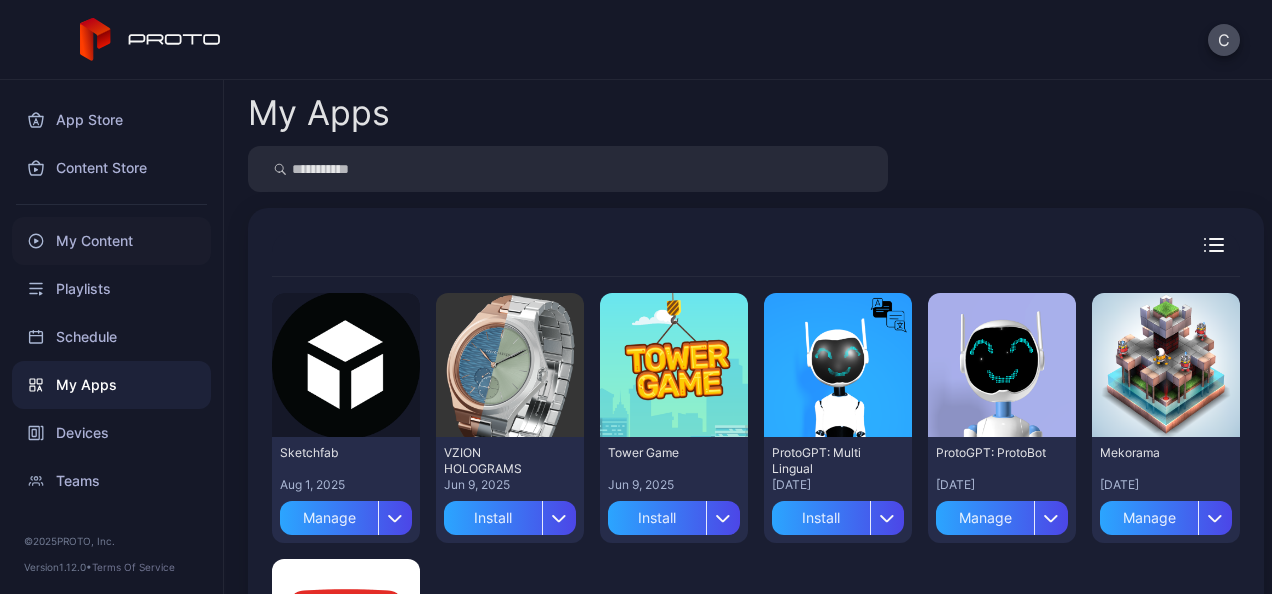 click on "My Content" at bounding box center (111, 241) 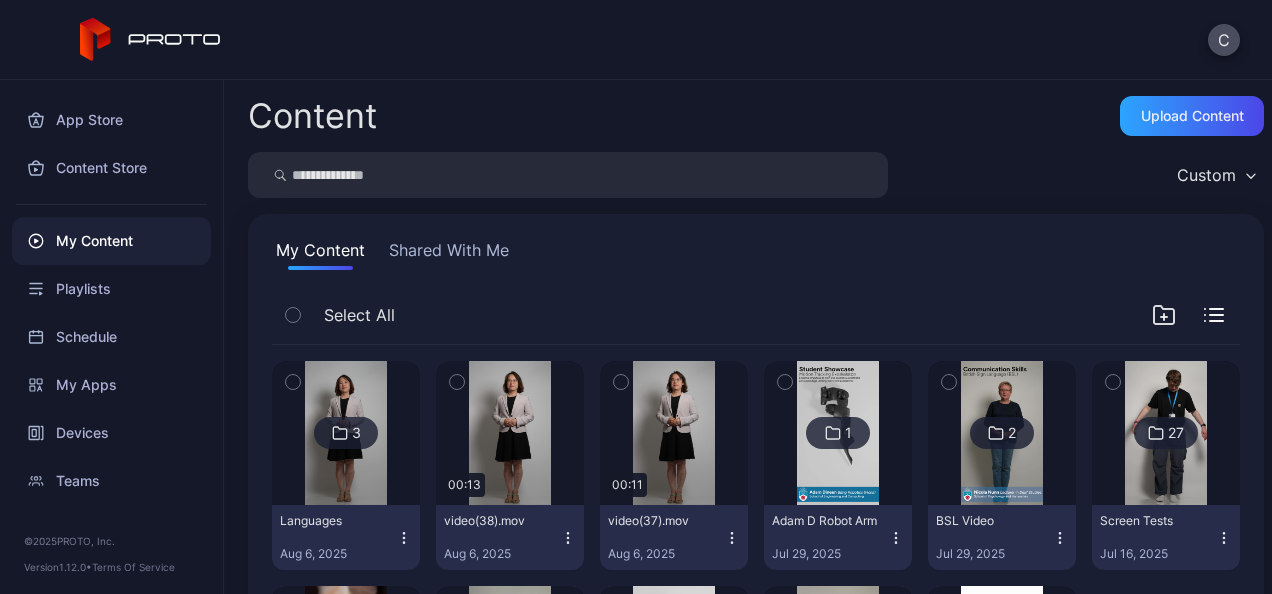 click at bounding box center (345, 433) 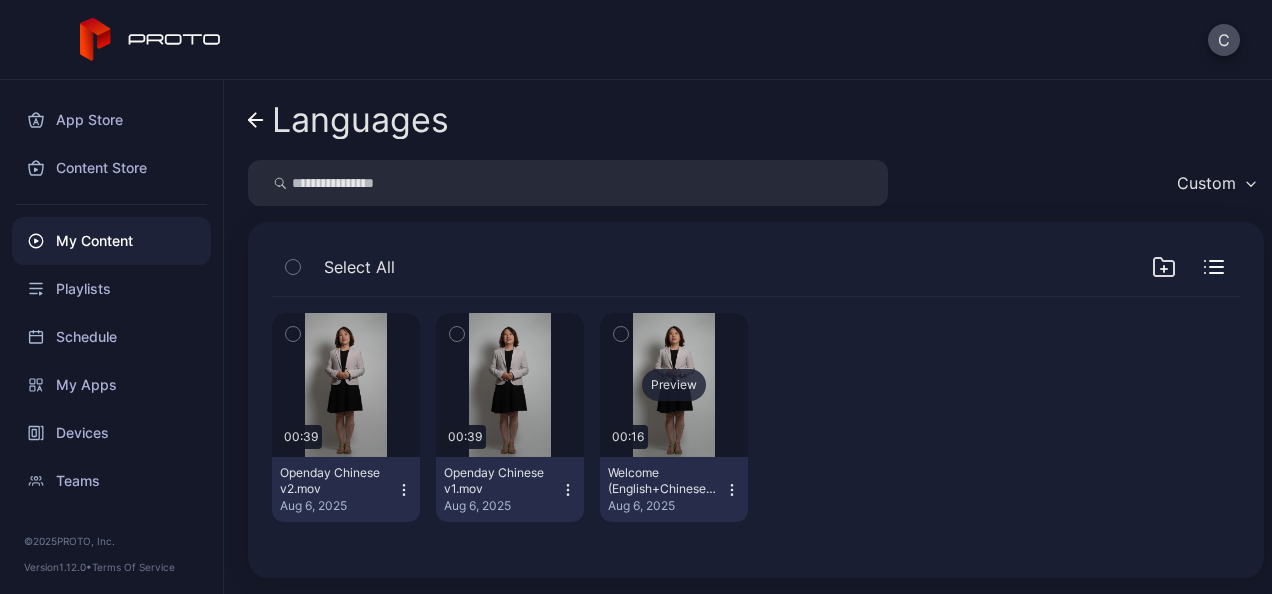 click on "Preview" at bounding box center [674, 385] 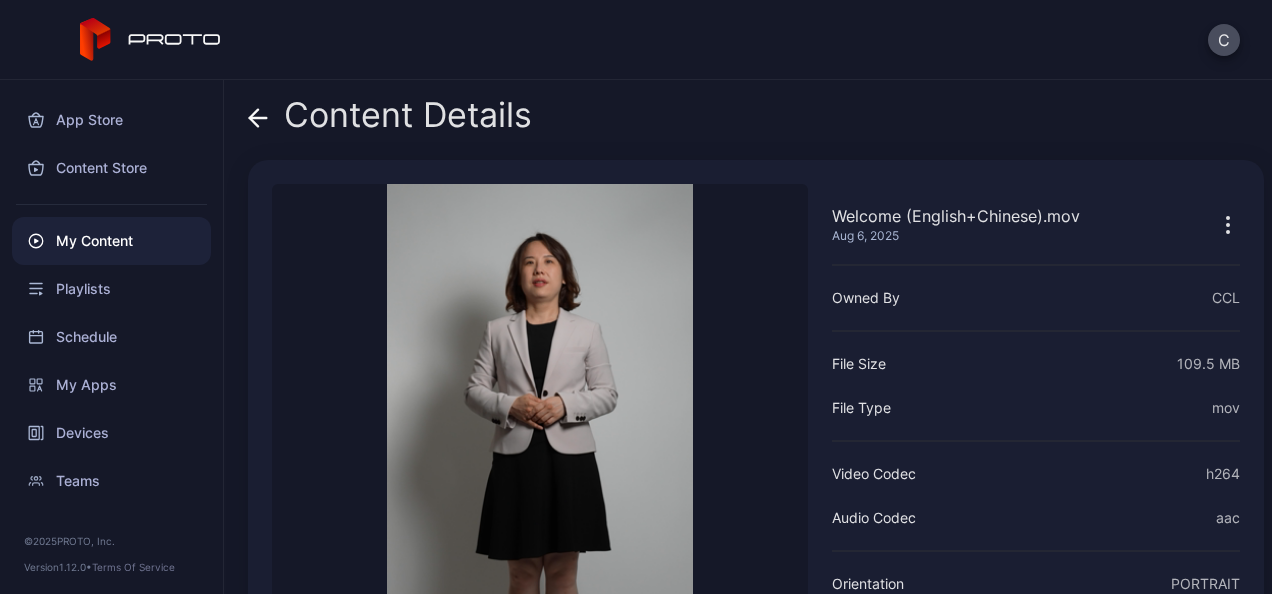 click on "Content Details" at bounding box center [390, 120] 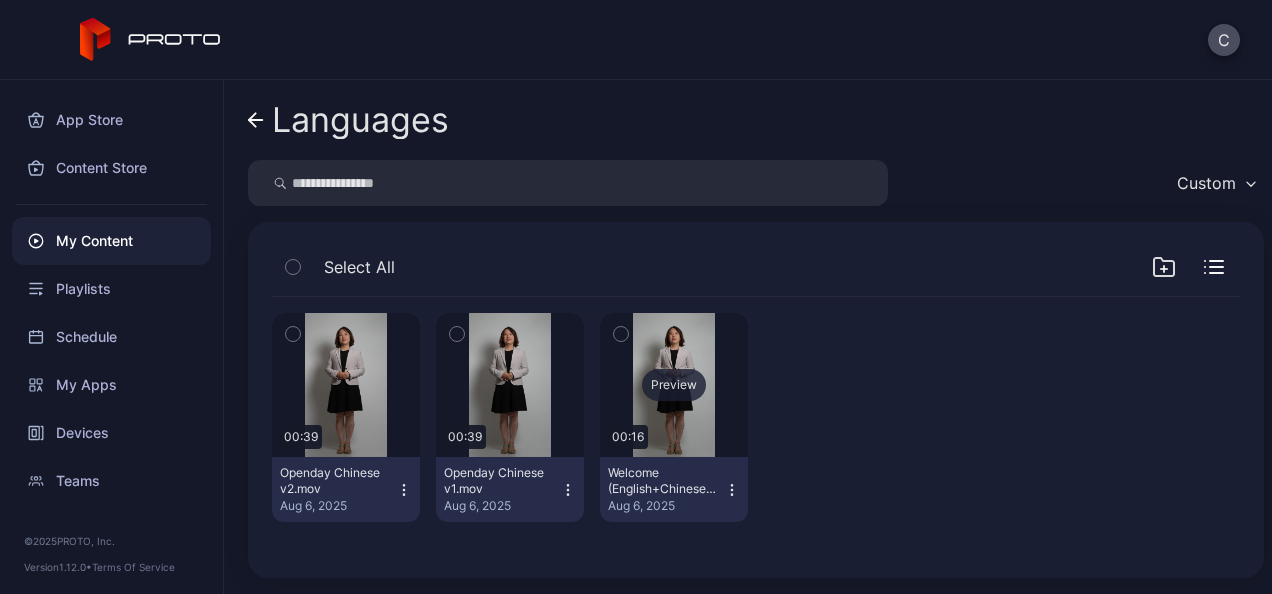 click on "Preview" at bounding box center (674, 385) 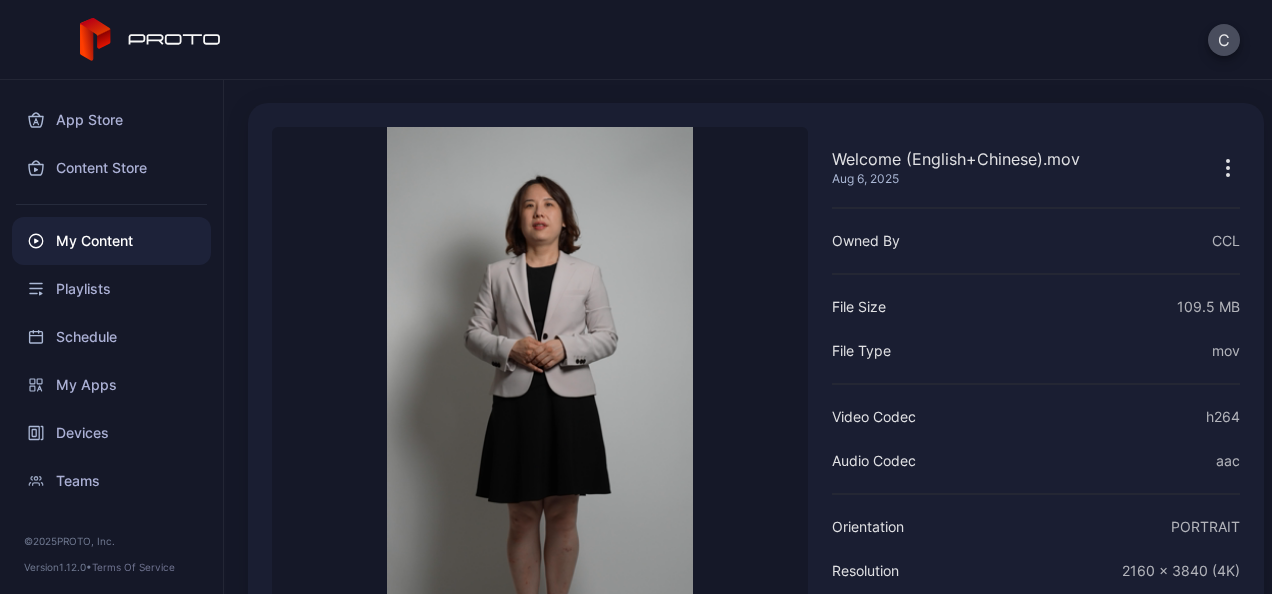 scroll, scrollTop: 232, scrollLeft: 0, axis: vertical 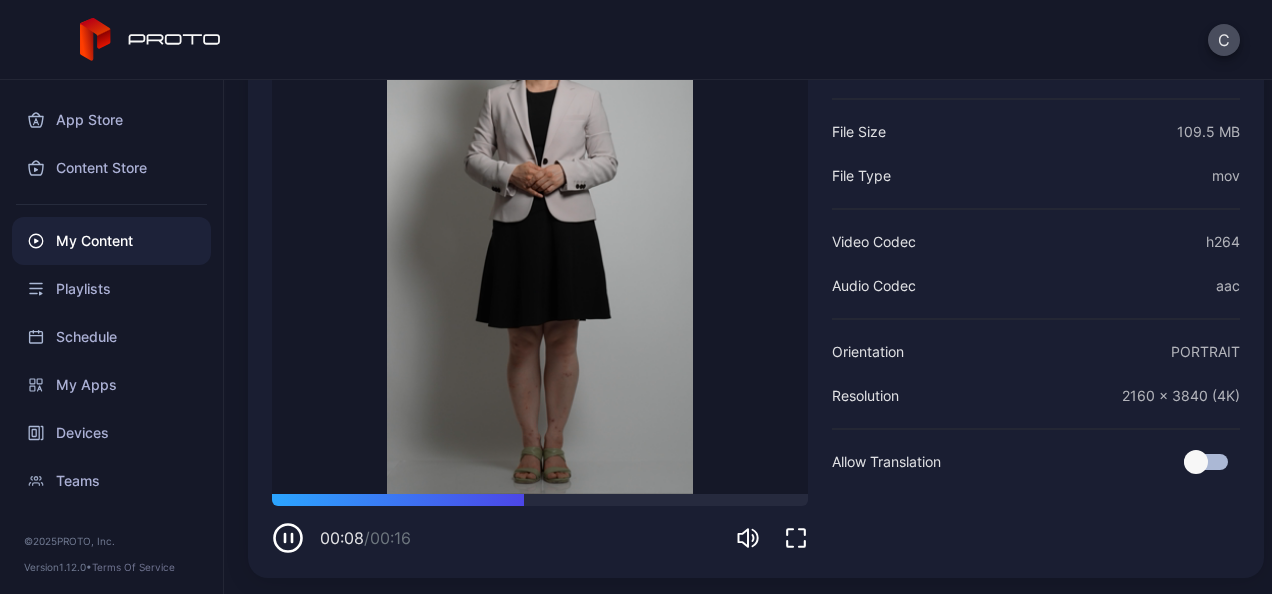 click 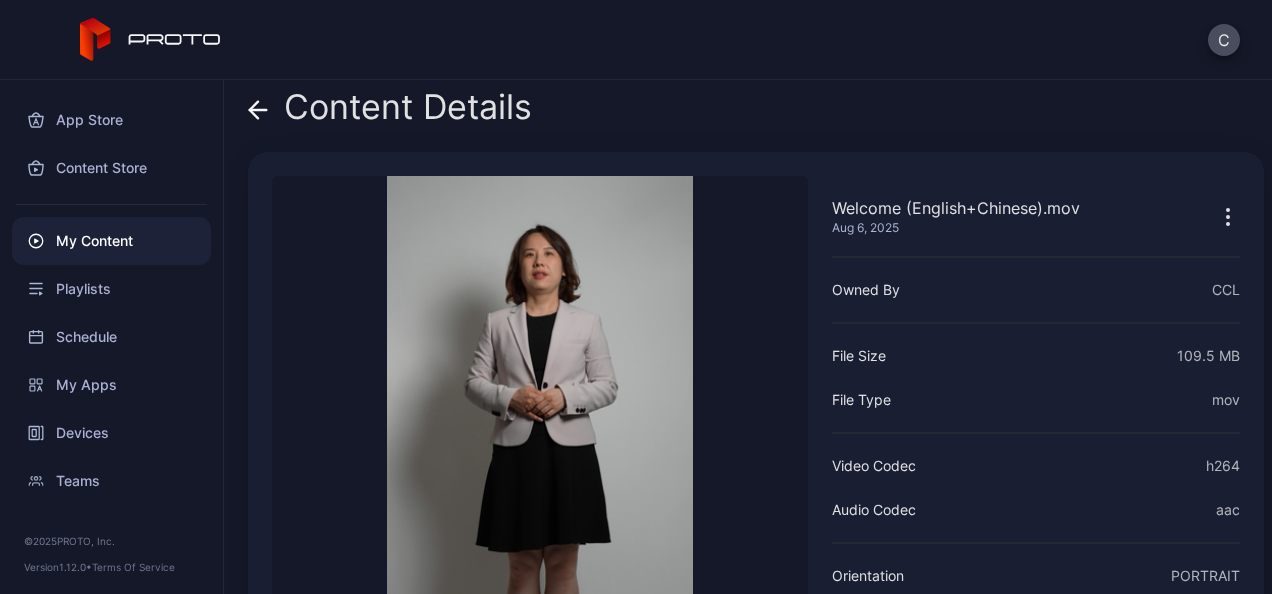 scroll, scrollTop: 0, scrollLeft: 0, axis: both 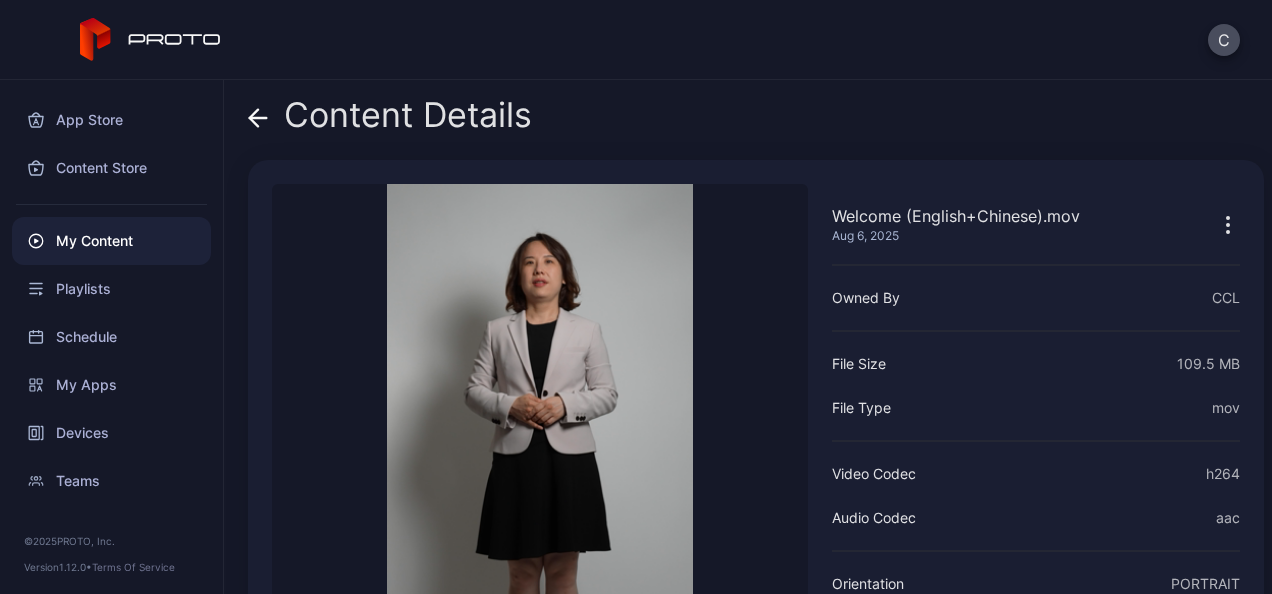 click on "Content Details" at bounding box center [390, 120] 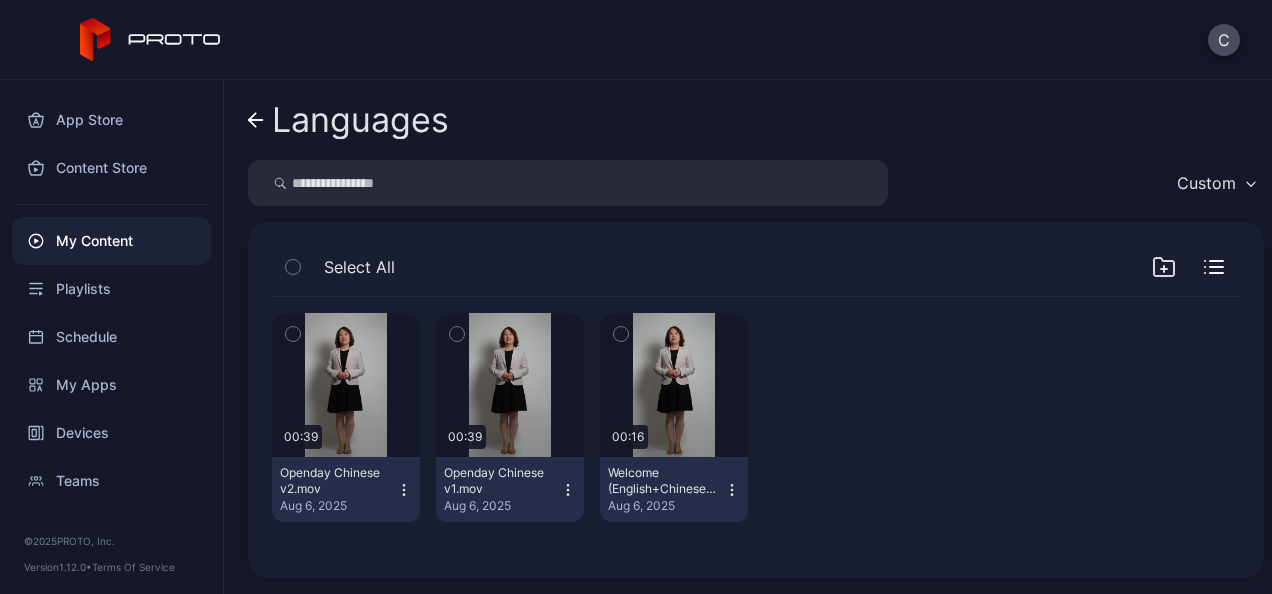 click on "Languages" at bounding box center (360, 120) 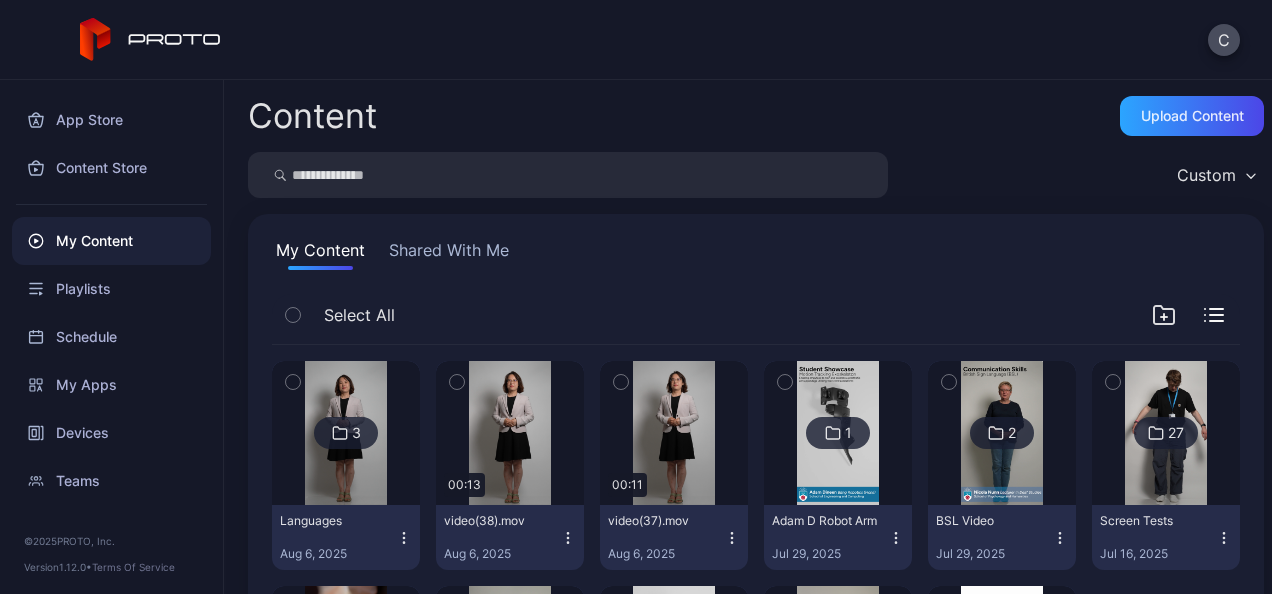 click at bounding box center [345, 433] 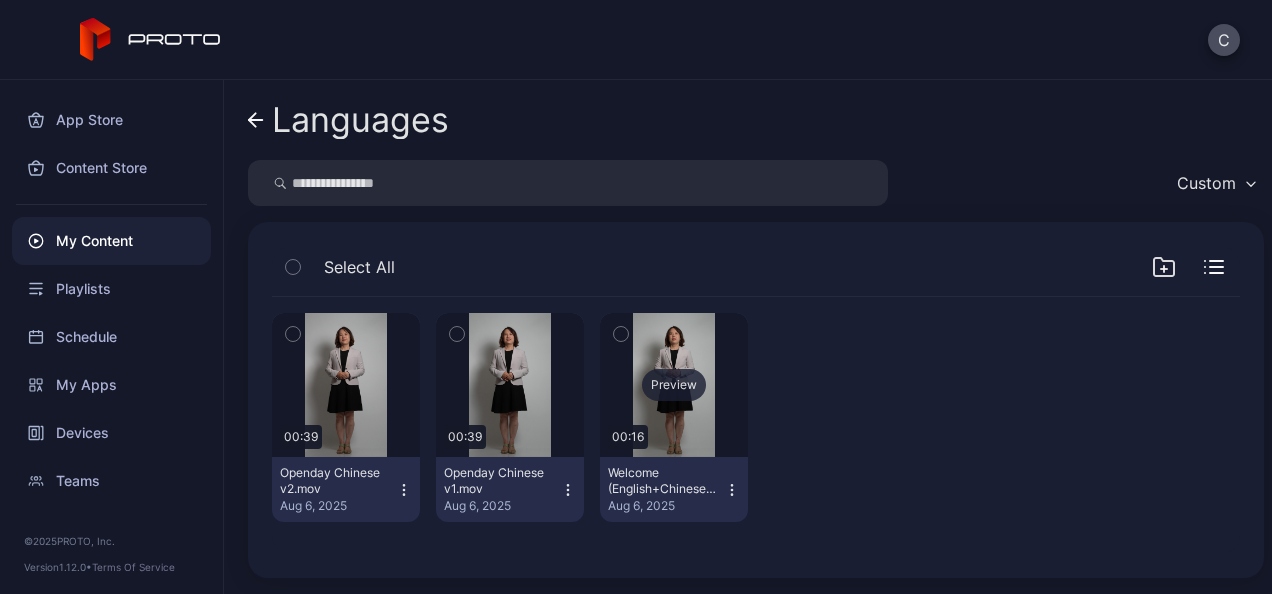 click on "Preview" at bounding box center [674, 385] 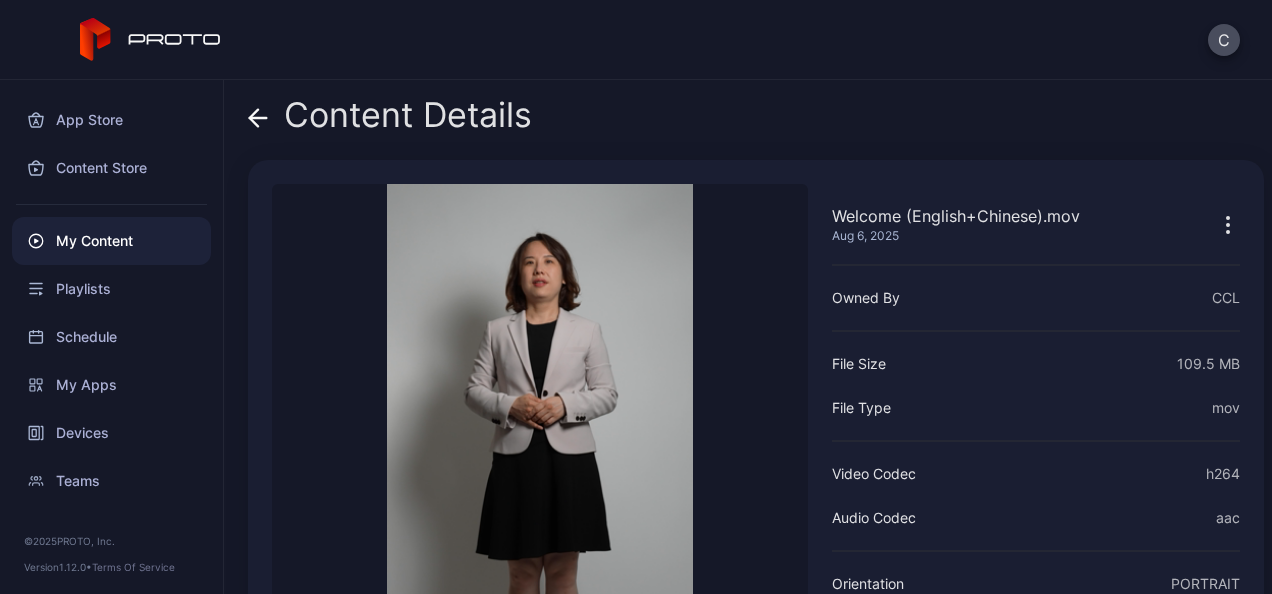 scroll, scrollTop: 205, scrollLeft: 0, axis: vertical 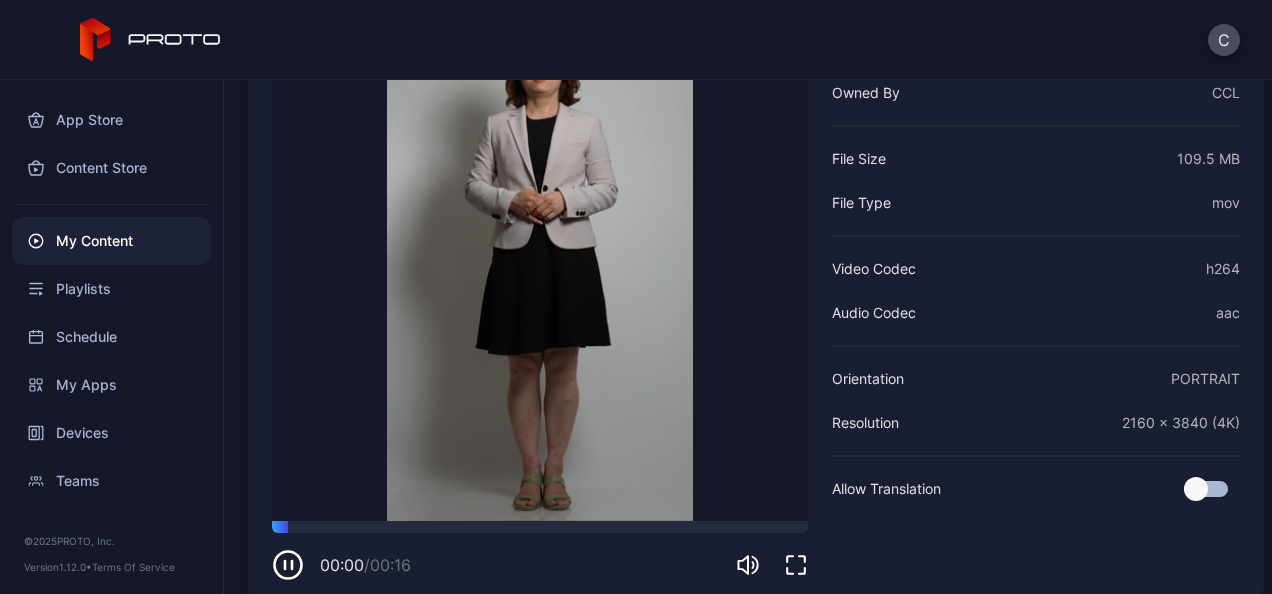 click 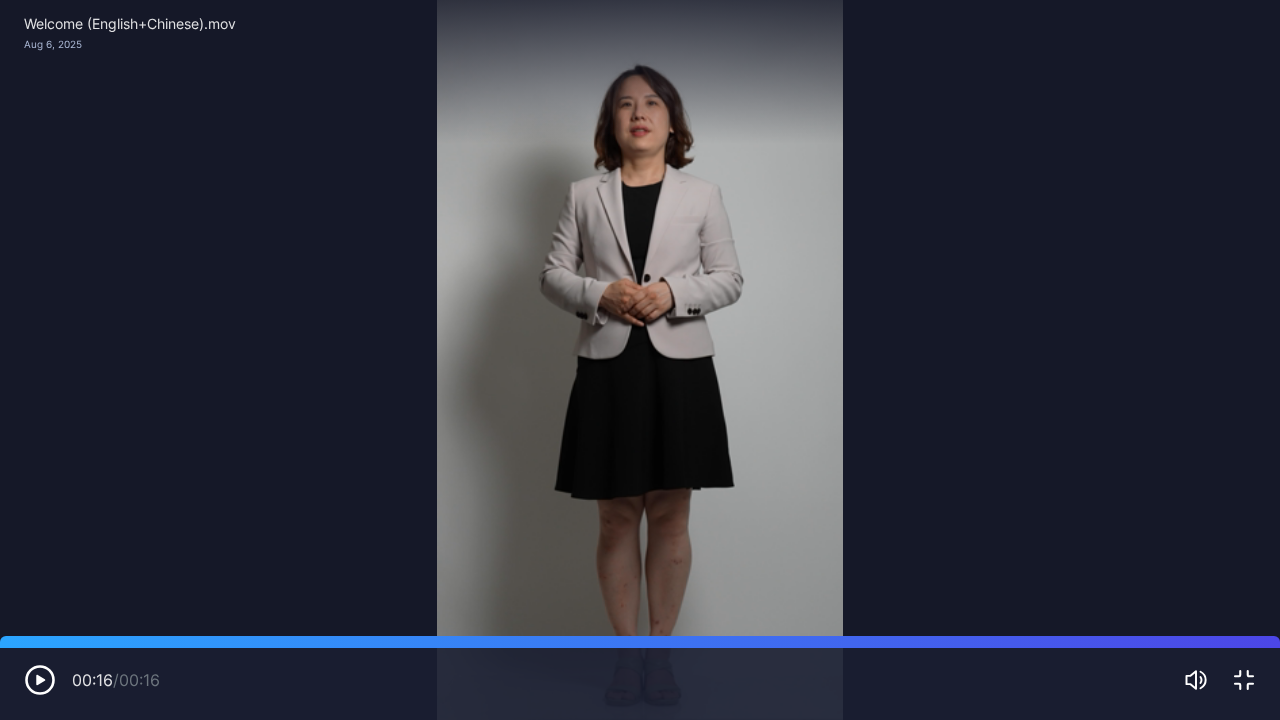 click 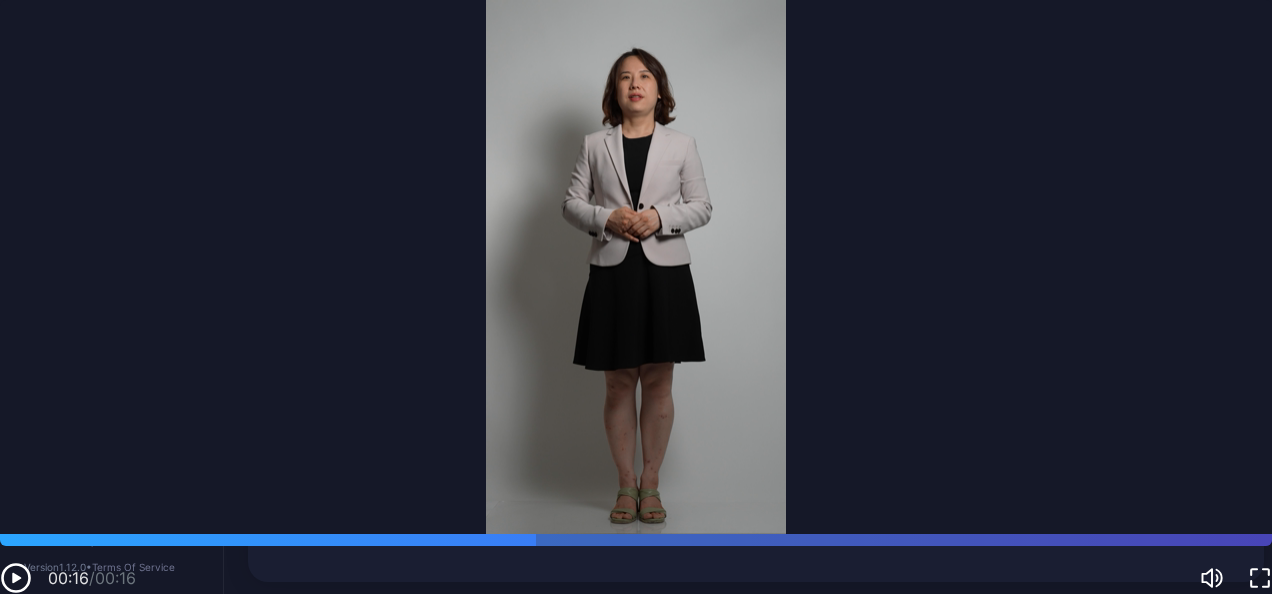 scroll, scrollTop: 0, scrollLeft: 0, axis: both 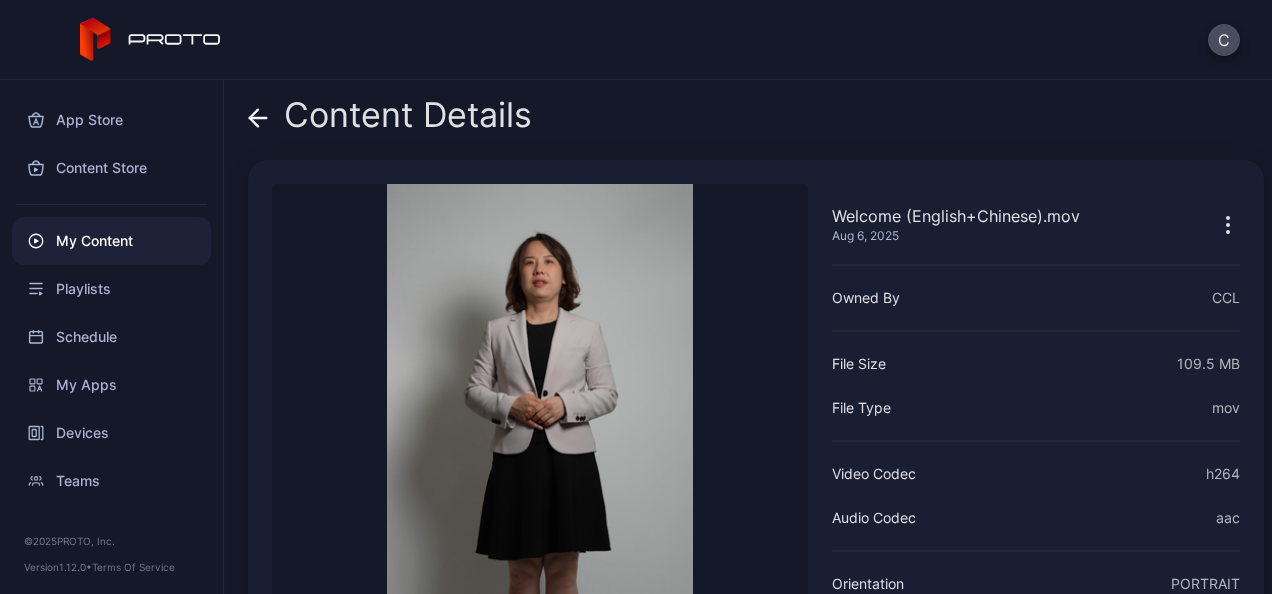 click on "Content Details" at bounding box center (390, 120) 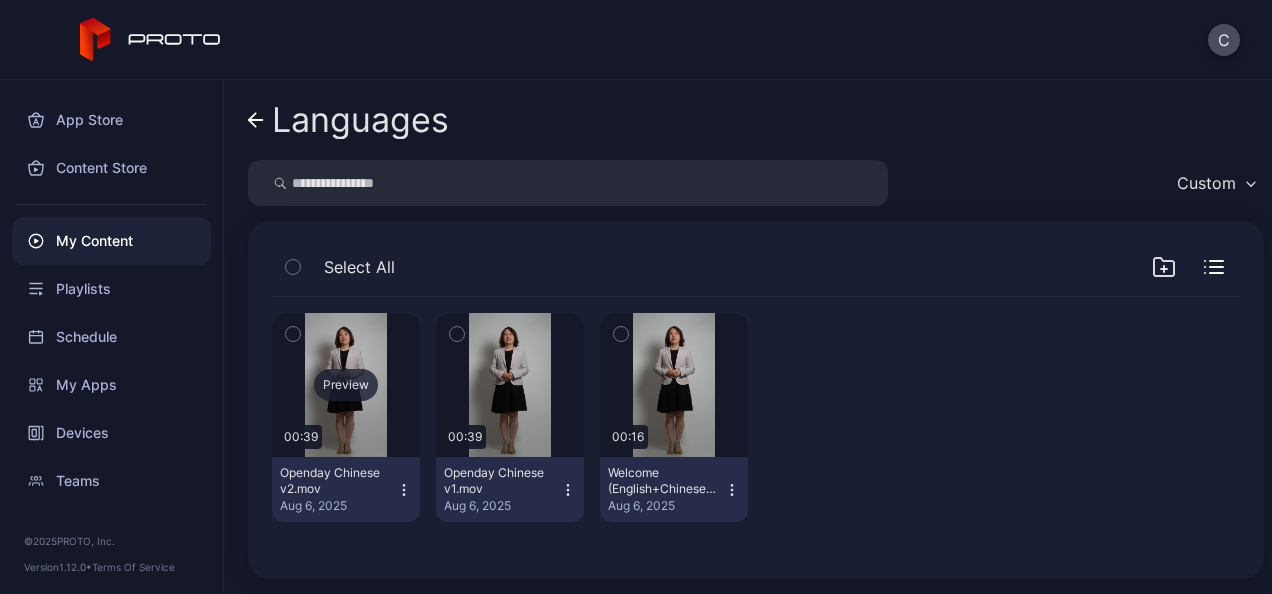 click on "Preview" at bounding box center (346, 385) 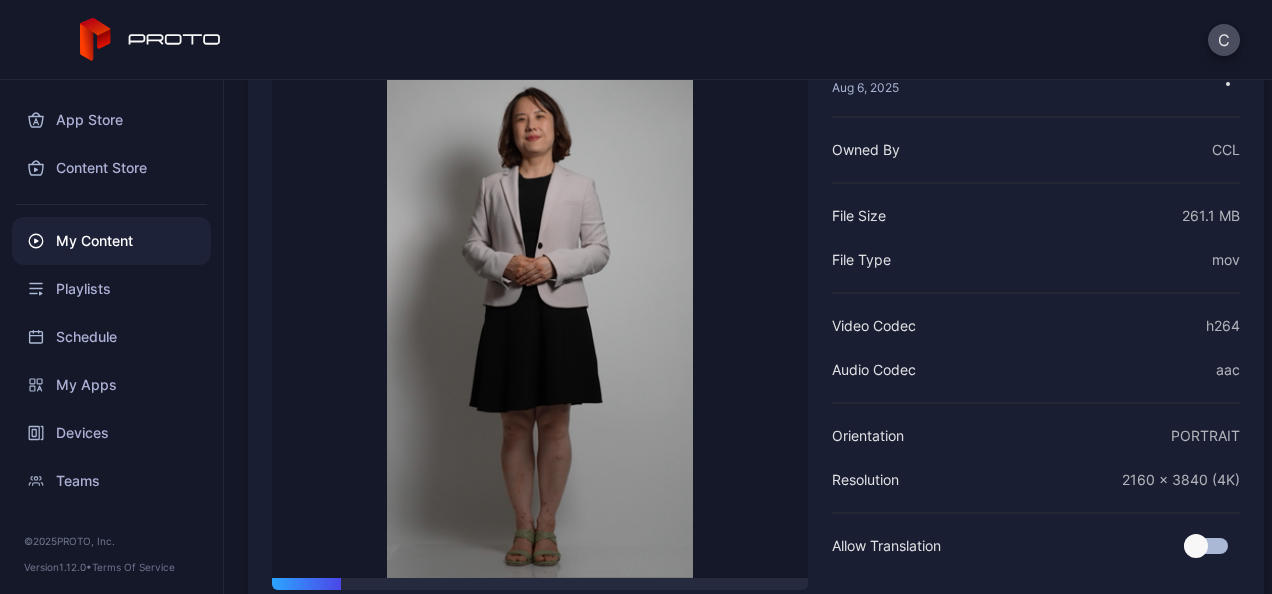 scroll, scrollTop: 232, scrollLeft: 0, axis: vertical 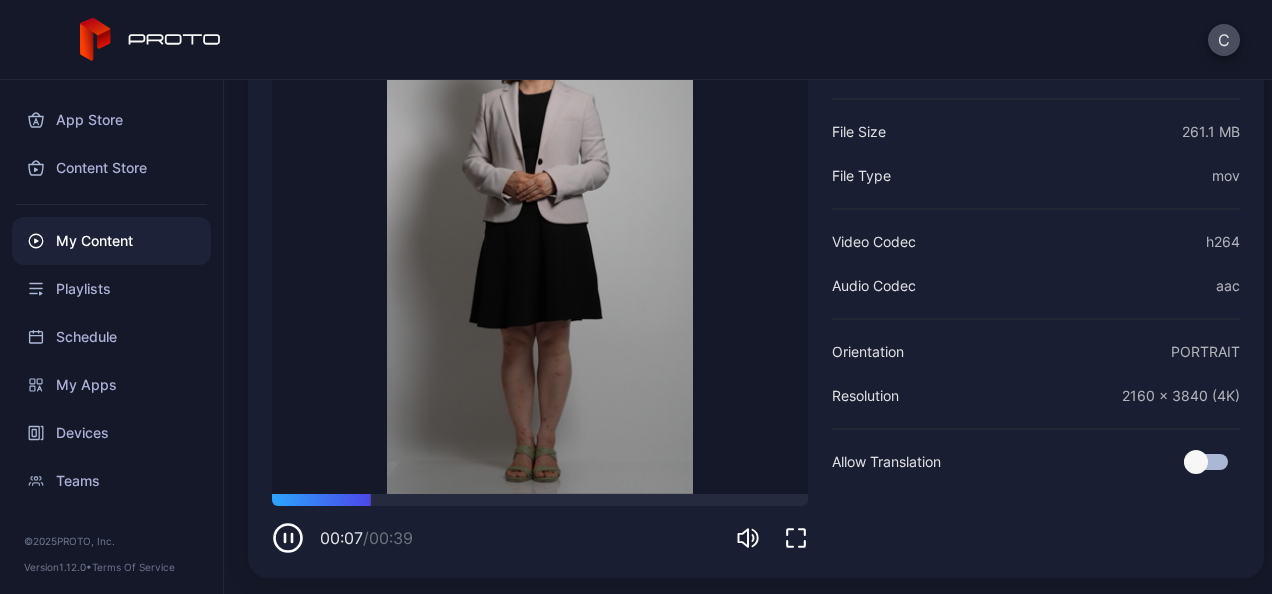 click 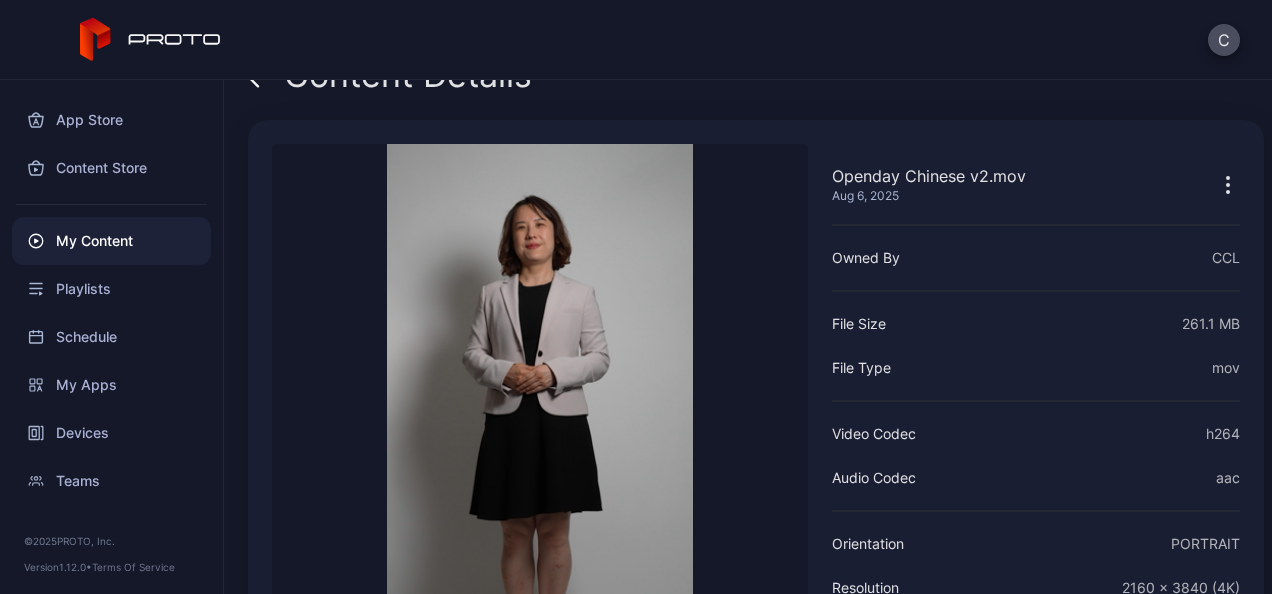 scroll, scrollTop: 0, scrollLeft: 0, axis: both 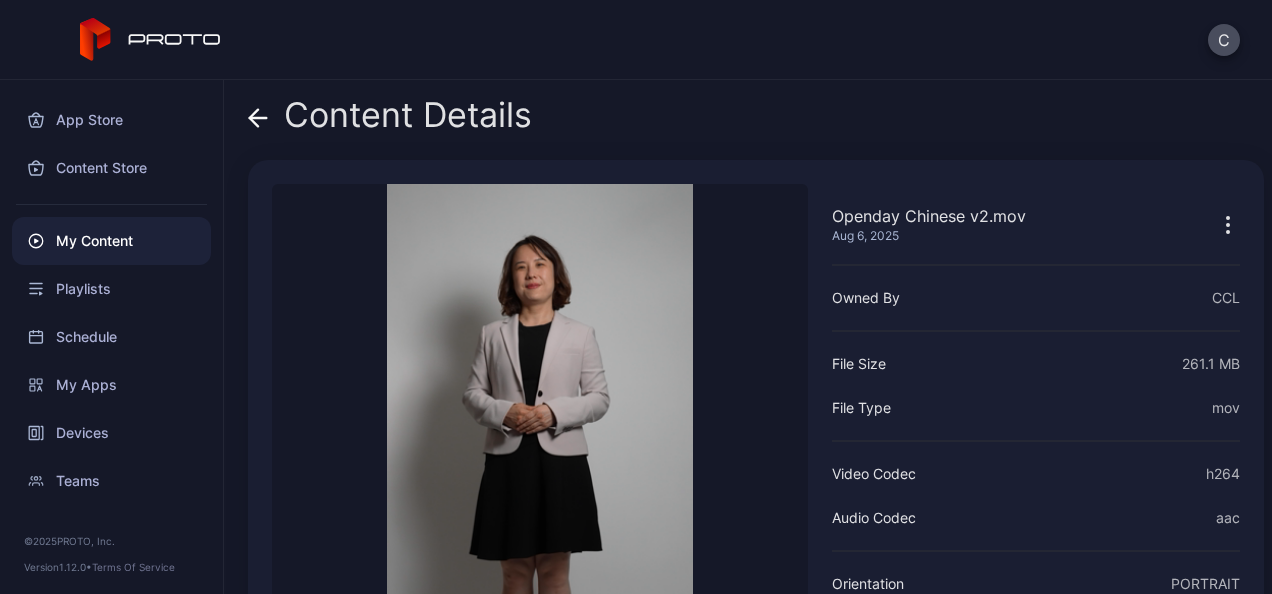 click on "Content Details" at bounding box center (390, 120) 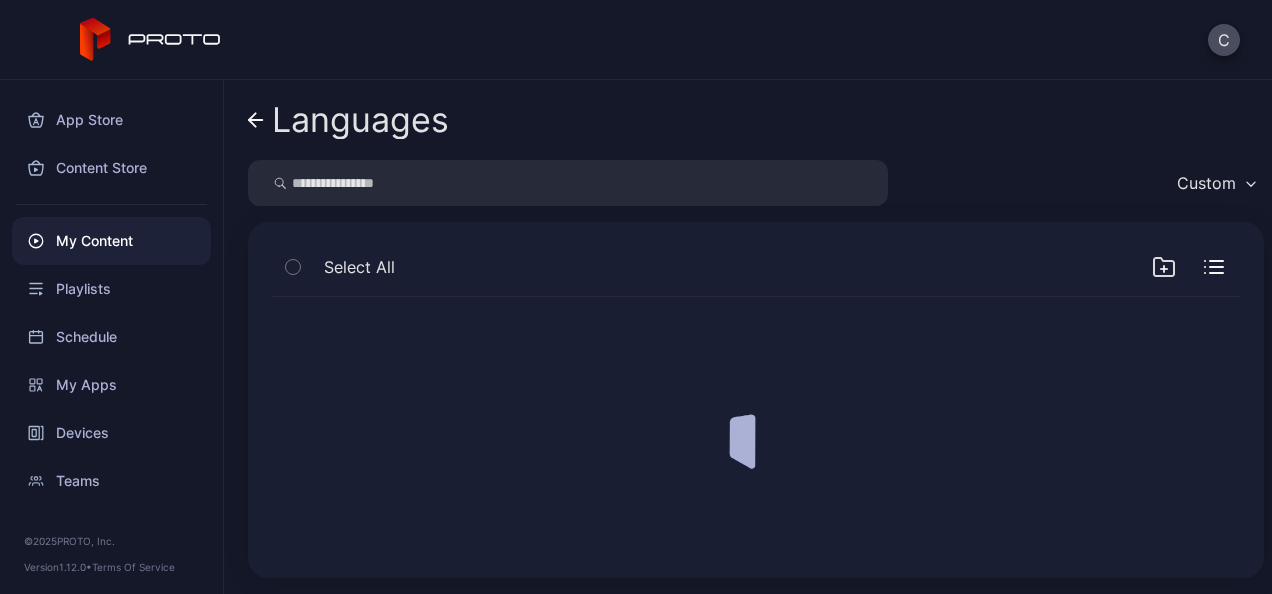 scroll, scrollTop: 0, scrollLeft: 0, axis: both 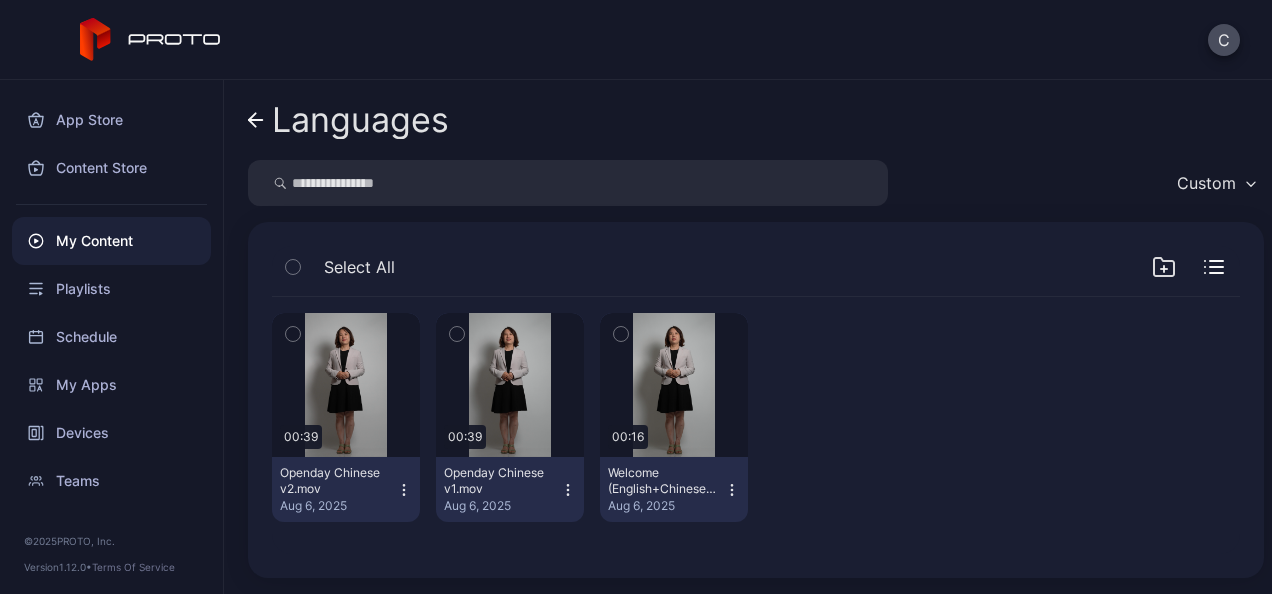 click on "My Content" at bounding box center [111, 241] 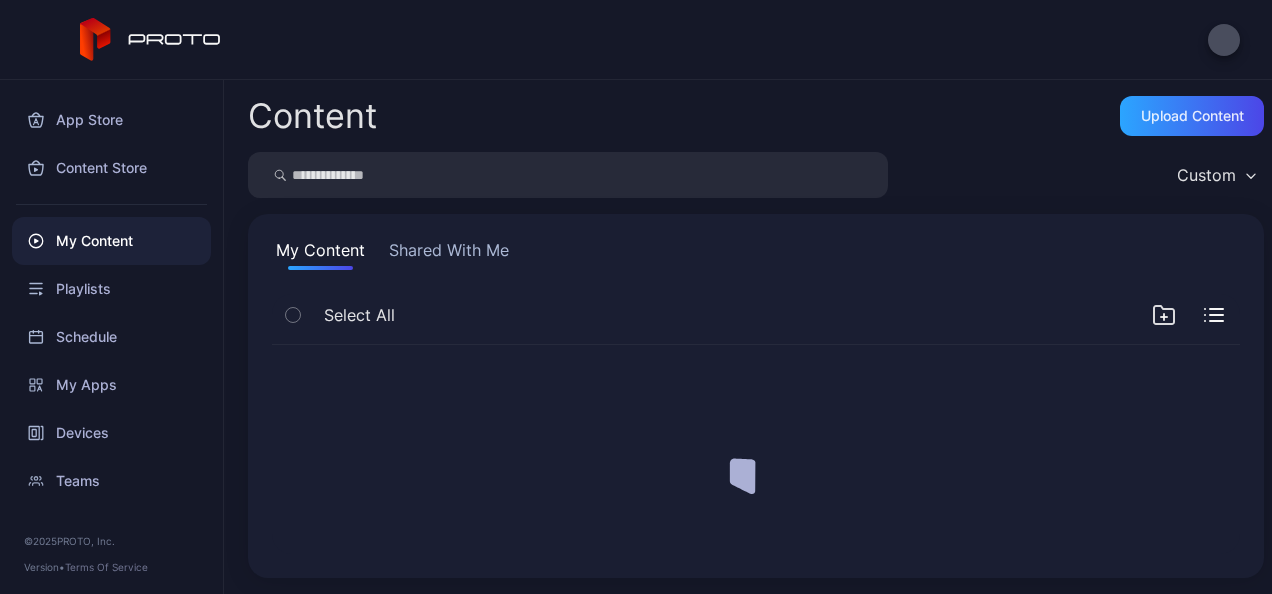 scroll, scrollTop: 0, scrollLeft: 0, axis: both 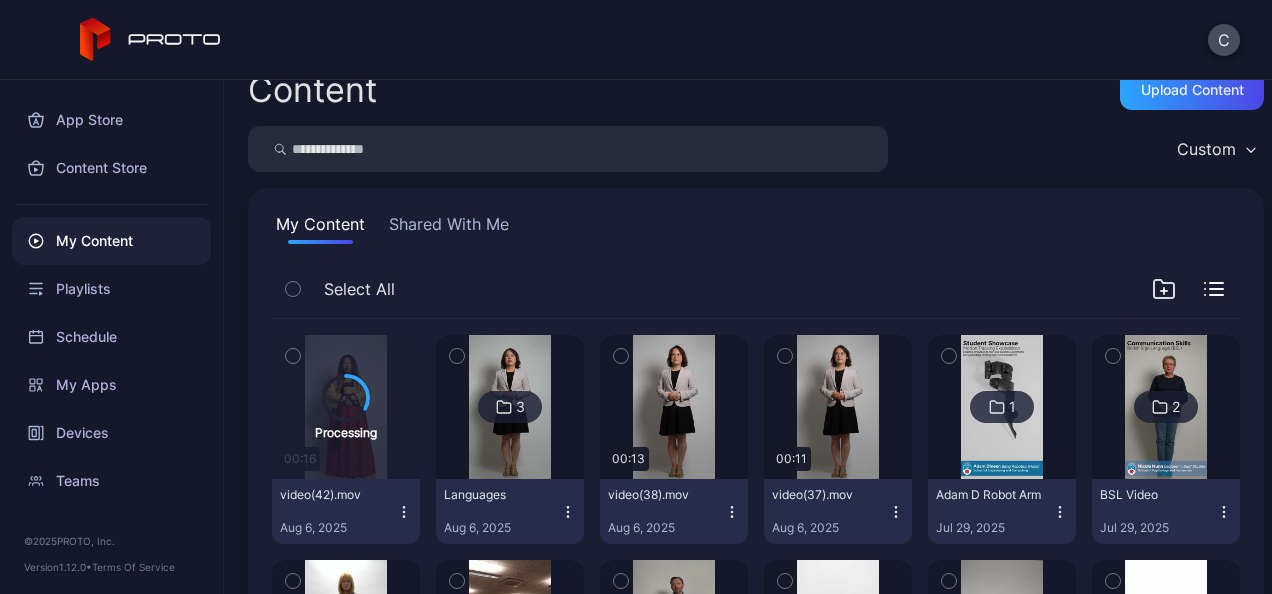 click on "Shared With Me" at bounding box center (449, 228) 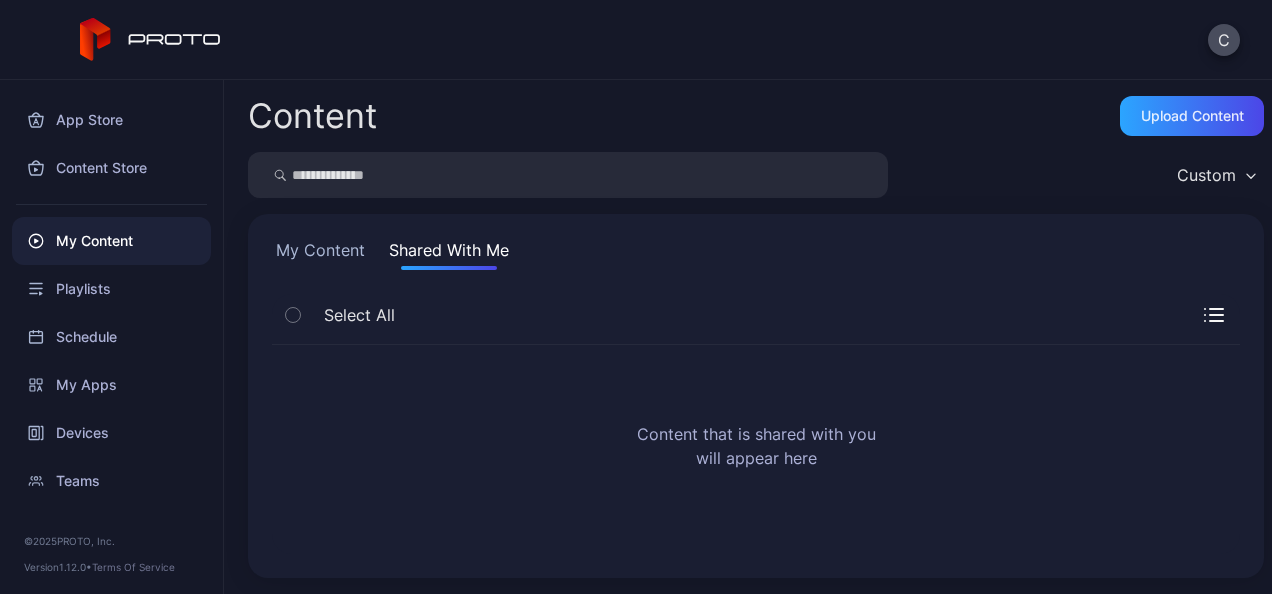 click on "My Content" at bounding box center [320, 254] 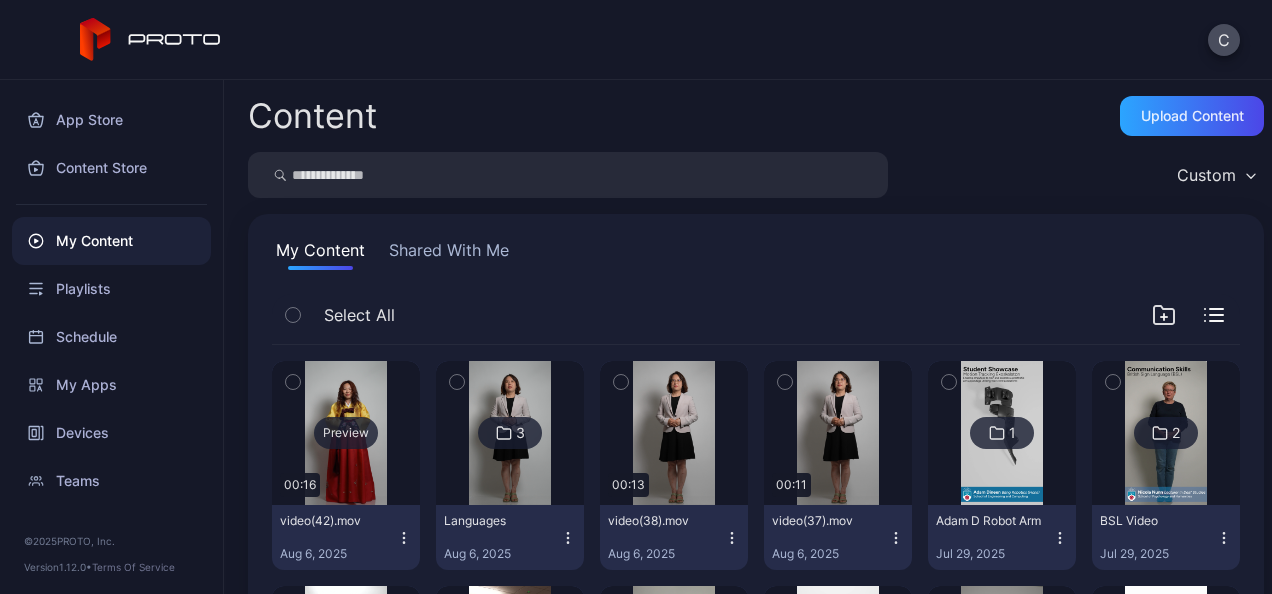 click on "Preview" at bounding box center (346, 433) 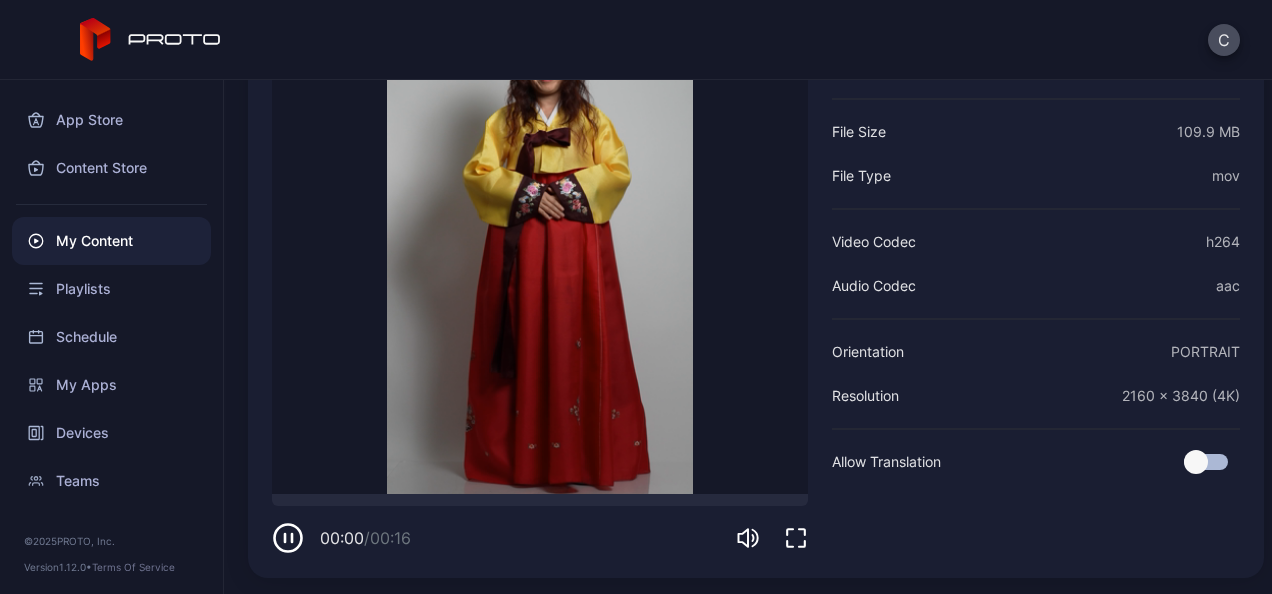 scroll, scrollTop: 232, scrollLeft: 0, axis: vertical 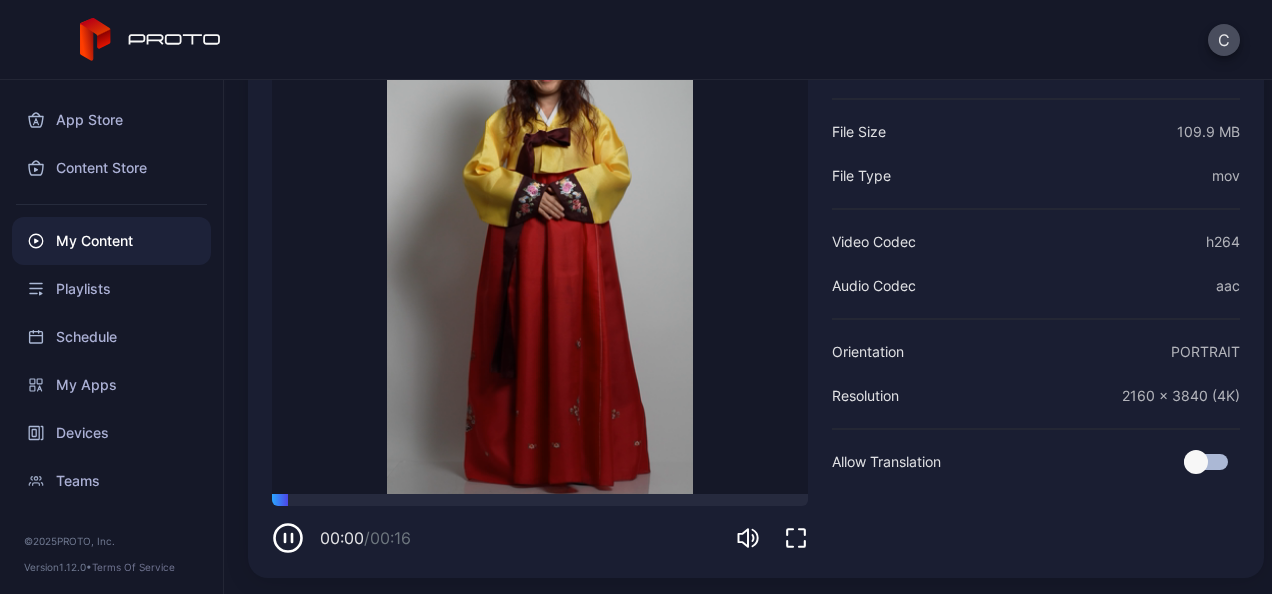 click 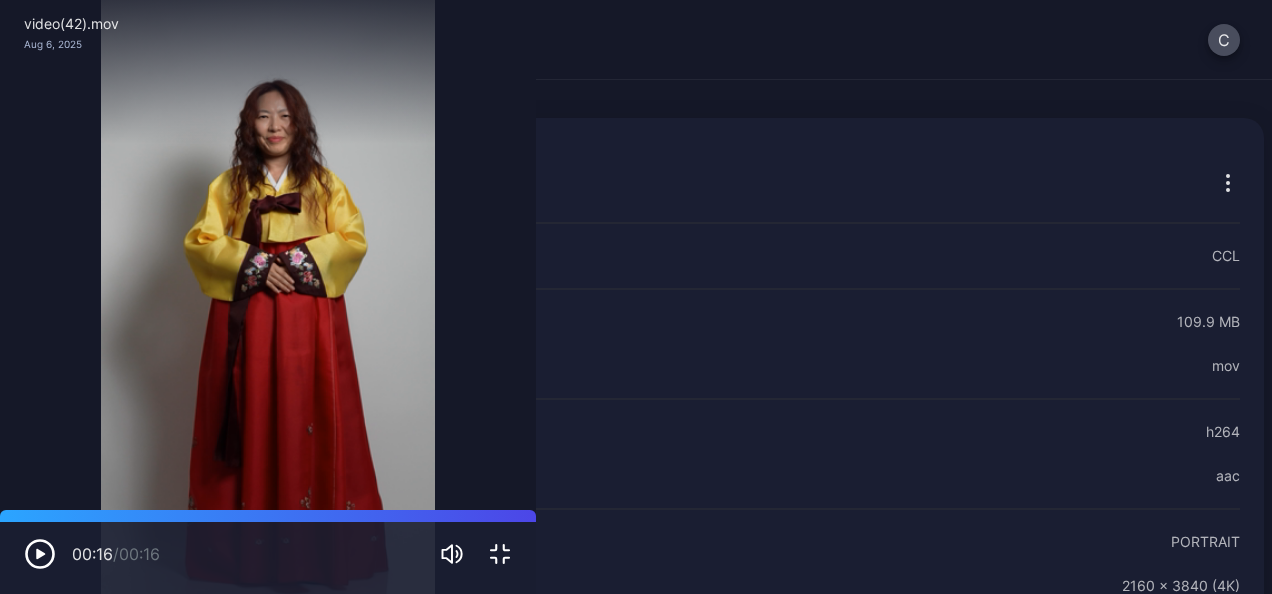 scroll, scrollTop: 46, scrollLeft: 0, axis: vertical 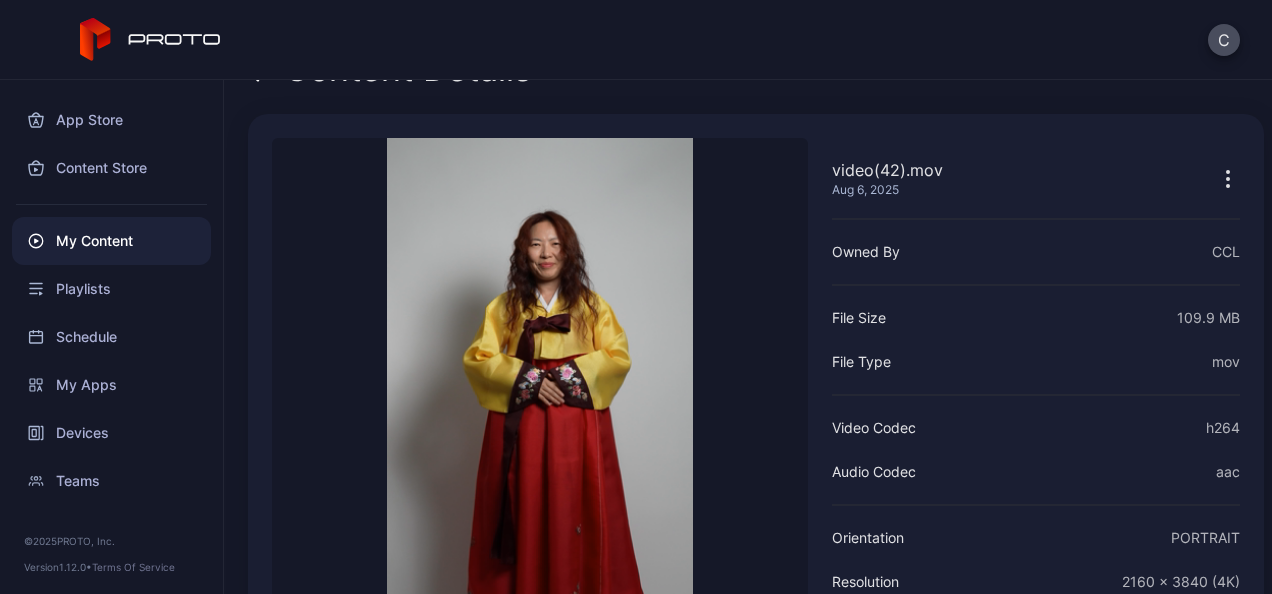 click on "My Content" at bounding box center [111, 241] 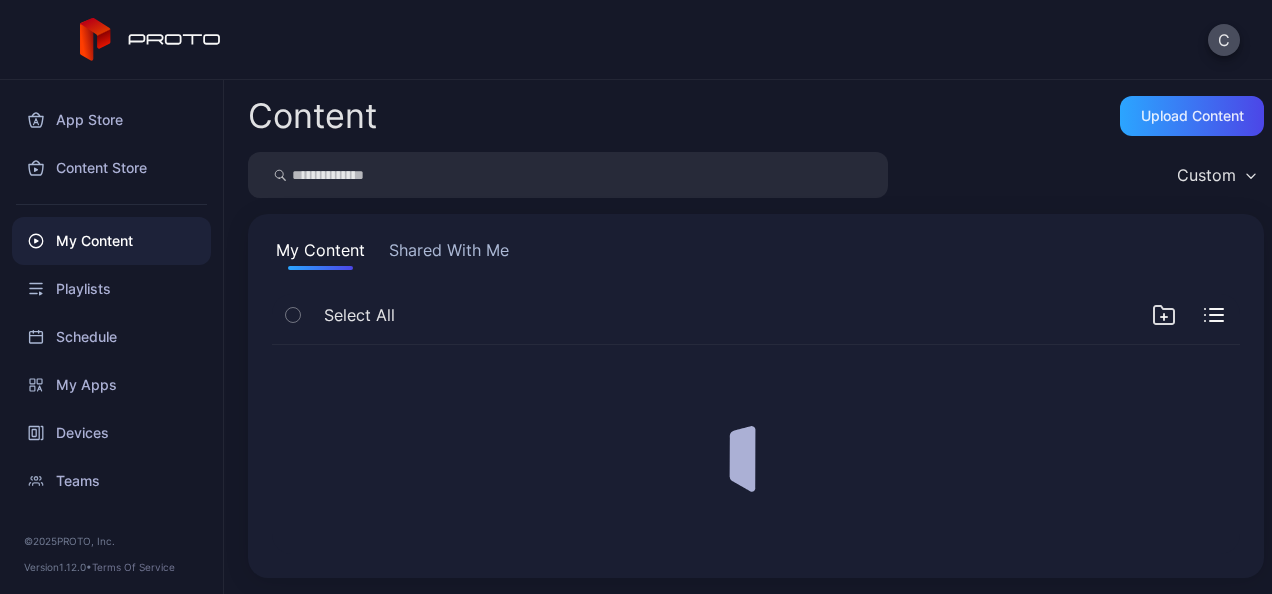 scroll, scrollTop: 0, scrollLeft: 0, axis: both 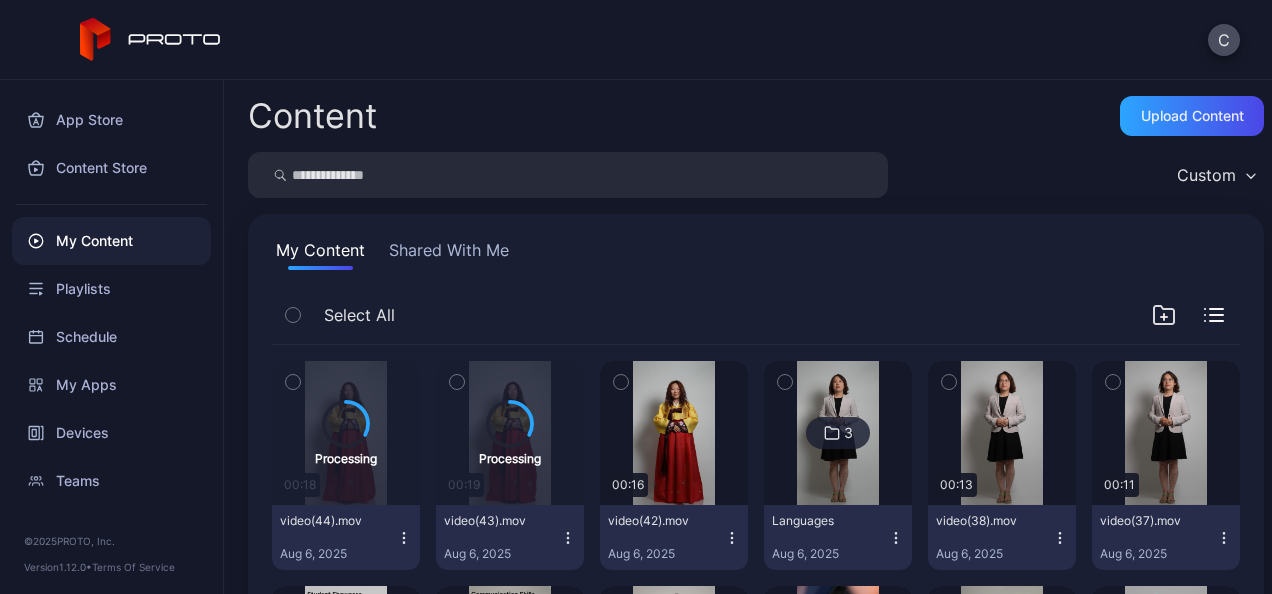 click 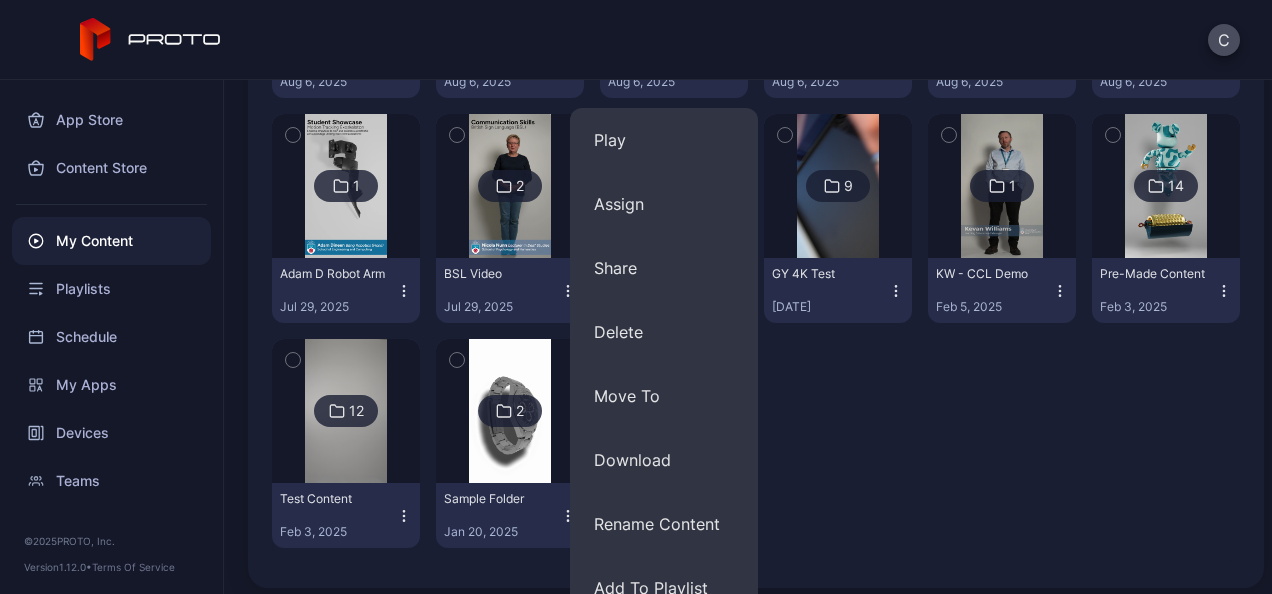 scroll, scrollTop: 473, scrollLeft: 0, axis: vertical 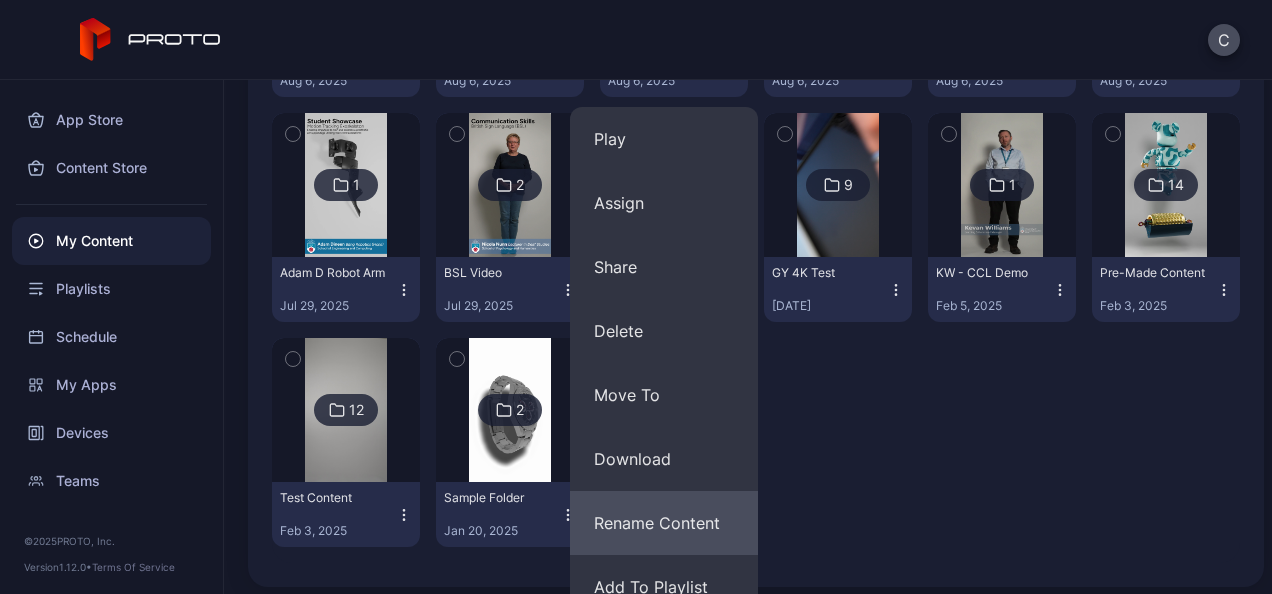 click on "Rename Content" at bounding box center (664, 523) 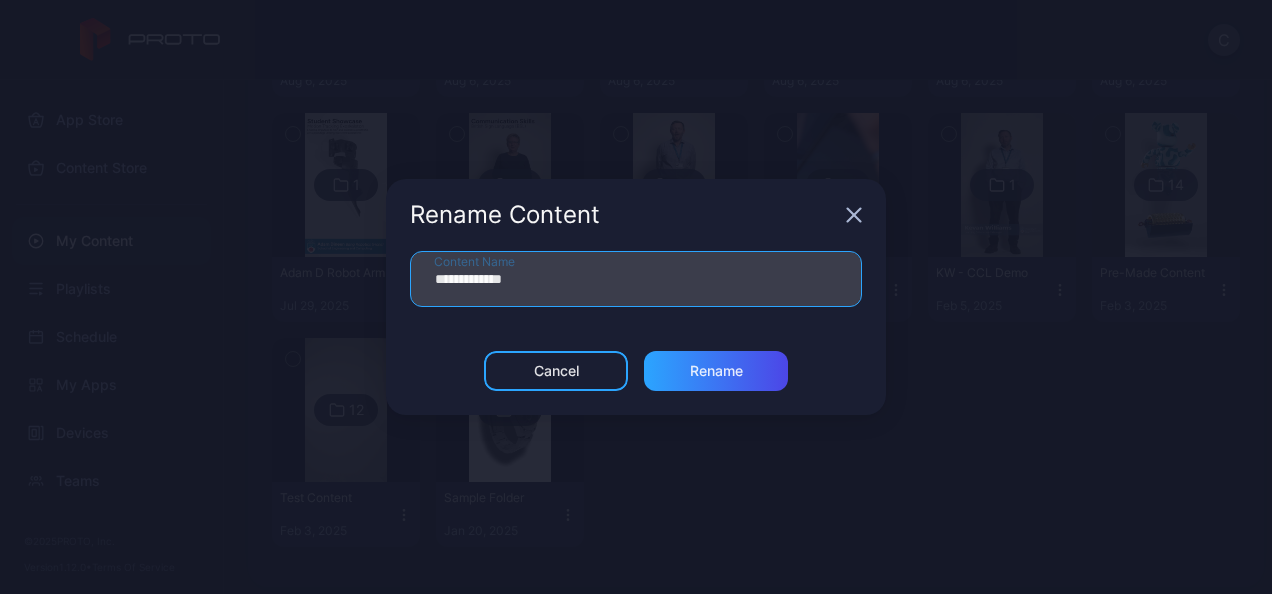 click on "**********" at bounding box center [636, 279] 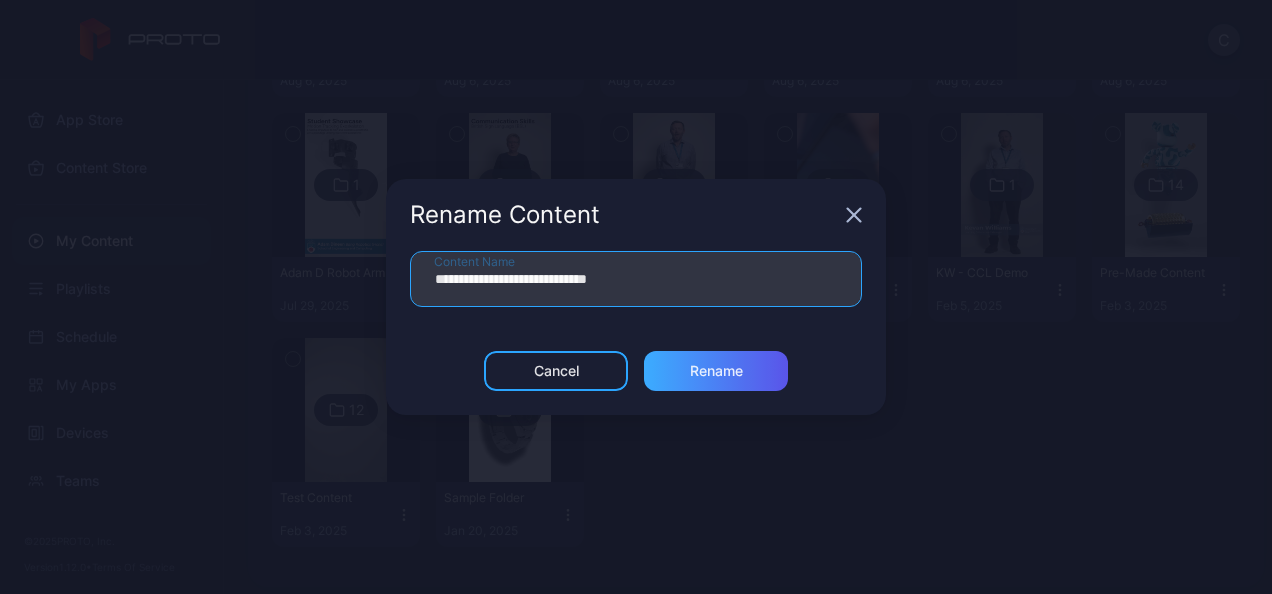 type on "**********" 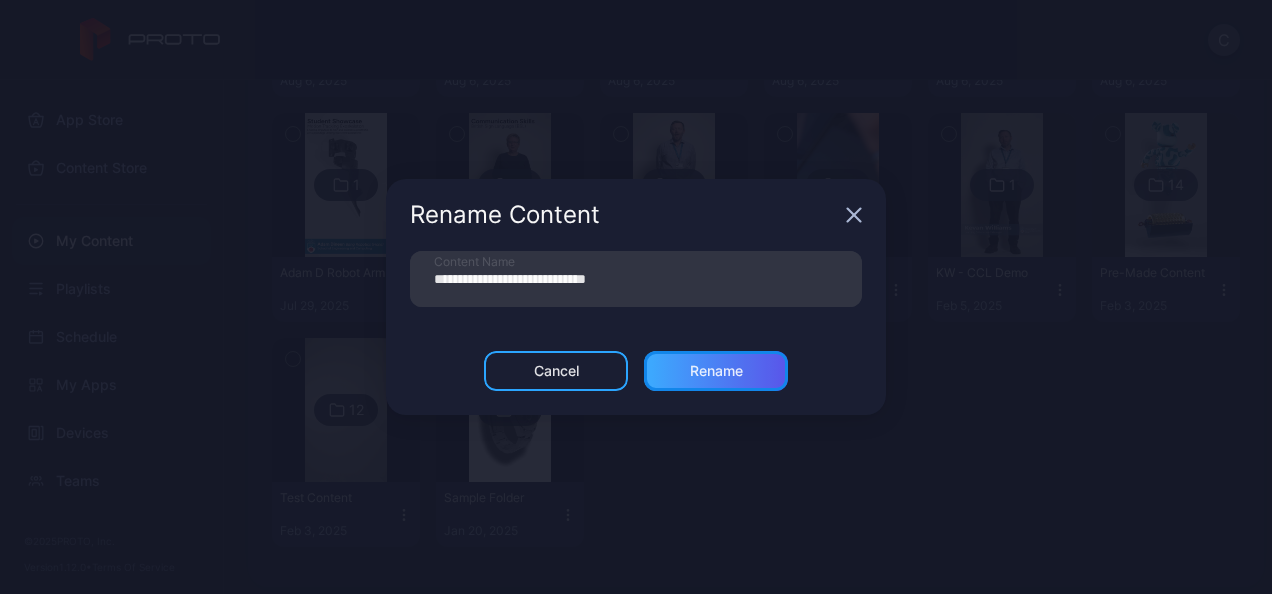 click on "Rename" at bounding box center [716, 371] 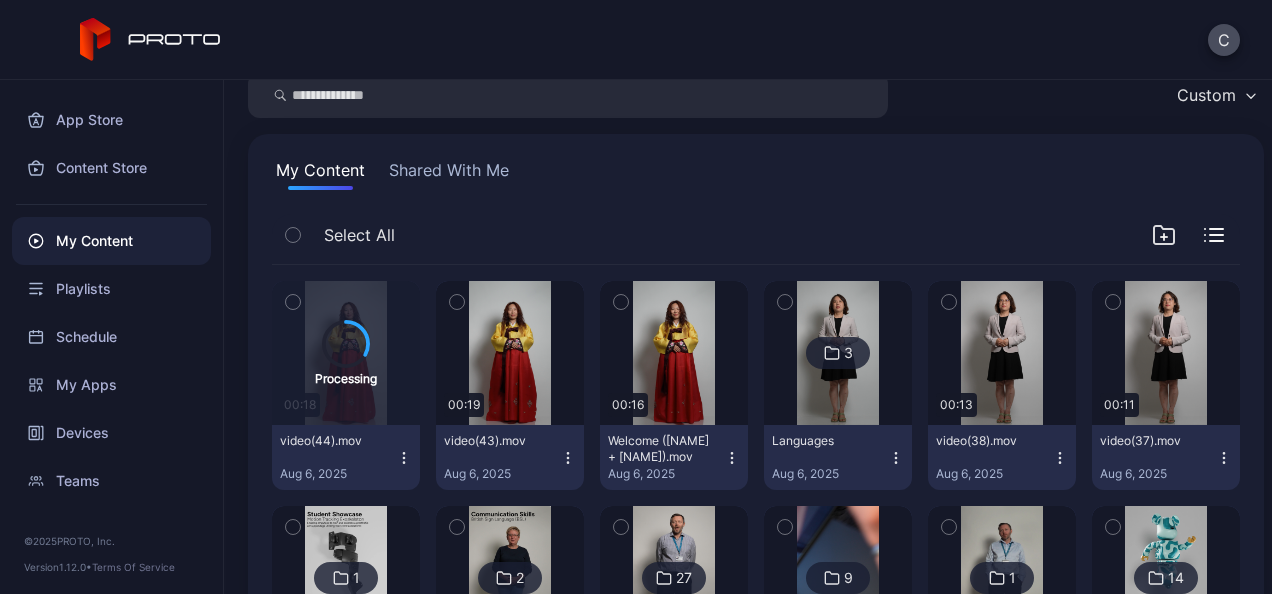 scroll, scrollTop: 79, scrollLeft: 0, axis: vertical 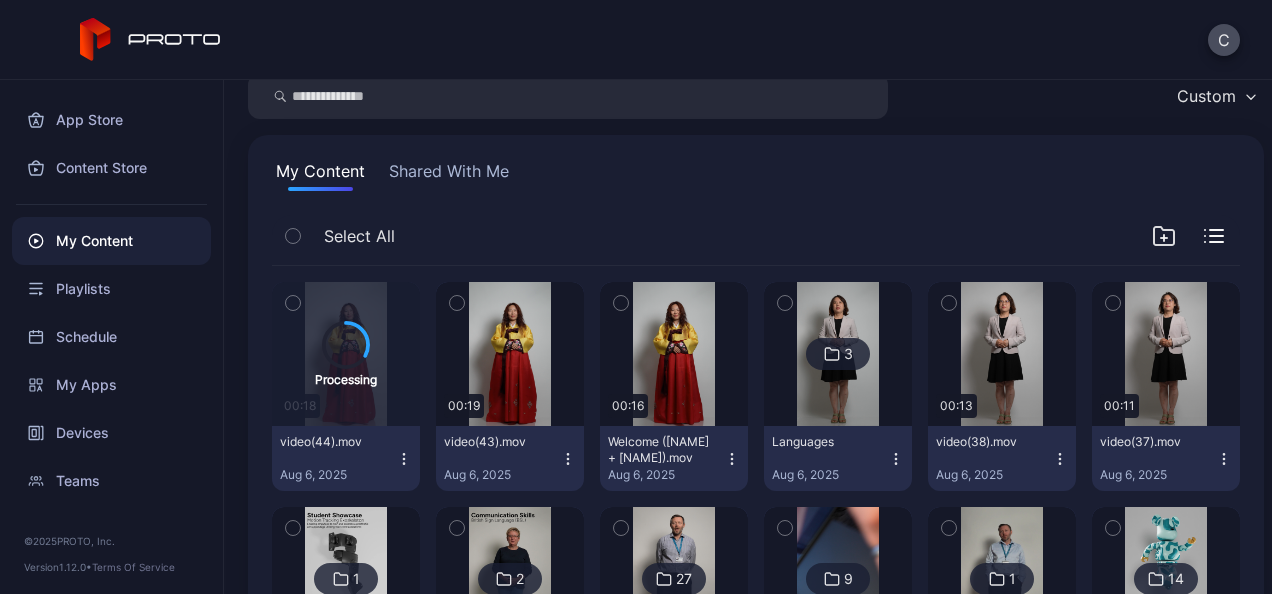 click 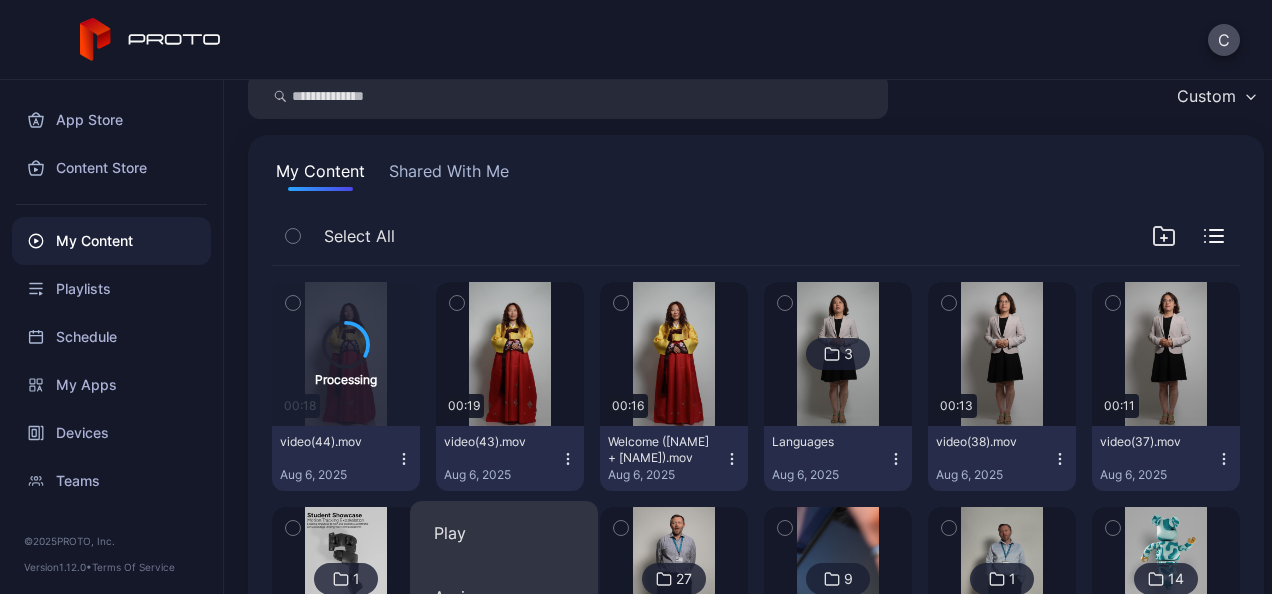 scroll, scrollTop: 433, scrollLeft: 0, axis: vertical 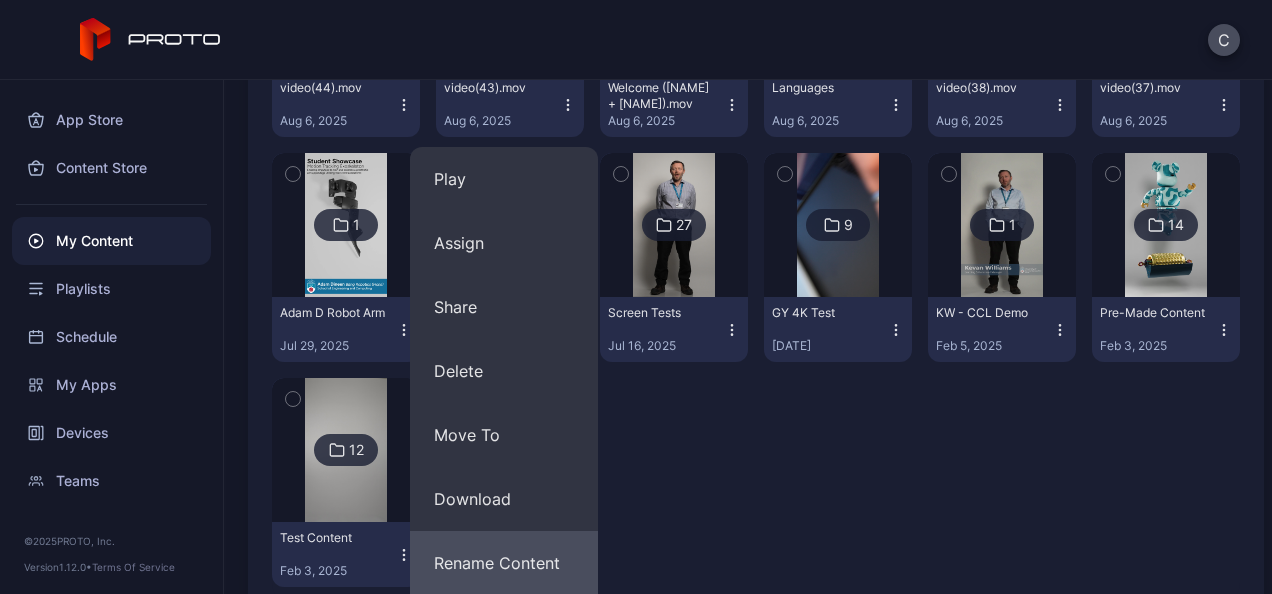 click on "Rename Content" at bounding box center (504, 563) 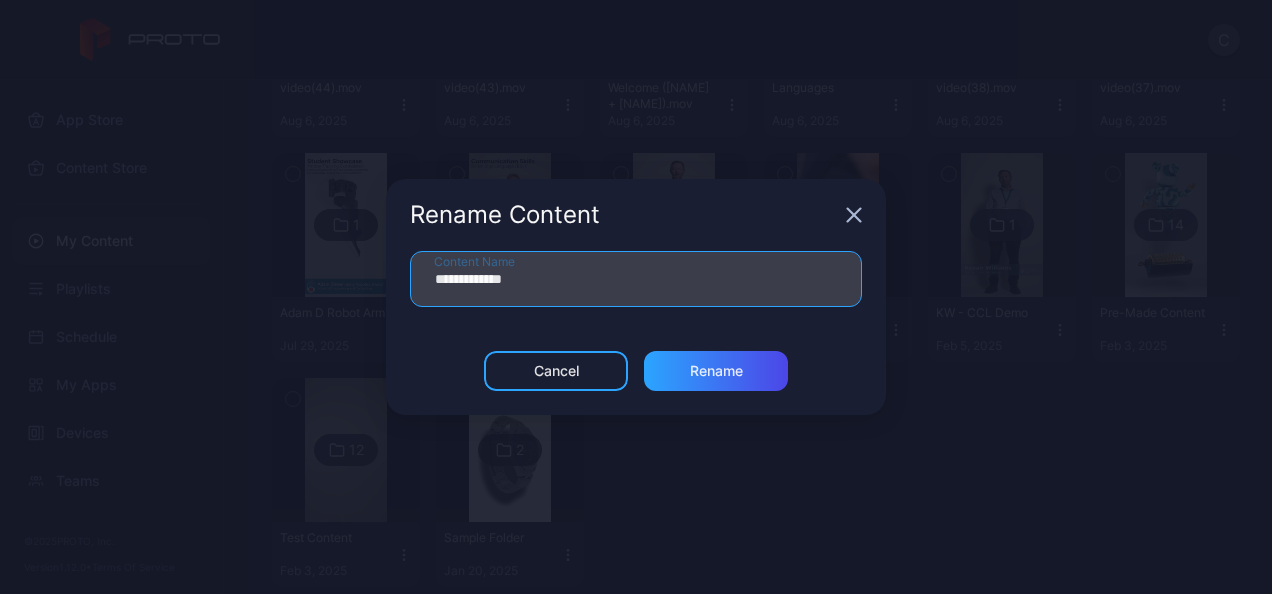 click on "**********" at bounding box center (636, 279) 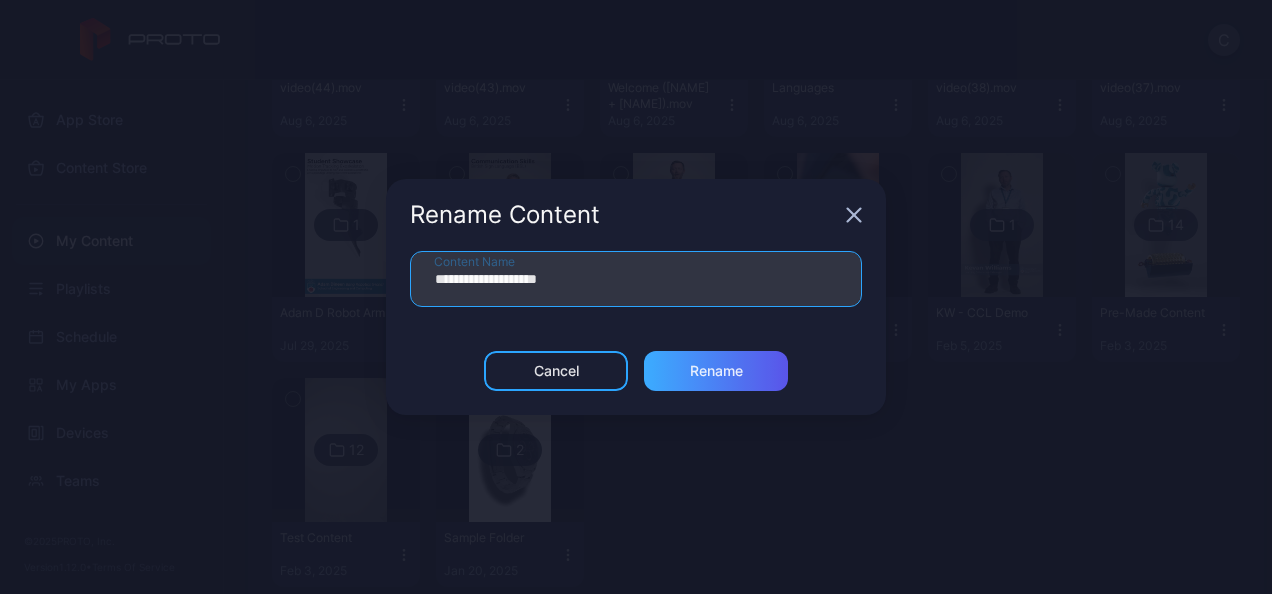 type on "**********" 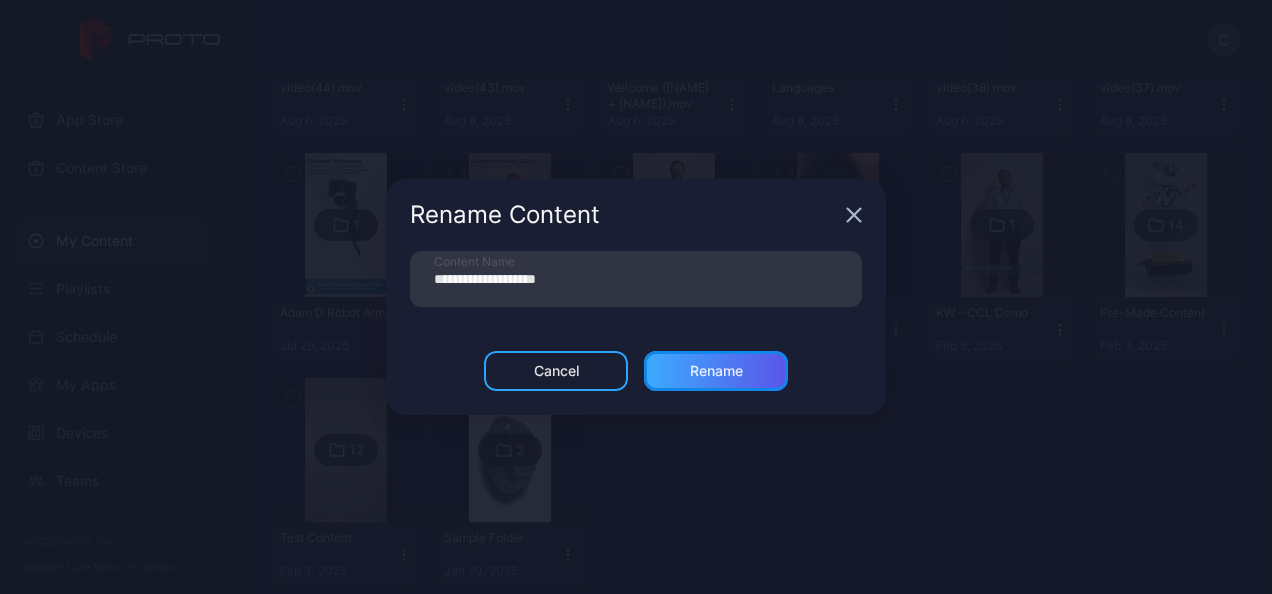 click on "Rename" at bounding box center (716, 371) 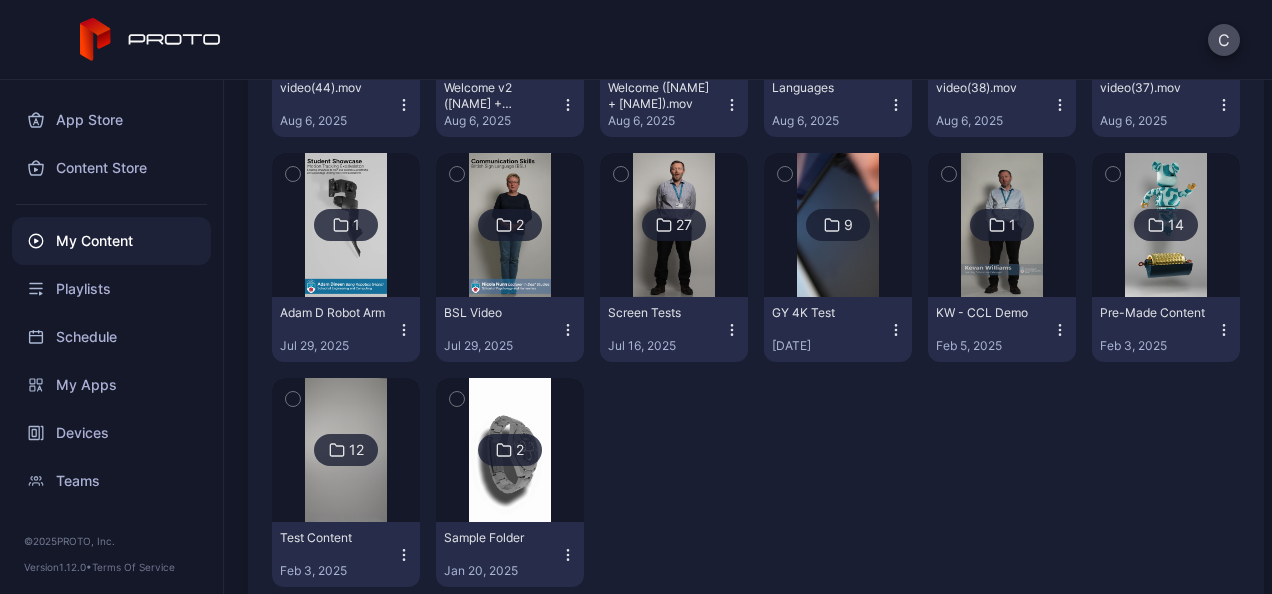 scroll, scrollTop: 0, scrollLeft: 0, axis: both 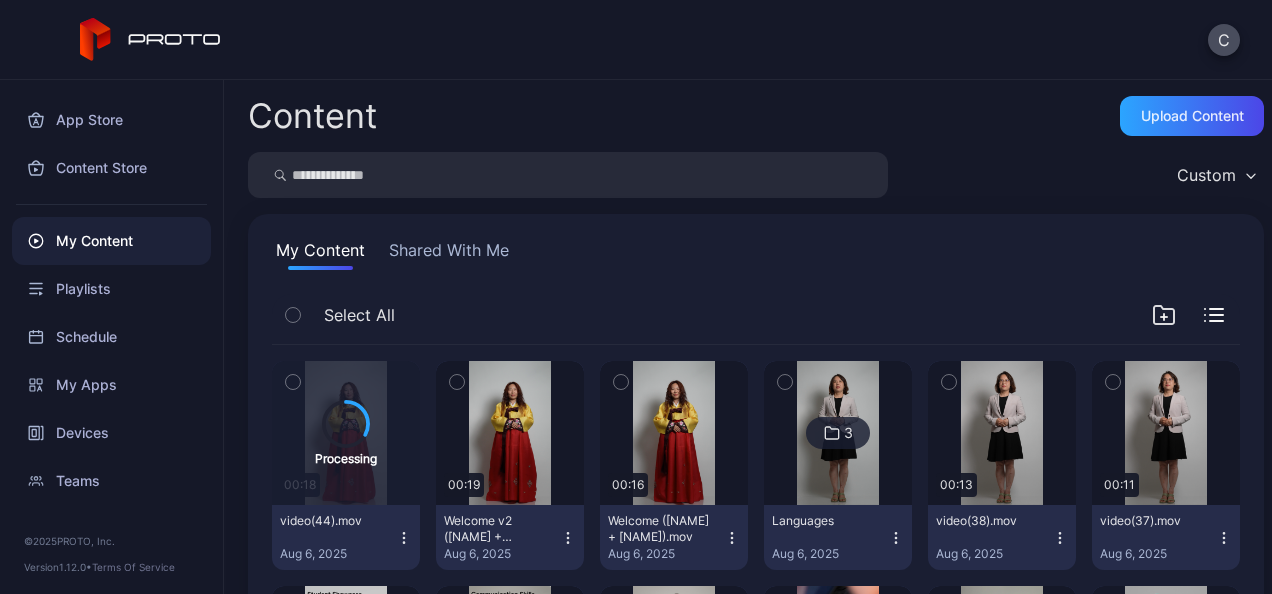 click 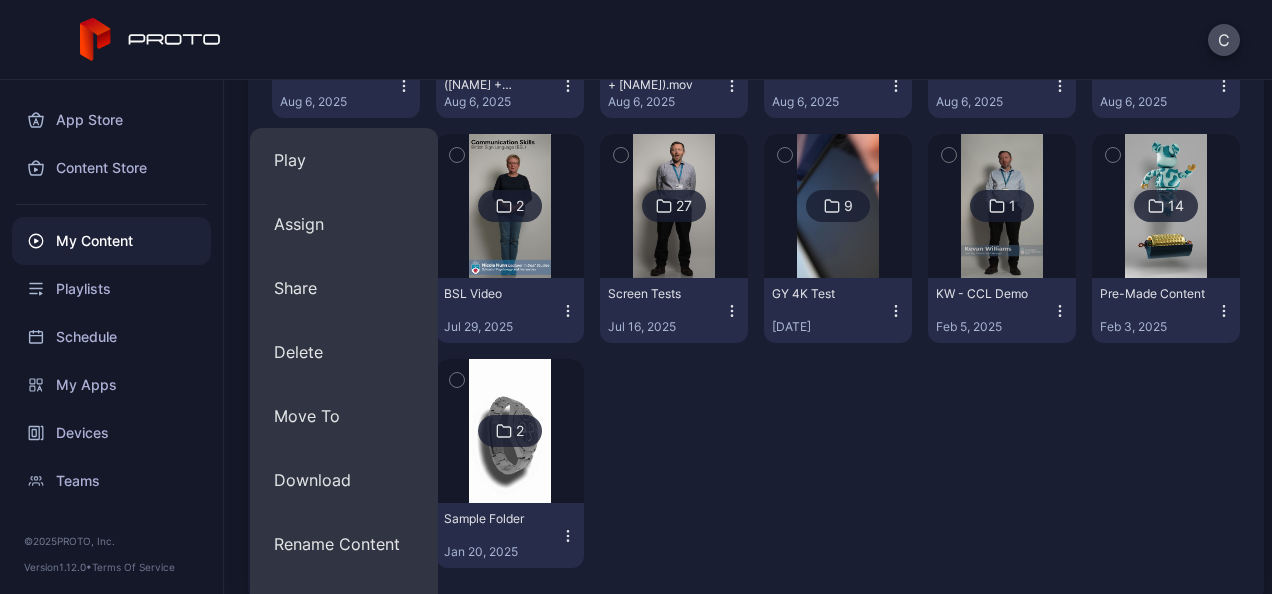 scroll, scrollTop: 453, scrollLeft: 0, axis: vertical 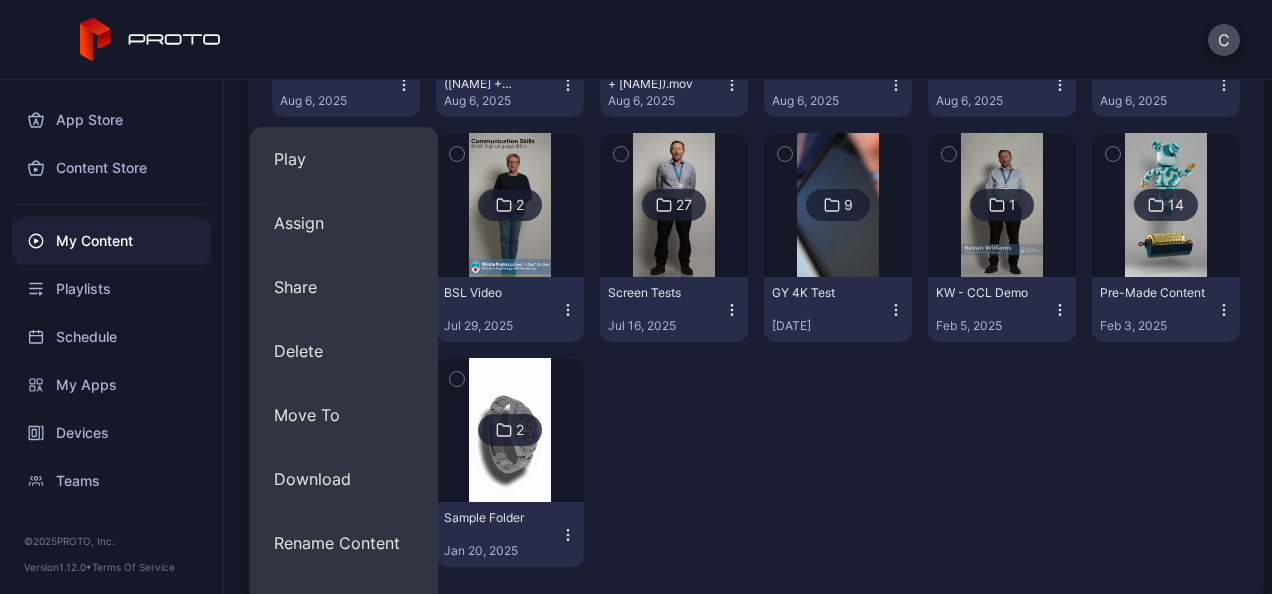 click on "Rename Content" at bounding box center (344, 543) 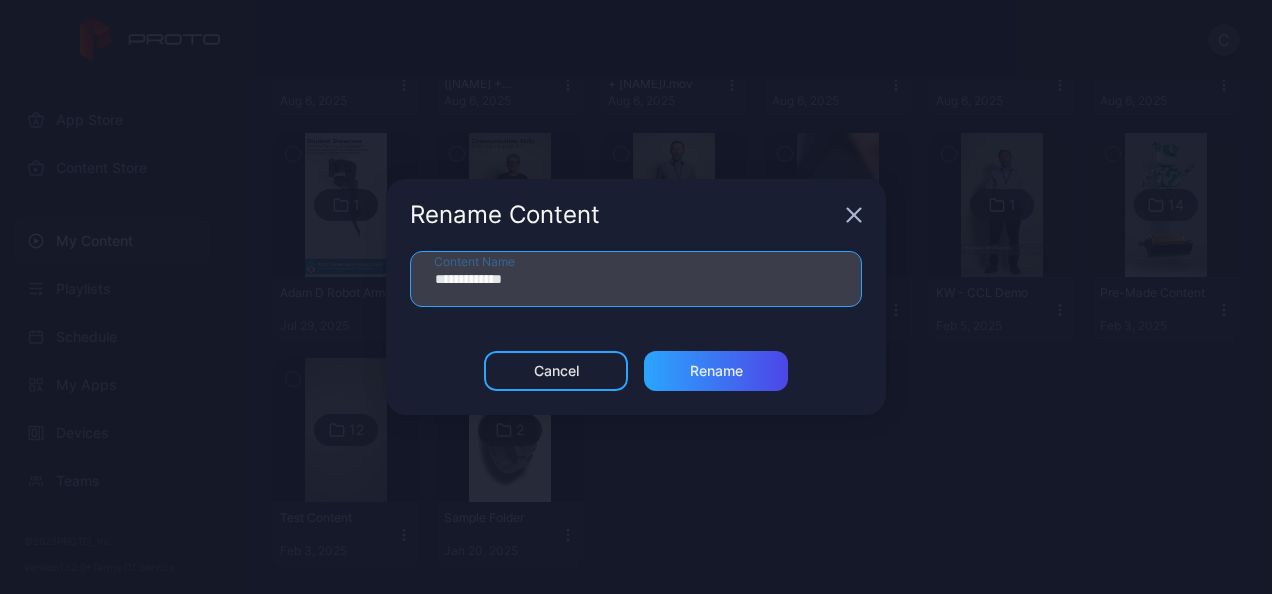 click on "**********" at bounding box center [636, 279] 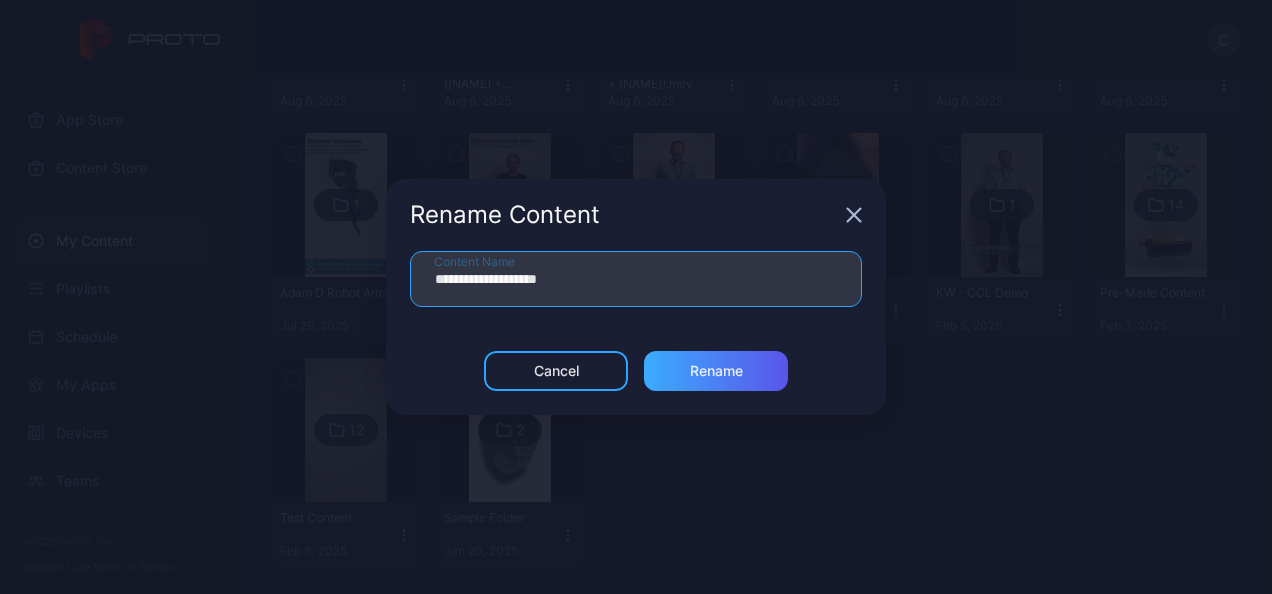 type on "**********" 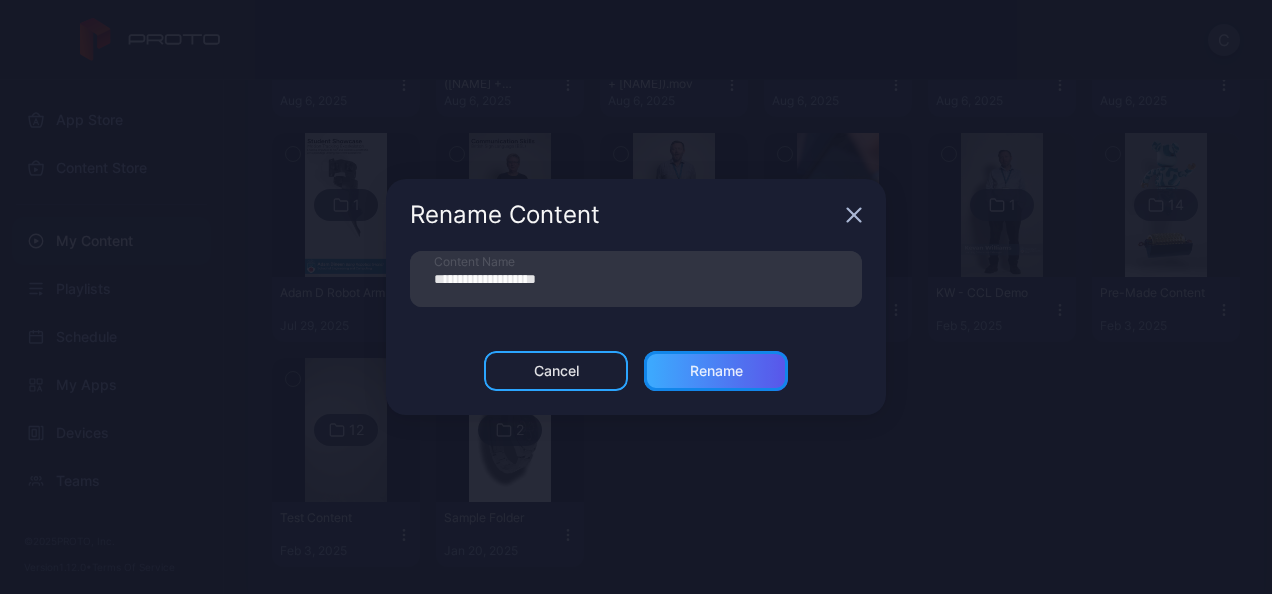 click on "Rename" at bounding box center [716, 371] 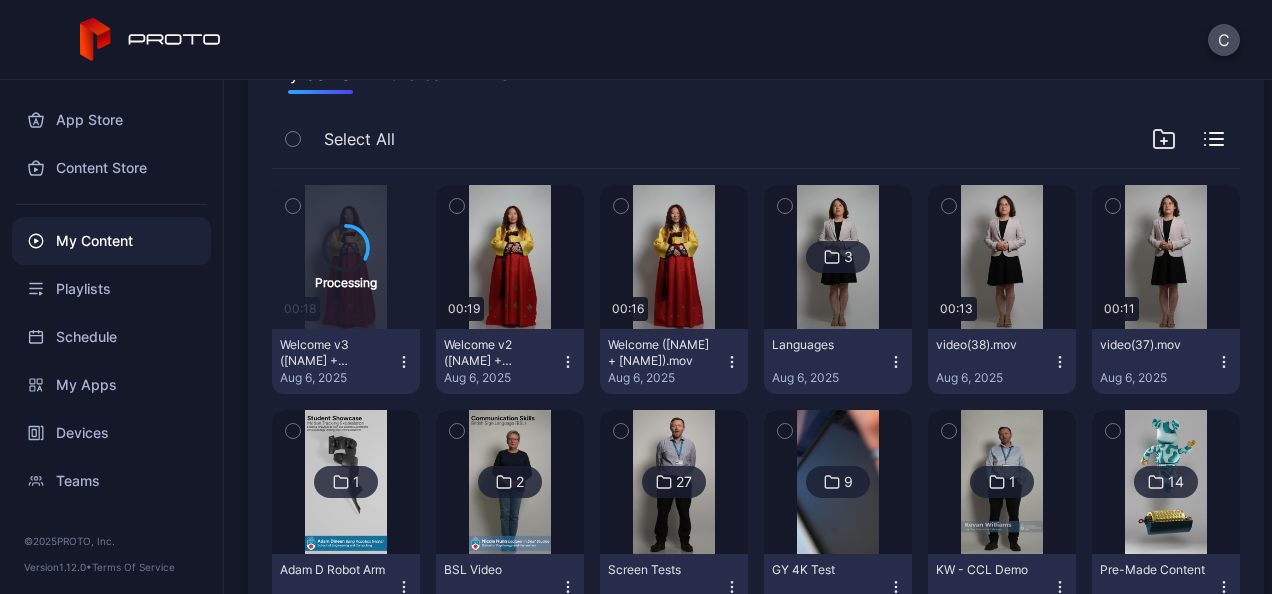 scroll, scrollTop: 0, scrollLeft: 0, axis: both 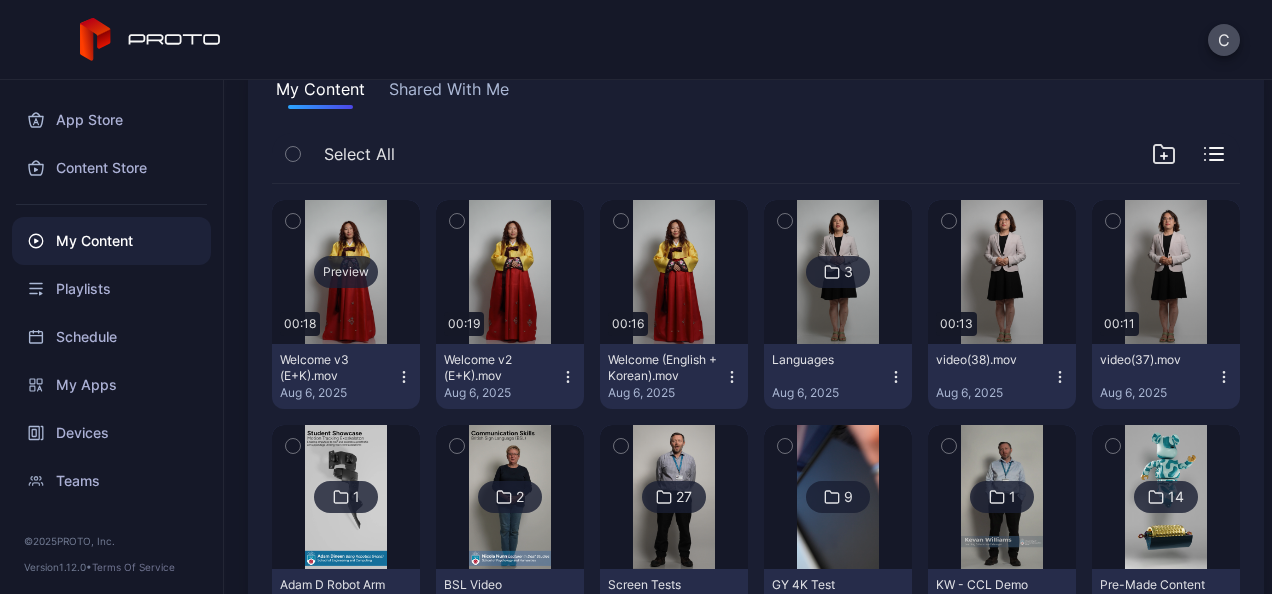 click on "Preview" at bounding box center (346, 272) 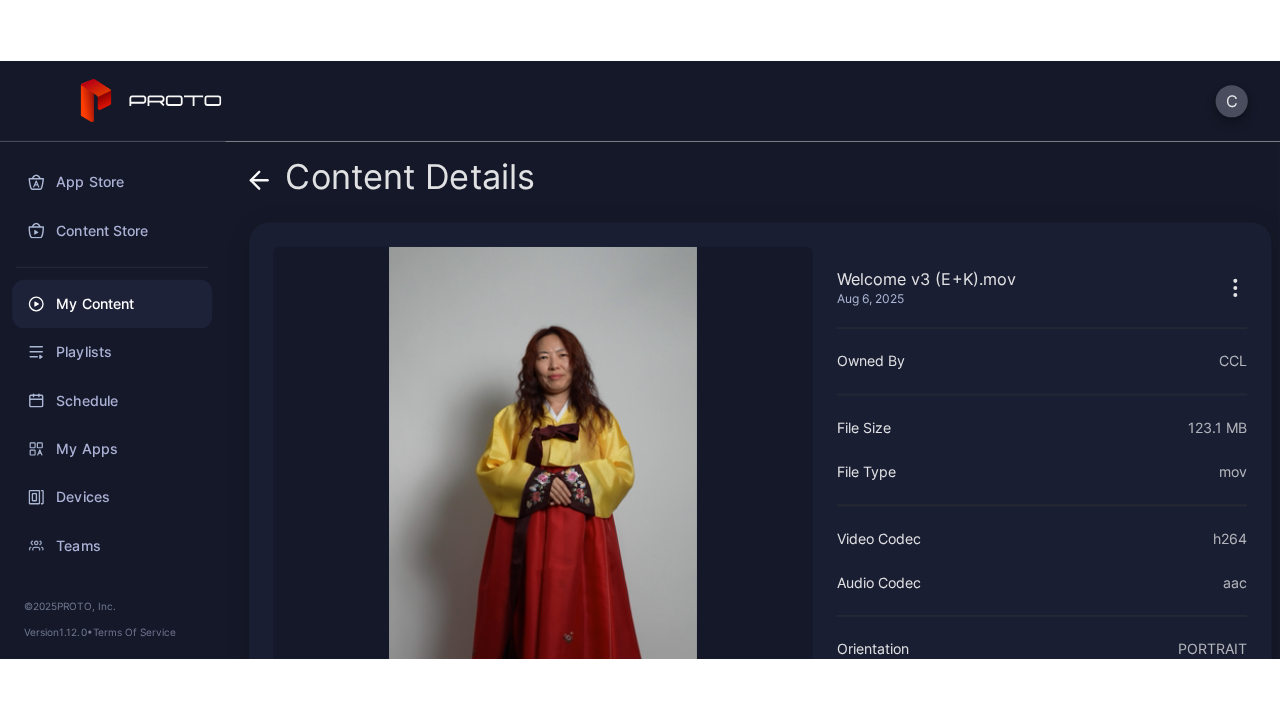 scroll, scrollTop: 232, scrollLeft: 0, axis: vertical 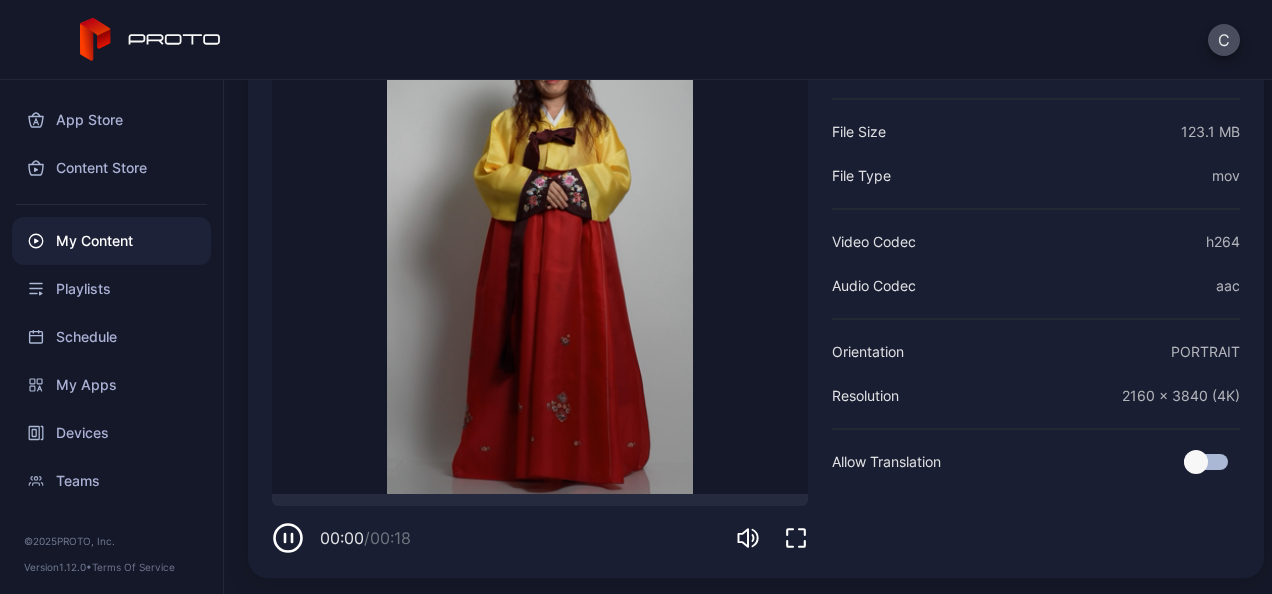 click 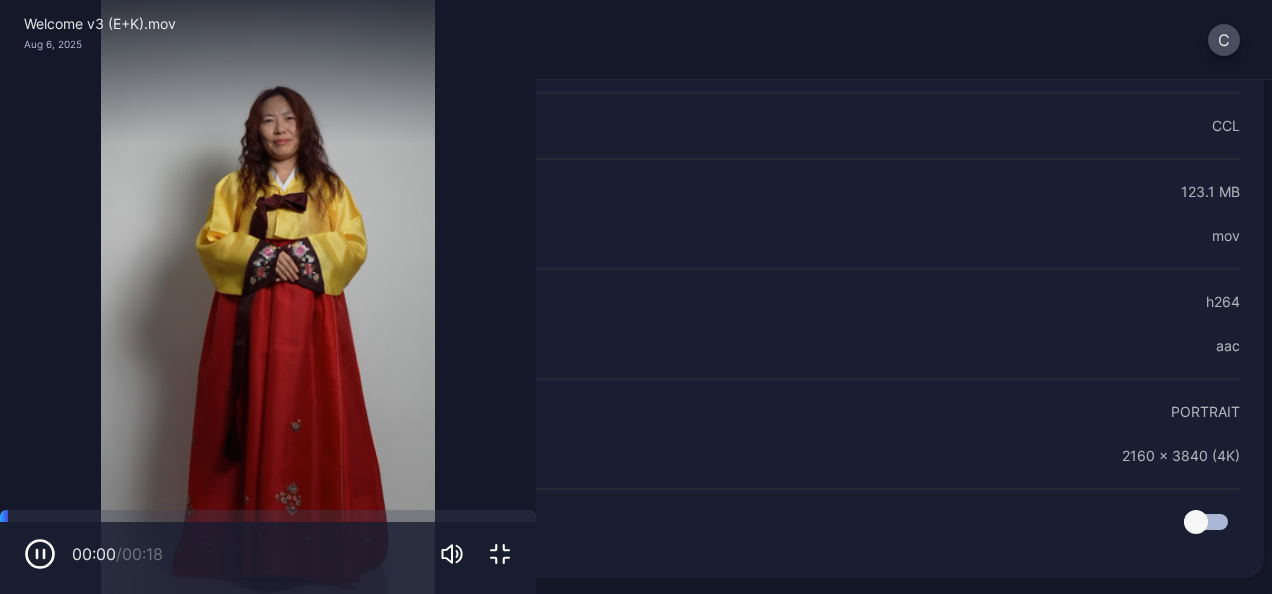 scroll, scrollTop: 42, scrollLeft: 0, axis: vertical 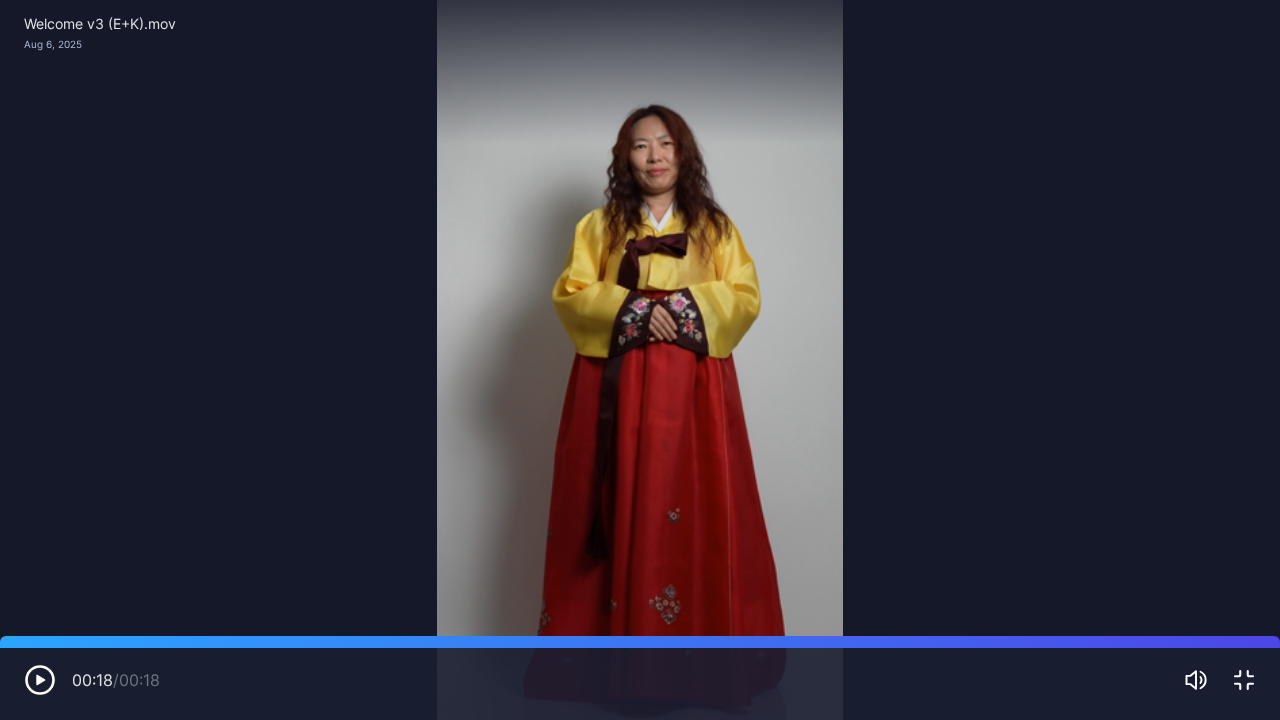 type 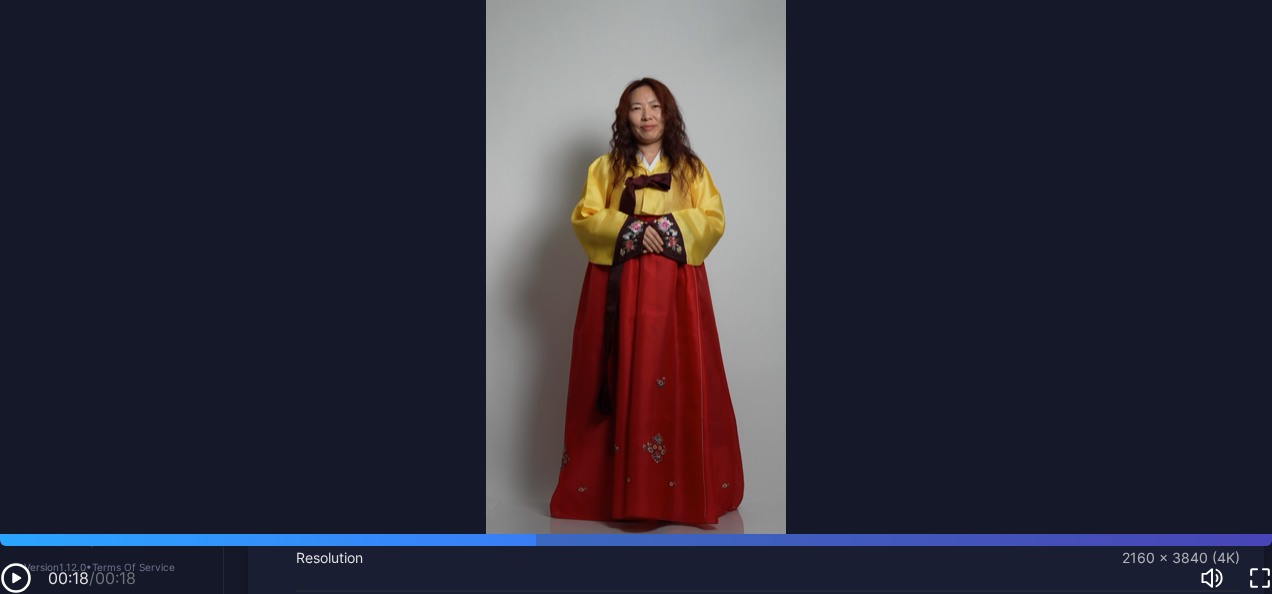 scroll, scrollTop: 0, scrollLeft: 0, axis: both 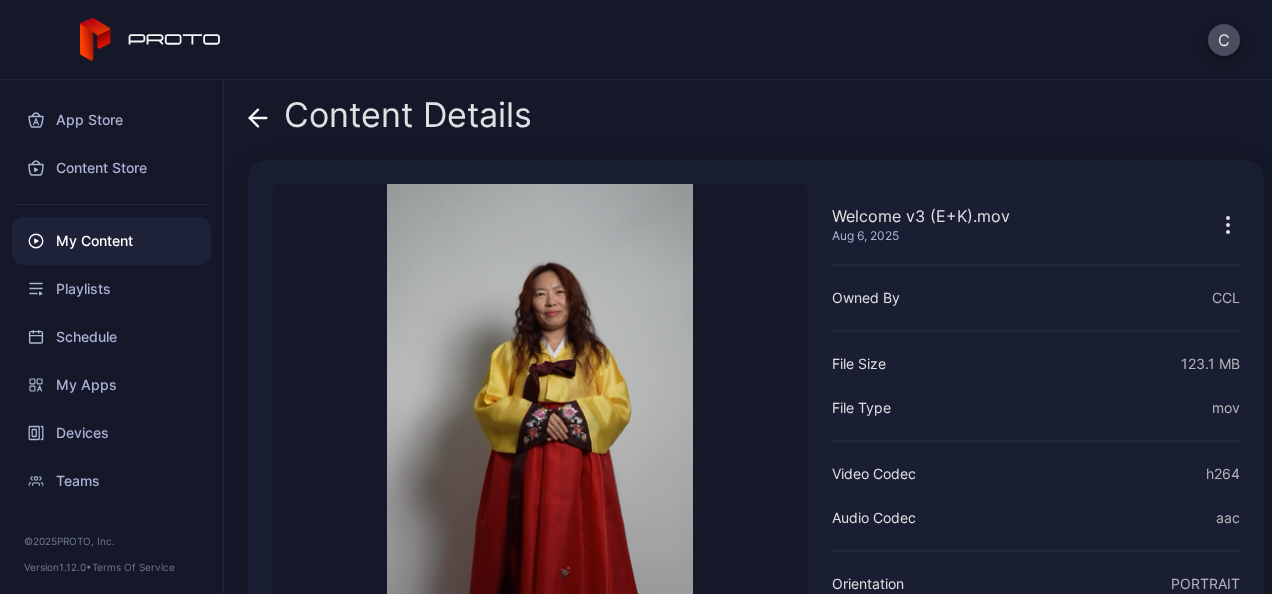 click 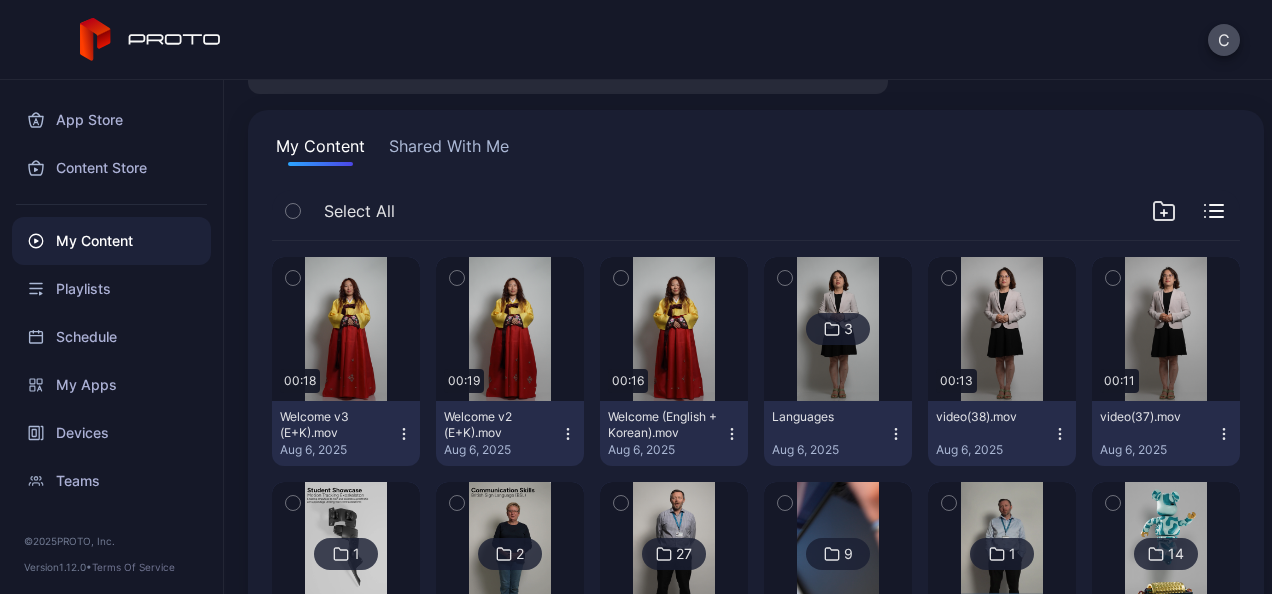scroll, scrollTop: 103, scrollLeft: 0, axis: vertical 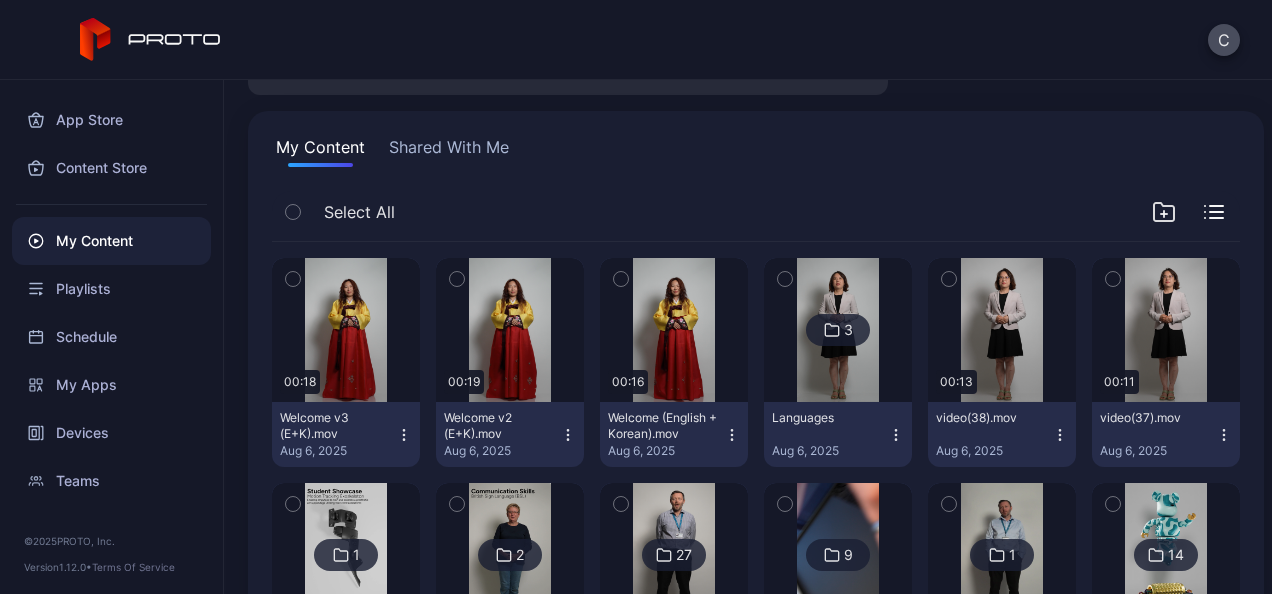 click 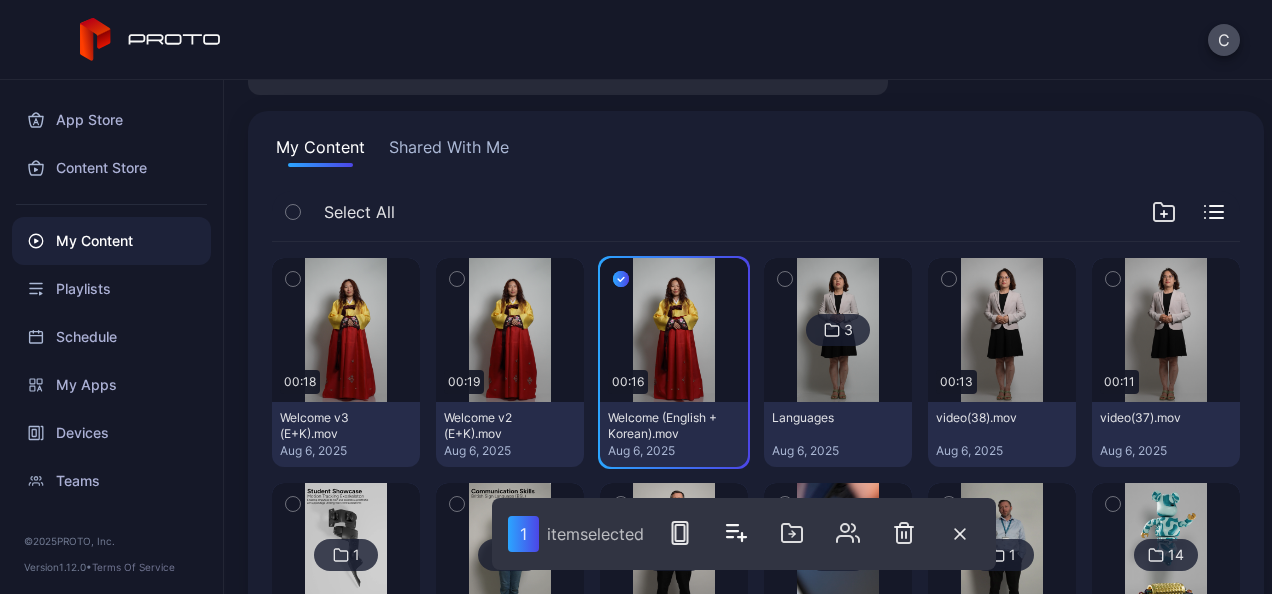 click 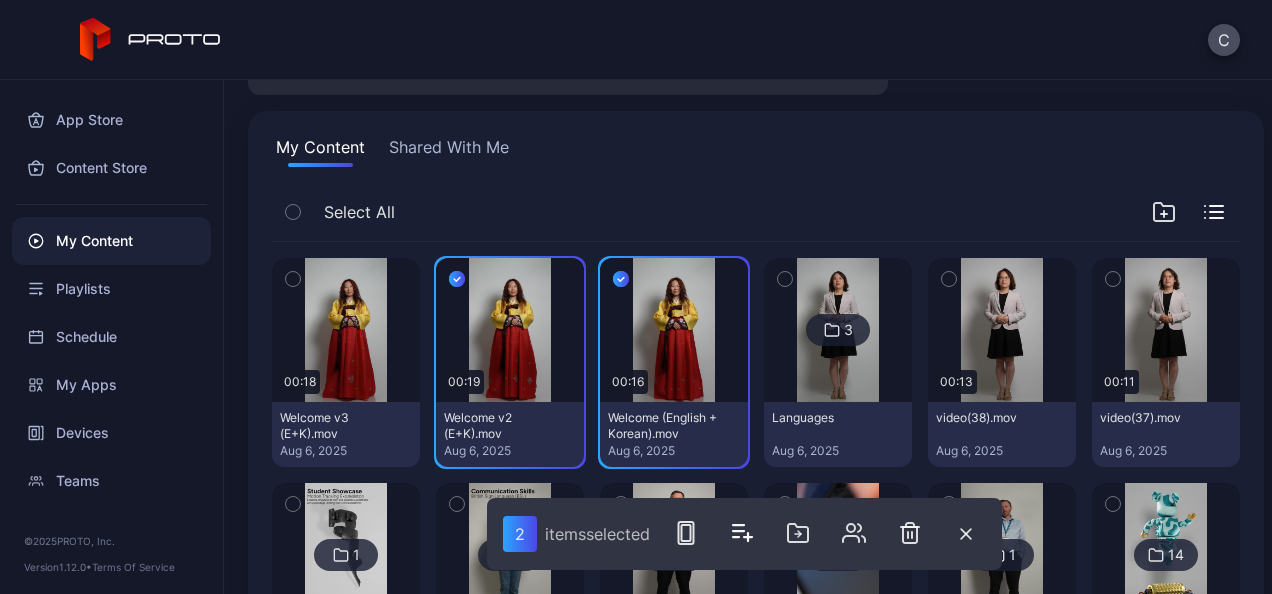 click 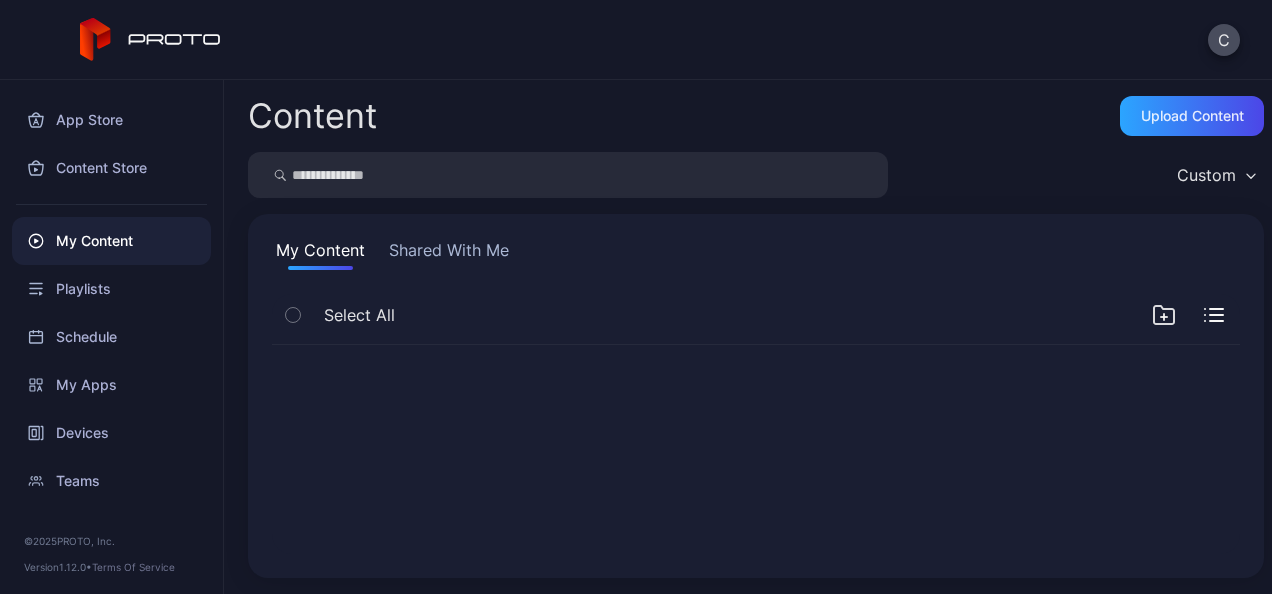 scroll, scrollTop: 0, scrollLeft: 0, axis: both 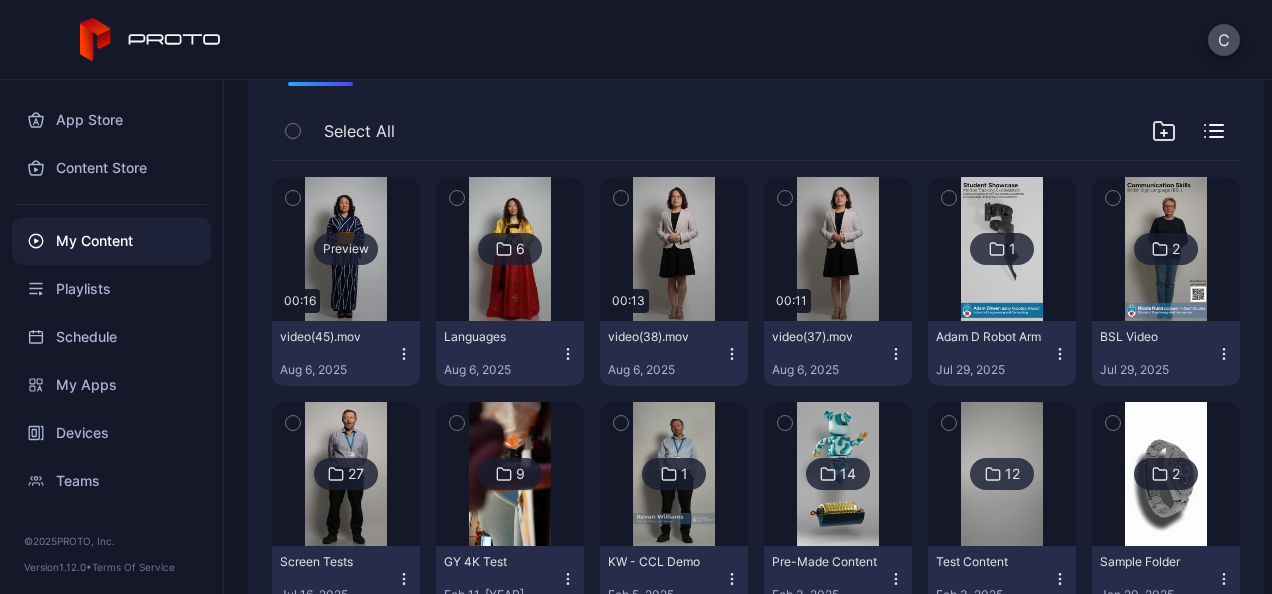 click on "Preview" at bounding box center [346, 249] 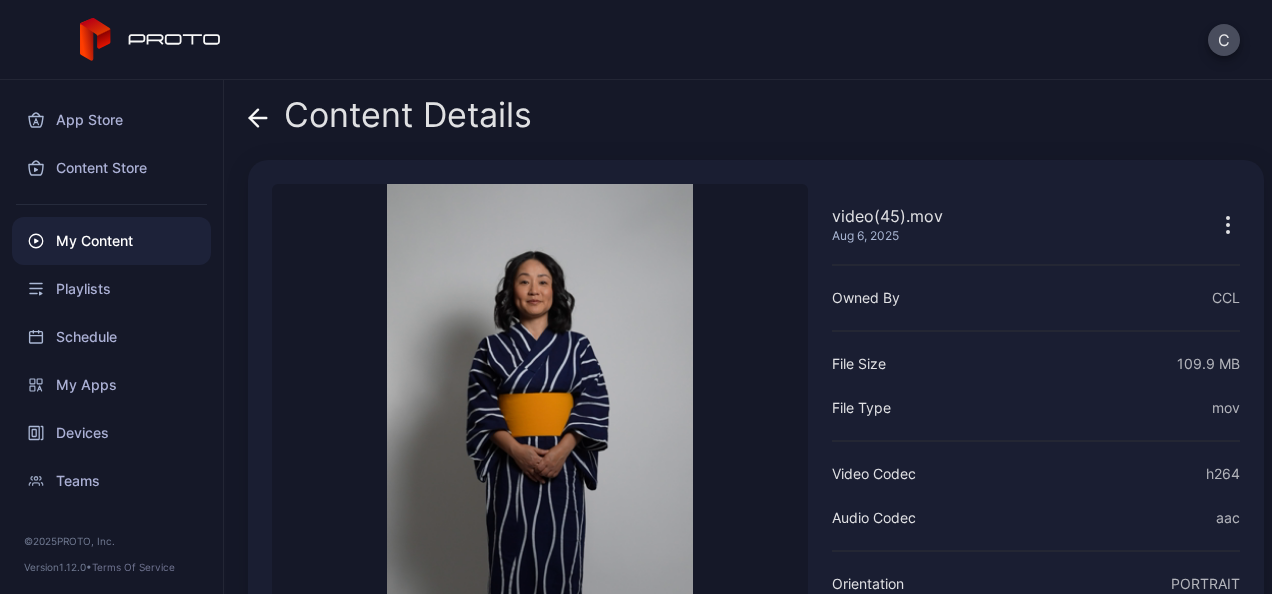 scroll, scrollTop: 232, scrollLeft: 0, axis: vertical 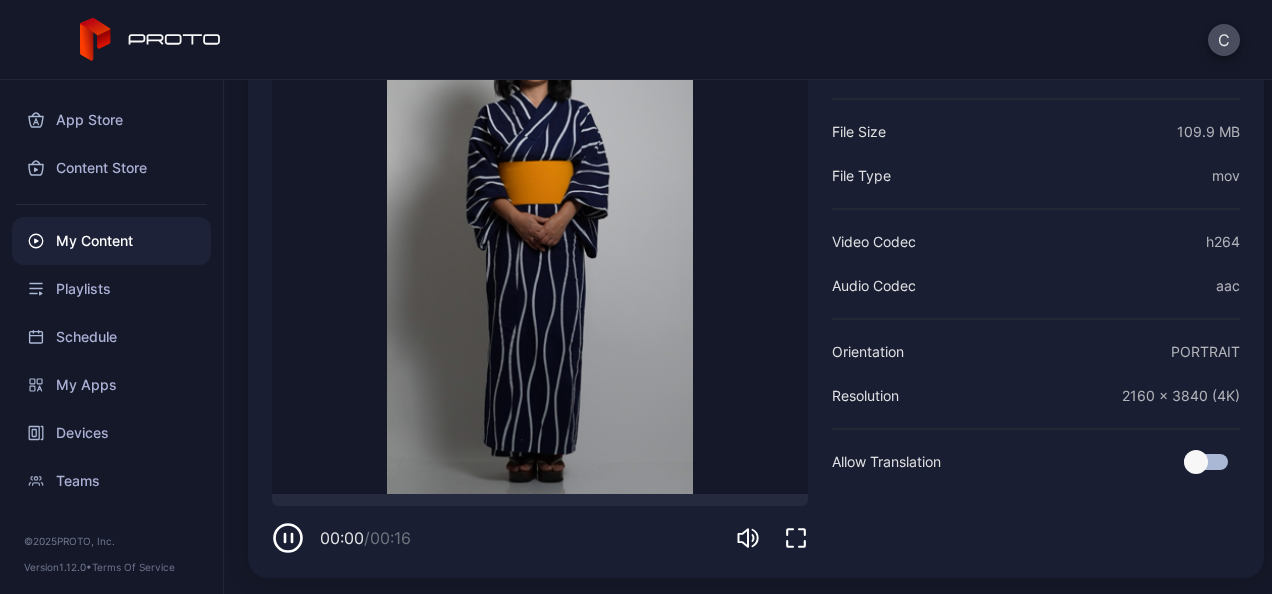 click 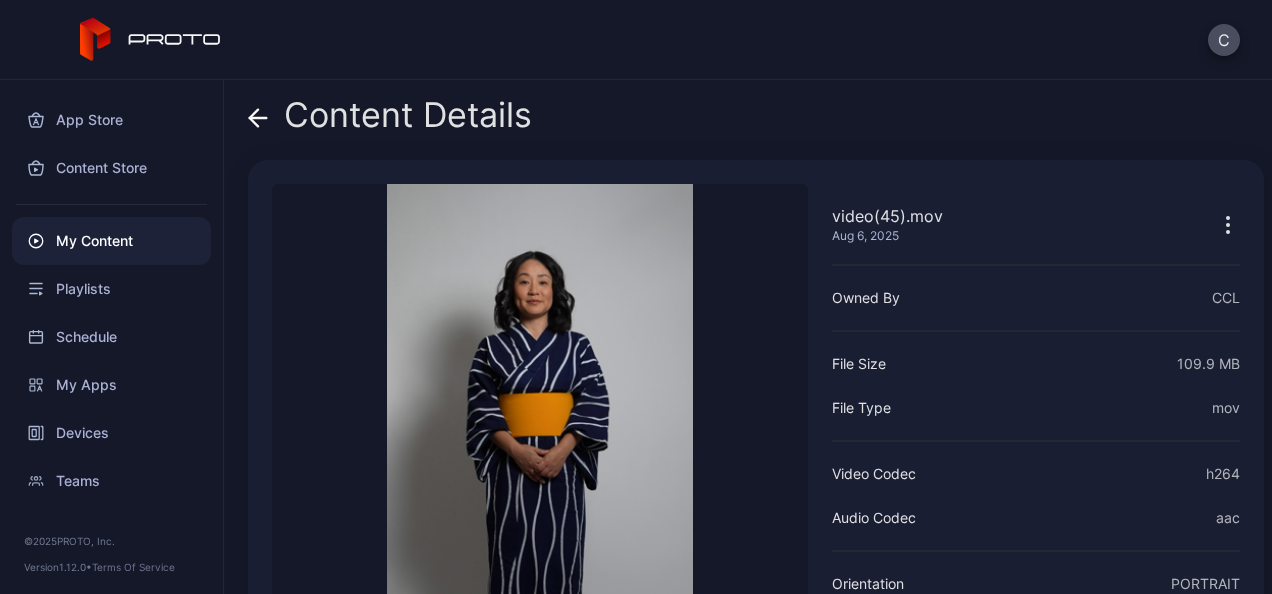 scroll, scrollTop: 2, scrollLeft: 0, axis: vertical 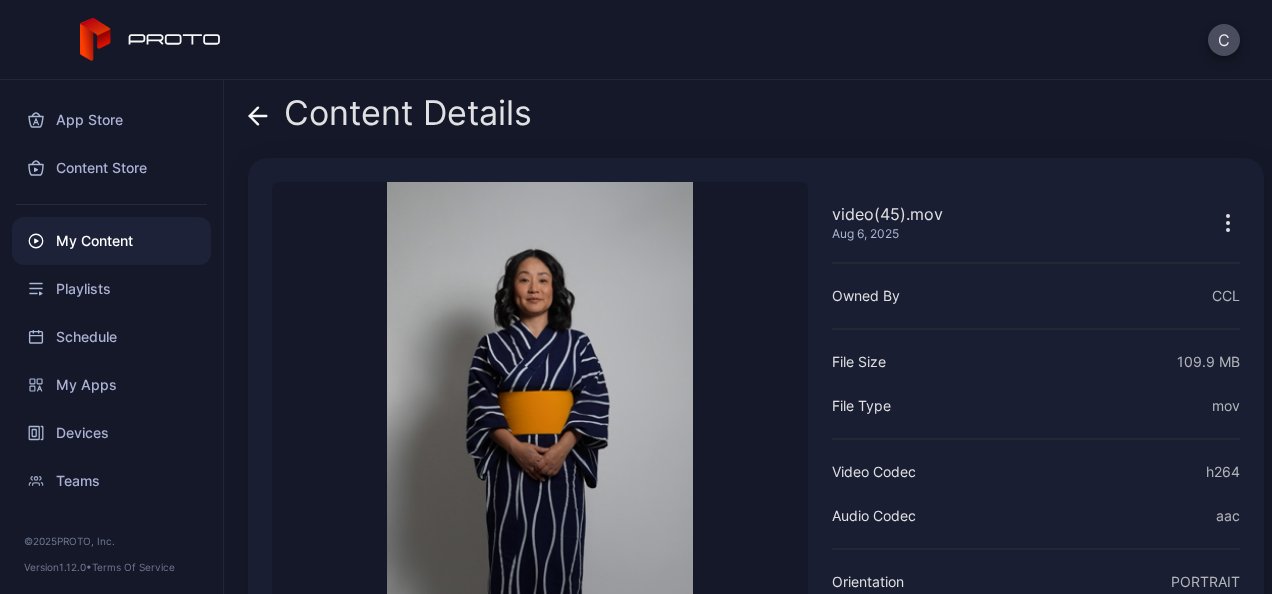 click on "Content Details" at bounding box center [390, 118] 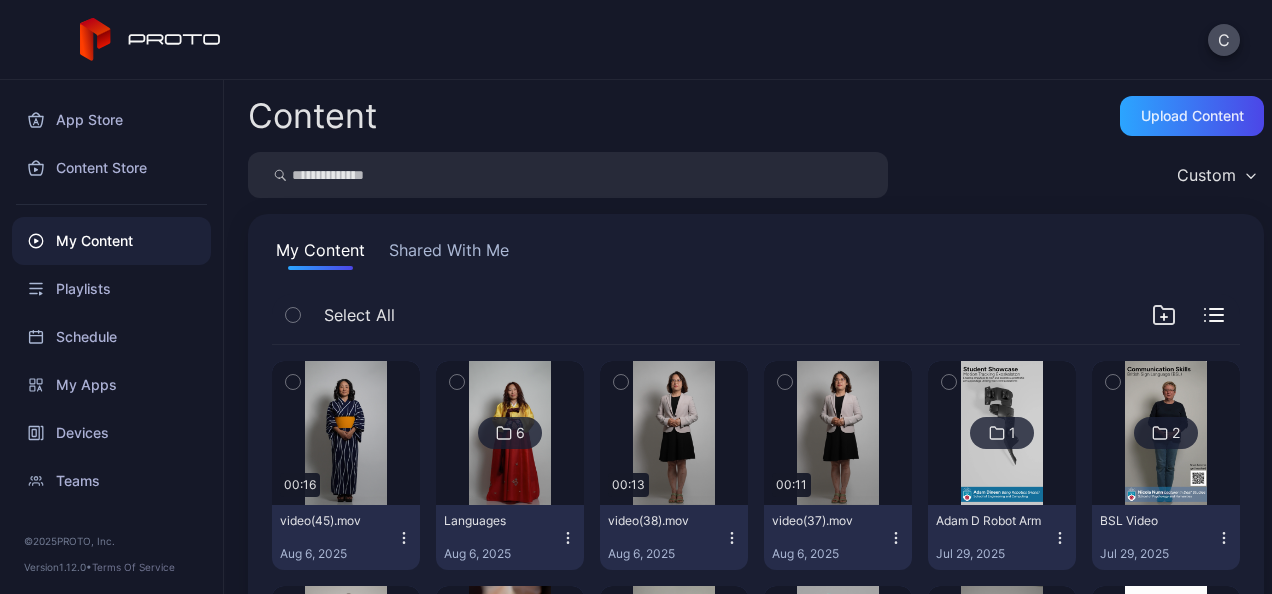 scroll, scrollTop: 184, scrollLeft: 0, axis: vertical 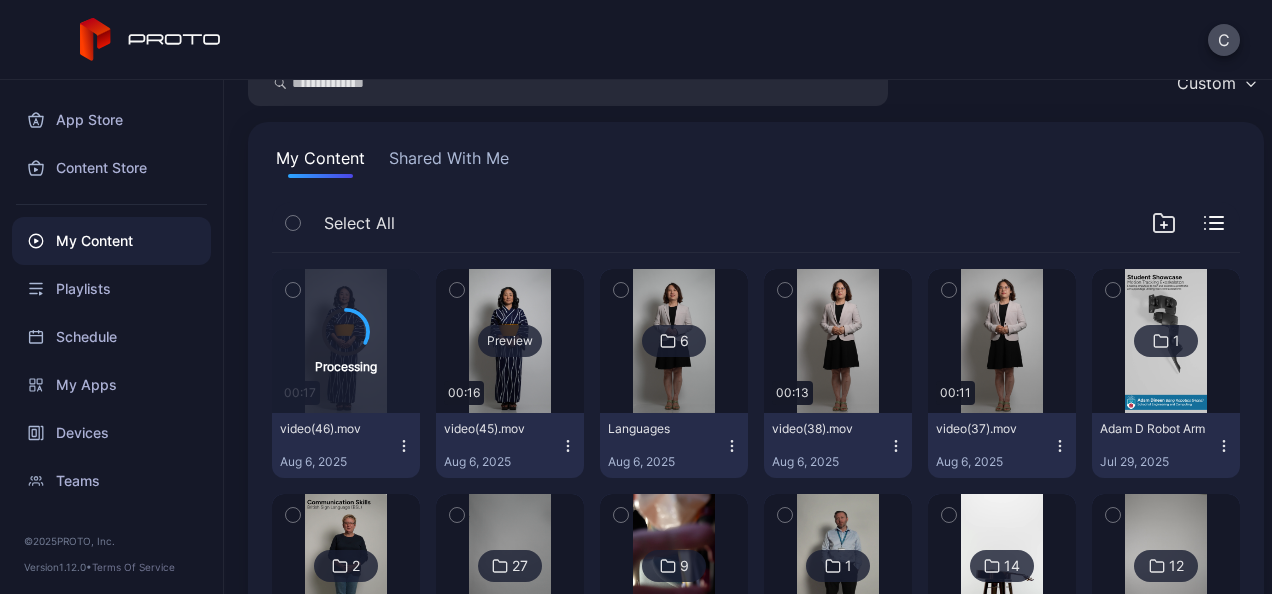 click on "Preview" at bounding box center (510, 341) 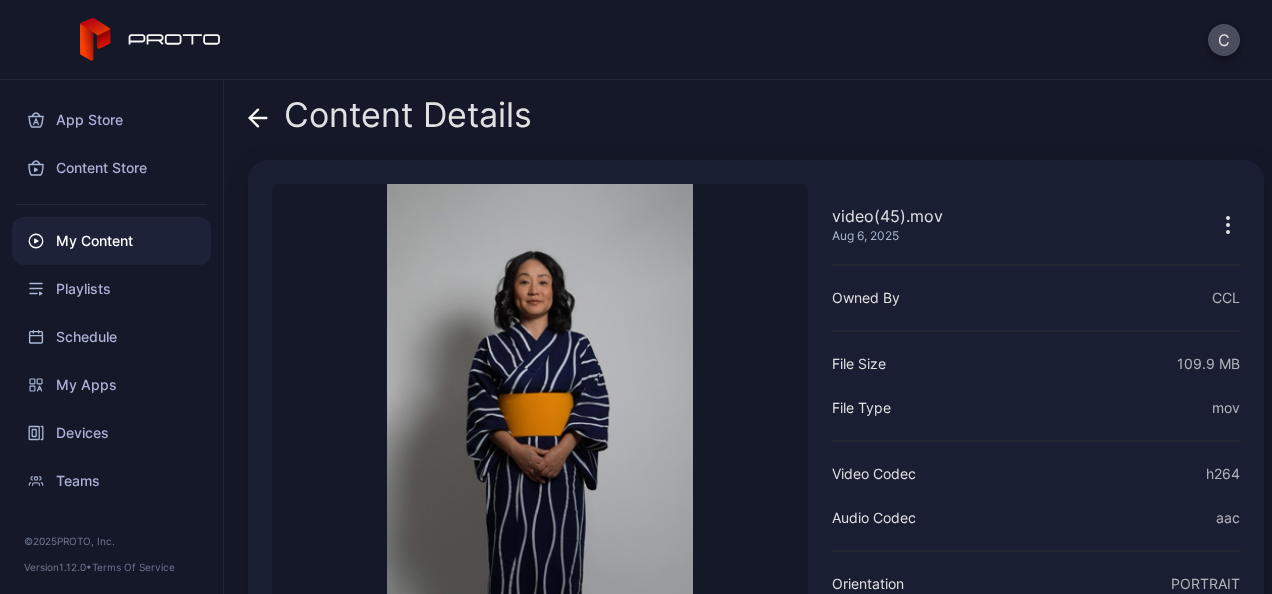 scroll, scrollTop: 5, scrollLeft: 0, axis: vertical 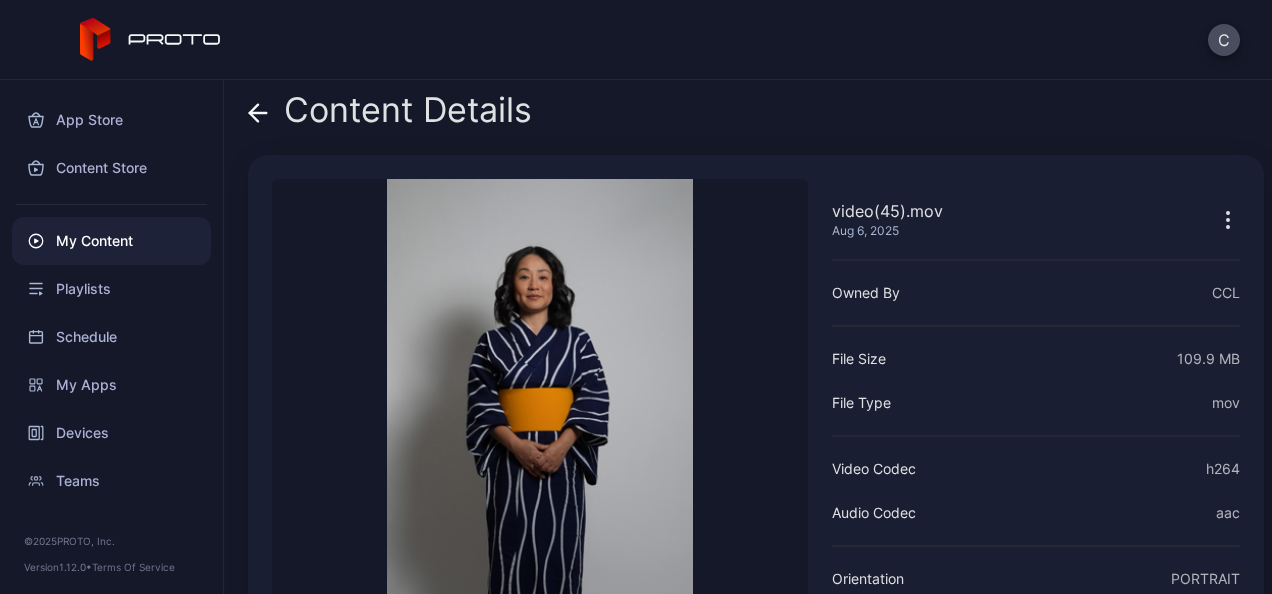 click on "Content Details" at bounding box center [390, 115] 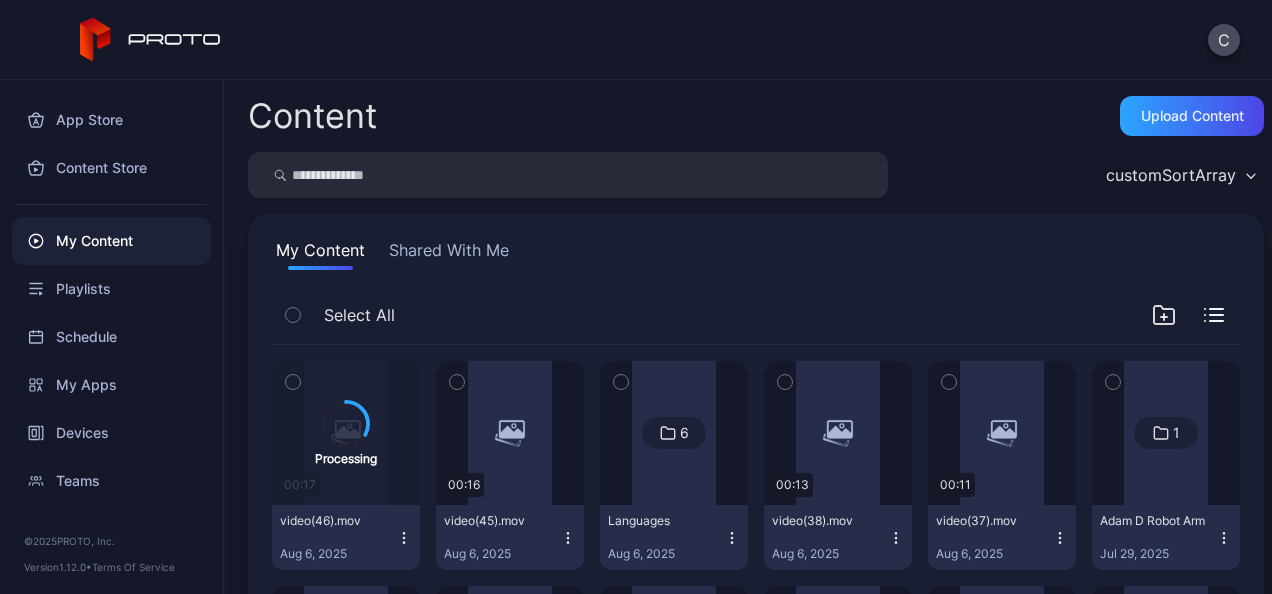 scroll, scrollTop: 92, scrollLeft: 0, axis: vertical 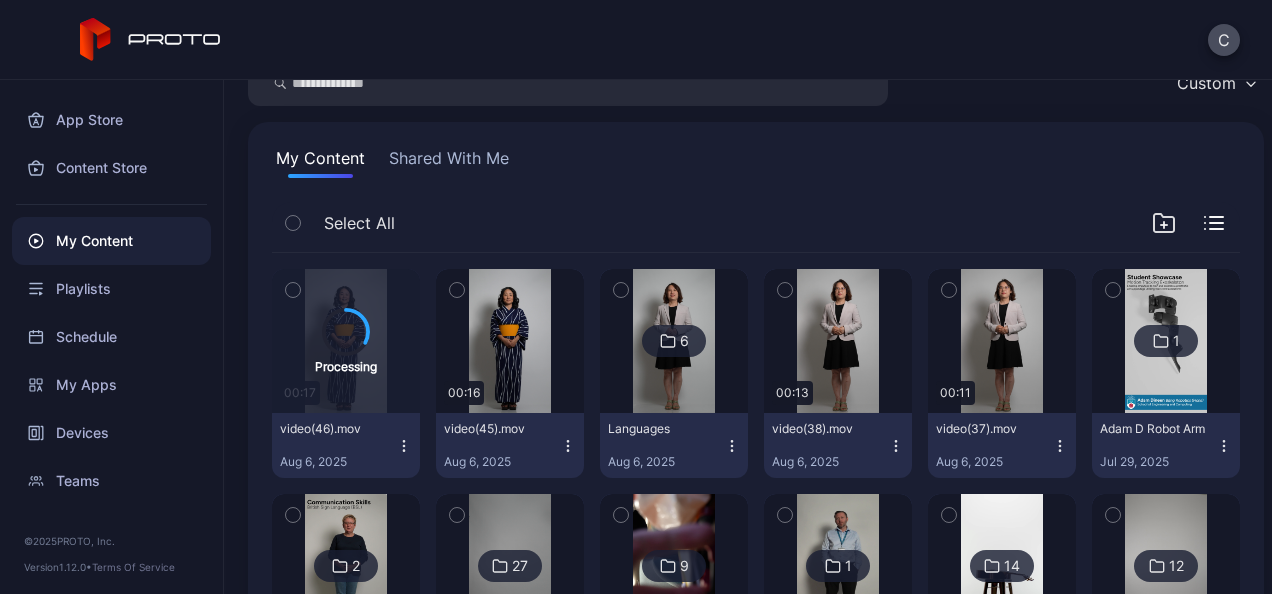 click 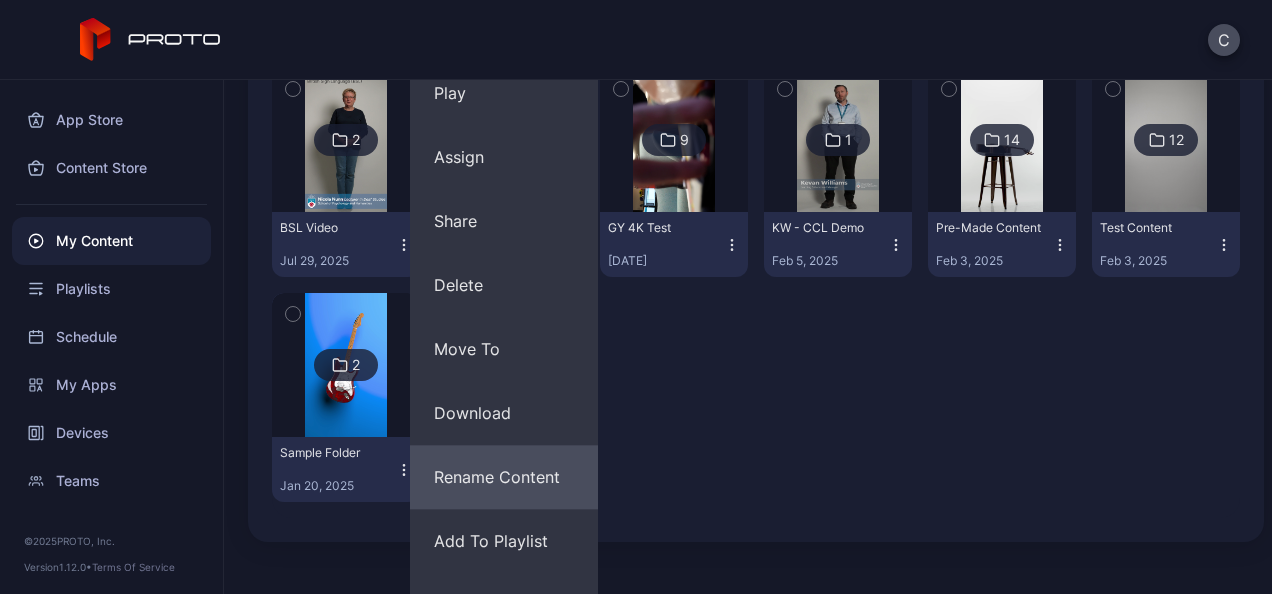 click on "Rename Content" at bounding box center [504, 477] 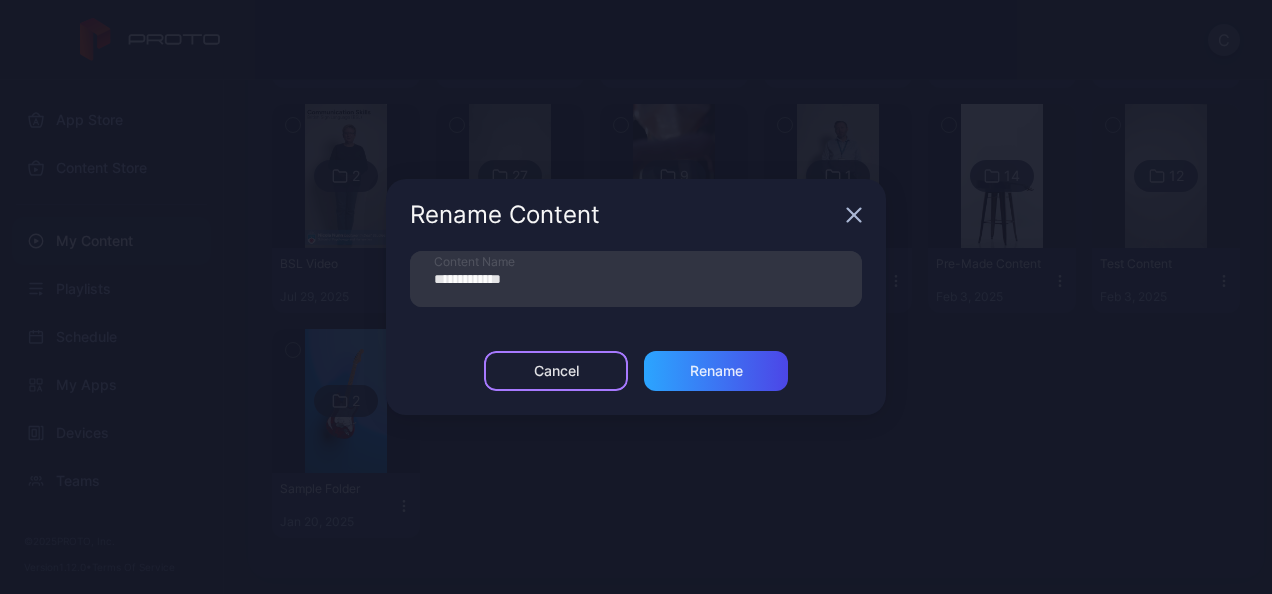 click on "Cancel" at bounding box center (556, 371) 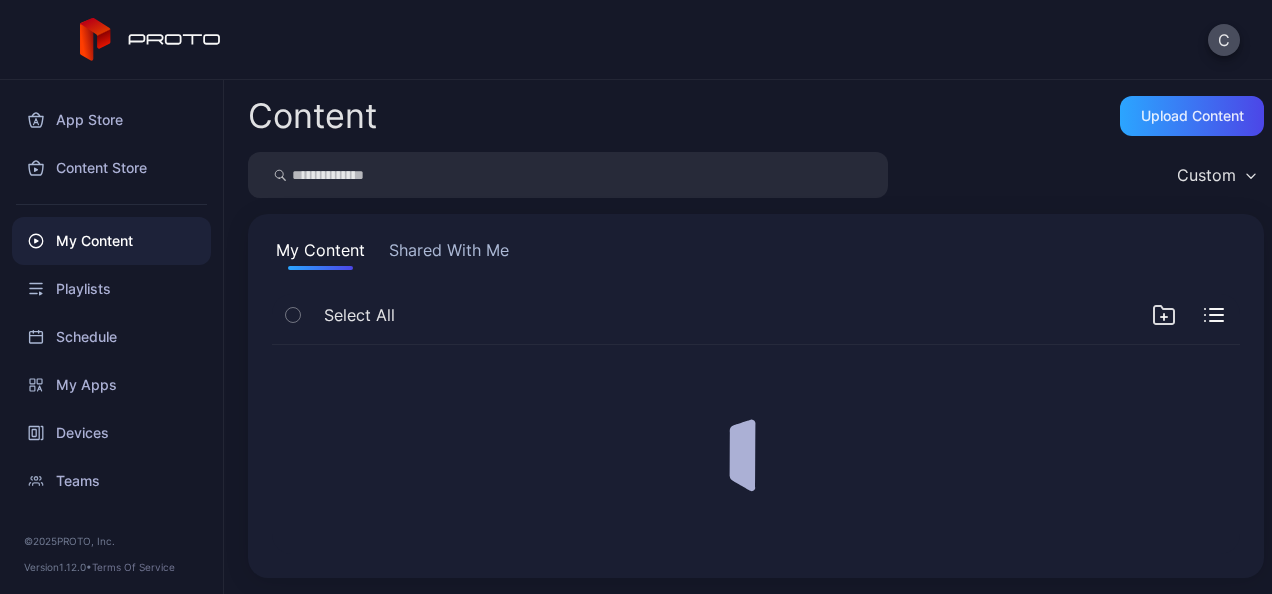 scroll, scrollTop: 0, scrollLeft: 0, axis: both 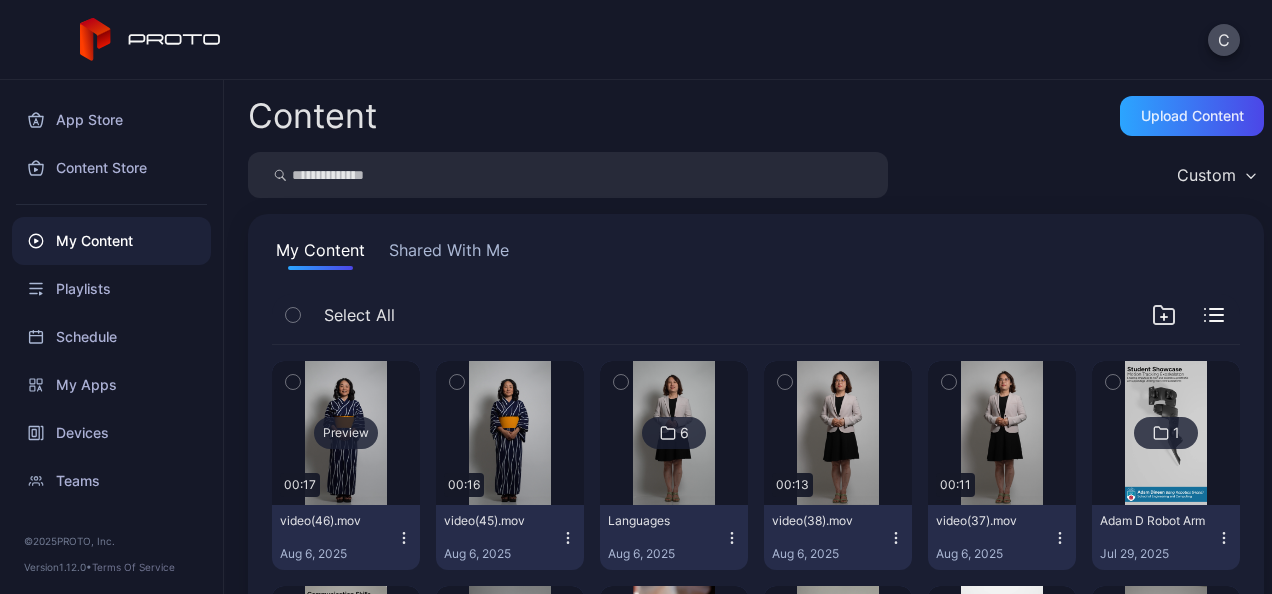 click on "Preview" at bounding box center (346, 433) 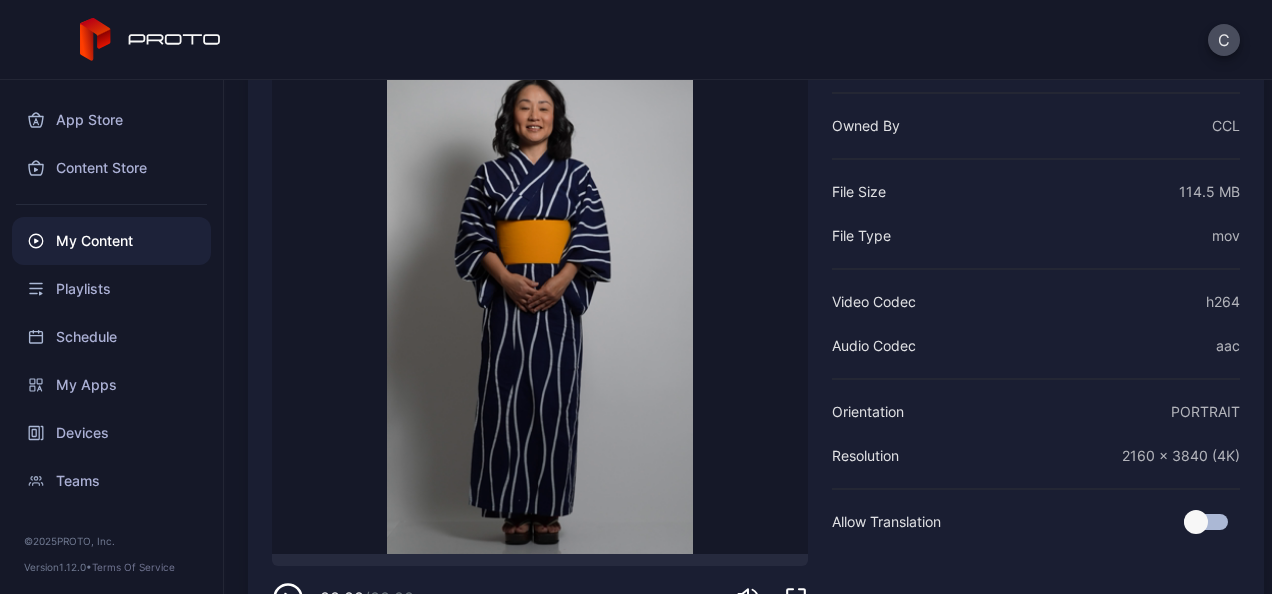 scroll, scrollTop: 176, scrollLeft: 0, axis: vertical 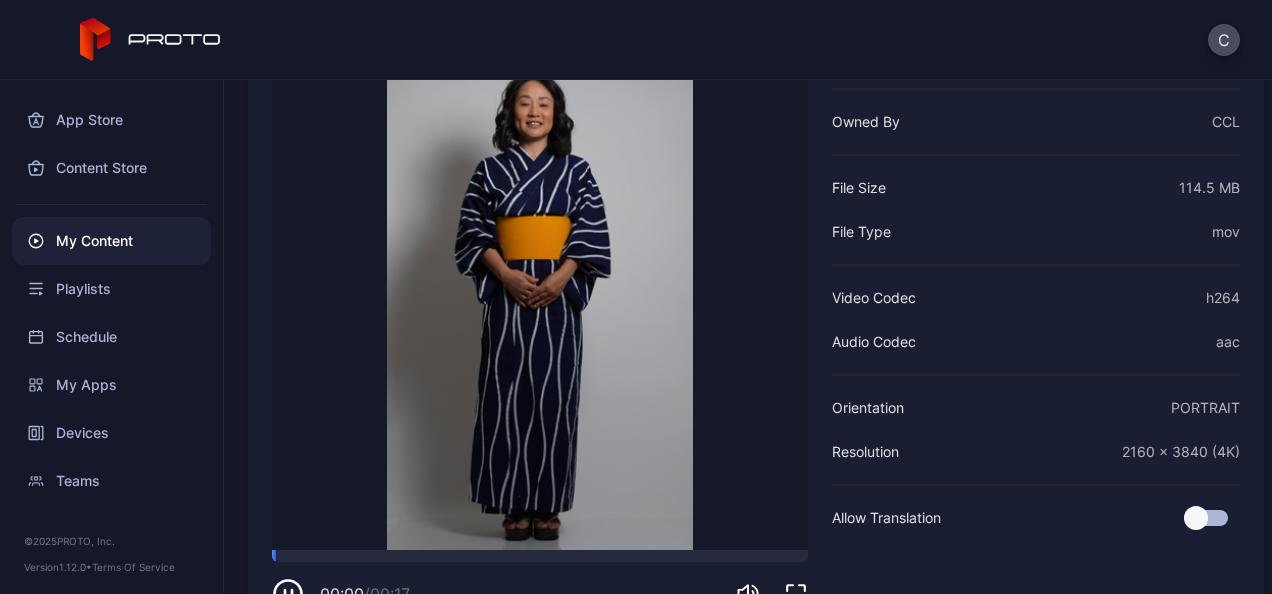 click 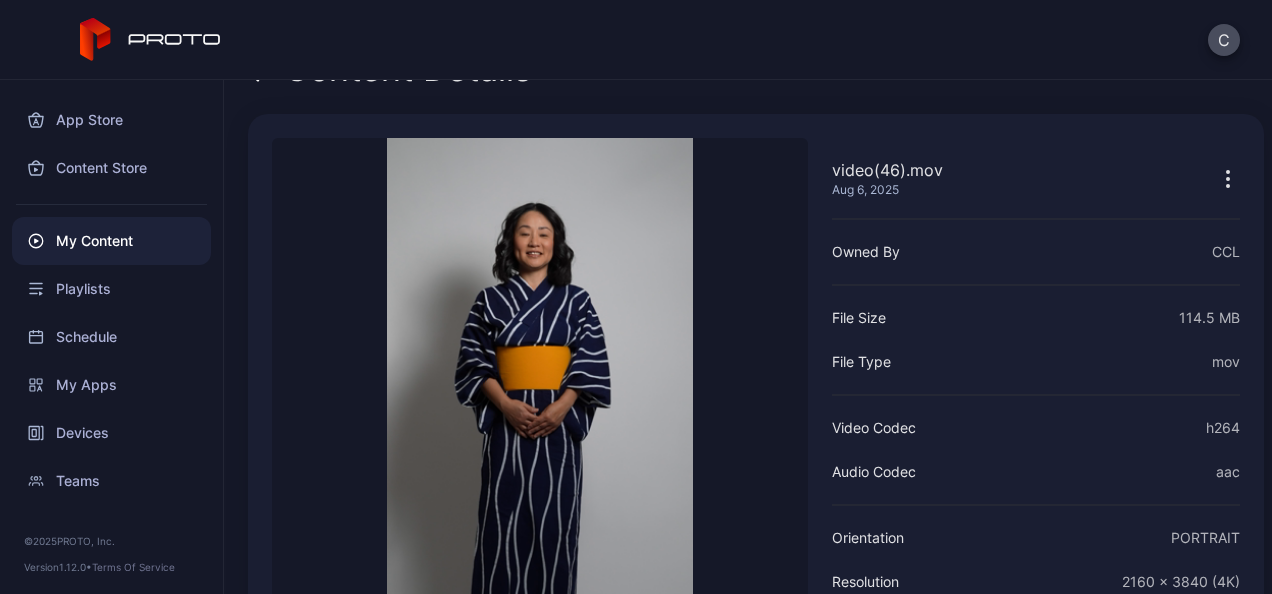 scroll, scrollTop: 0, scrollLeft: 0, axis: both 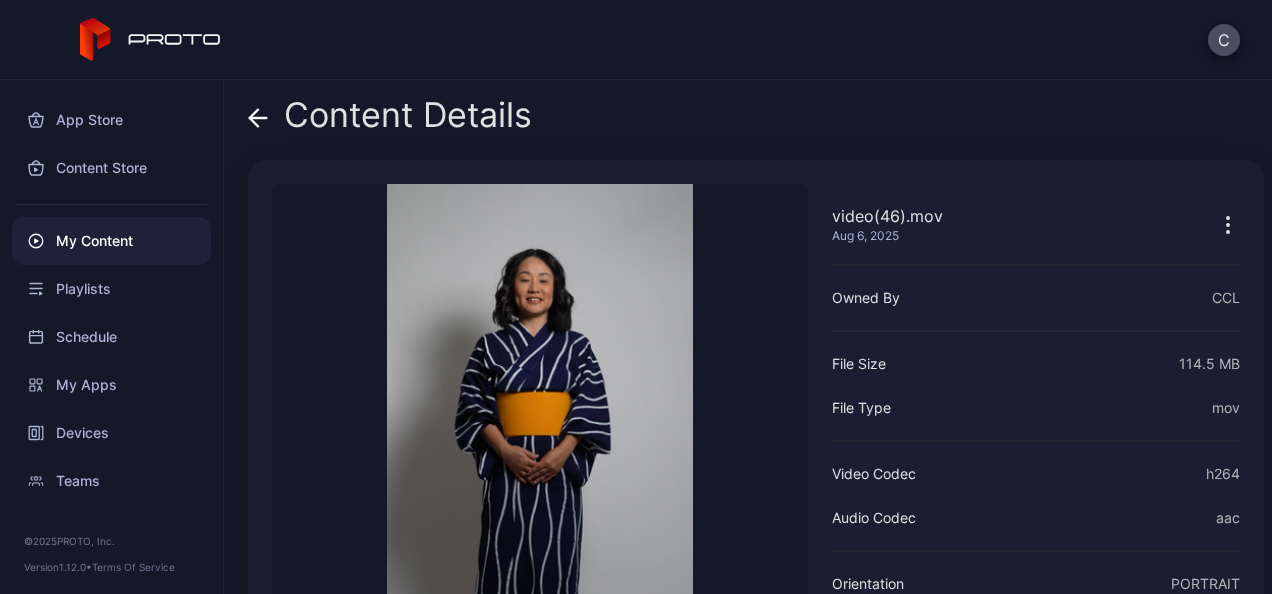 click on "Content Details" at bounding box center [390, 120] 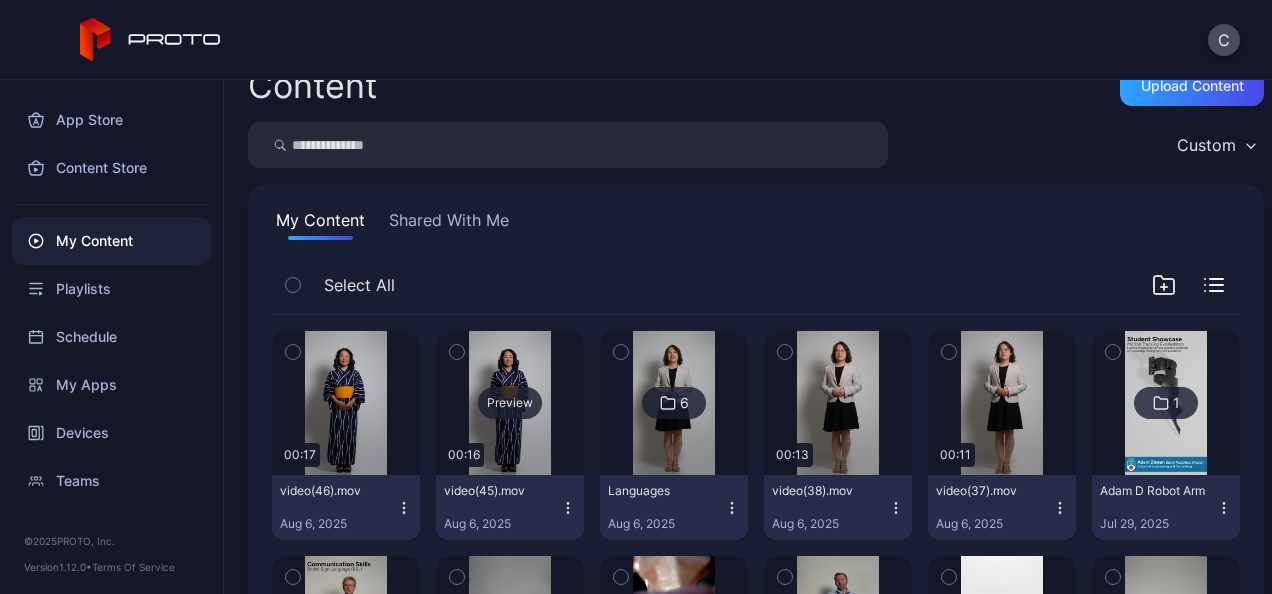 scroll, scrollTop: 40, scrollLeft: 0, axis: vertical 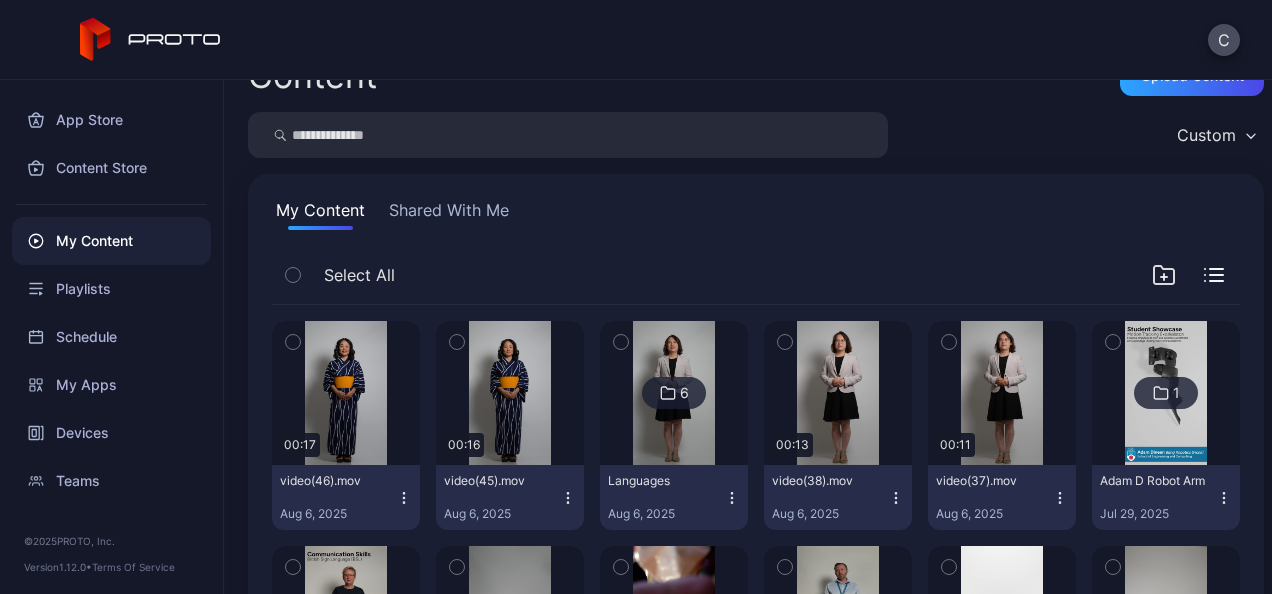 click 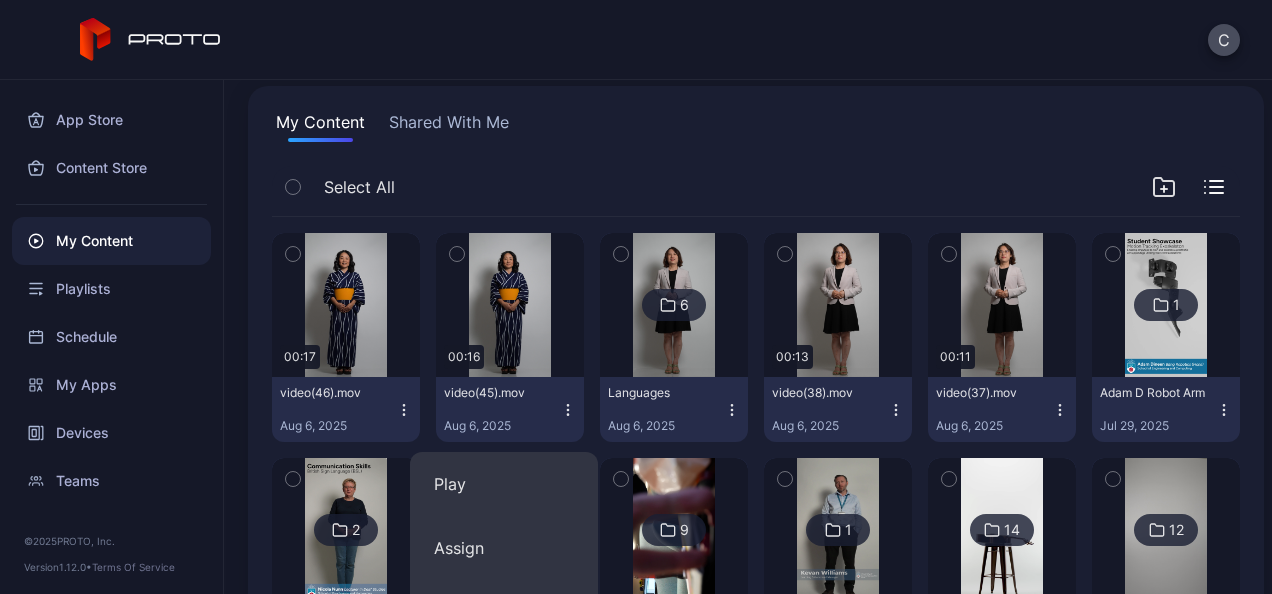 scroll, scrollTop: 127, scrollLeft: 0, axis: vertical 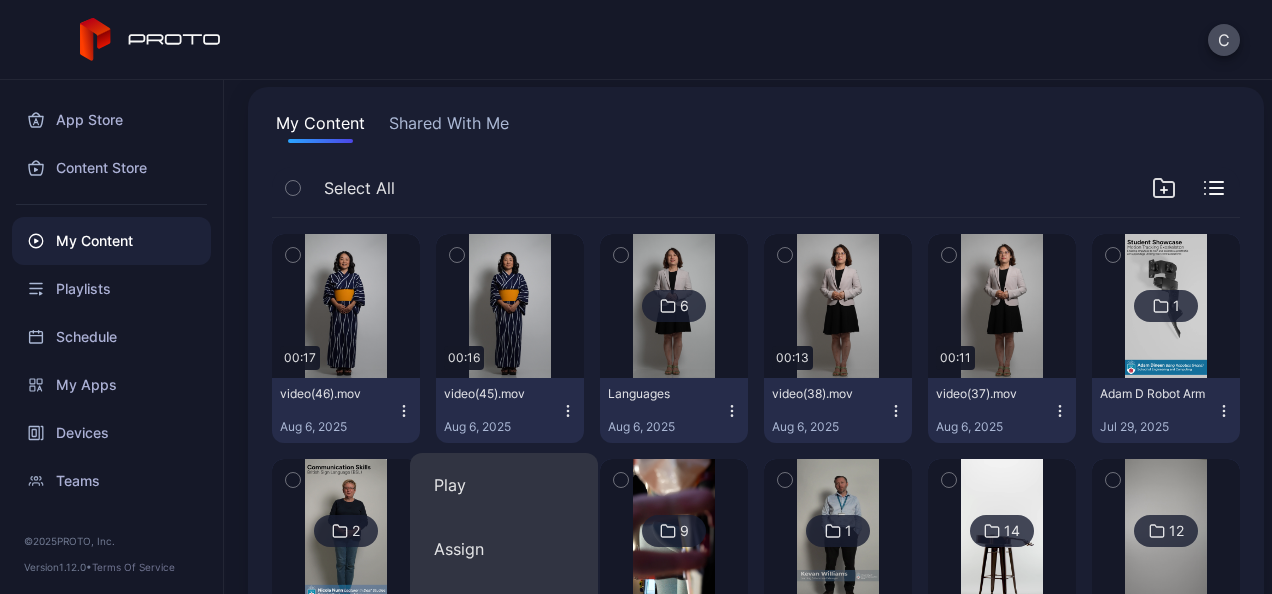 click at bounding box center (673, 306) 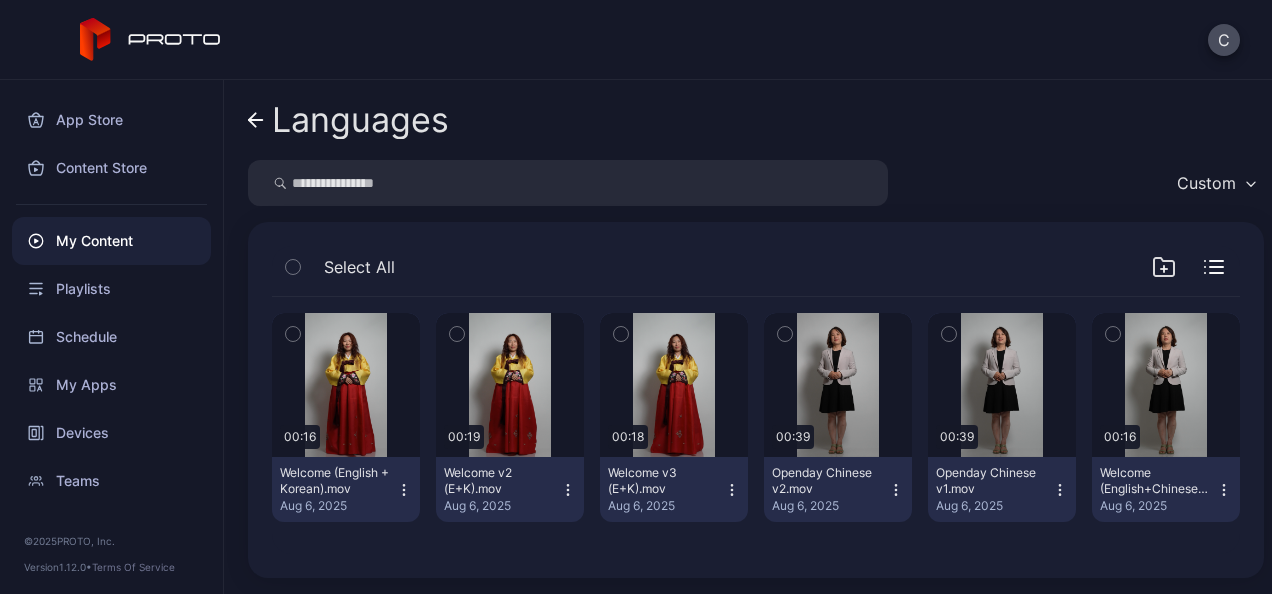 click on "Languages" at bounding box center (360, 120) 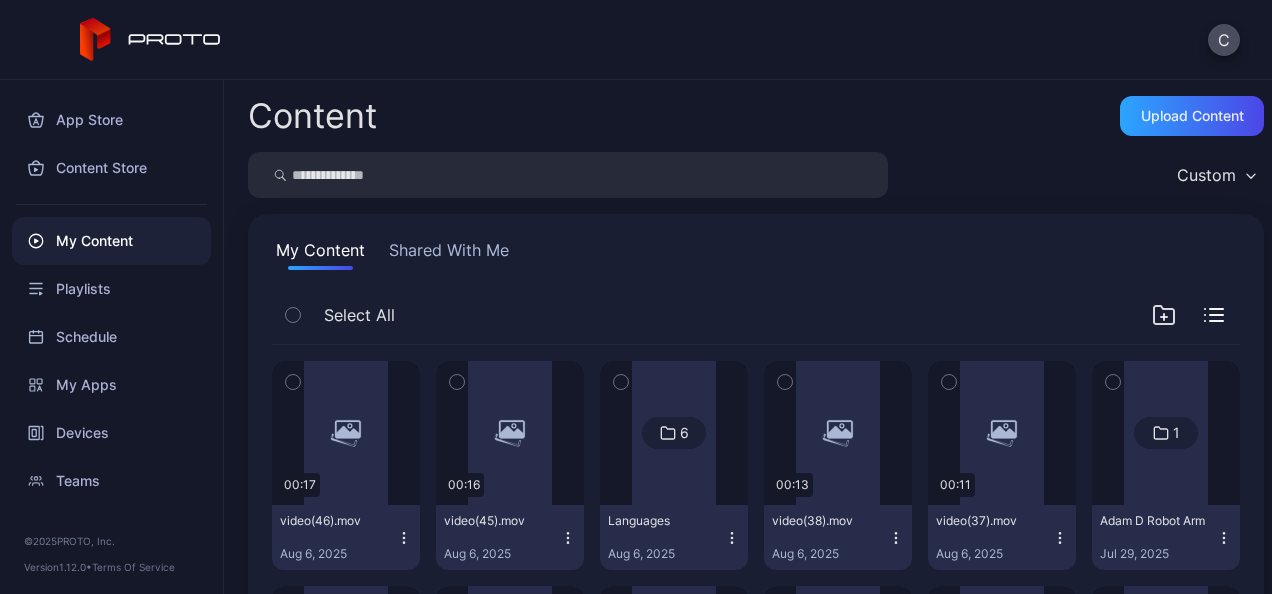 scroll, scrollTop: 127, scrollLeft: 0, axis: vertical 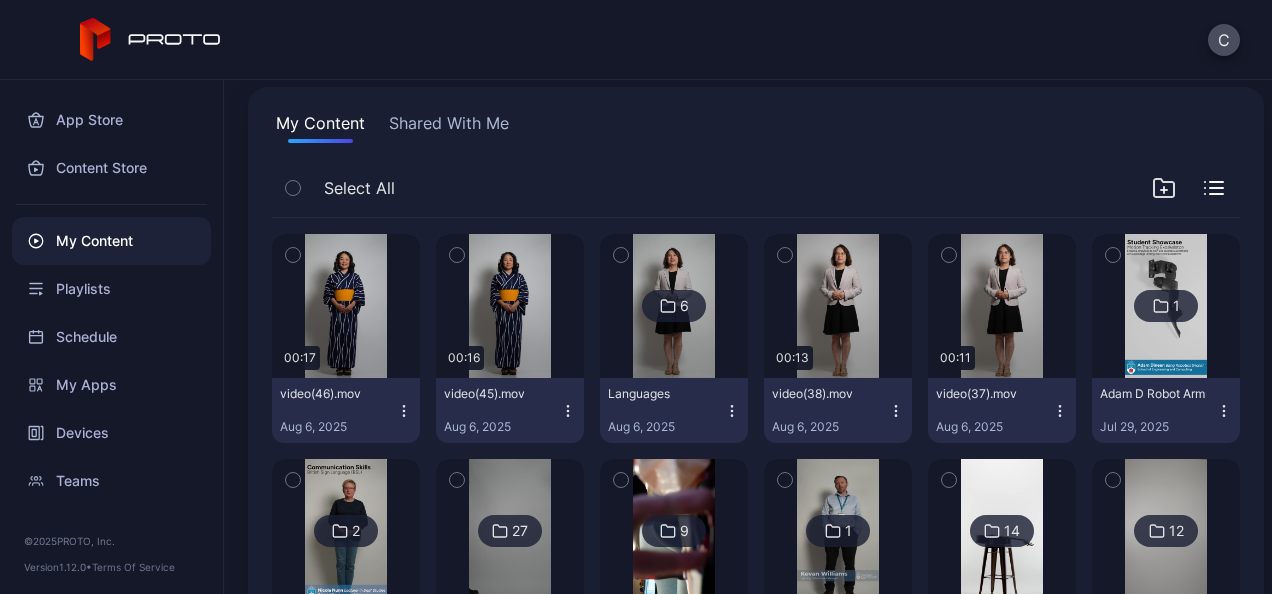 click 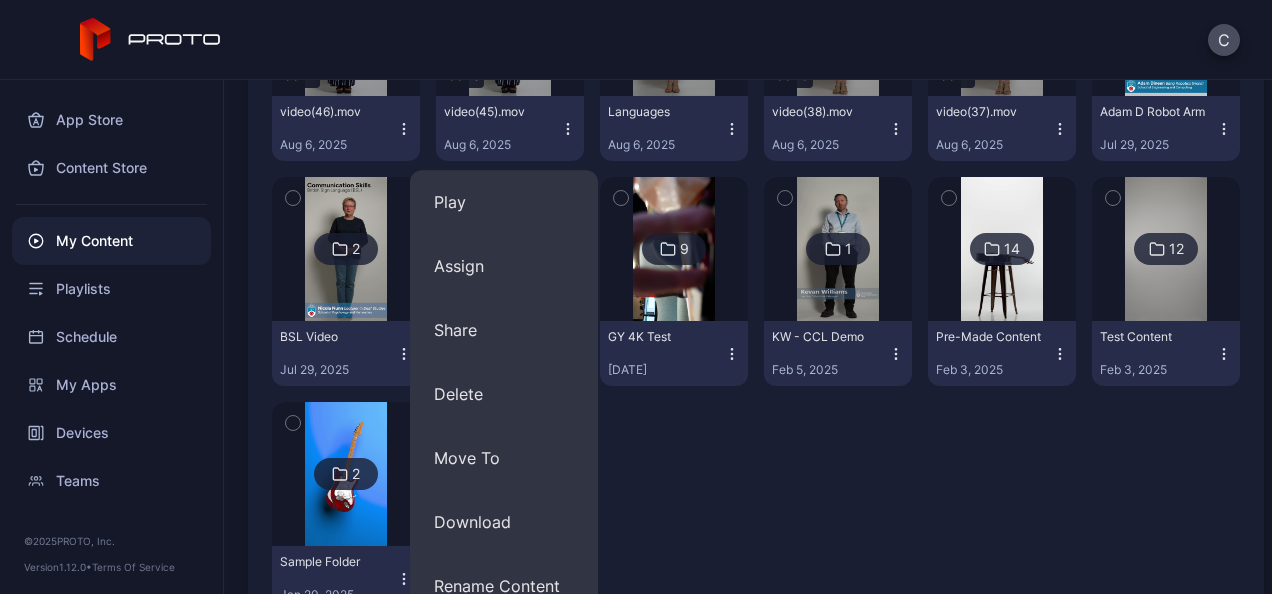 scroll, scrollTop: 470, scrollLeft: 0, axis: vertical 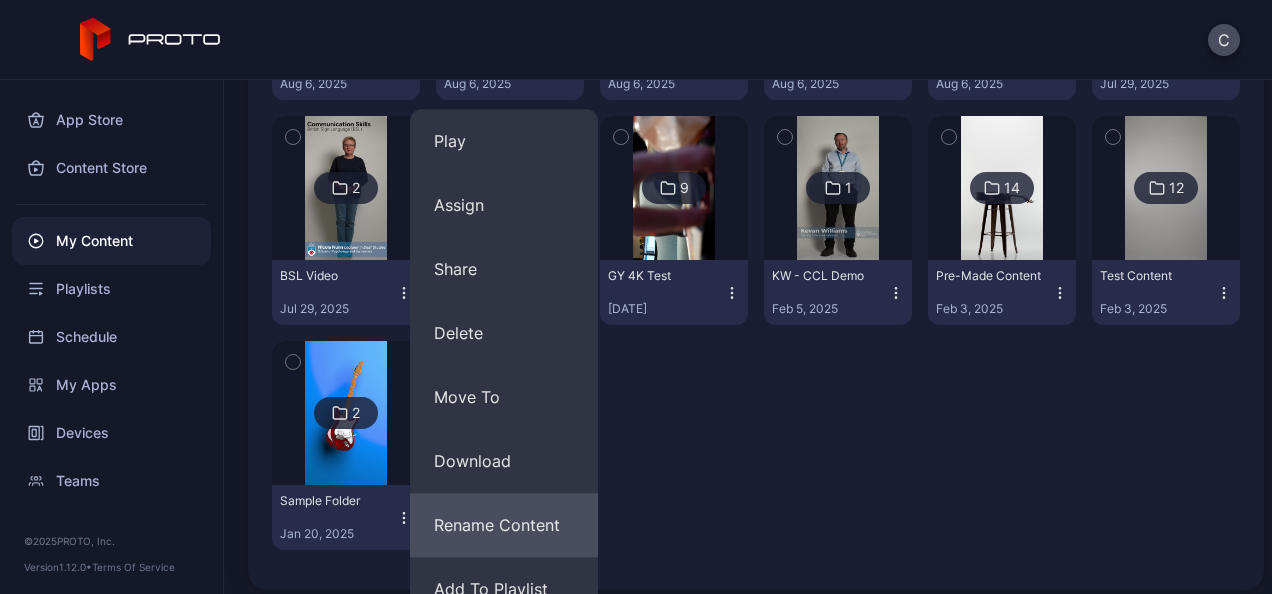 click on "Rename Content" at bounding box center (504, 525) 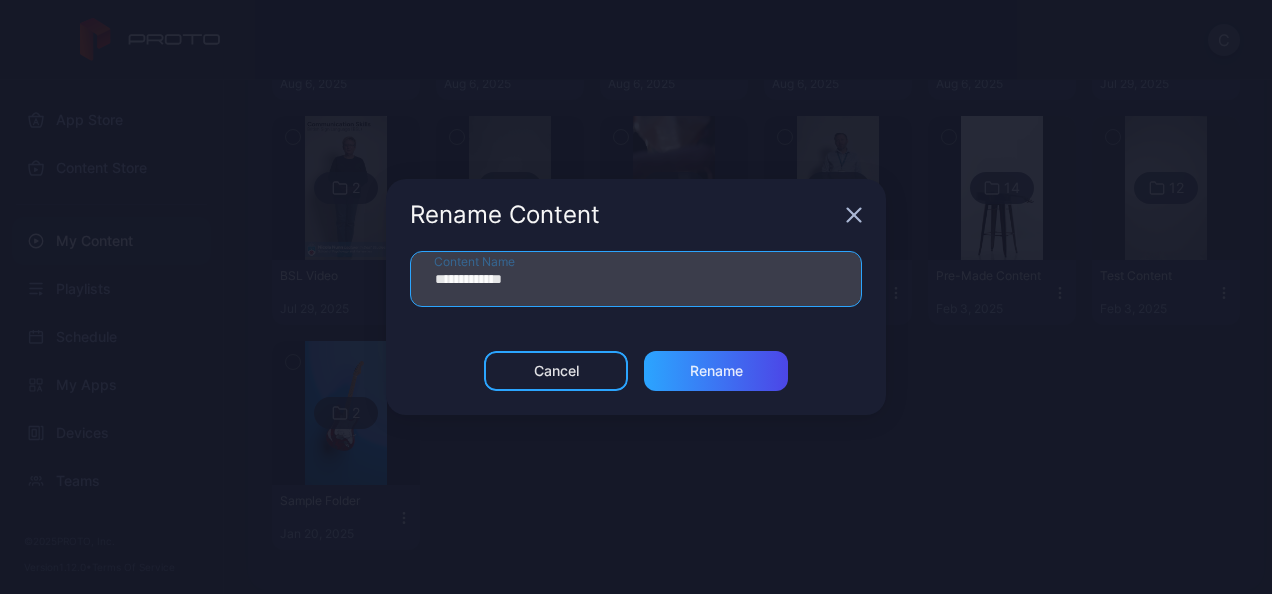 click on "**********" at bounding box center (636, 279) 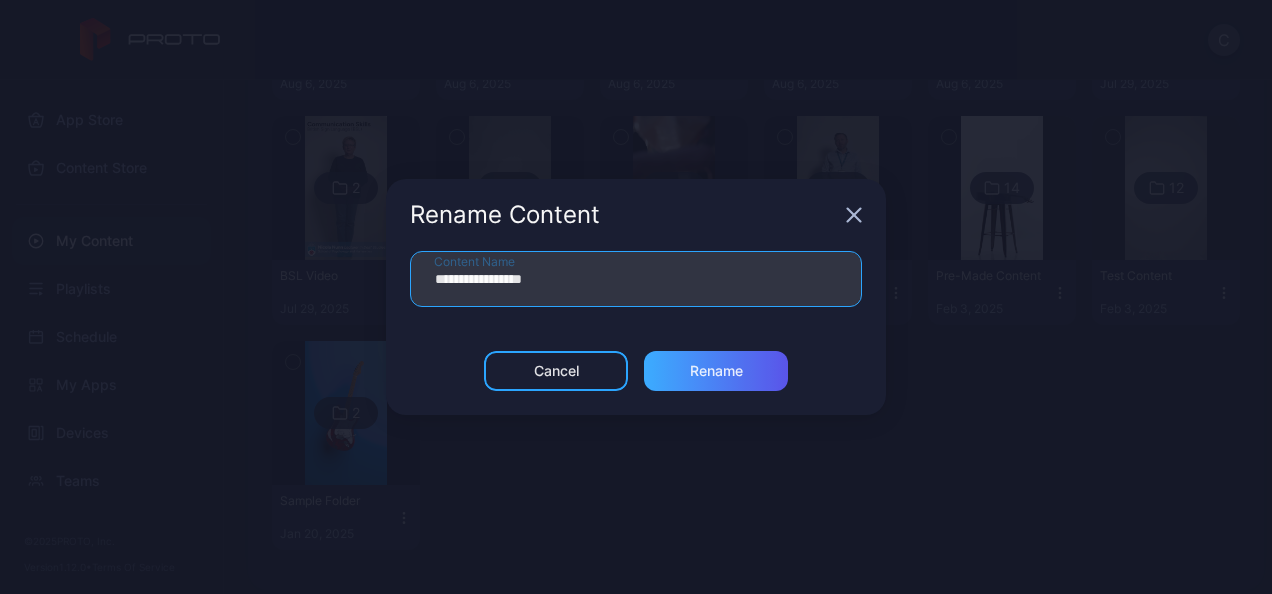 type on "**********" 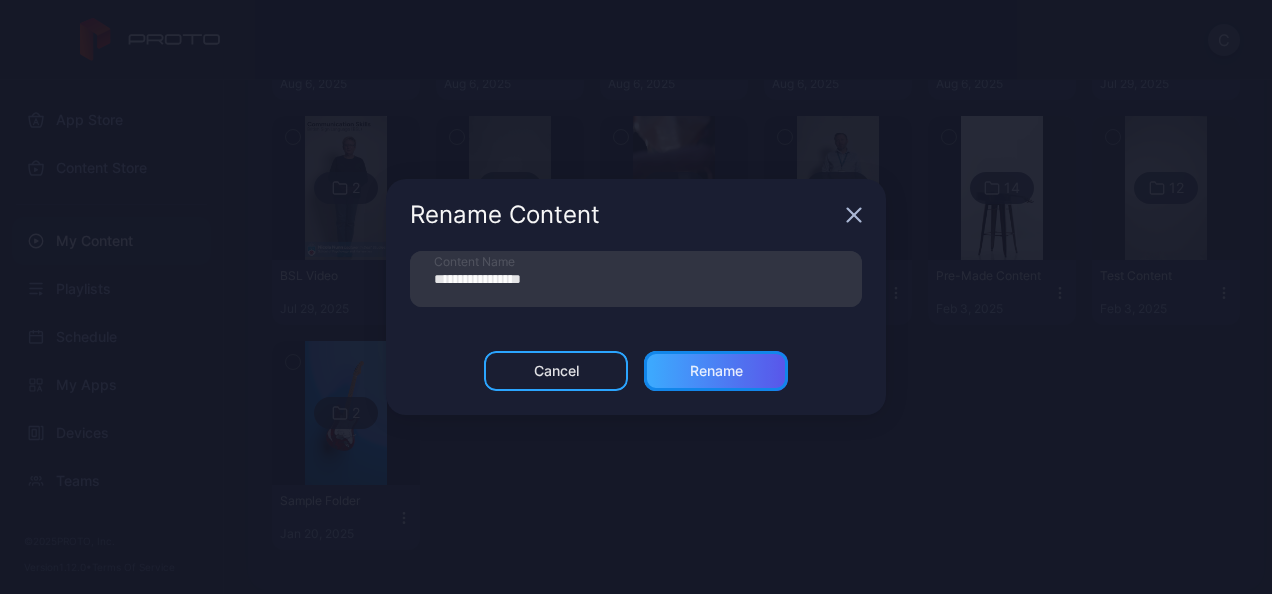 click on "Rename" at bounding box center [716, 371] 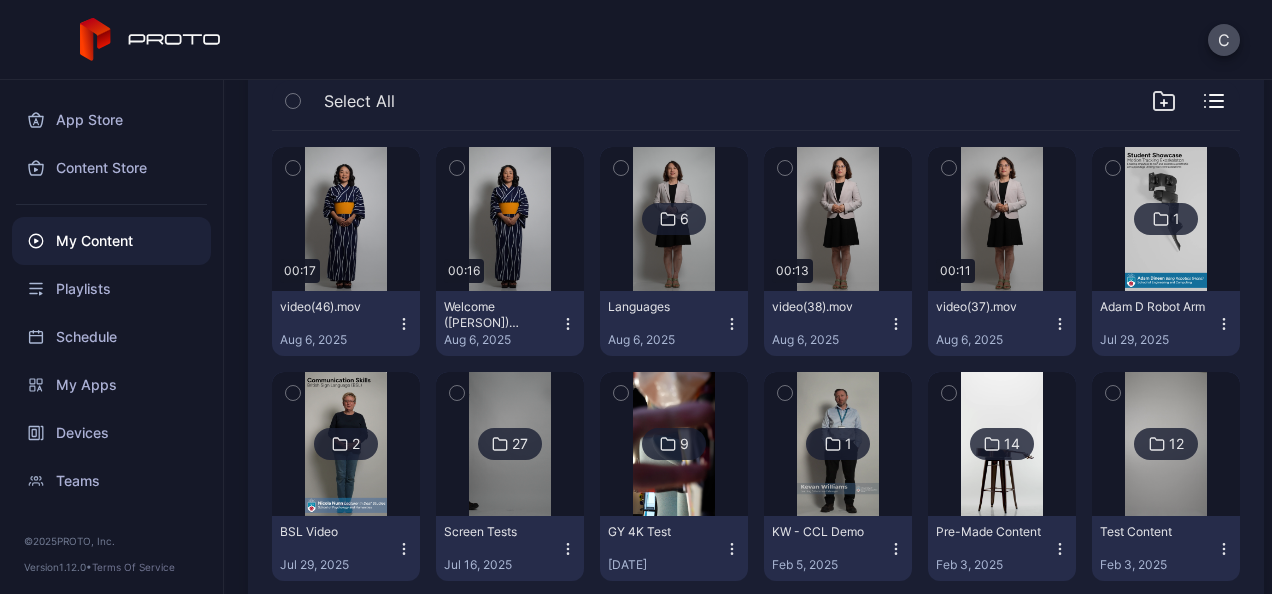 scroll, scrollTop: 213, scrollLeft: 0, axis: vertical 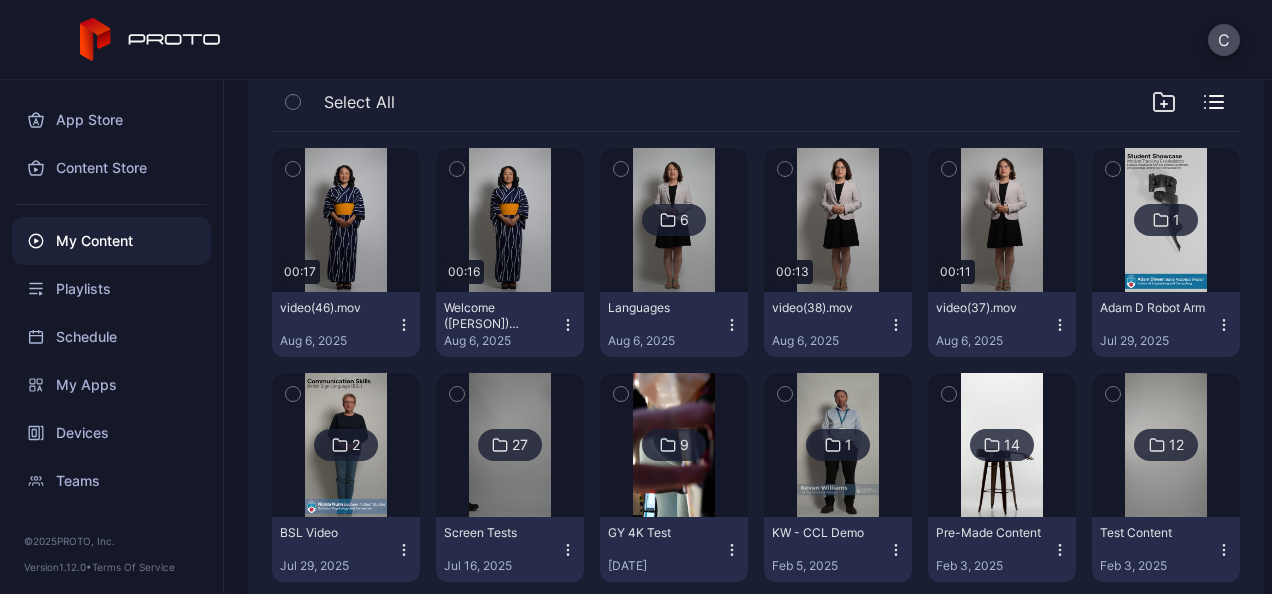 click 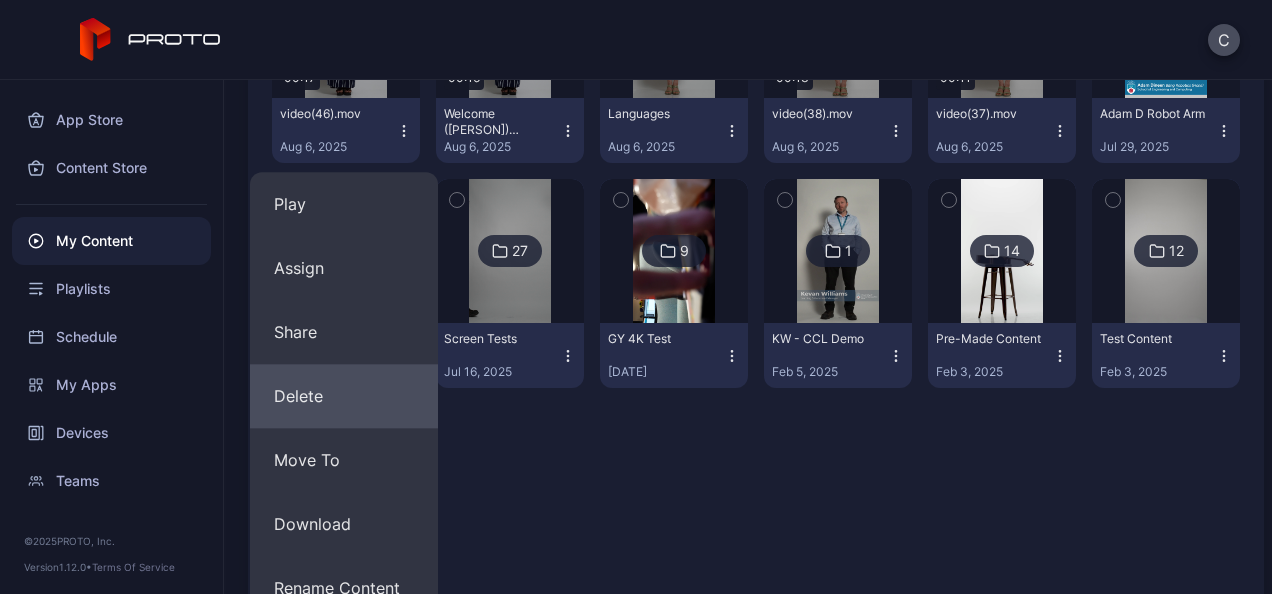 scroll, scrollTop: 449, scrollLeft: 0, axis: vertical 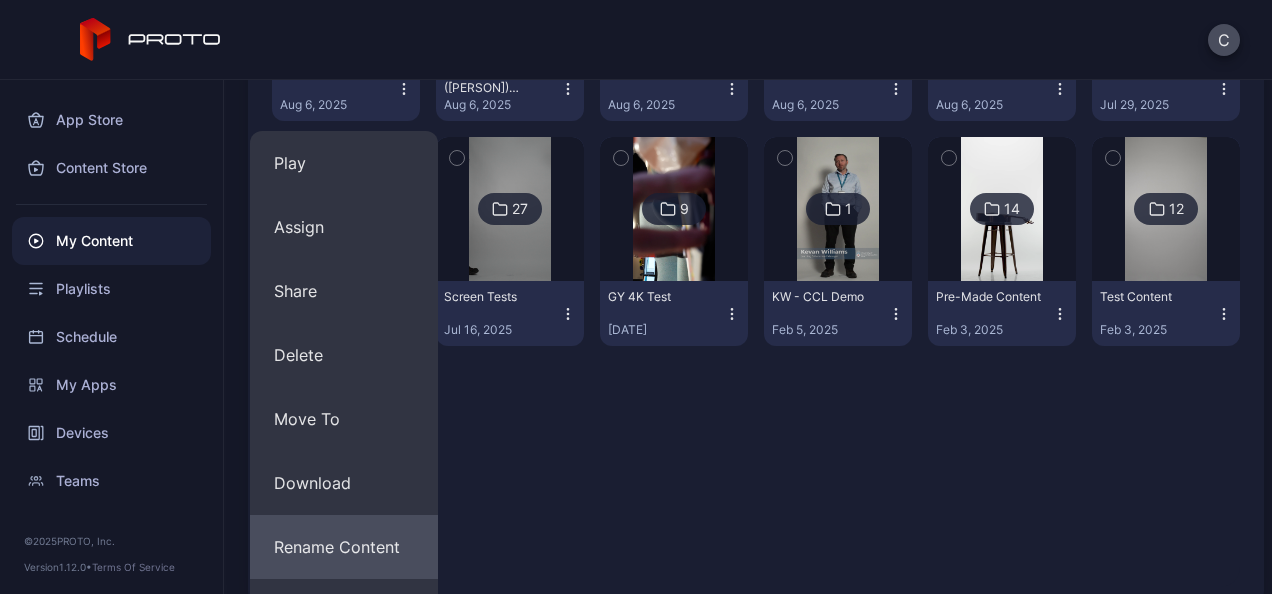 click on "Rename Content" at bounding box center [344, 547] 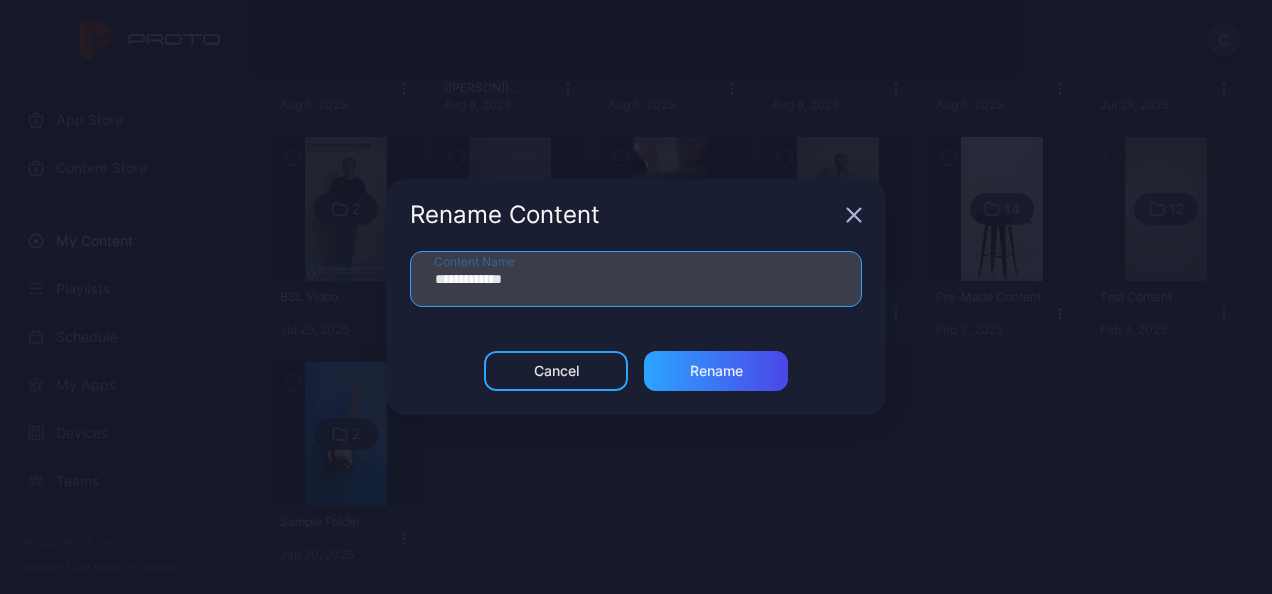click on "**********" at bounding box center (636, 279) 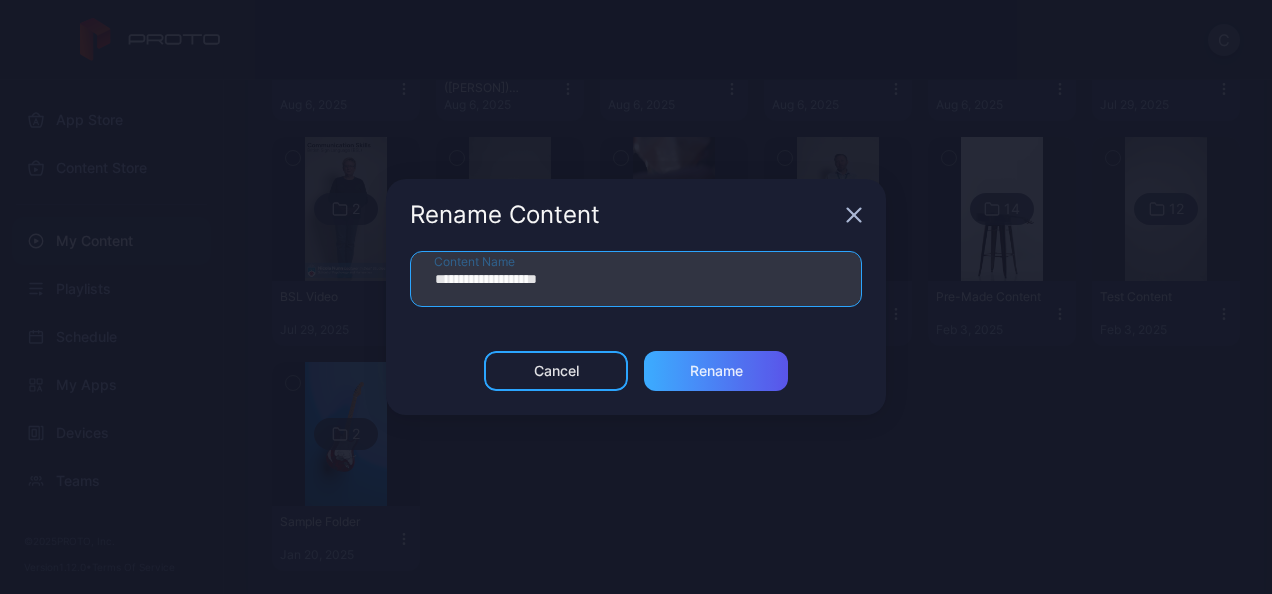 type on "**********" 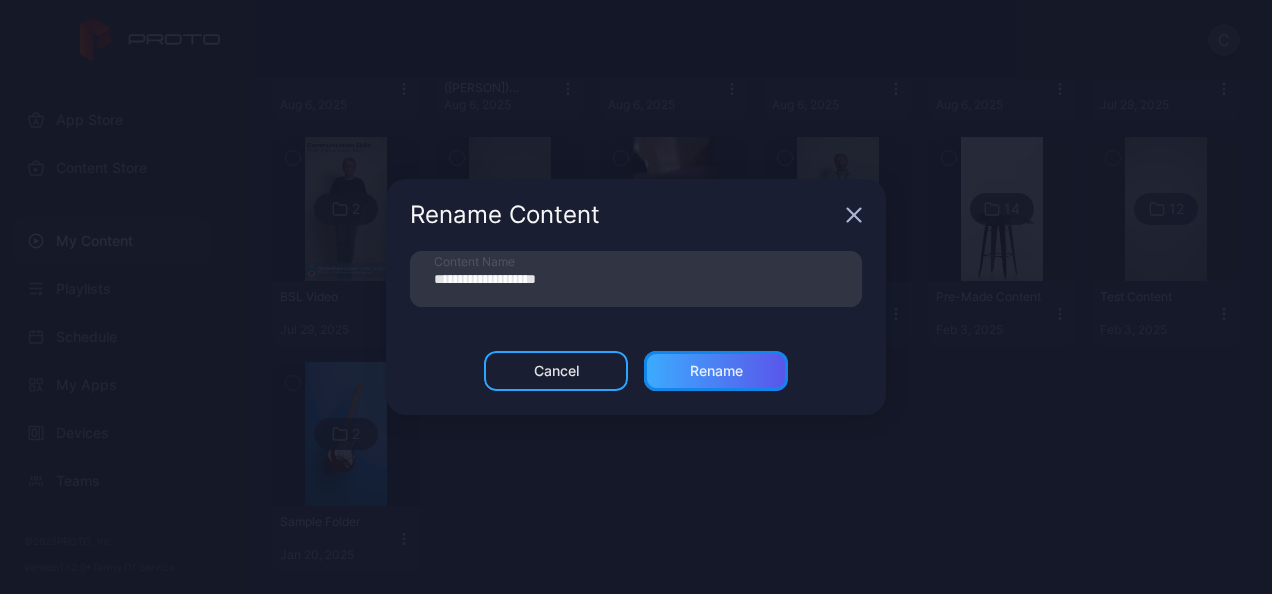 click on "Rename" at bounding box center (716, 371) 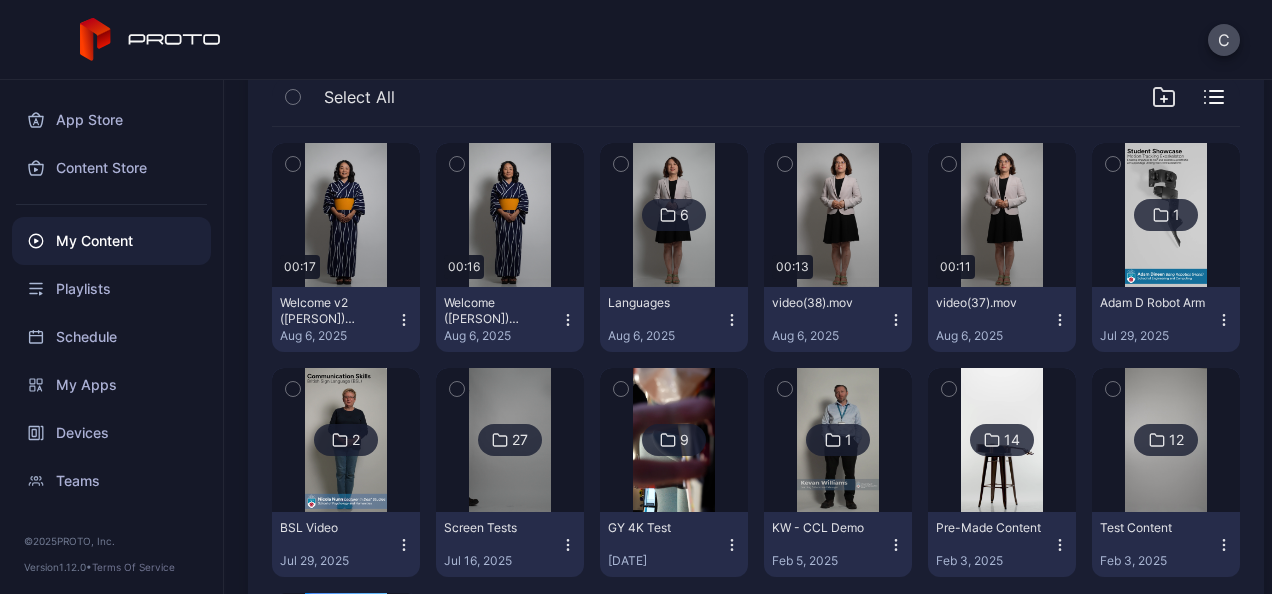 scroll, scrollTop: 217, scrollLeft: 0, axis: vertical 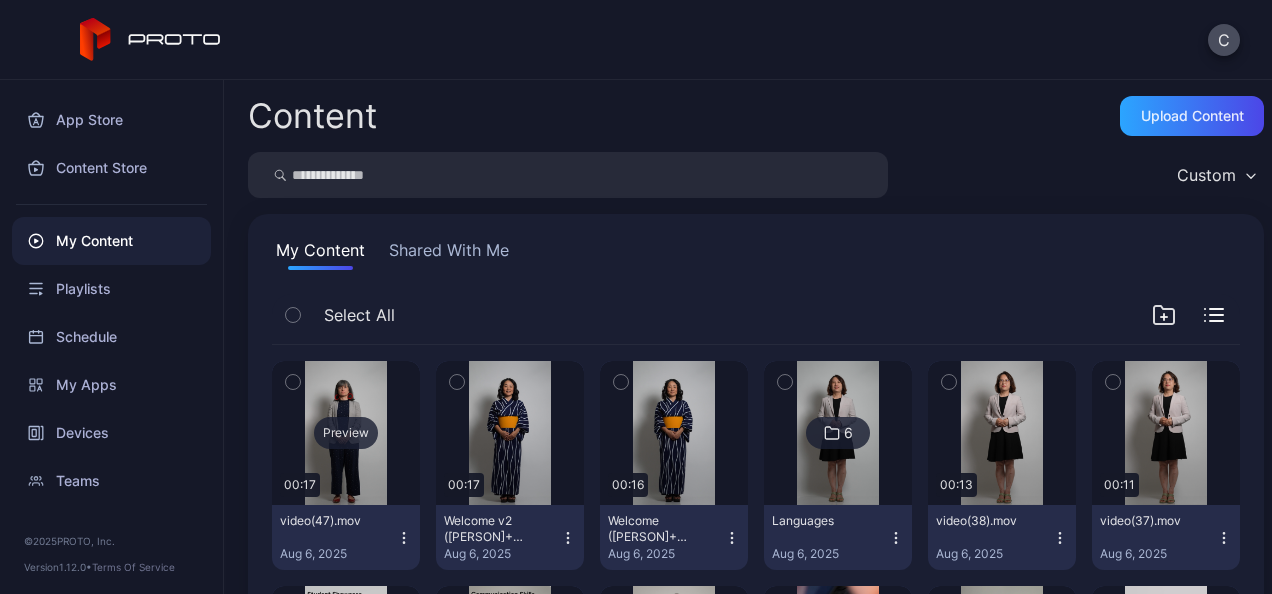 click on "Preview" at bounding box center (346, 433) 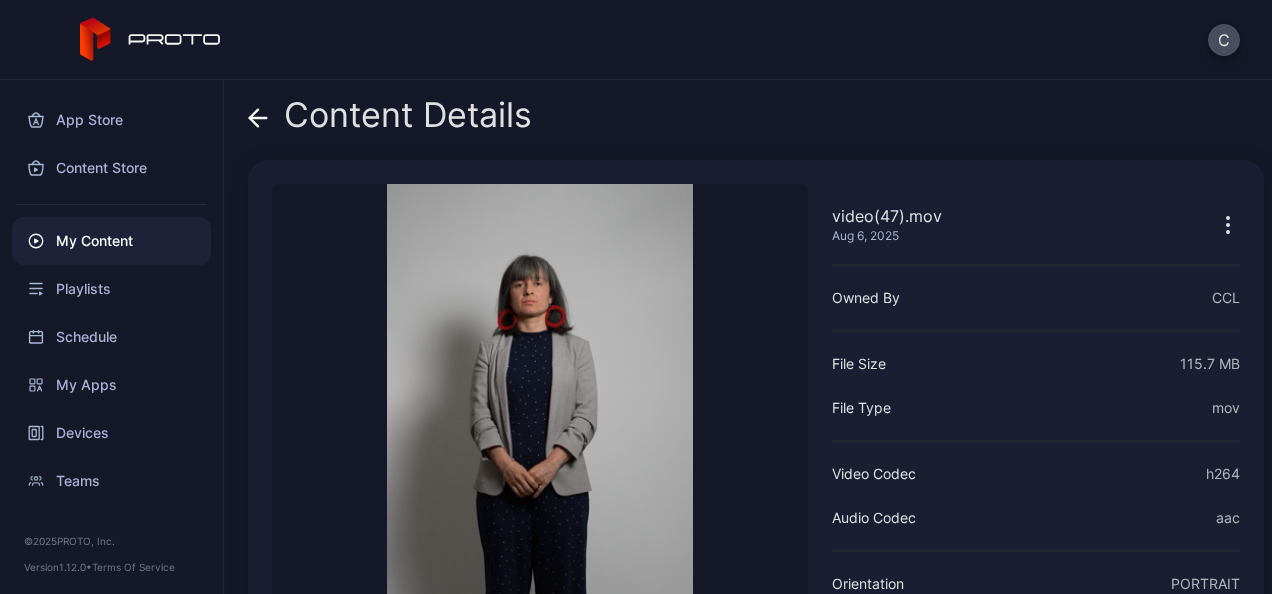 click on "Sorry, your browser doesn‘t support embedded videos" at bounding box center (540, 455) 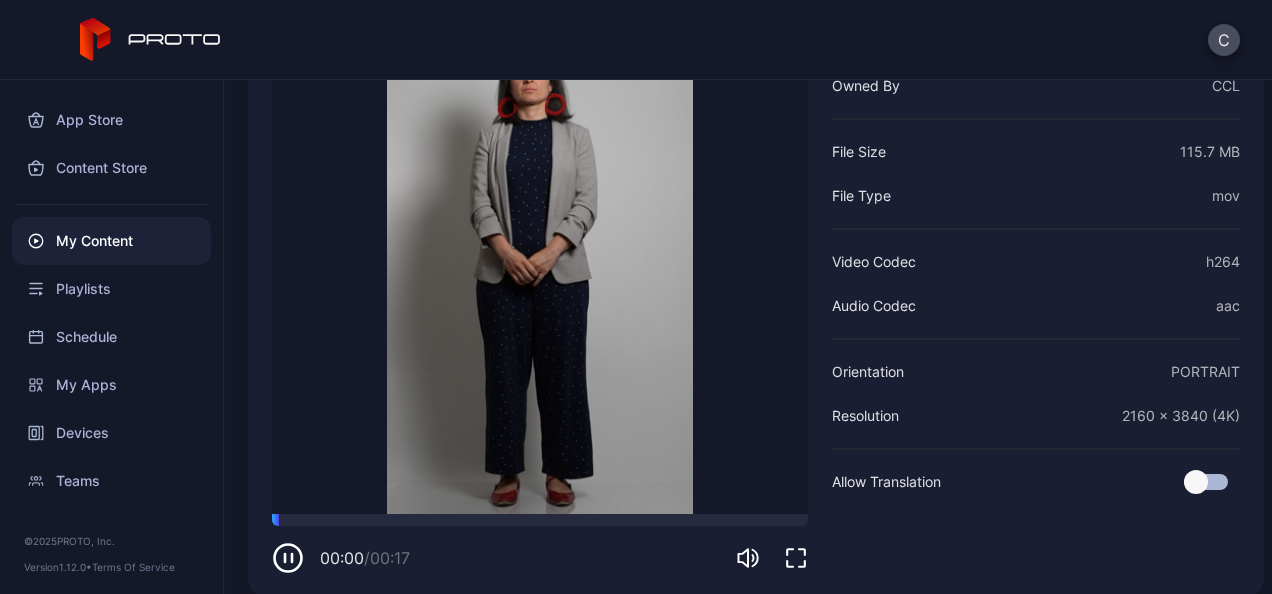 scroll, scrollTop: 216, scrollLeft: 0, axis: vertical 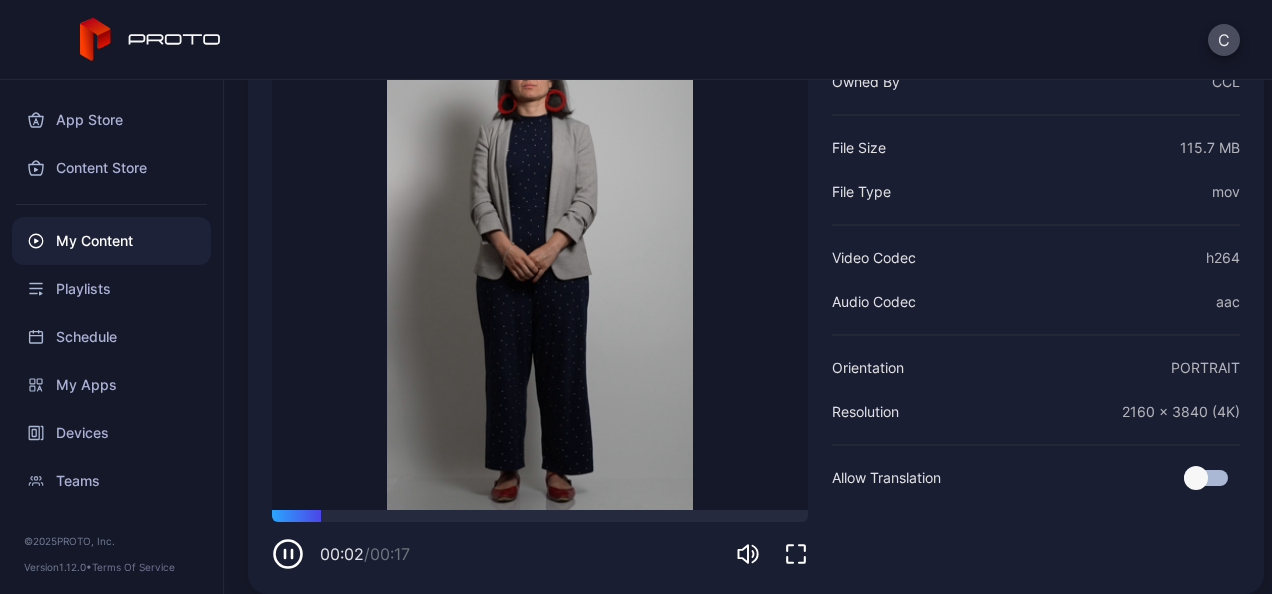 click 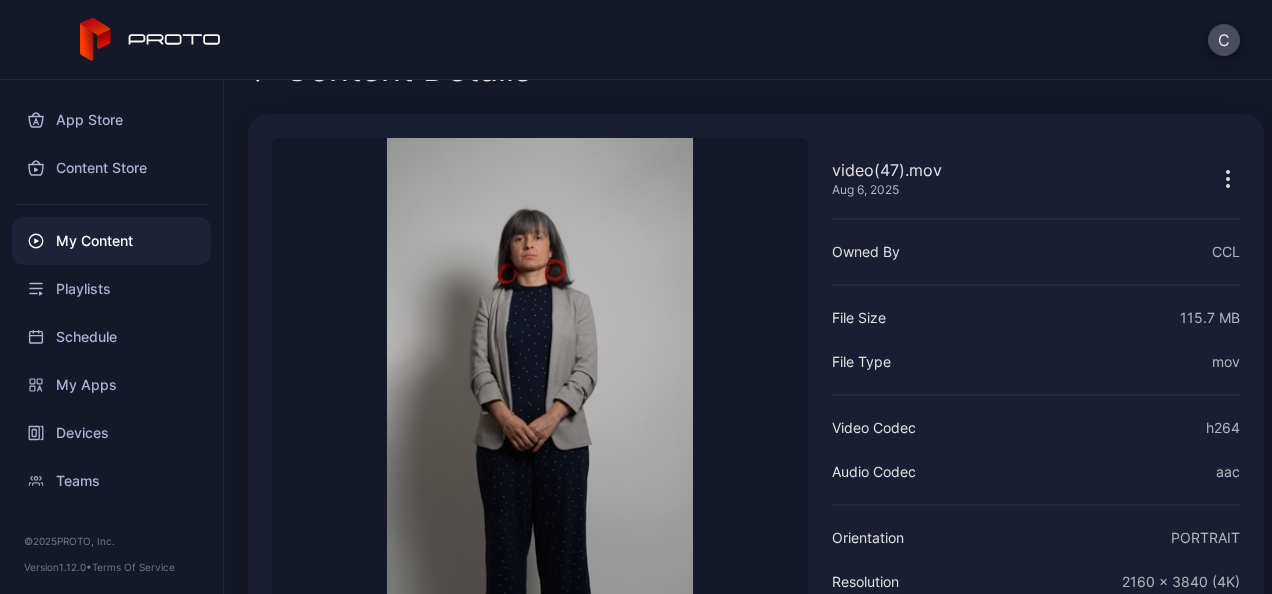 scroll, scrollTop: 0, scrollLeft: 0, axis: both 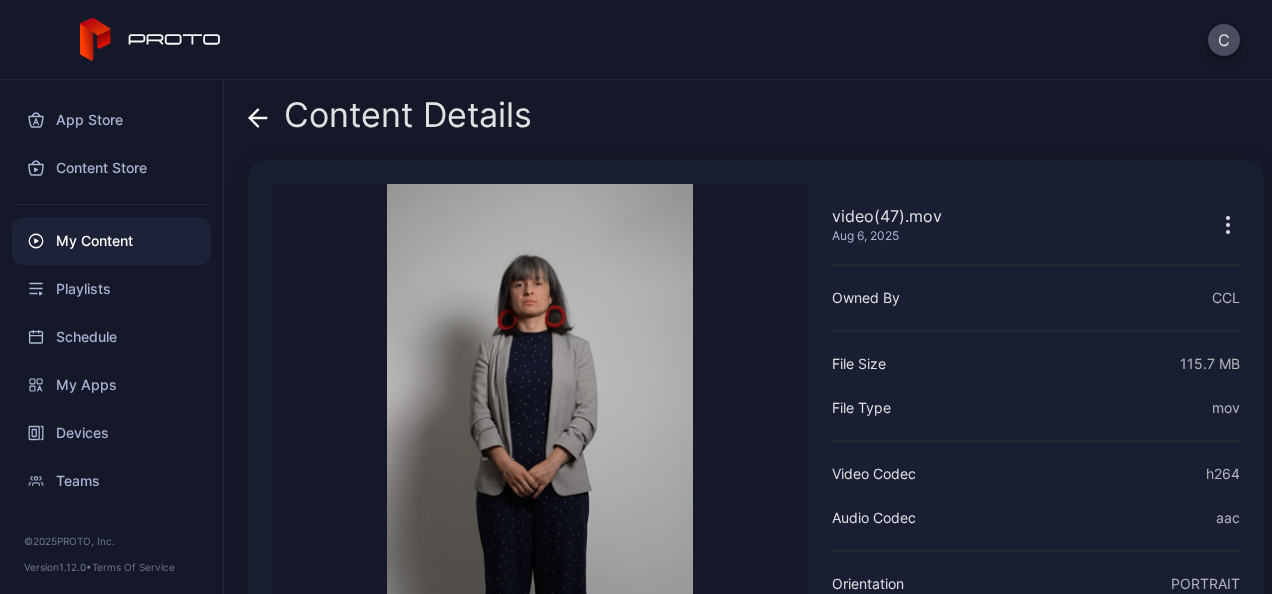 click on "Content Details" at bounding box center [390, 120] 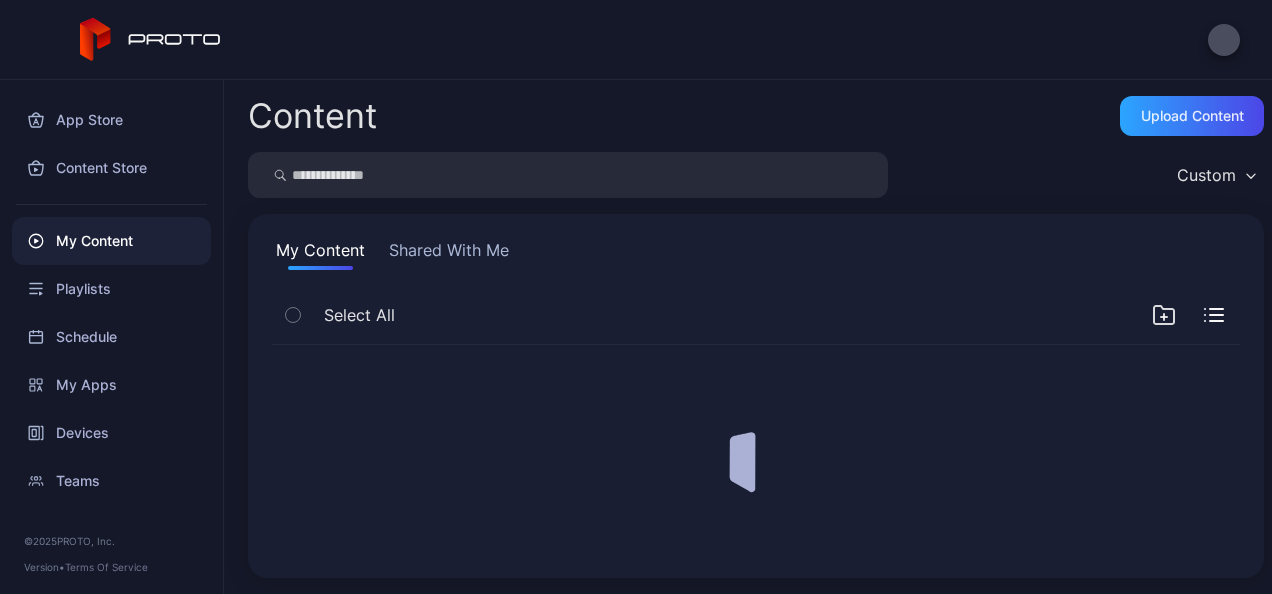 scroll, scrollTop: 0, scrollLeft: 0, axis: both 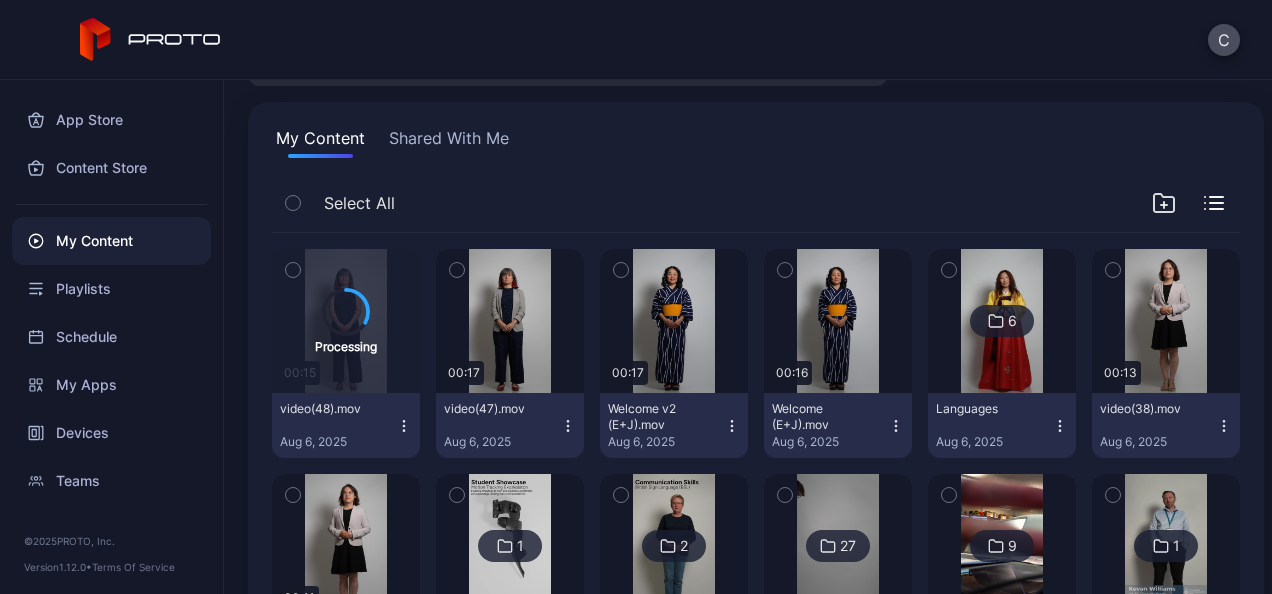 click on "Shared With Me" at bounding box center (449, 142) 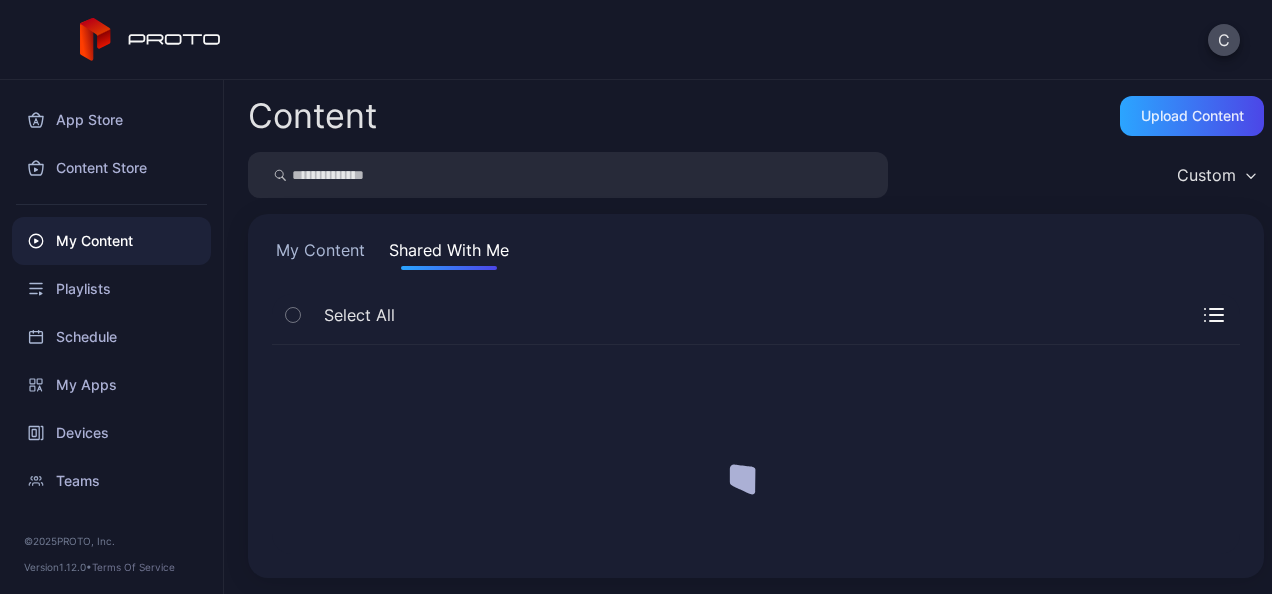 scroll, scrollTop: 0, scrollLeft: 0, axis: both 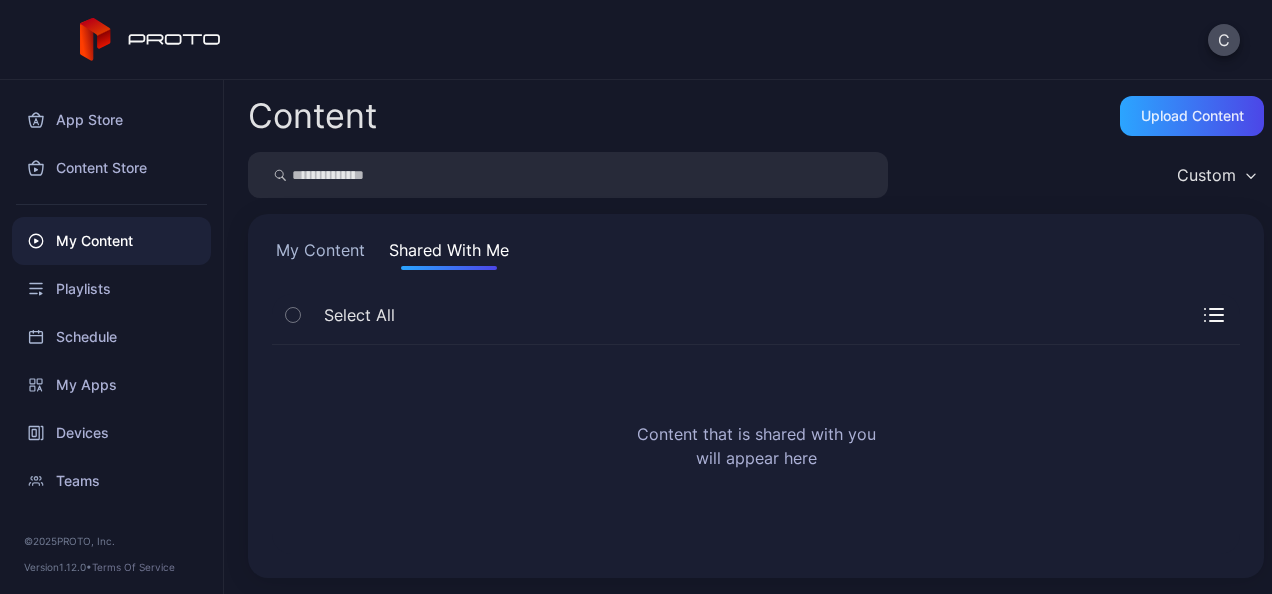 click on "My Content" at bounding box center [320, 254] 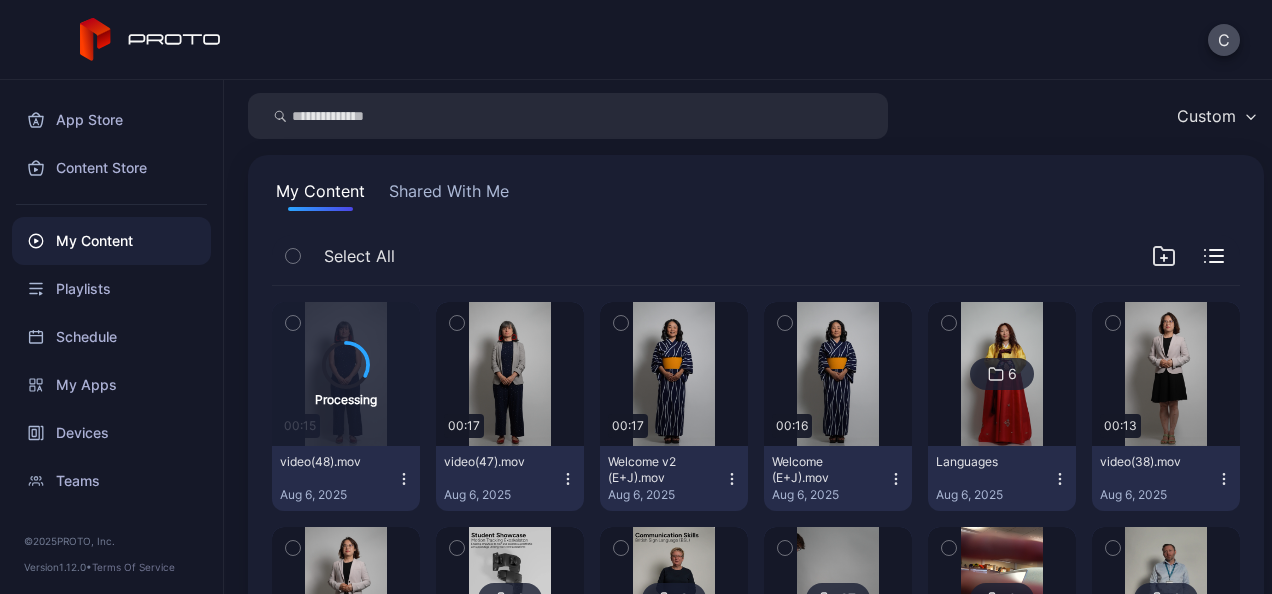 scroll, scrollTop: 62, scrollLeft: 0, axis: vertical 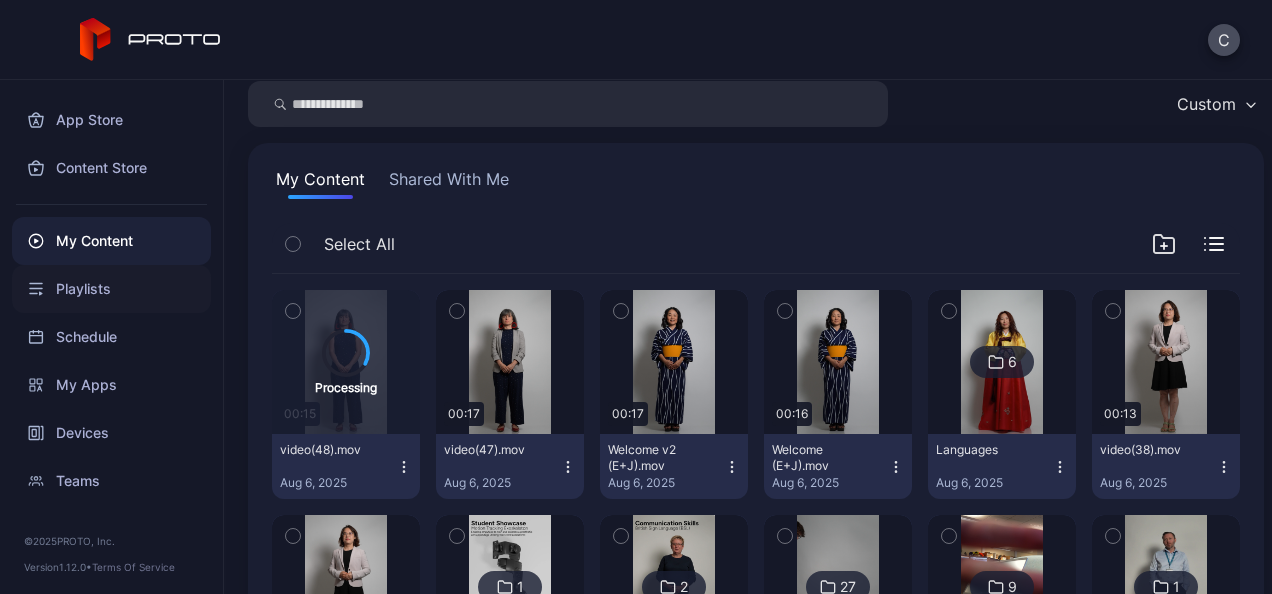 click on "Playlists" at bounding box center (111, 289) 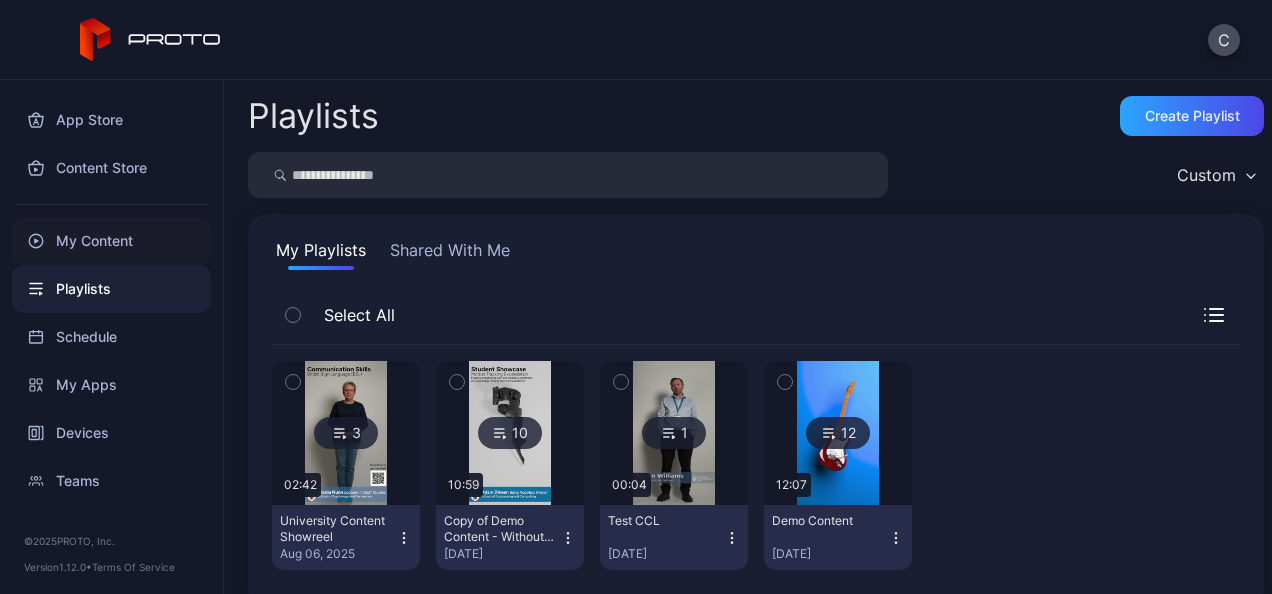 click on "My Content" at bounding box center [111, 241] 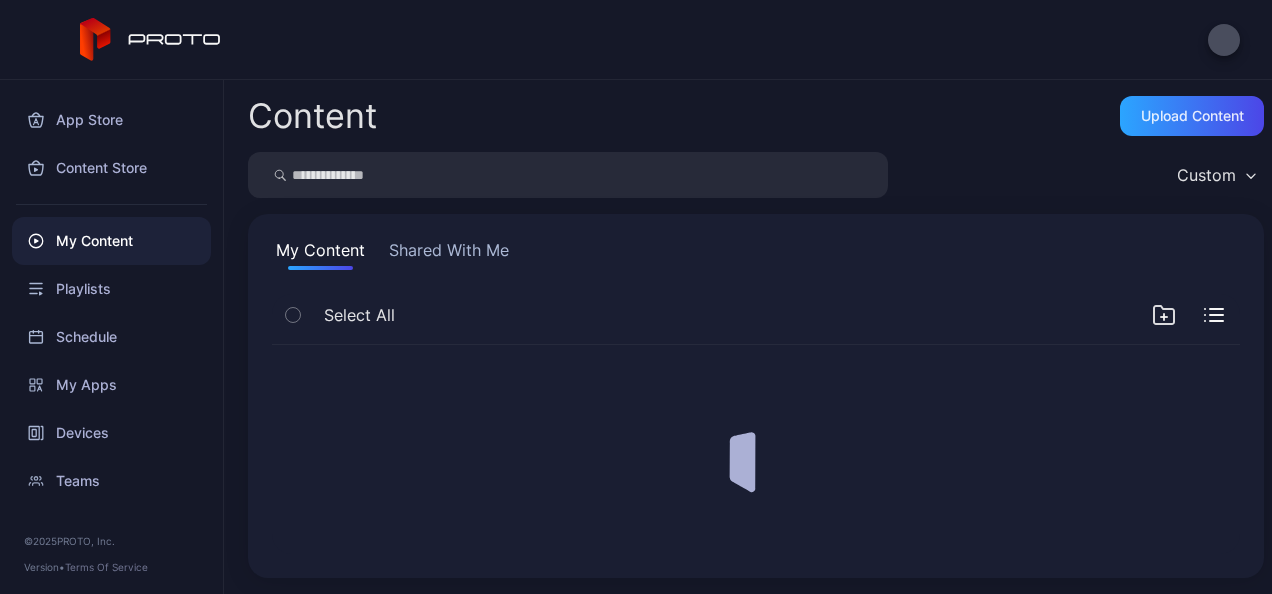 scroll, scrollTop: 0, scrollLeft: 0, axis: both 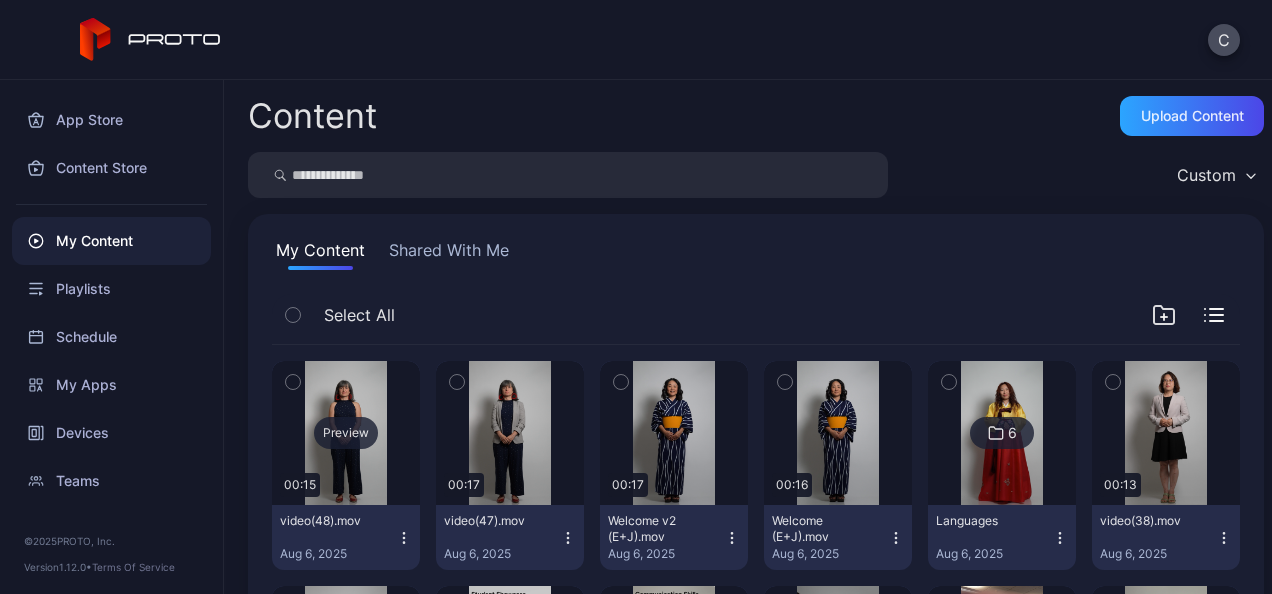 click on "Preview" at bounding box center (346, 433) 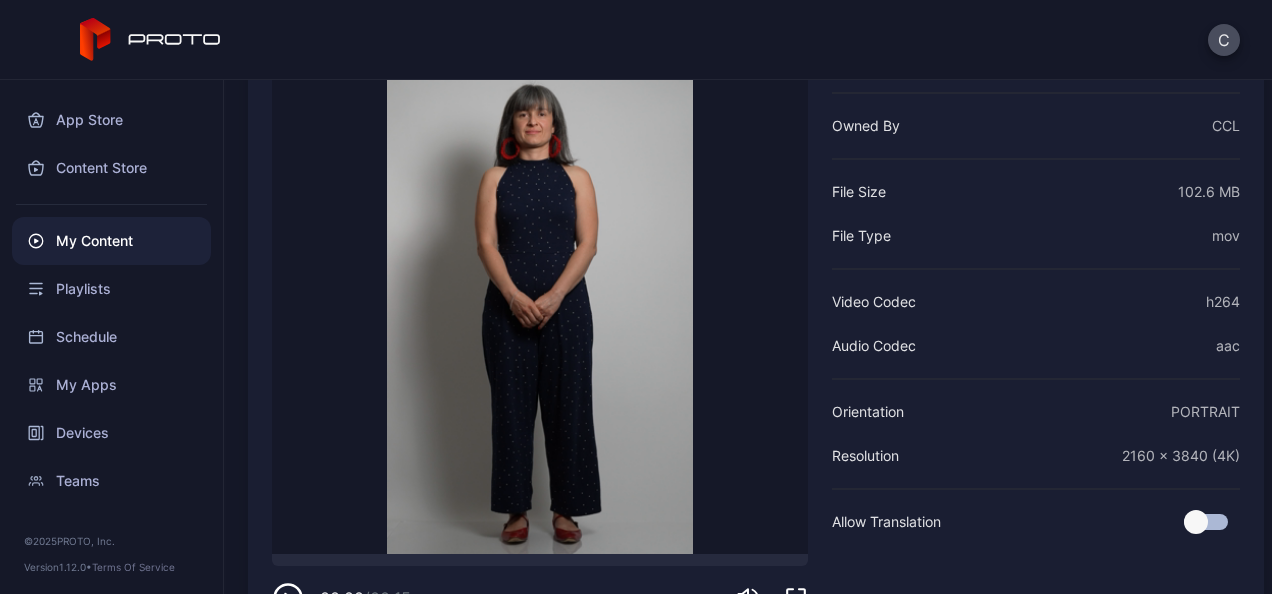 scroll, scrollTop: 174, scrollLeft: 0, axis: vertical 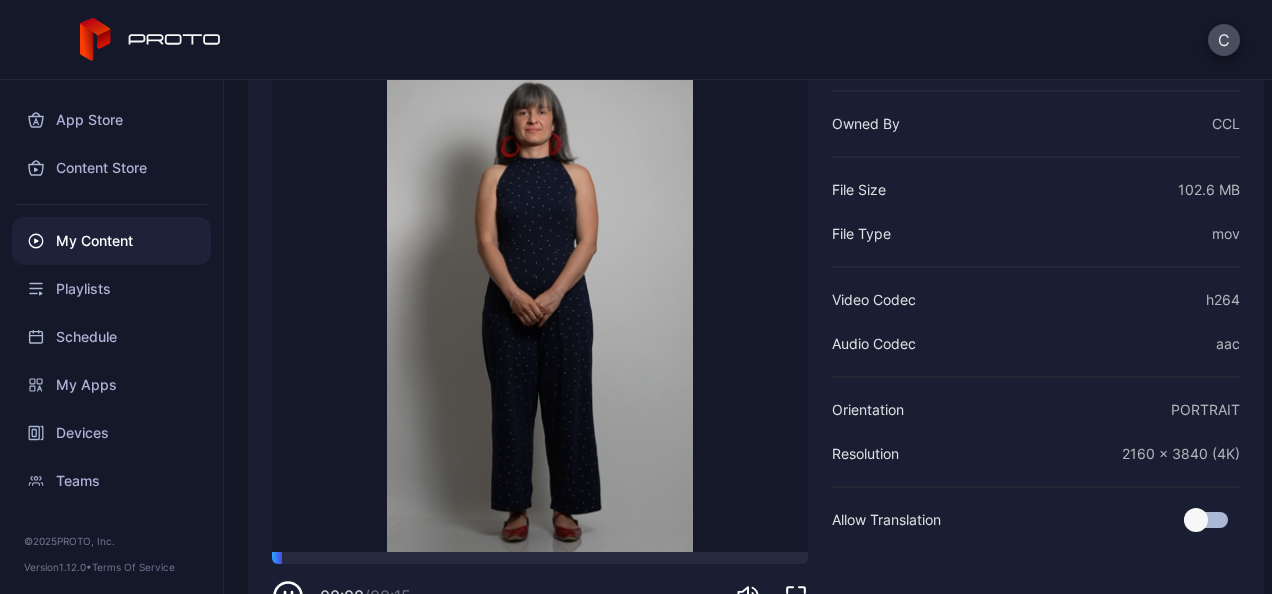 click 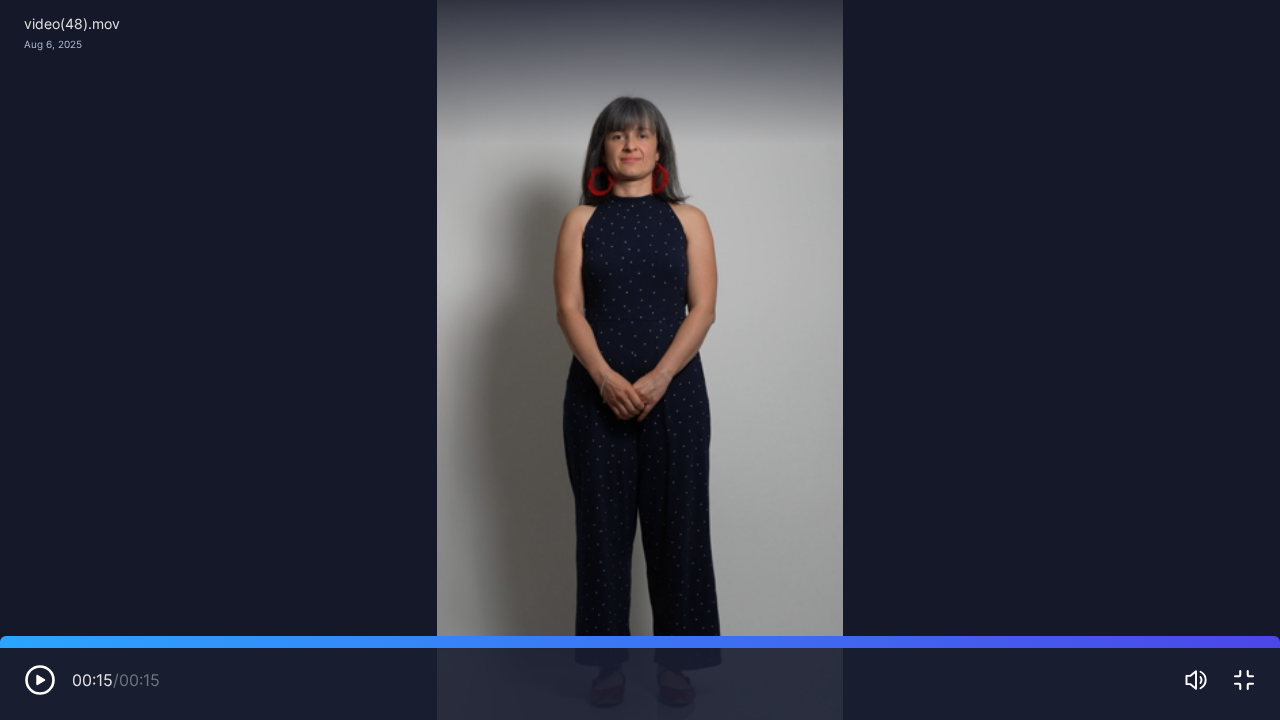 click 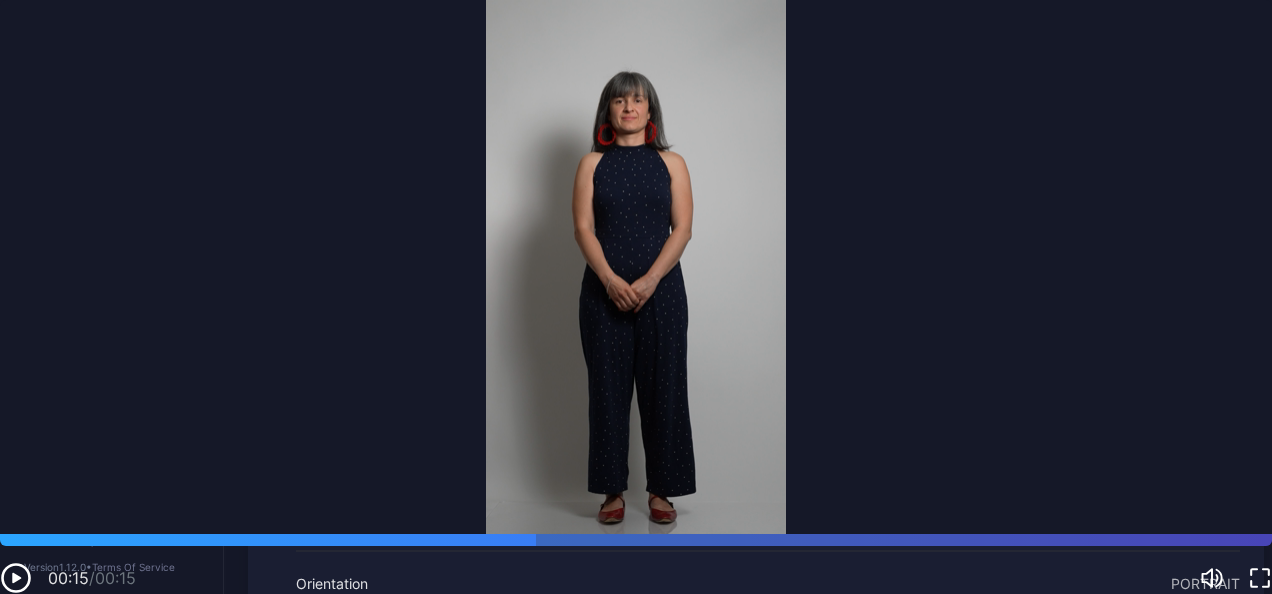 scroll, scrollTop: 0, scrollLeft: 0, axis: both 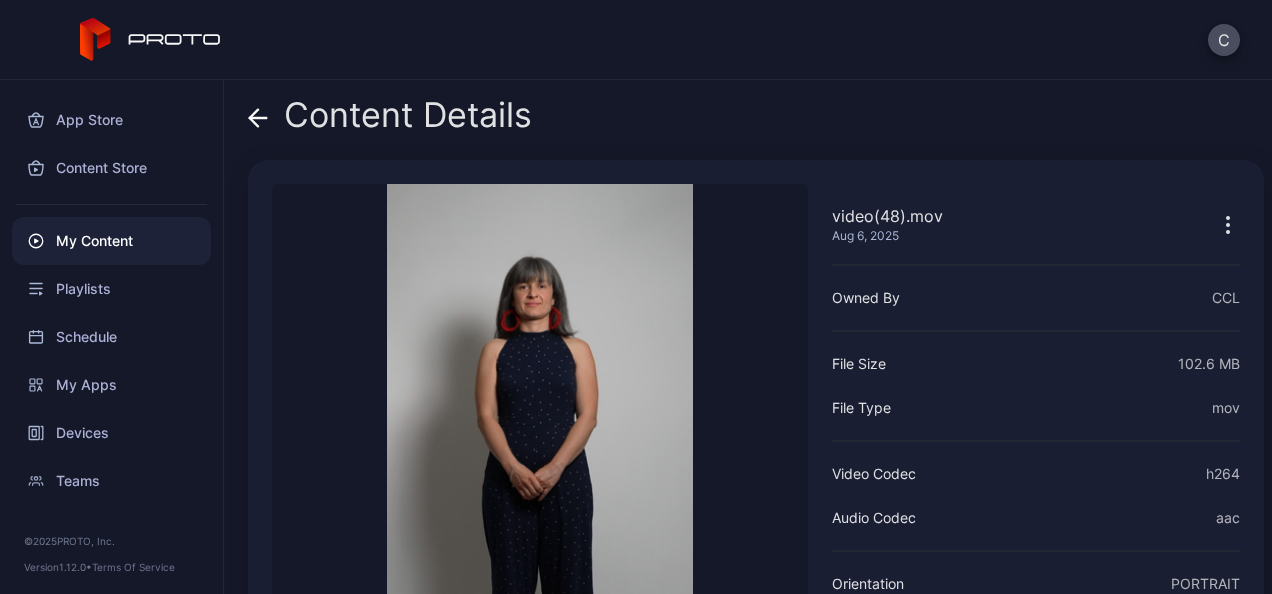 click on "Content Details" at bounding box center [390, 120] 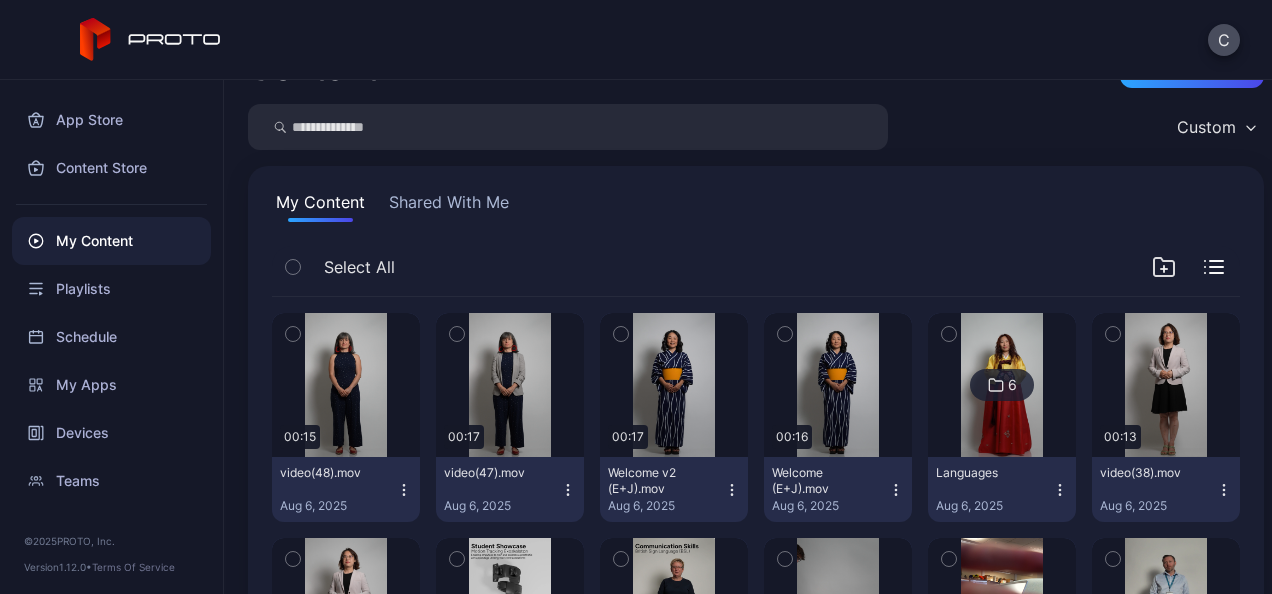 scroll, scrollTop: 50, scrollLeft: 0, axis: vertical 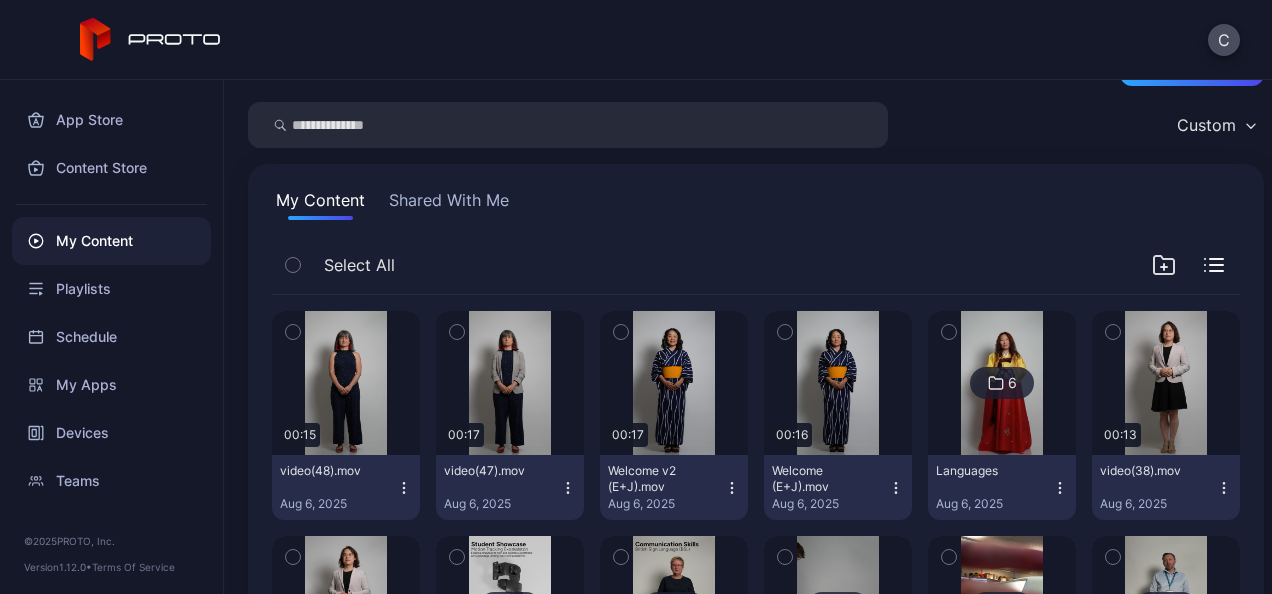 click 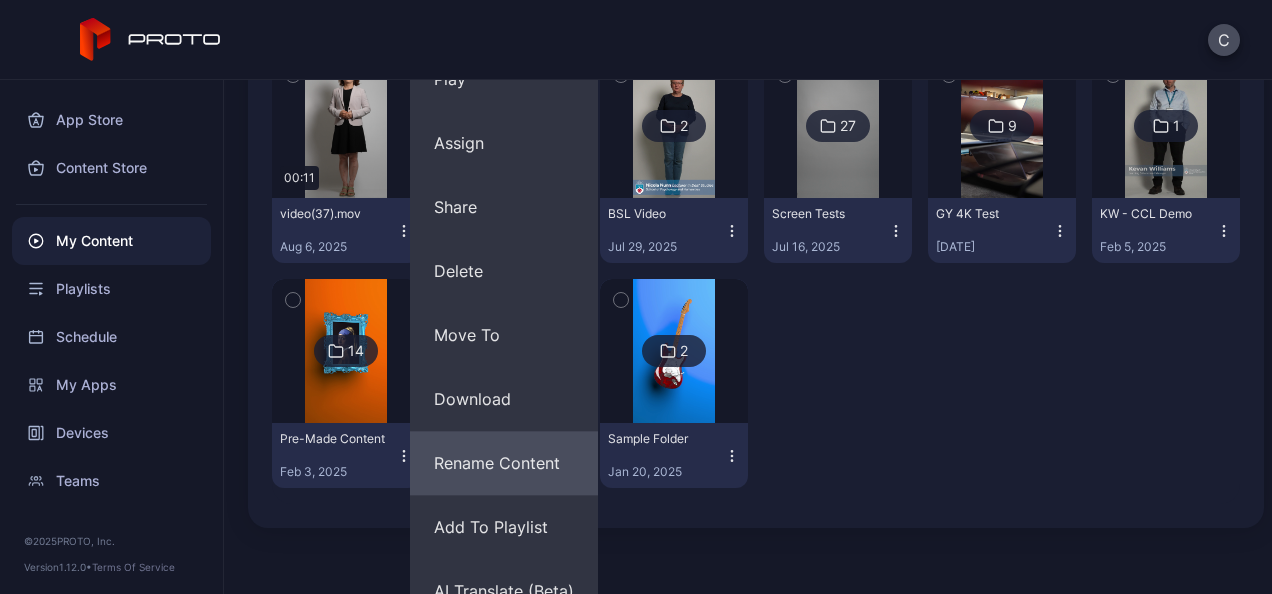 click on "Rename Content" at bounding box center (504, 463) 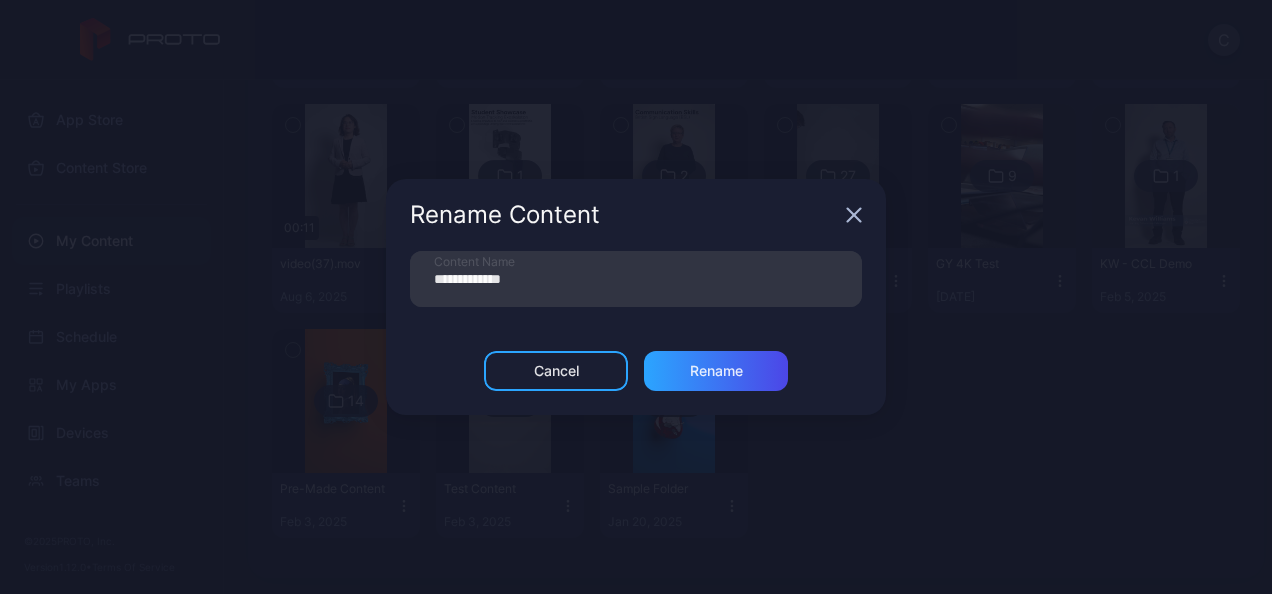 scroll, scrollTop: 482, scrollLeft: 0, axis: vertical 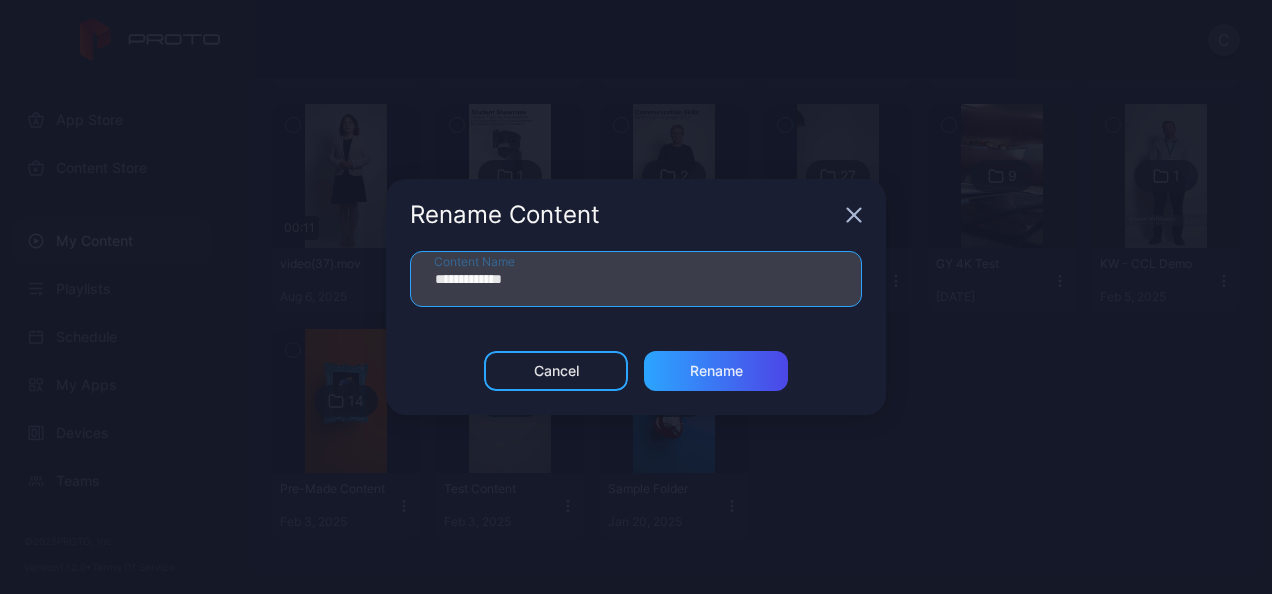 click on "**********" at bounding box center (636, 279) 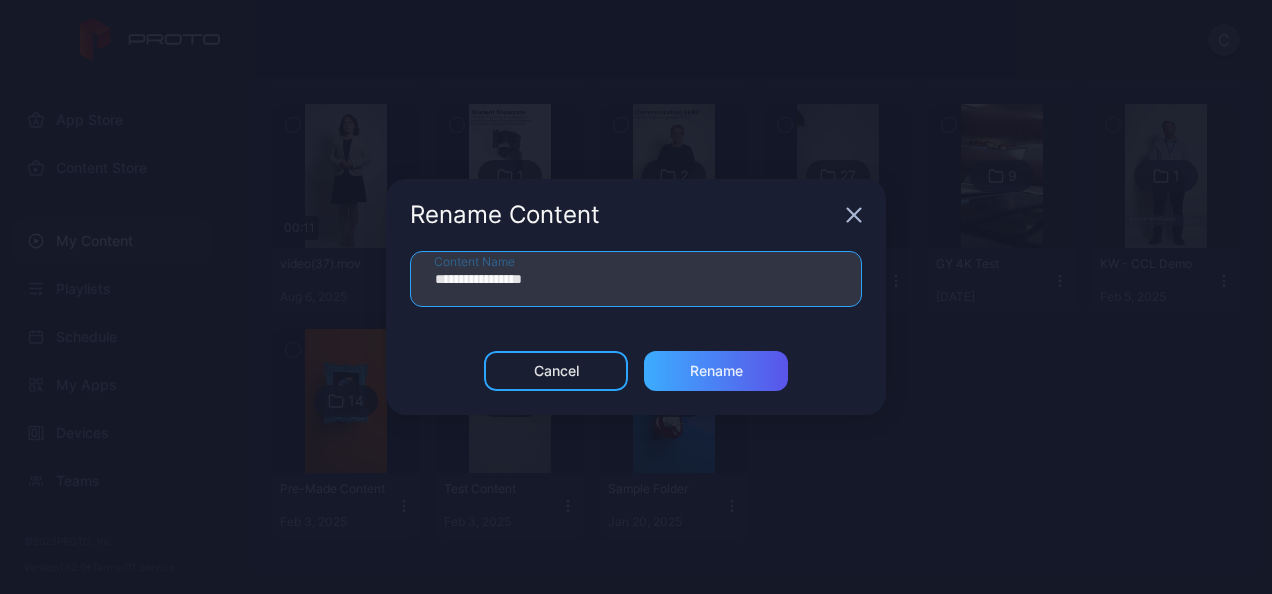 type on "**********" 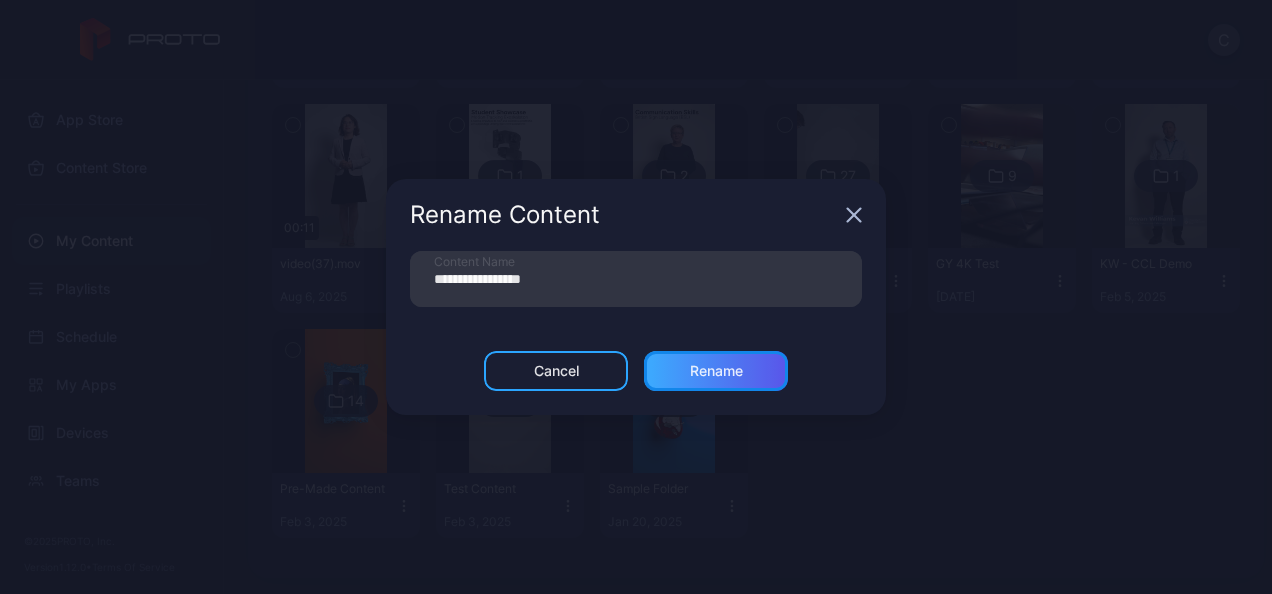 click on "Rename" at bounding box center (716, 371) 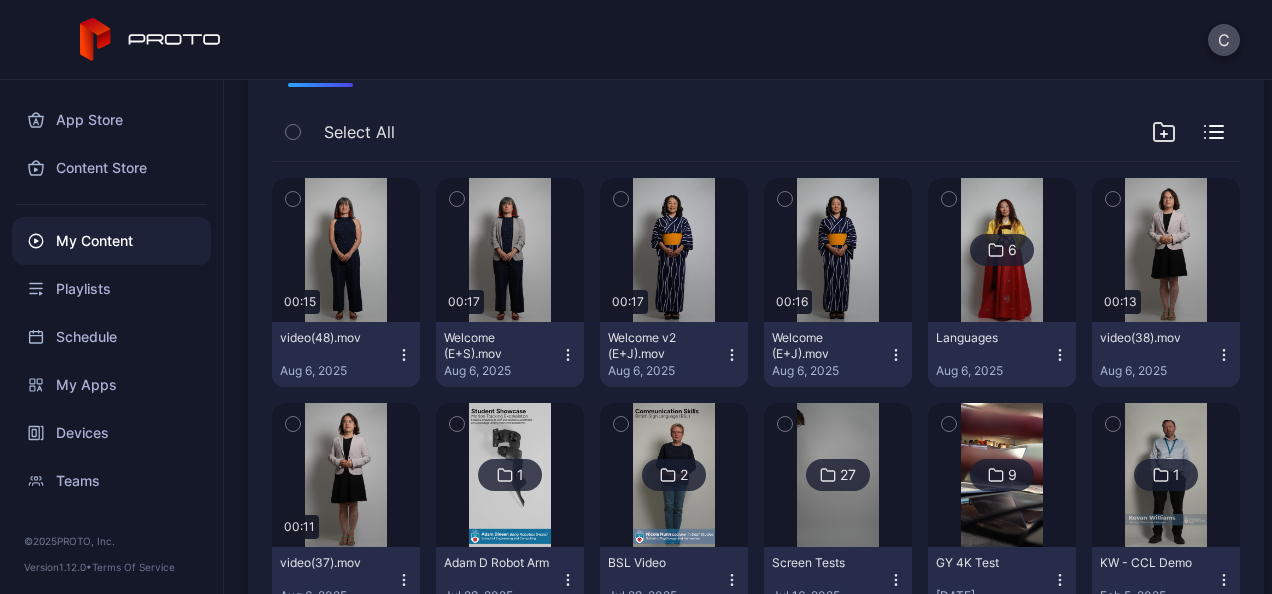 scroll, scrollTop: 178, scrollLeft: 0, axis: vertical 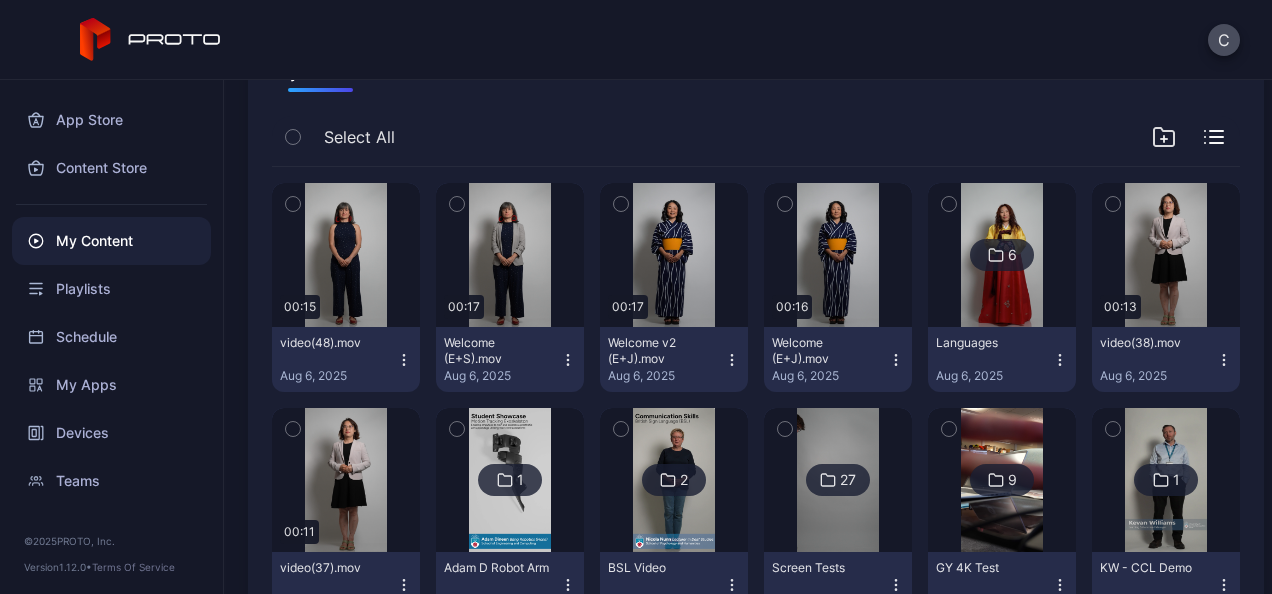 click 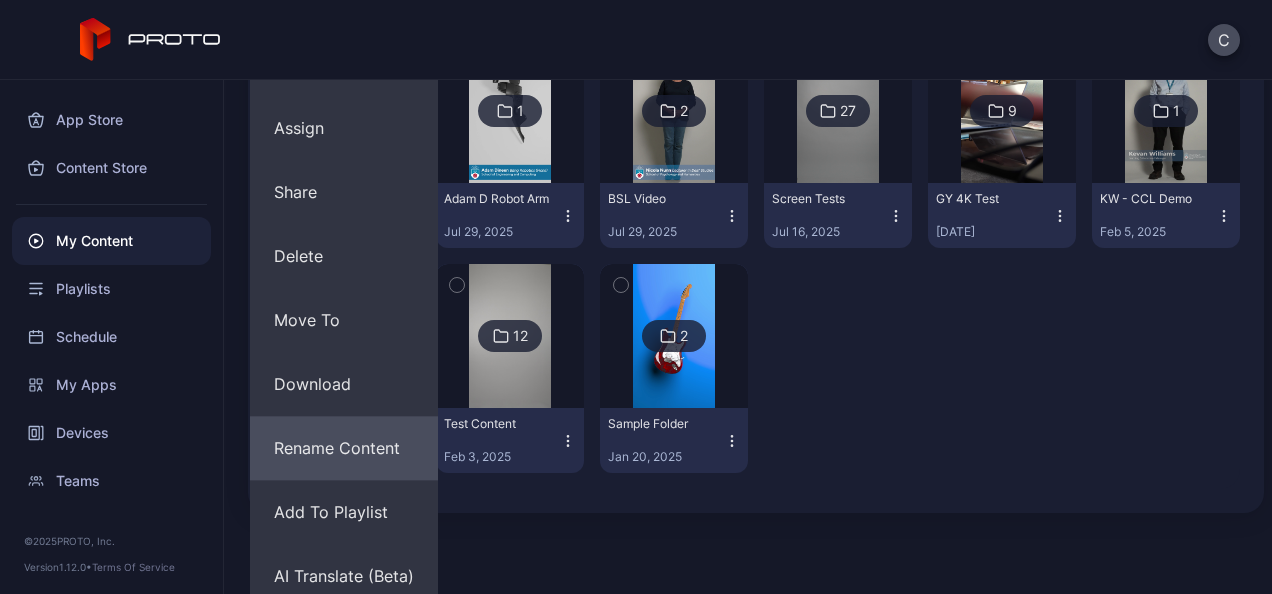 click on "Rename Content" at bounding box center (344, 448) 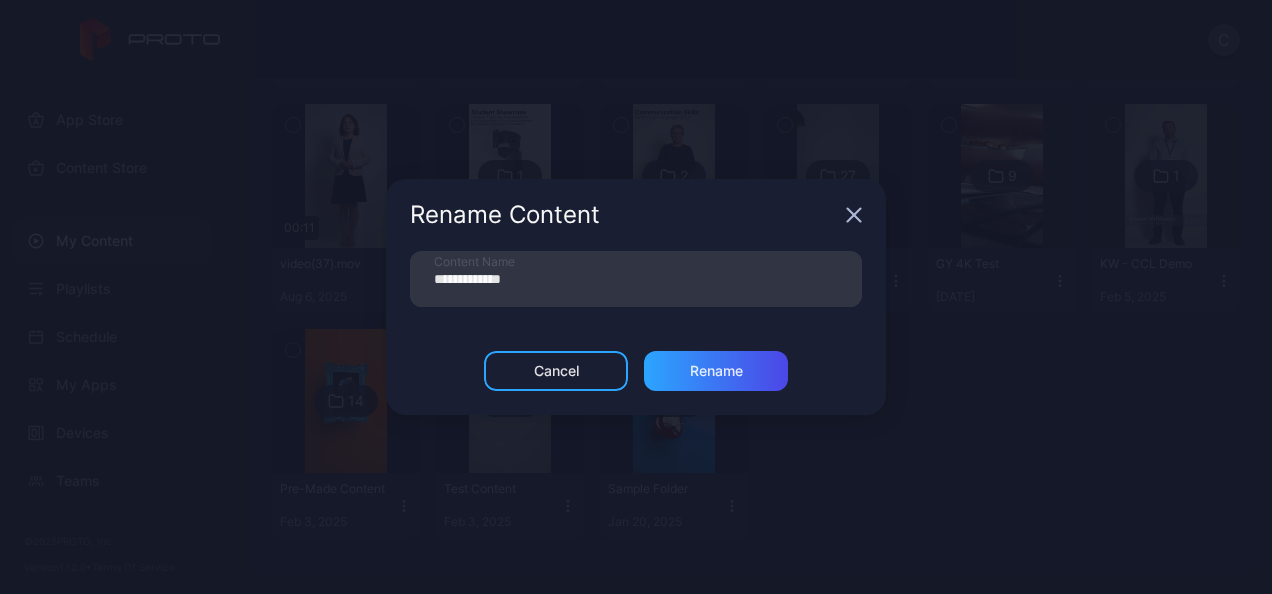 scroll, scrollTop: 482, scrollLeft: 0, axis: vertical 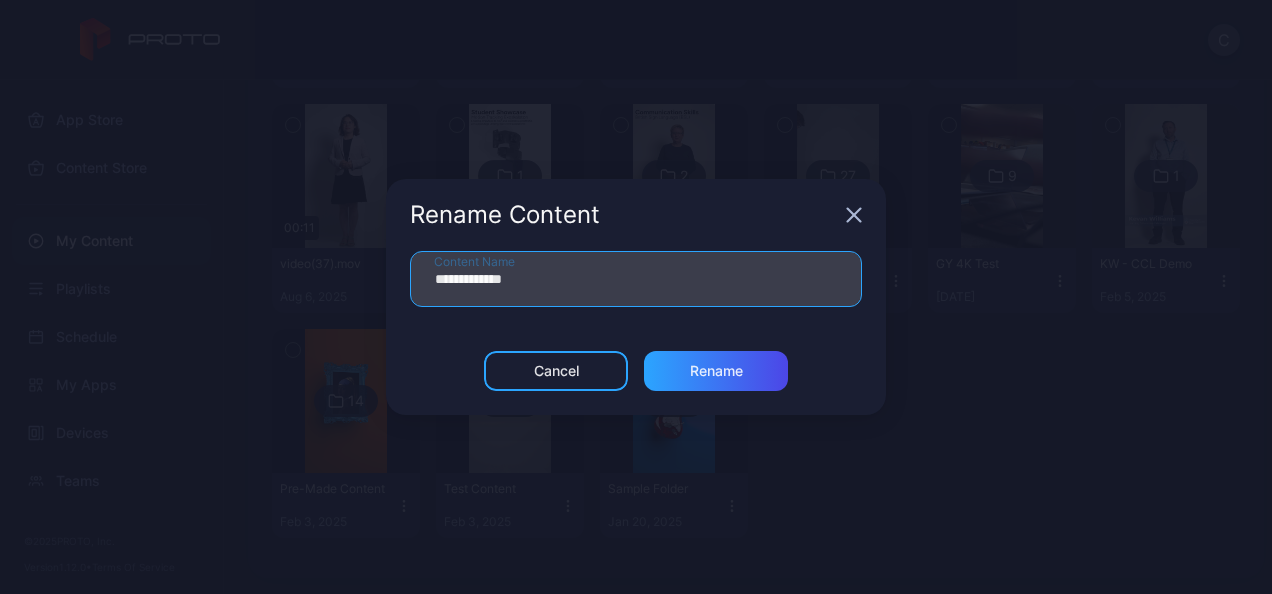 click on "**********" at bounding box center [636, 279] 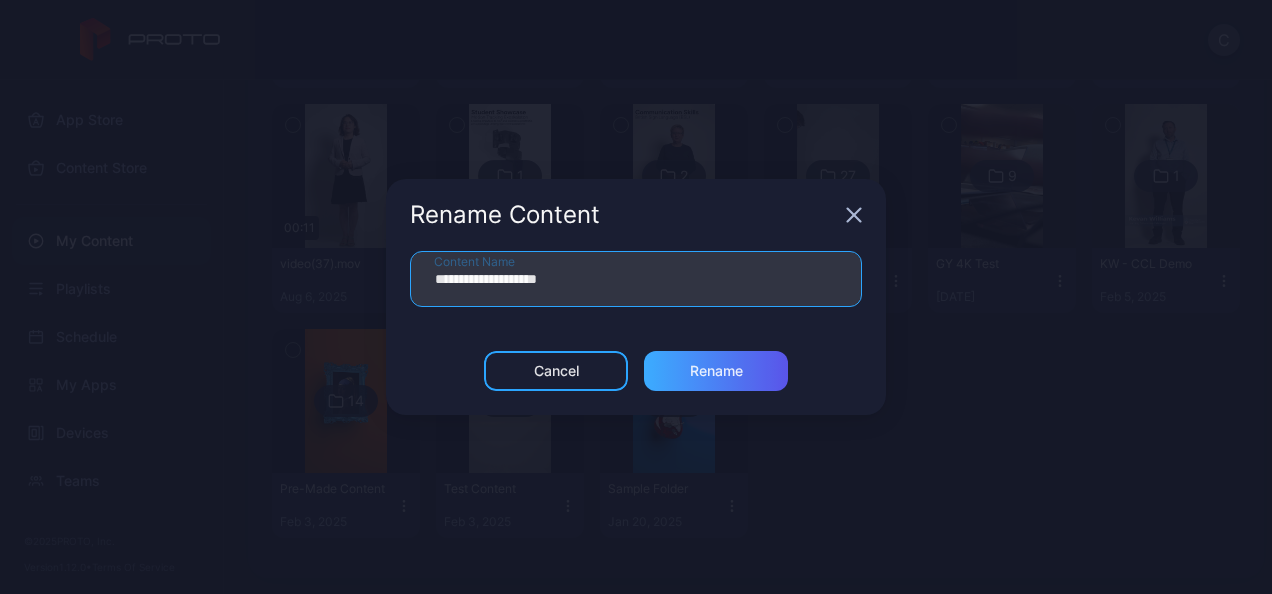type on "**********" 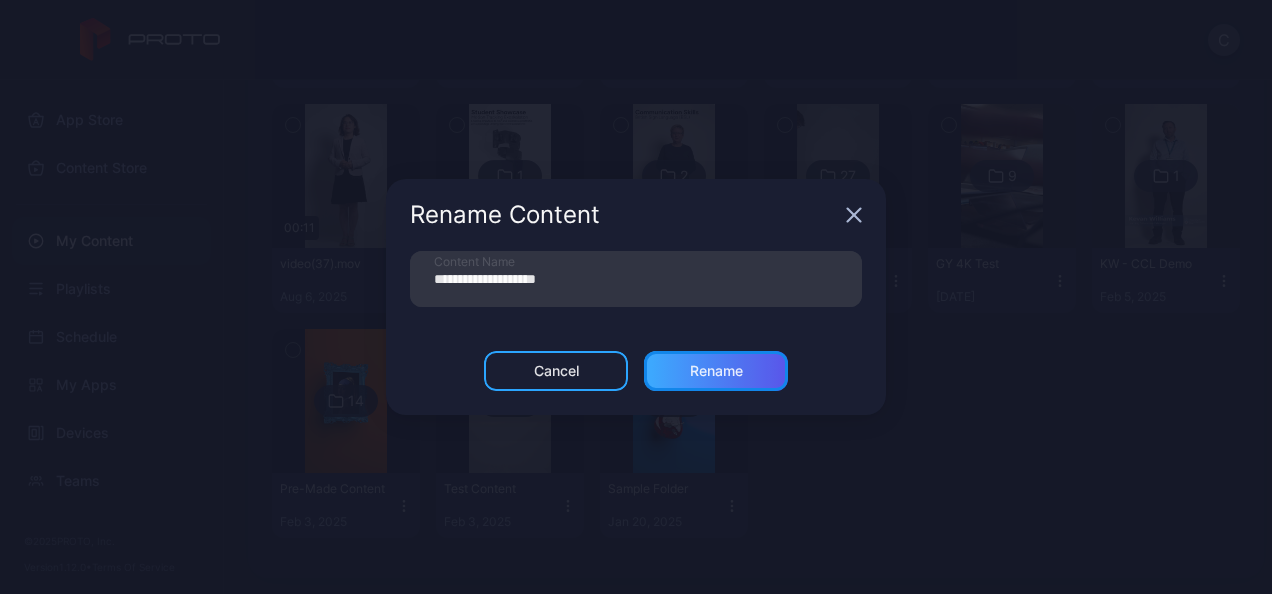 click on "Rename" at bounding box center (716, 371) 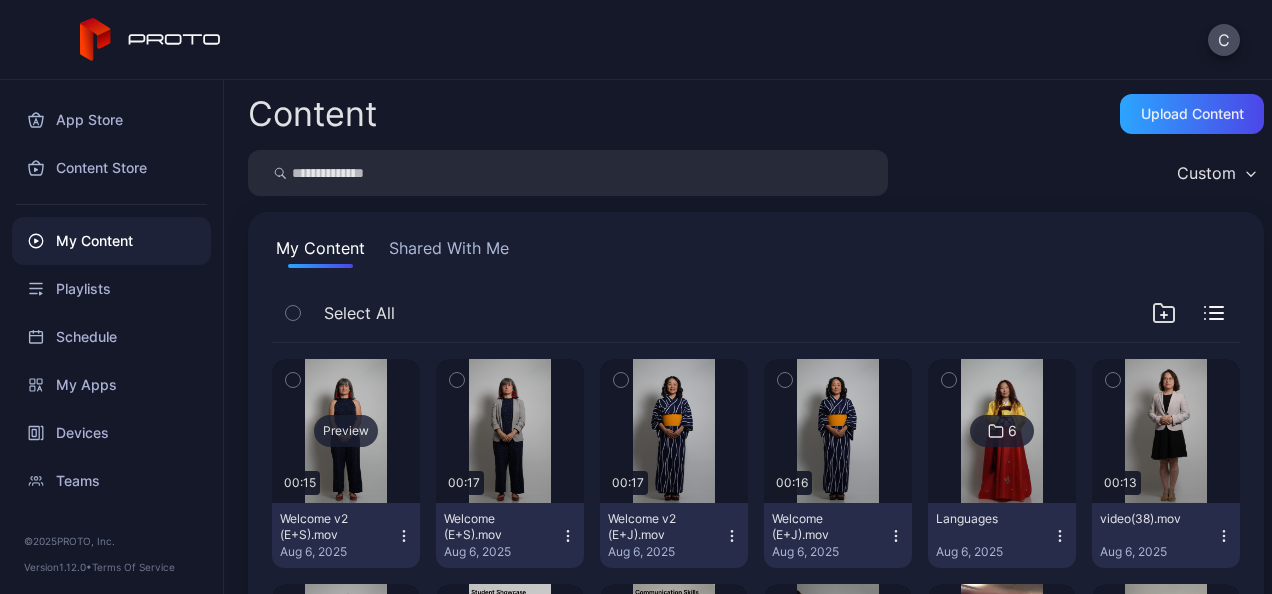 scroll, scrollTop: 2, scrollLeft: 0, axis: vertical 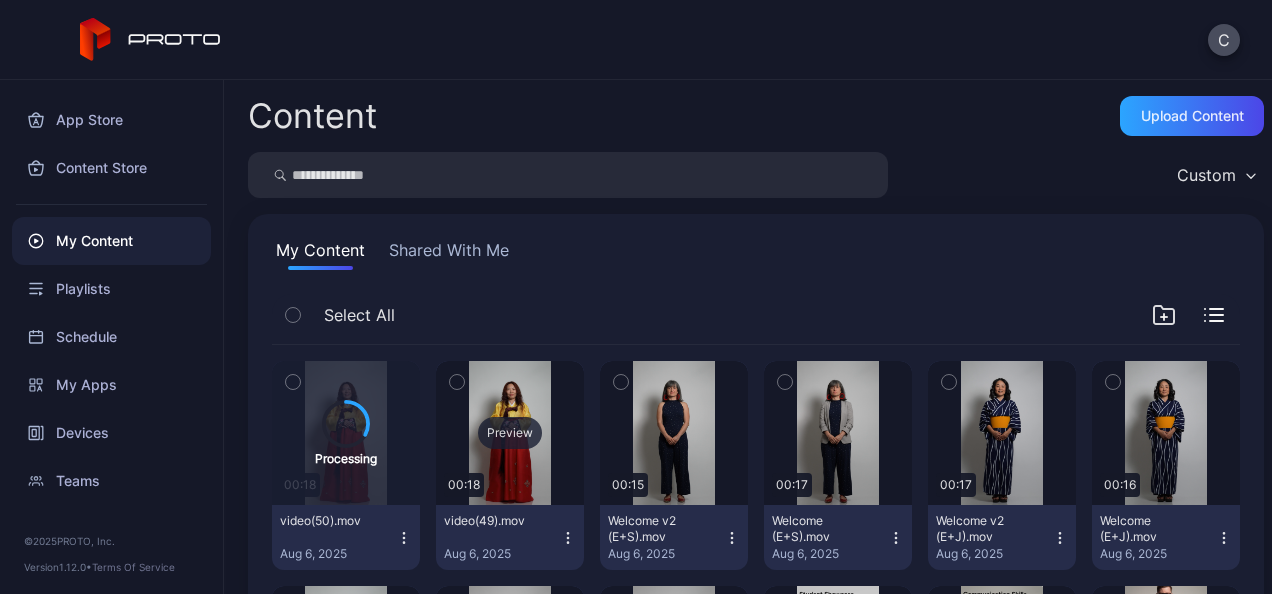 click on "Preview" at bounding box center [510, 433] 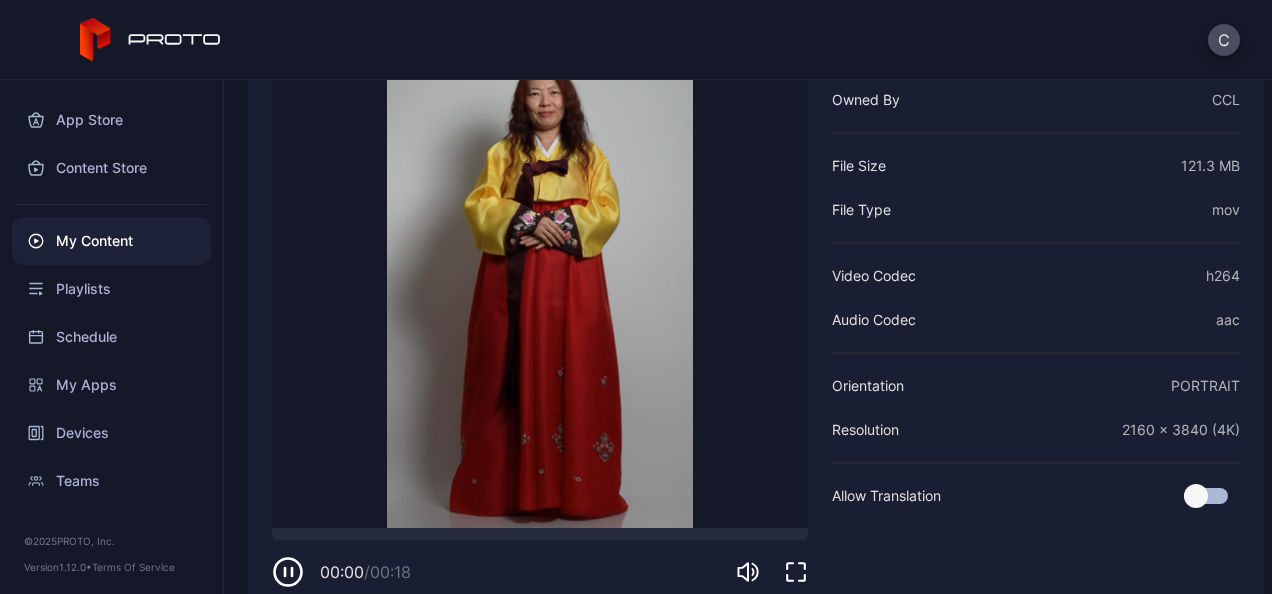 scroll, scrollTop: 212, scrollLeft: 0, axis: vertical 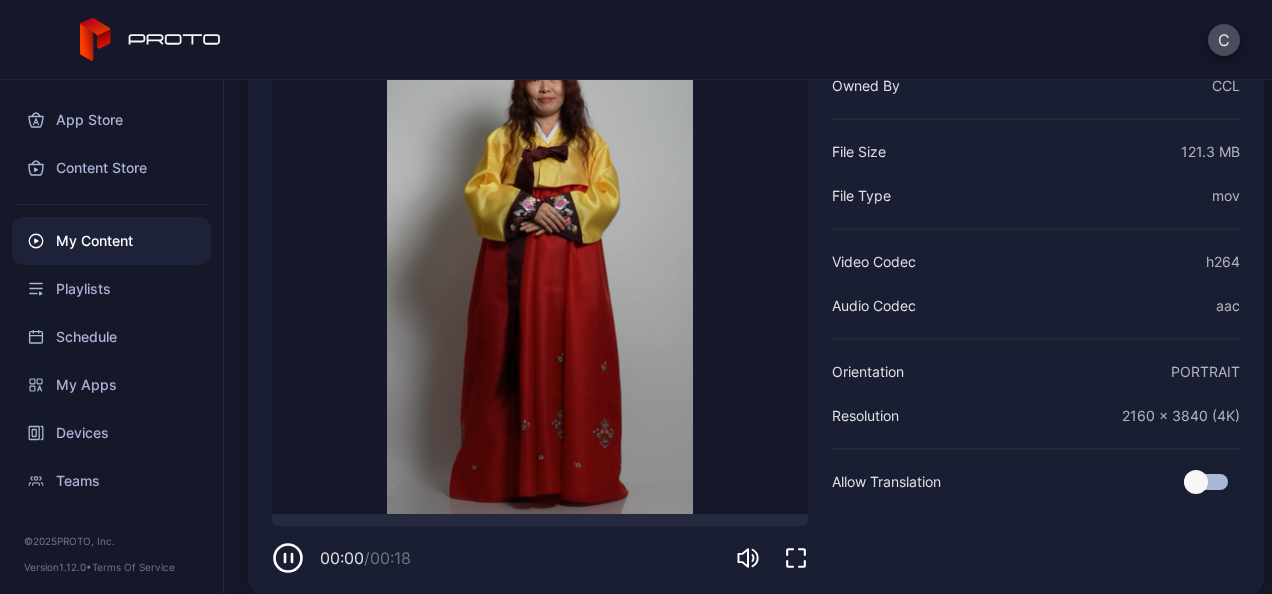 click 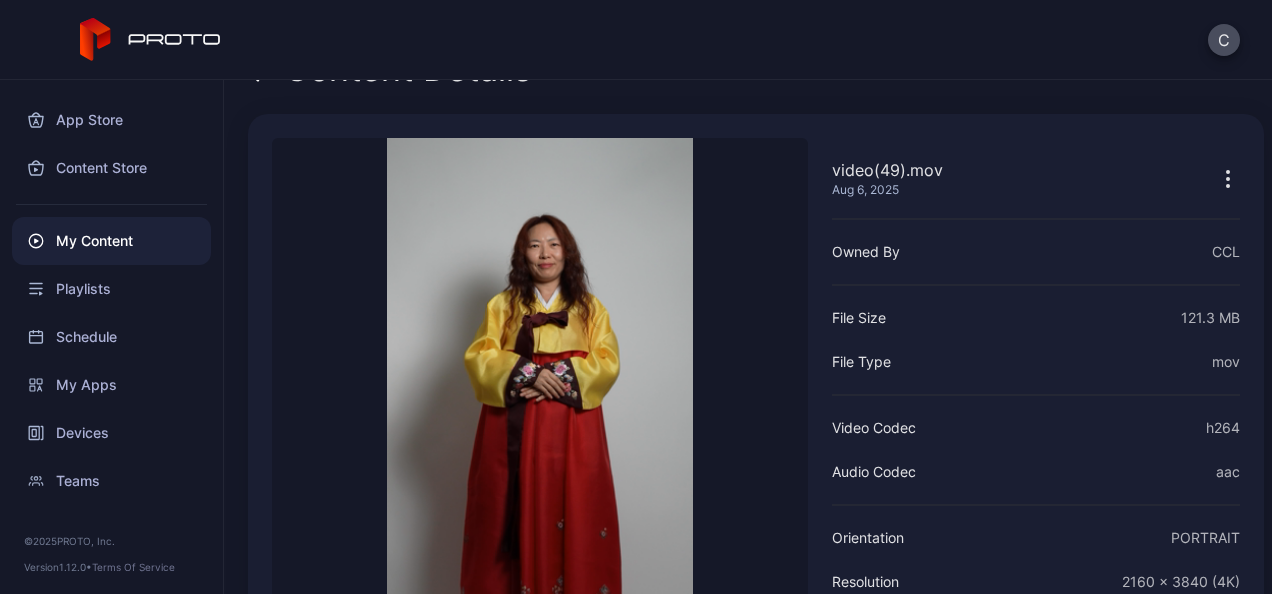 scroll, scrollTop: 0, scrollLeft: 0, axis: both 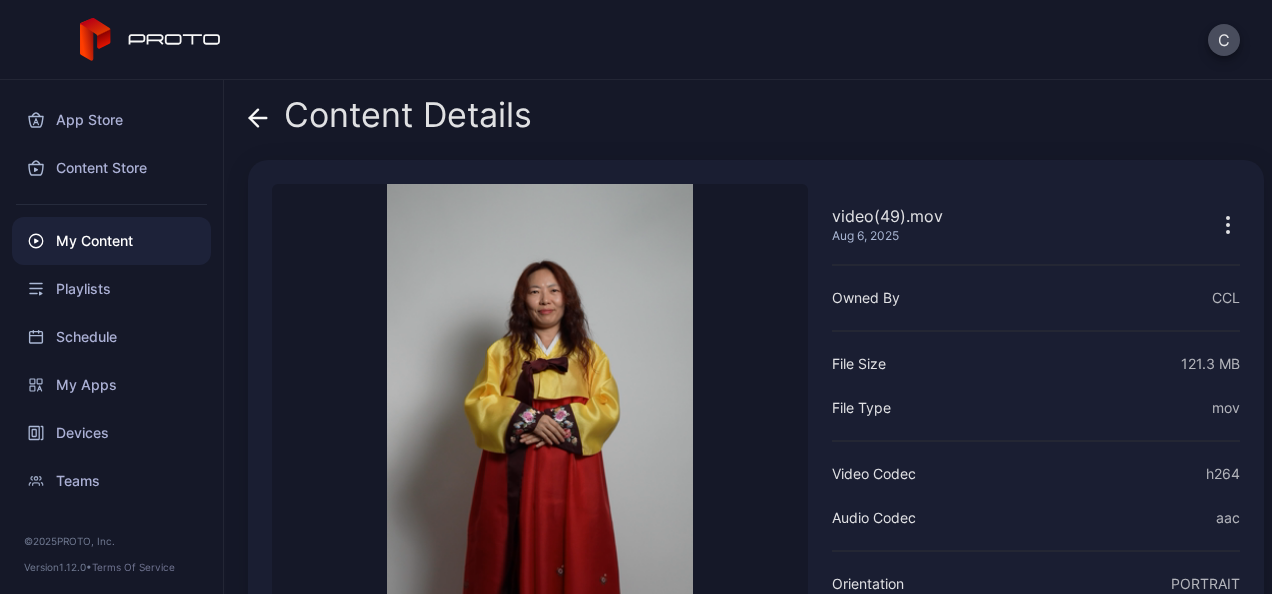 click on "Content Details" at bounding box center [390, 120] 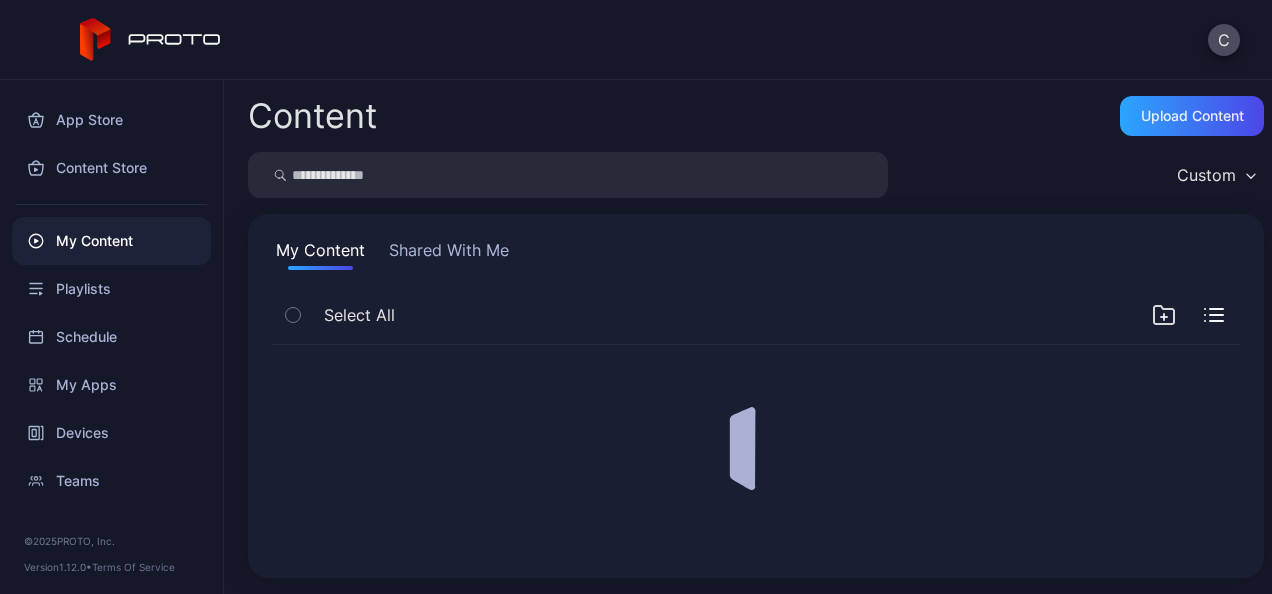 scroll, scrollTop: 0, scrollLeft: 0, axis: both 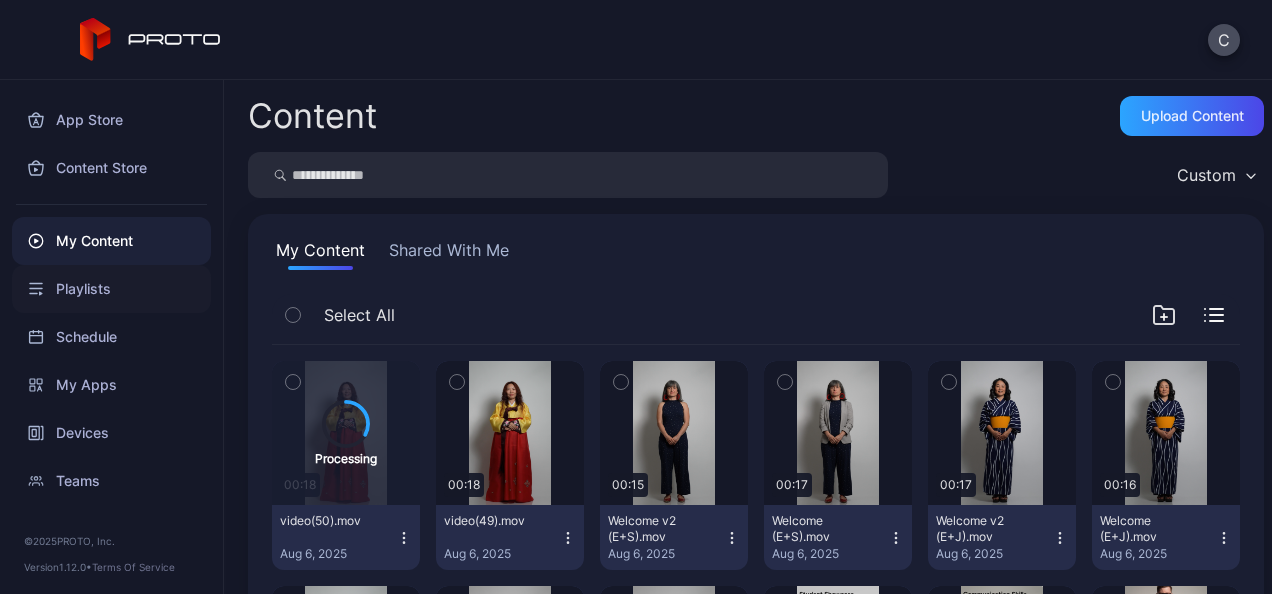 click on "Playlists" at bounding box center [111, 289] 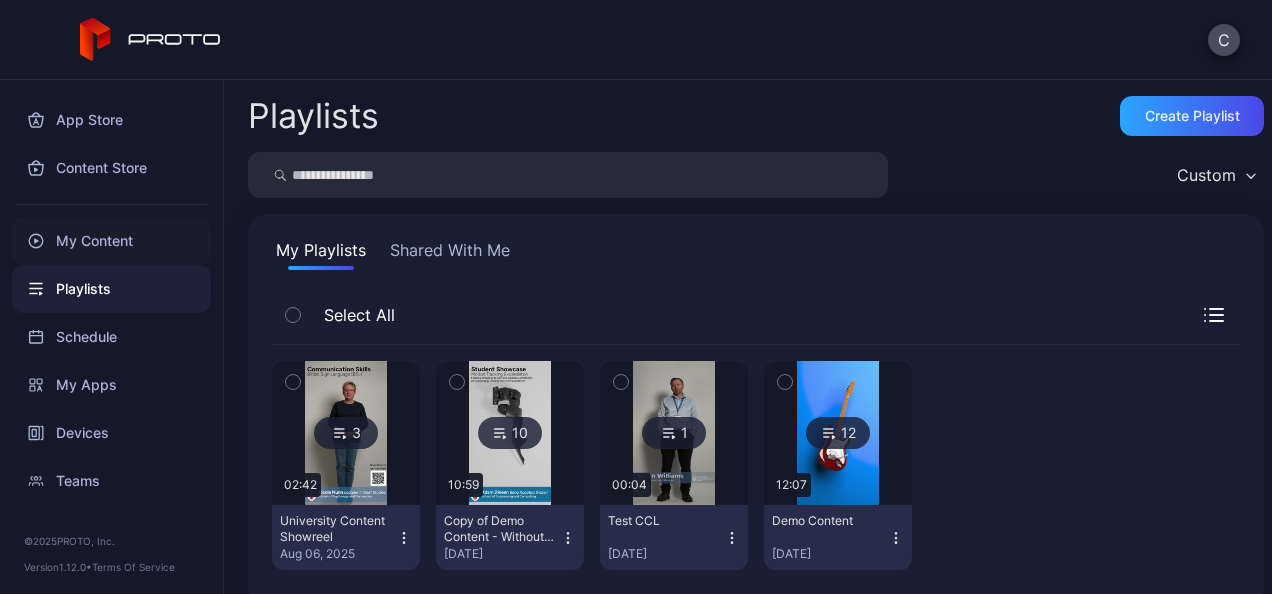 click on "My Content" at bounding box center [111, 241] 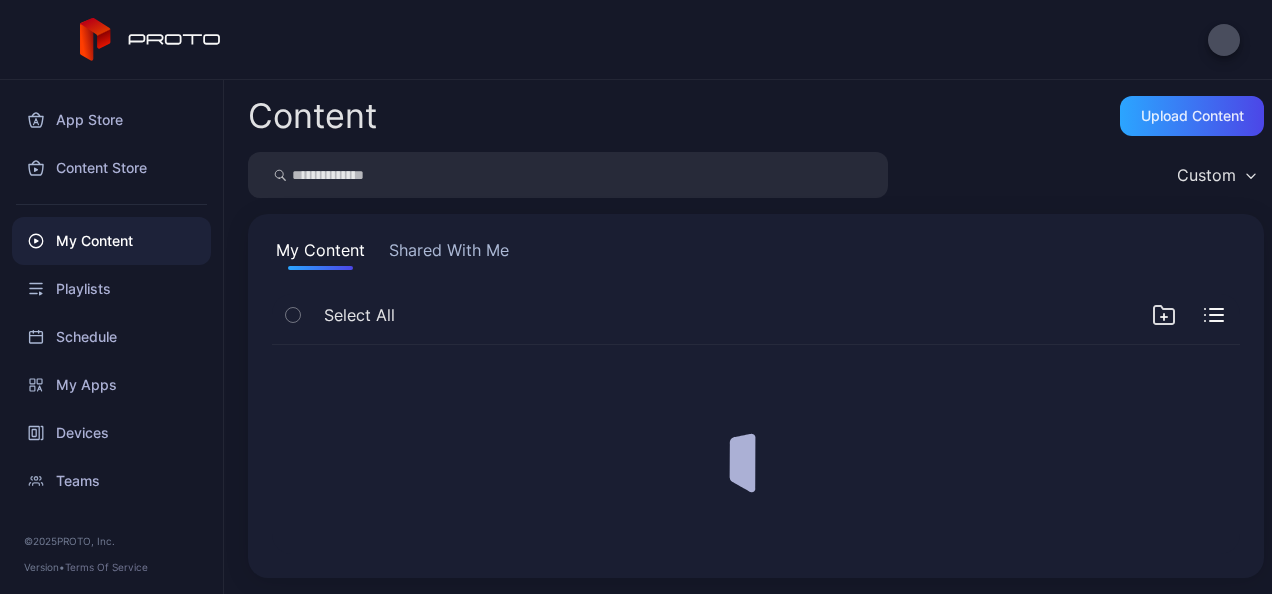 scroll, scrollTop: 0, scrollLeft: 0, axis: both 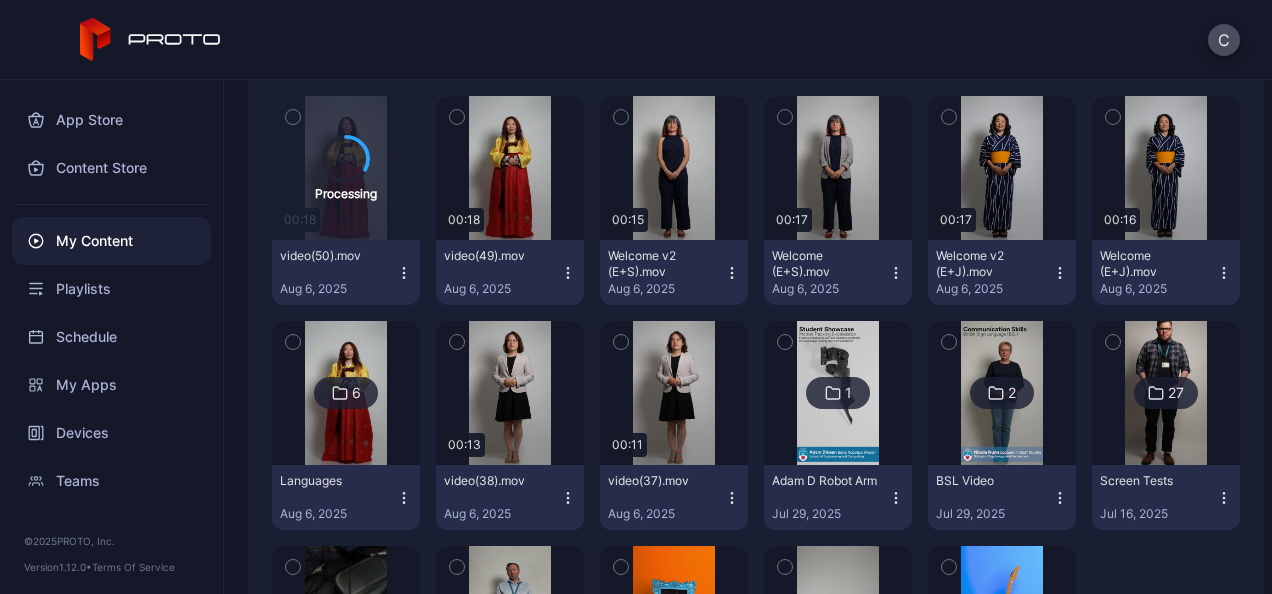 click 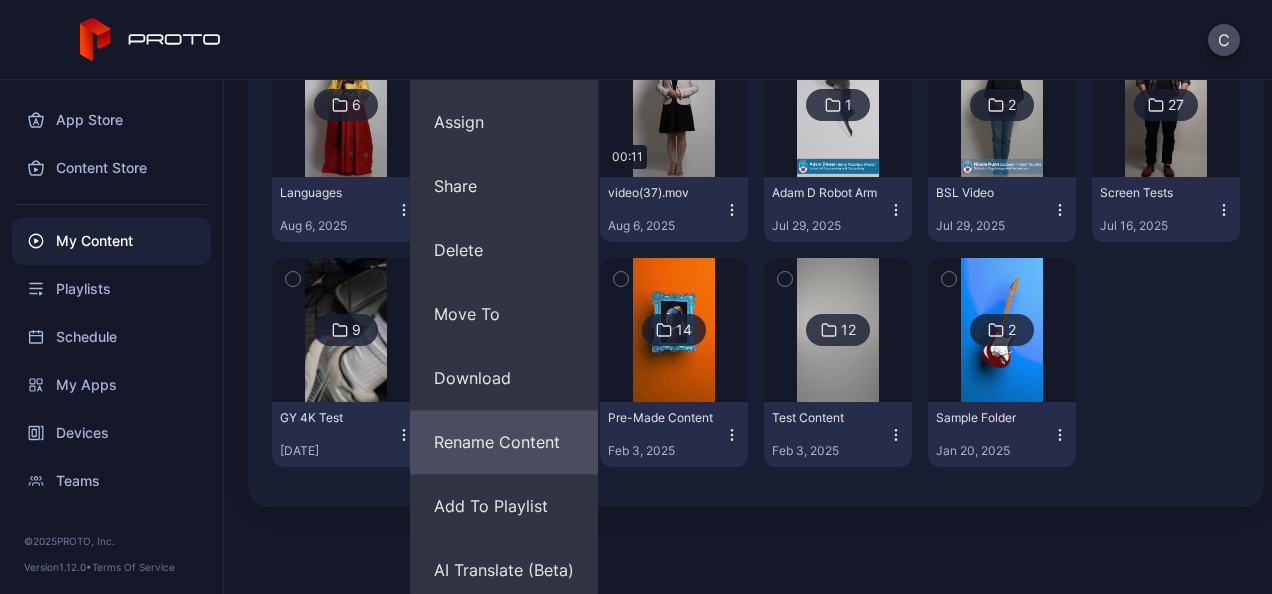 click on "Rename Content" at bounding box center [504, 442] 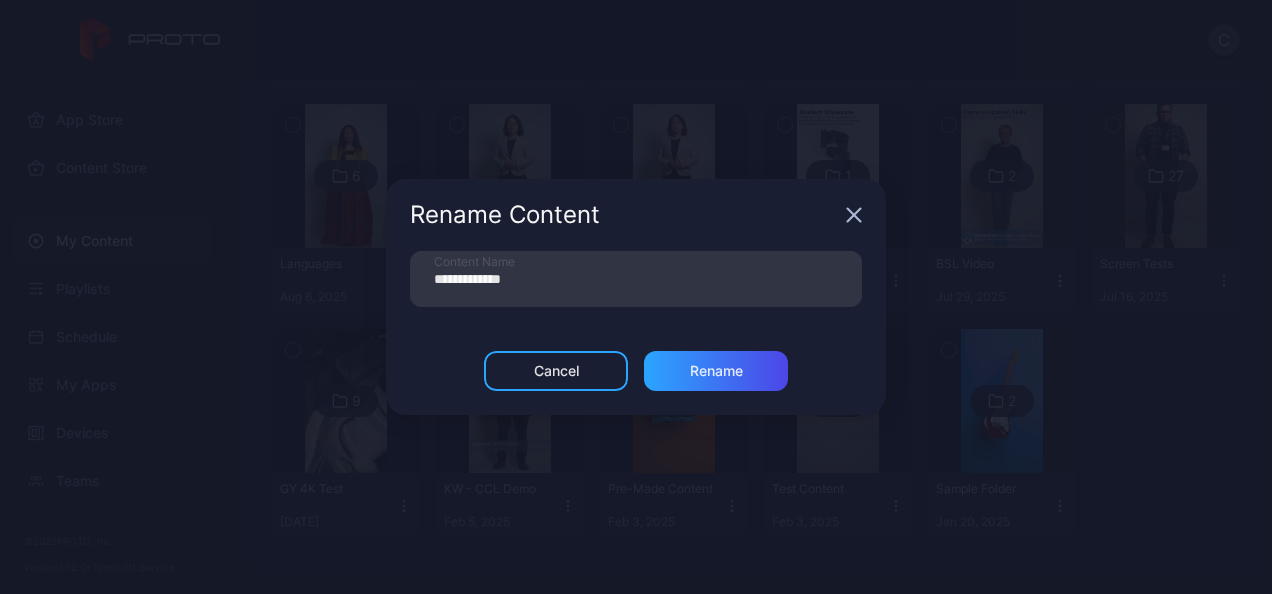 scroll, scrollTop: 482, scrollLeft: 0, axis: vertical 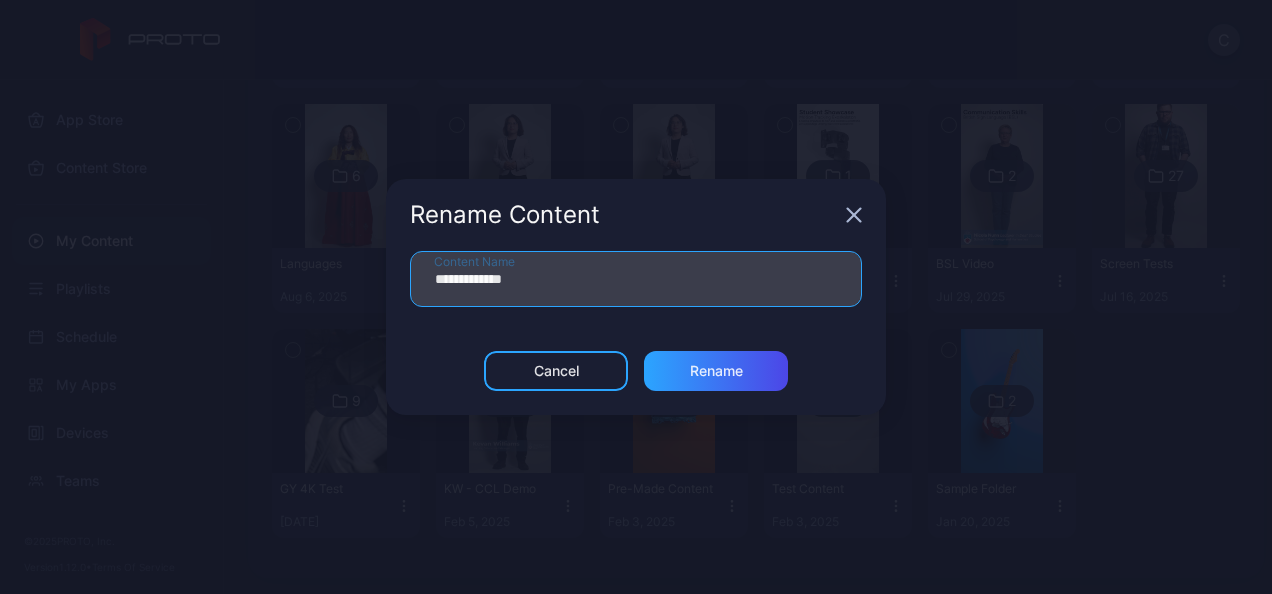 click on "**********" at bounding box center [636, 279] 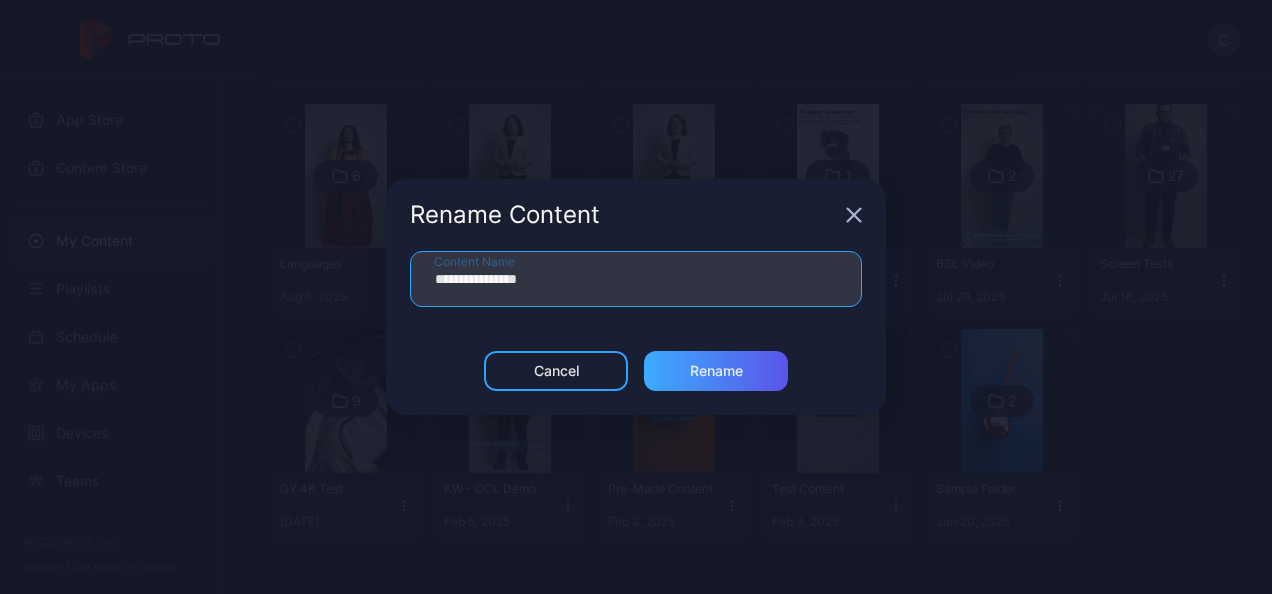 type on "**********" 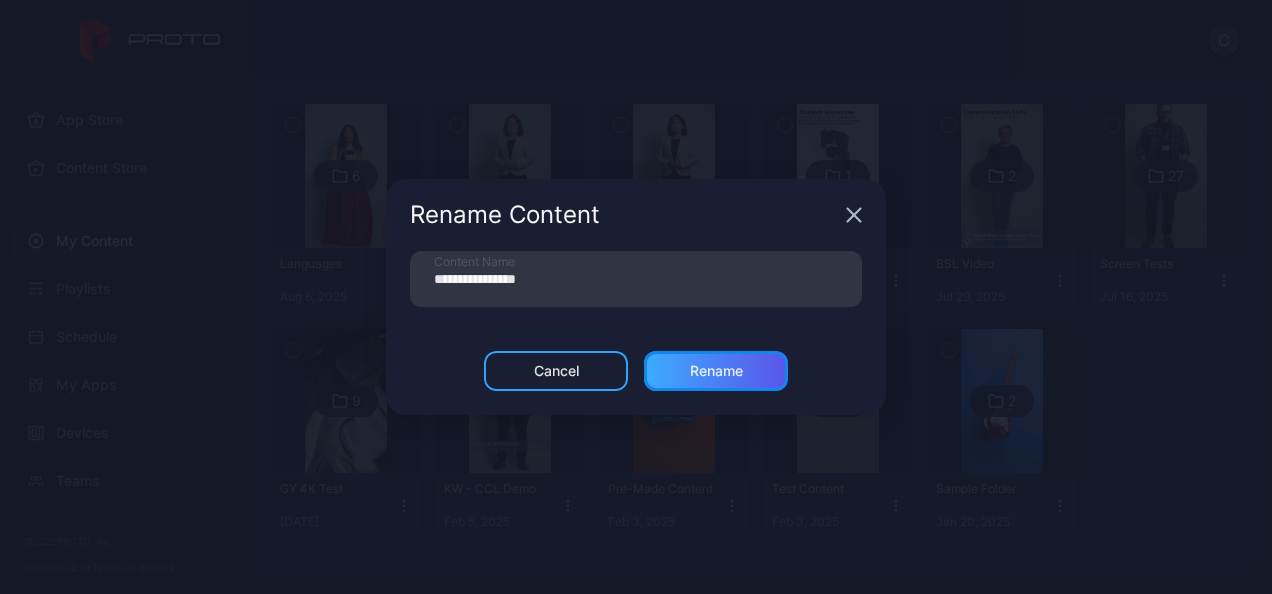 click on "Rename" at bounding box center (716, 371) 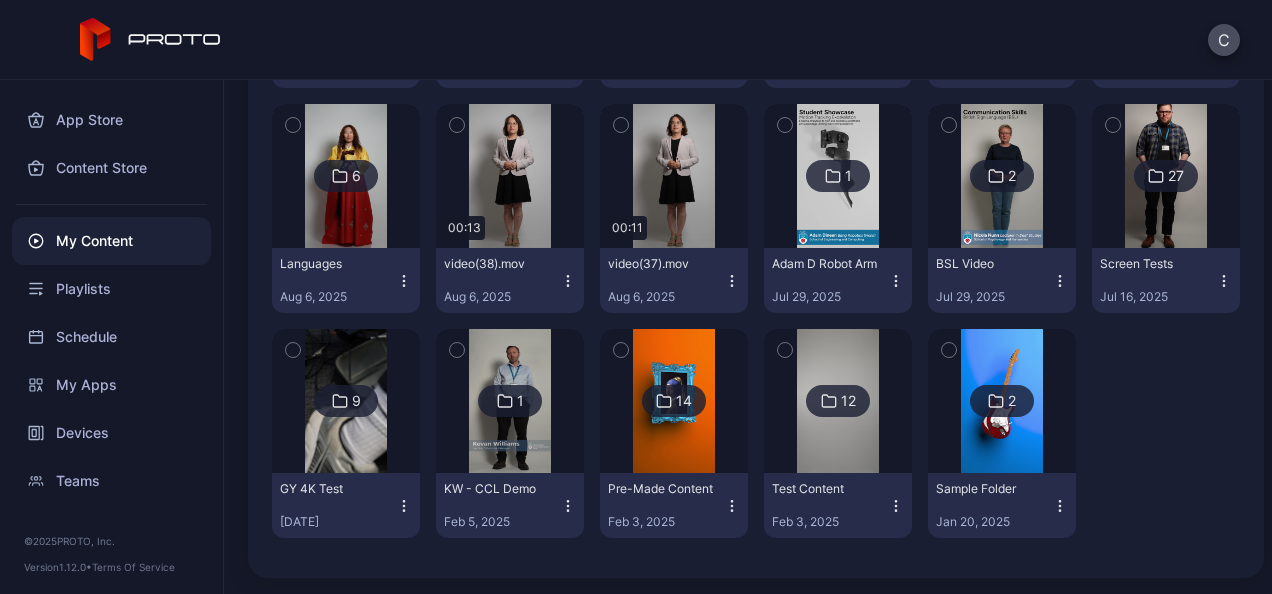 scroll, scrollTop: 0, scrollLeft: 0, axis: both 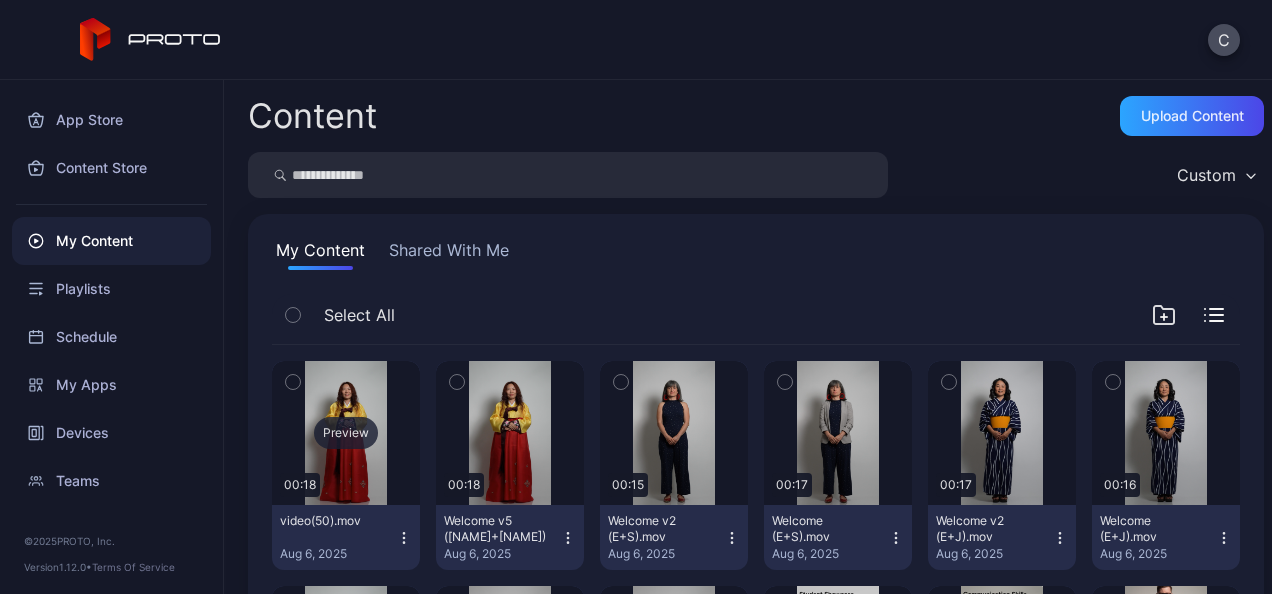 click on "Preview" at bounding box center [346, 433] 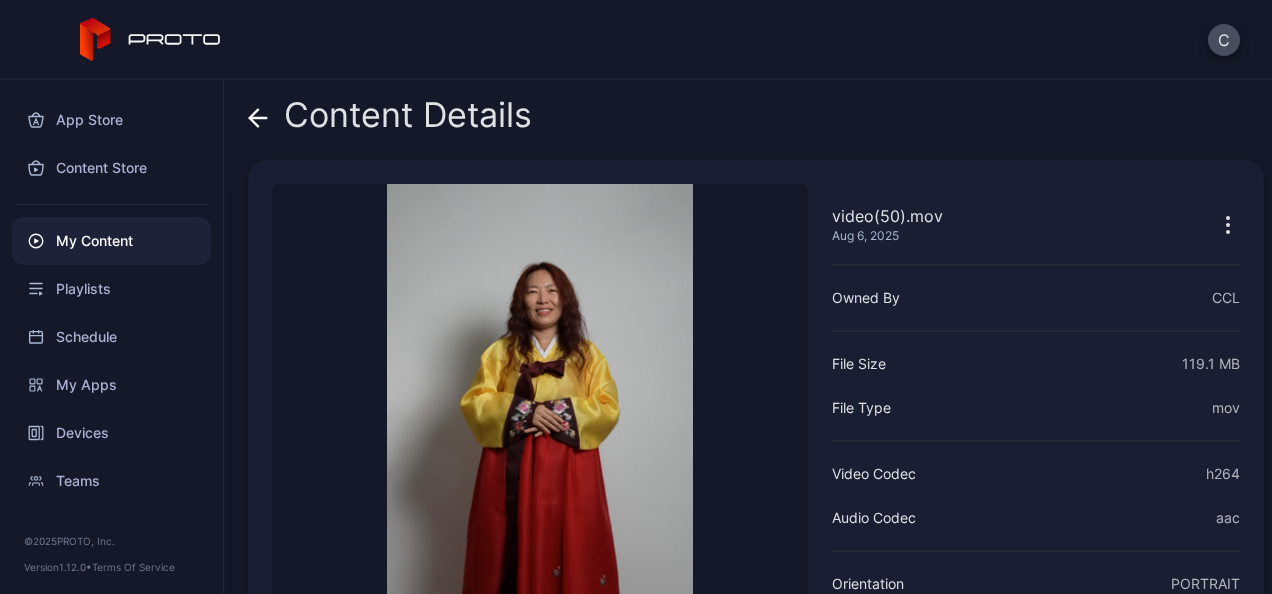 scroll, scrollTop: 232, scrollLeft: 0, axis: vertical 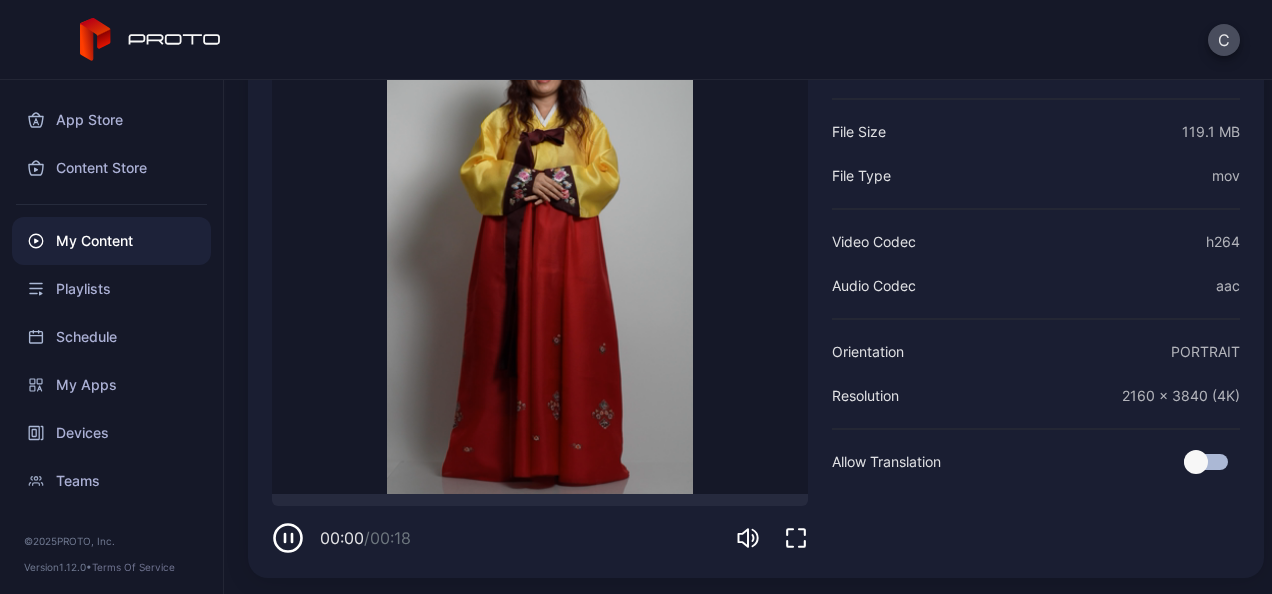 click on "00:00  /  00:18" at bounding box center [540, 538] 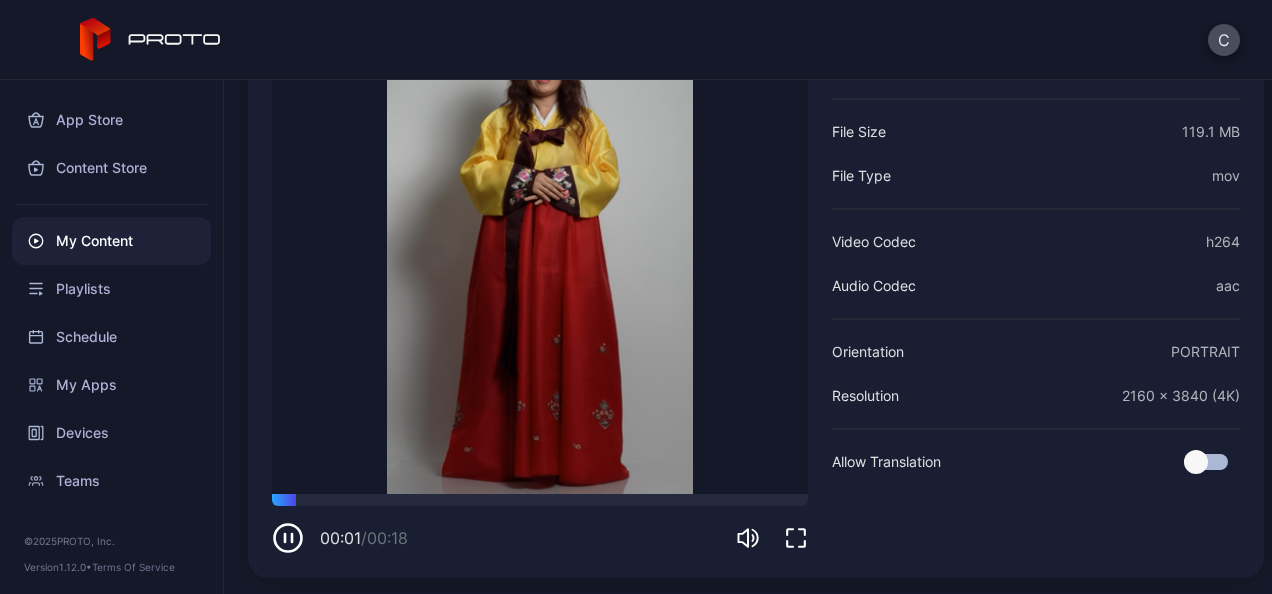 click 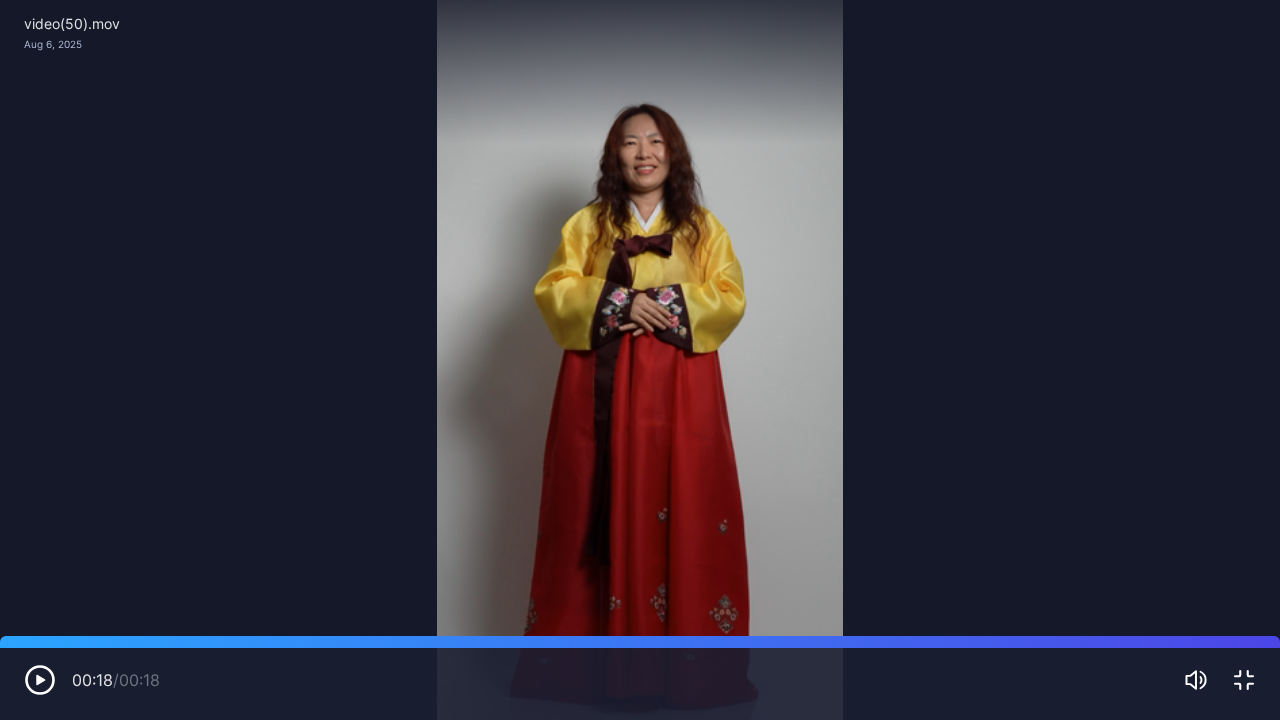 type 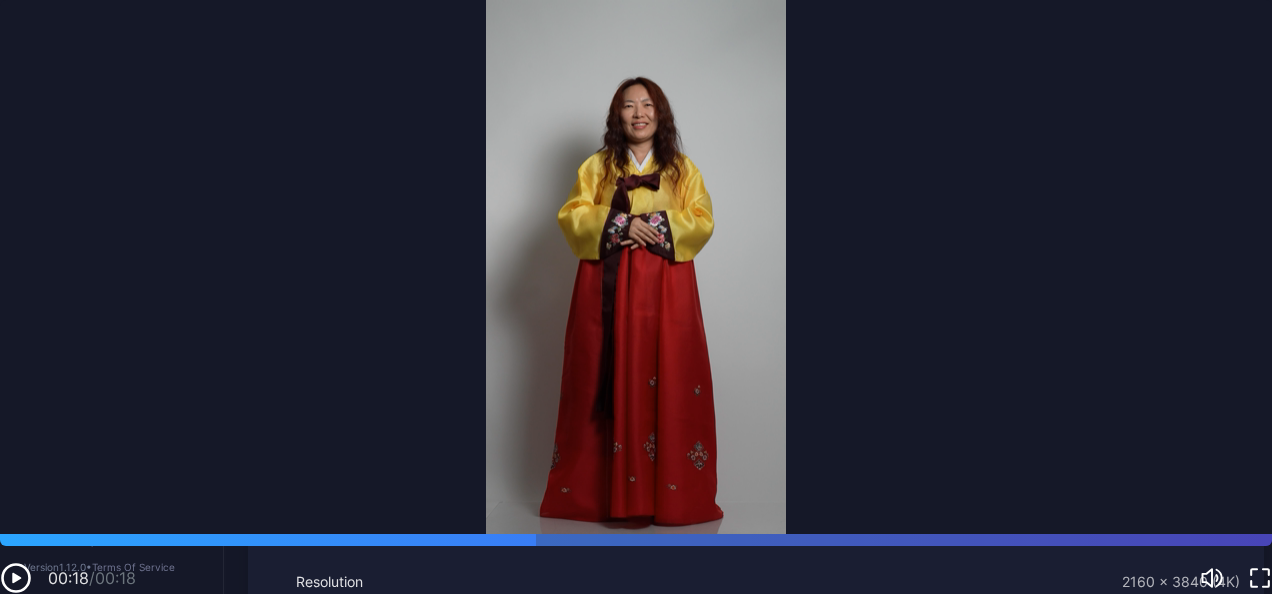 scroll, scrollTop: 0, scrollLeft: 0, axis: both 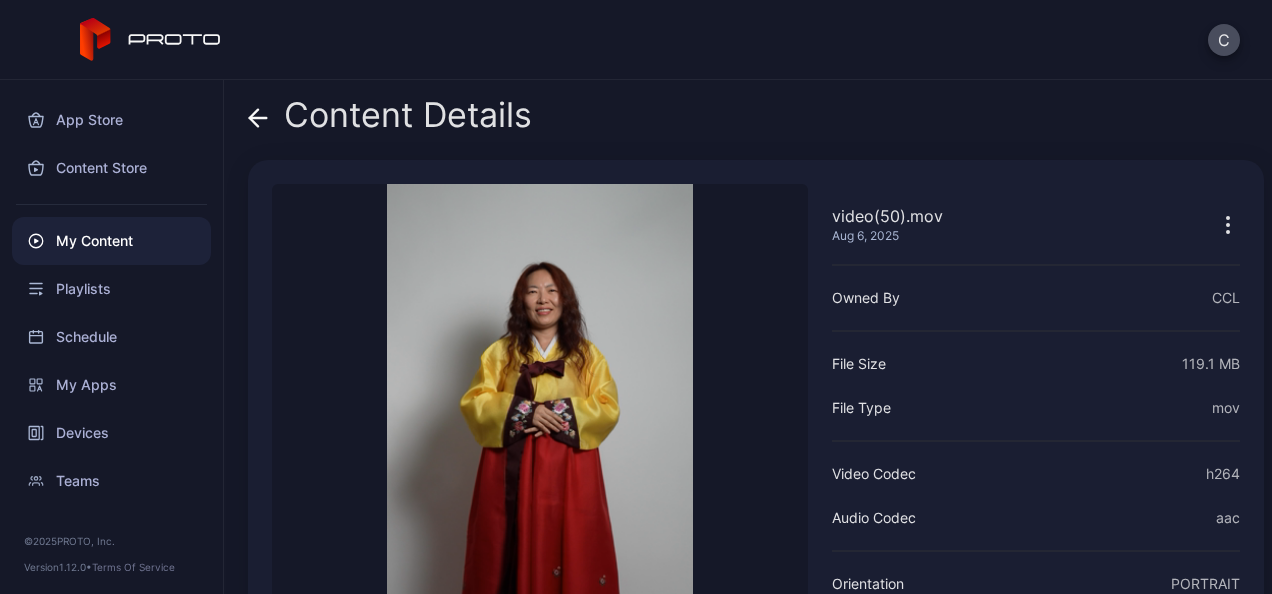 click on "Content Details" at bounding box center (390, 120) 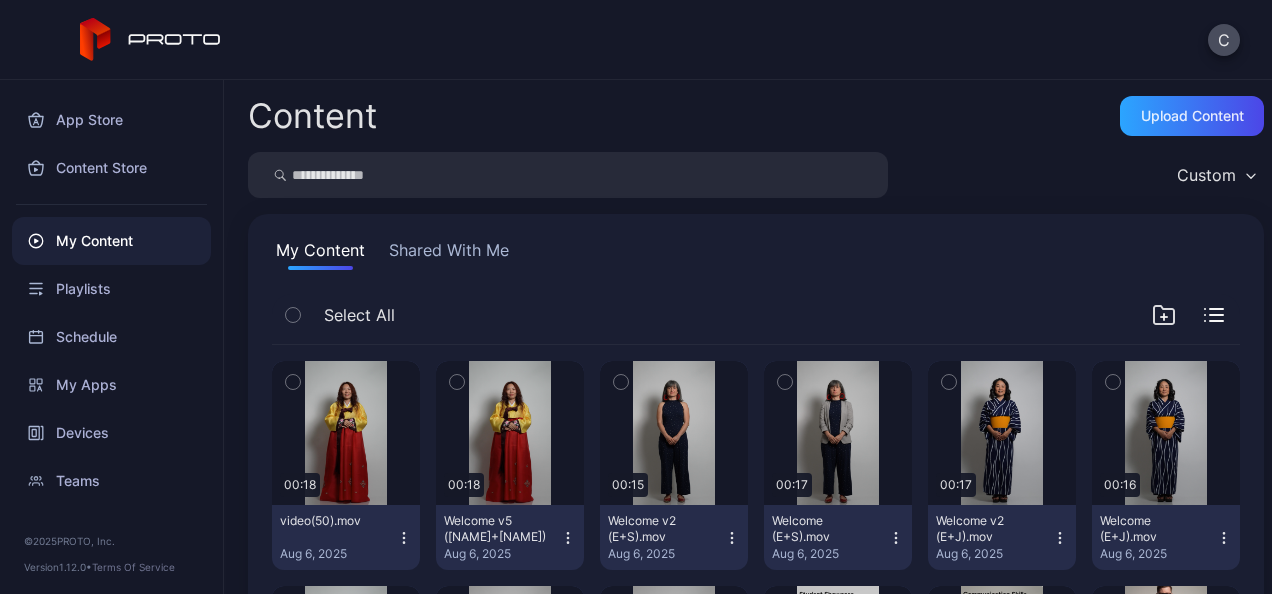 scroll, scrollTop: 88, scrollLeft: 0, axis: vertical 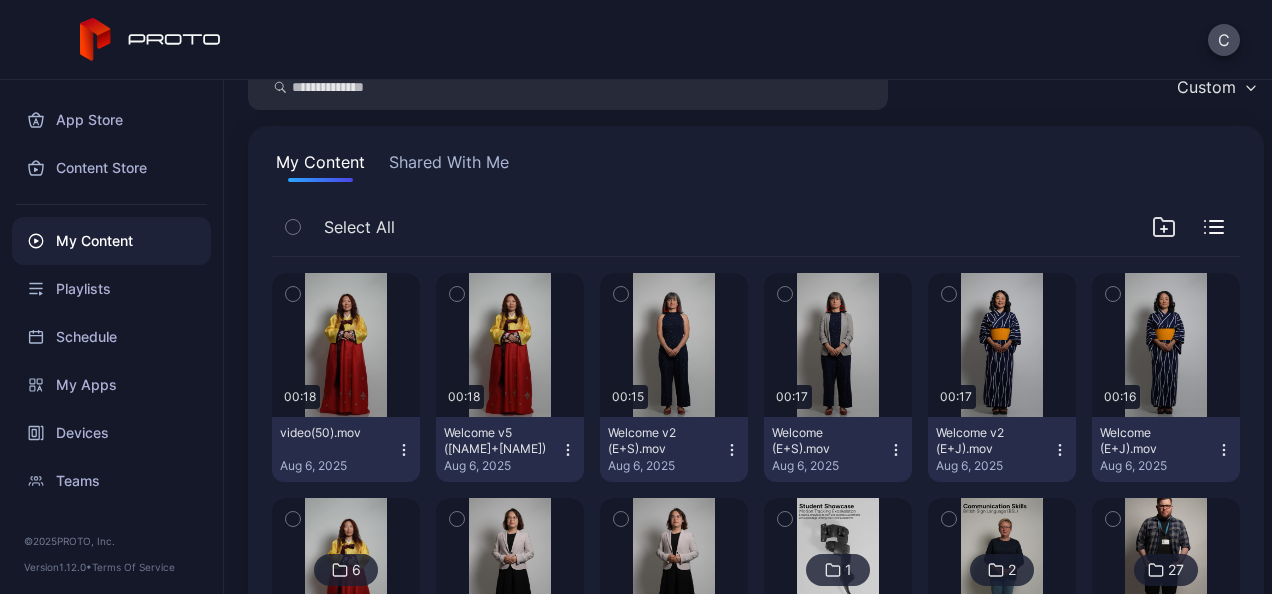 click 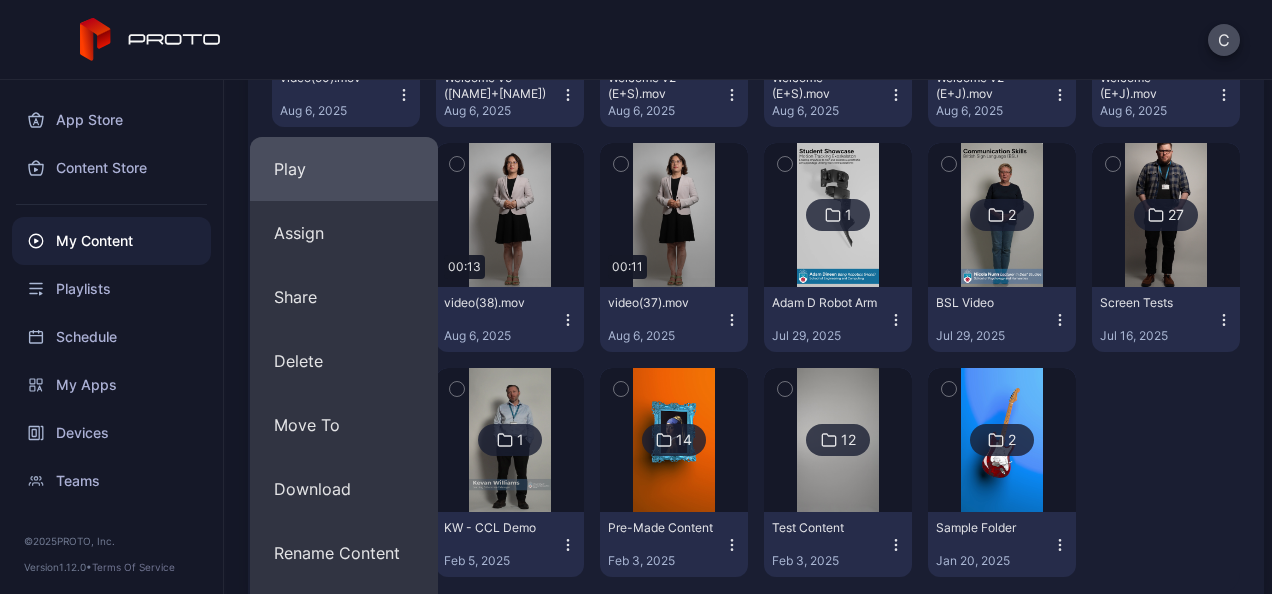 scroll, scrollTop: 444, scrollLeft: 0, axis: vertical 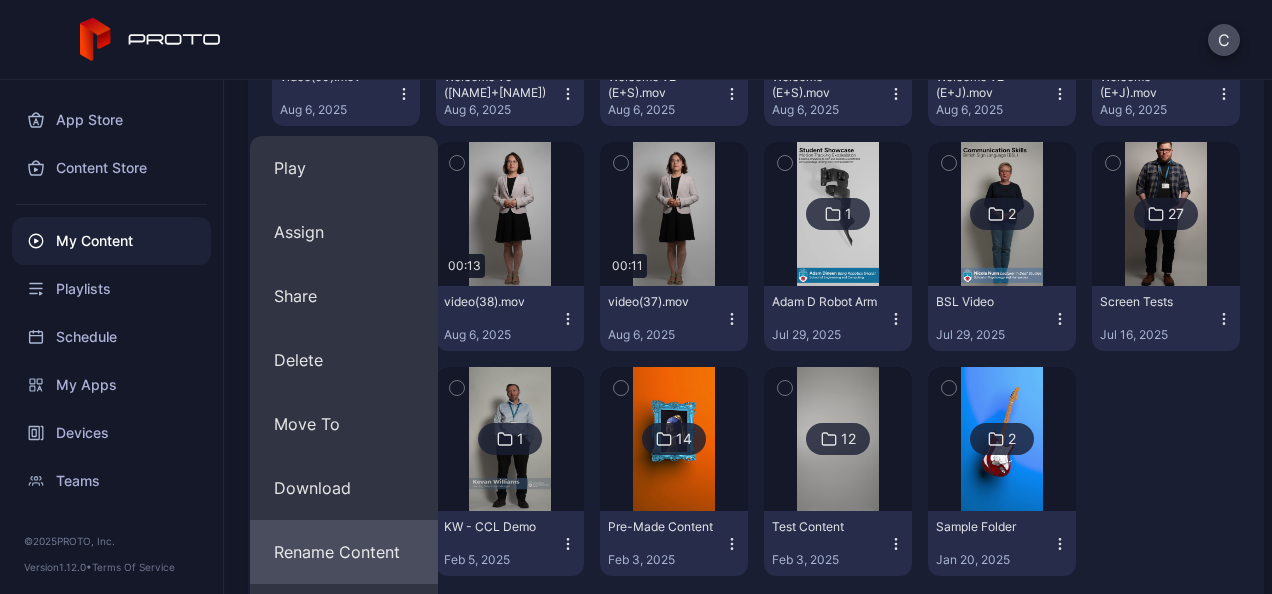click on "Rename Content" at bounding box center [344, 552] 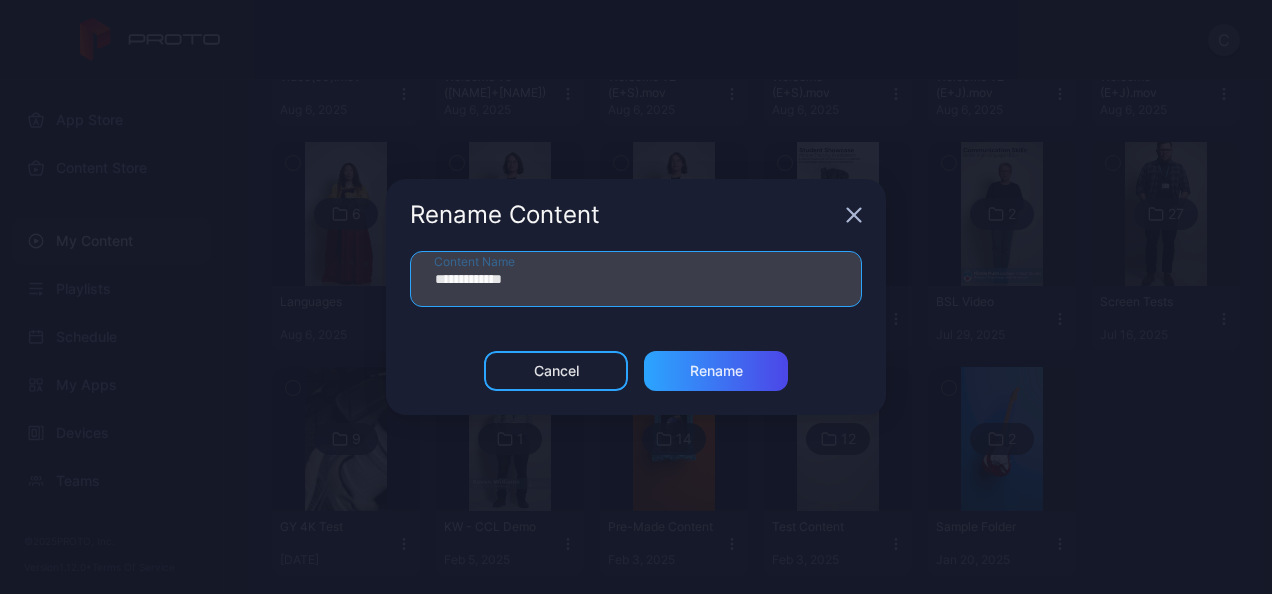 click on "**********" at bounding box center (636, 279) 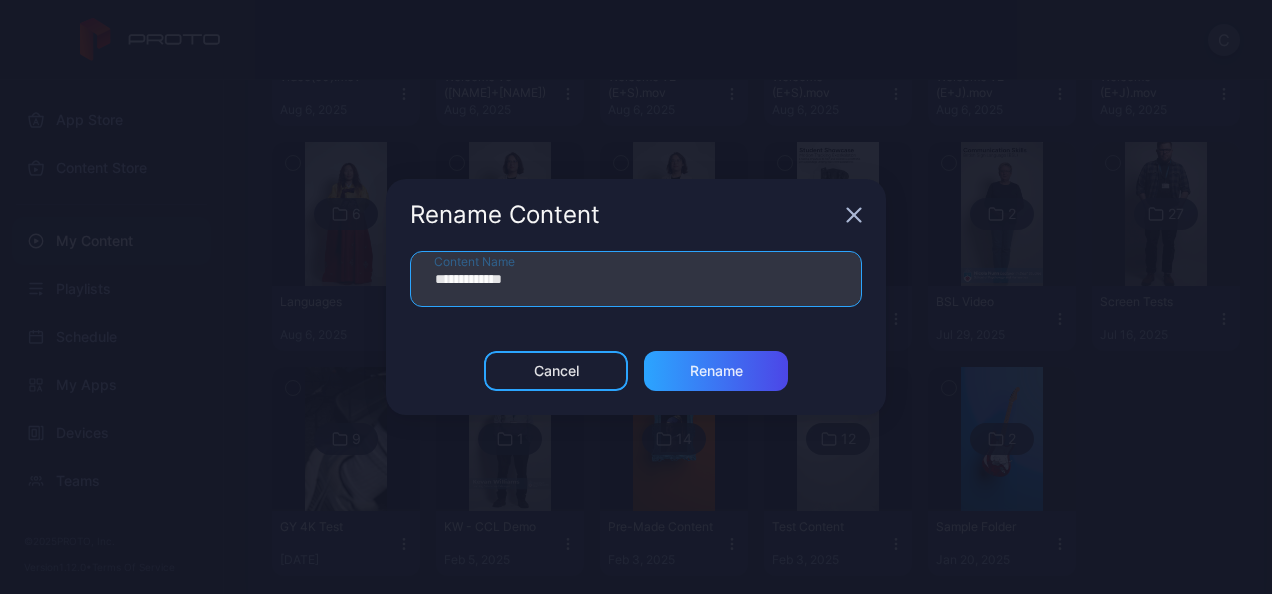 type on "**********" 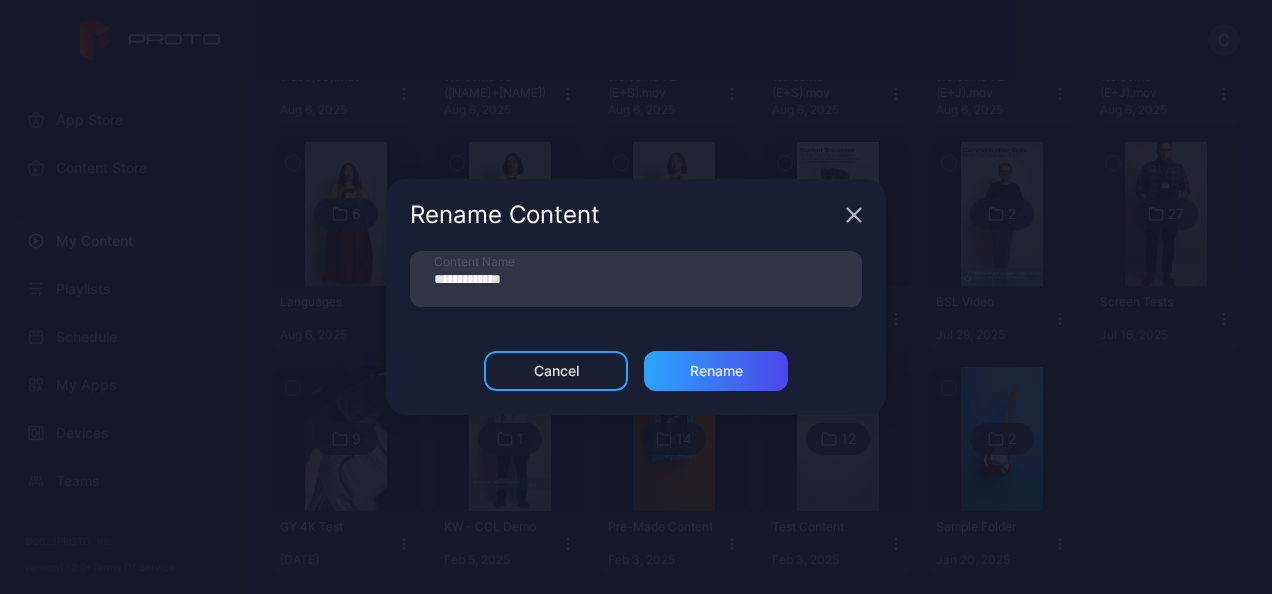 click 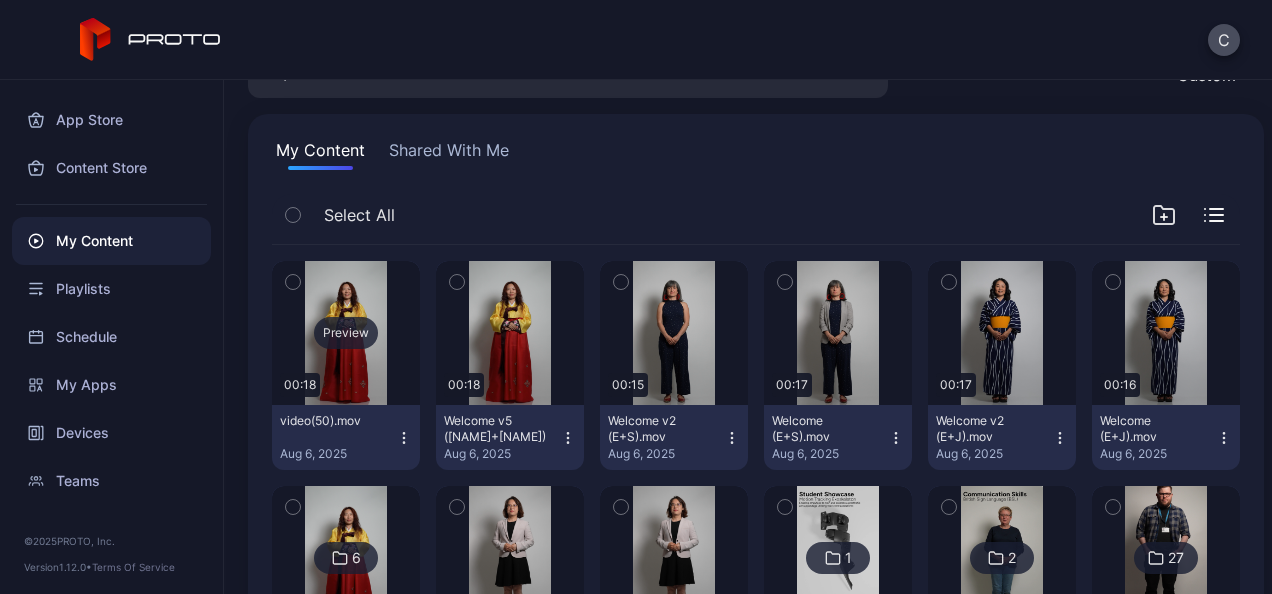 scroll, scrollTop: 99, scrollLeft: 0, axis: vertical 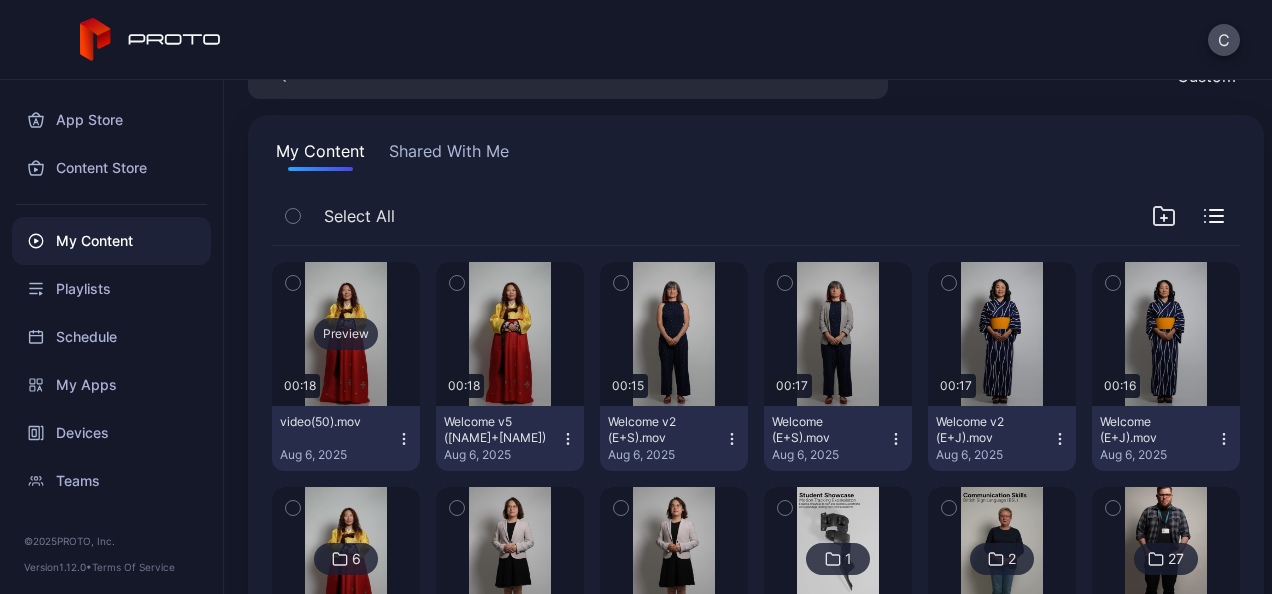 click on "Preview" at bounding box center (346, 334) 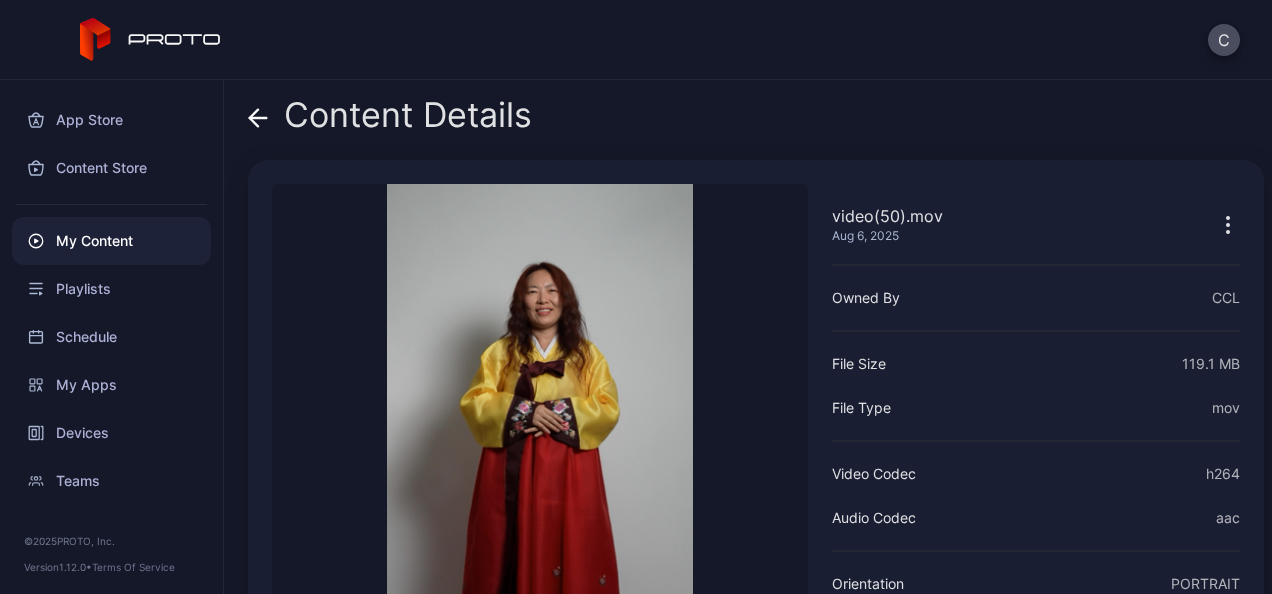 click on "Content Details" at bounding box center (390, 120) 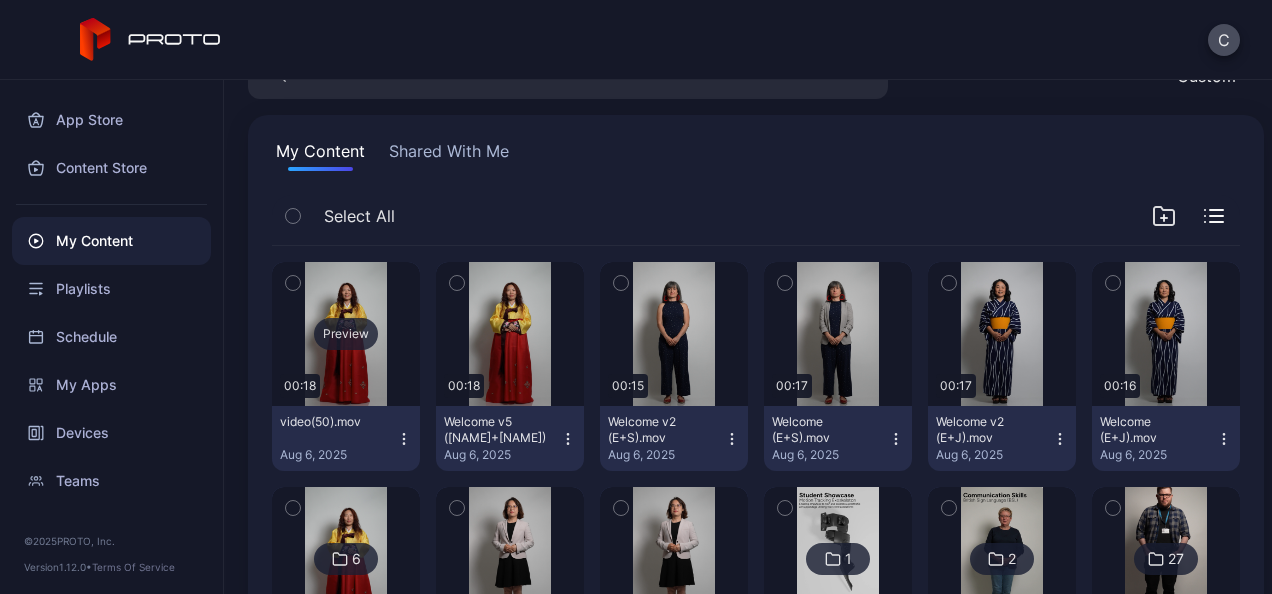 scroll, scrollTop: 119, scrollLeft: 0, axis: vertical 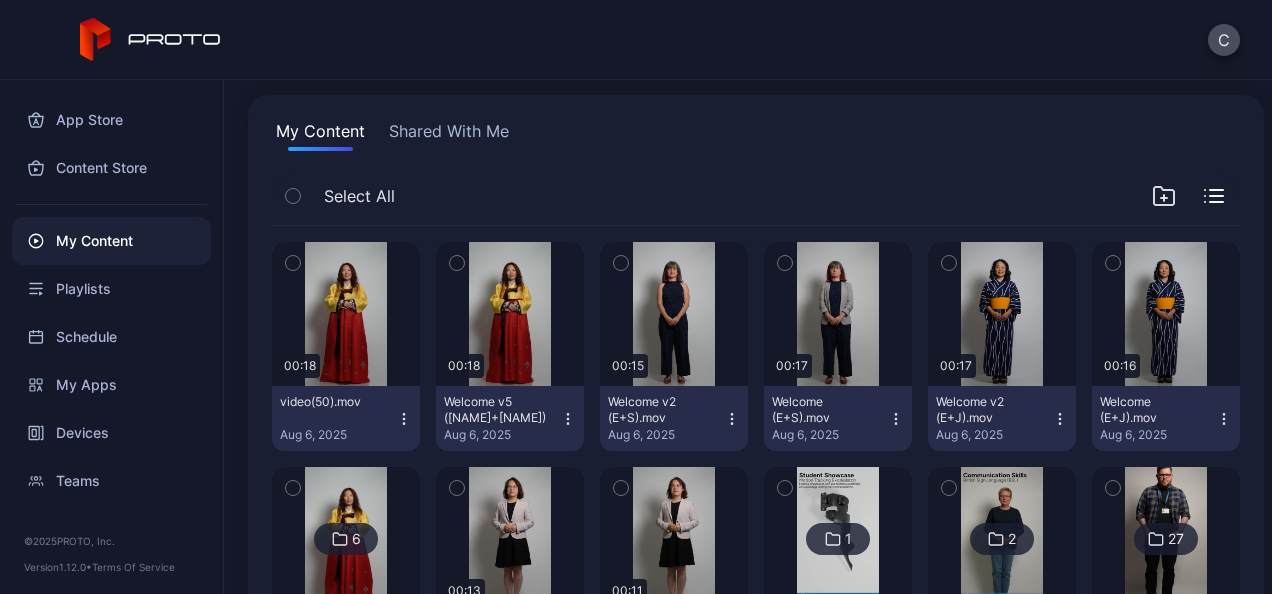 click on "video(50).mov Aug 6, 2025" at bounding box center (346, 418) 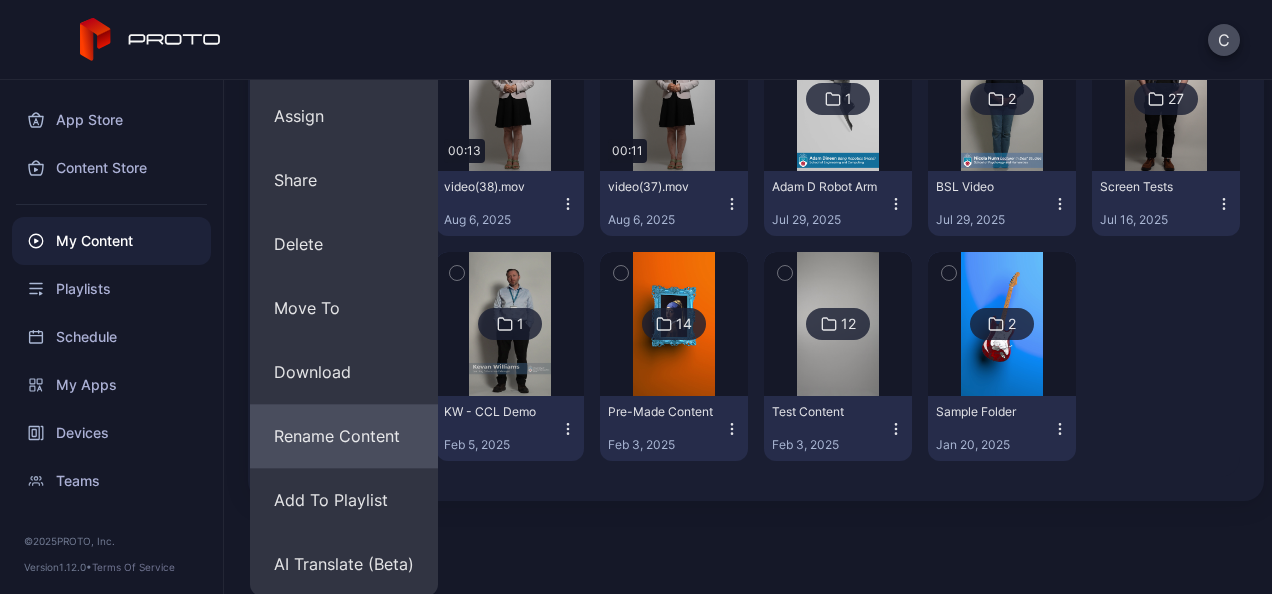 click on "Rename Content" at bounding box center (344, 436) 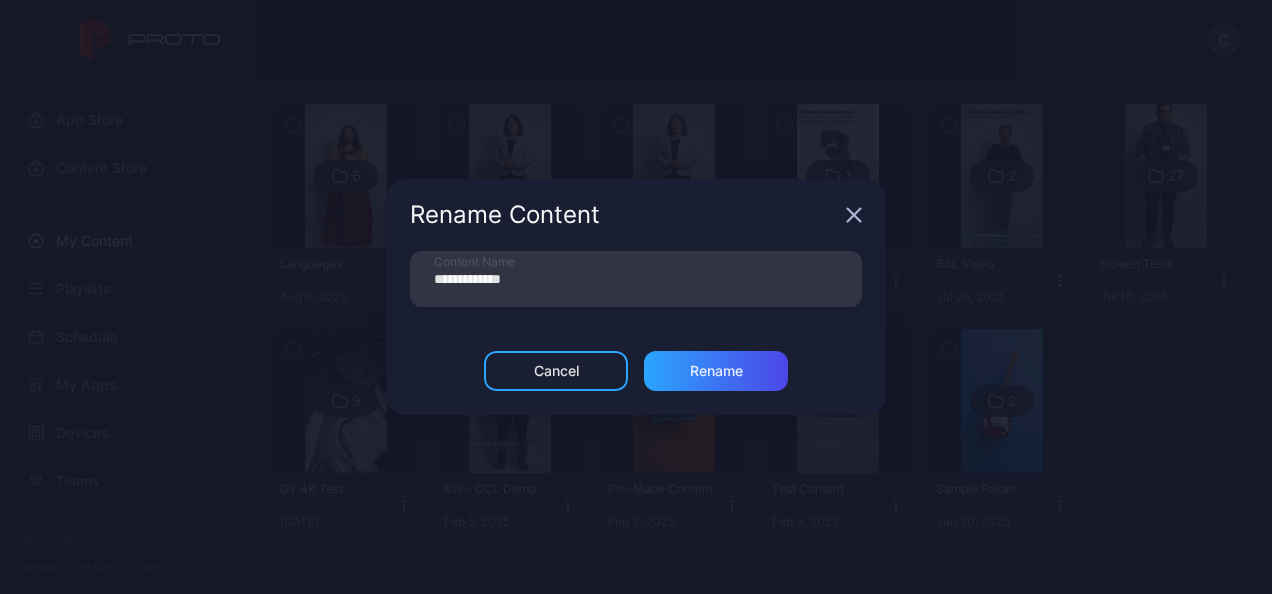 scroll, scrollTop: 482, scrollLeft: 0, axis: vertical 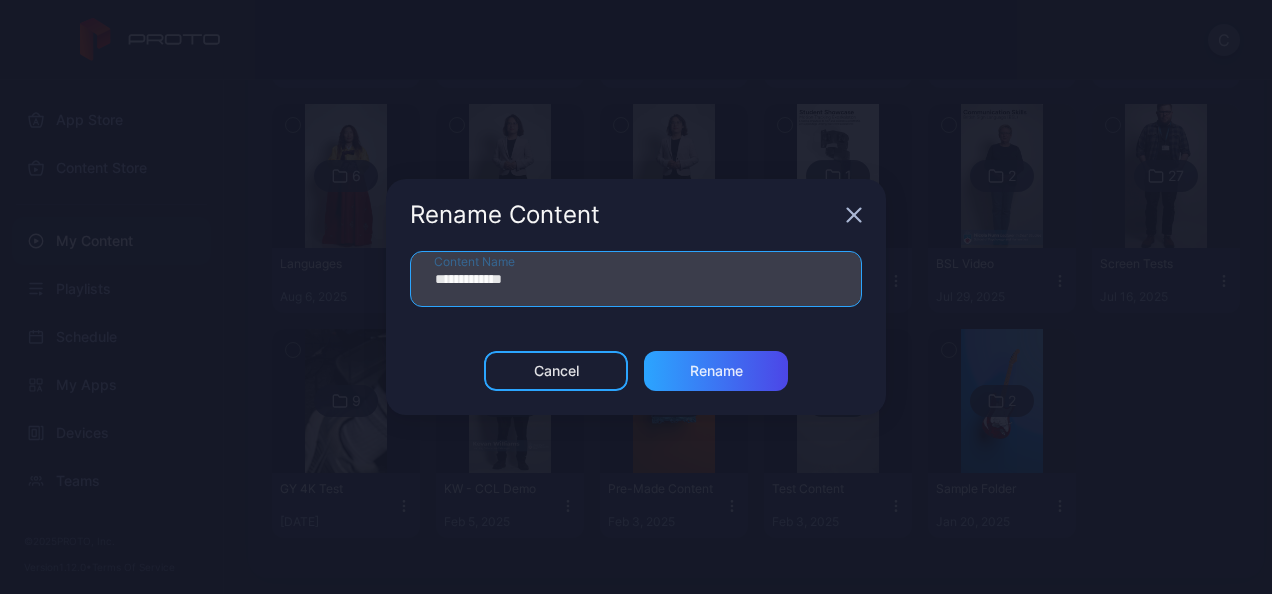 click on "**********" at bounding box center [636, 279] 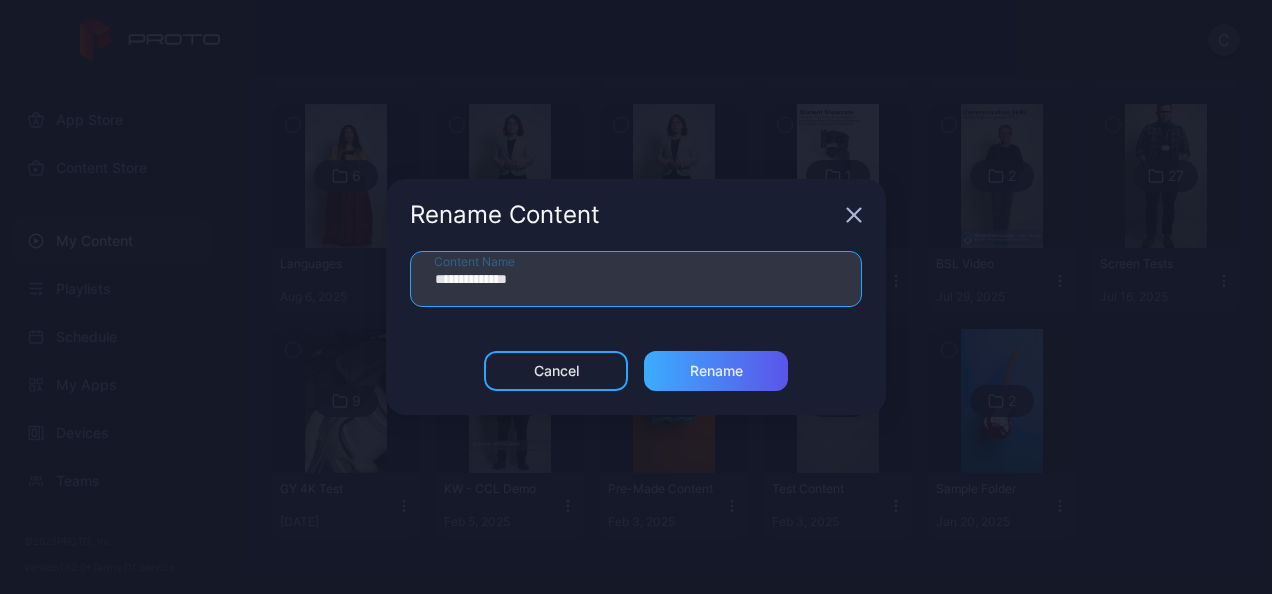 type on "**********" 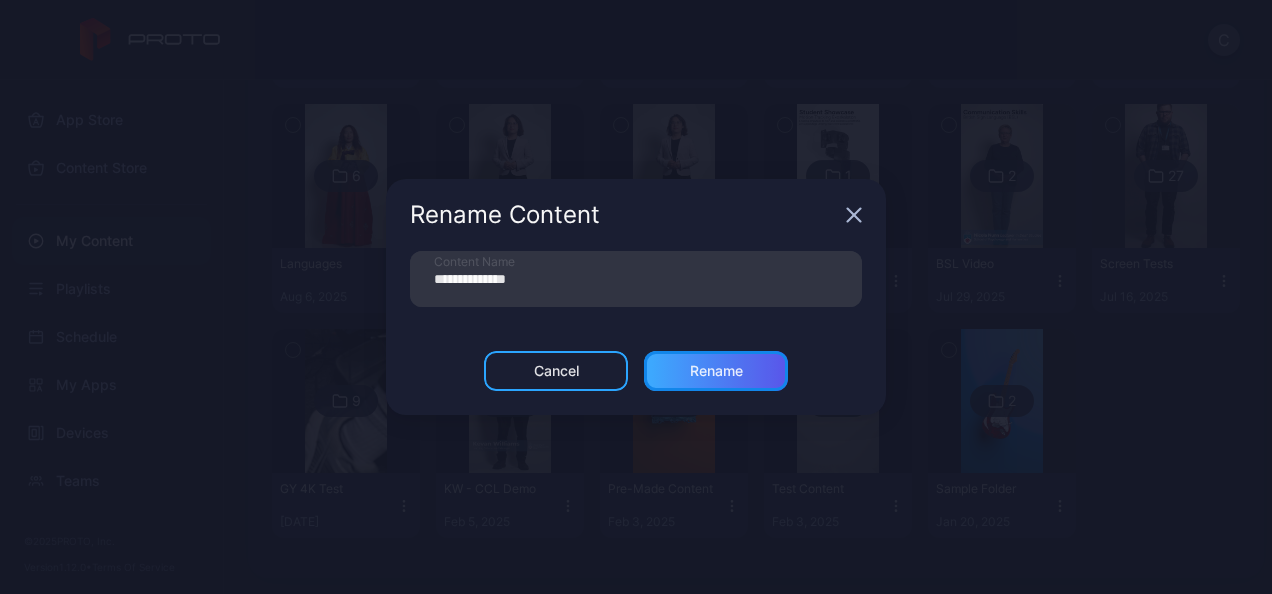 click on "Rename" at bounding box center [716, 371] 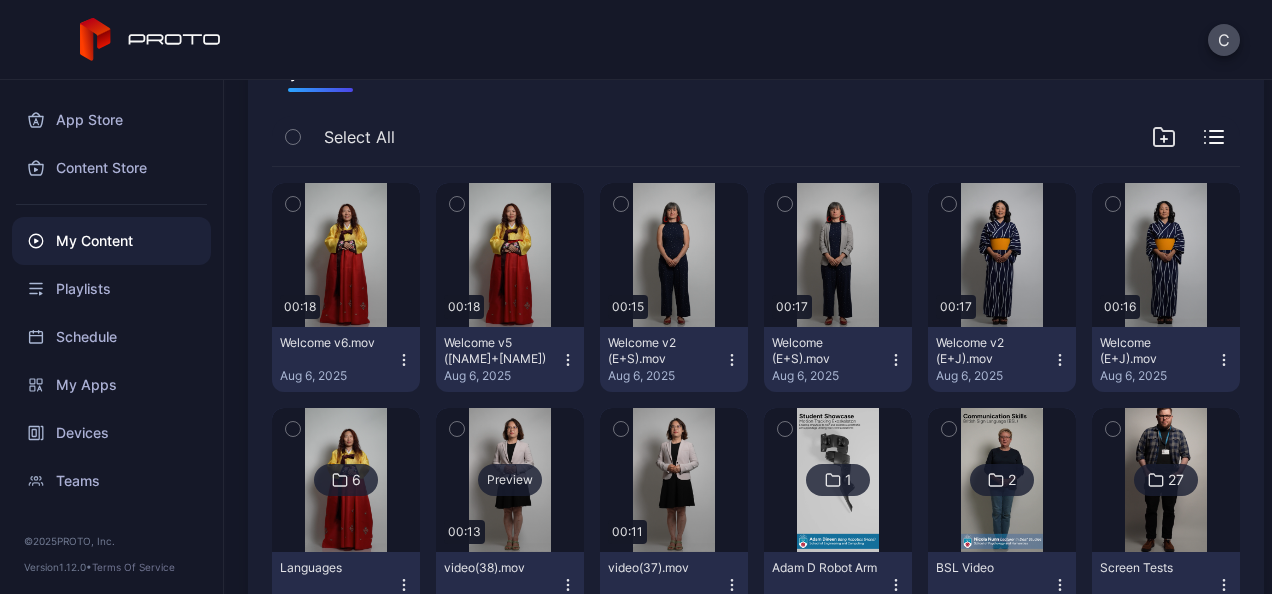 scroll, scrollTop: 169, scrollLeft: 0, axis: vertical 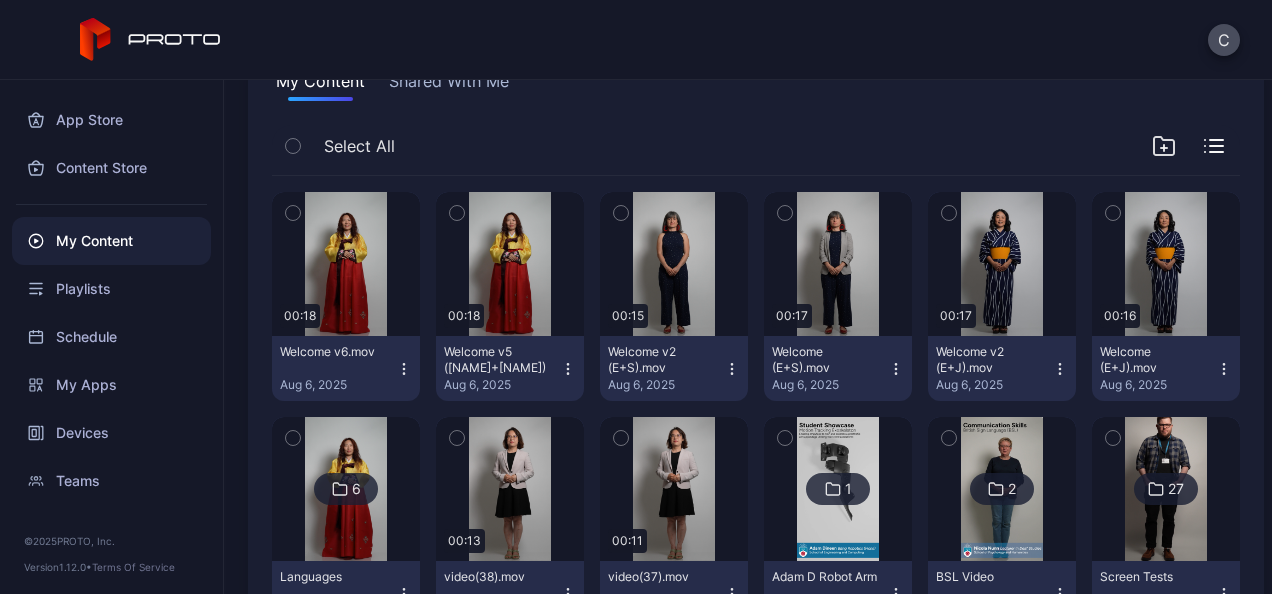 click 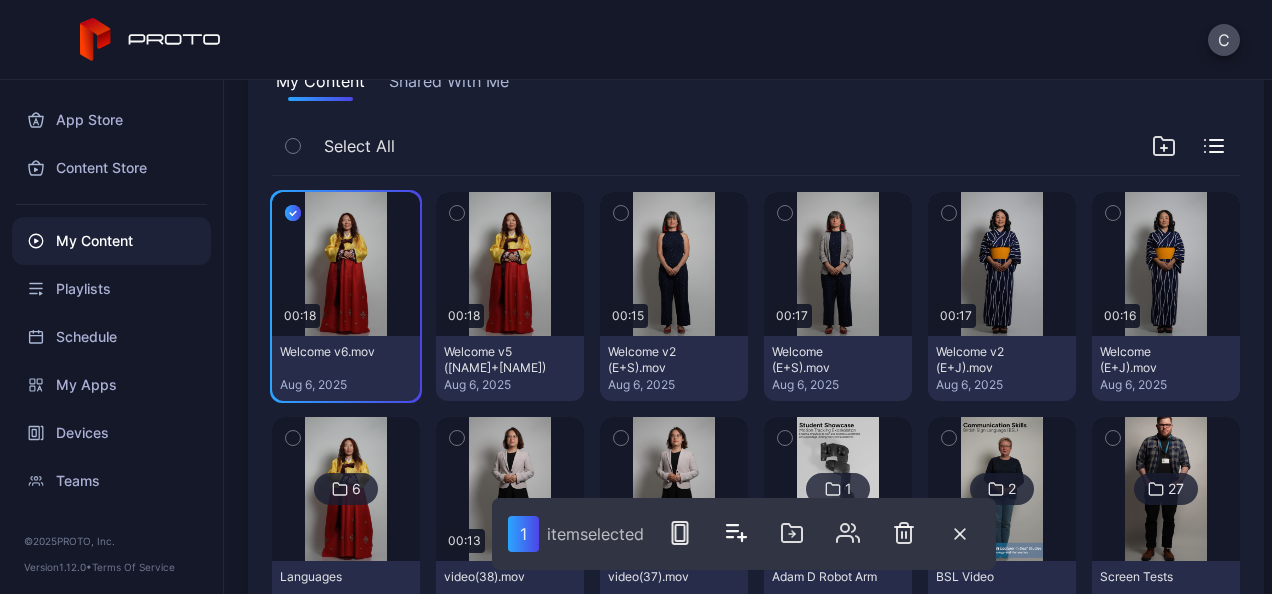 click 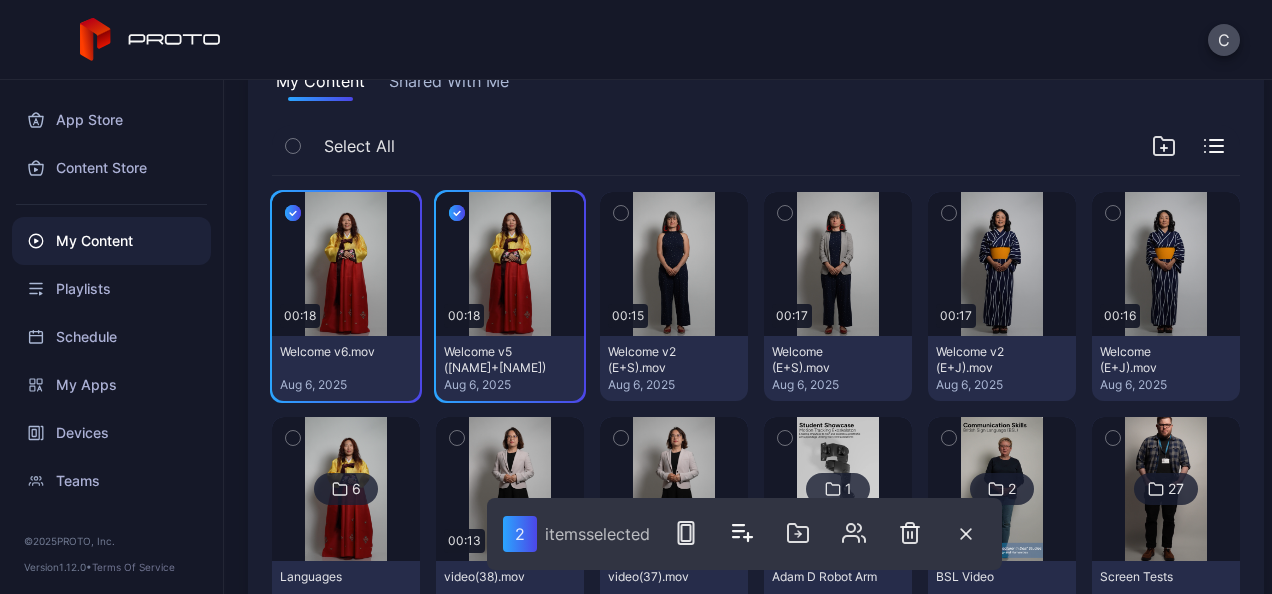 click 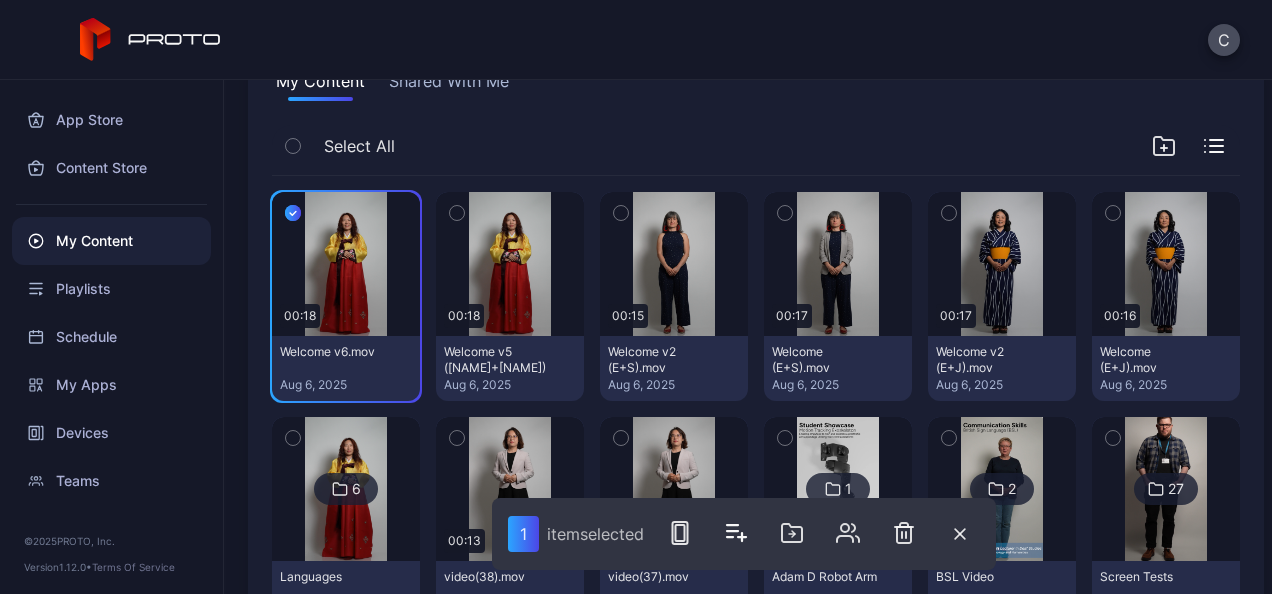 click at bounding box center (293, 213) 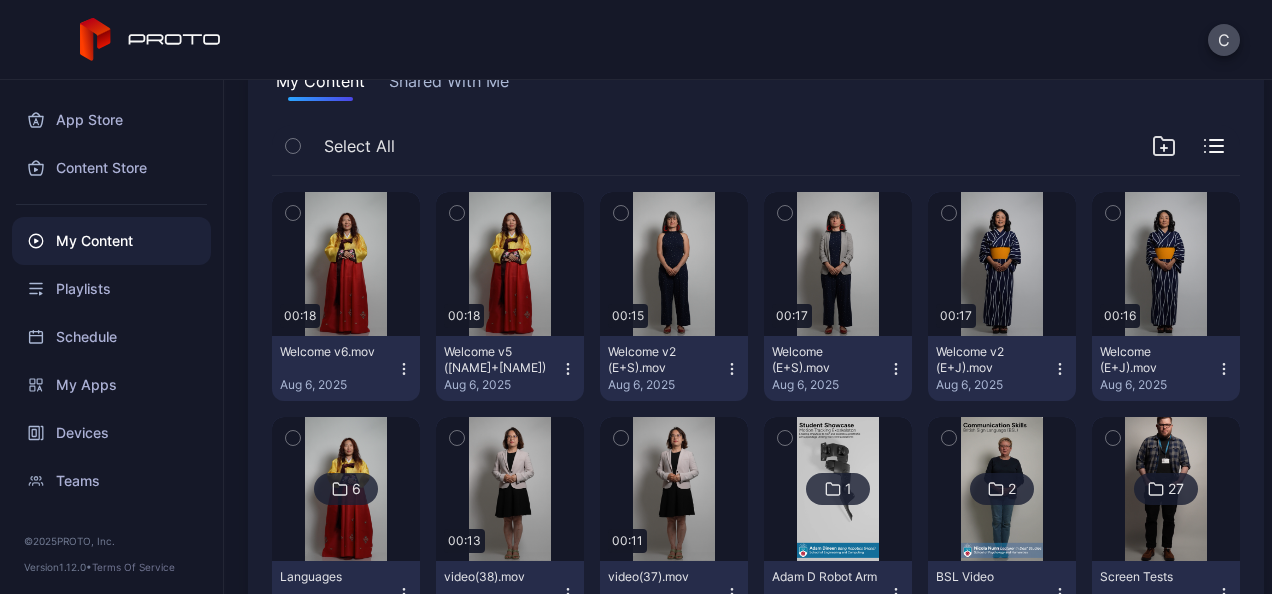 click 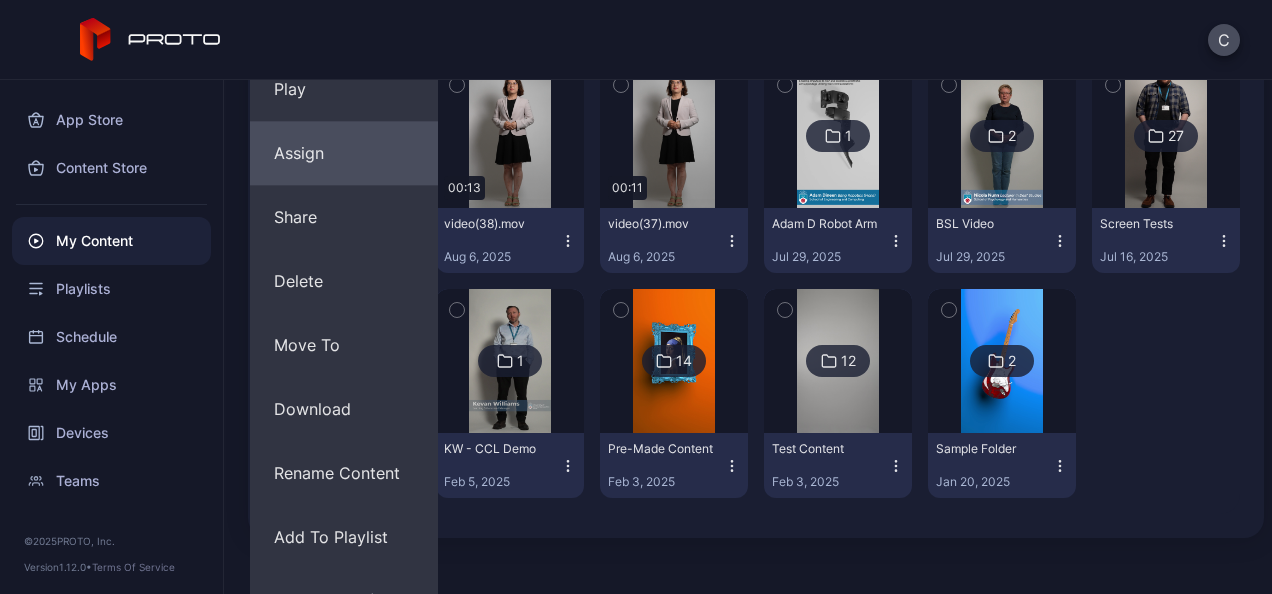 scroll, scrollTop: 561, scrollLeft: 0, axis: vertical 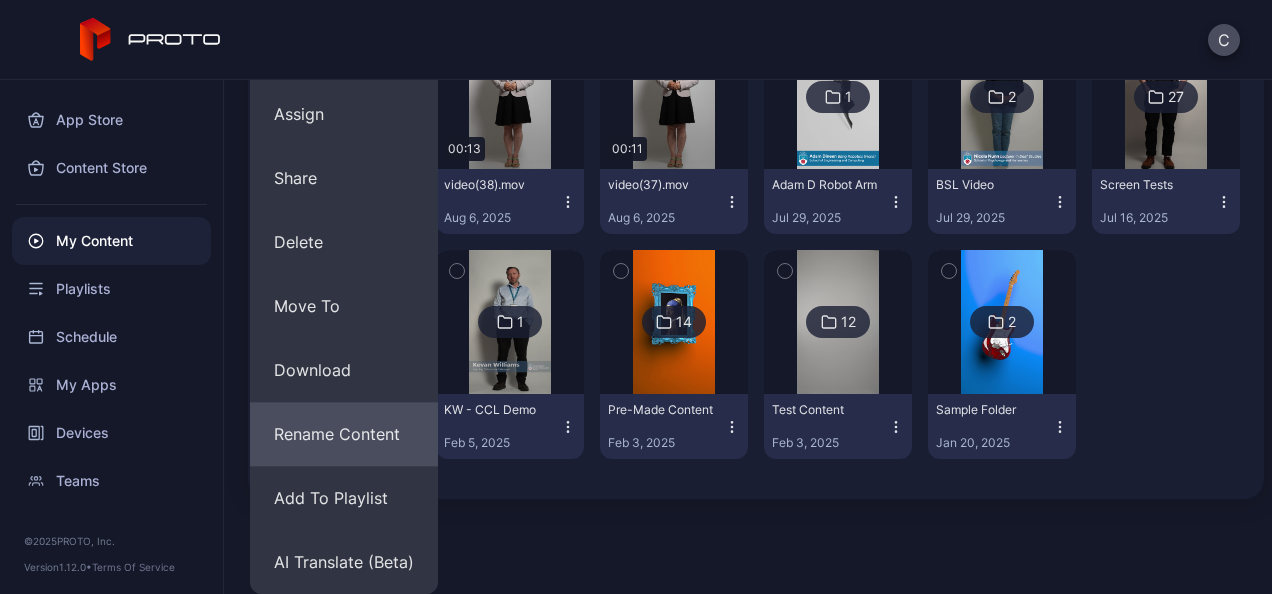 click on "Rename Content" at bounding box center (344, 434) 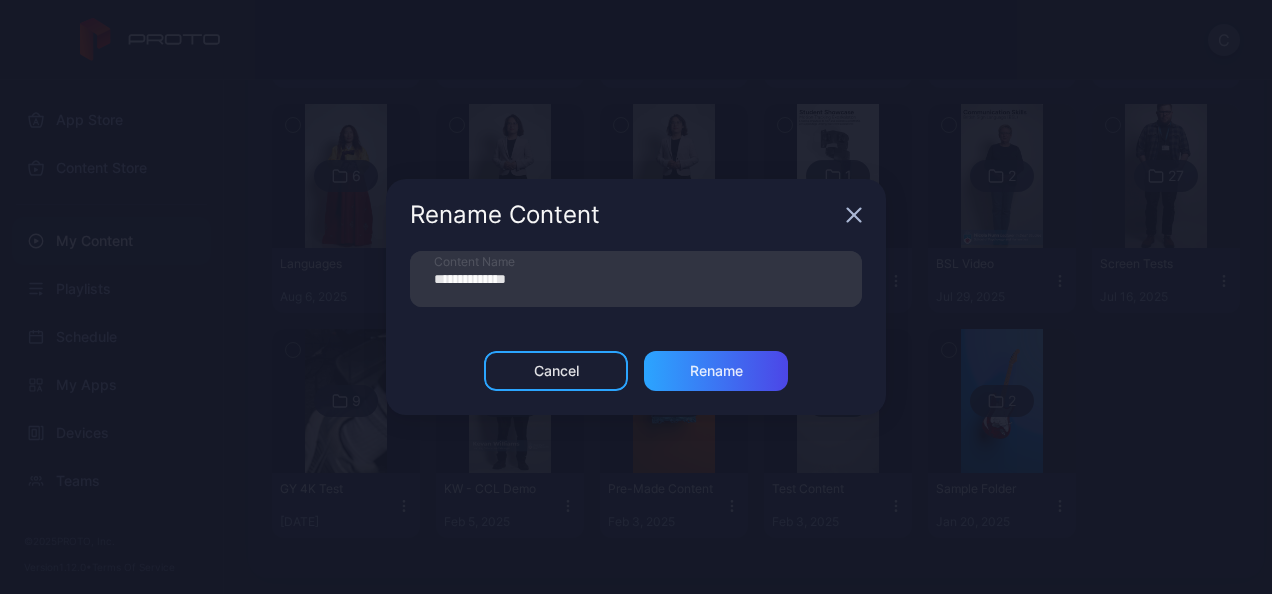 scroll, scrollTop: 482, scrollLeft: 0, axis: vertical 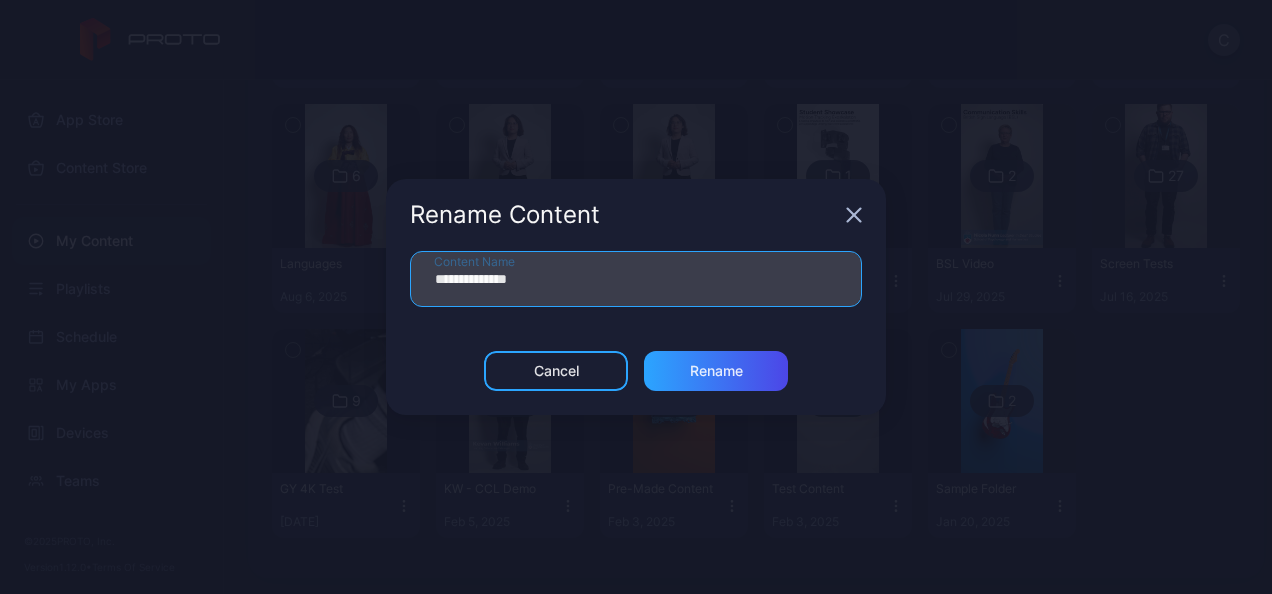 click on "**********" at bounding box center (636, 279) 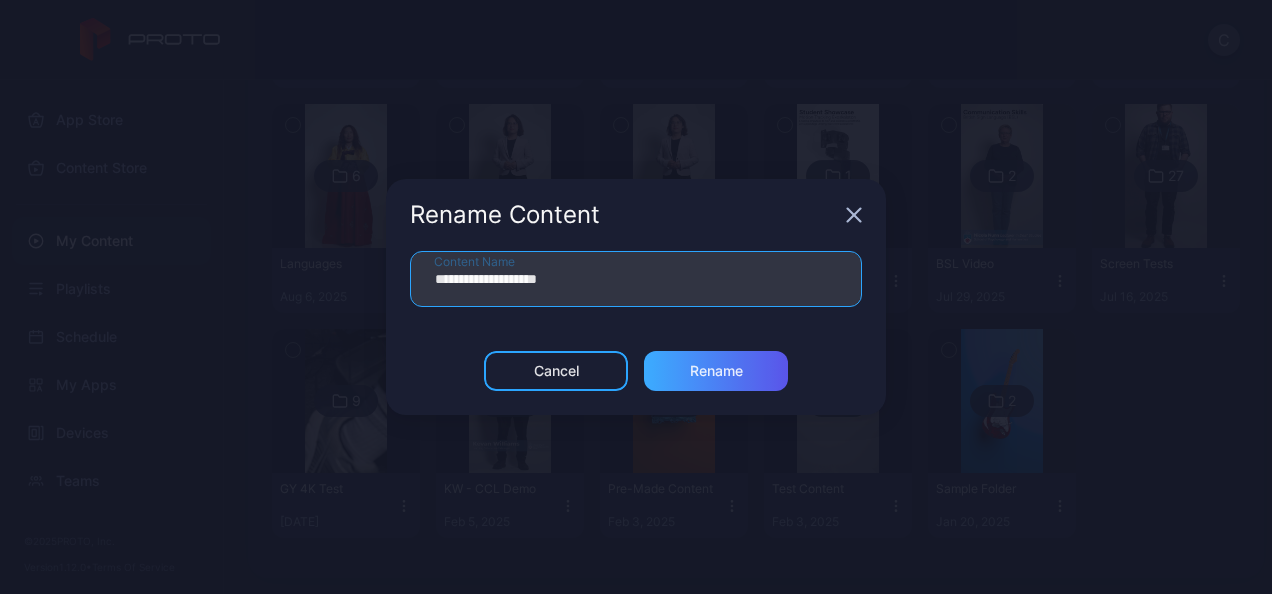 type on "**********" 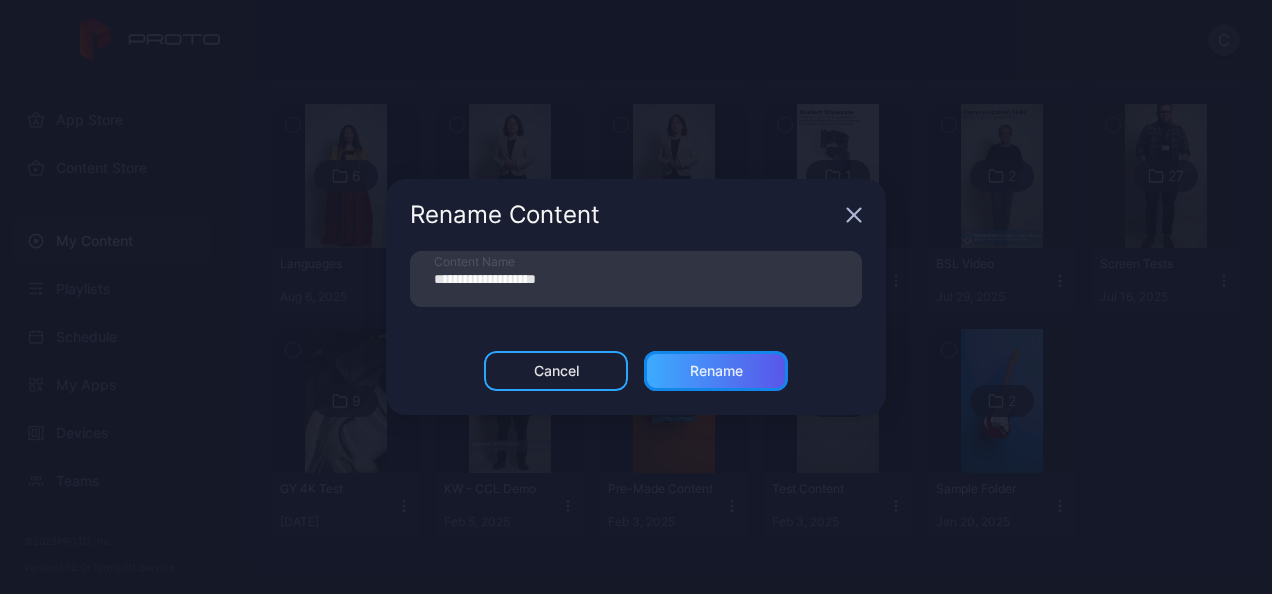 click on "Rename" at bounding box center [716, 371] 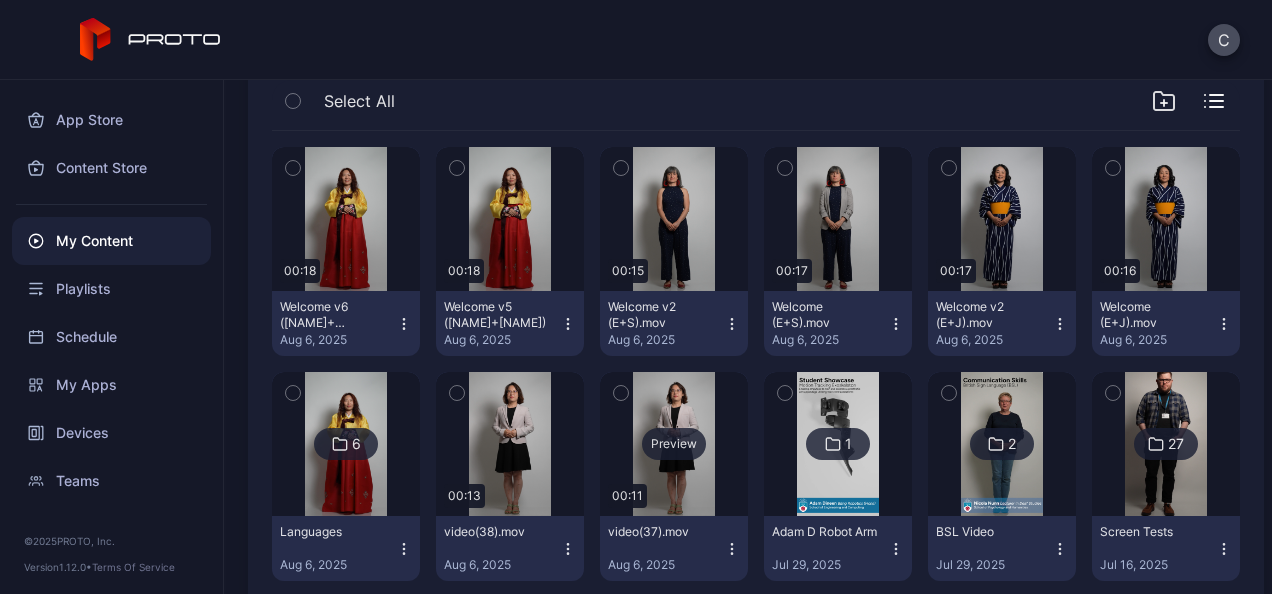 scroll, scrollTop: 210, scrollLeft: 0, axis: vertical 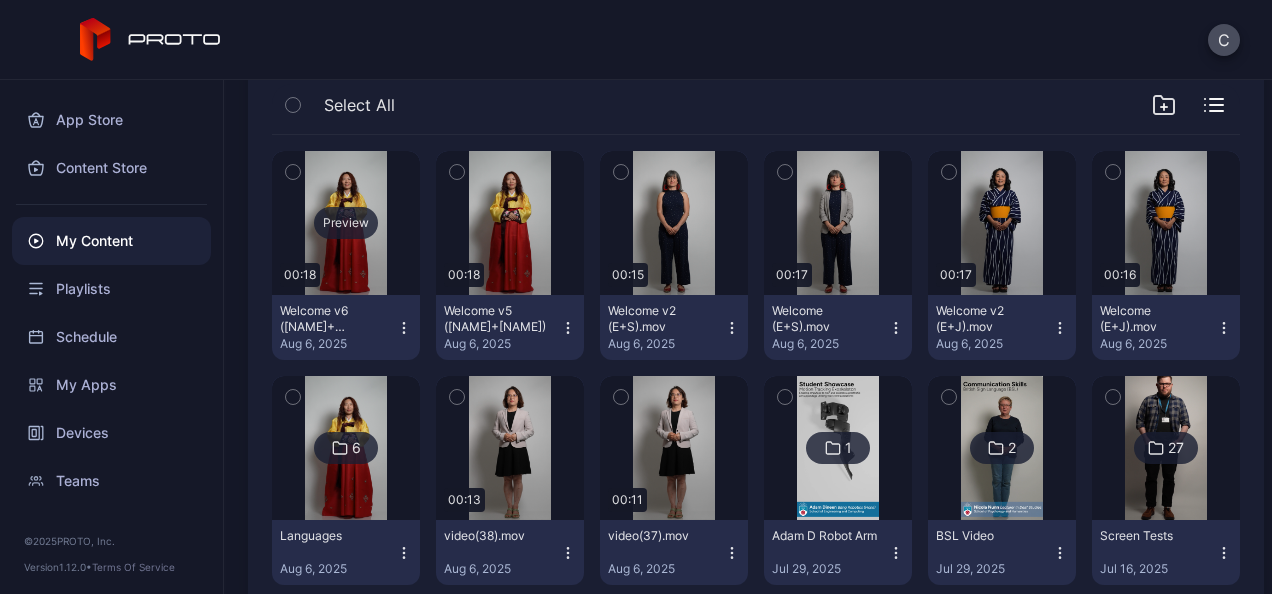 click on "Preview" at bounding box center [346, 223] 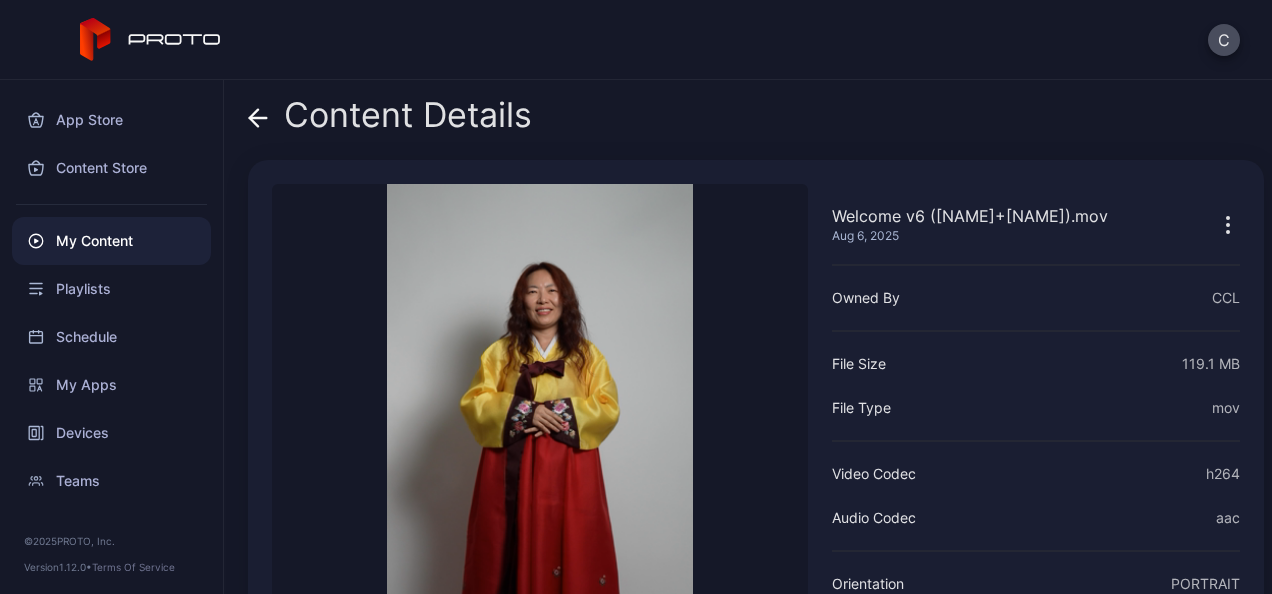 click 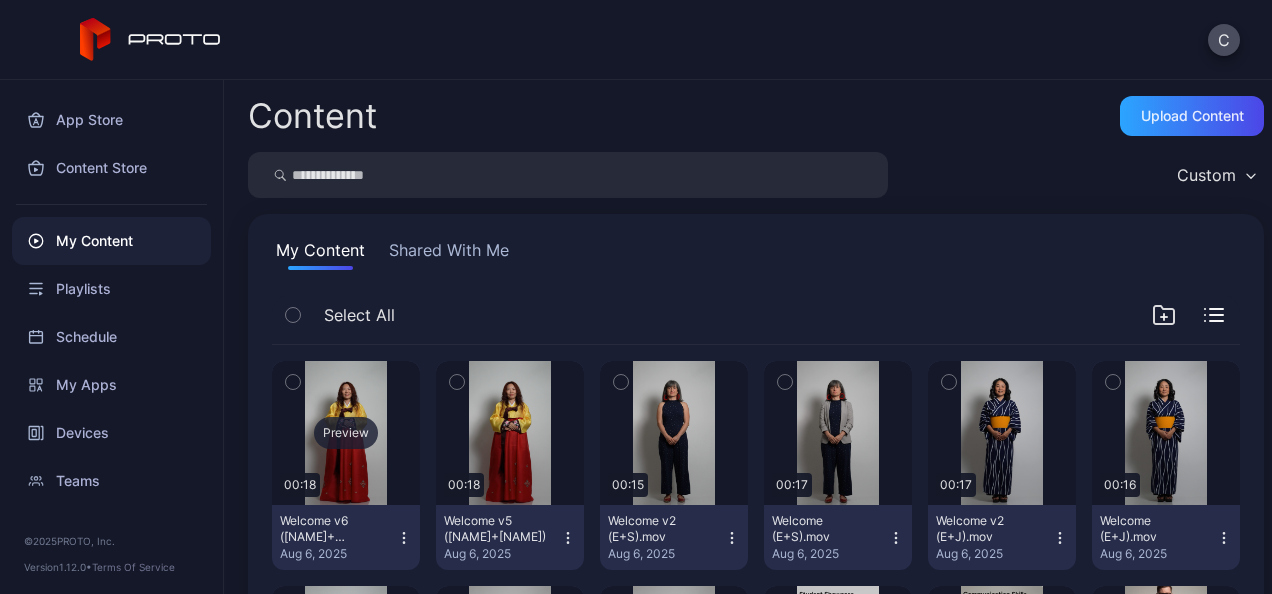 scroll, scrollTop: 210, scrollLeft: 0, axis: vertical 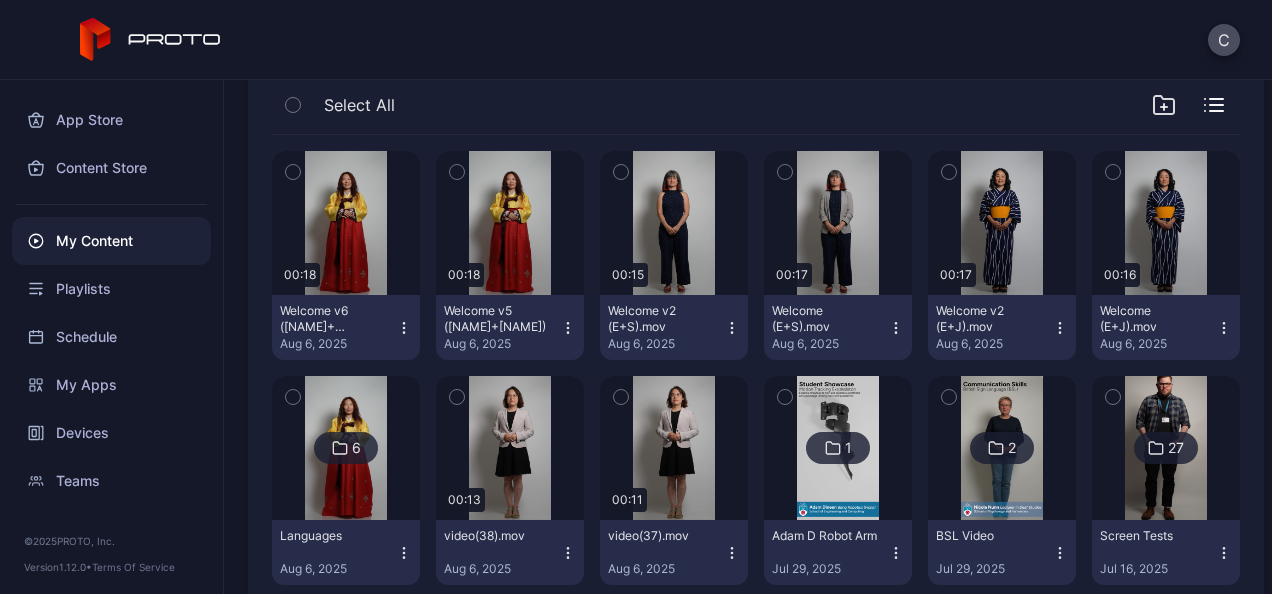 click 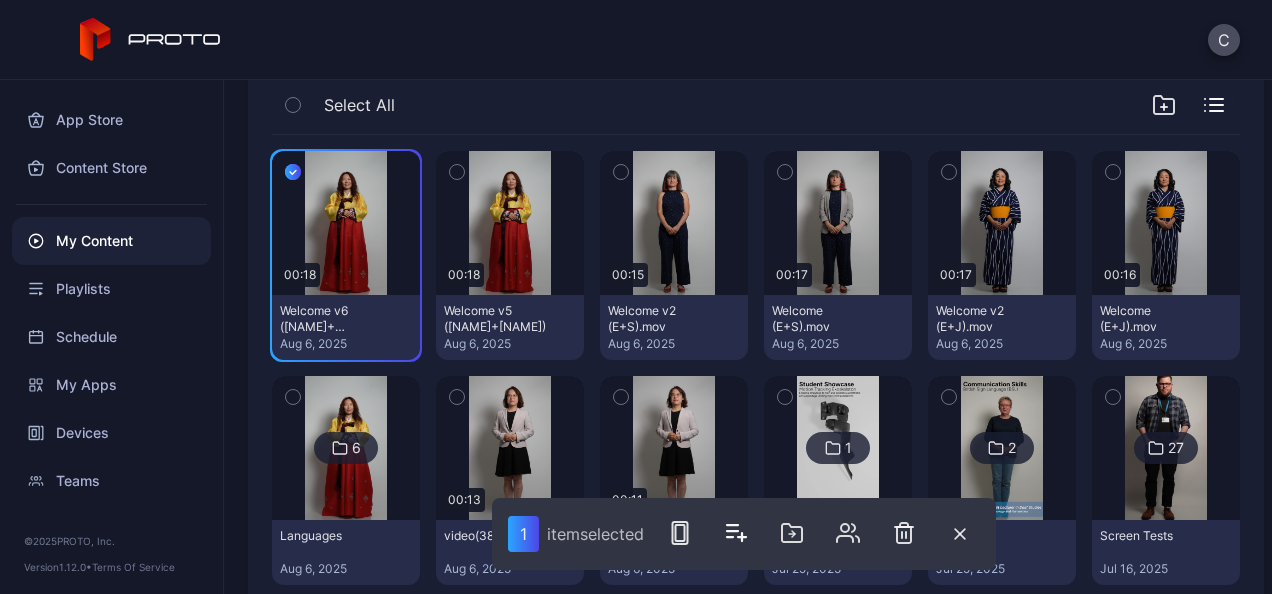 click at bounding box center (457, 172) 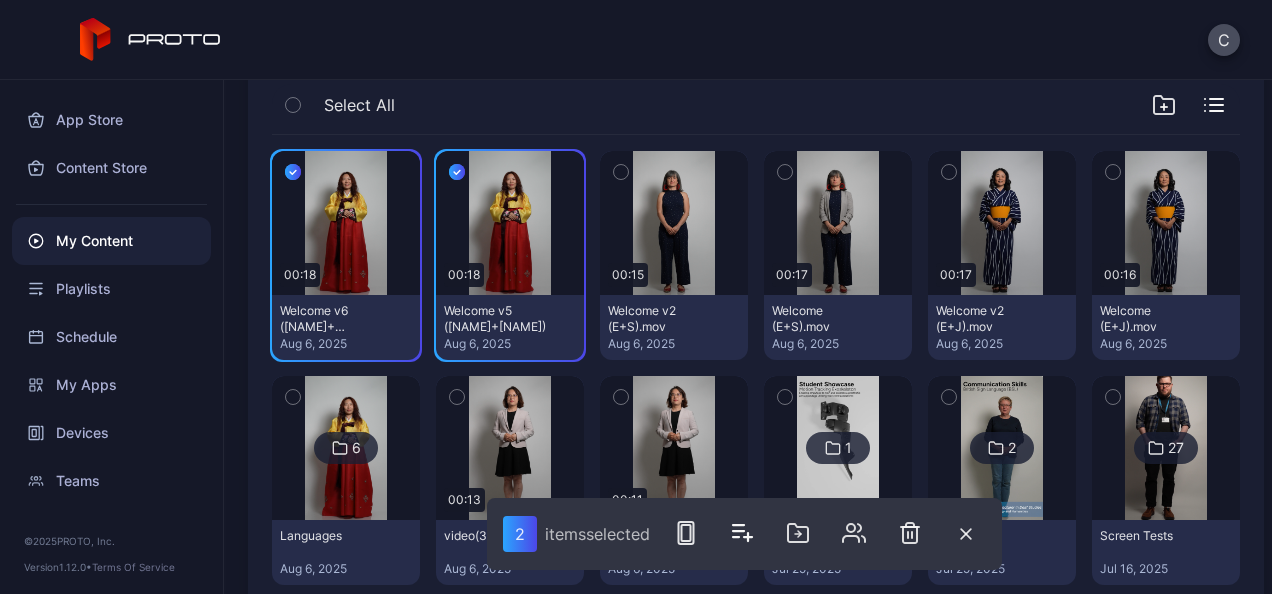click 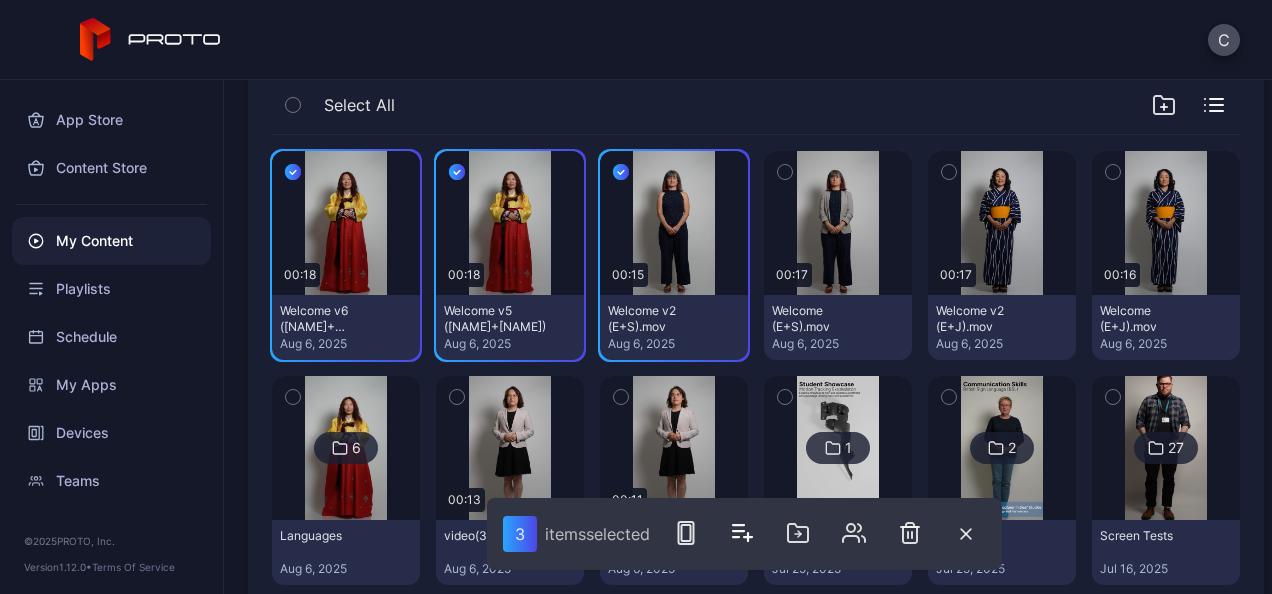 click 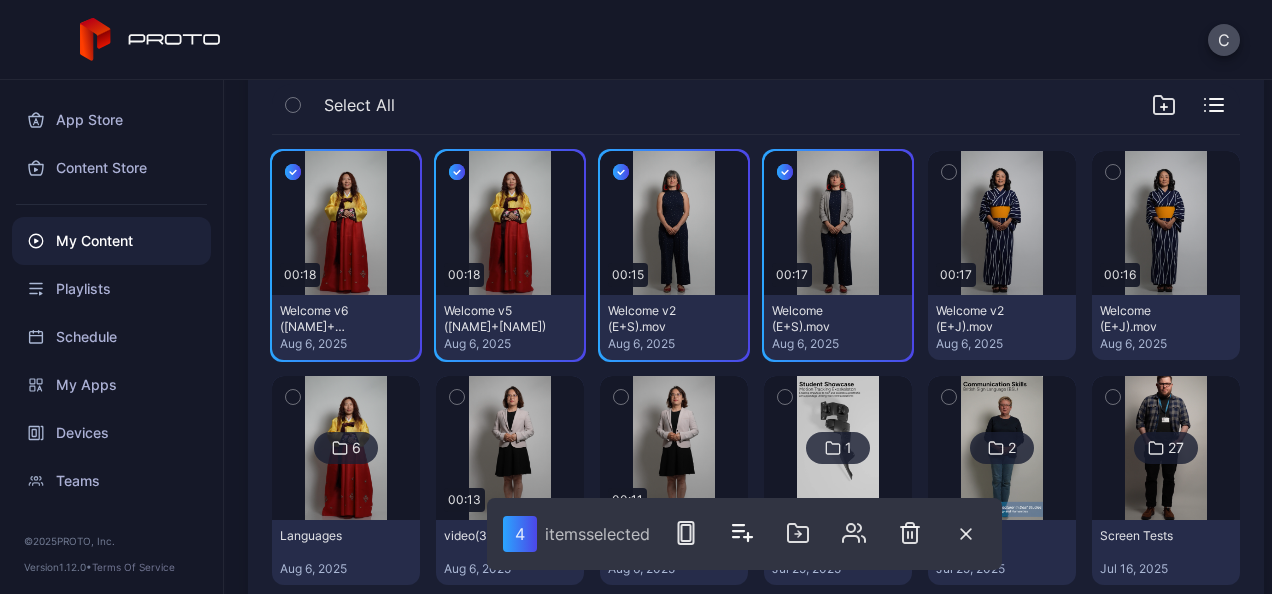 click 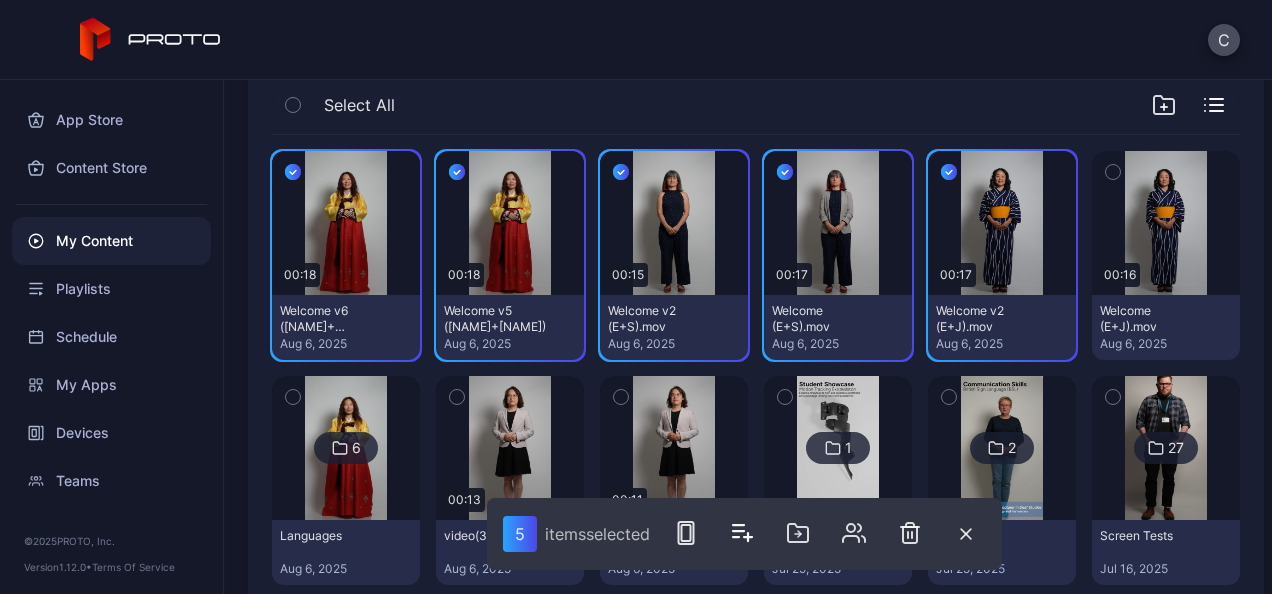 click 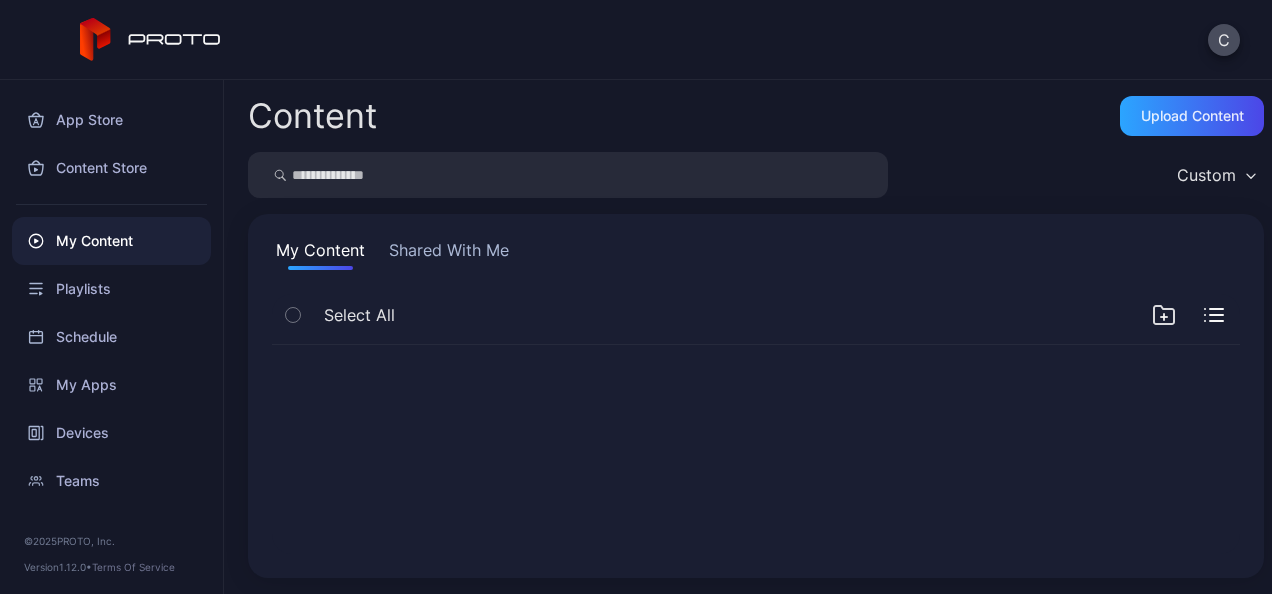 scroll, scrollTop: 0, scrollLeft: 0, axis: both 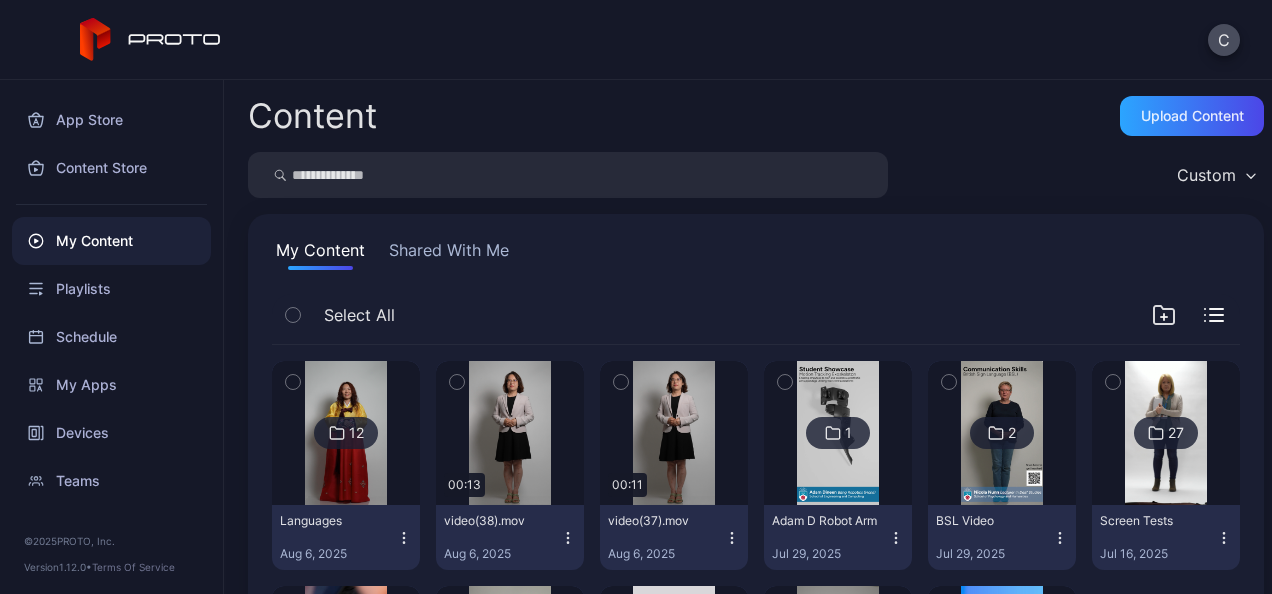 click at bounding box center (345, 433) 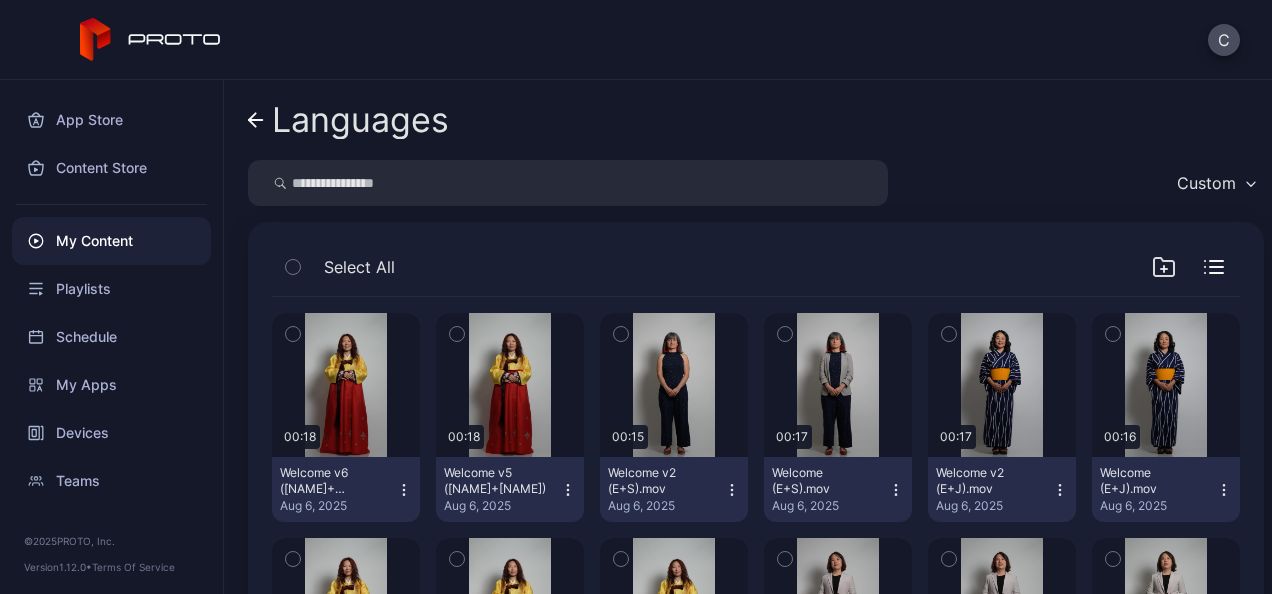 click on "Languages" at bounding box center (360, 120) 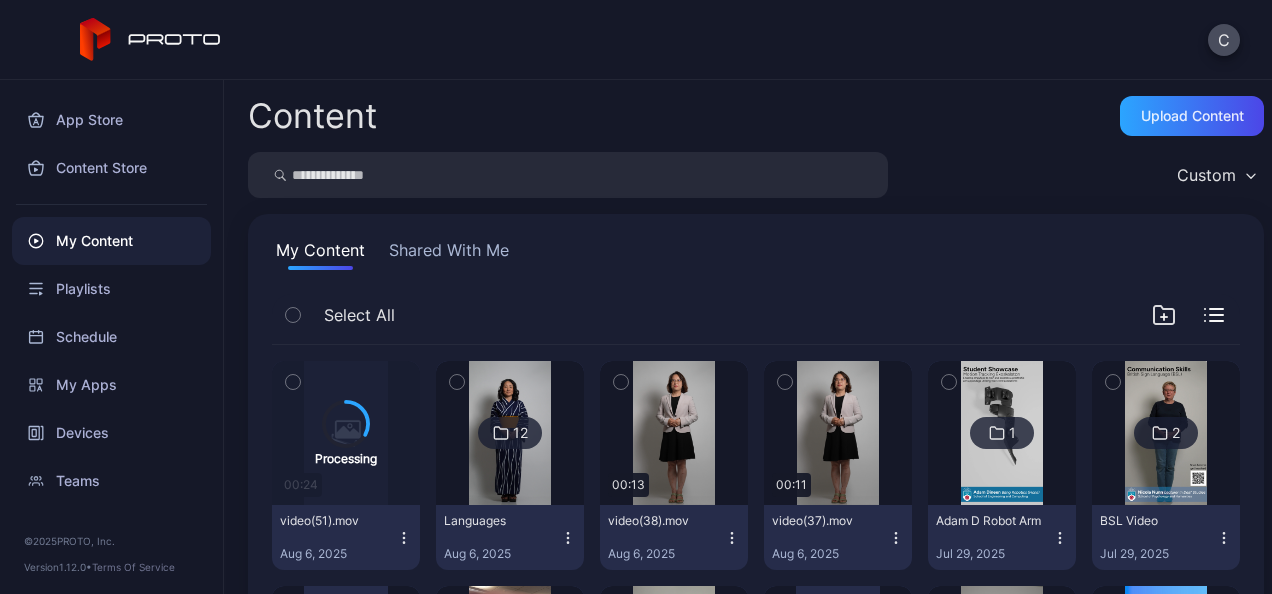 scroll, scrollTop: 0, scrollLeft: 0, axis: both 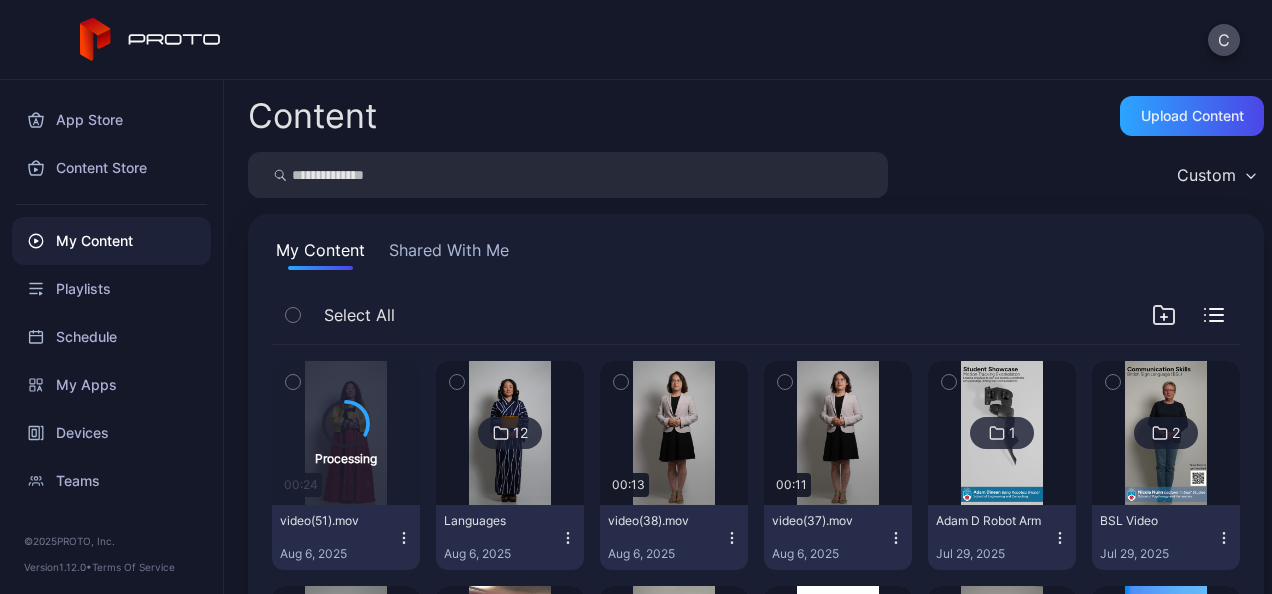 click on "My Content Shared With Me Select All Processing 00:24 video(51).mov [DATE] [TIME] Languages [DATE] Preview 00:13 video(38).mov [DATE] Preview 00:11 video(37).mov [DATE] [PERSON] Robot Arm [DATE] [PERSON] [DATE] [NUMBER] Screen Tests [DATE] [NUMBER] GY 4K Test [DATE] [NUMBER] [PERSON] - CCL Demo [DATE] [NUMBER] Pre-Made Content [DATE] [NUMBER] Test Content [DATE] [NUMBER] Sample Folder [DATE]" at bounding box center [756, 532] 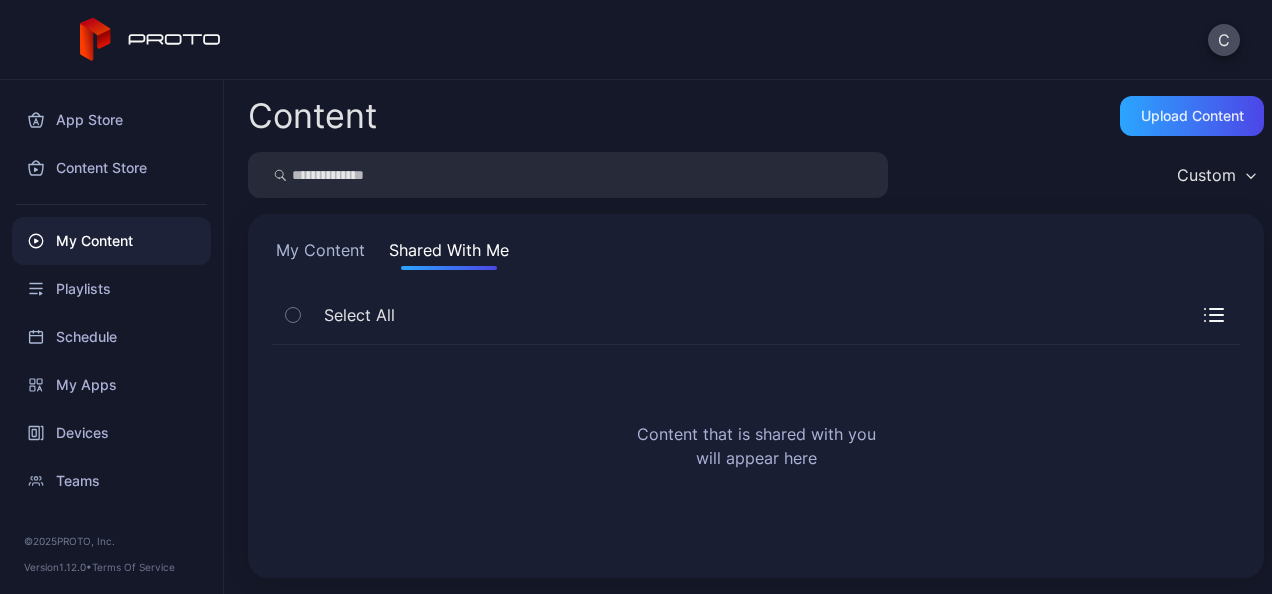 click on "My Content Shared With Me Select All Content that is shared with you will appear here" at bounding box center (756, 396) 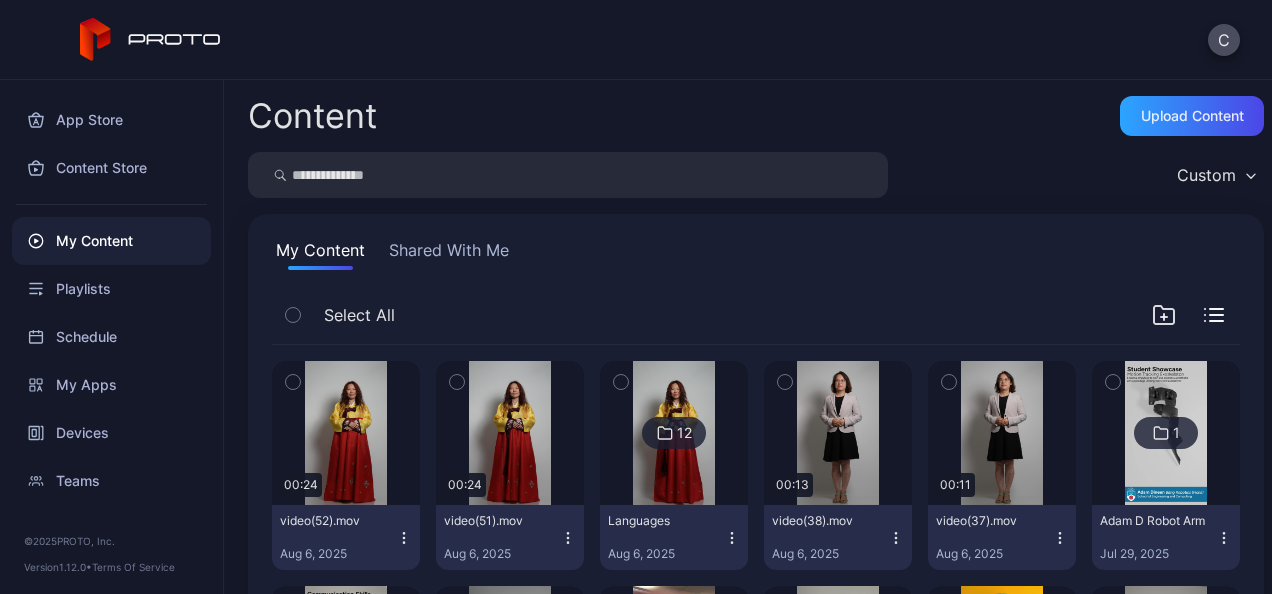 click at bounding box center (673, 433) 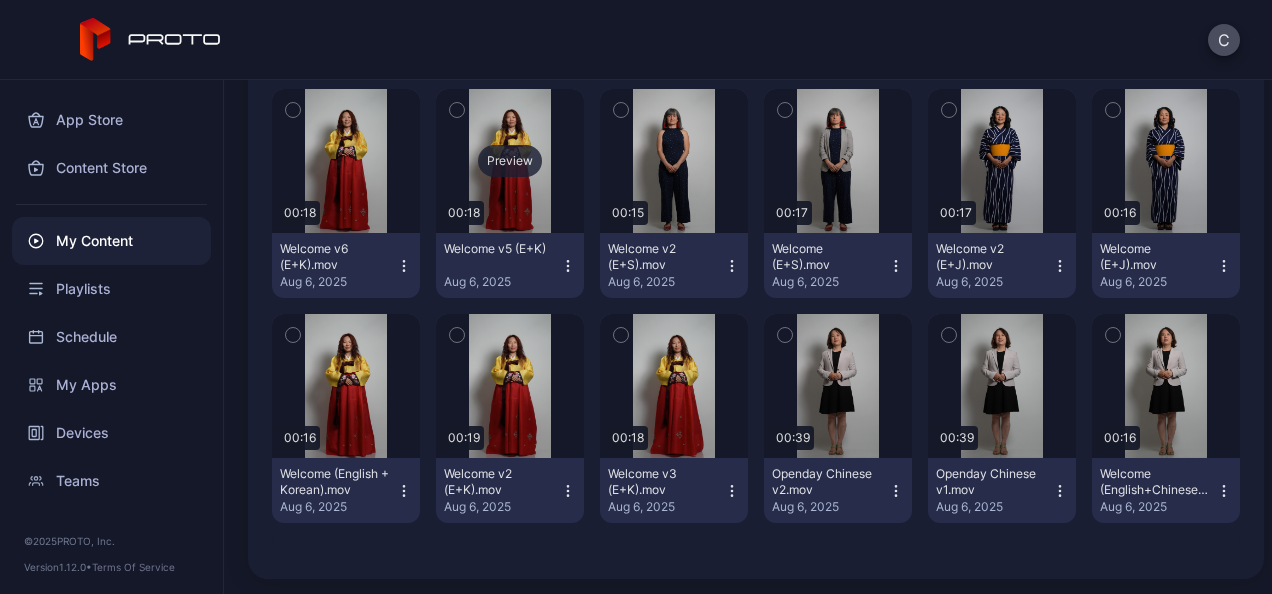 scroll, scrollTop: 100, scrollLeft: 0, axis: vertical 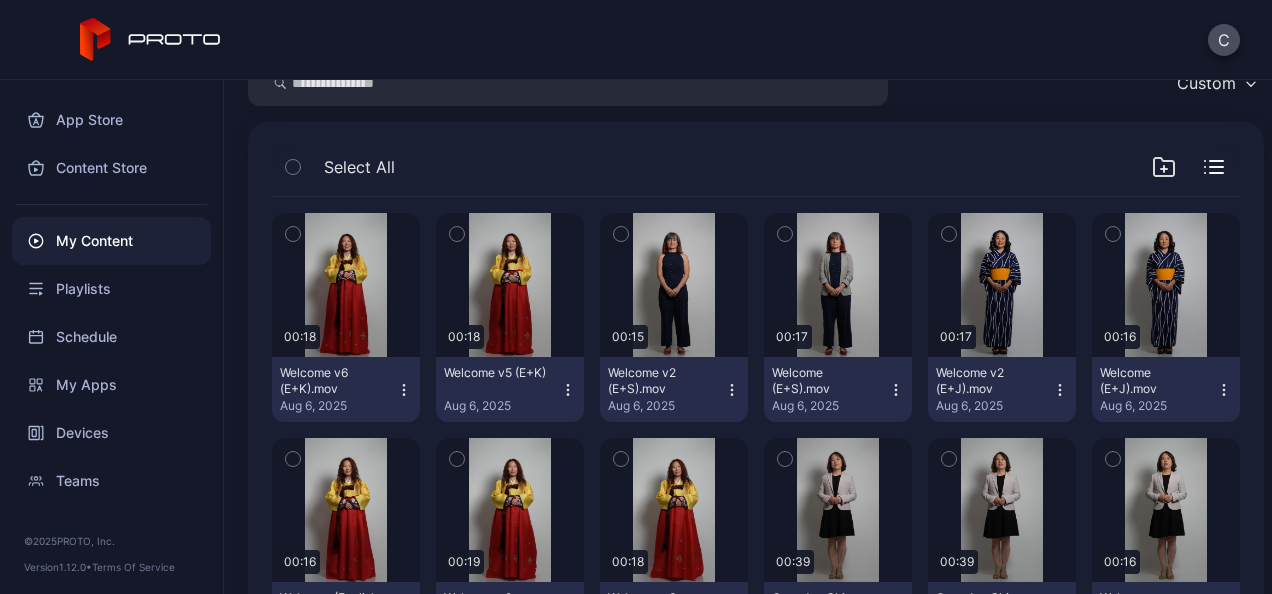 click 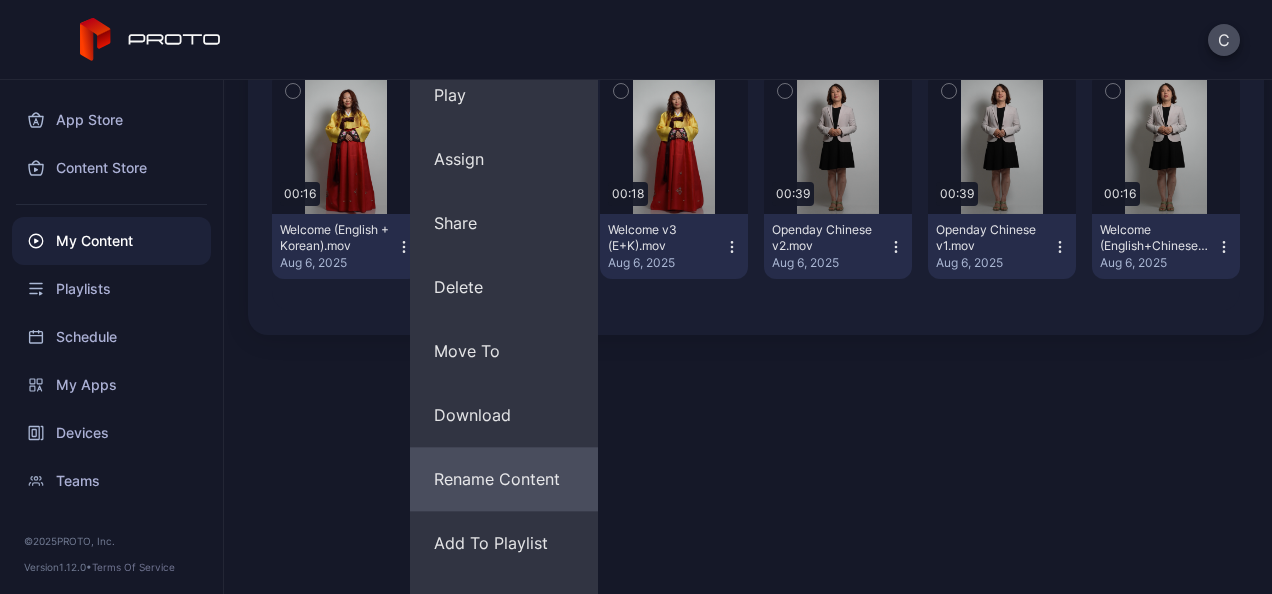 click on "Rename Content" at bounding box center (504, 479) 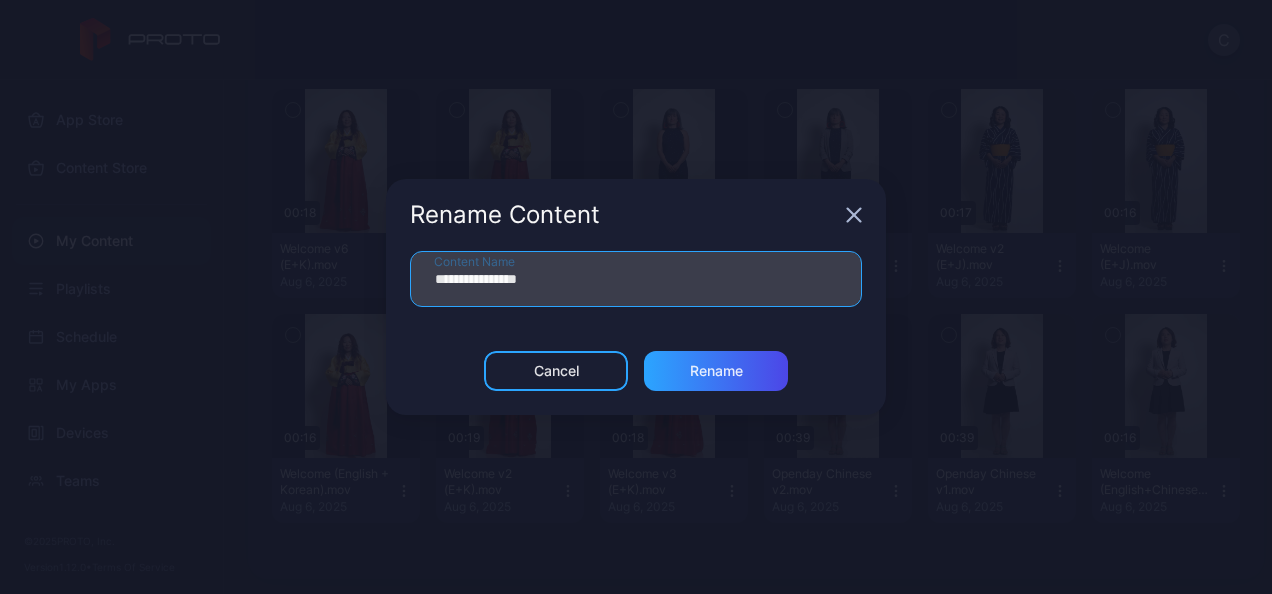 click on "**********" at bounding box center (636, 279) 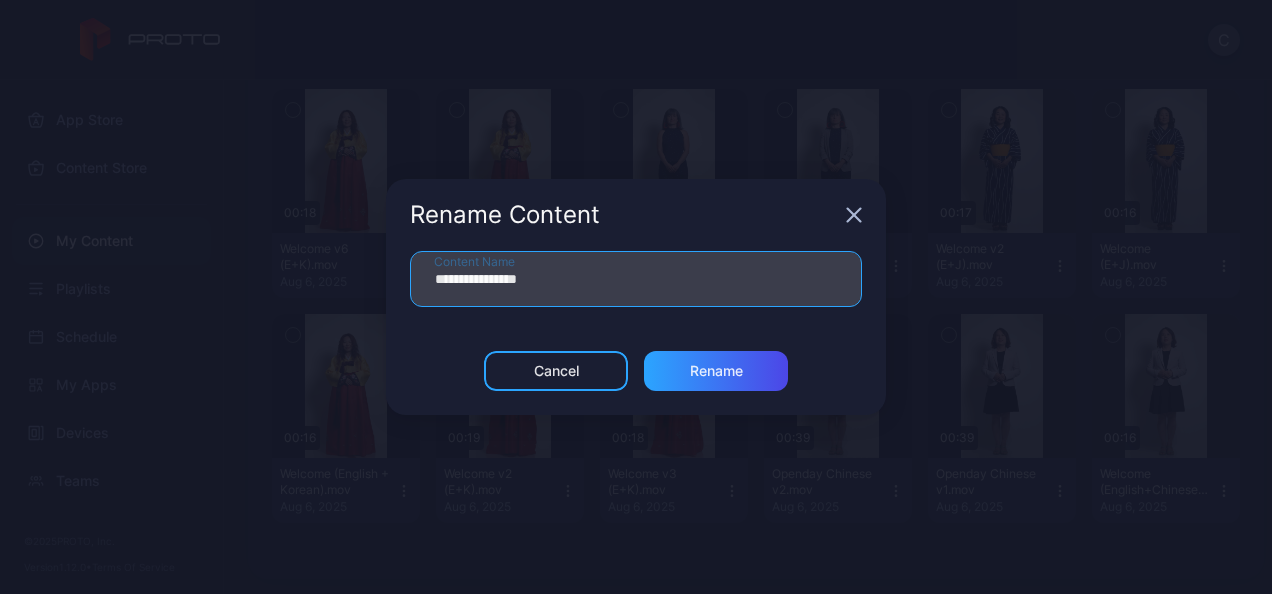 type on "**********" 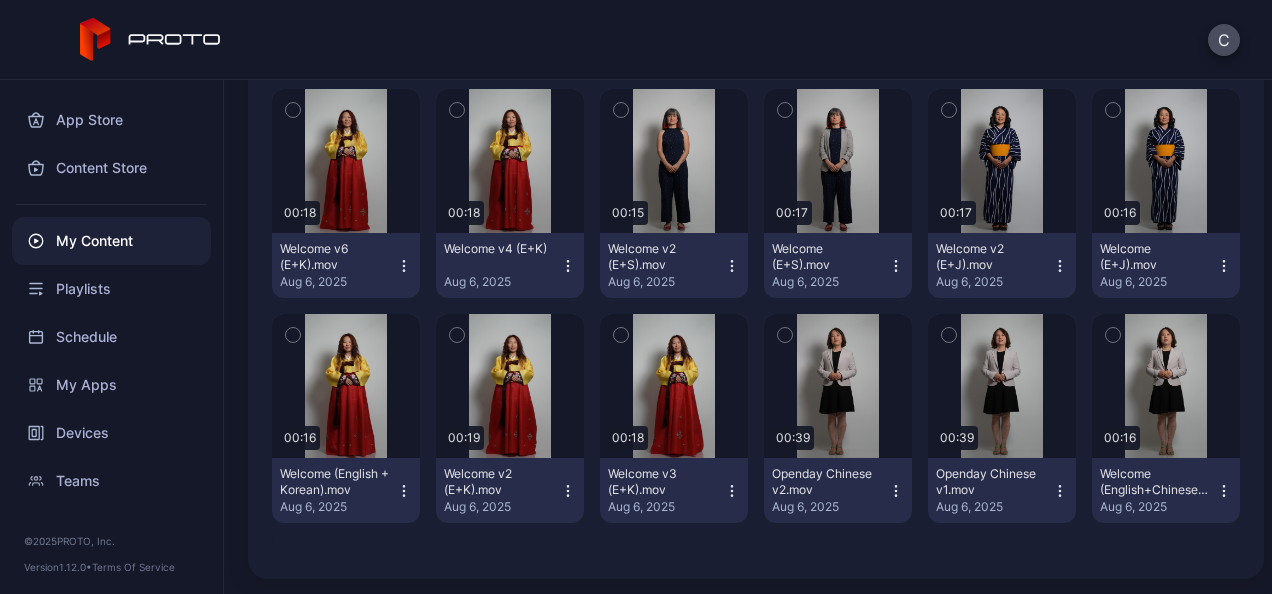 click 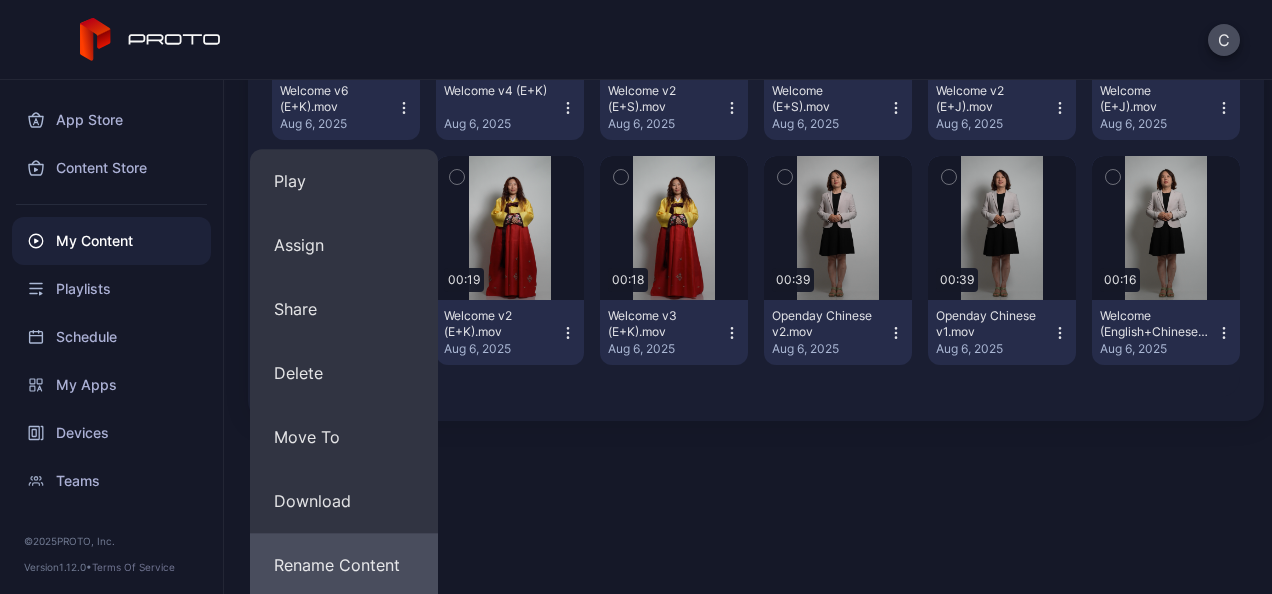 click on "Rename Content" at bounding box center (344, 565) 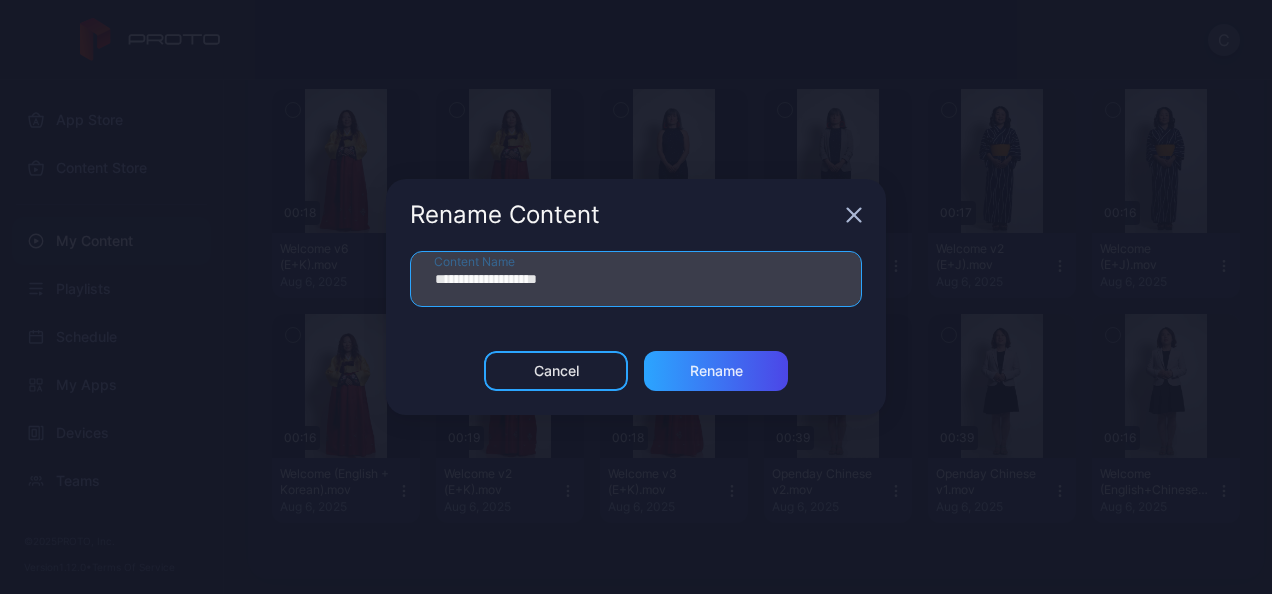click on "**********" at bounding box center (636, 279) 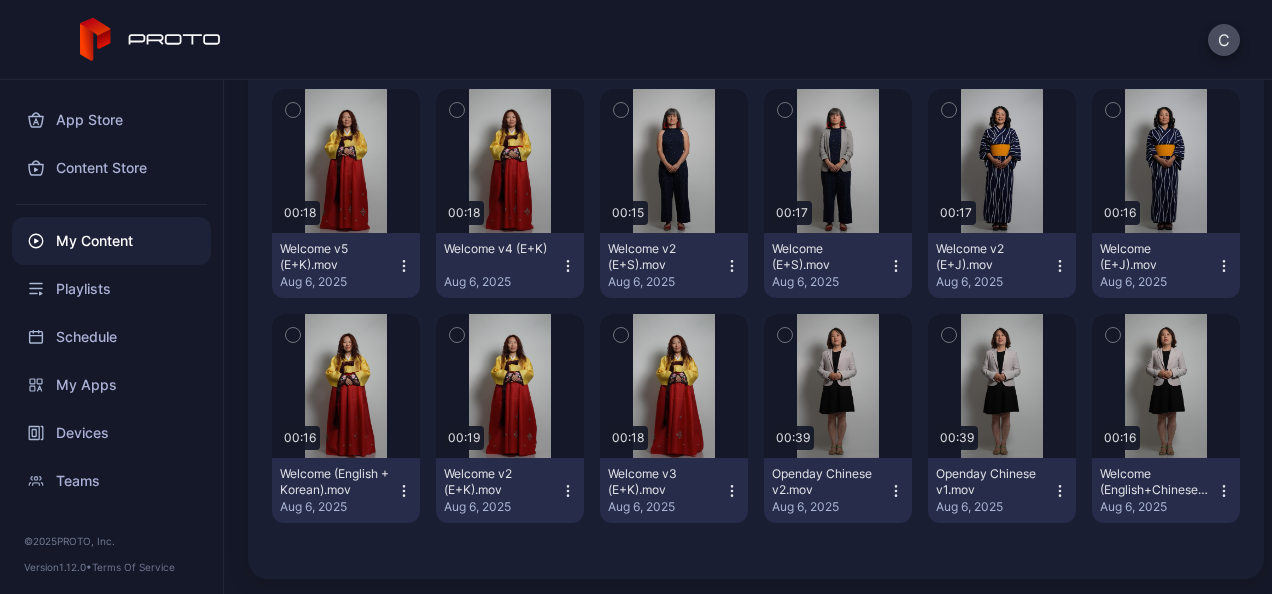 scroll, scrollTop: 0, scrollLeft: 0, axis: both 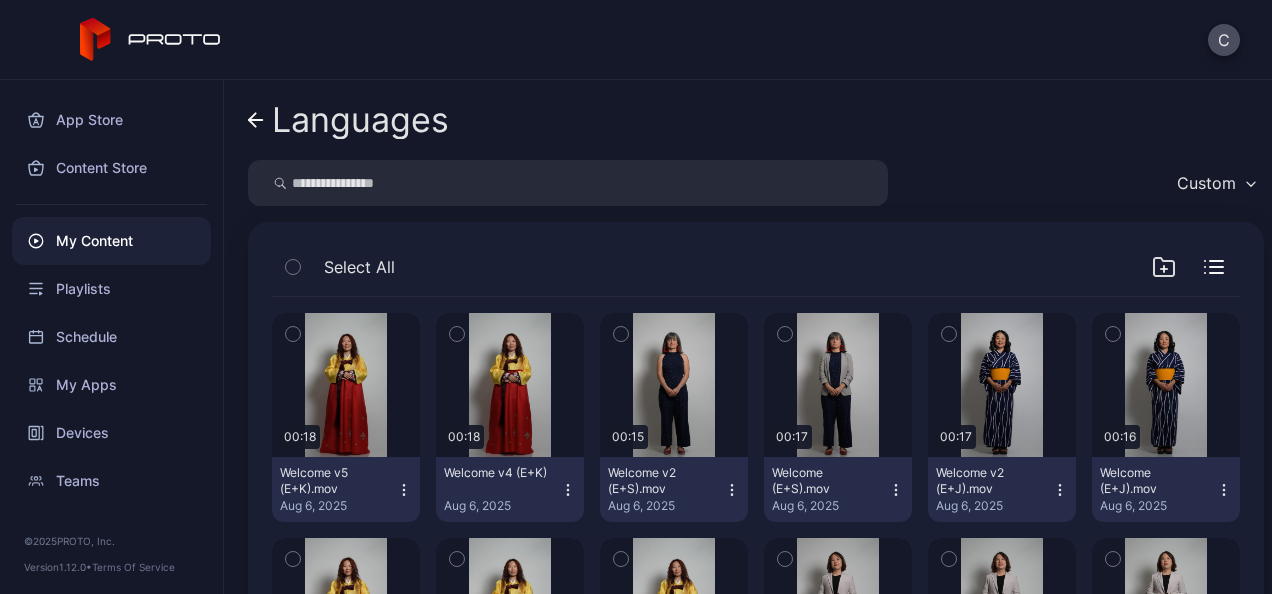click on "Languages" at bounding box center (360, 120) 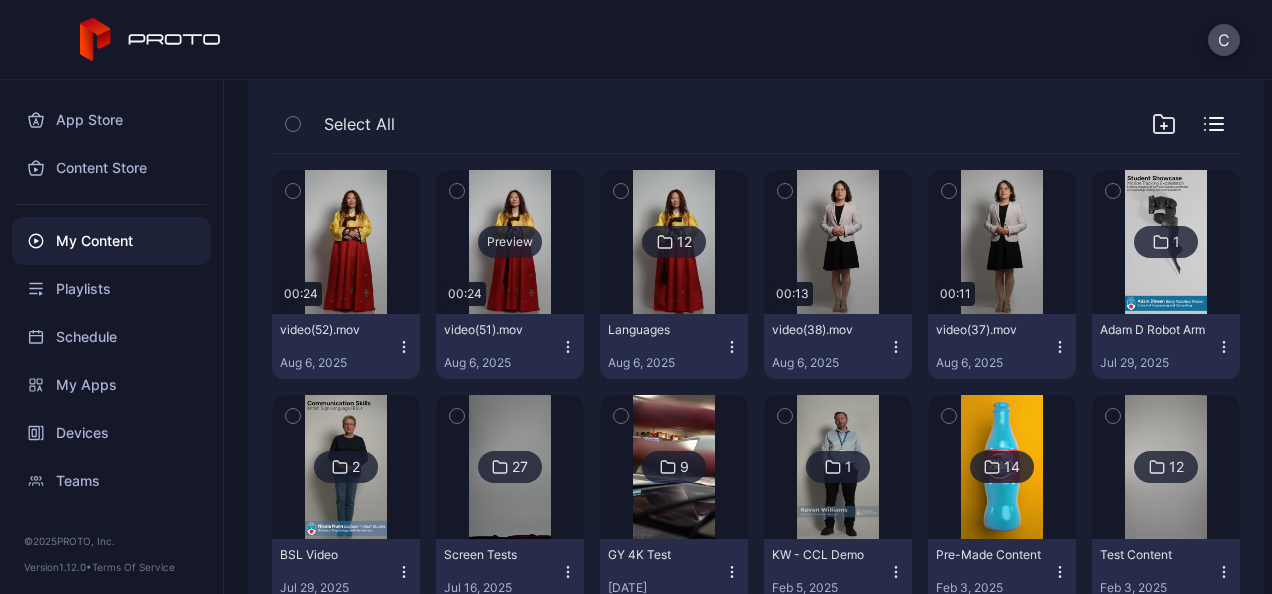 scroll, scrollTop: 202, scrollLeft: 0, axis: vertical 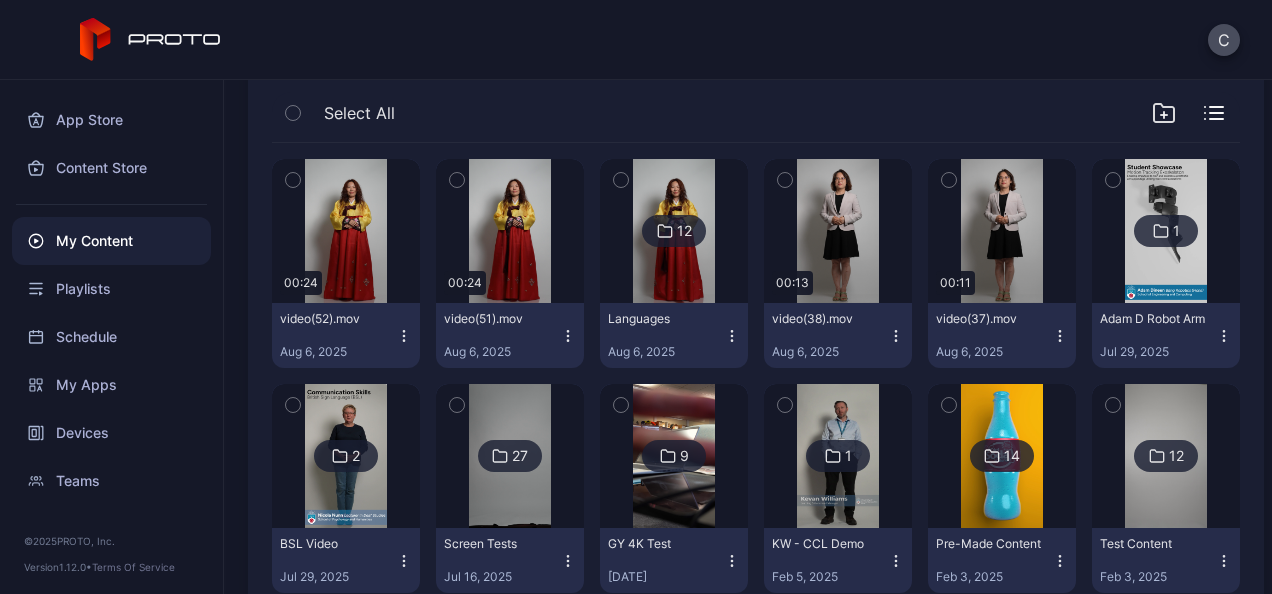 click 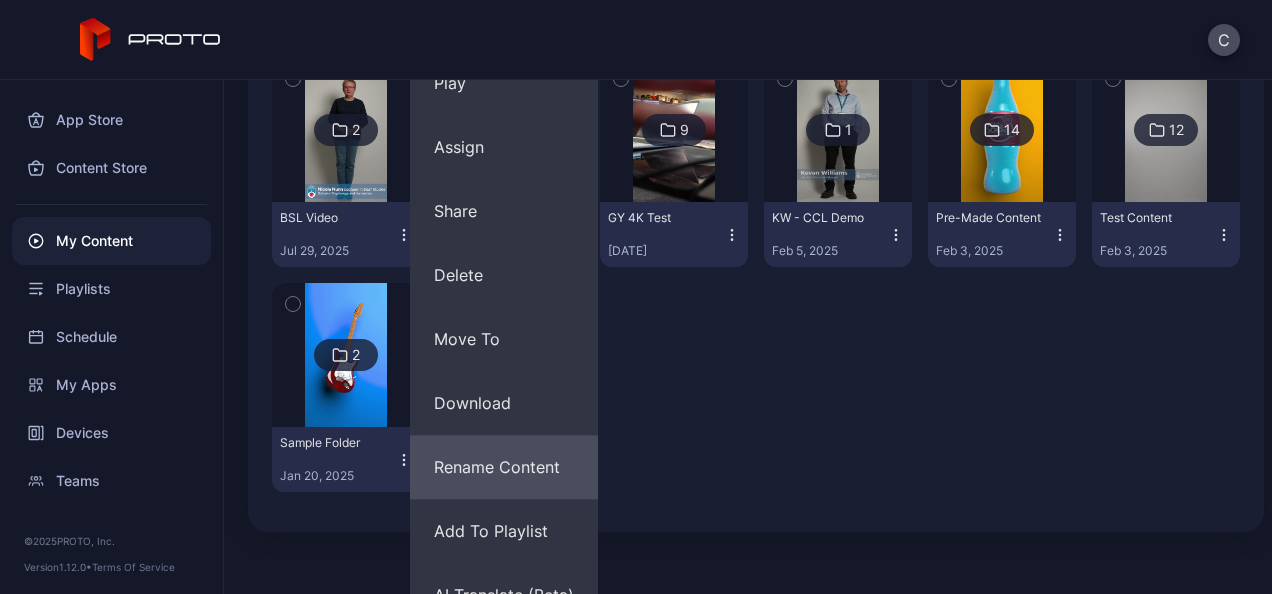 click on "Rename Content" at bounding box center [504, 467] 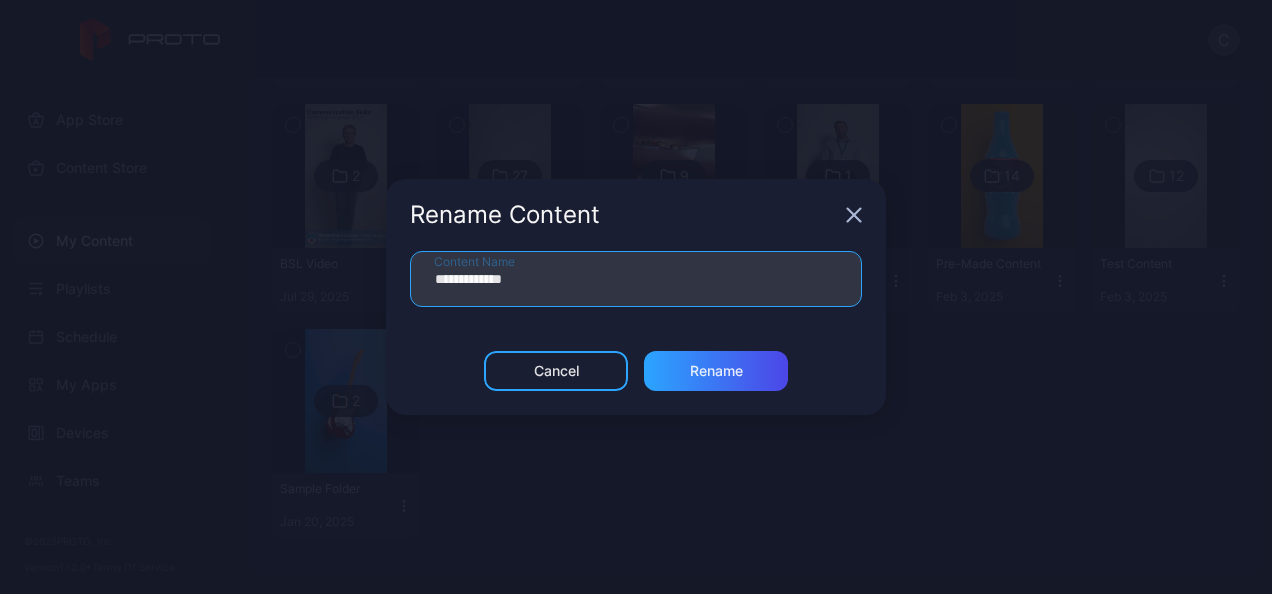 drag, startPoint x: 496, startPoint y: 283, endPoint x: 279, endPoint y: 286, distance: 217.02074 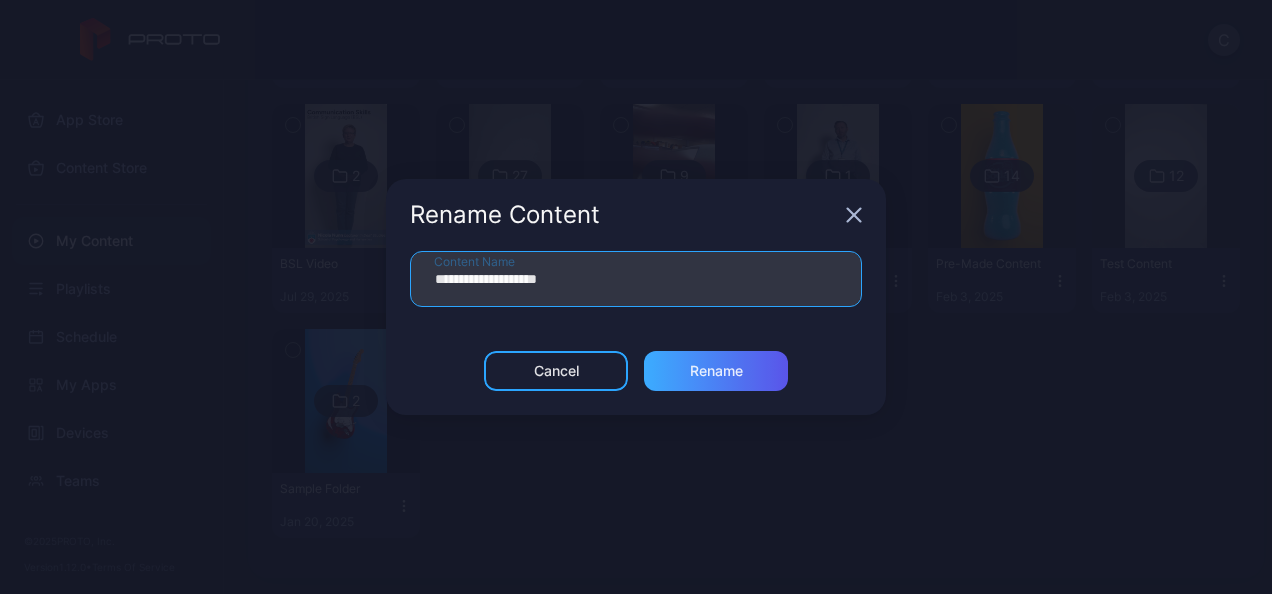 type on "**********" 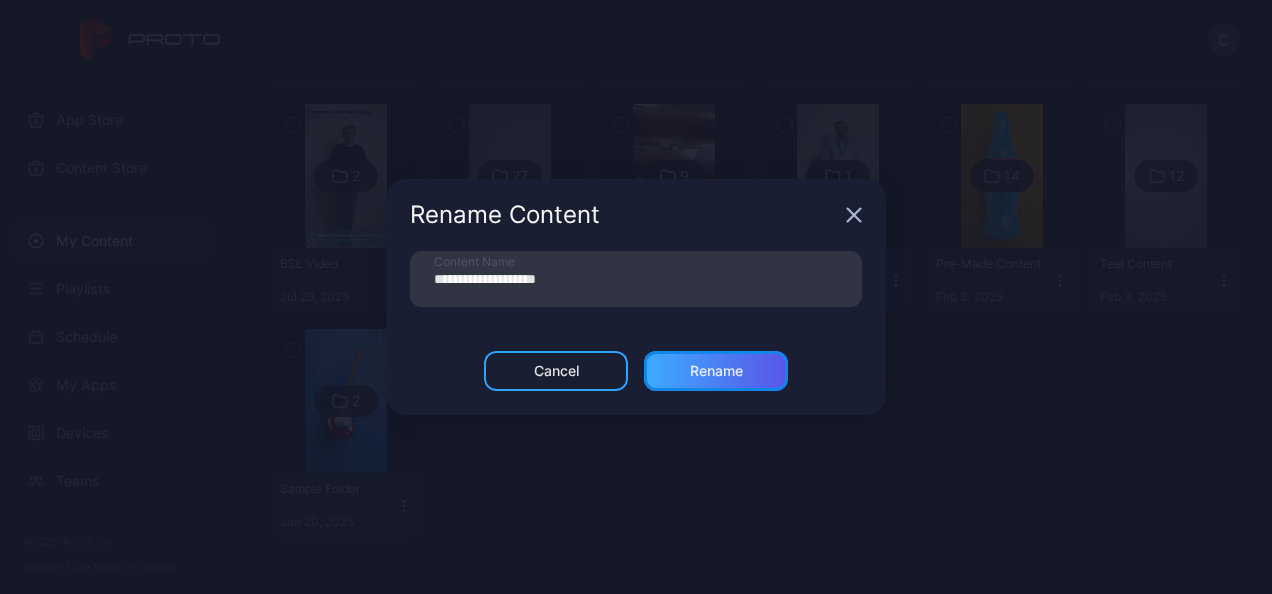 click on "Rename" at bounding box center [716, 371] 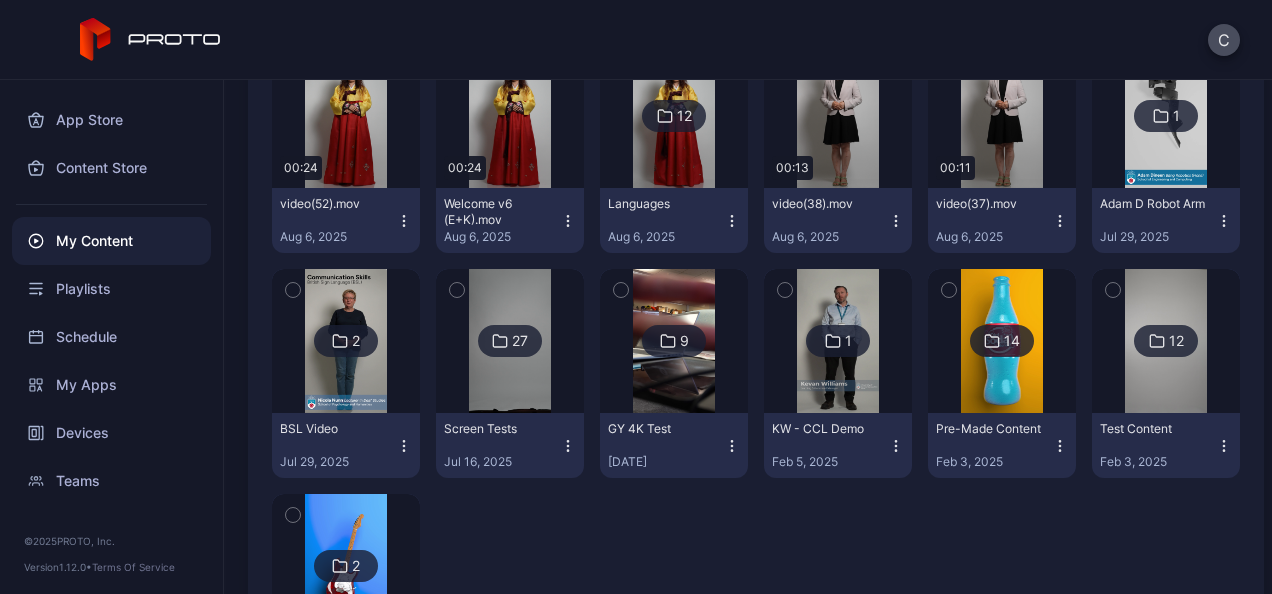 scroll, scrollTop: 316, scrollLeft: 0, axis: vertical 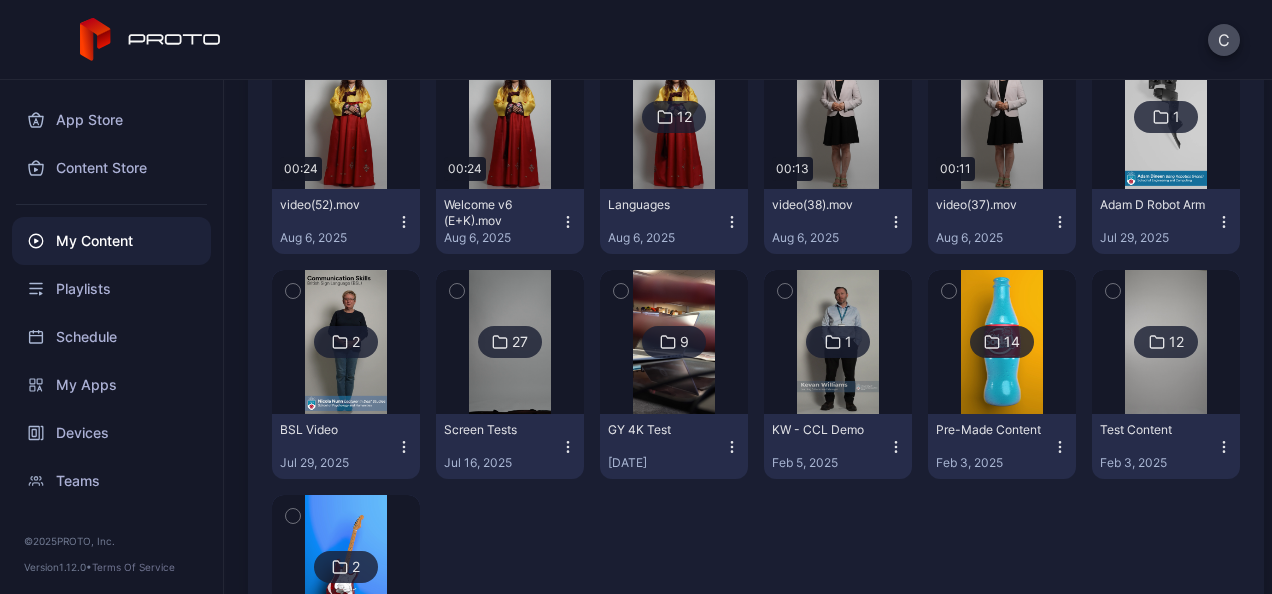 click 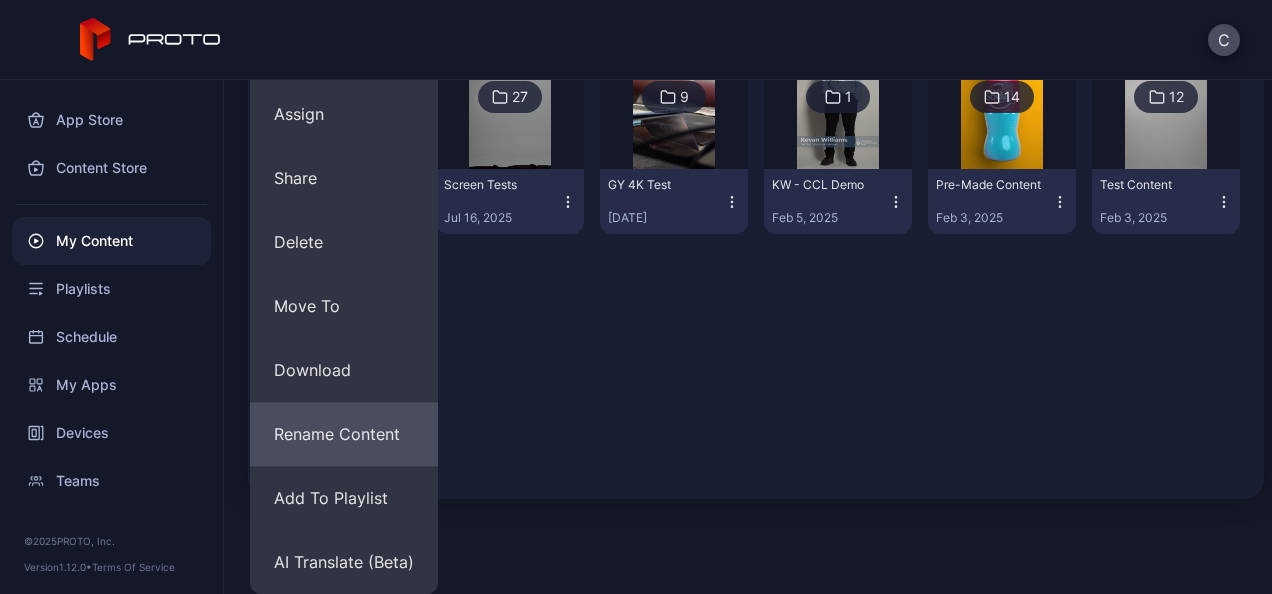 click on "Rename Content" at bounding box center (344, 434) 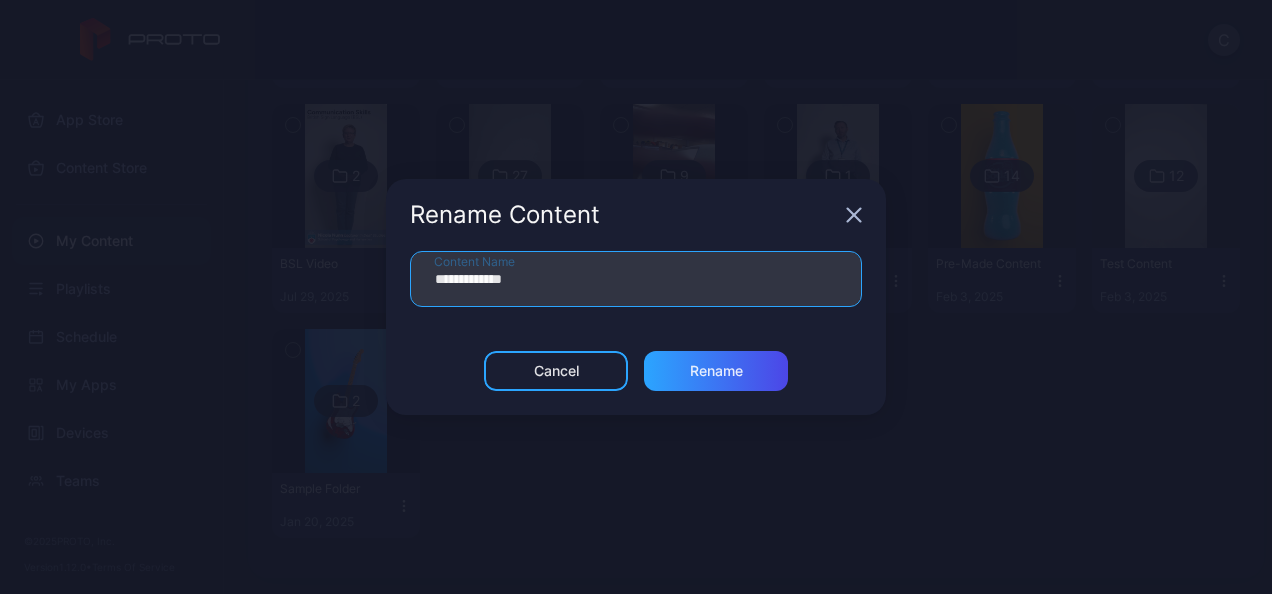 drag, startPoint x: 496, startPoint y: 282, endPoint x: 335, endPoint y: 289, distance: 161.1521 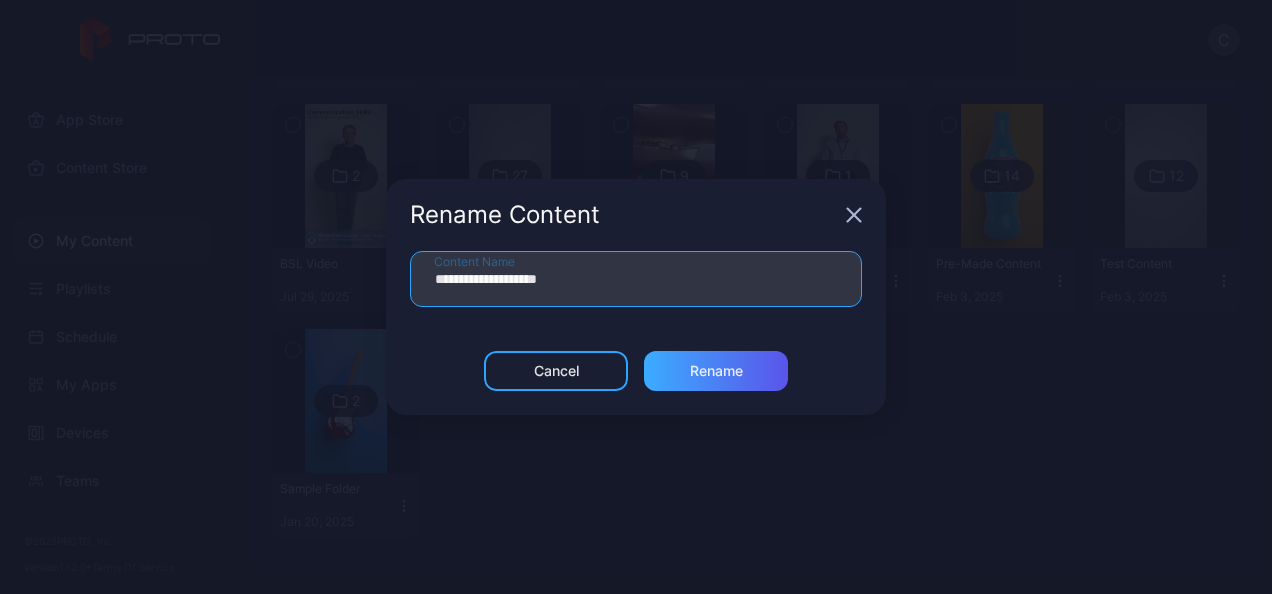 type on "**********" 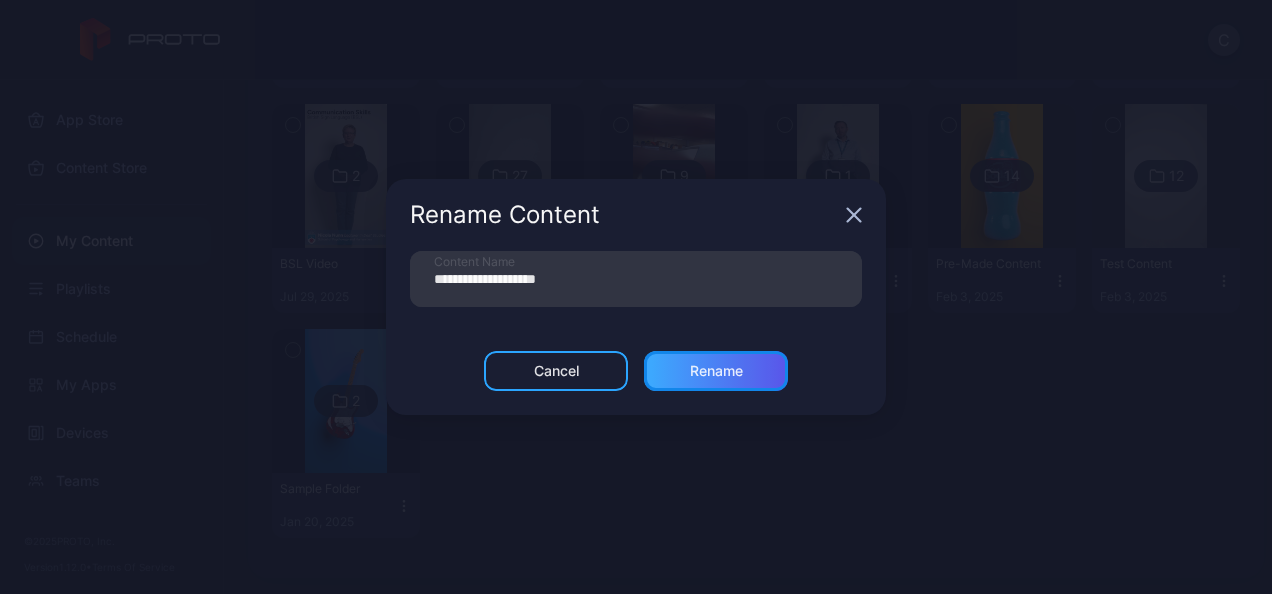 click on "Rename" at bounding box center [716, 371] 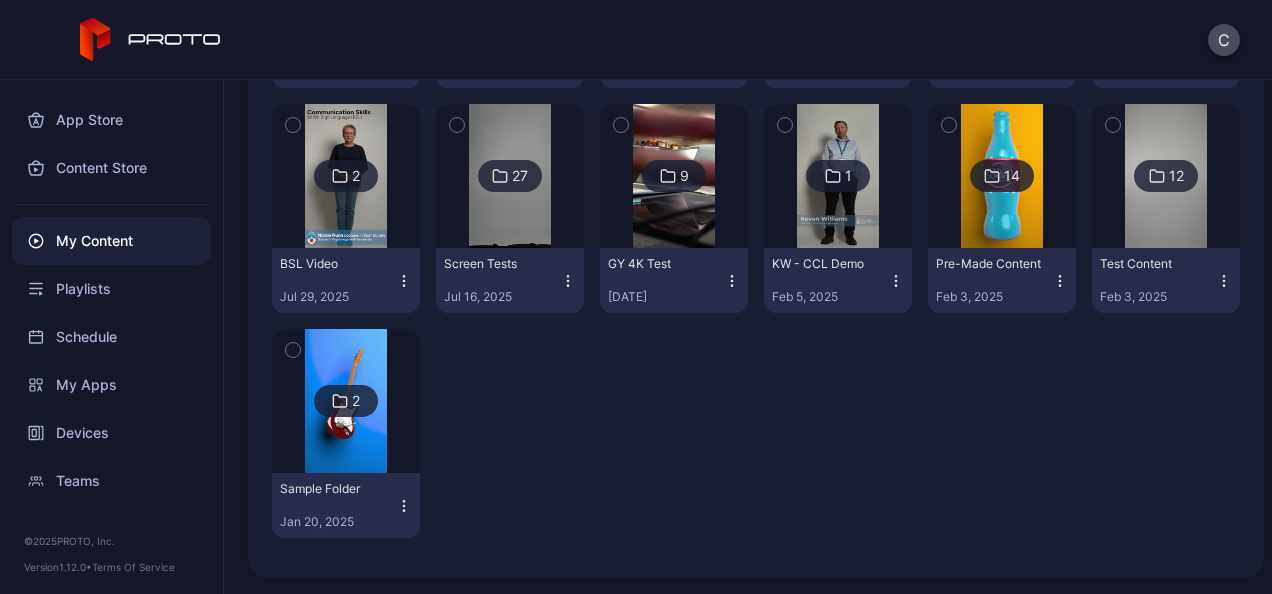 scroll, scrollTop: 221, scrollLeft: 0, axis: vertical 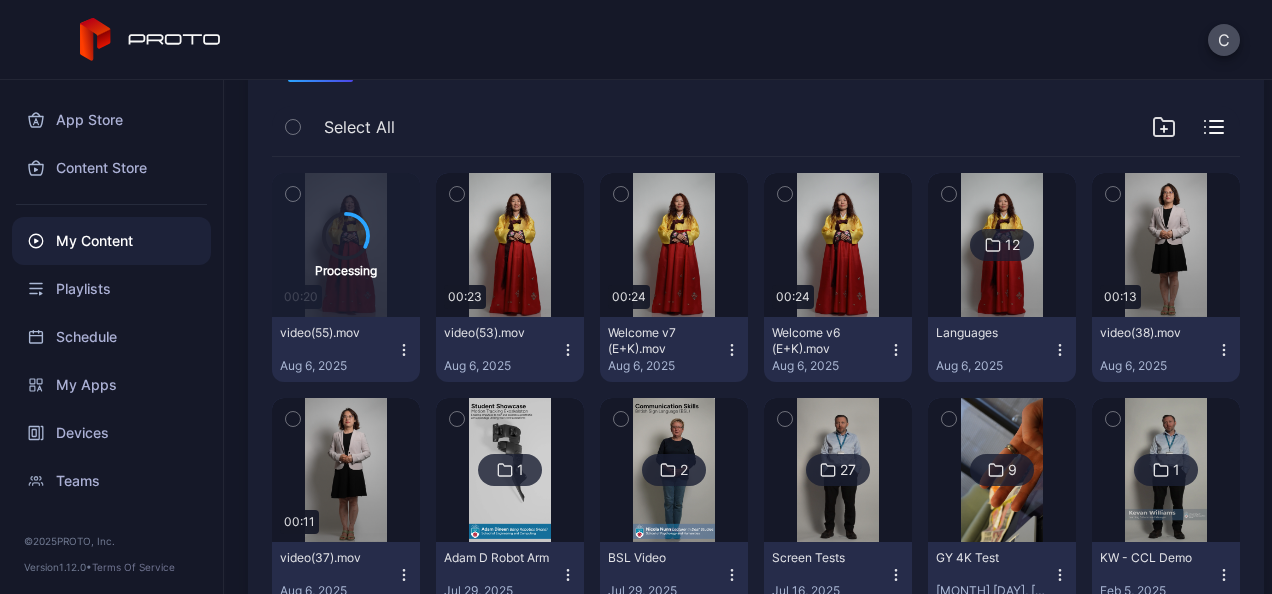 click on "video(53).mov Aug 6, 2025" at bounding box center [502, 349] 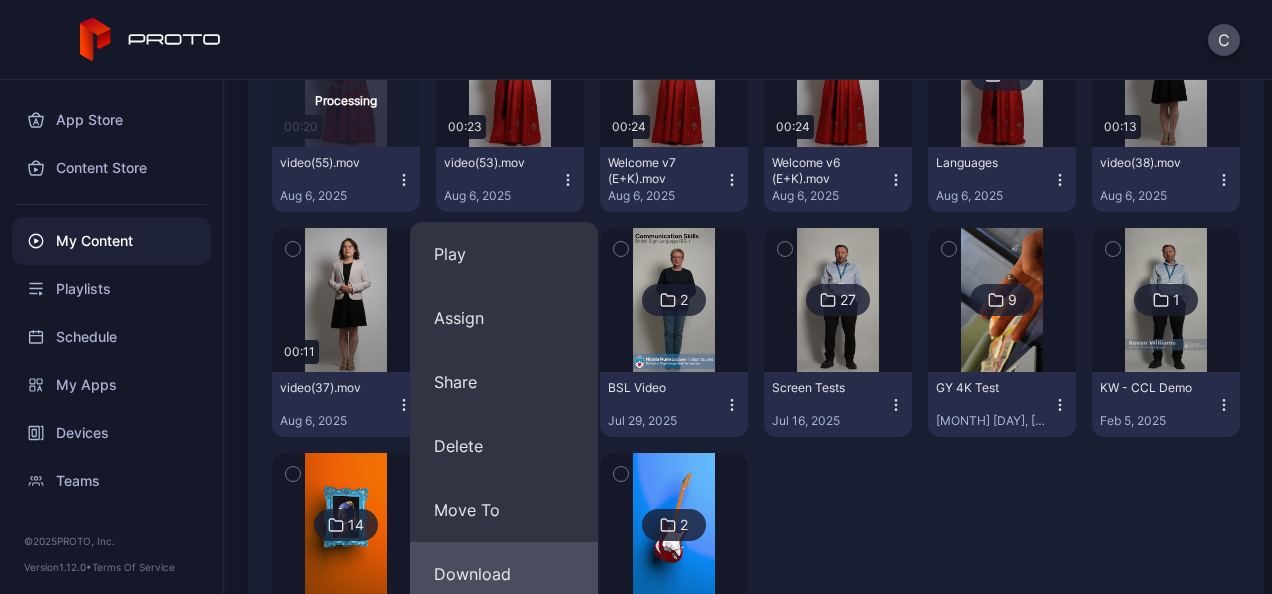 scroll, scrollTop: 561, scrollLeft: 0, axis: vertical 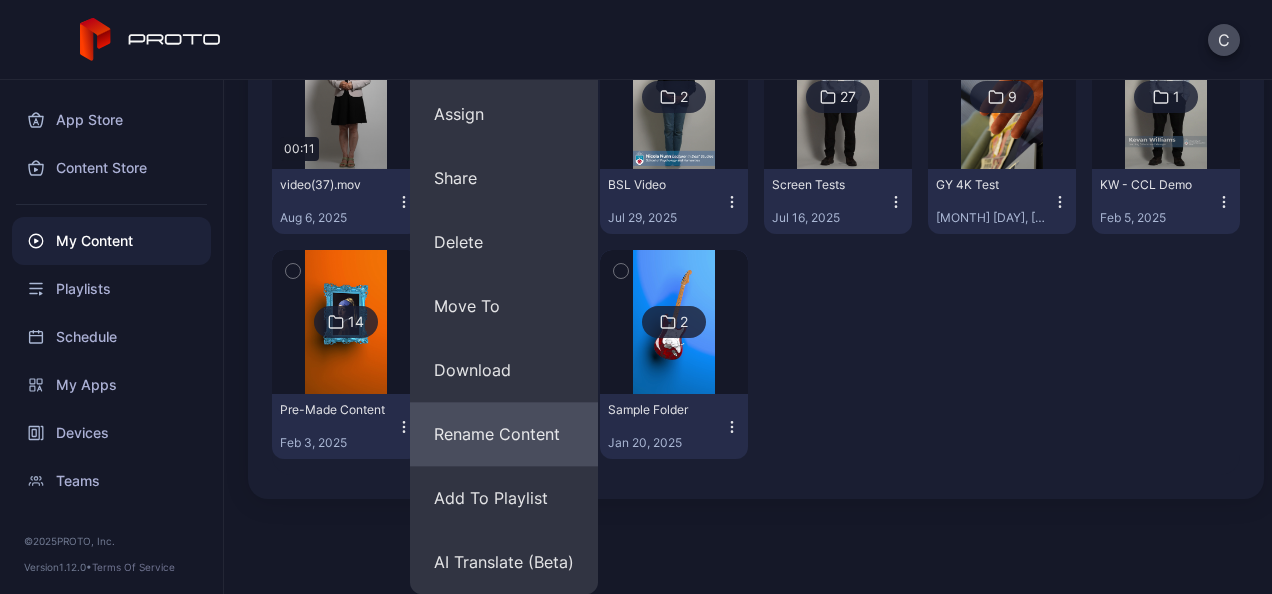 click on "Rename Content" at bounding box center [504, 434] 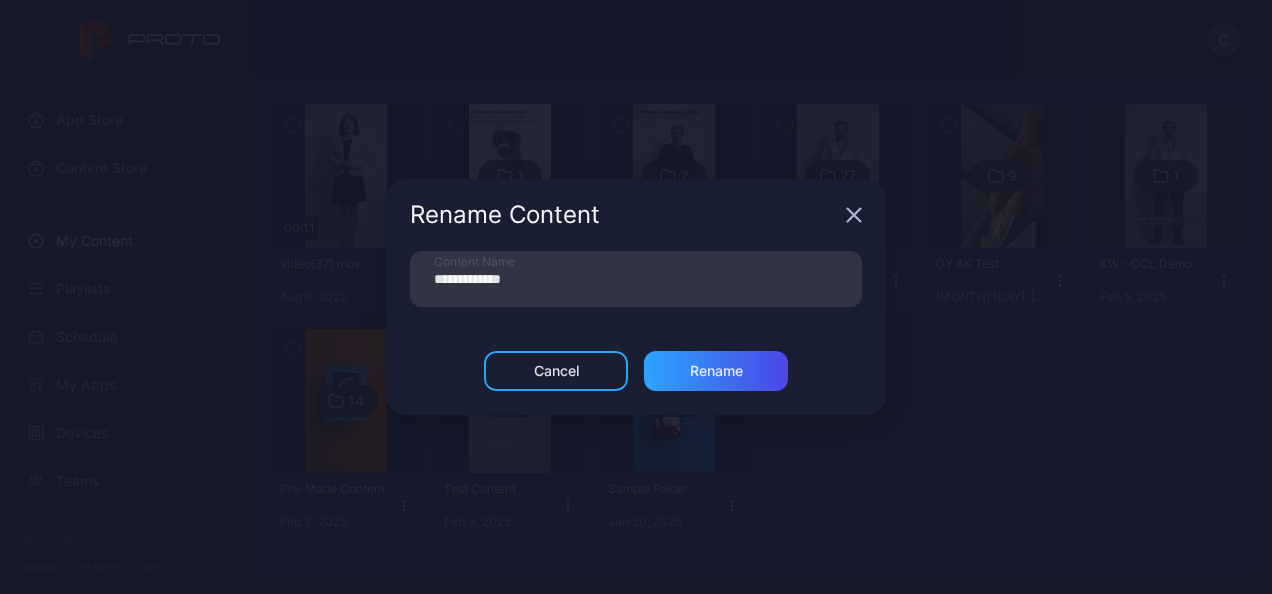 scroll, scrollTop: 482, scrollLeft: 0, axis: vertical 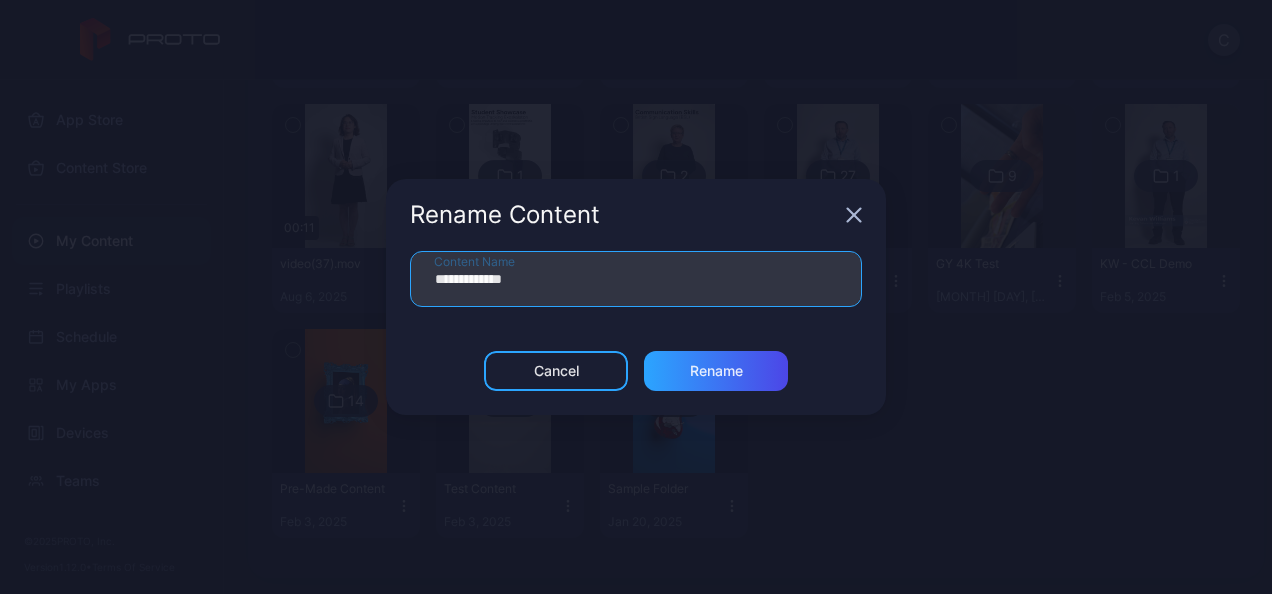 drag, startPoint x: 498, startPoint y: 278, endPoint x: 363, endPoint y: 289, distance: 135.4474 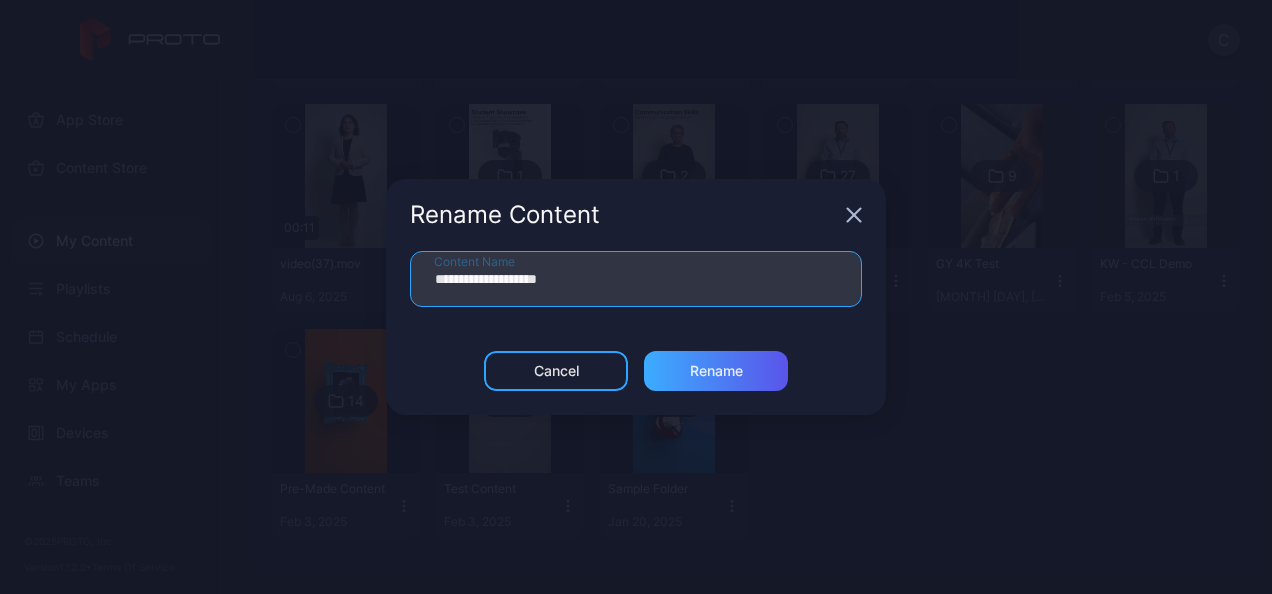 type on "**********" 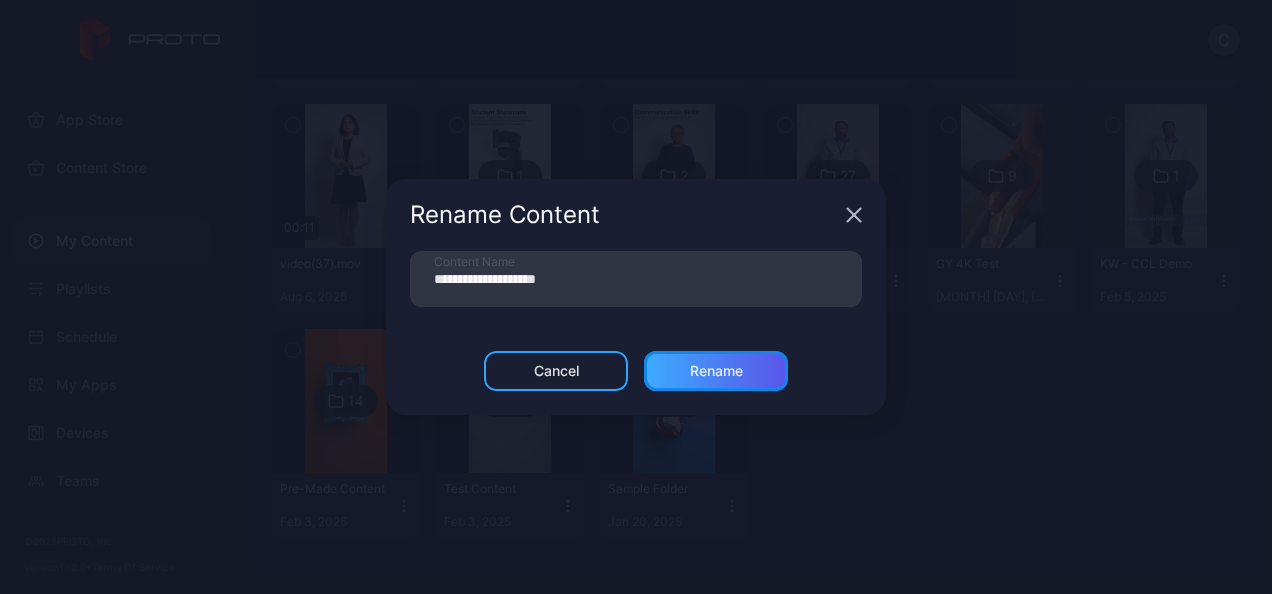 click on "Rename" at bounding box center [716, 371] 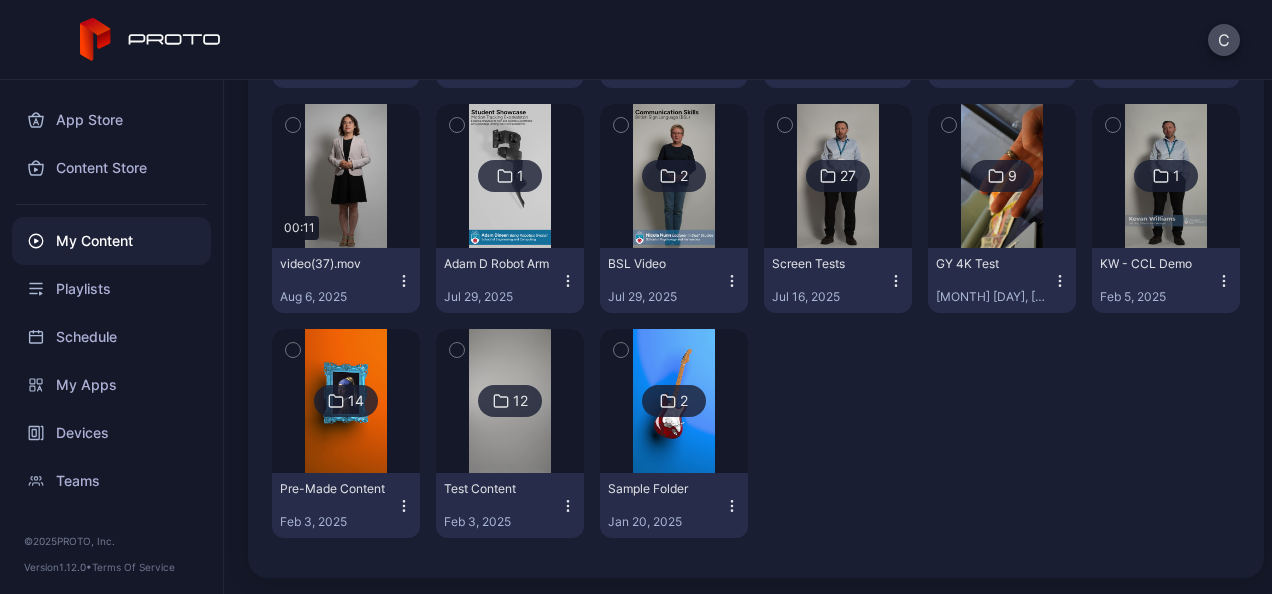 scroll, scrollTop: 142, scrollLeft: 0, axis: vertical 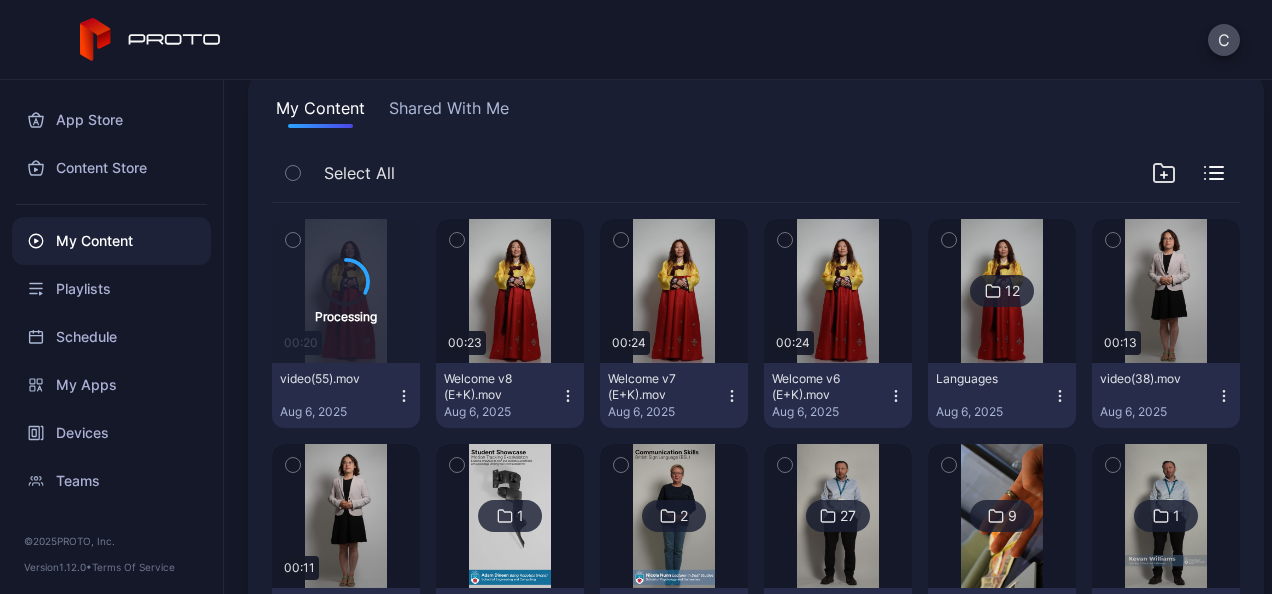 click 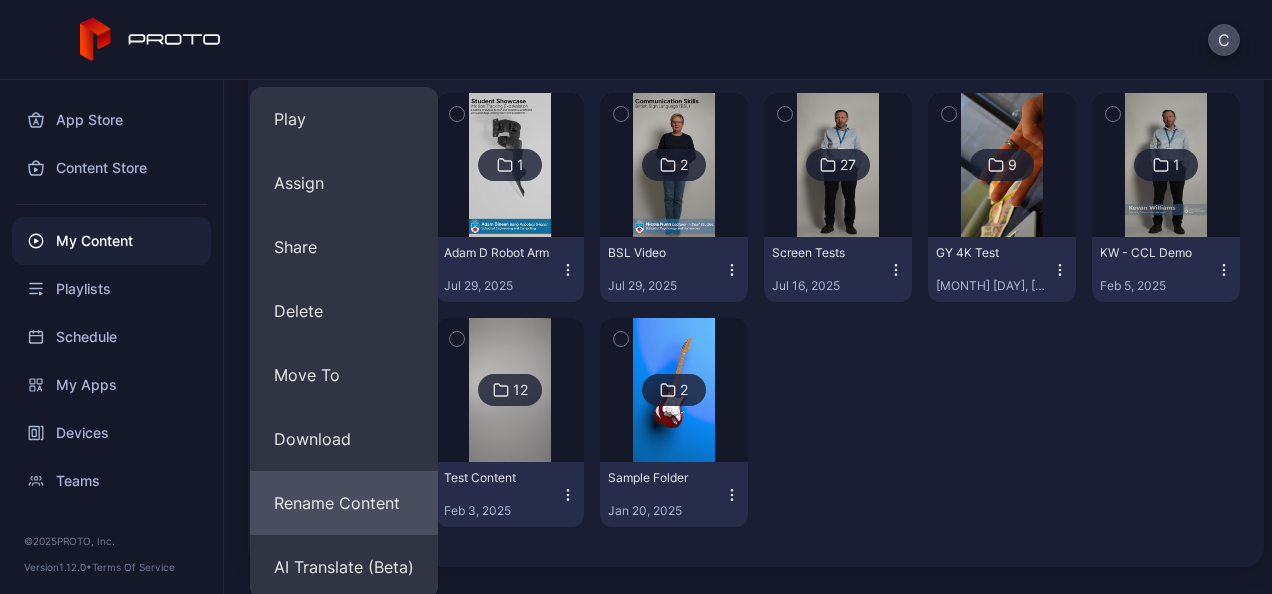 click on "Rename Content" at bounding box center [344, 503] 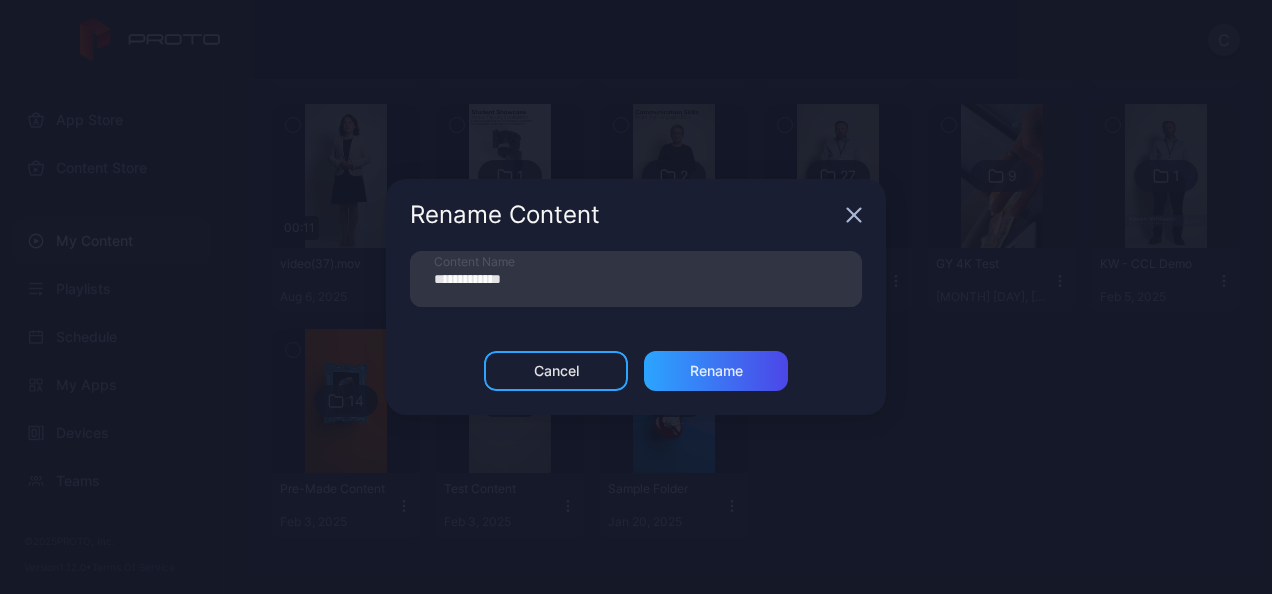 scroll, scrollTop: 482, scrollLeft: 0, axis: vertical 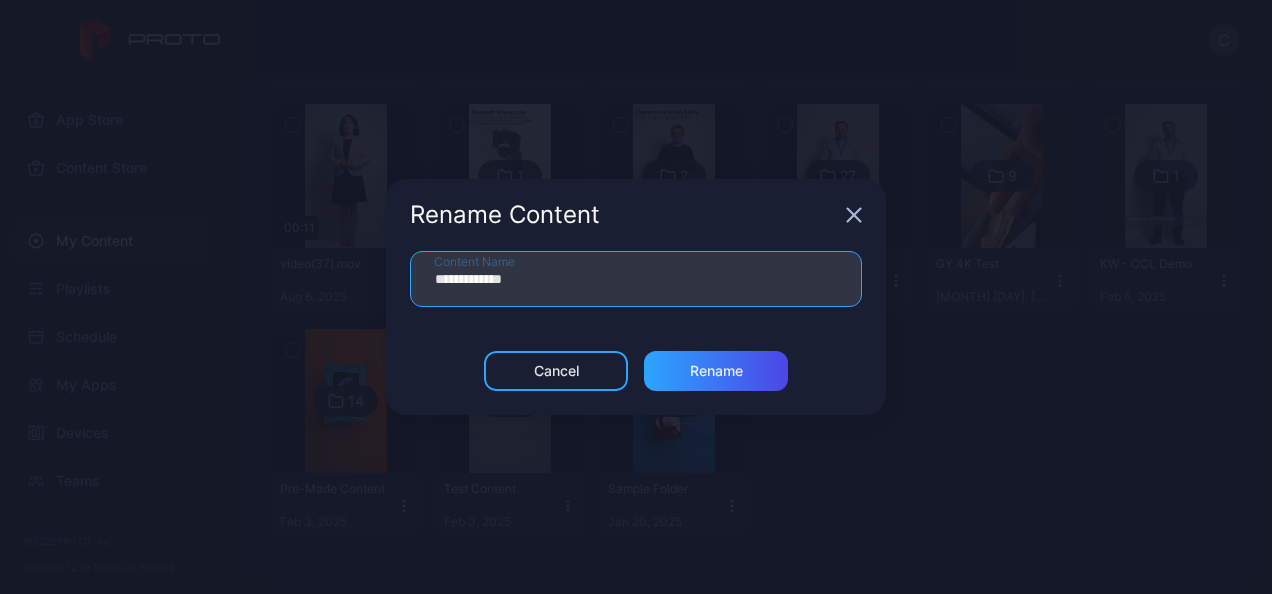 drag, startPoint x: 497, startPoint y: 280, endPoint x: 307, endPoint y: 308, distance: 192.05208 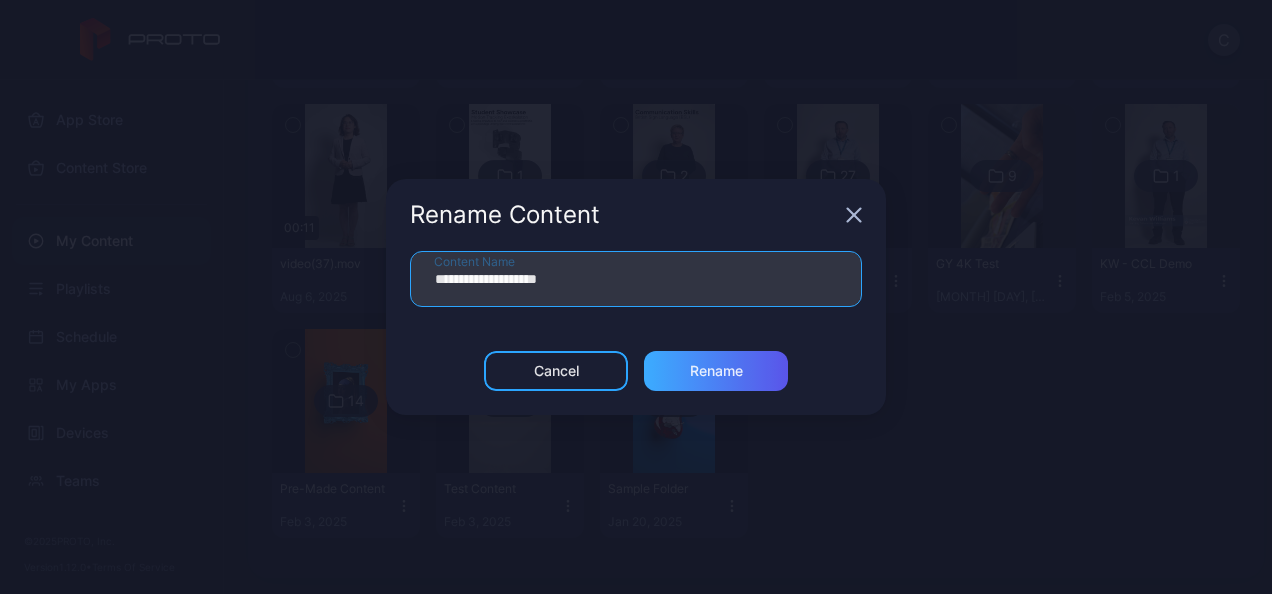 type on "**********" 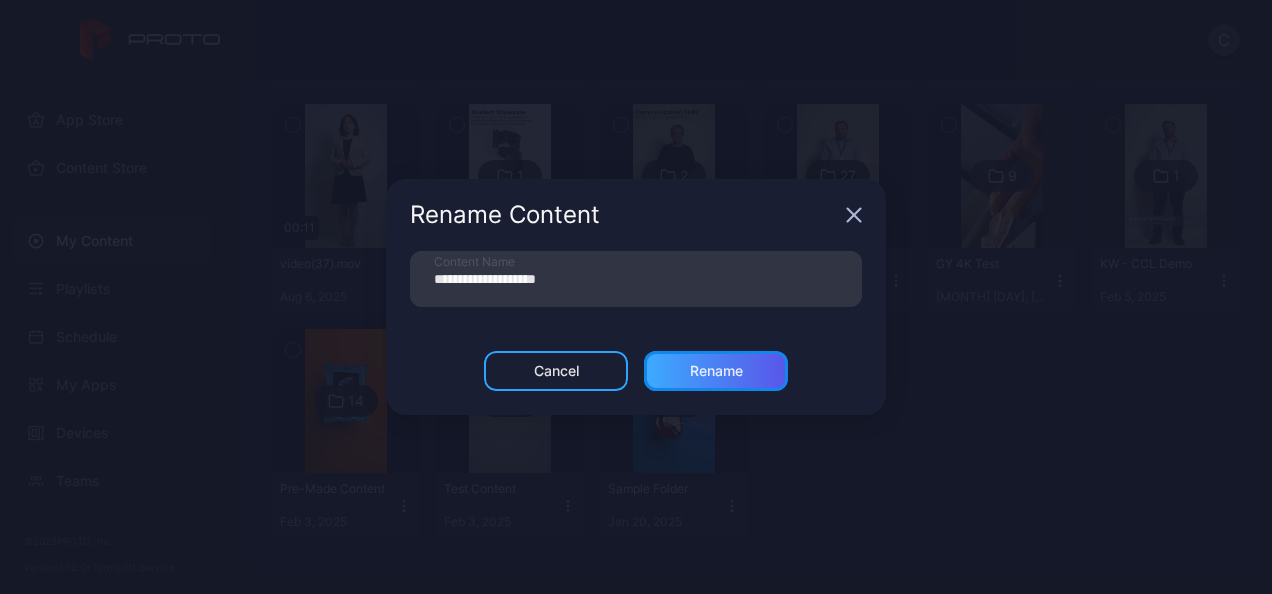 click on "Rename" at bounding box center [716, 371] 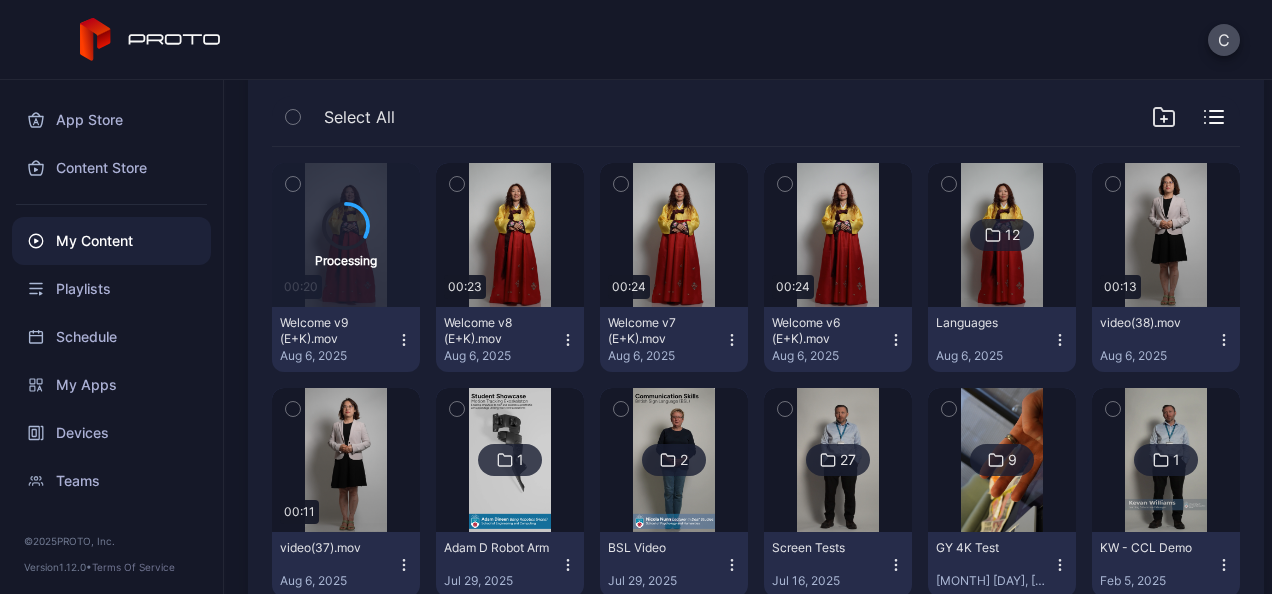 scroll, scrollTop: 176, scrollLeft: 0, axis: vertical 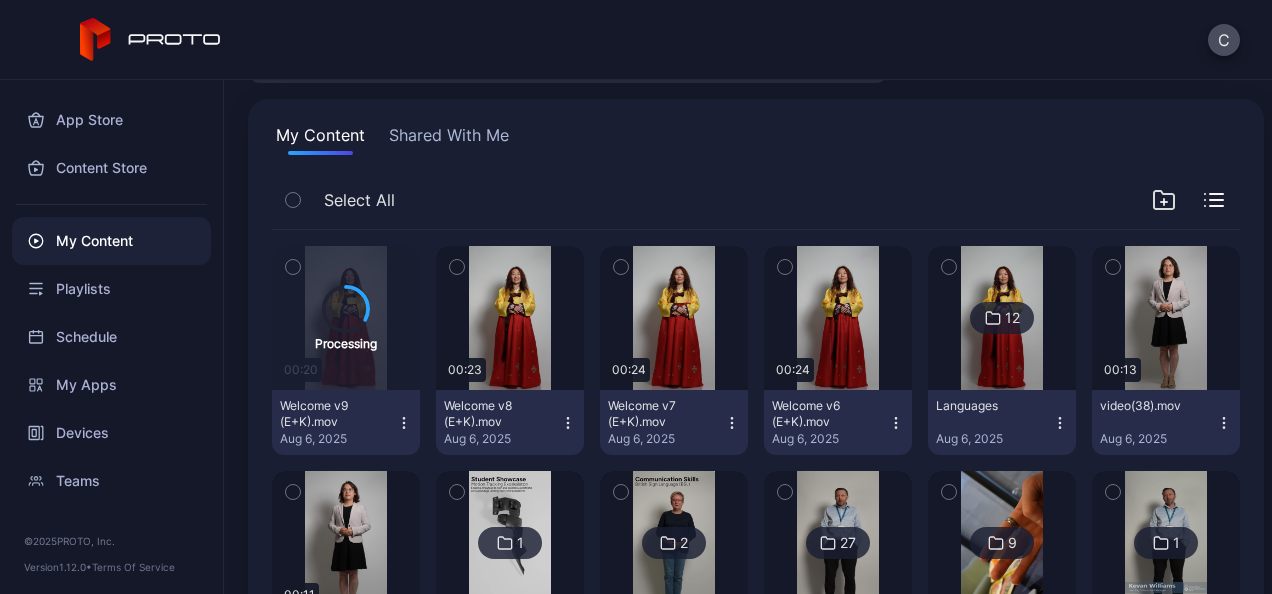 click 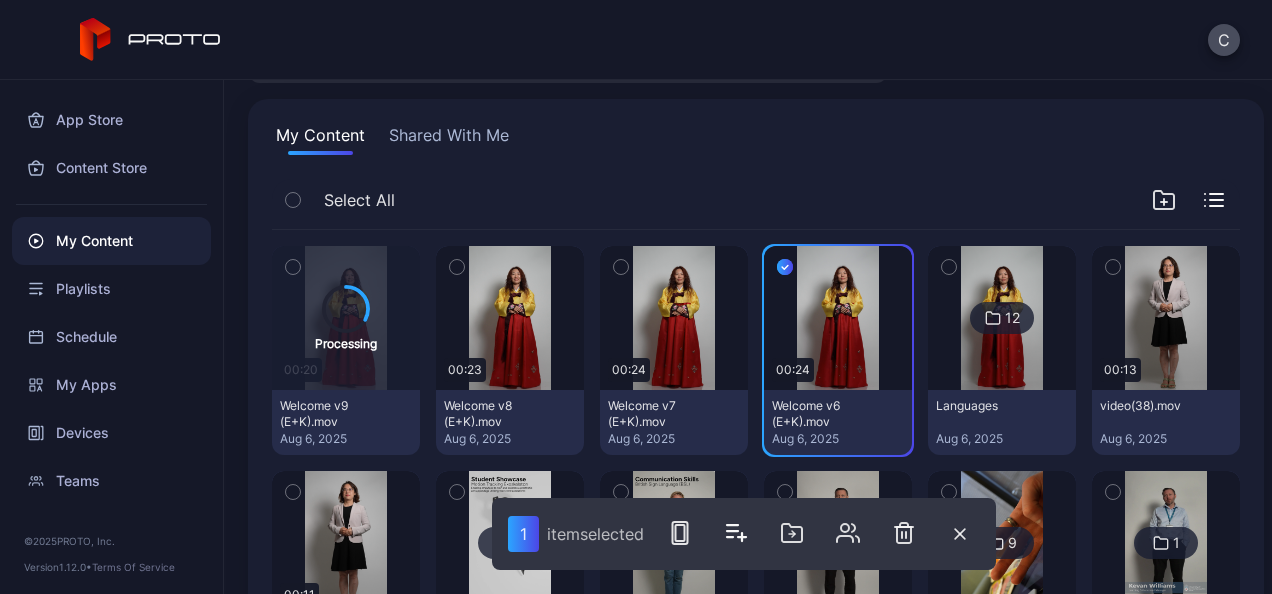 click 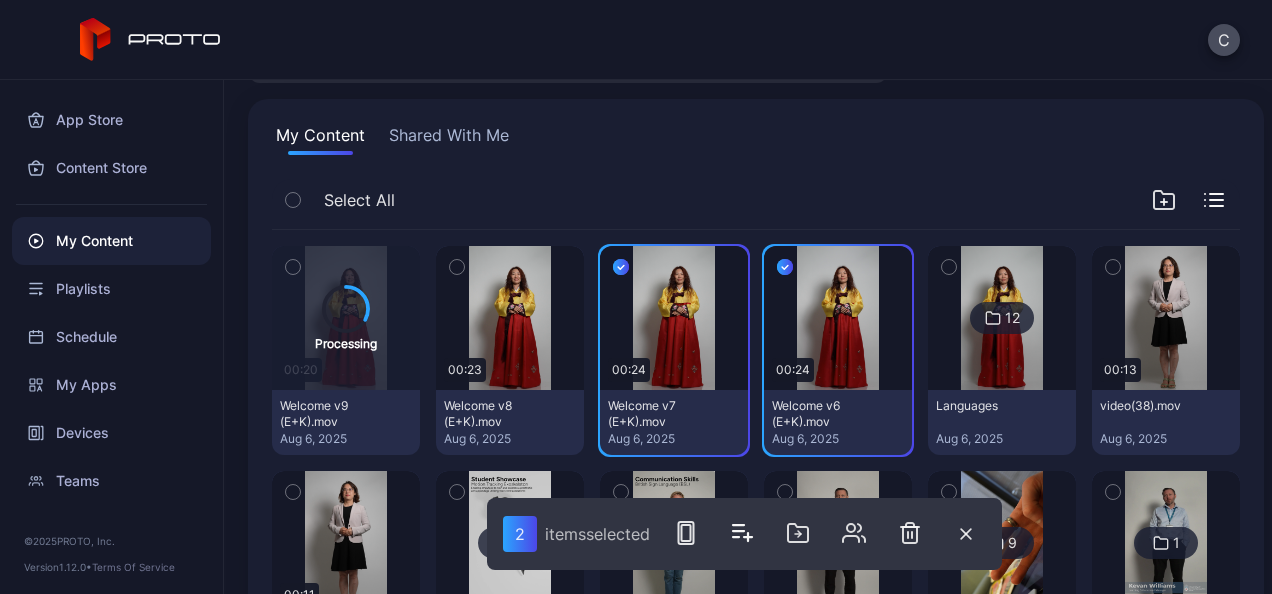 click 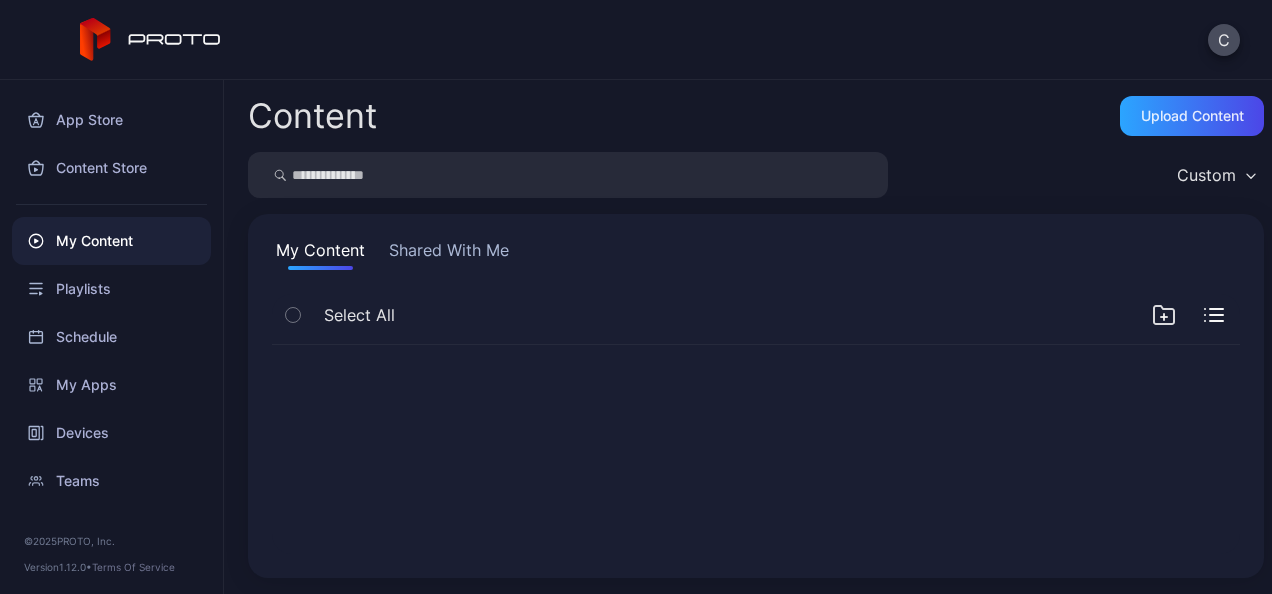 scroll, scrollTop: 0, scrollLeft: 0, axis: both 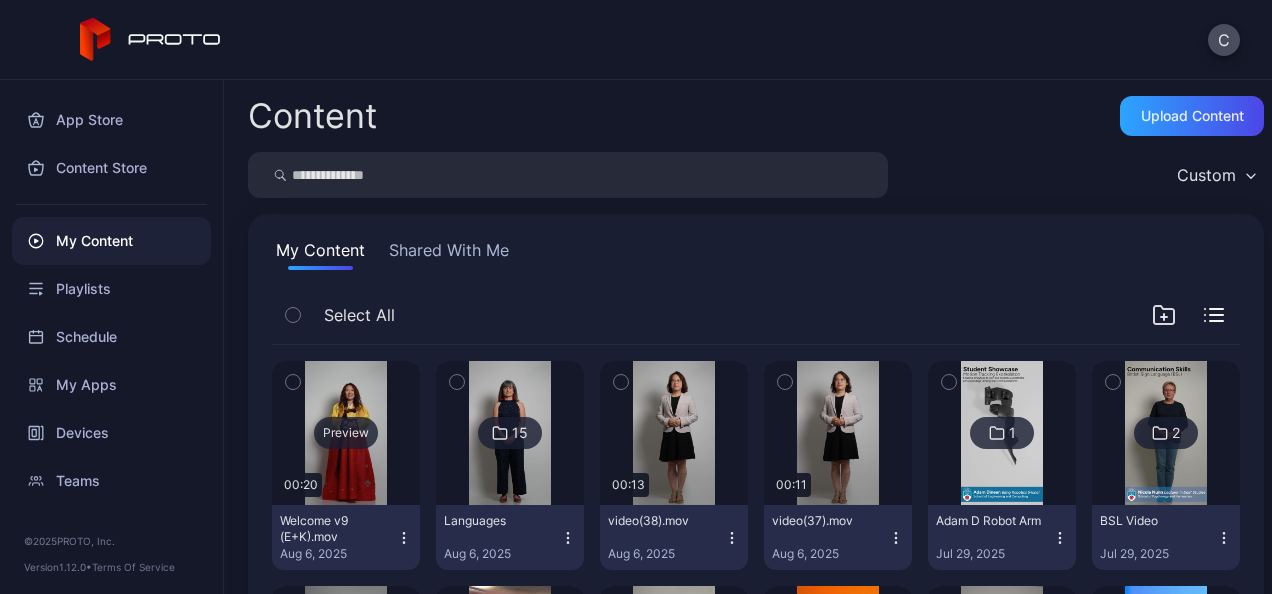 click on "Preview" at bounding box center [346, 433] 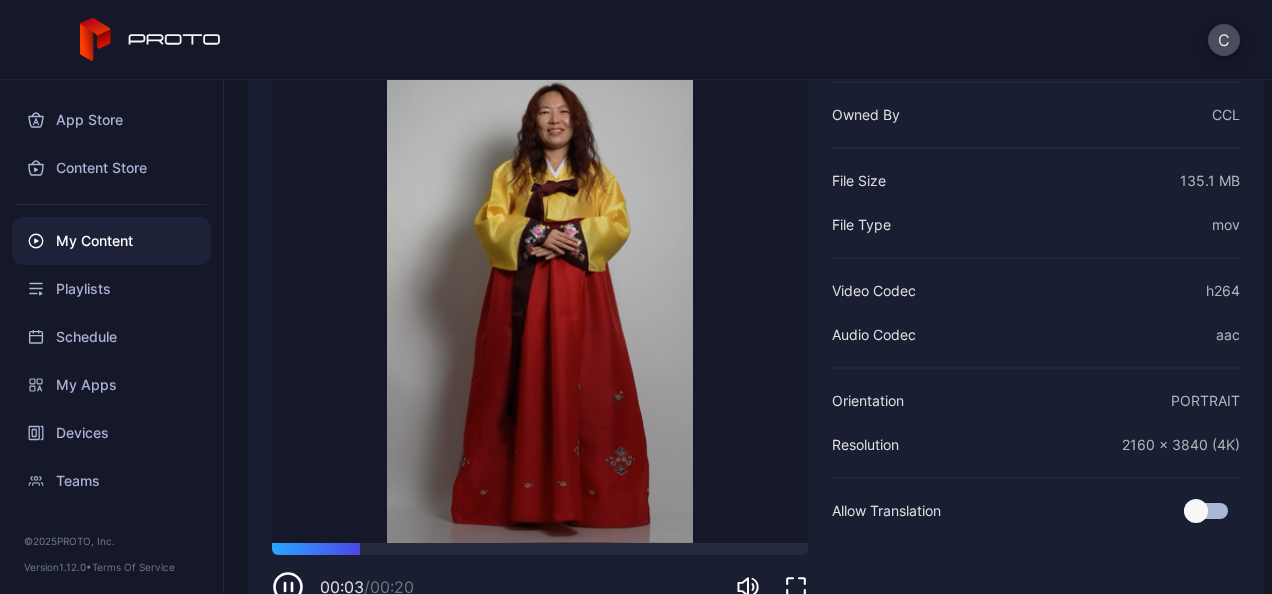 scroll, scrollTop: 184, scrollLeft: 0, axis: vertical 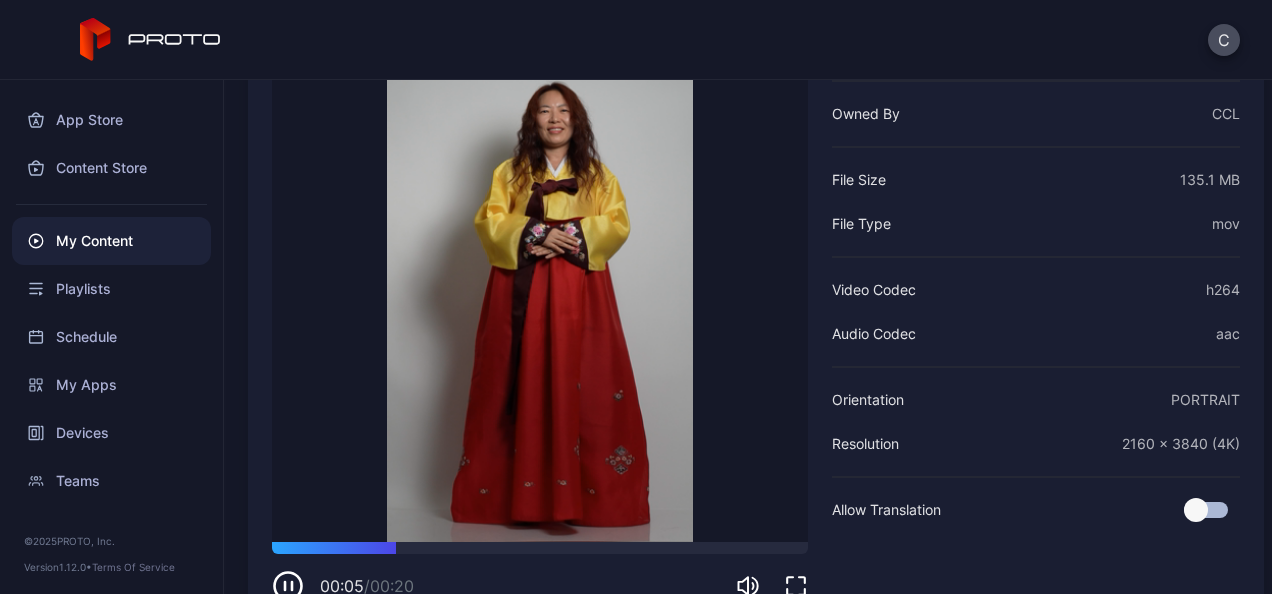 click 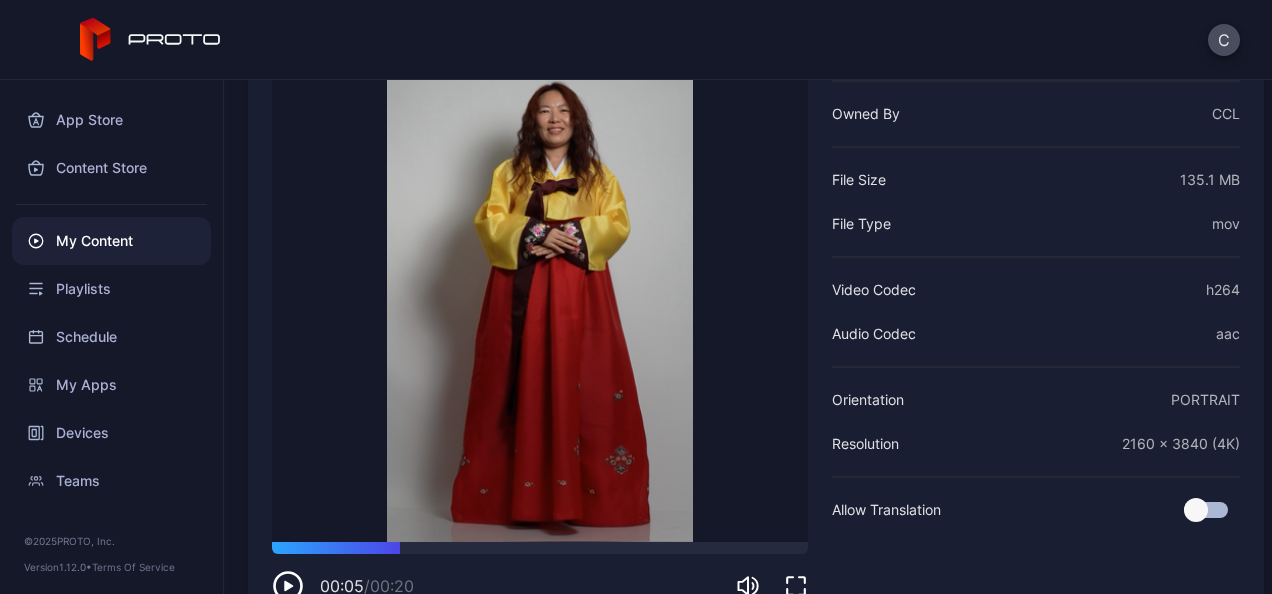click 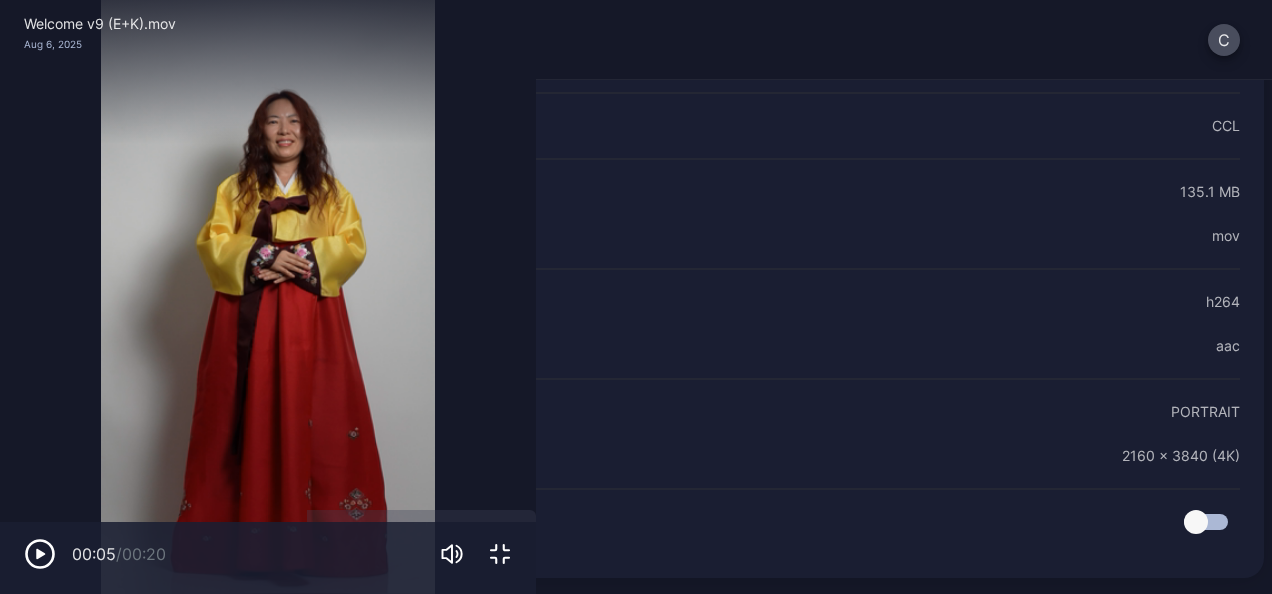 scroll, scrollTop: 42, scrollLeft: 0, axis: vertical 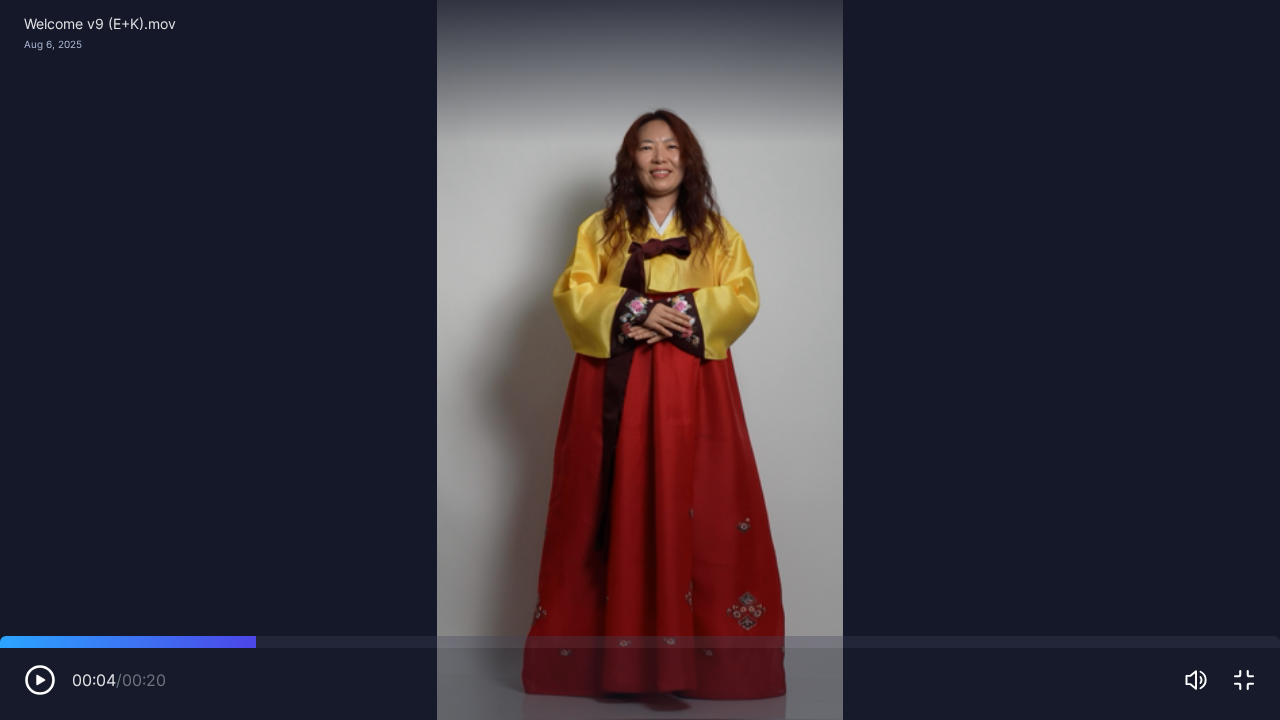 drag, startPoint x: 306, startPoint y: 643, endPoint x: 93, endPoint y: 577, distance: 222.99103 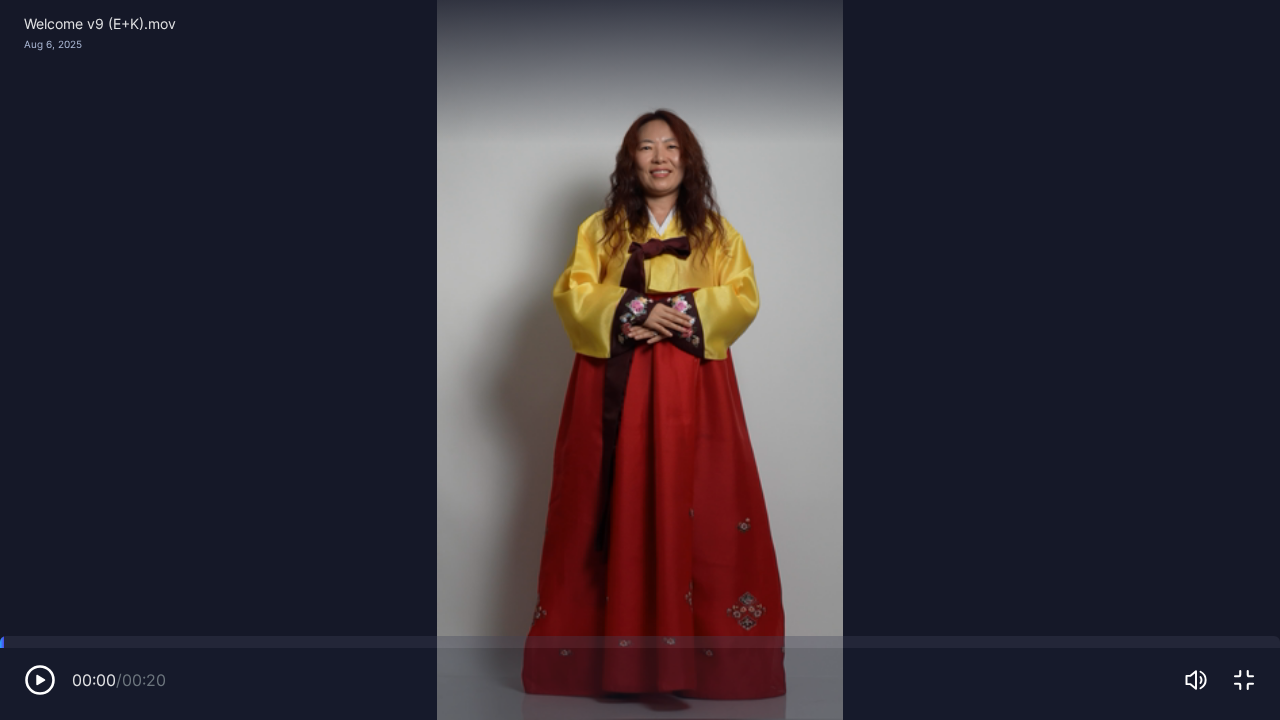drag, startPoint x: 89, startPoint y: 642, endPoint x: 0, endPoint y: 621, distance: 91.44397 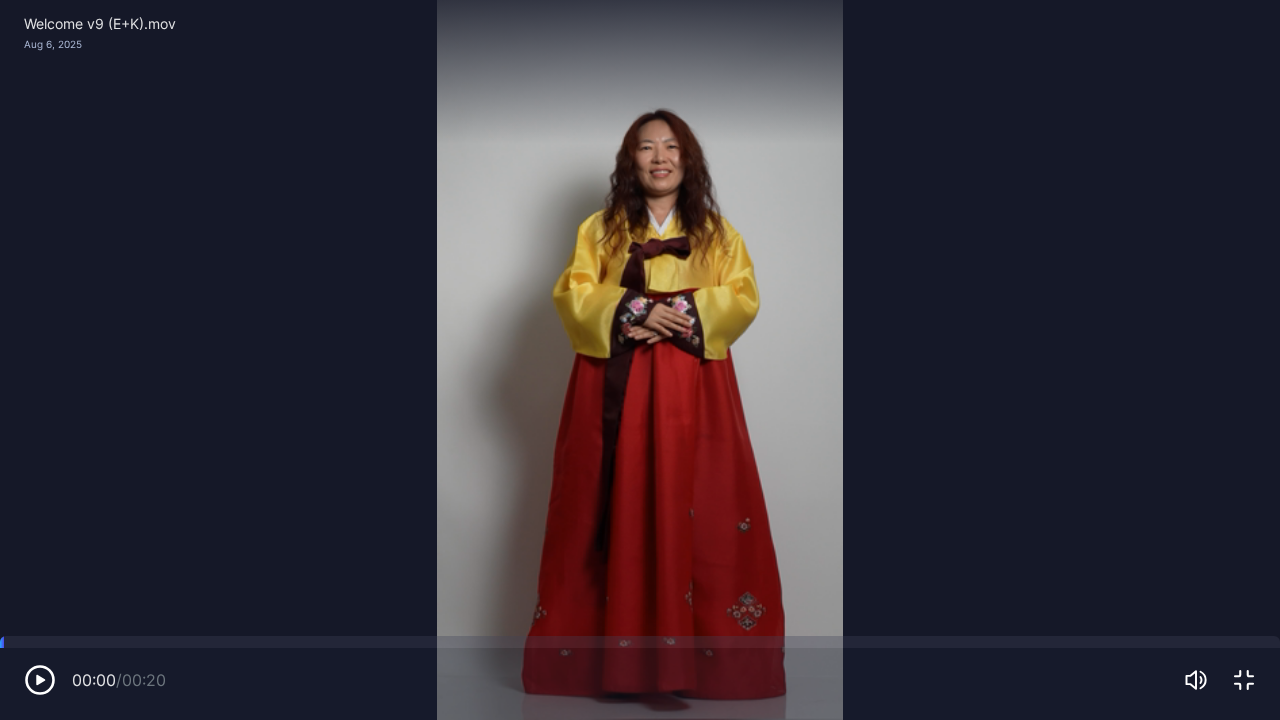 click 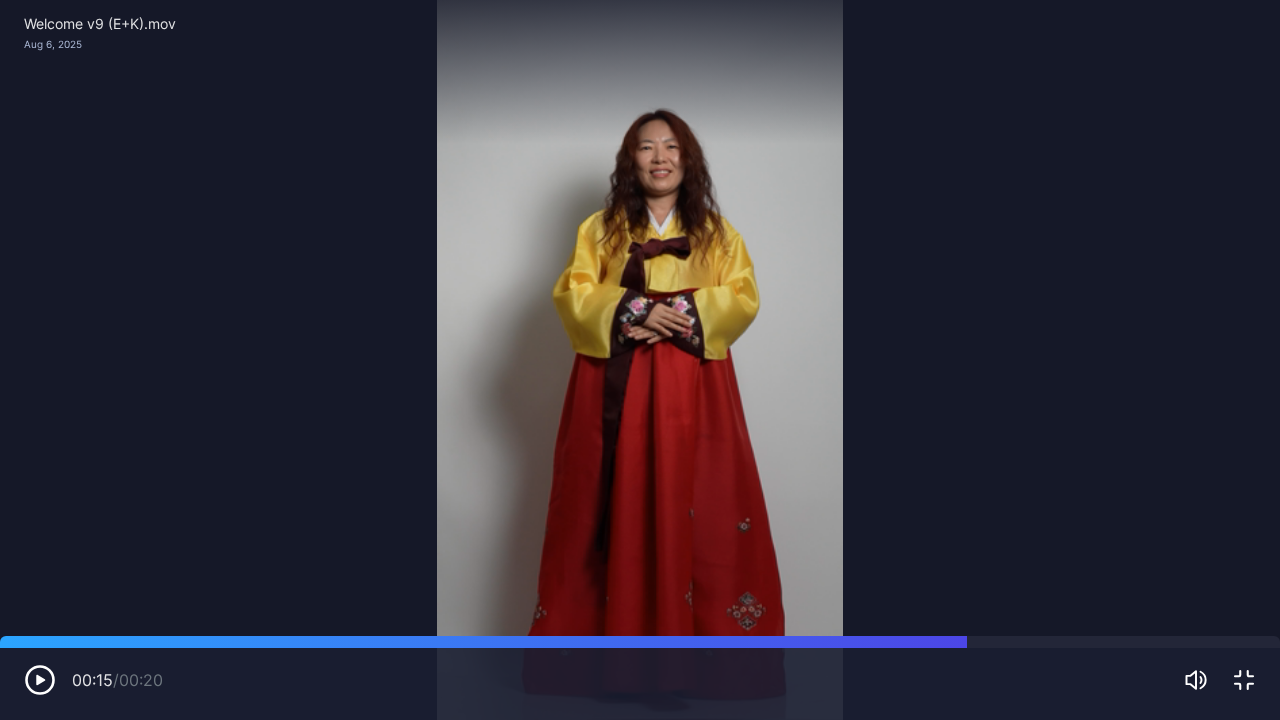 drag, startPoint x: 1096, startPoint y: 640, endPoint x: 966, endPoint y: 648, distance: 130.24593 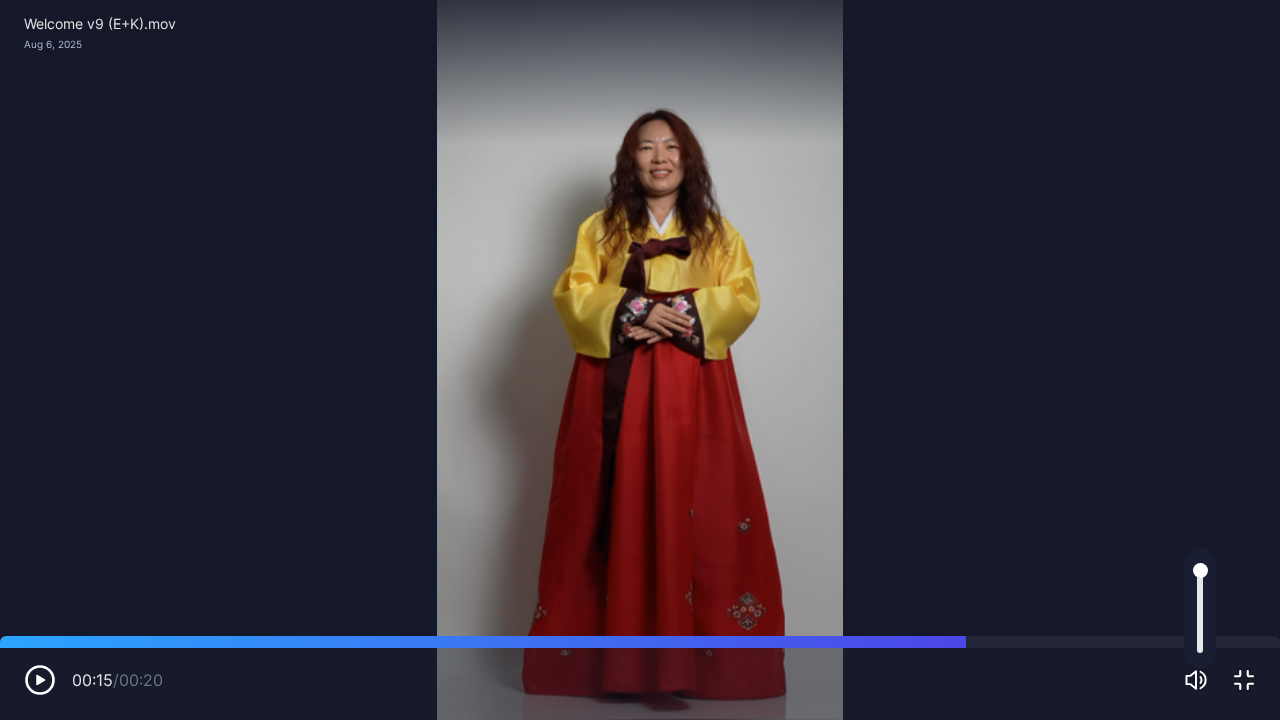 click 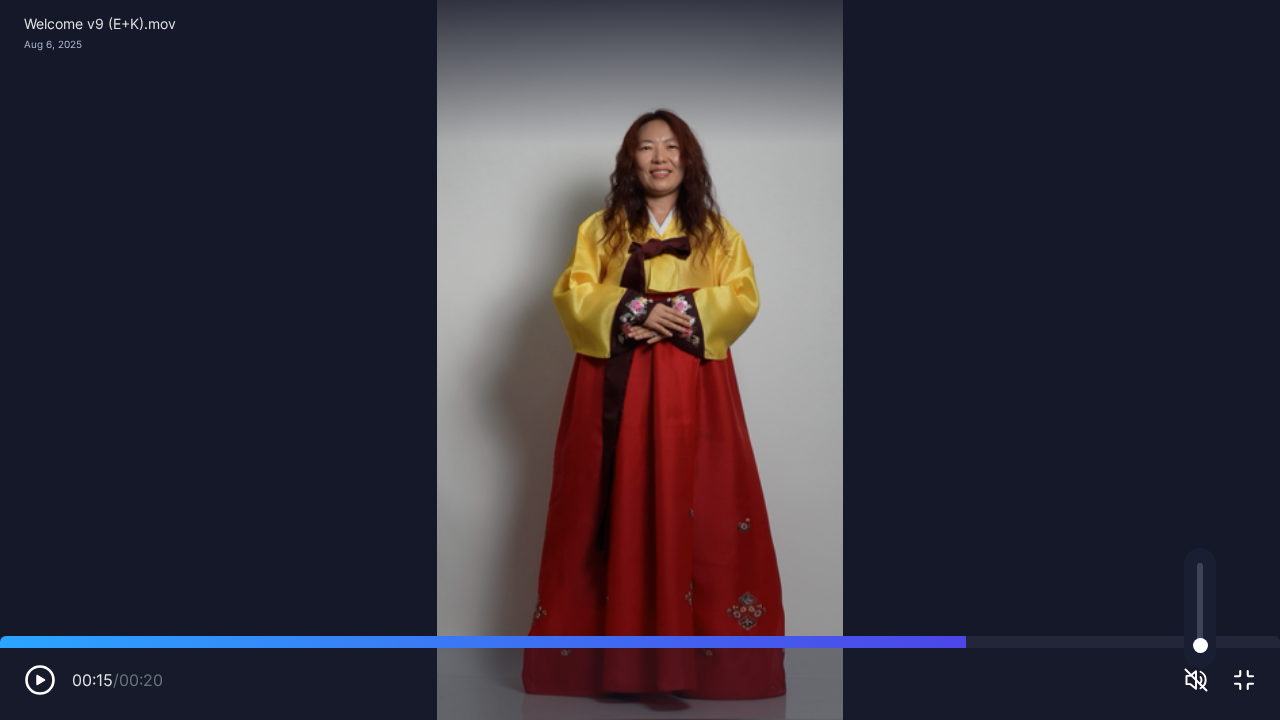 click 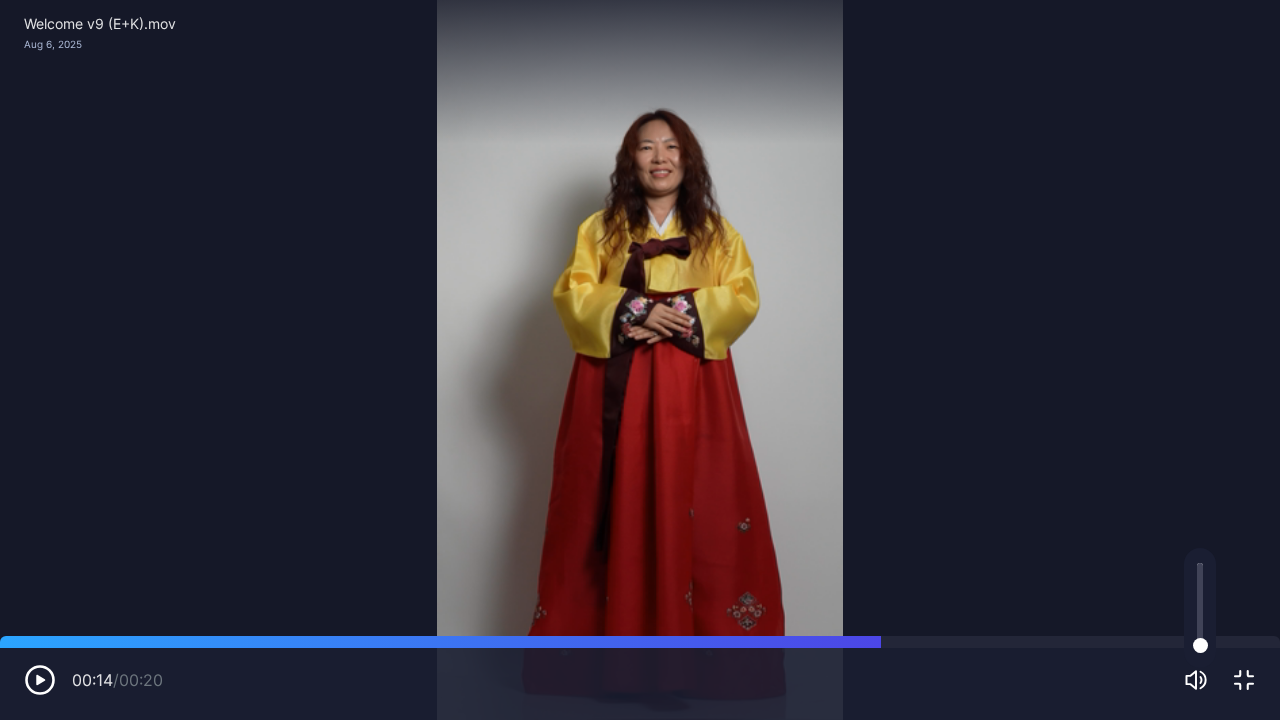 drag, startPoint x: 968, startPoint y: 642, endPoint x: 883, endPoint y: 648, distance: 85.2115 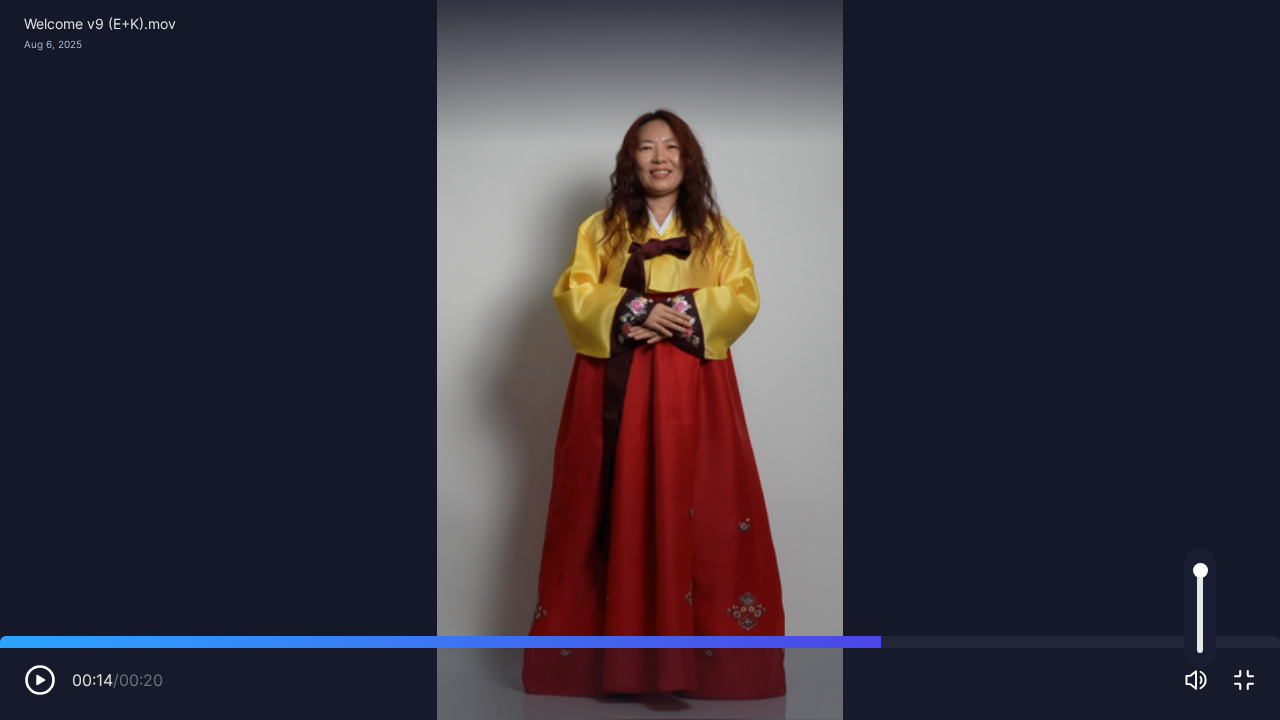 click on "00:14  /  00:20" at bounding box center [640, 680] 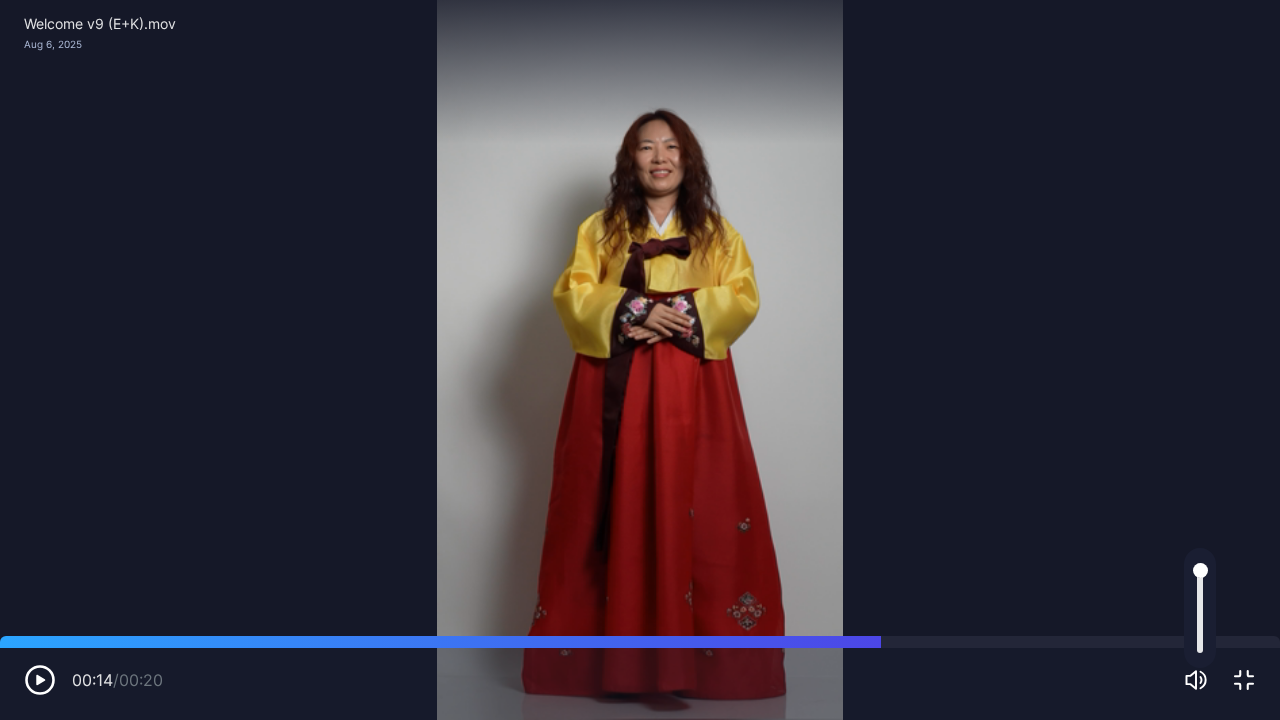 click 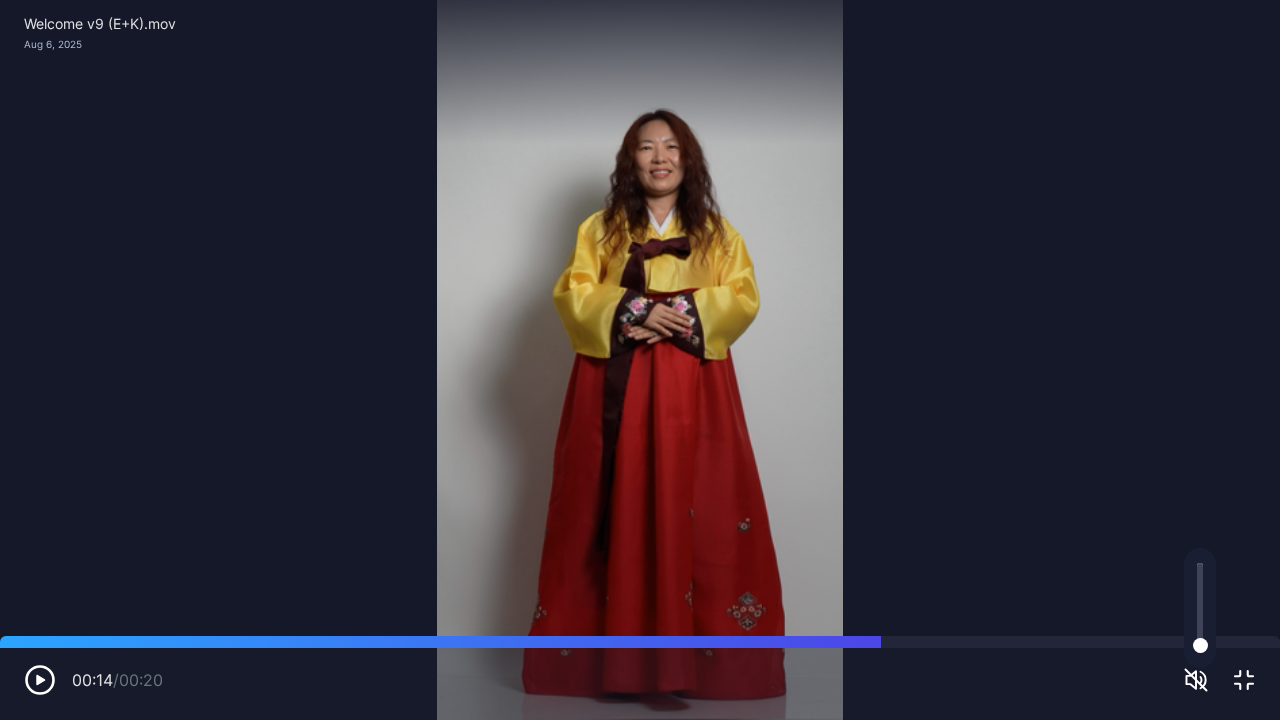 click 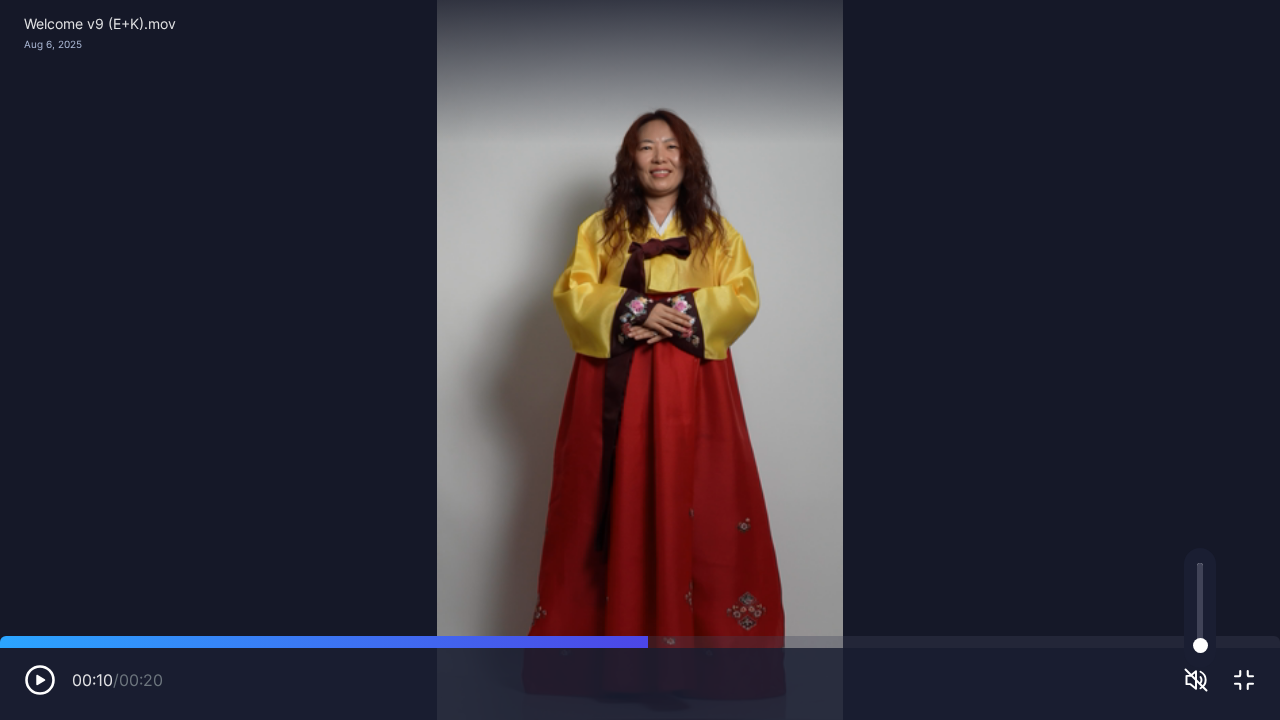 drag, startPoint x: 825, startPoint y: 636, endPoint x: 648, endPoint y: 658, distance: 178.36198 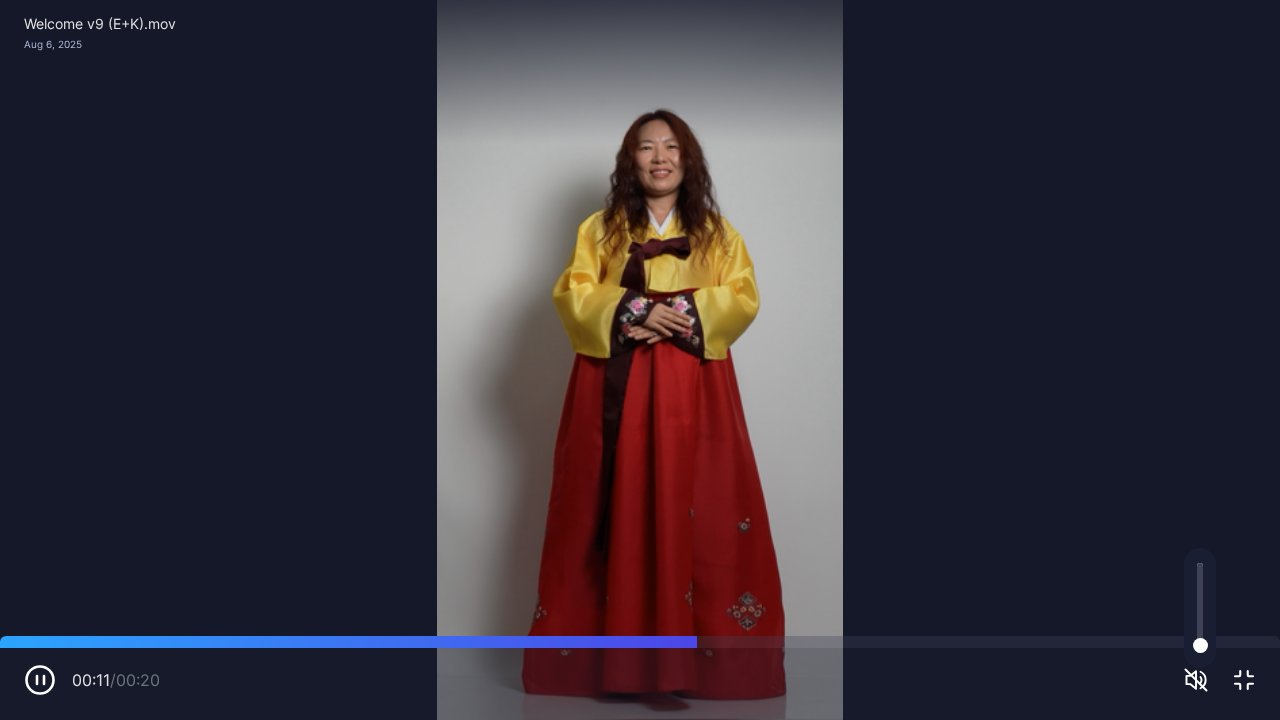 click on "Sorry, your browser doesn‘t support embedded videos" at bounding box center [640, 360] 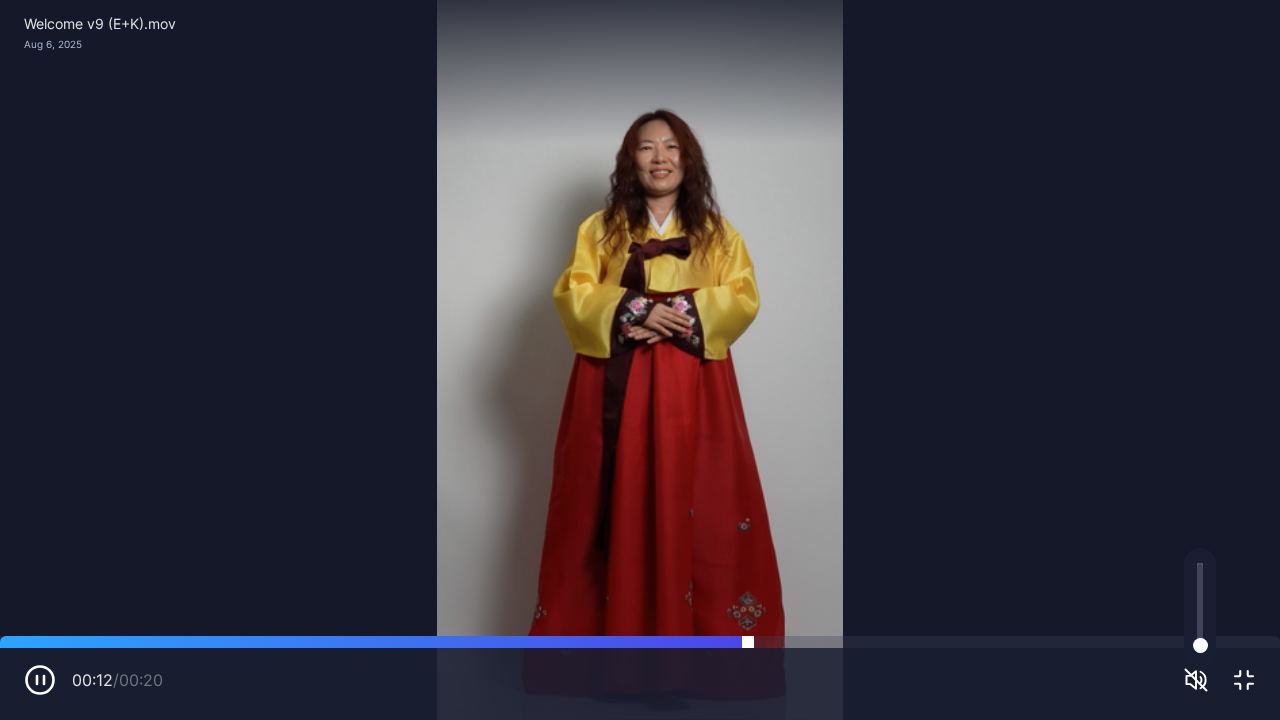 click at bounding box center [640, 642] 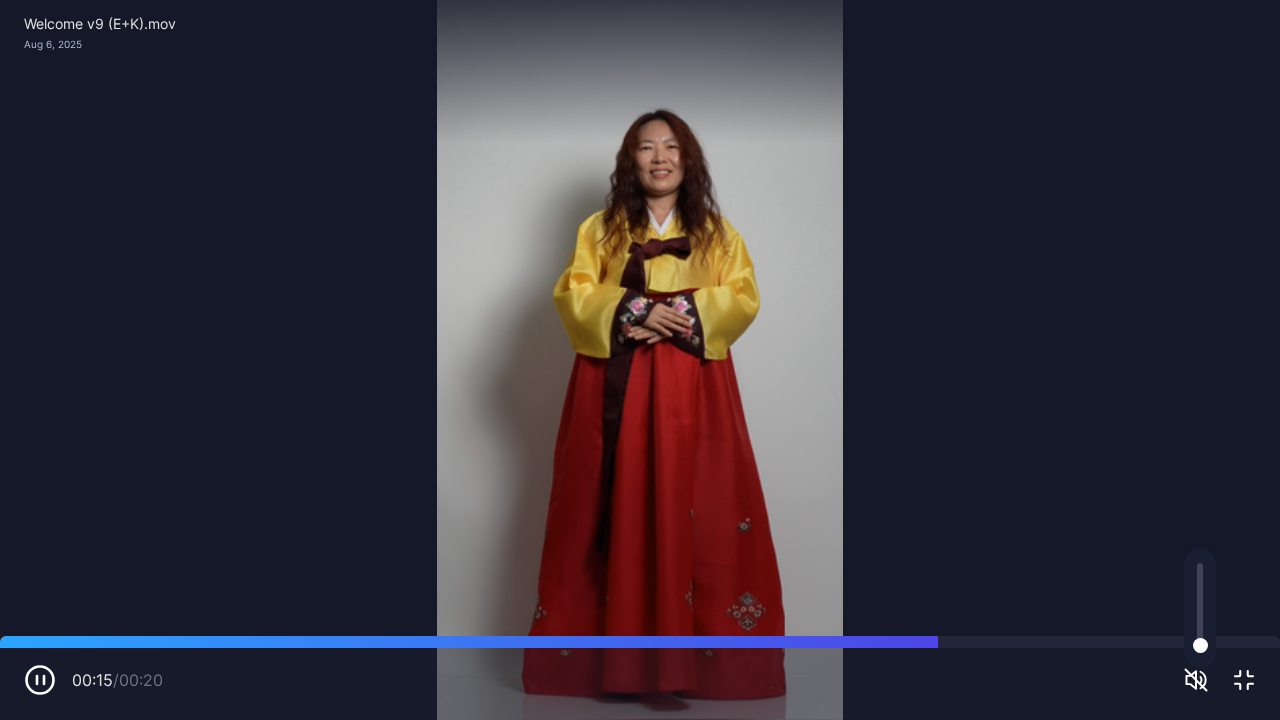 click 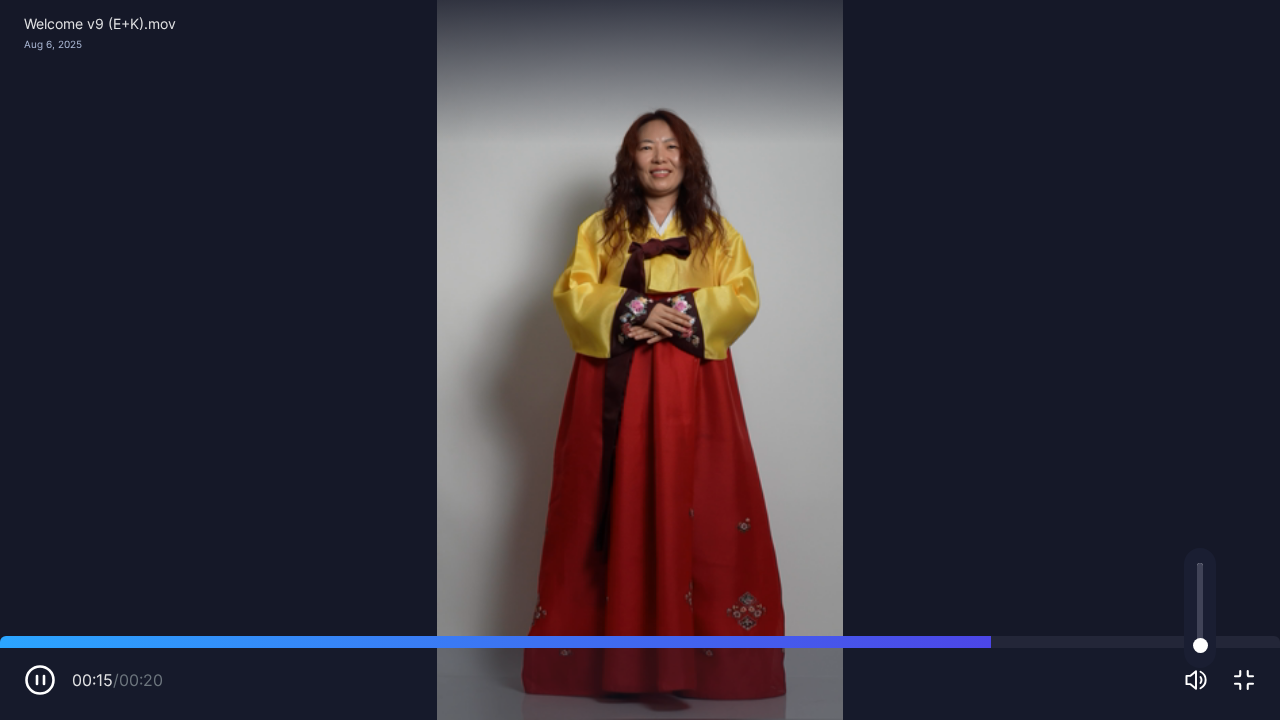 click 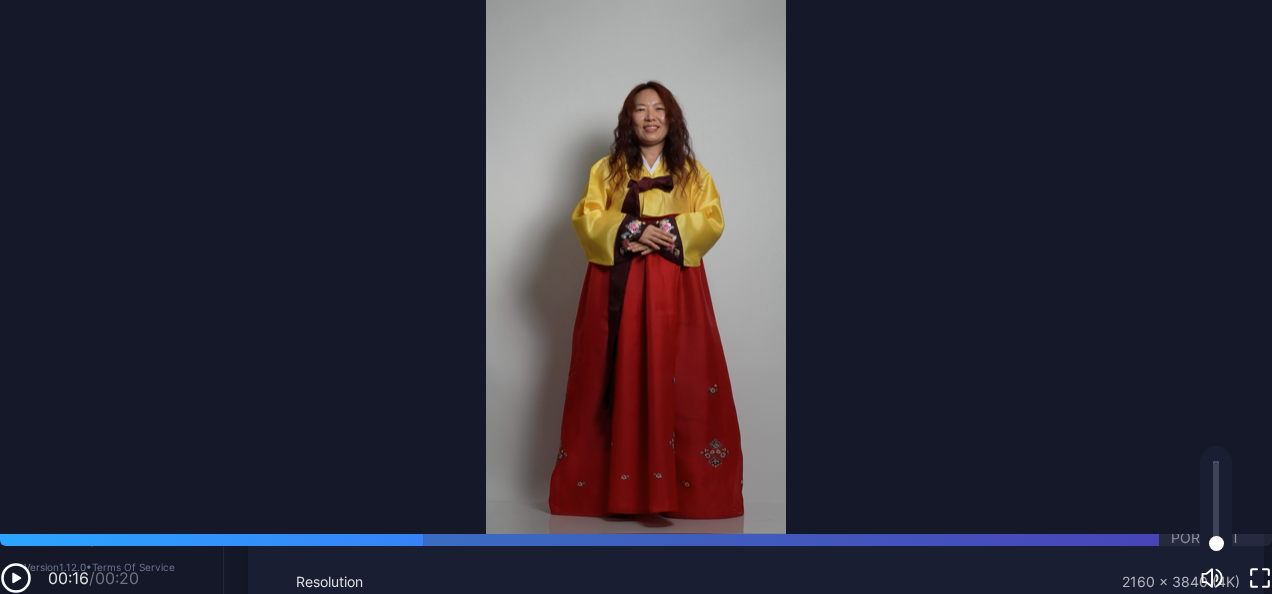 scroll, scrollTop: 0, scrollLeft: 0, axis: both 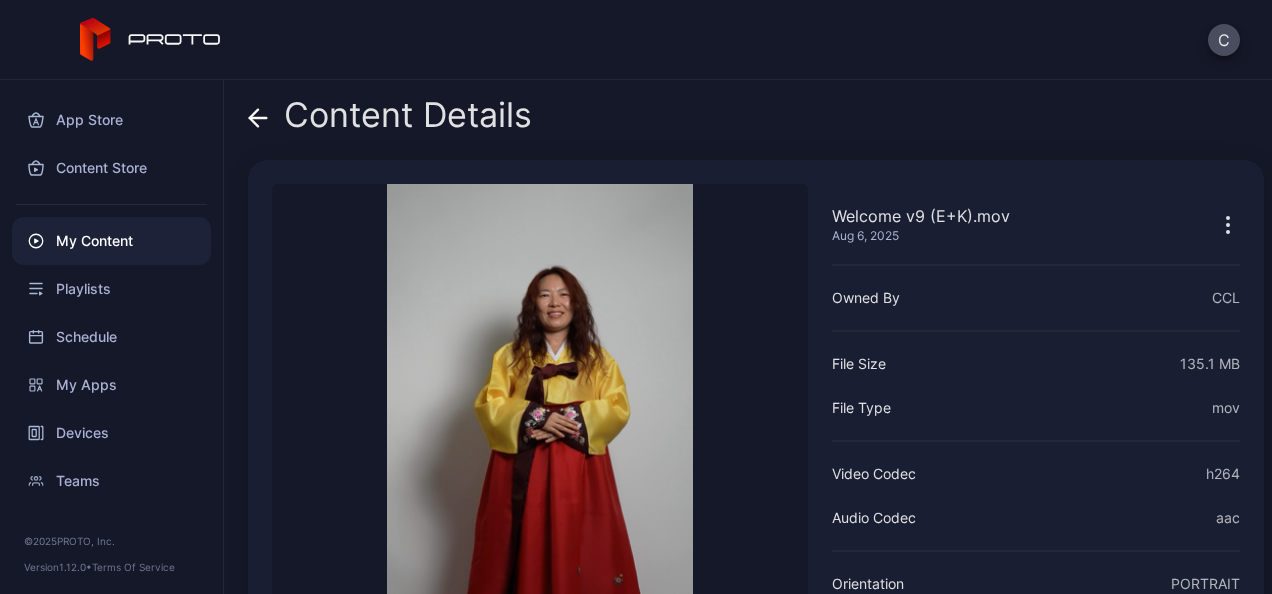 click on "My Content" at bounding box center (111, 241) 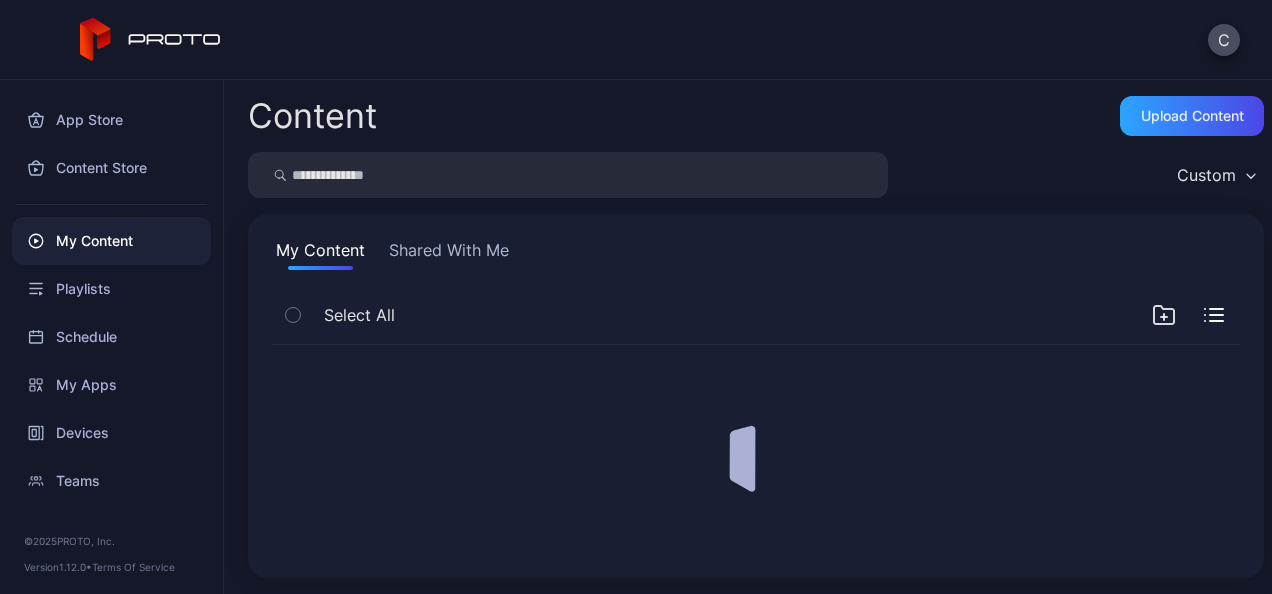 scroll, scrollTop: 0, scrollLeft: 0, axis: both 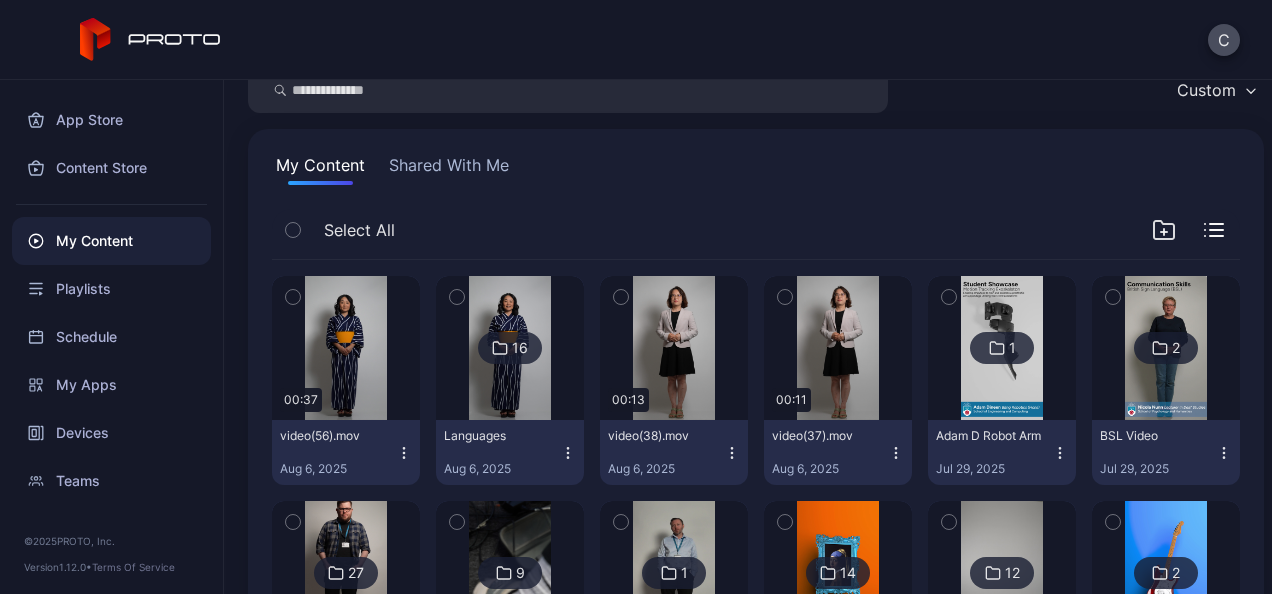 click at bounding box center (509, 348) 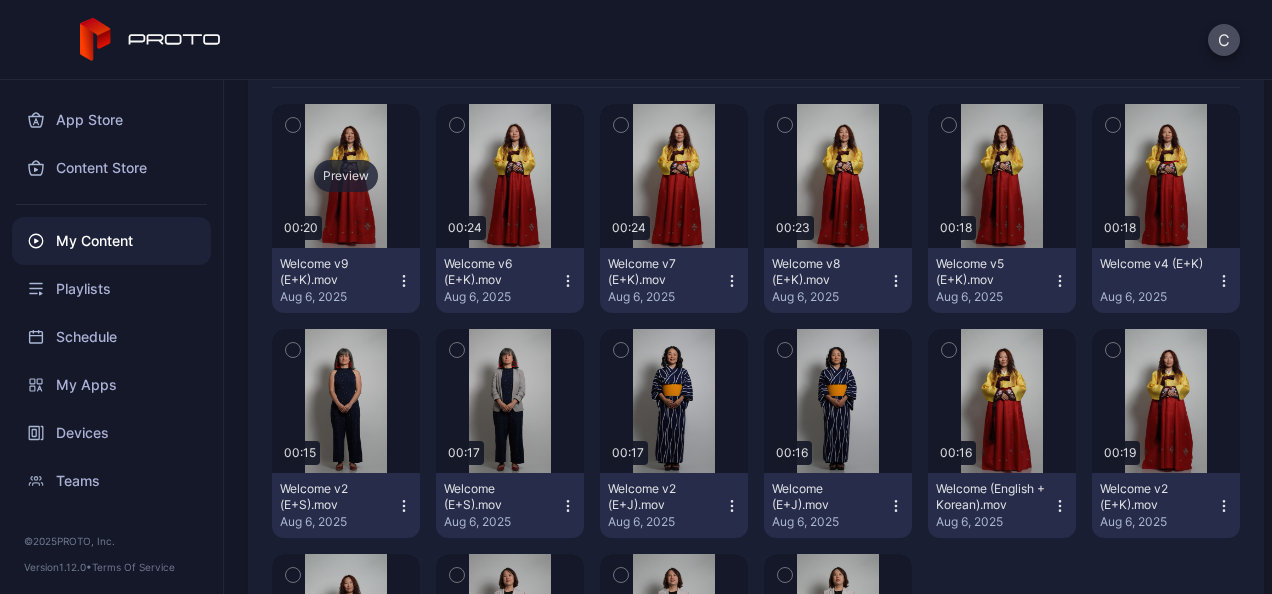 scroll, scrollTop: 0, scrollLeft: 0, axis: both 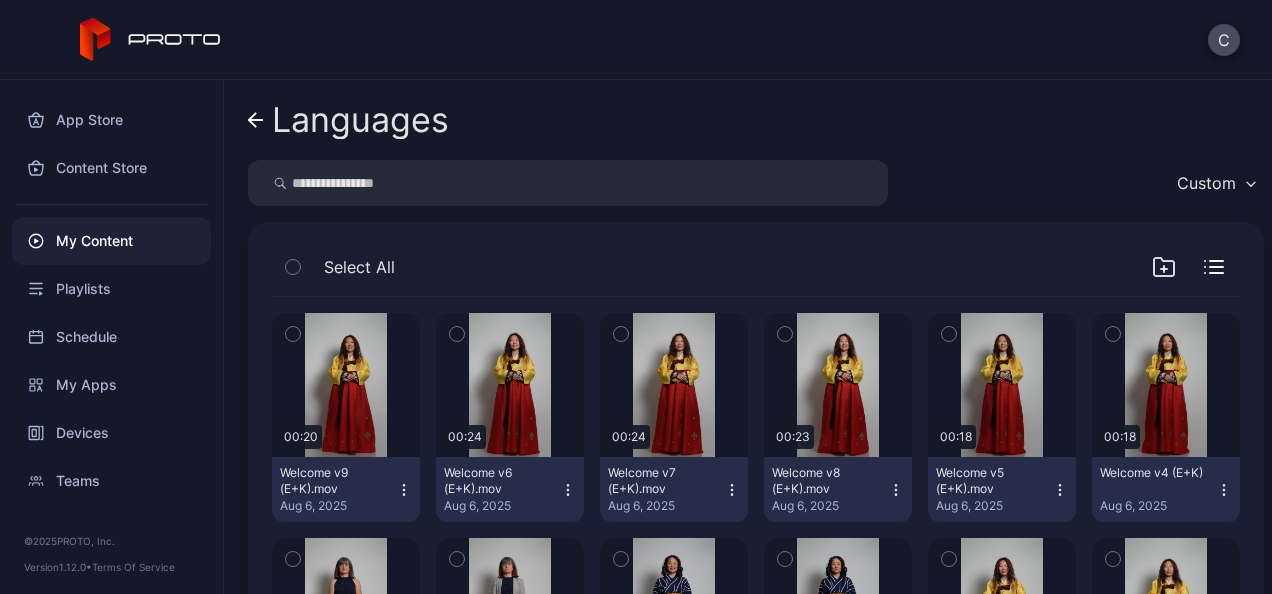 click on "Languages" at bounding box center (360, 120) 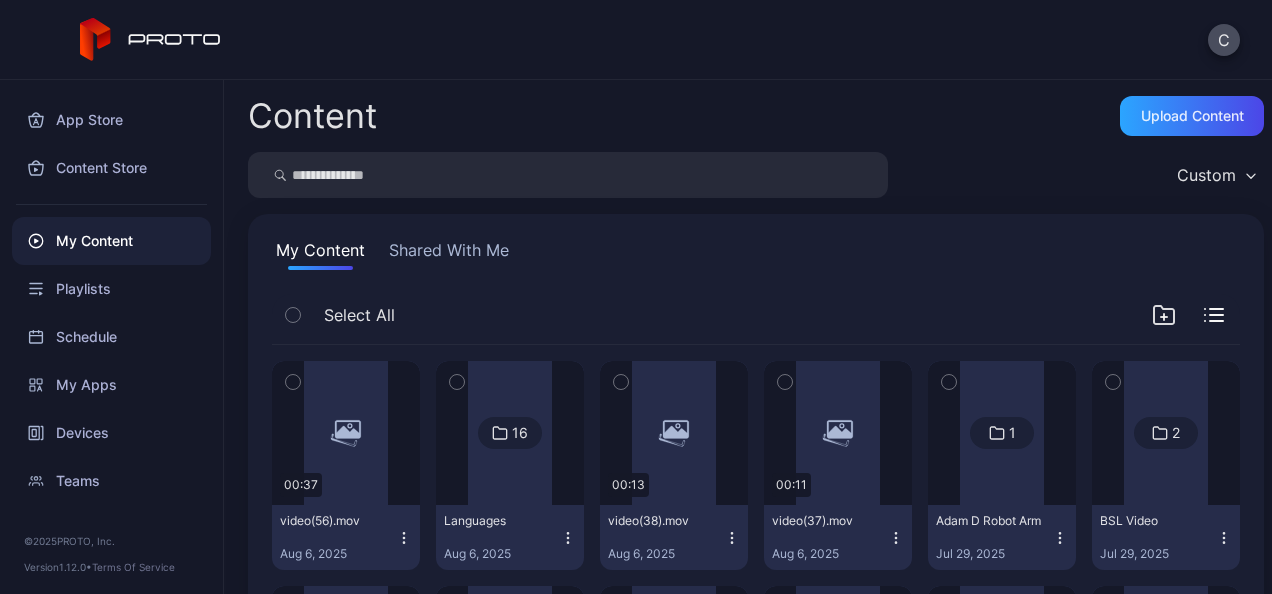 scroll, scrollTop: 85, scrollLeft: 0, axis: vertical 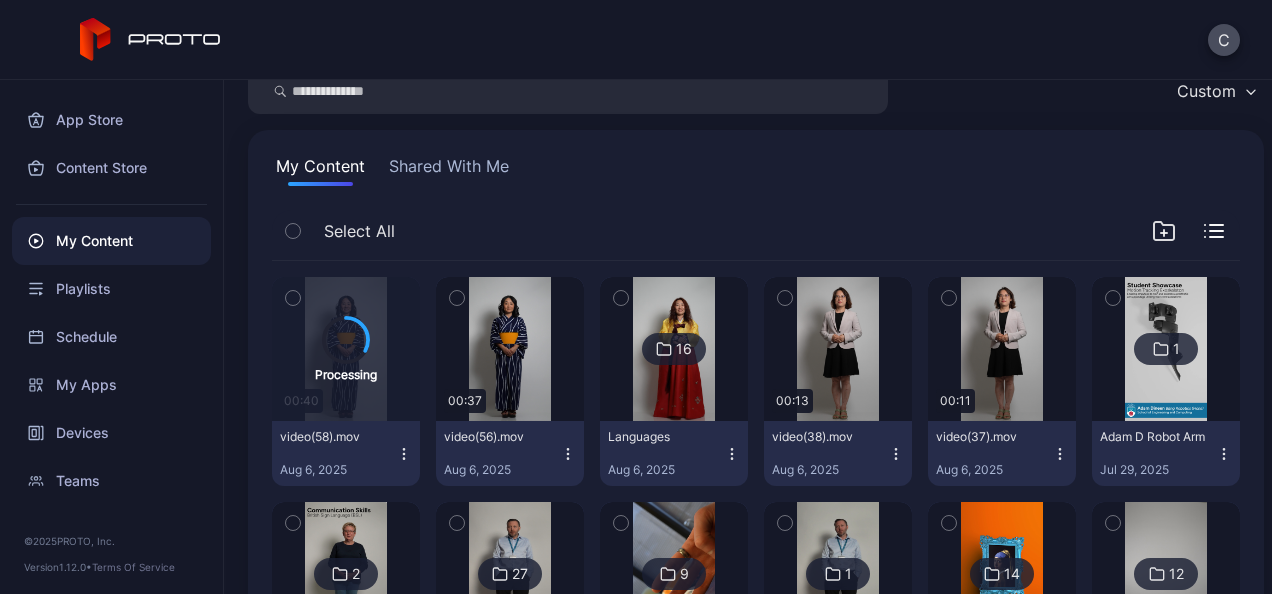 click at bounding box center (673, 349) 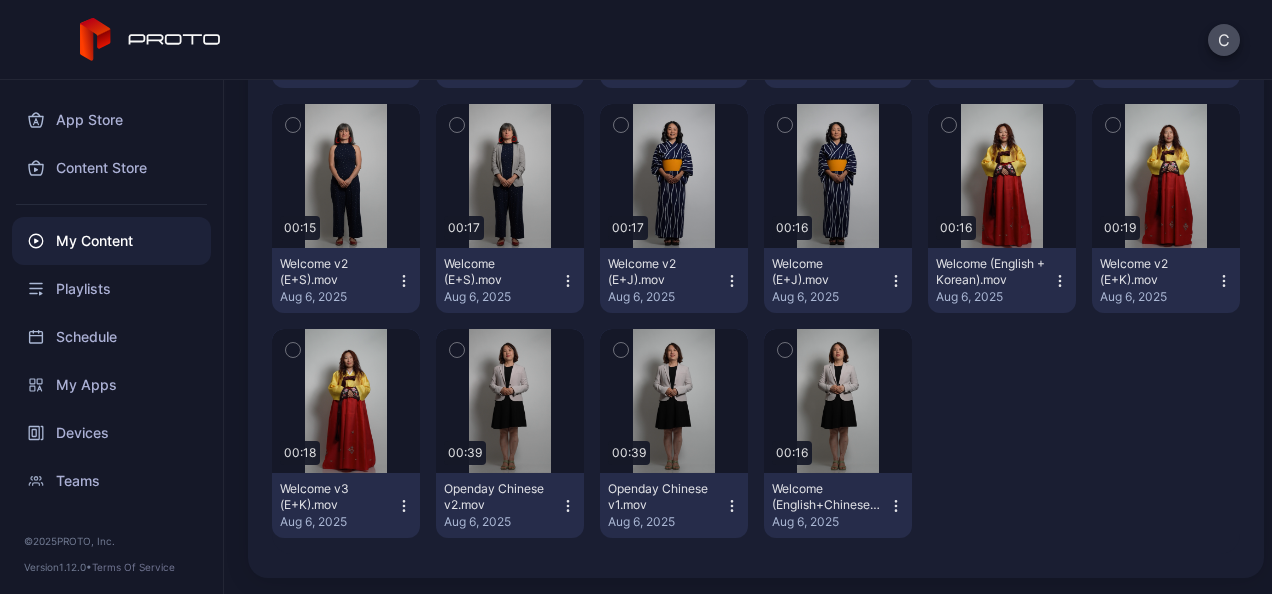 scroll, scrollTop: 0, scrollLeft: 0, axis: both 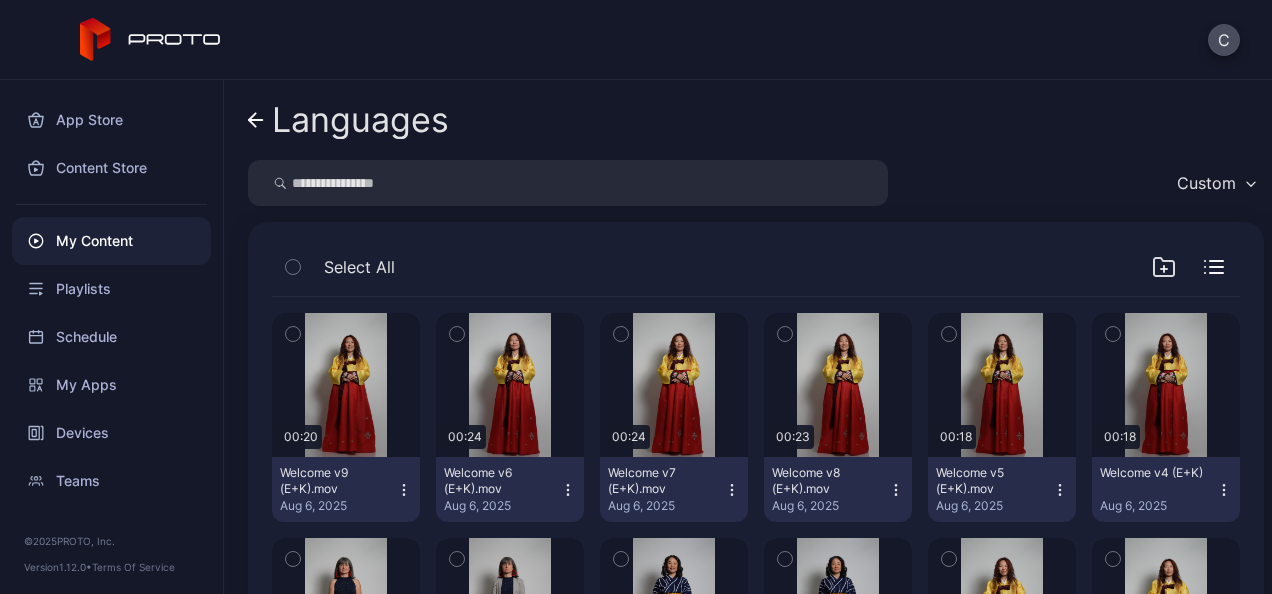 click on "Languages" at bounding box center [360, 120] 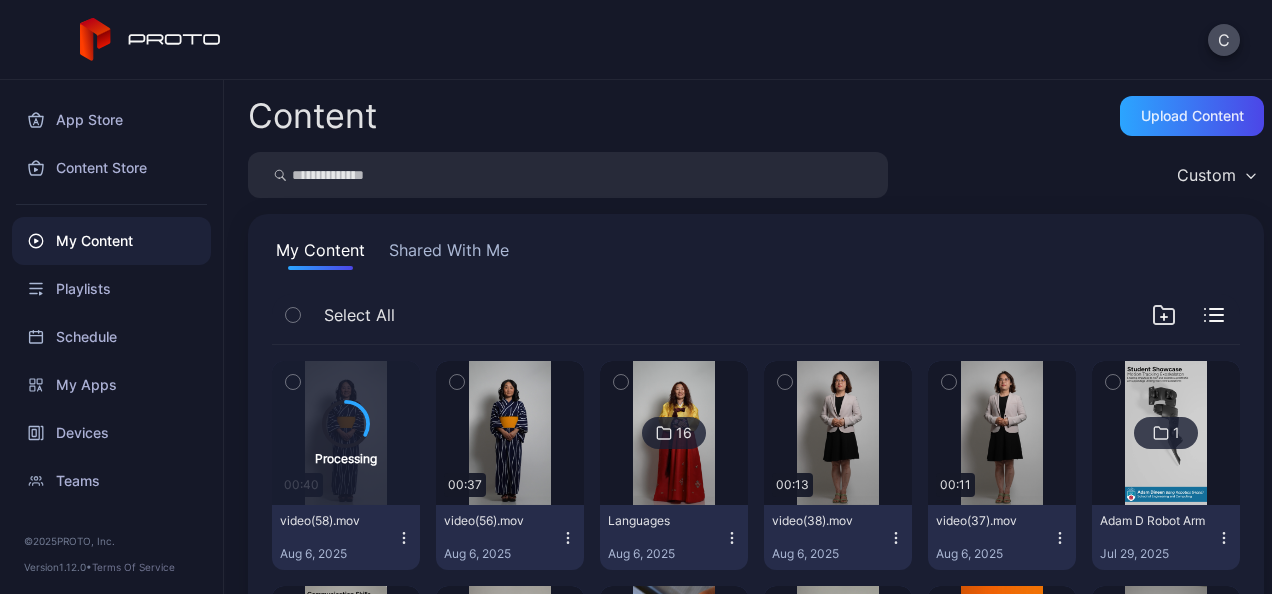 scroll, scrollTop: 84, scrollLeft: 0, axis: vertical 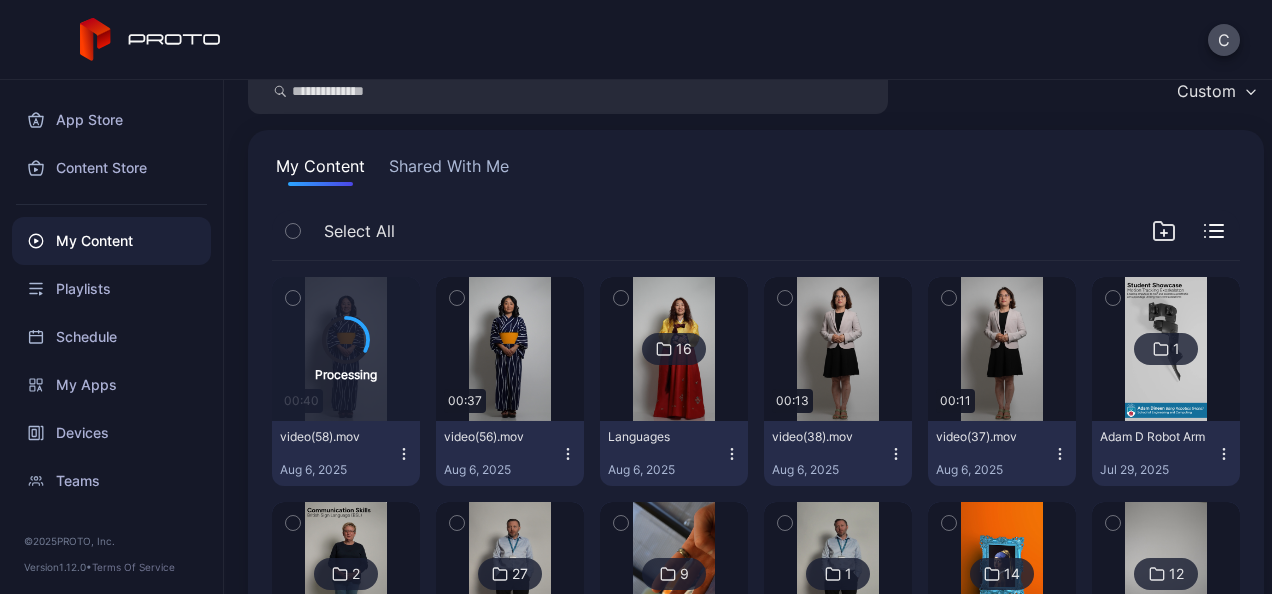 click 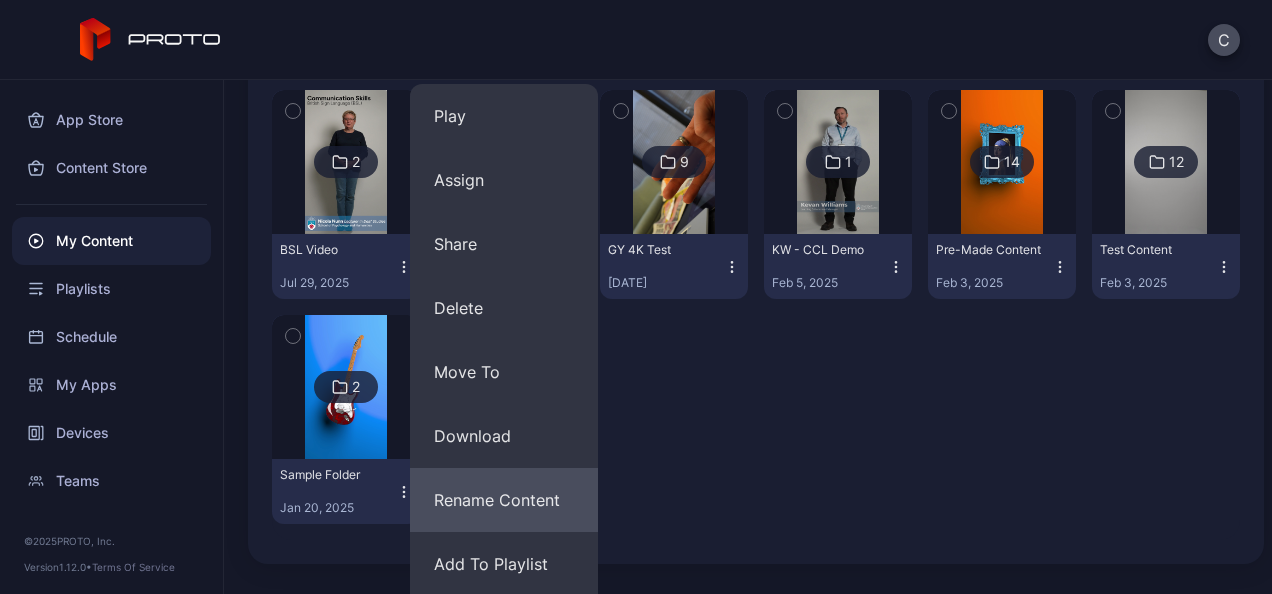 click on "Rename Content" at bounding box center [504, 500] 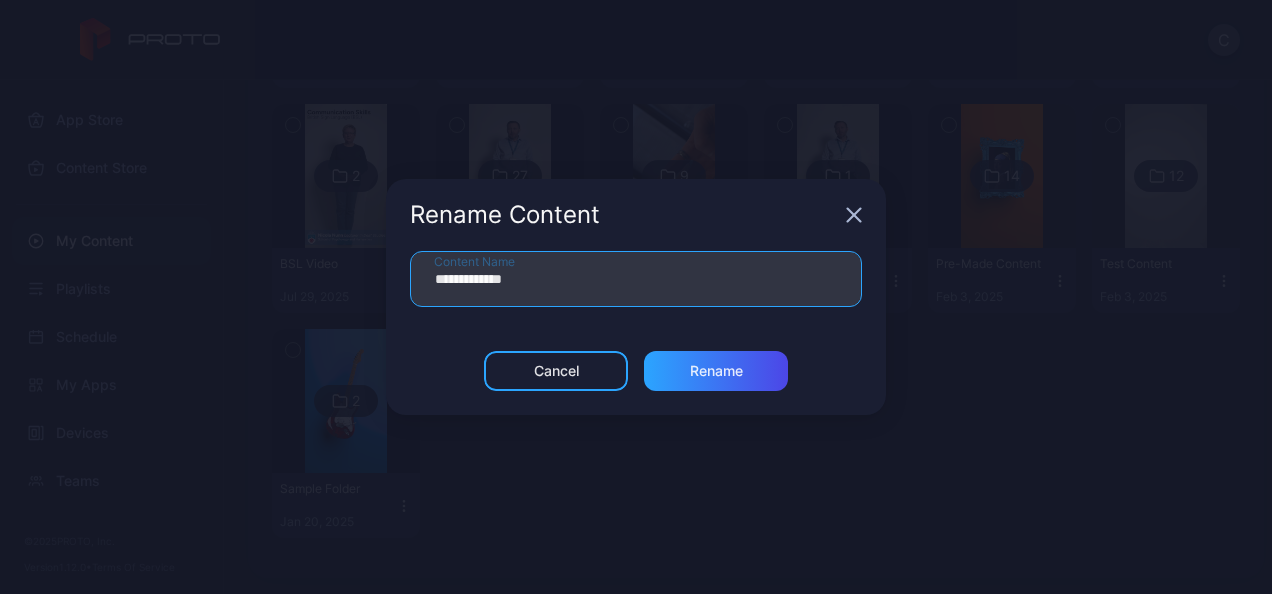 drag, startPoint x: 492, startPoint y: 280, endPoint x: 364, endPoint y: 268, distance: 128.56126 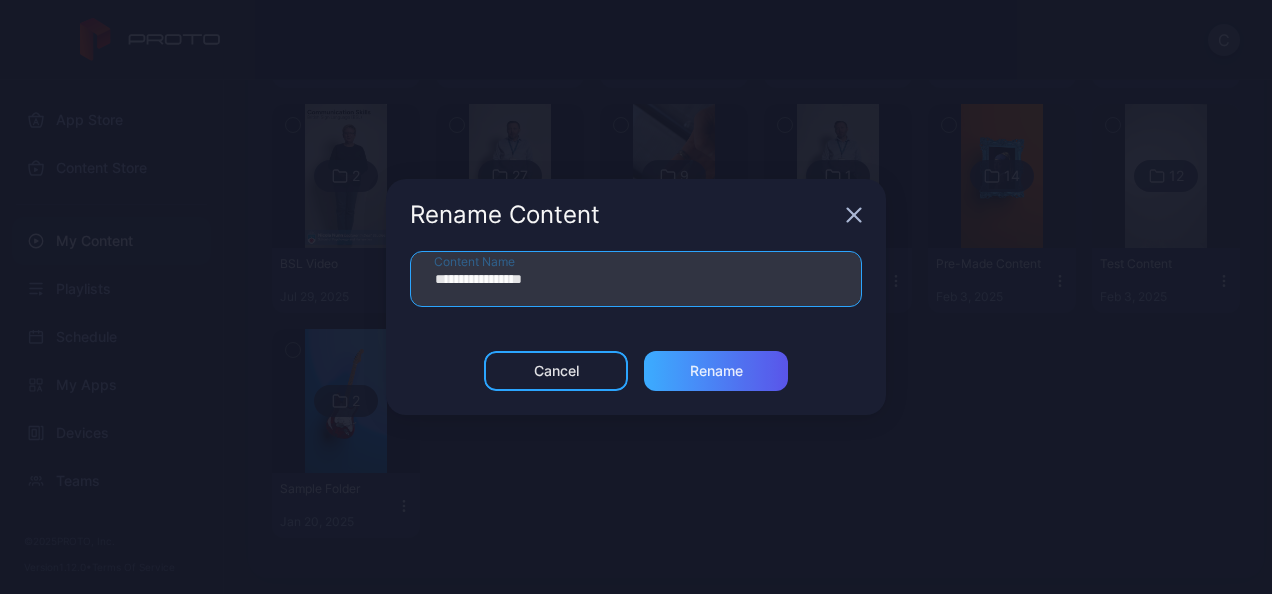 type on "**********" 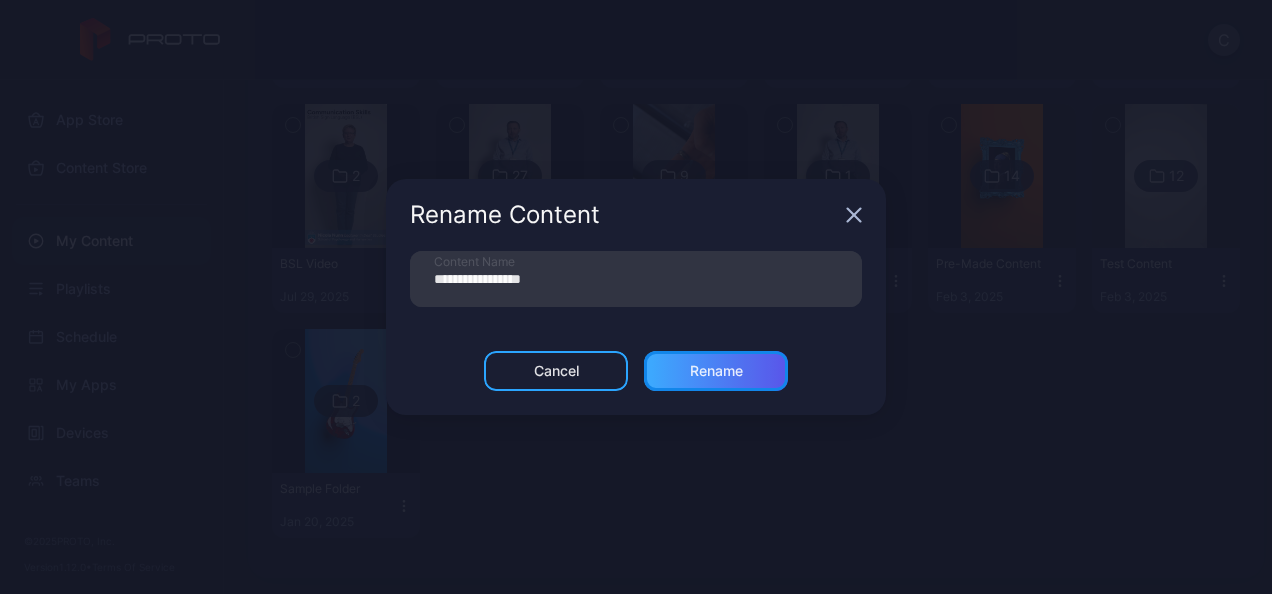click on "Rename" at bounding box center (716, 371) 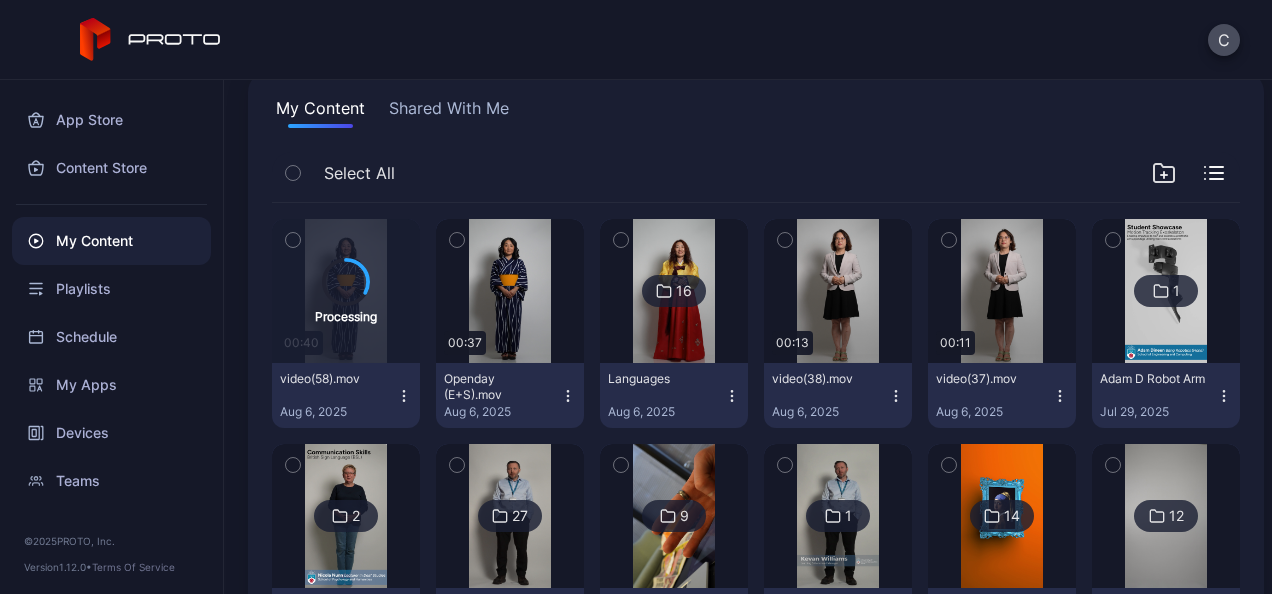 scroll, scrollTop: 138, scrollLeft: 0, axis: vertical 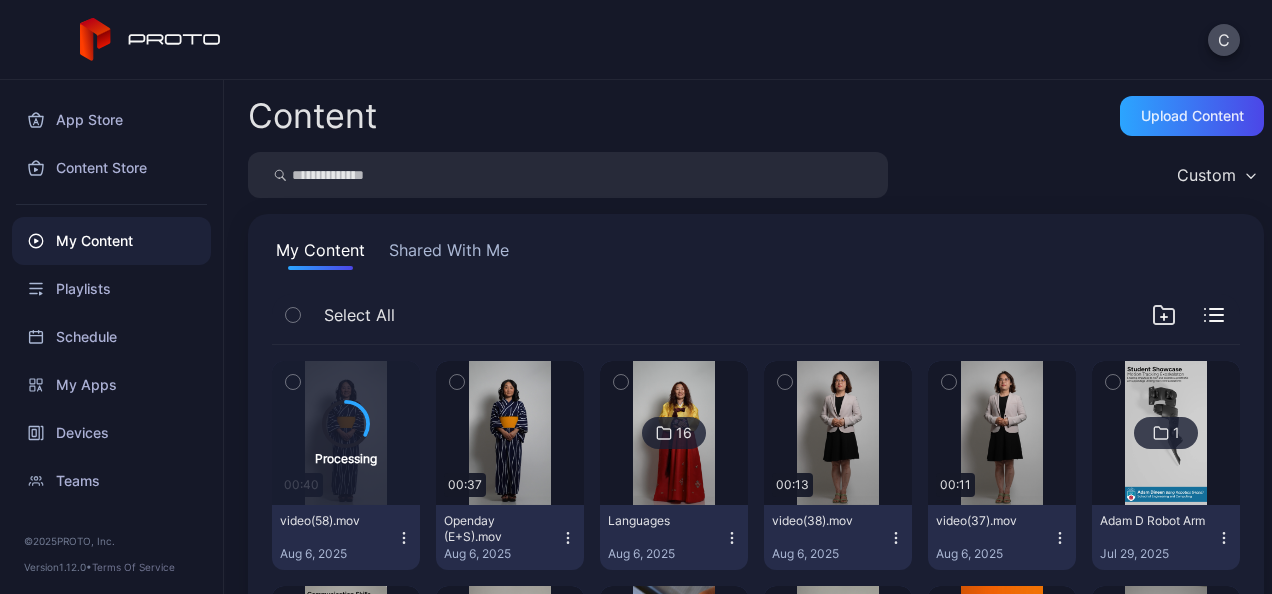 click 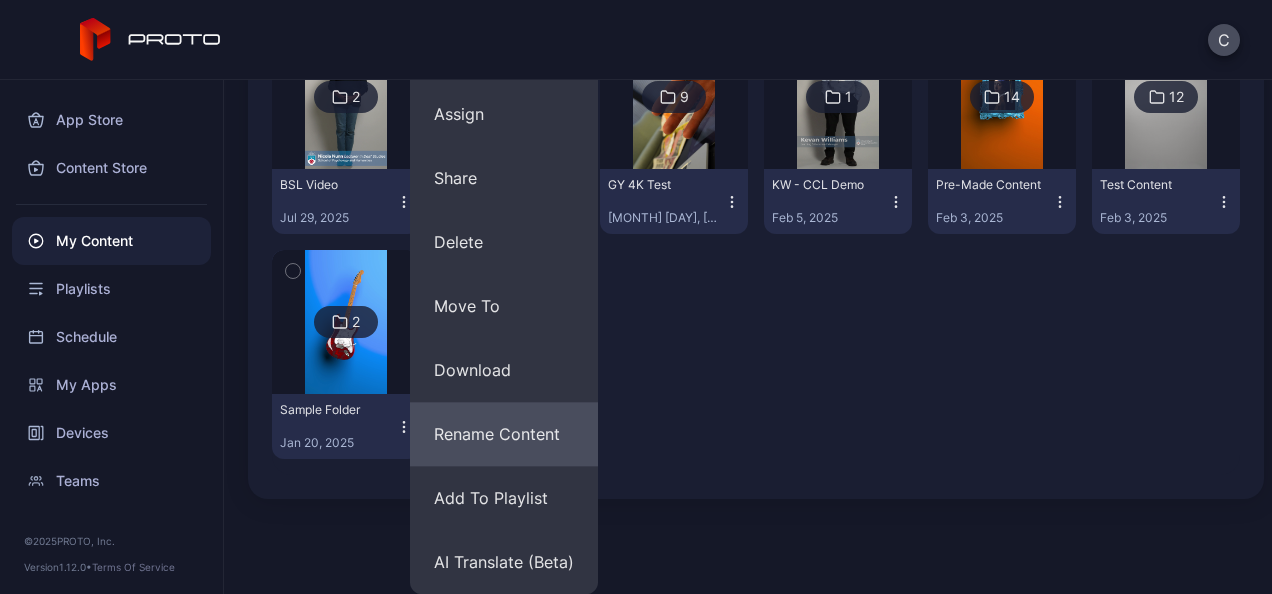 click on "Rename Content" at bounding box center (504, 434) 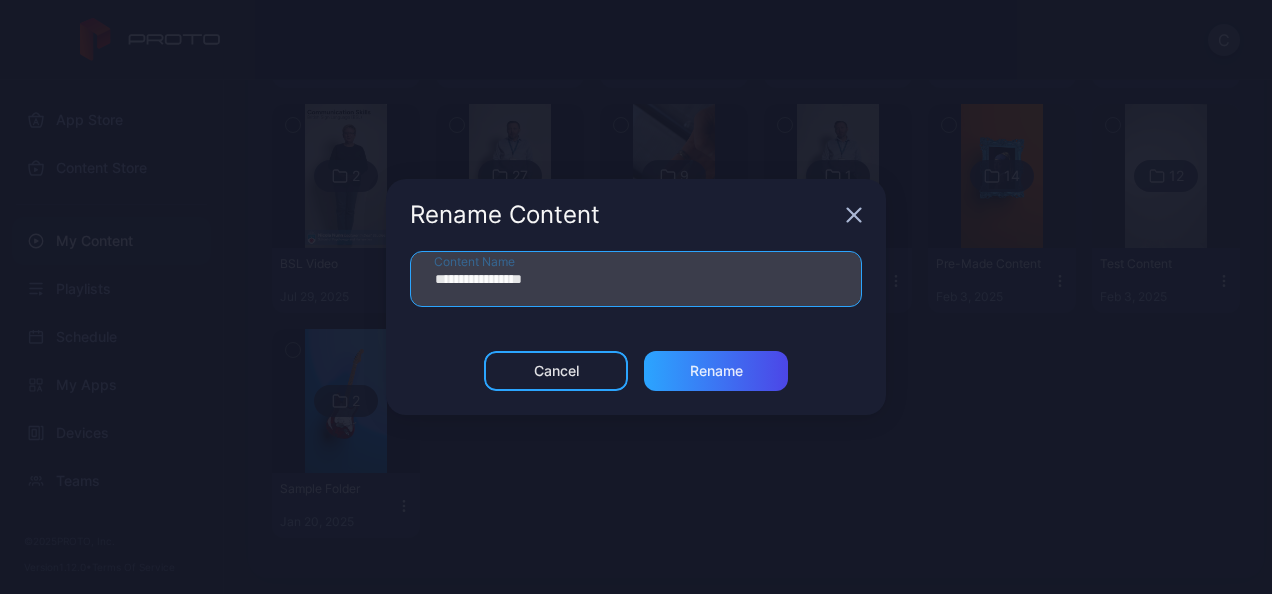 click on "**********" at bounding box center [636, 279] 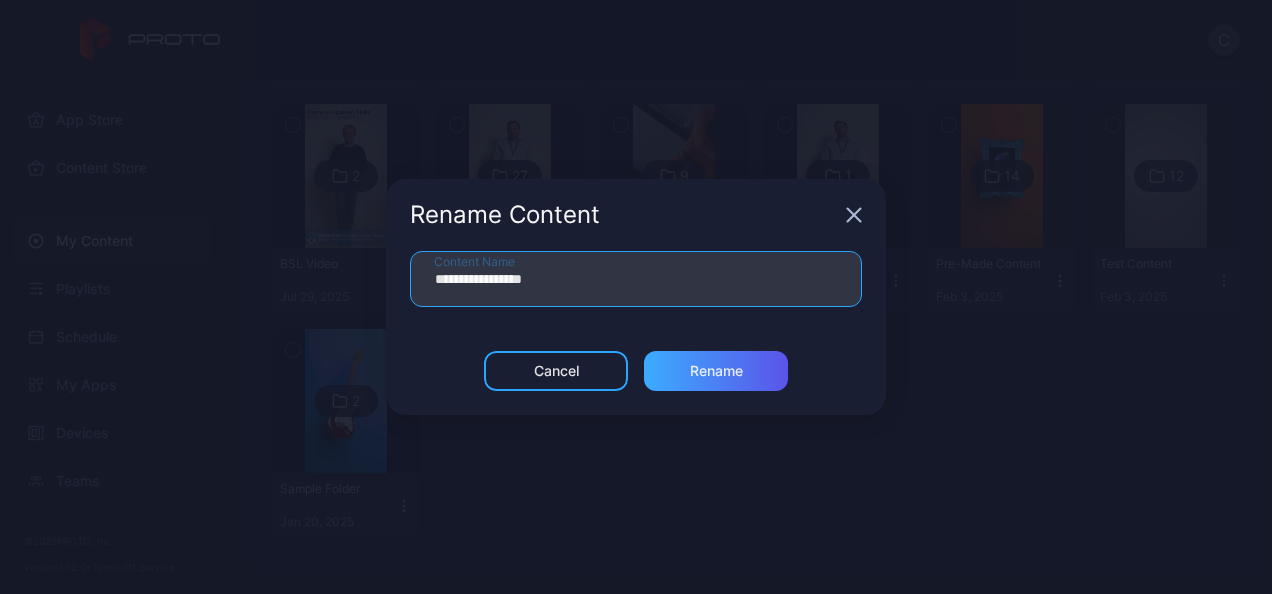 type on "**********" 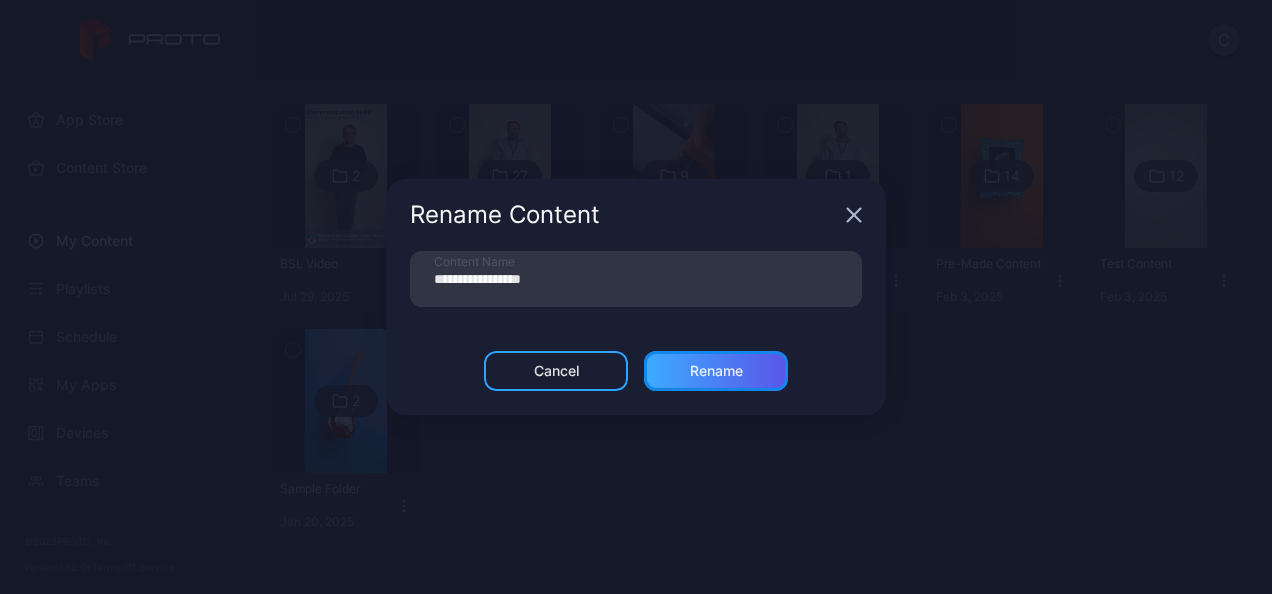 click on "Rename" at bounding box center [716, 371] 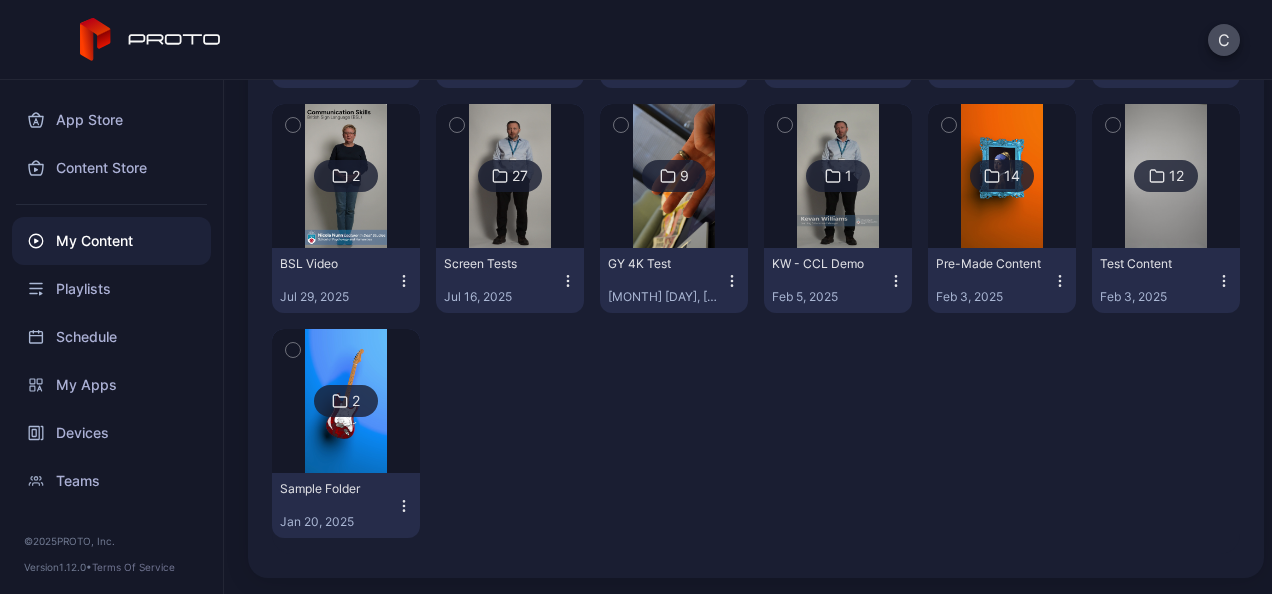 scroll, scrollTop: 0, scrollLeft: 0, axis: both 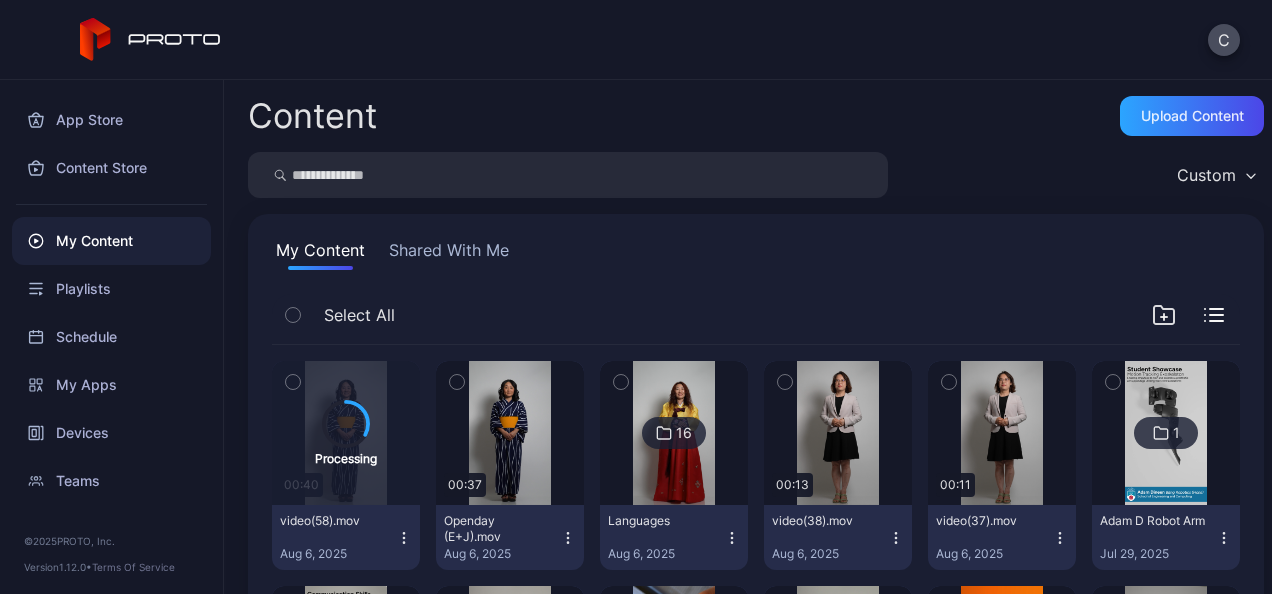click at bounding box center (673, 433) 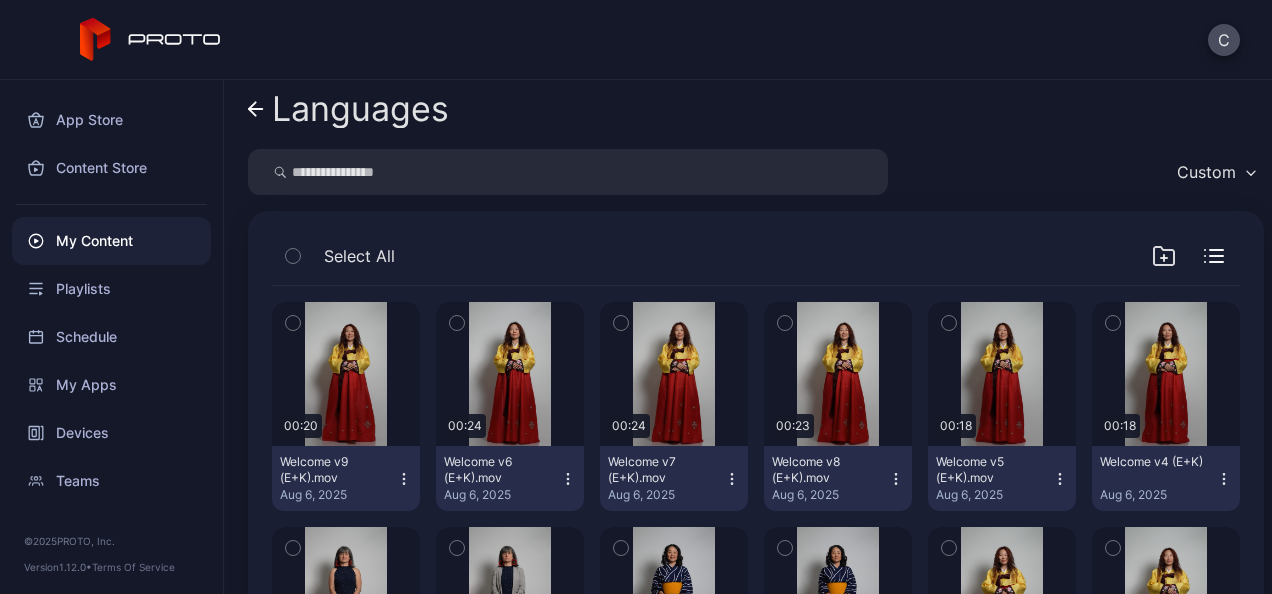 scroll, scrollTop: 0, scrollLeft: 0, axis: both 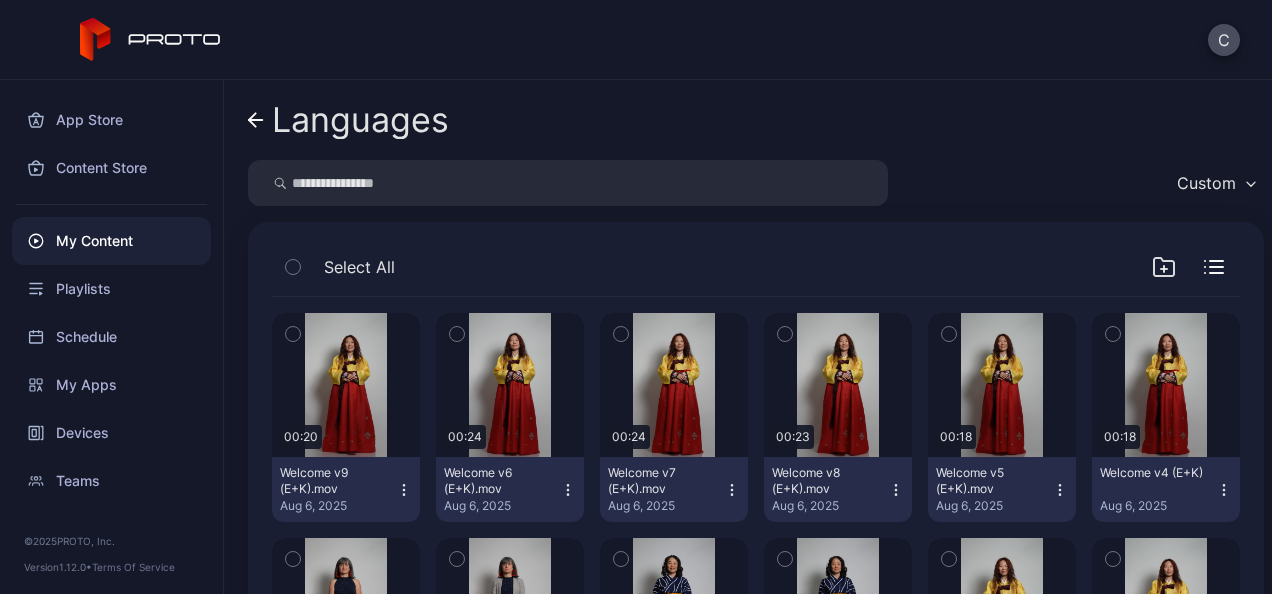 click on "Languages" at bounding box center (360, 120) 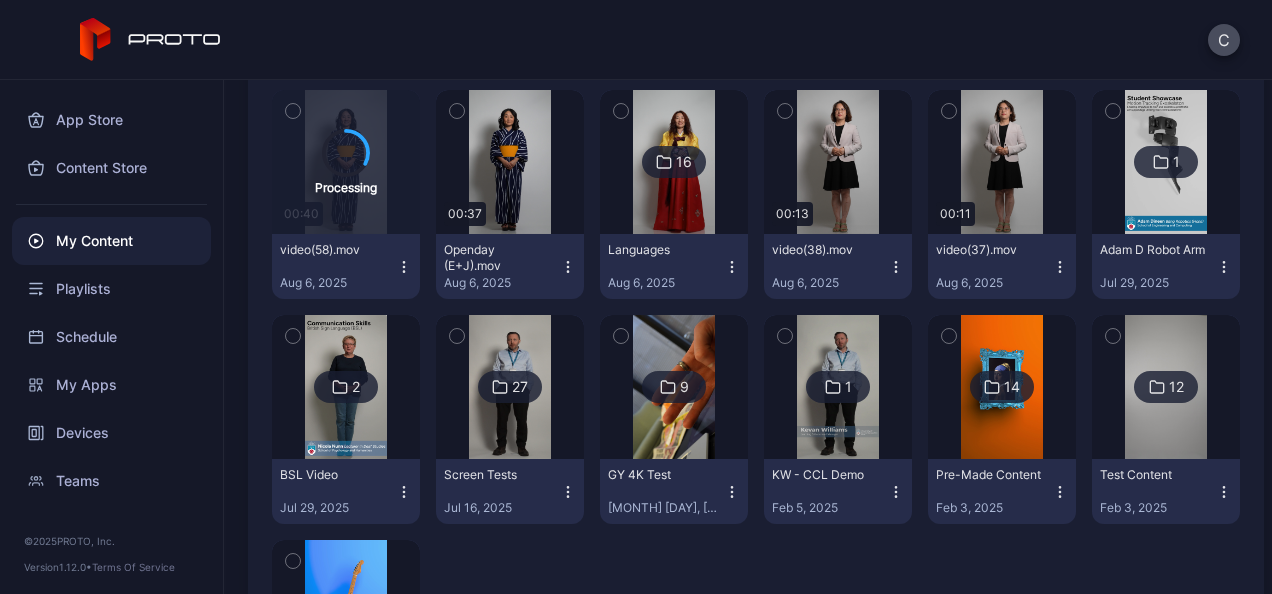 scroll, scrollTop: 269, scrollLeft: 0, axis: vertical 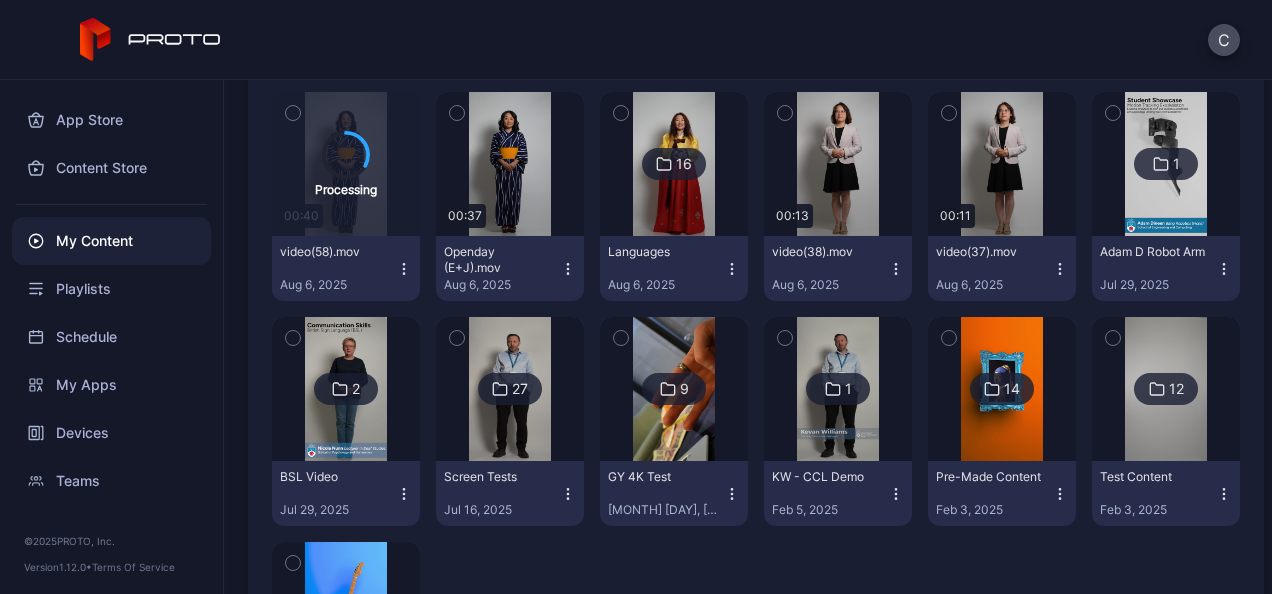 click 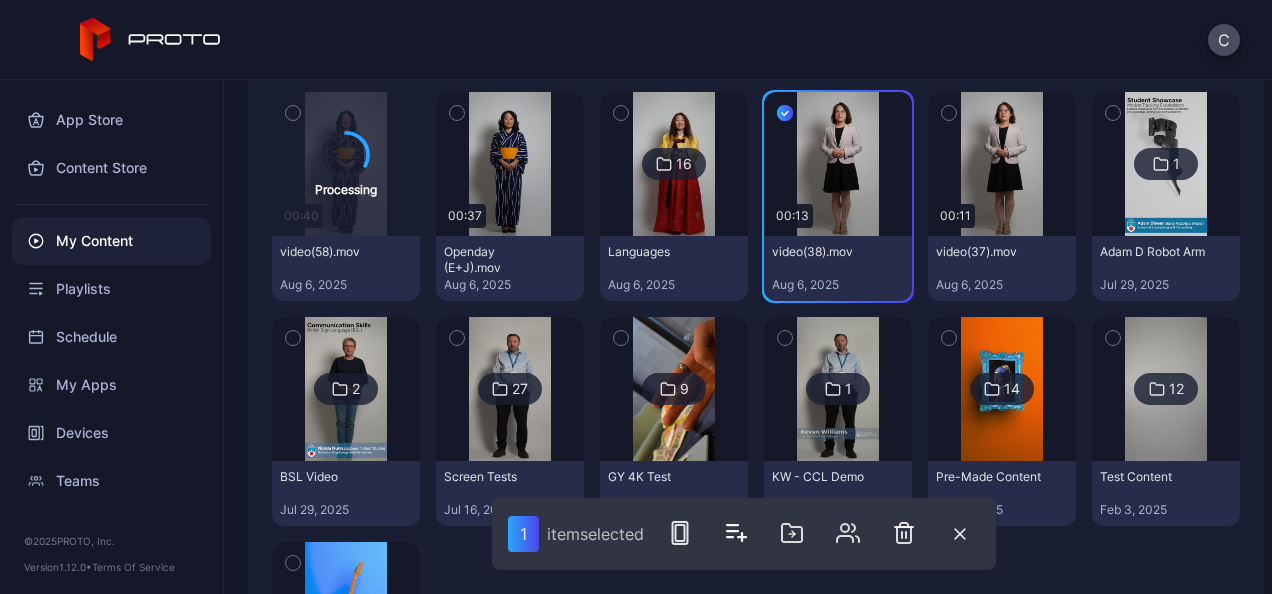 click 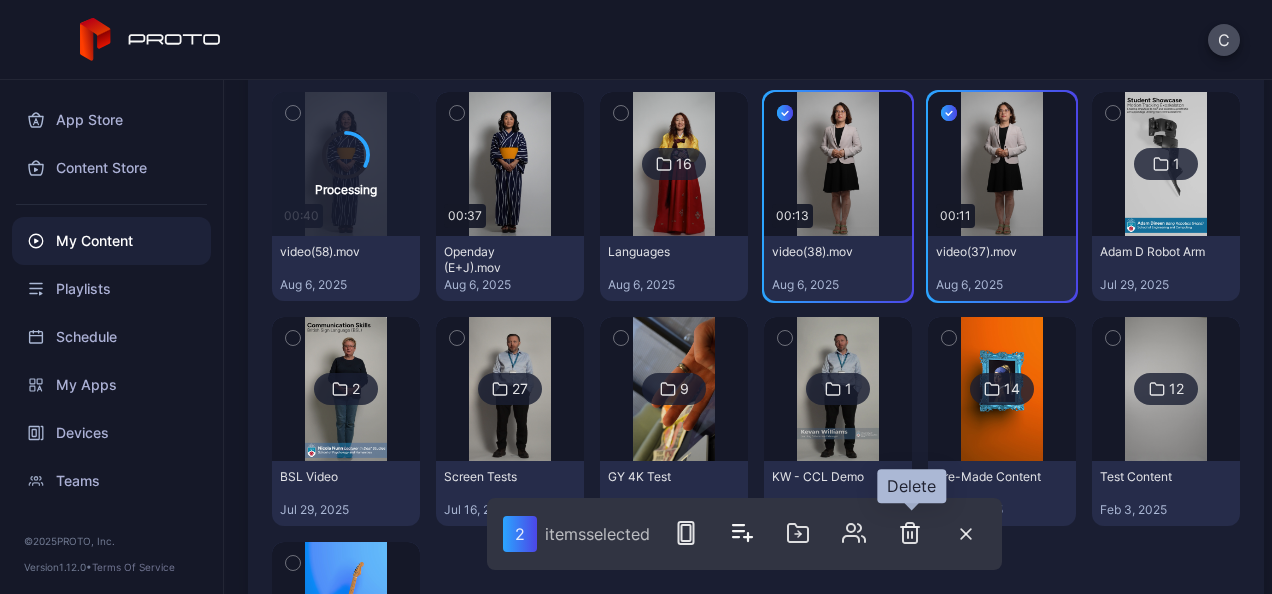 click 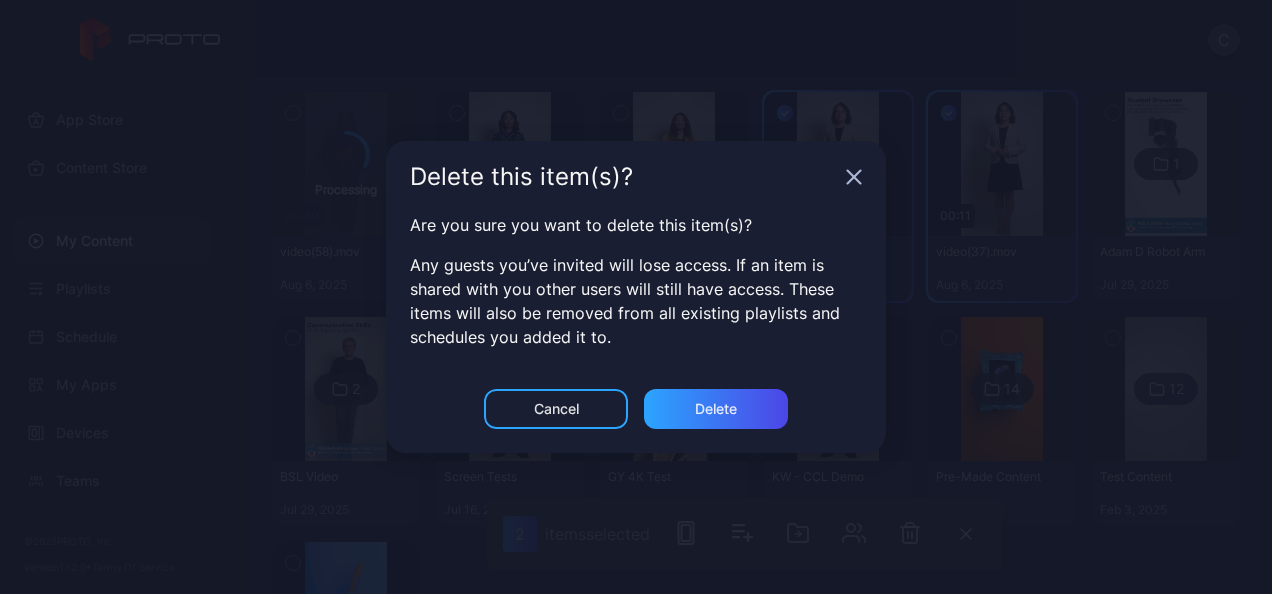 click 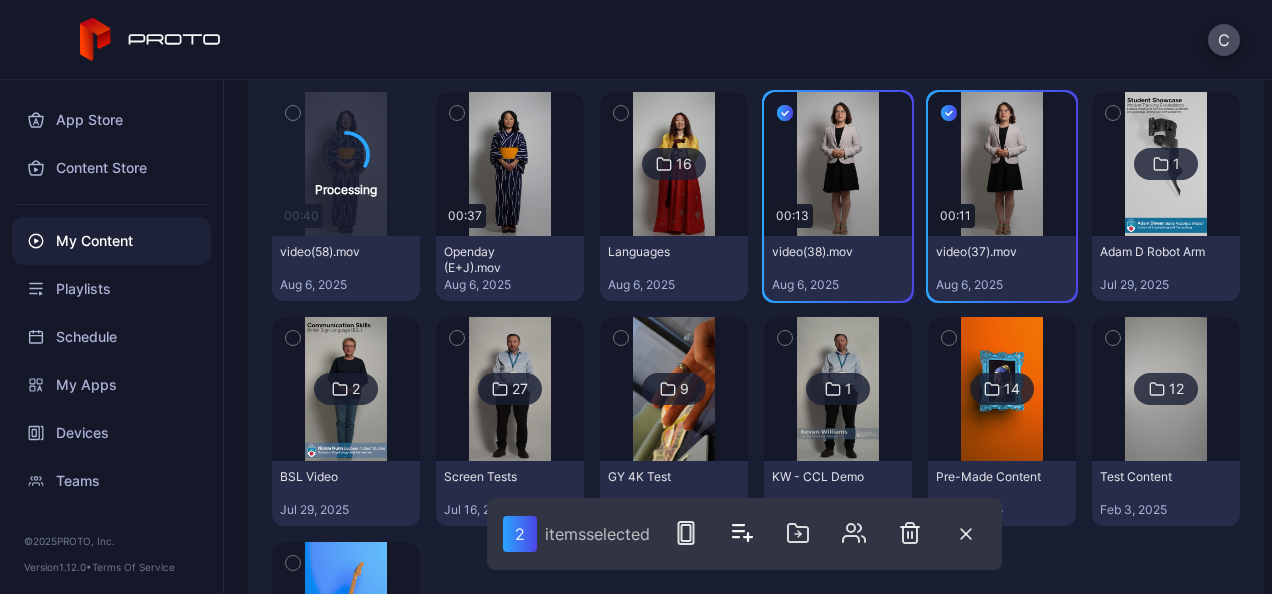 click on "C" at bounding box center (636, 40) 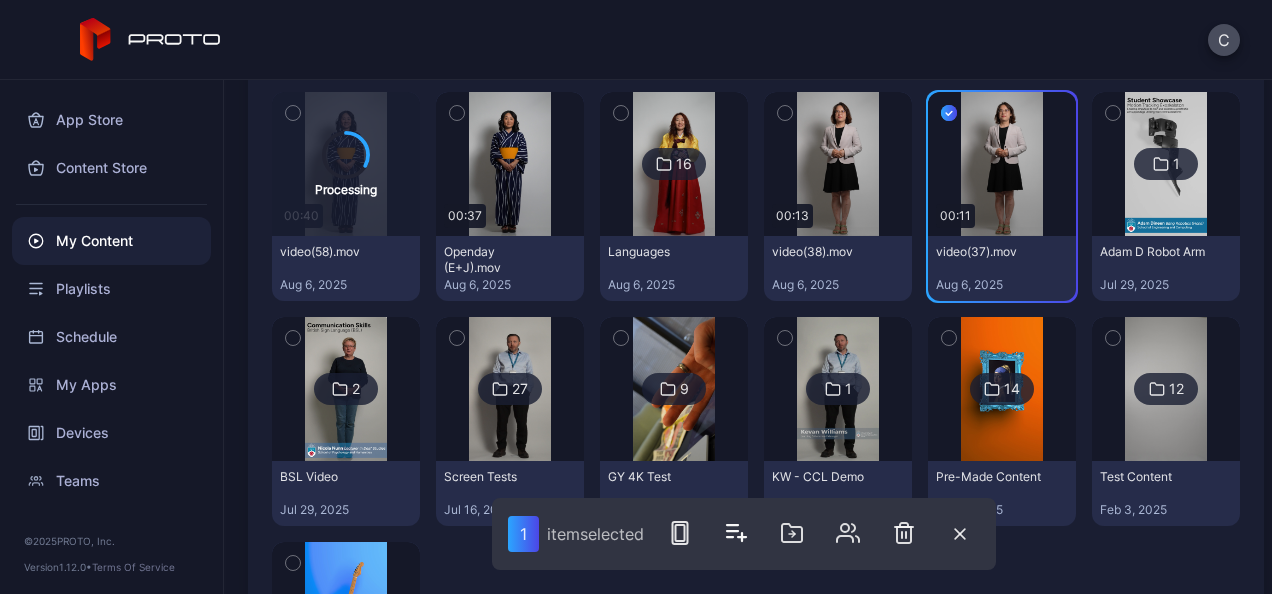 click 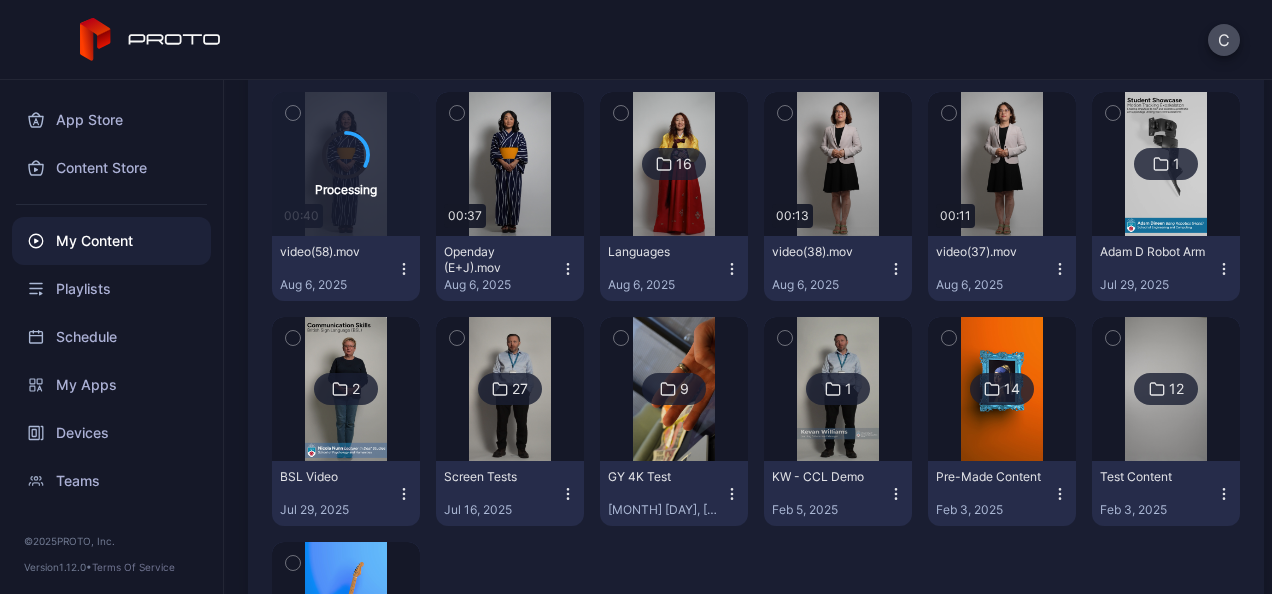type 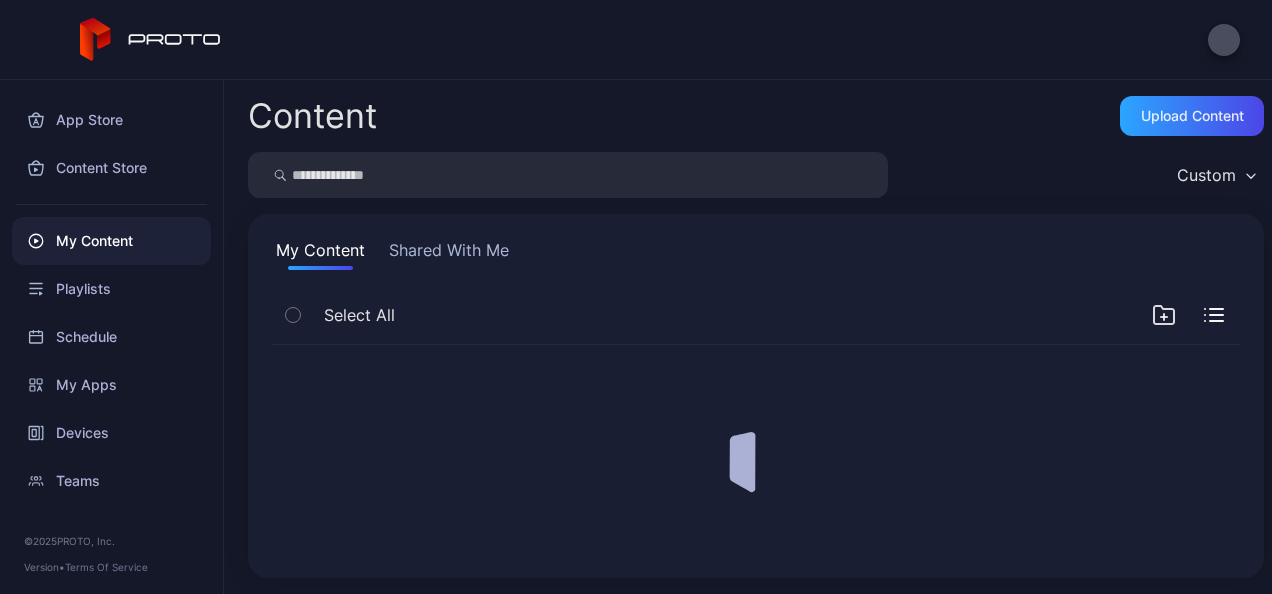 scroll, scrollTop: 0, scrollLeft: 0, axis: both 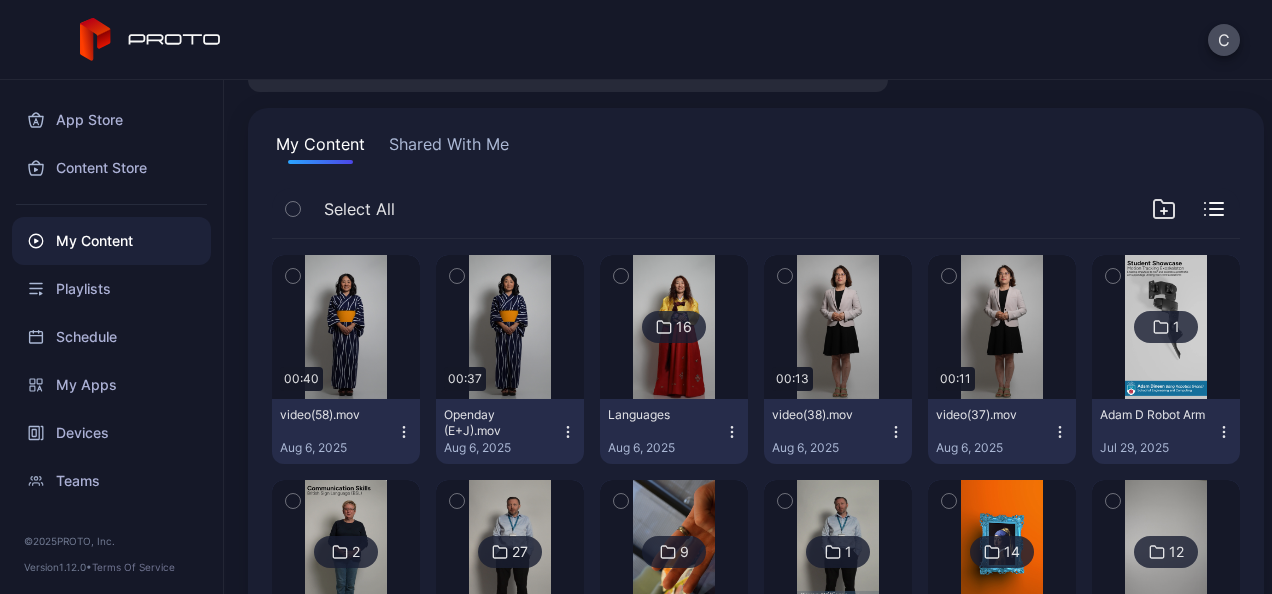 click on "video(58).mov [DATE]" at bounding box center [346, 431] 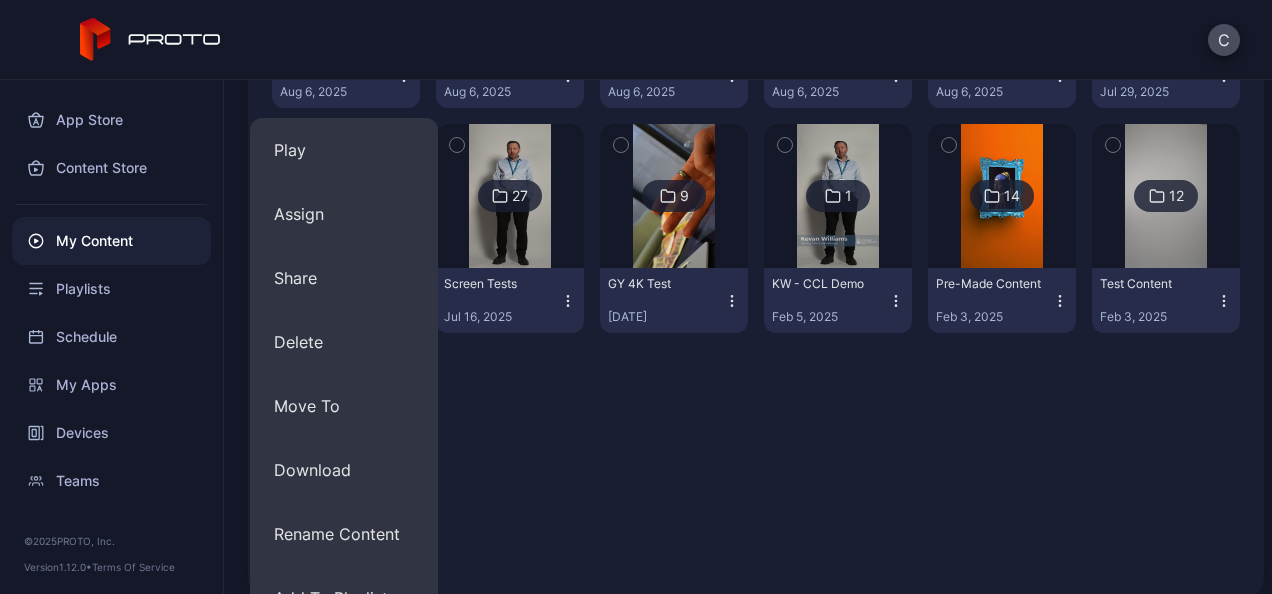 scroll, scrollTop: 474, scrollLeft: 0, axis: vertical 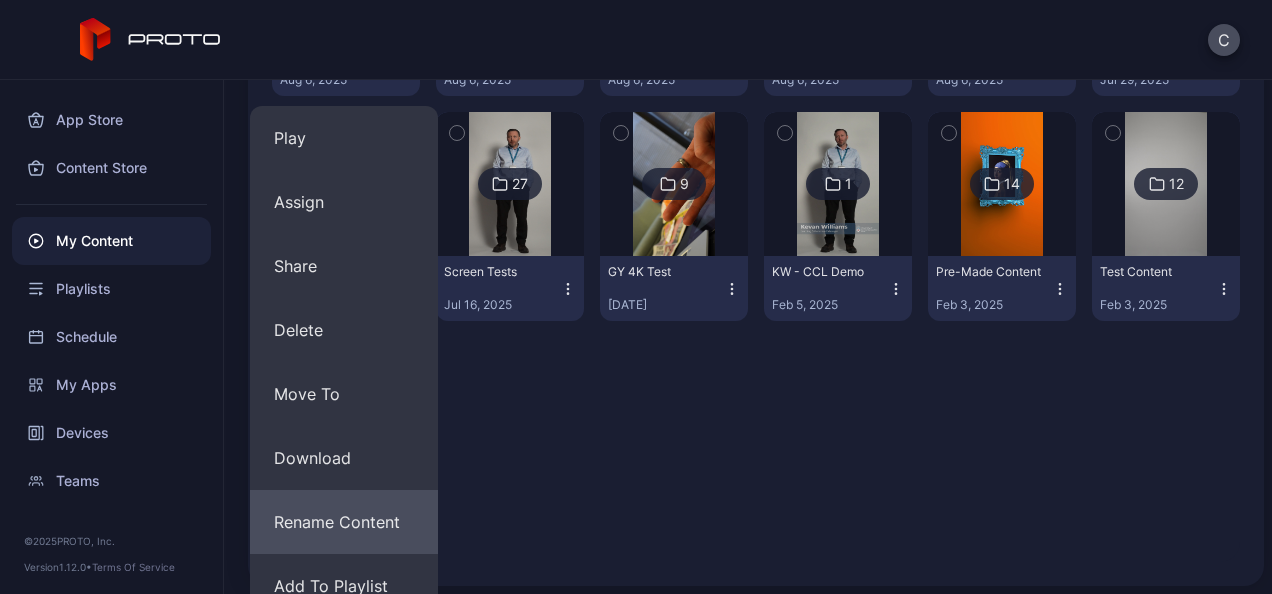 click on "Rename Content" at bounding box center (344, 522) 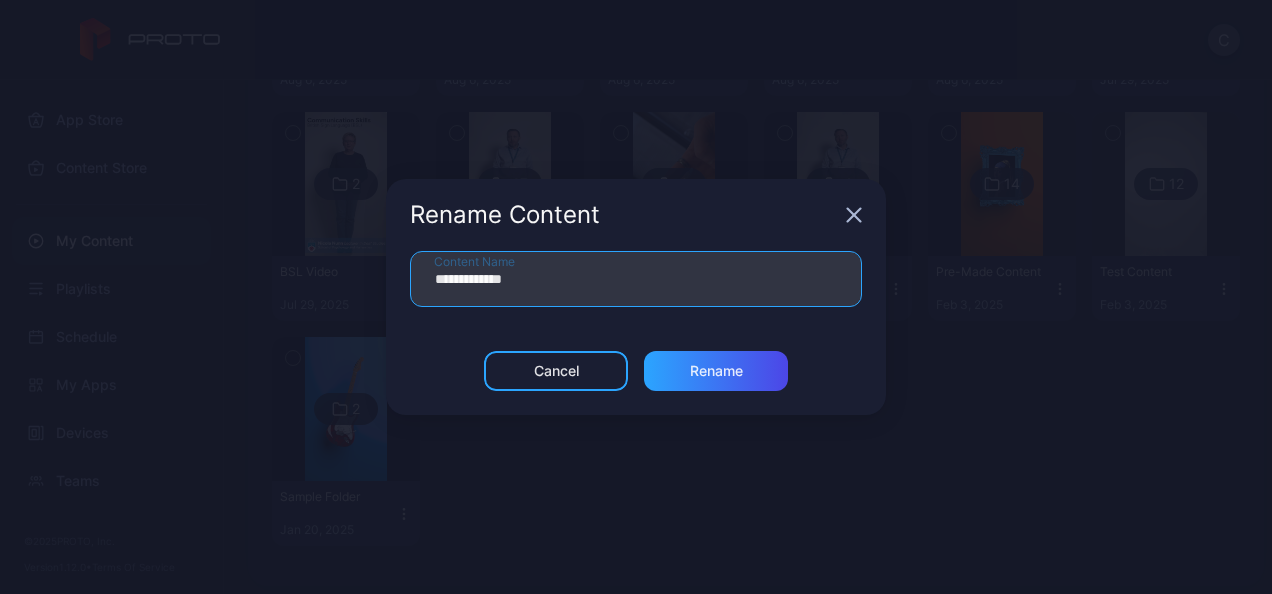 drag, startPoint x: 494, startPoint y: 277, endPoint x: 356, endPoint y: 268, distance: 138.29317 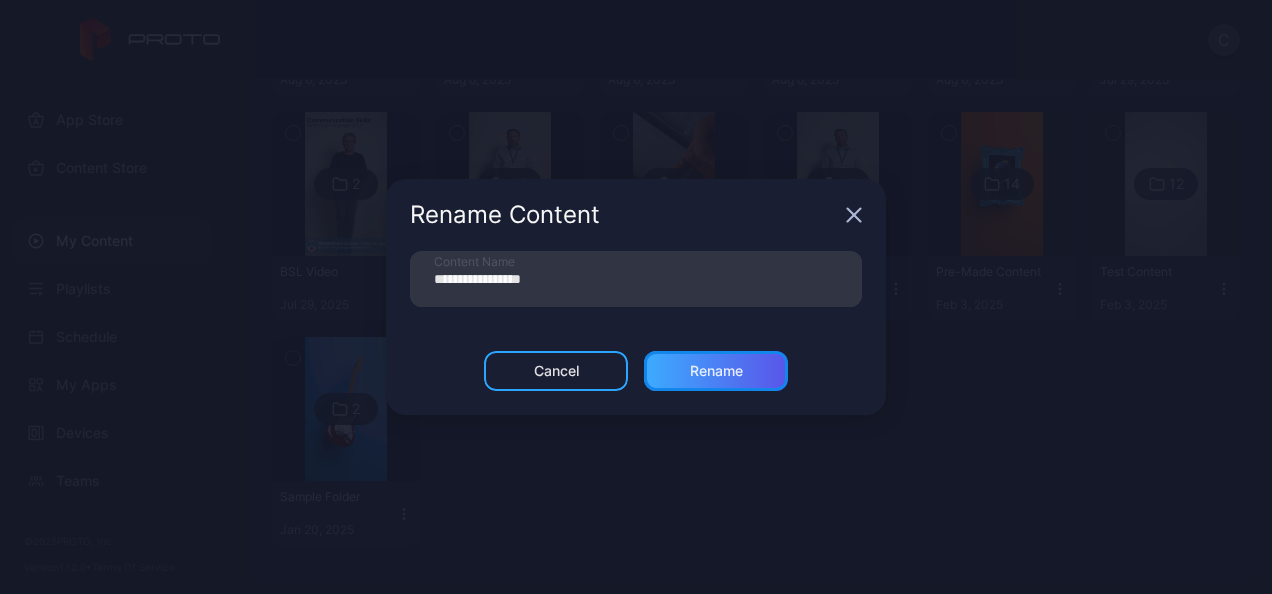 click on "Rename" at bounding box center (716, 371) 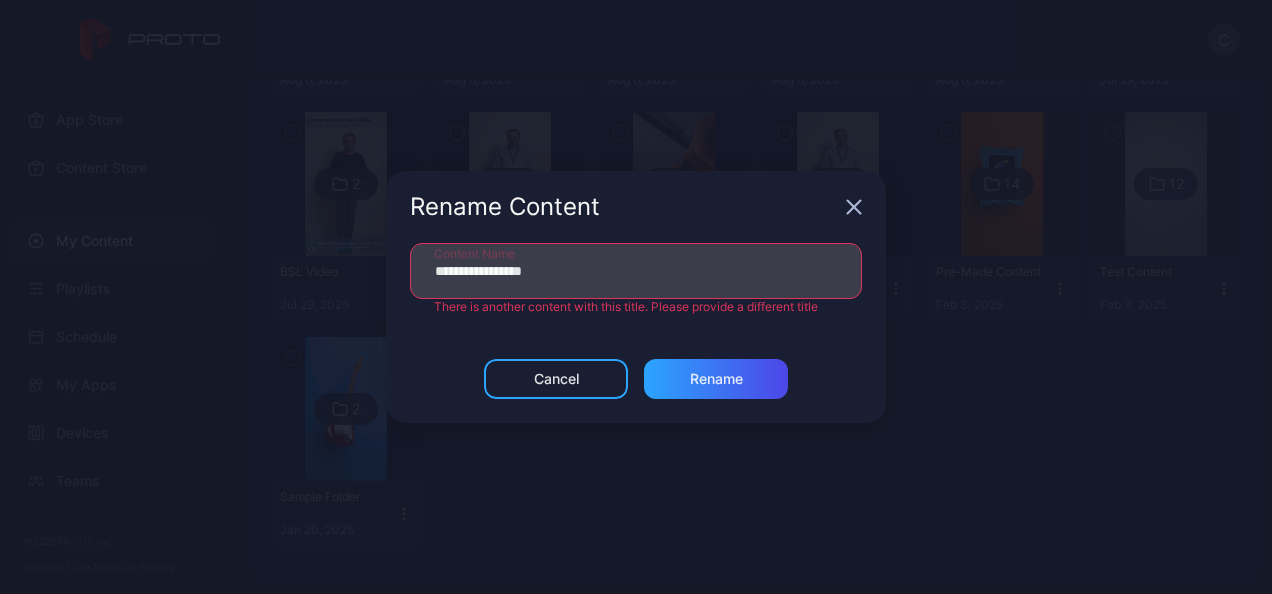 click on "**********" at bounding box center [636, 271] 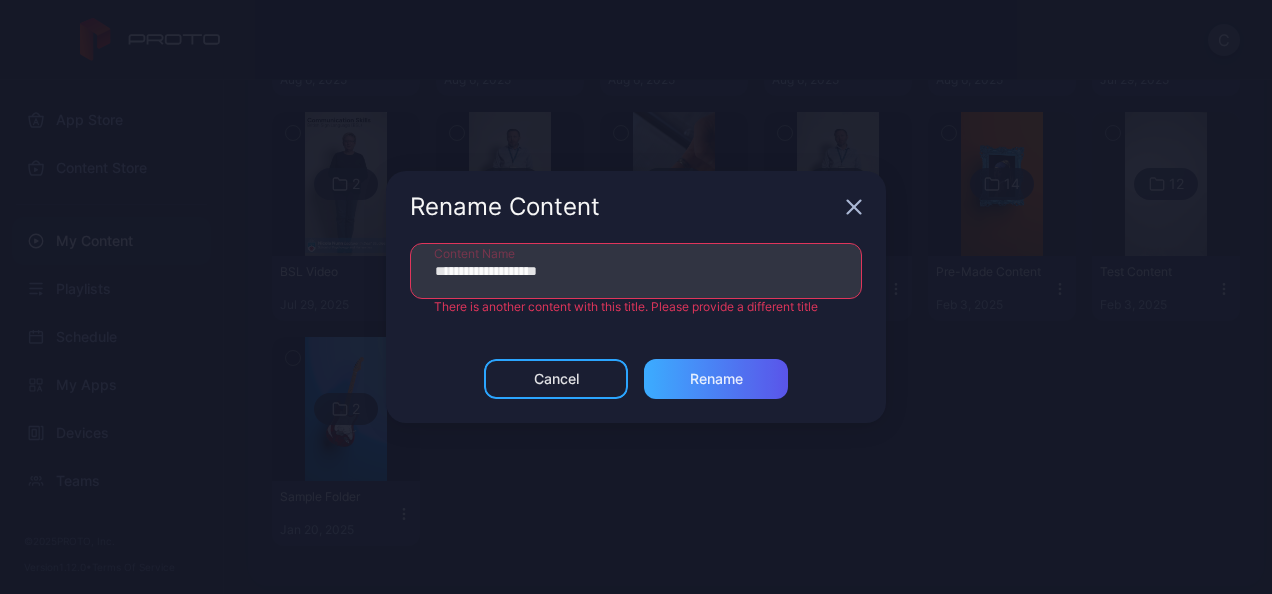 type on "**********" 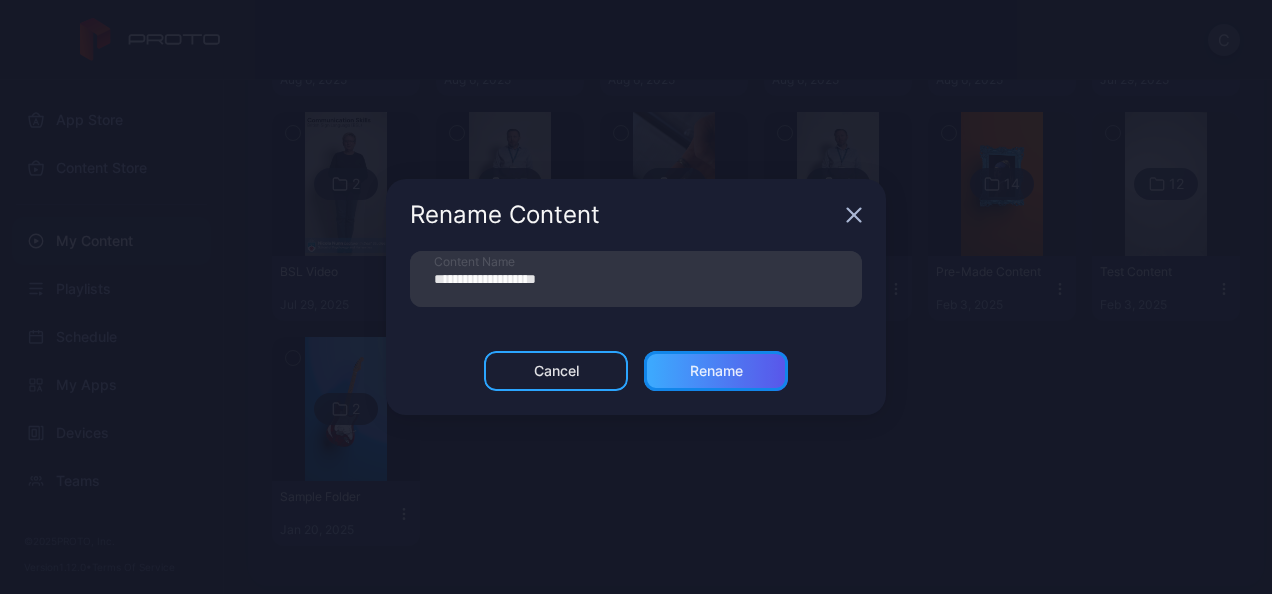 click on "Rename" at bounding box center (716, 371) 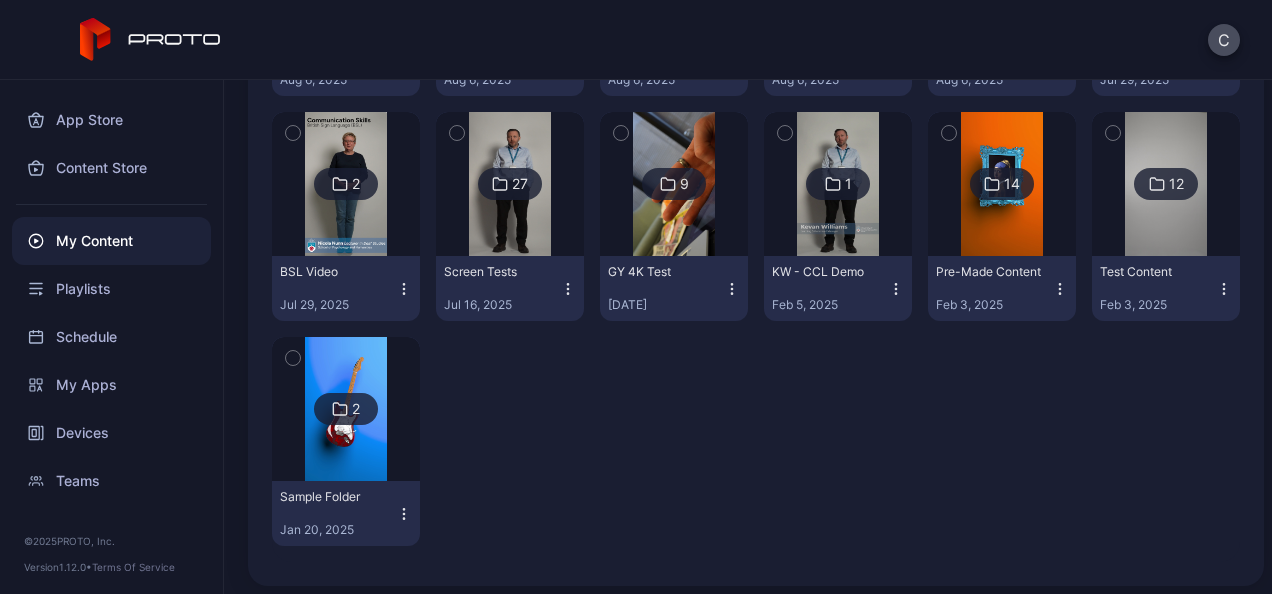 scroll, scrollTop: 194, scrollLeft: 0, axis: vertical 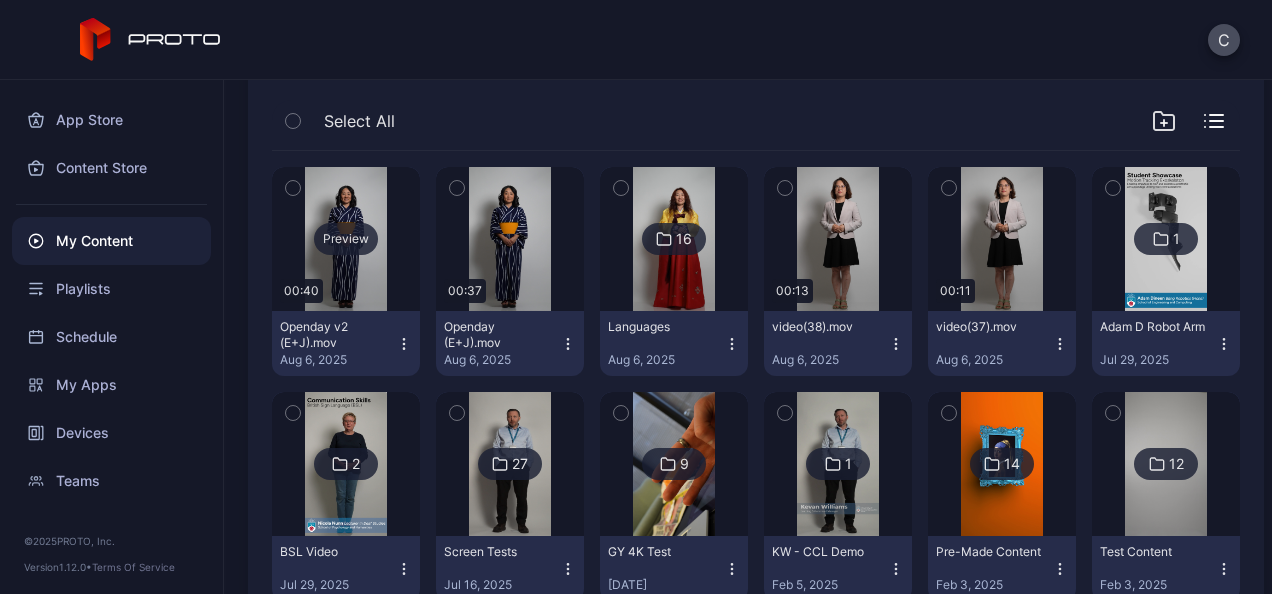 click on "Preview" at bounding box center (346, 239) 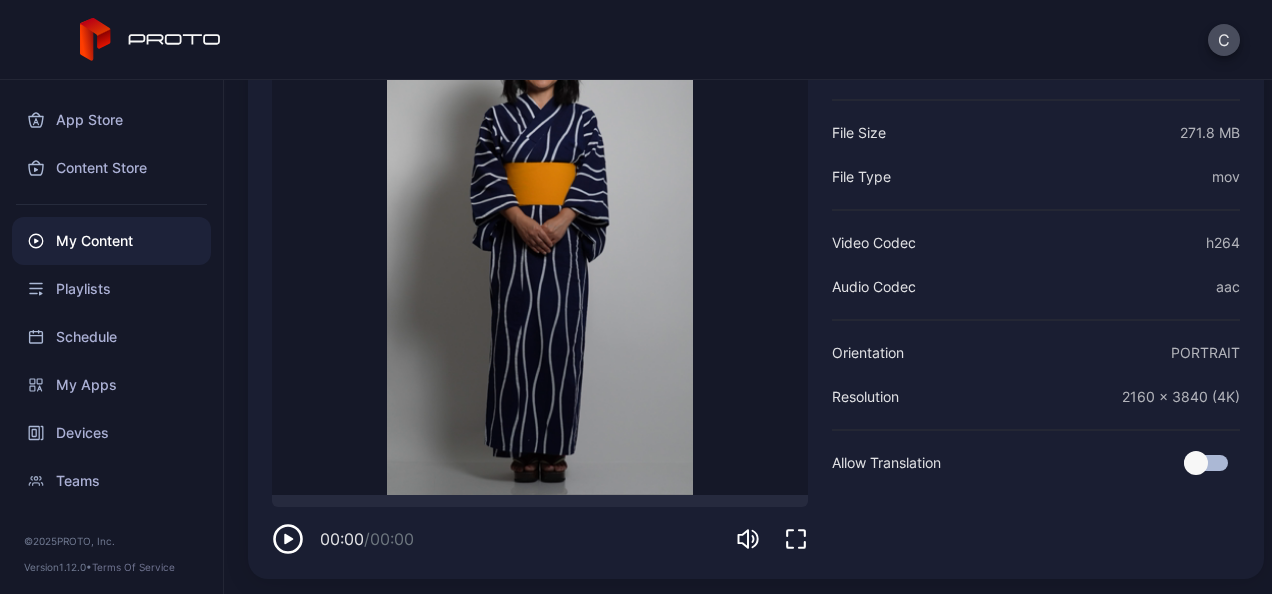 scroll, scrollTop: 232, scrollLeft: 0, axis: vertical 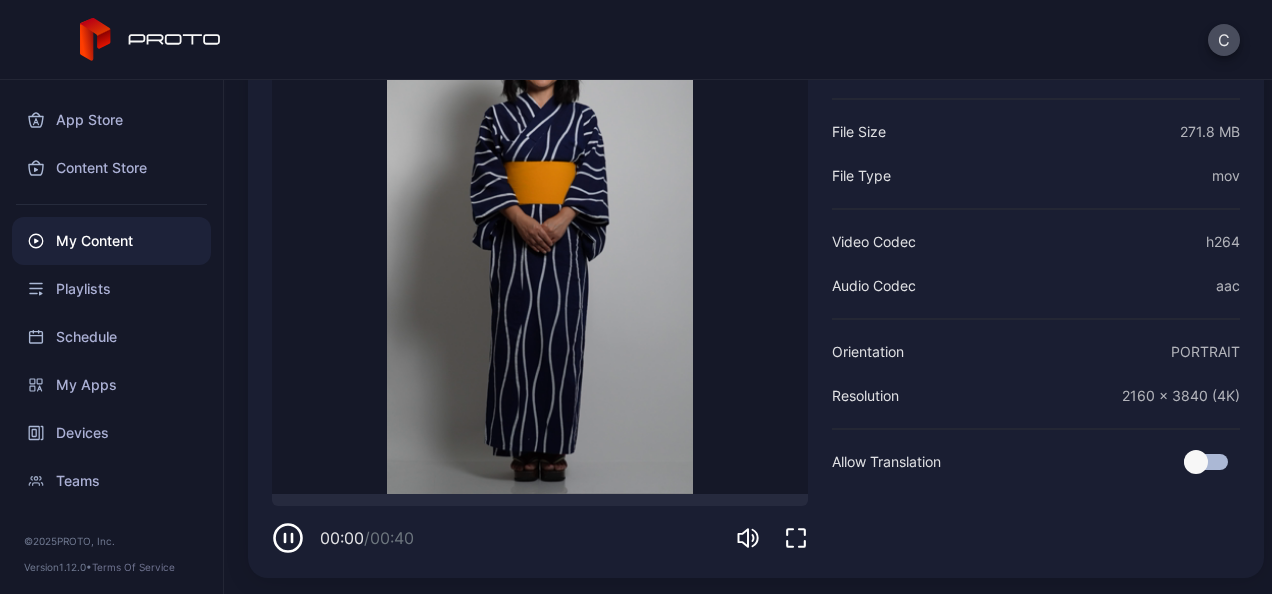 click 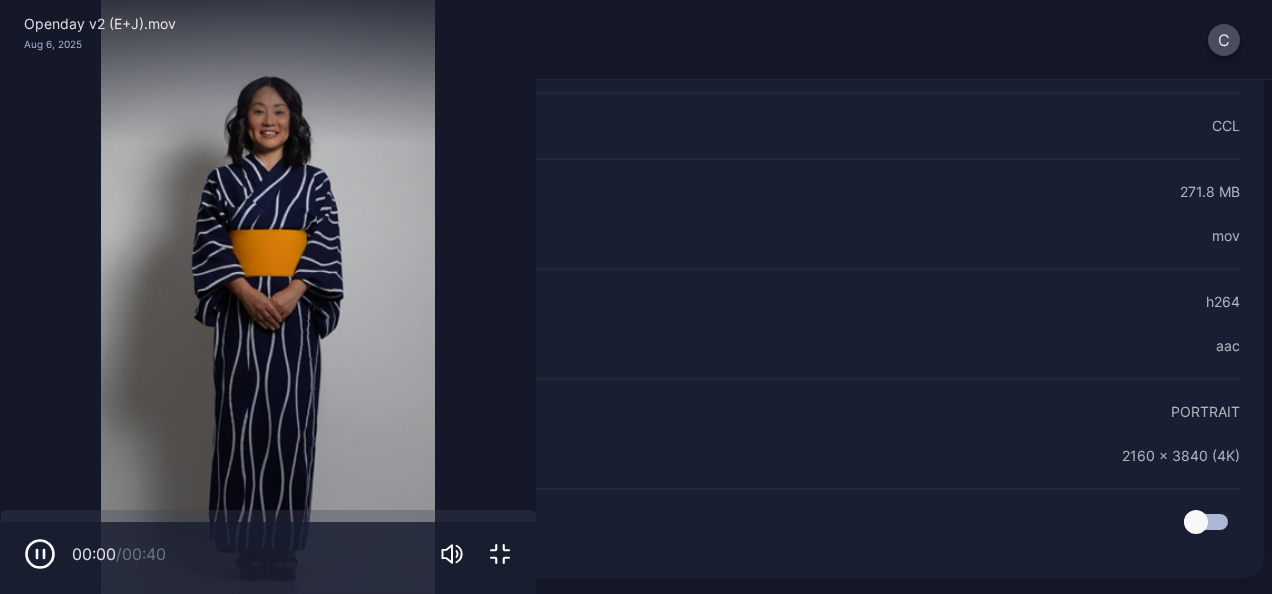 scroll, scrollTop: 42, scrollLeft: 0, axis: vertical 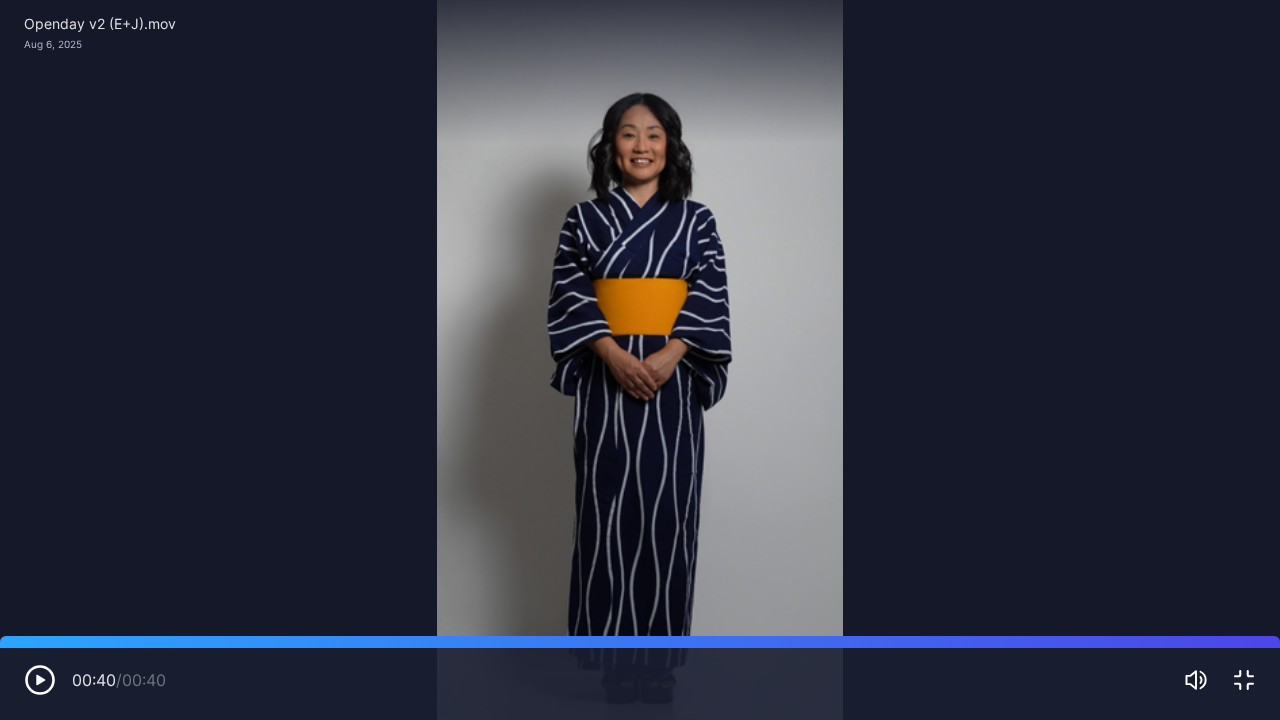 type 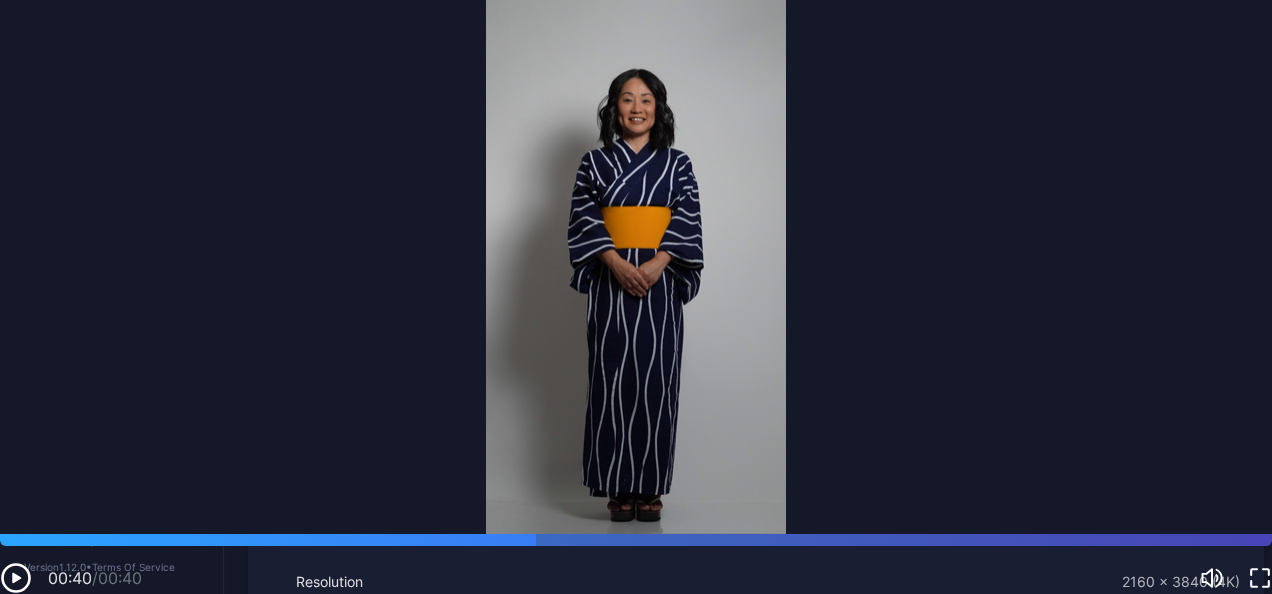 scroll, scrollTop: 0, scrollLeft: 0, axis: both 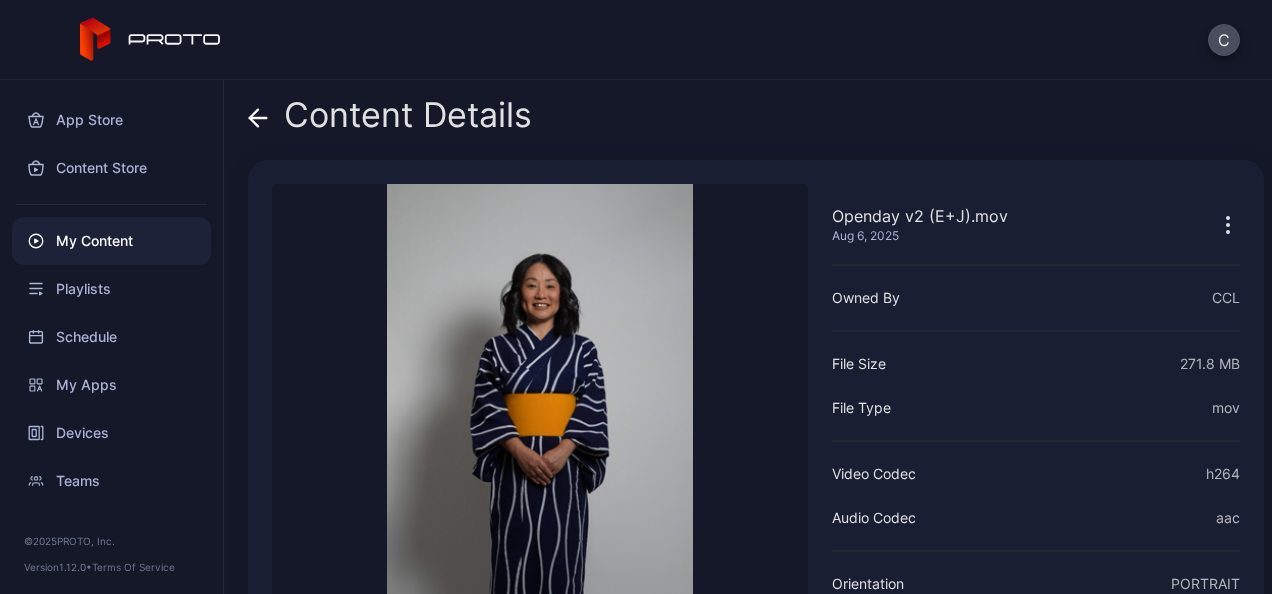 click on "Content Details" at bounding box center (390, 120) 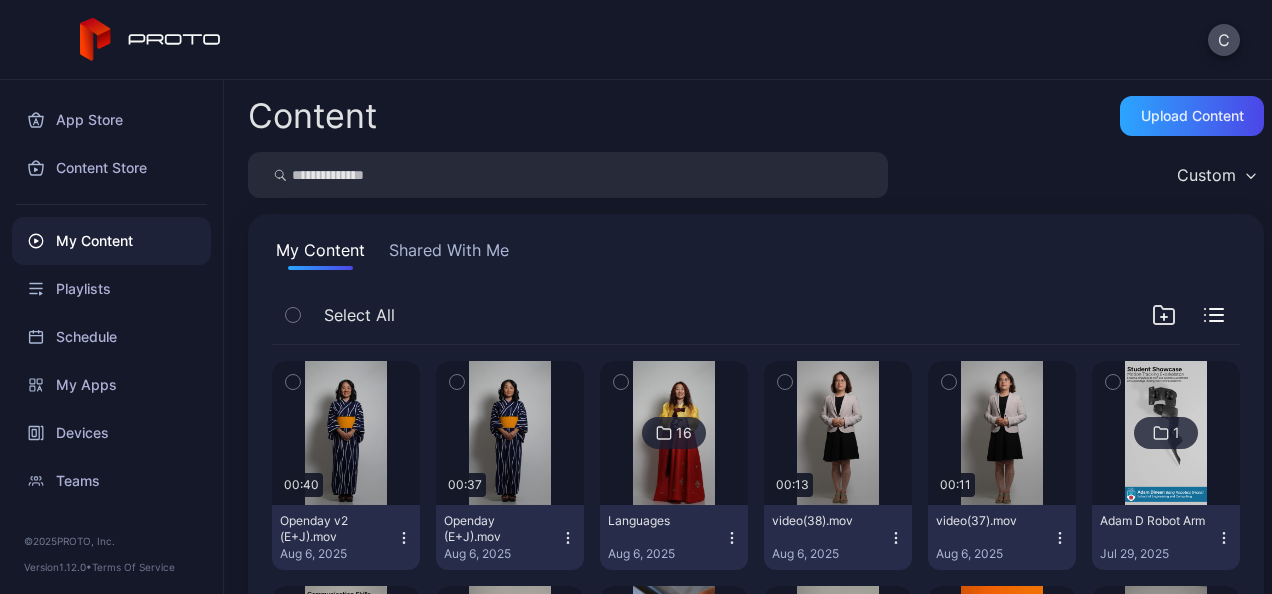 scroll, scrollTop: 194, scrollLeft: 0, axis: vertical 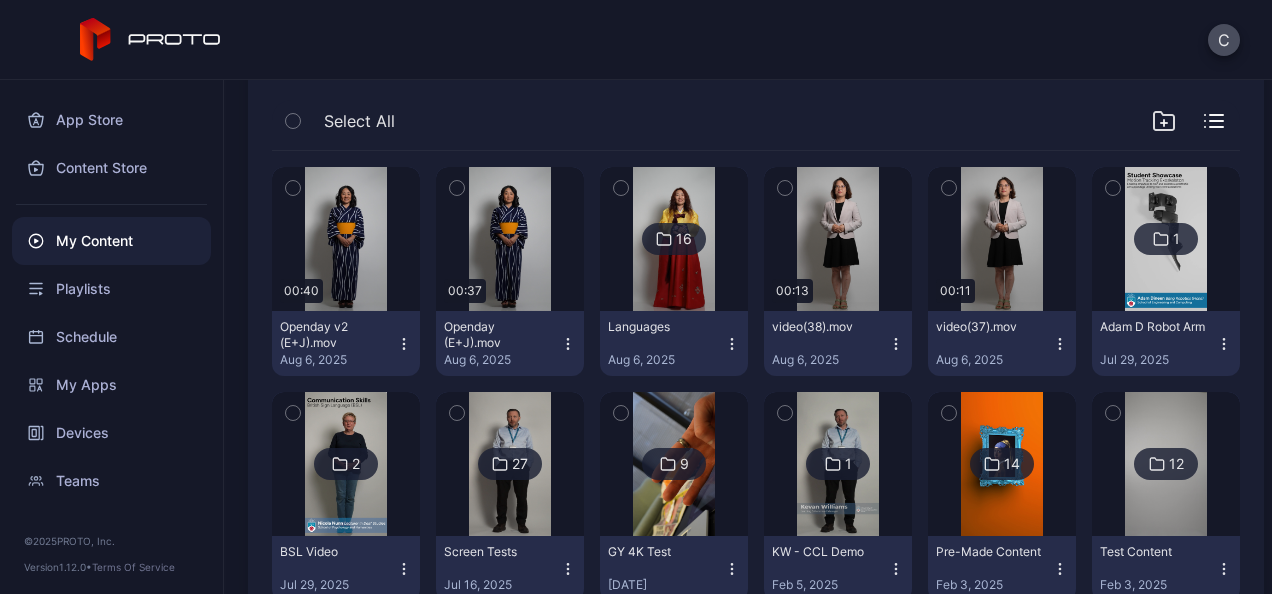 click at bounding box center (673, 239) 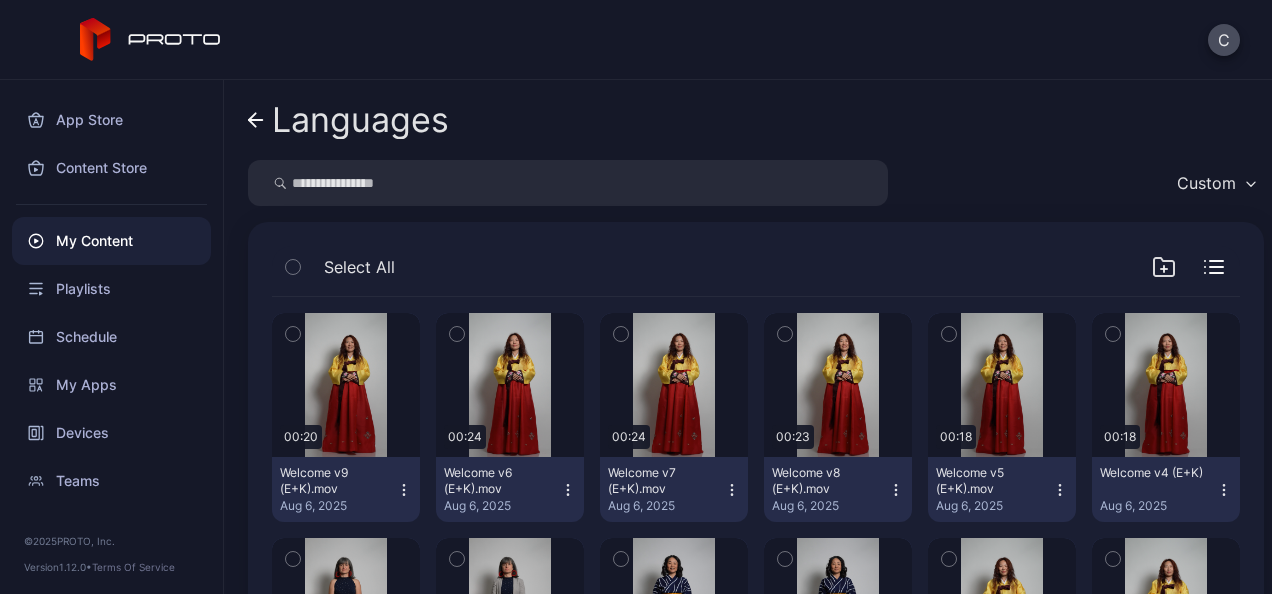 scroll, scrollTop: 23, scrollLeft: 0, axis: vertical 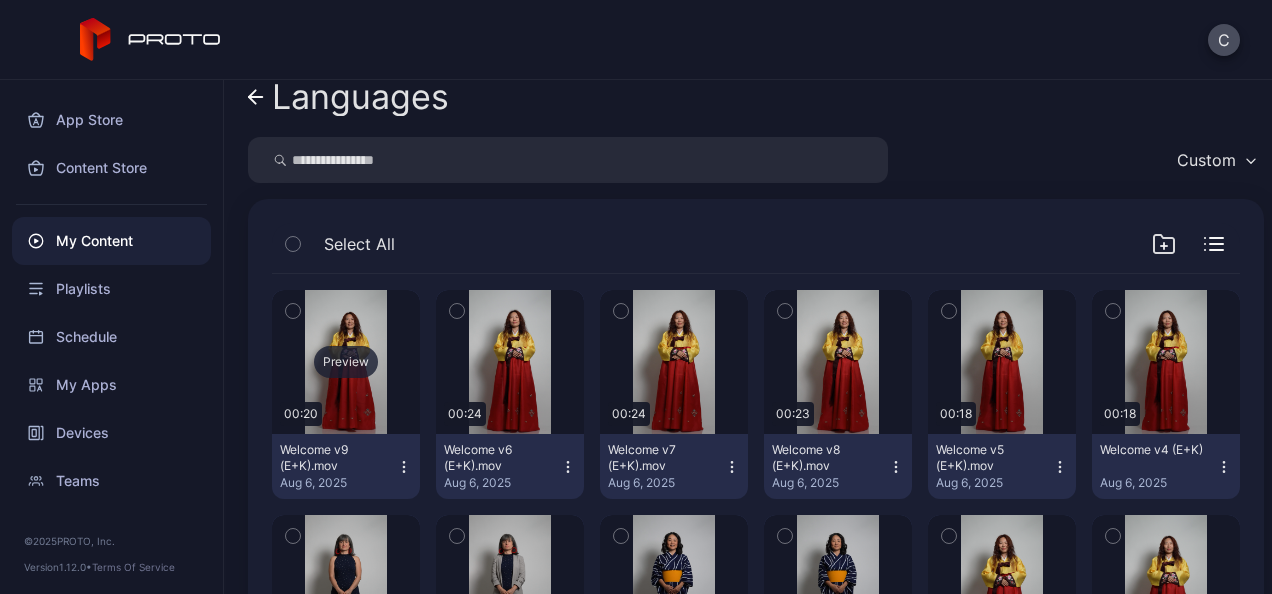 click on "Preview" at bounding box center (346, 362) 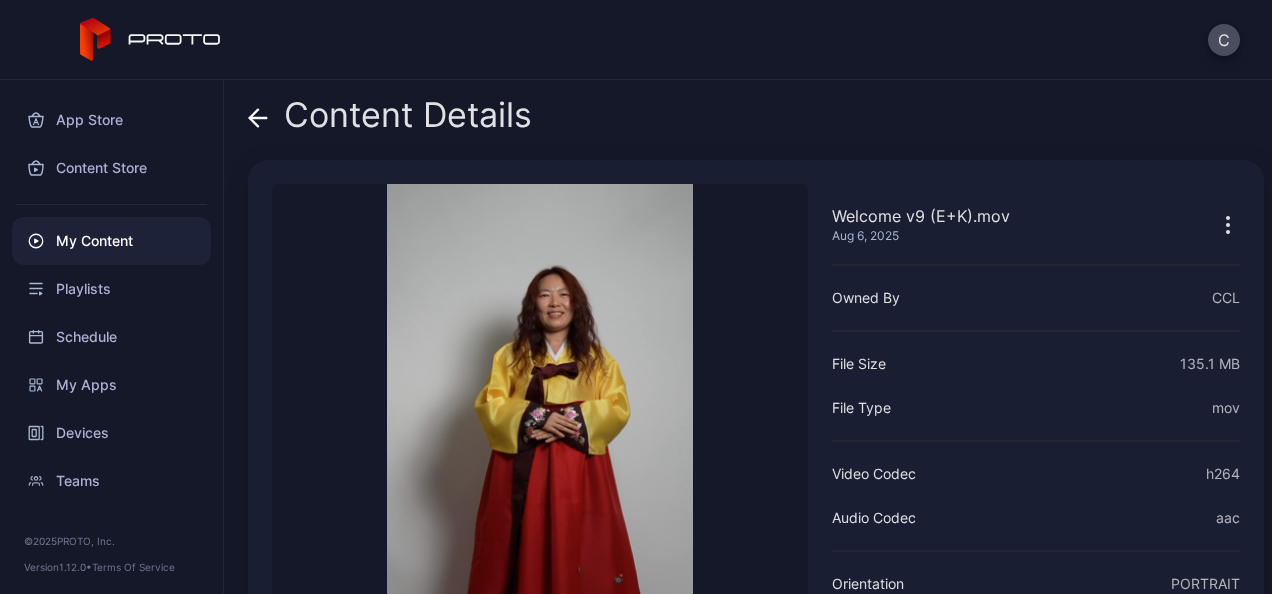 scroll, scrollTop: 232, scrollLeft: 0, axis: vertical 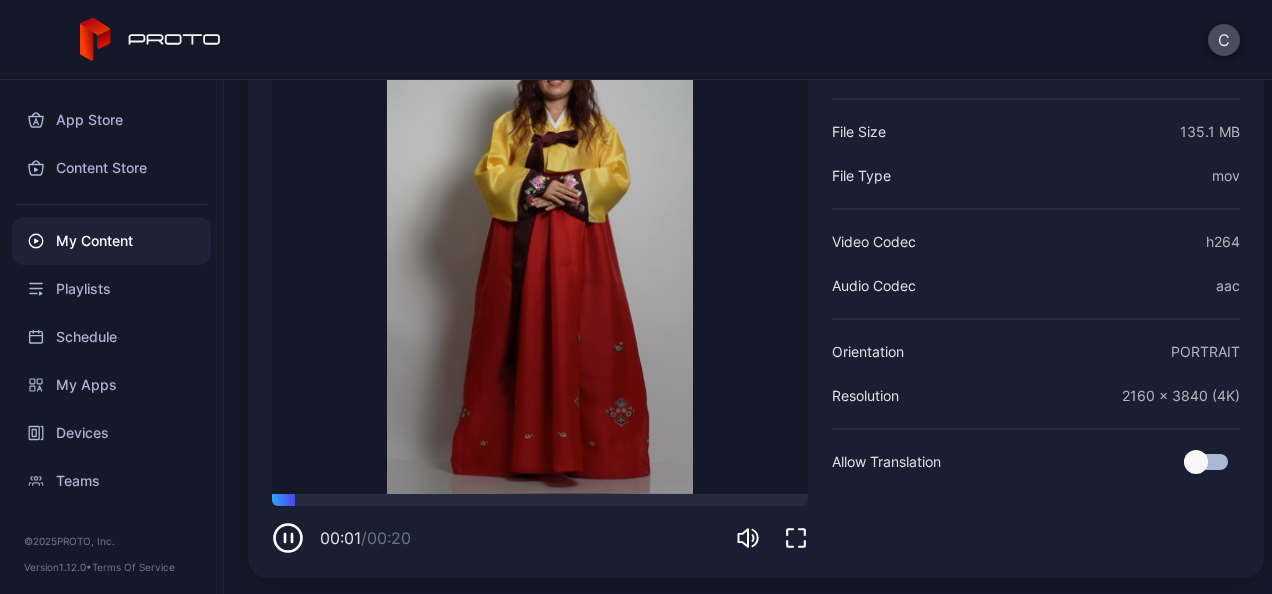 click 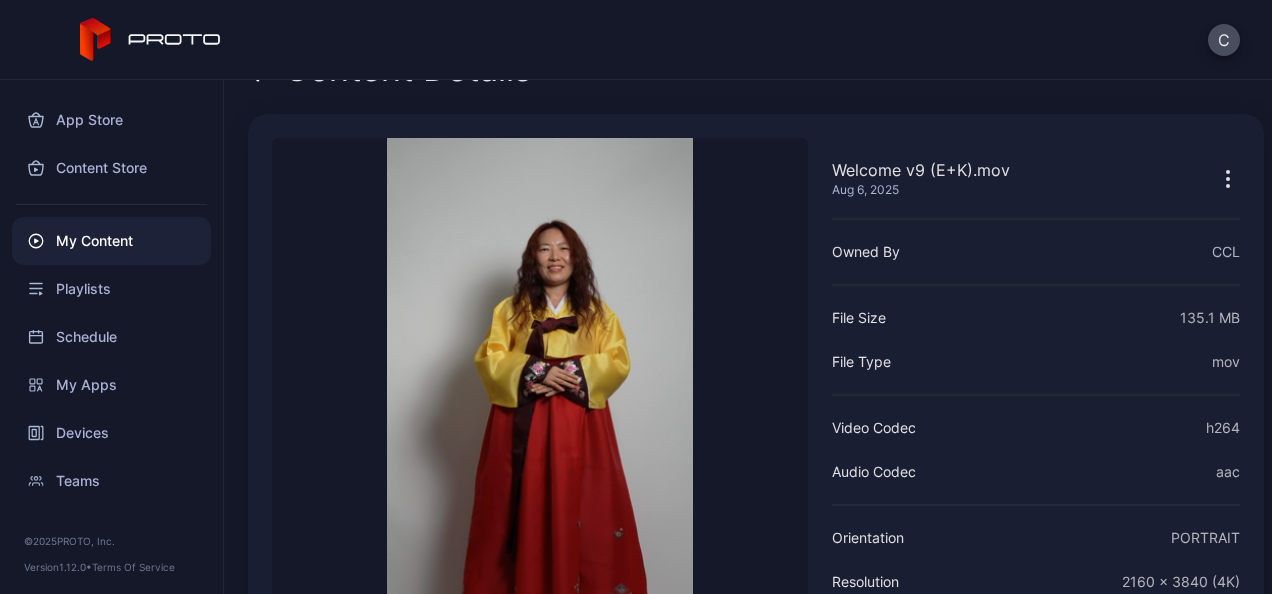 scroll, scrollTop: 0, scrollLeft: 0, axis: both 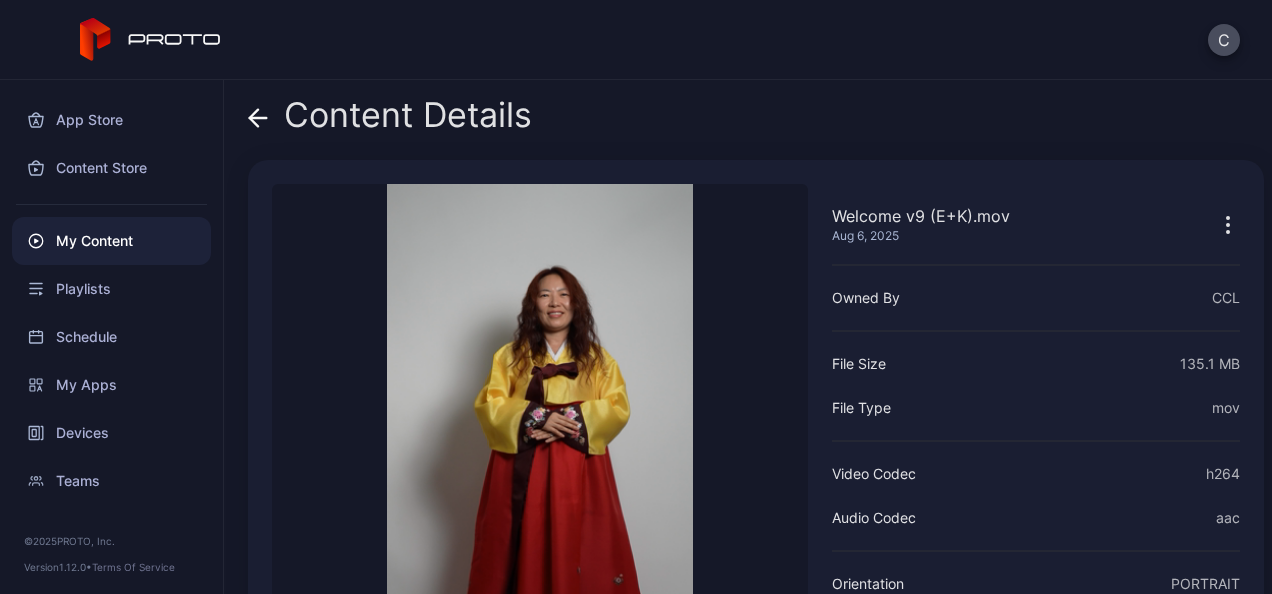 click on "Content Details" at bounding box center (390, 120) 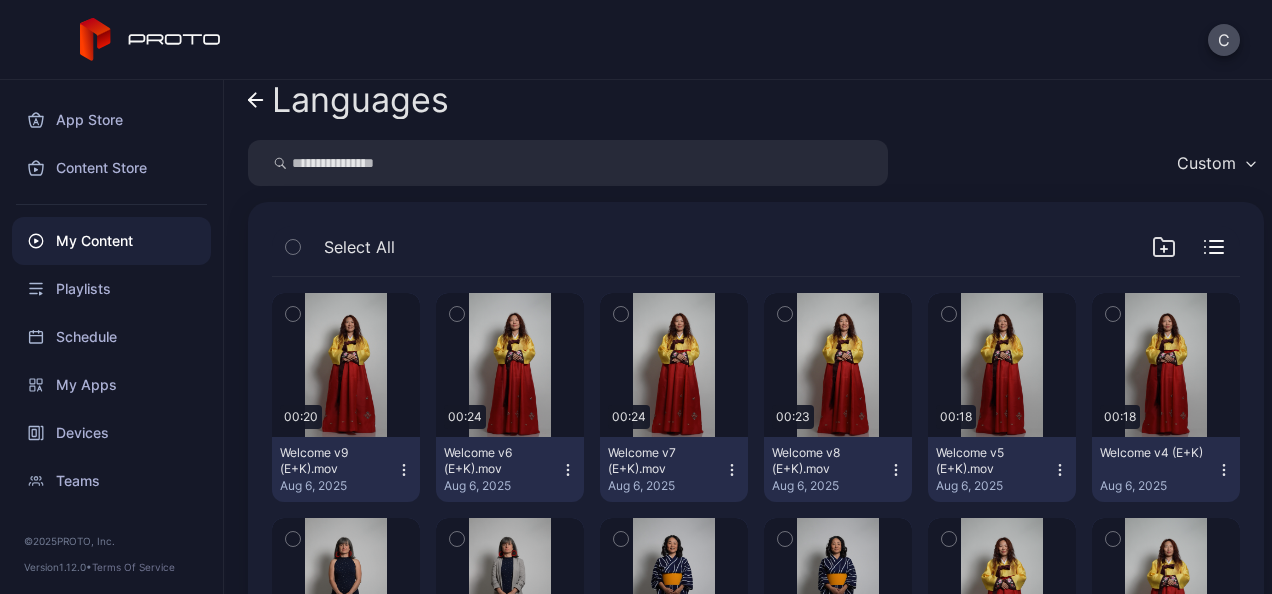 scroll, scrollTop: 4, scrollLeft: 0, axis: vertical 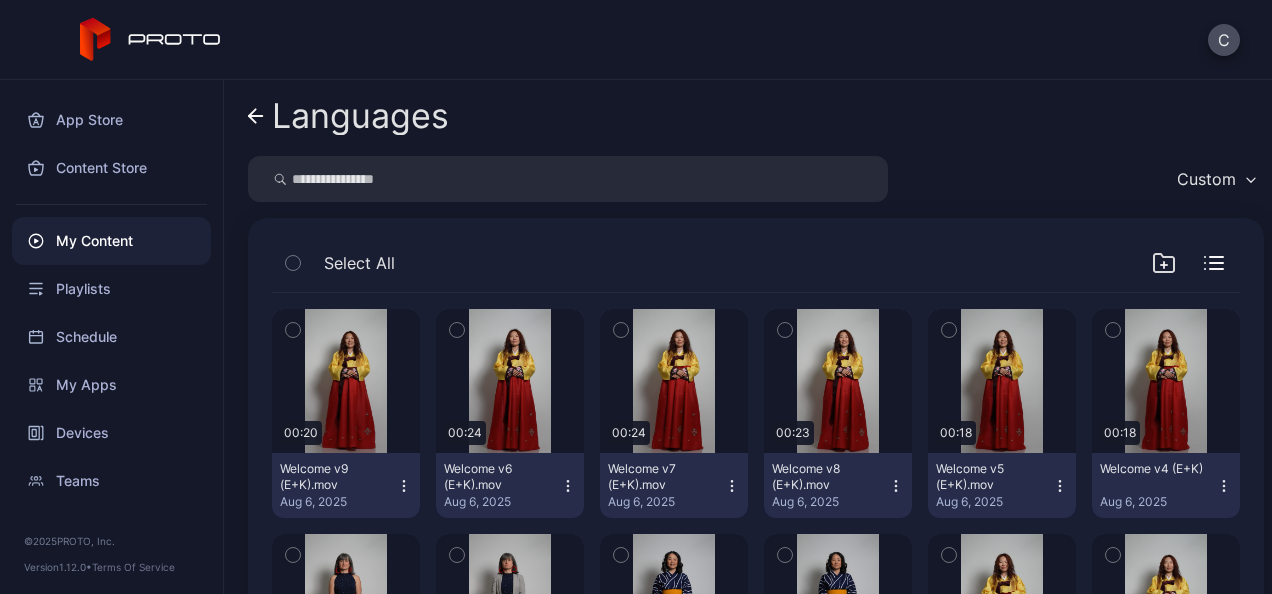 click on "My Content" at bounding box center (111, 241) 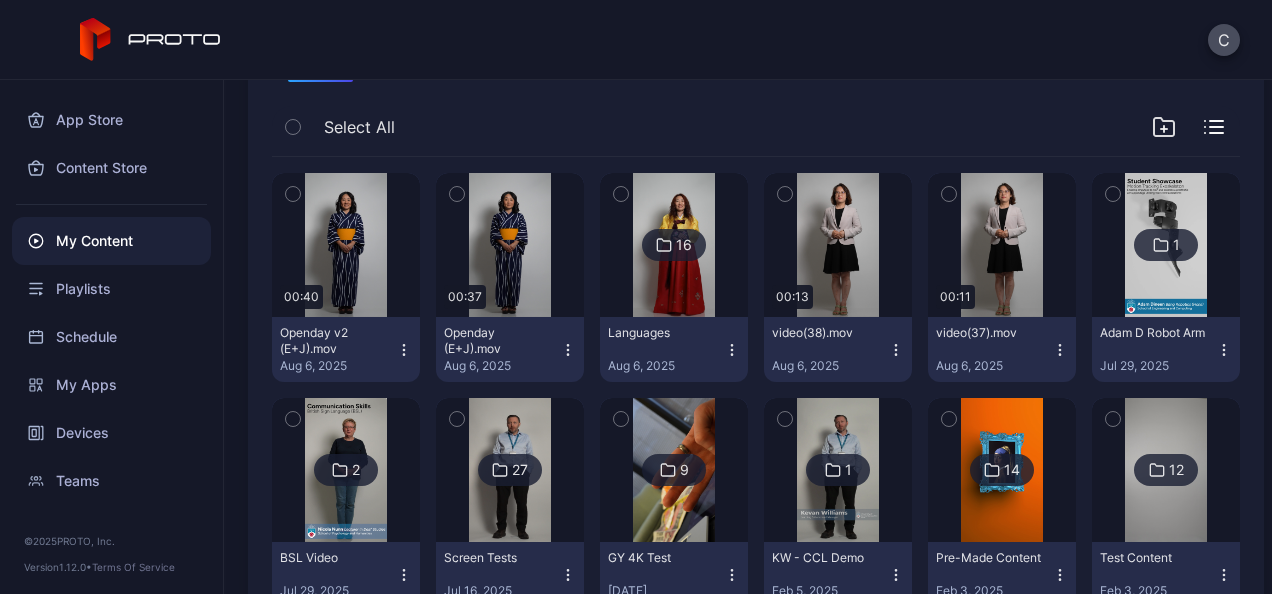 scroll, scrollTop: 186, scrollLeft: 0, axis: vertical 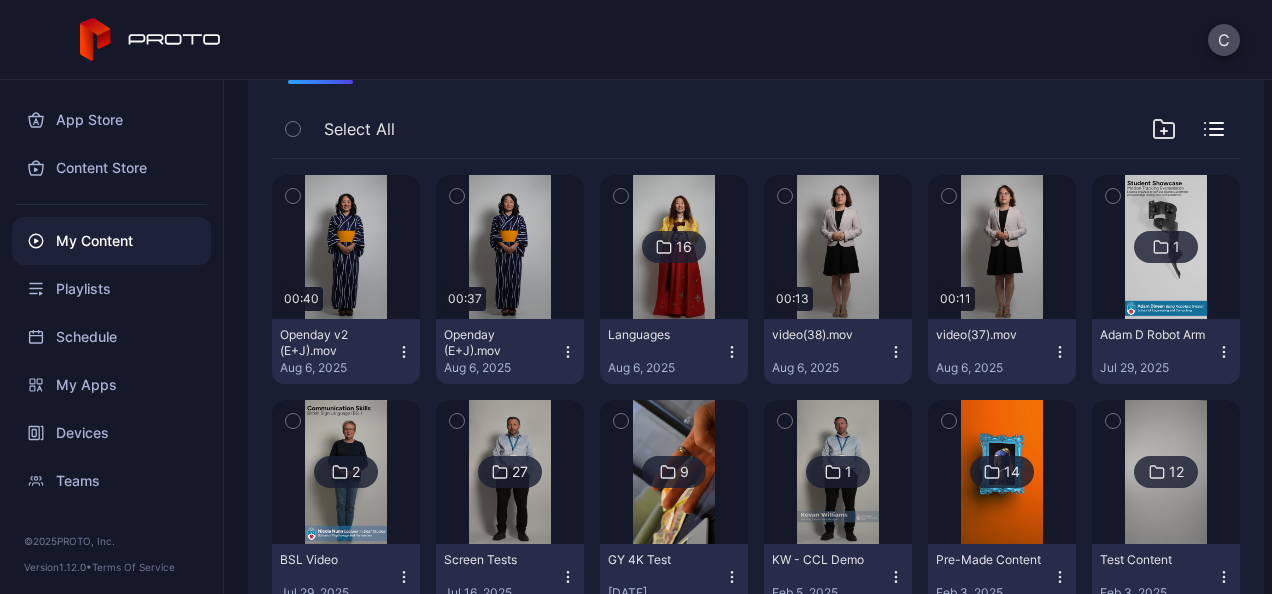 click at bounding box center (673, 247) 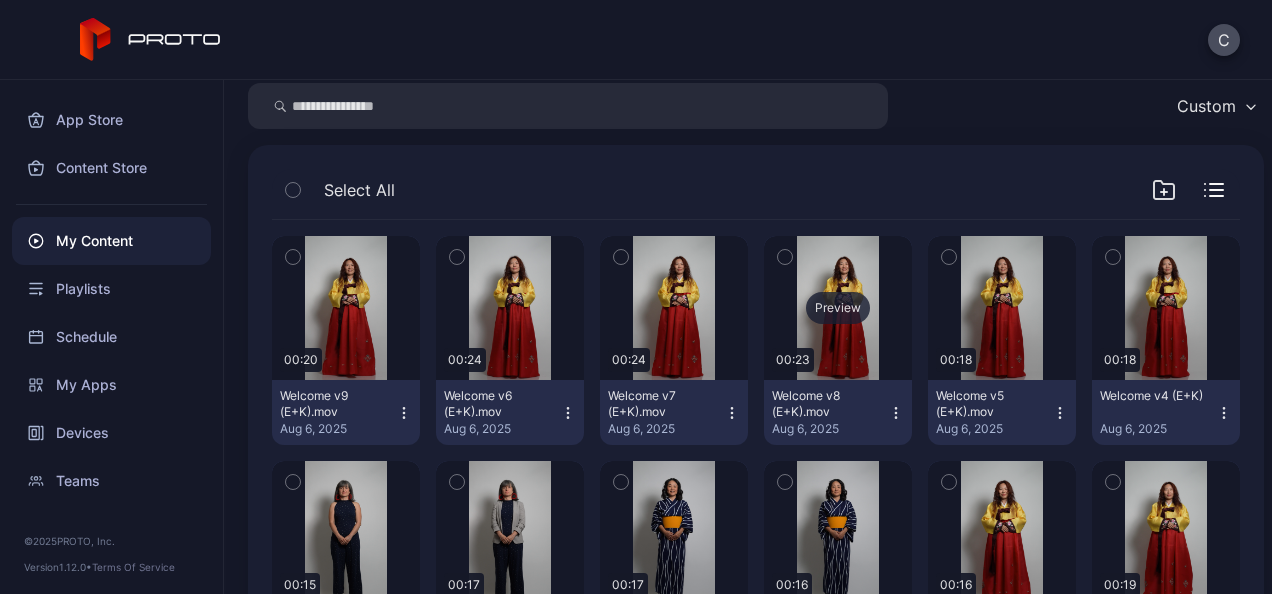 scroll, scrollTop: 0, scrollLeft: 0, axis: both 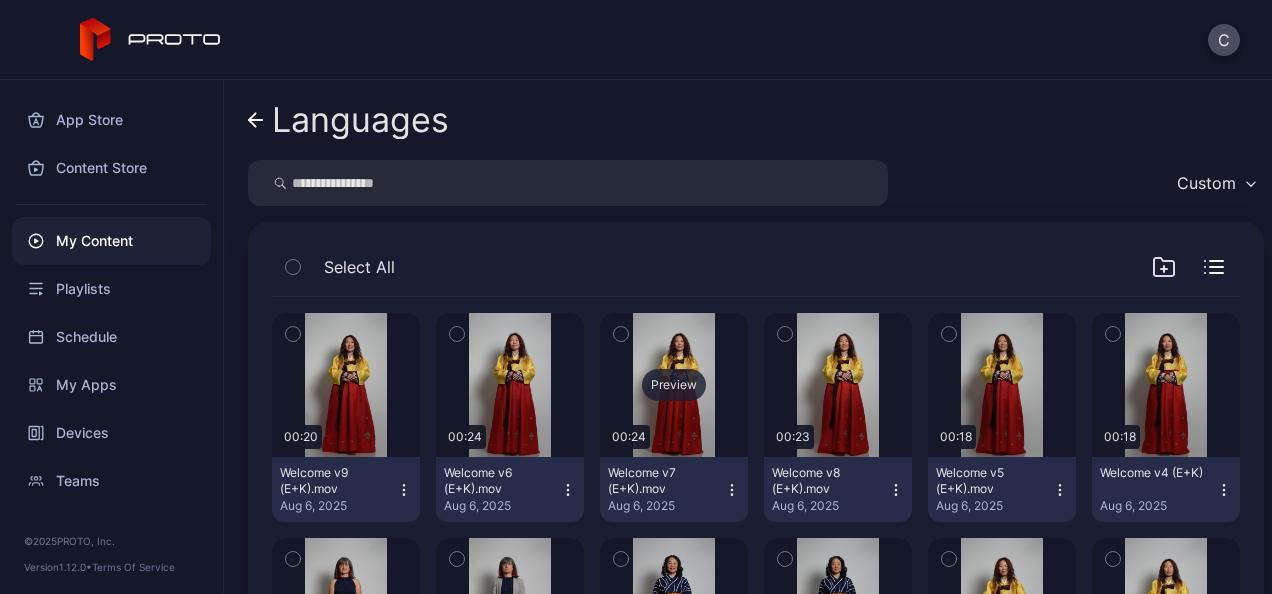 click on "Preview" at bounding box center [674, 385] 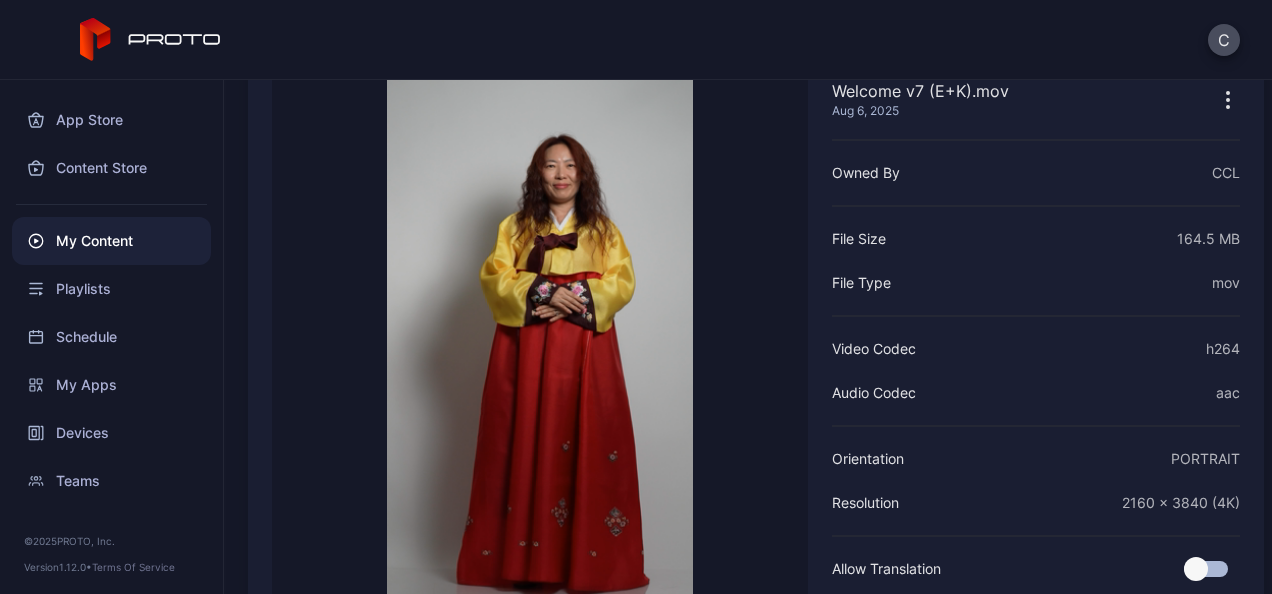 scroll, scrollTop: 126, scrollLeft: 0, axis: vertical 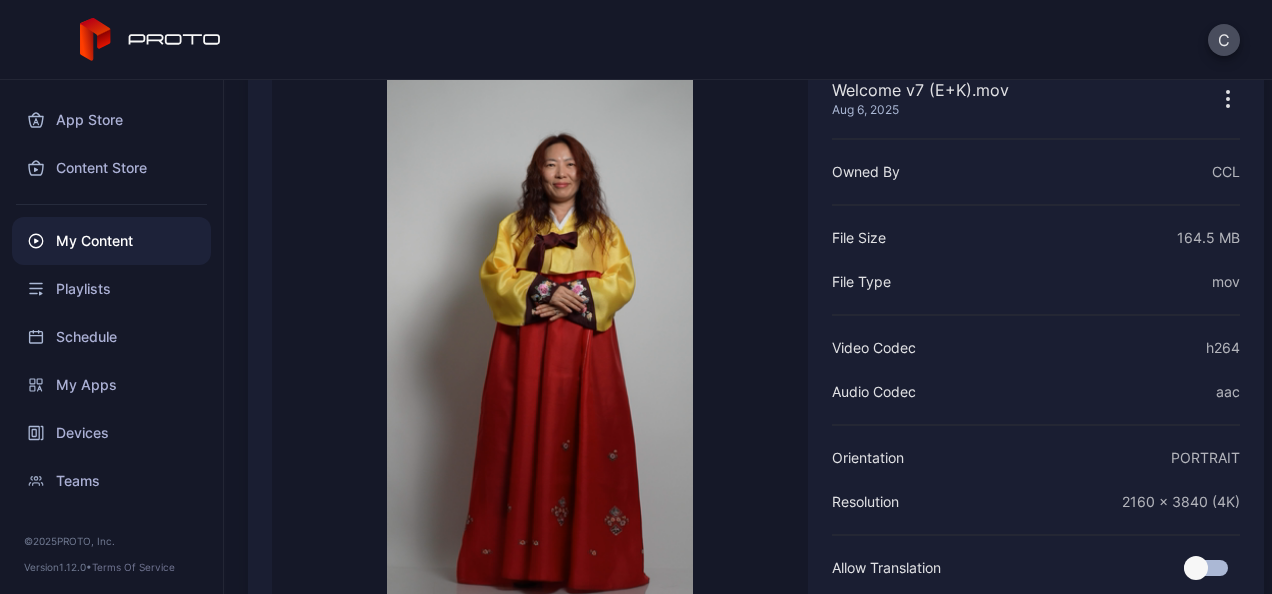 click 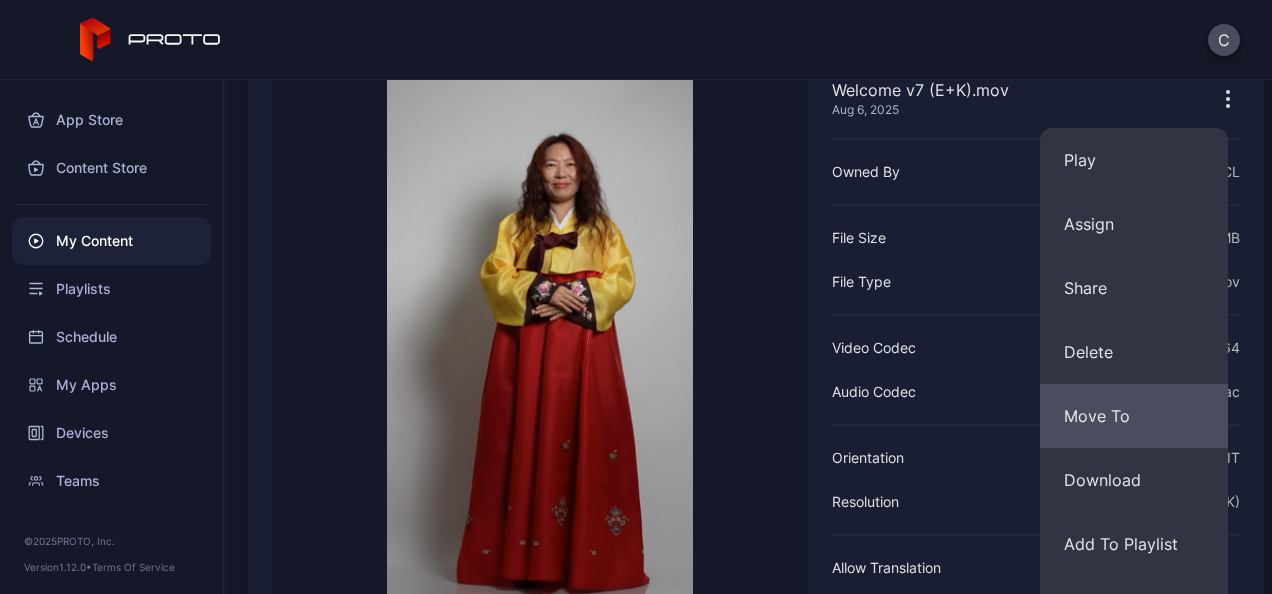 scroll, scrollTop: 232, scrollLeft: 0, axis: vertical 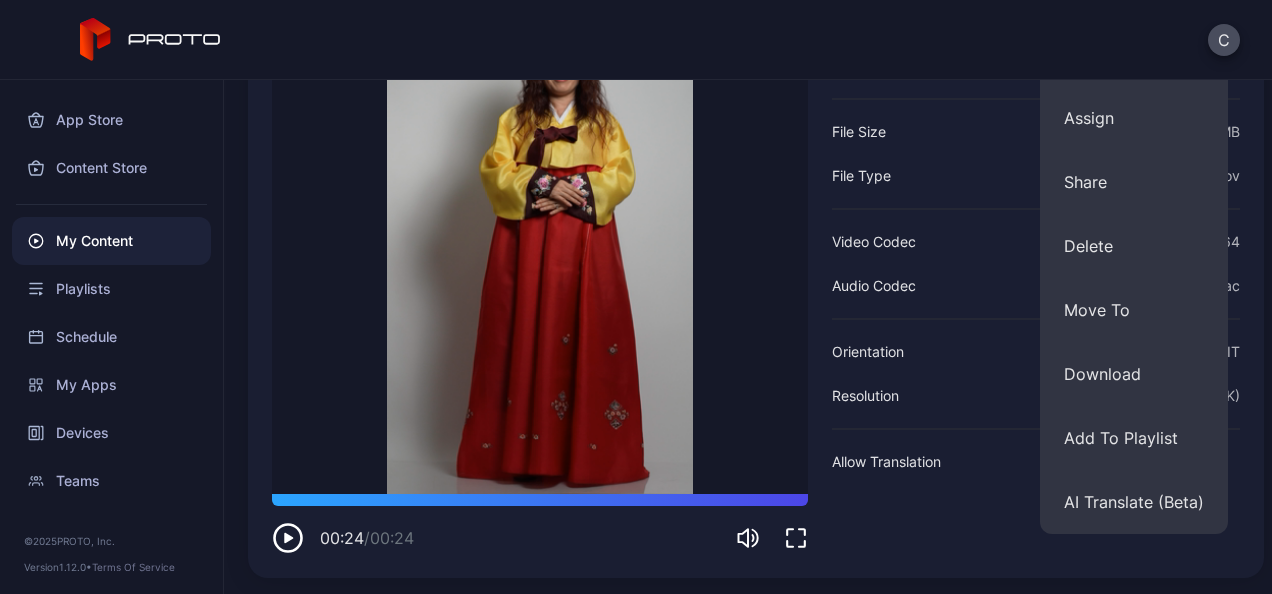 click on "Video Codec h264" at bounding box center [1036, 242] 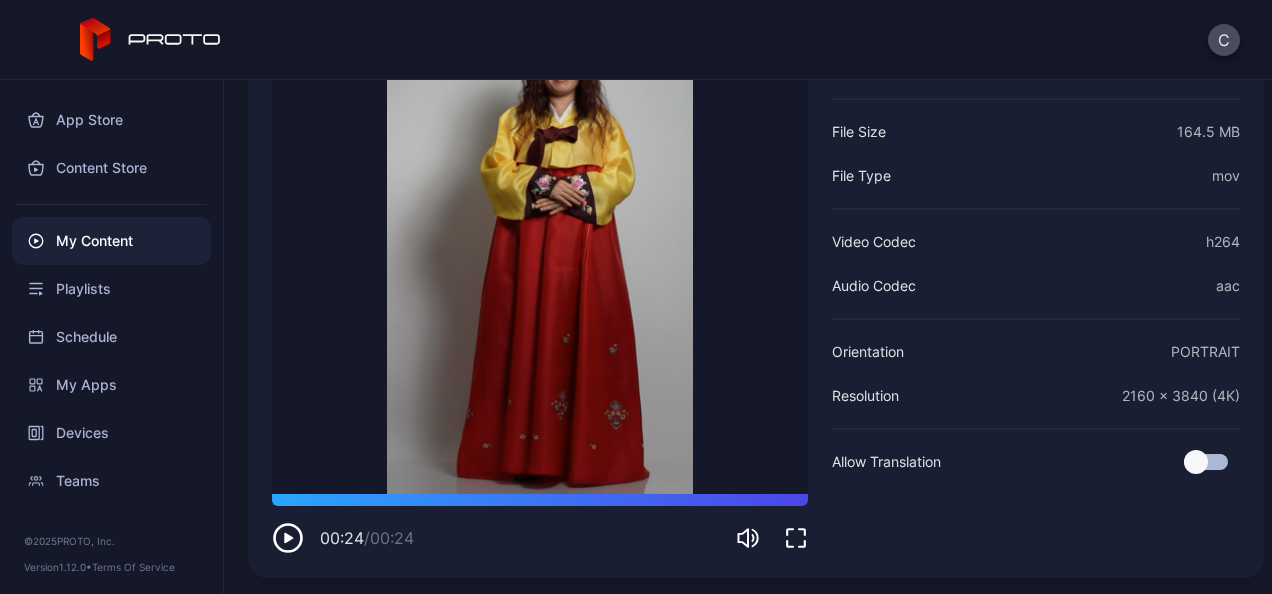 scroll, scrollTop: 0, scrollLeft: 0, axis: both 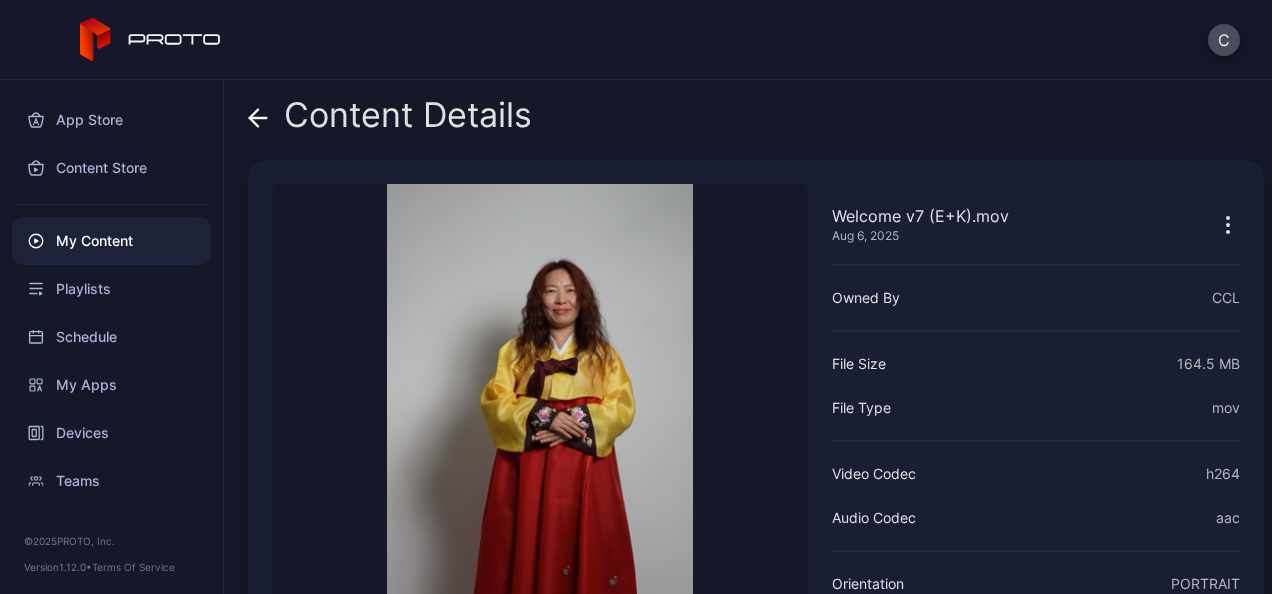click on "Content Details" at bounding box center [390, 120] 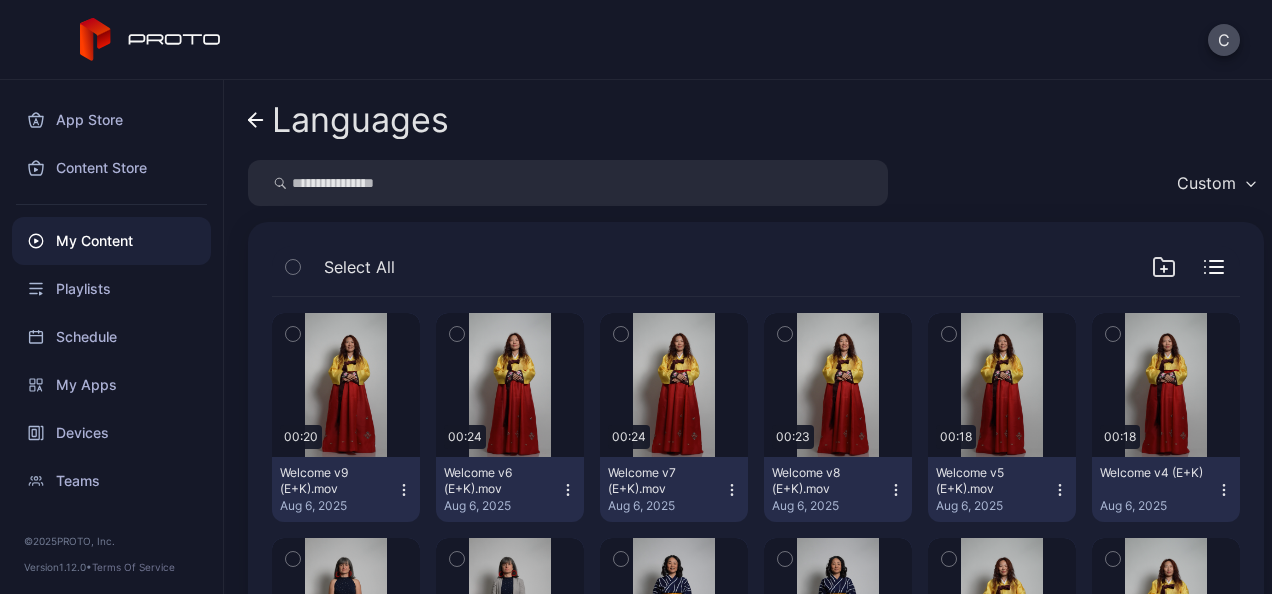 click on "Welcome v7 (E+K).mov Aug 6, 2025" at bounding box center (674, 489) 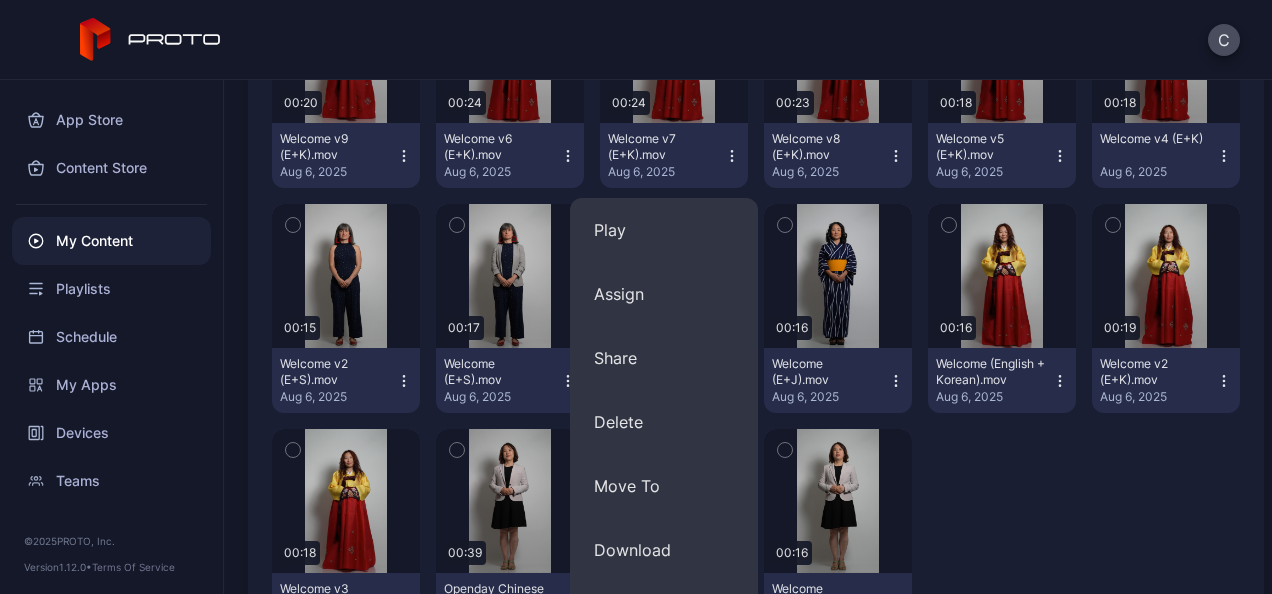 scroll, scrollTop: 513, scrollLeft: 0, axis: vertical 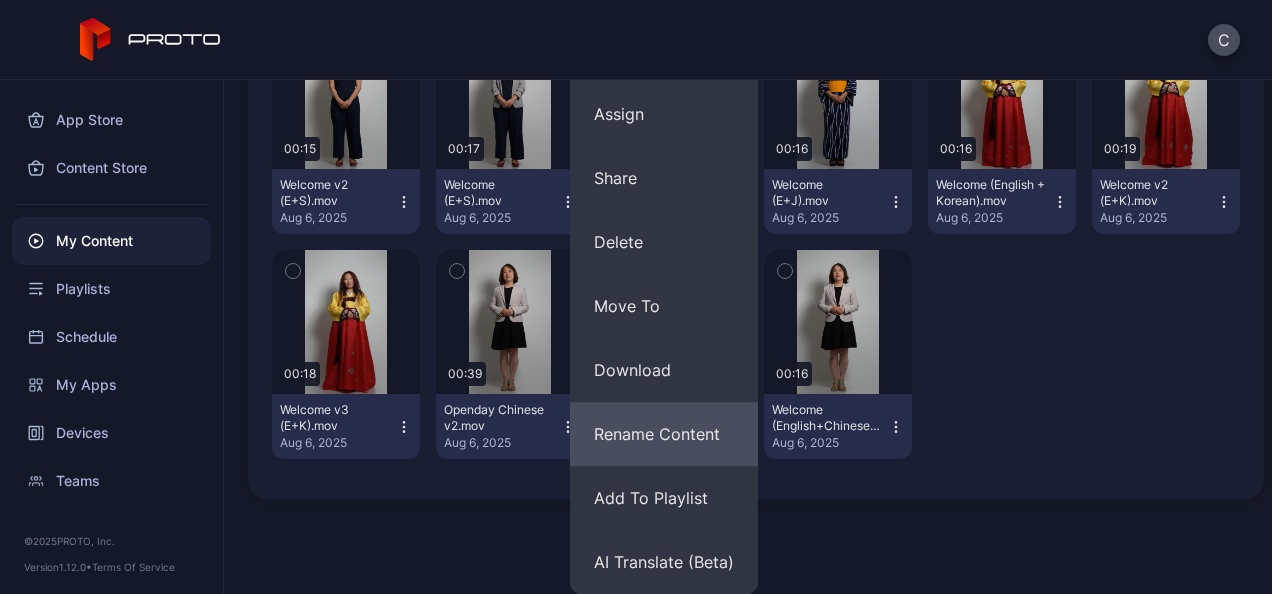 click on "Rename Content" at bounding box center (664, 434) 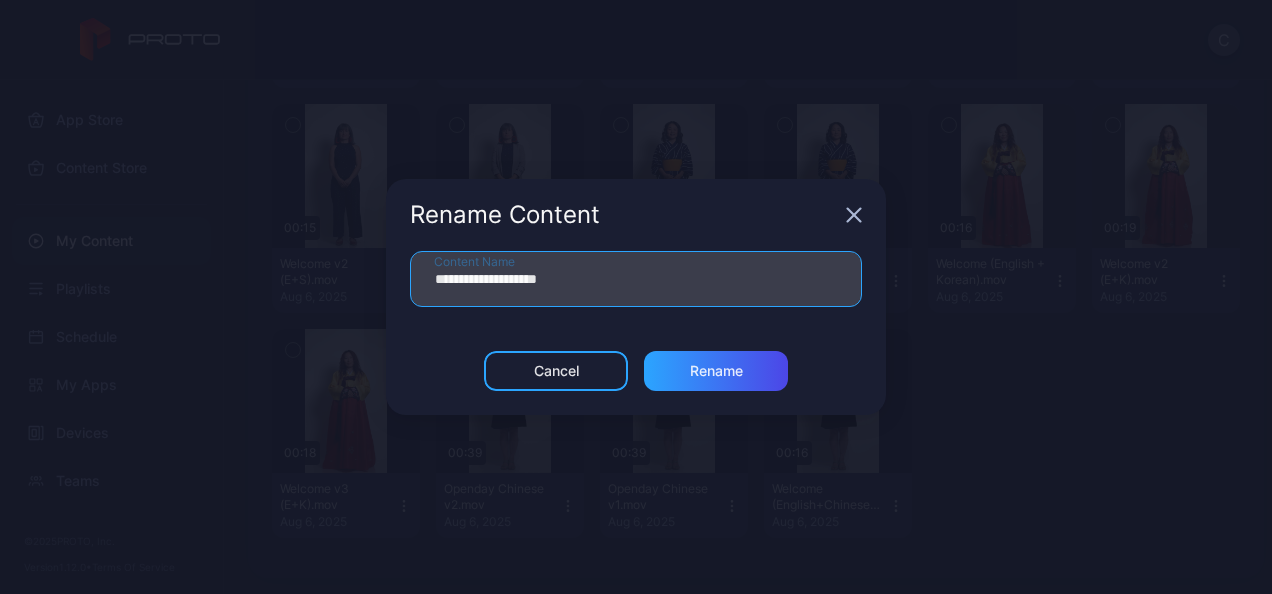 click on "**********" at bounding box center [636, 279] 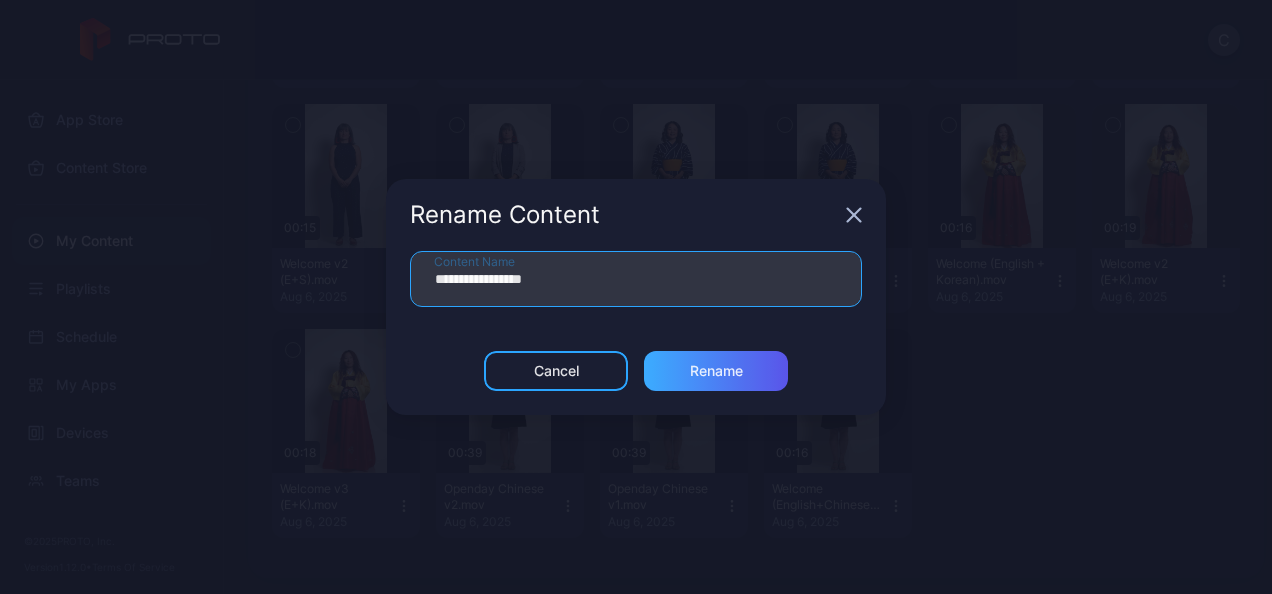 type on "**********" 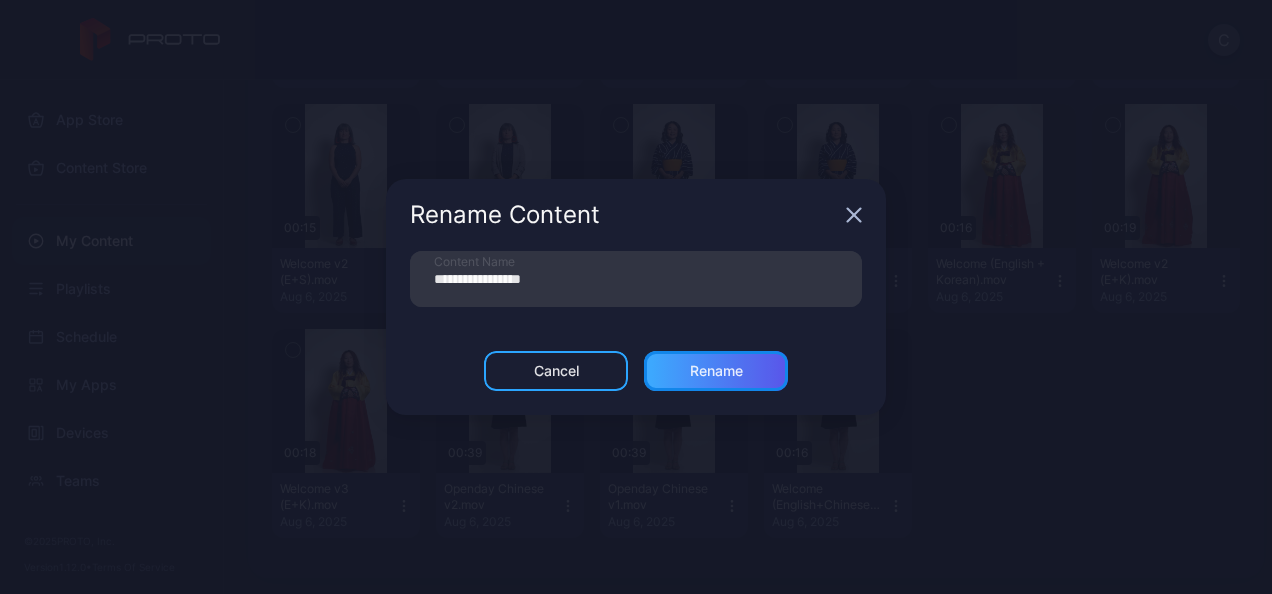 click on "Rename" at bounding box center (716, 371) 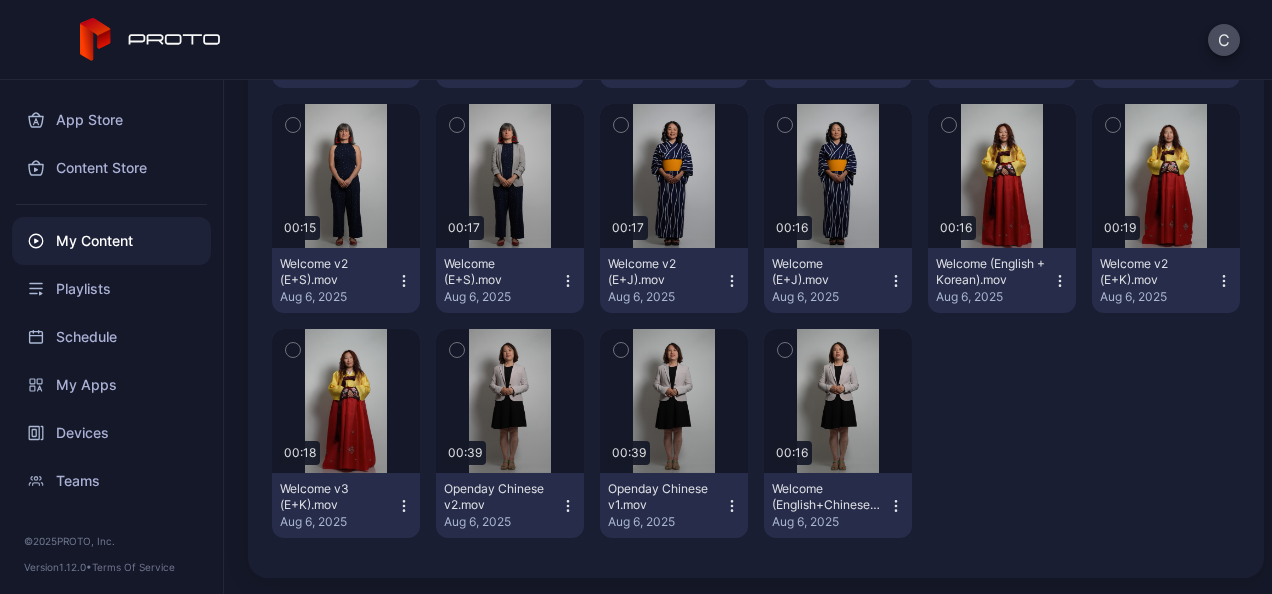 scroll, scrollTop: 0, scrollLeft: 0, axis: both 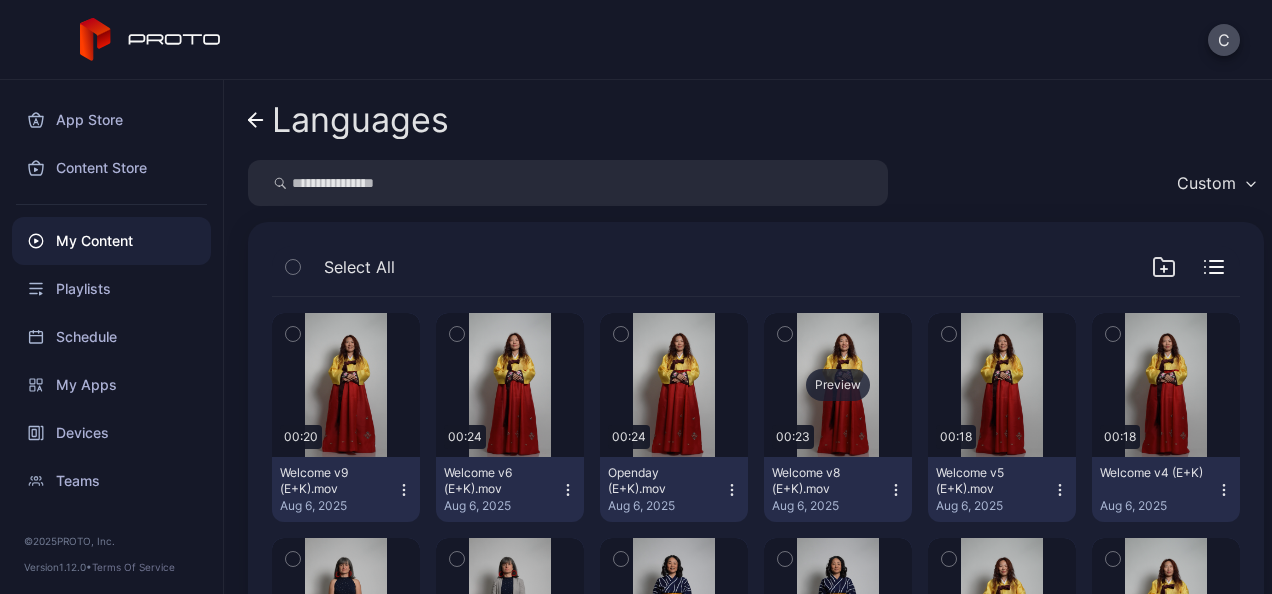 click on "Preview" at bounding box center [838, 385] 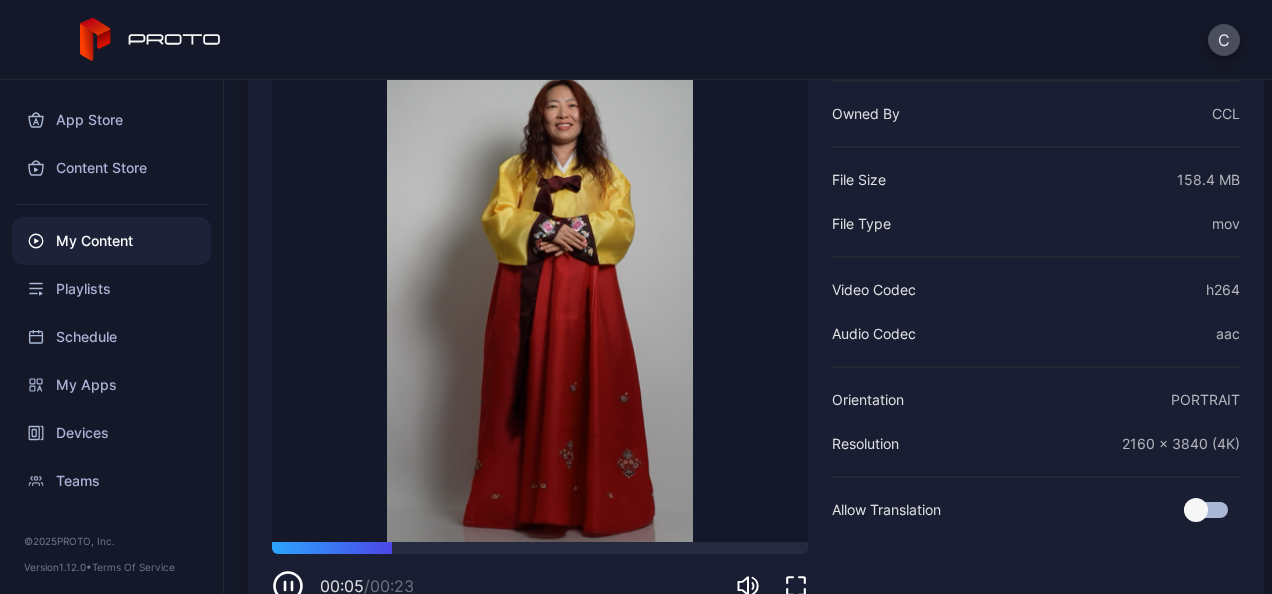 scroll, scrollTop: 232, scrollLeft: 0, axis: vertical 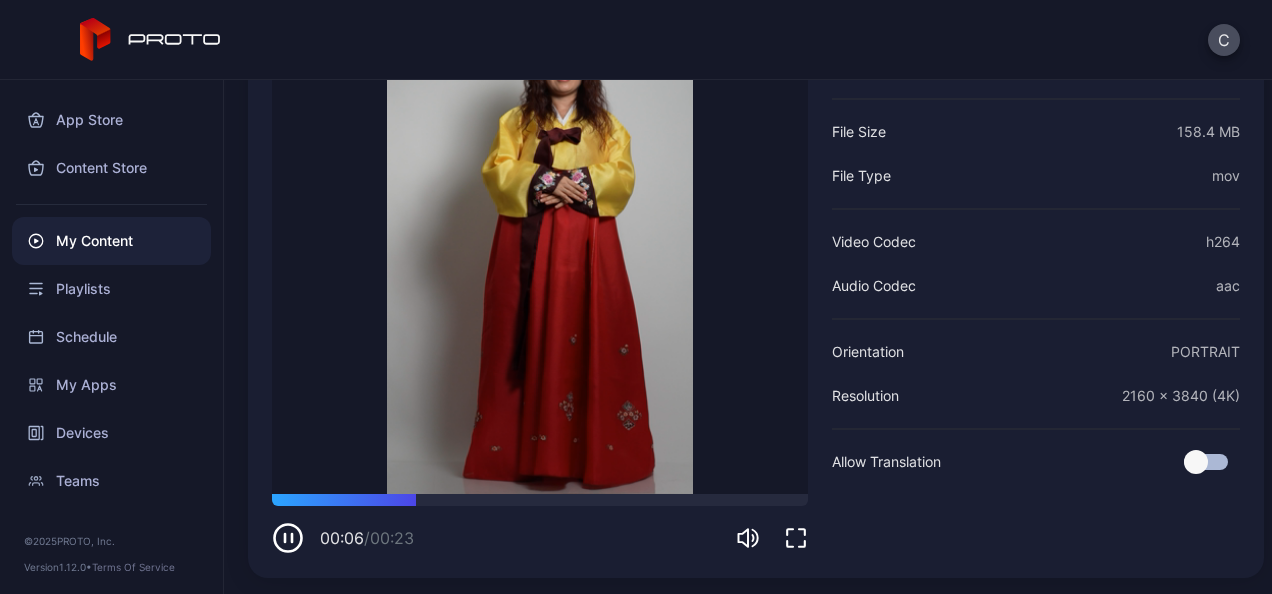 click 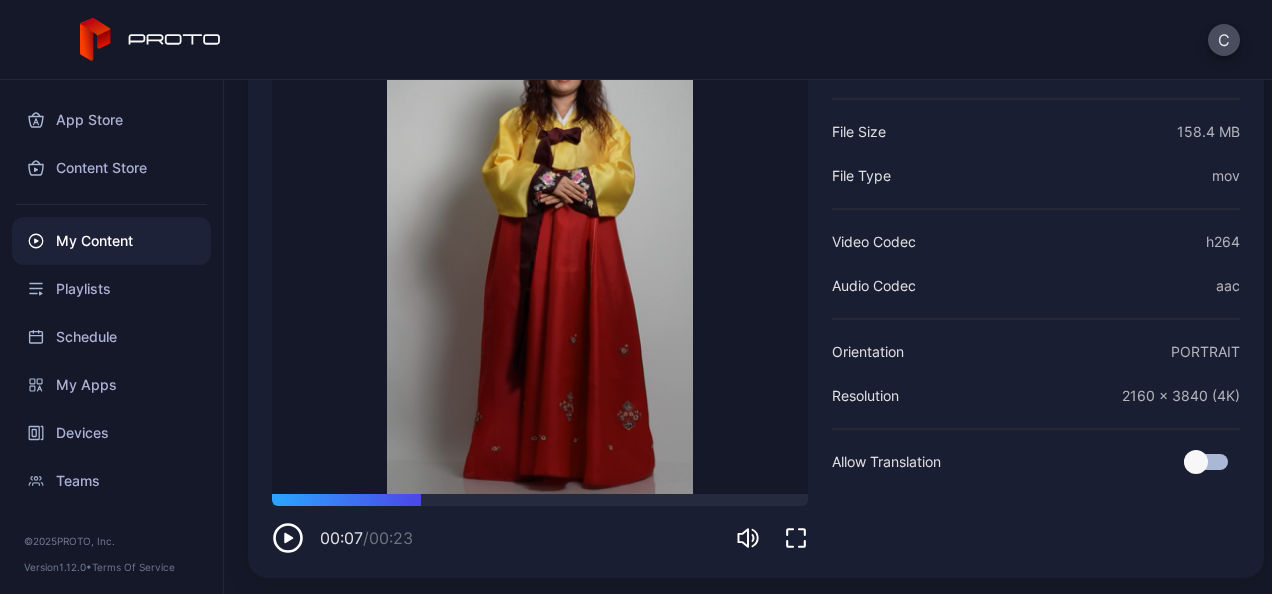 scroll, scrollTop: 0, scrollLeft: 0, axis: both 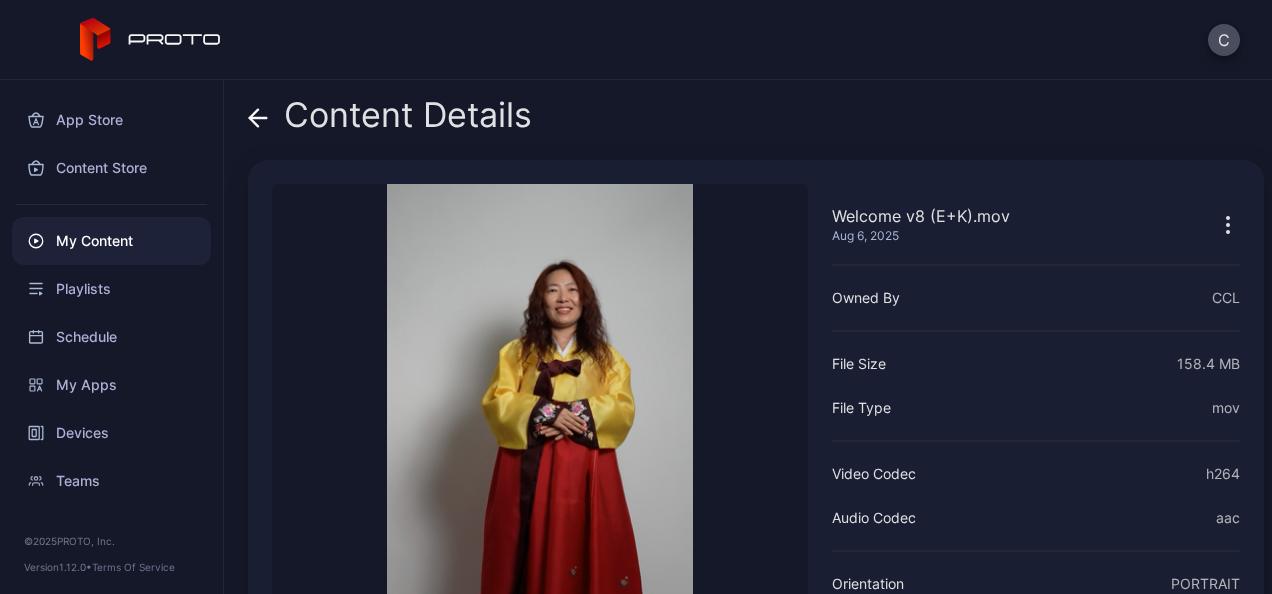 click on "Content Details" at bounding box center [390, 120] 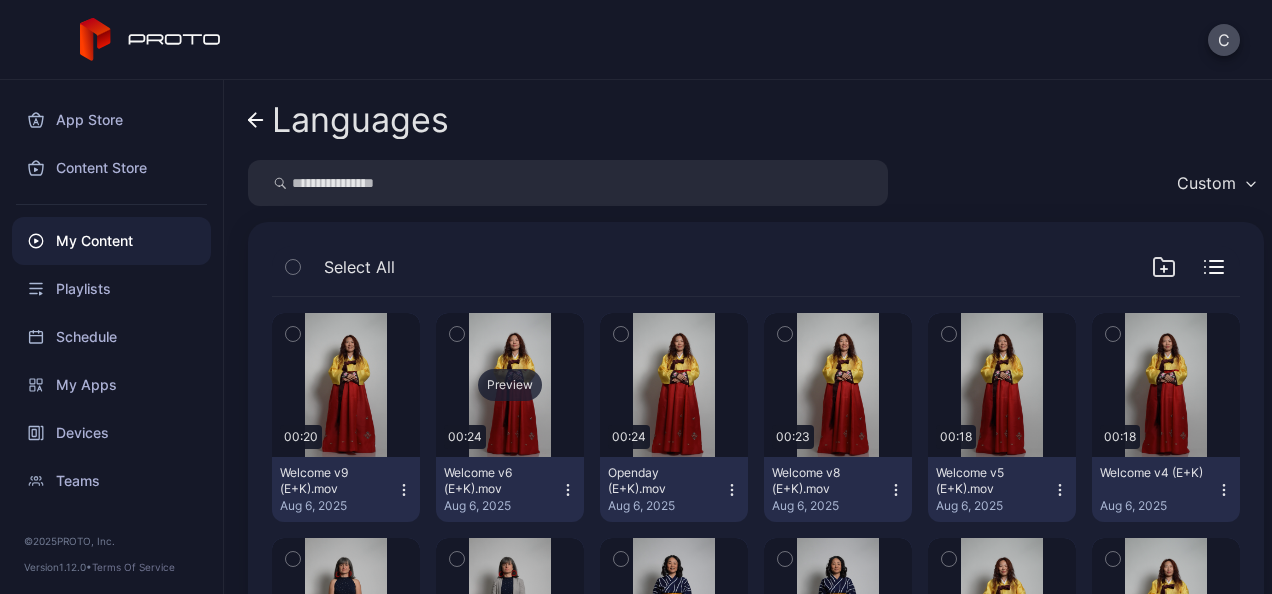 click on "Preview" at bounding box center (510, 385) 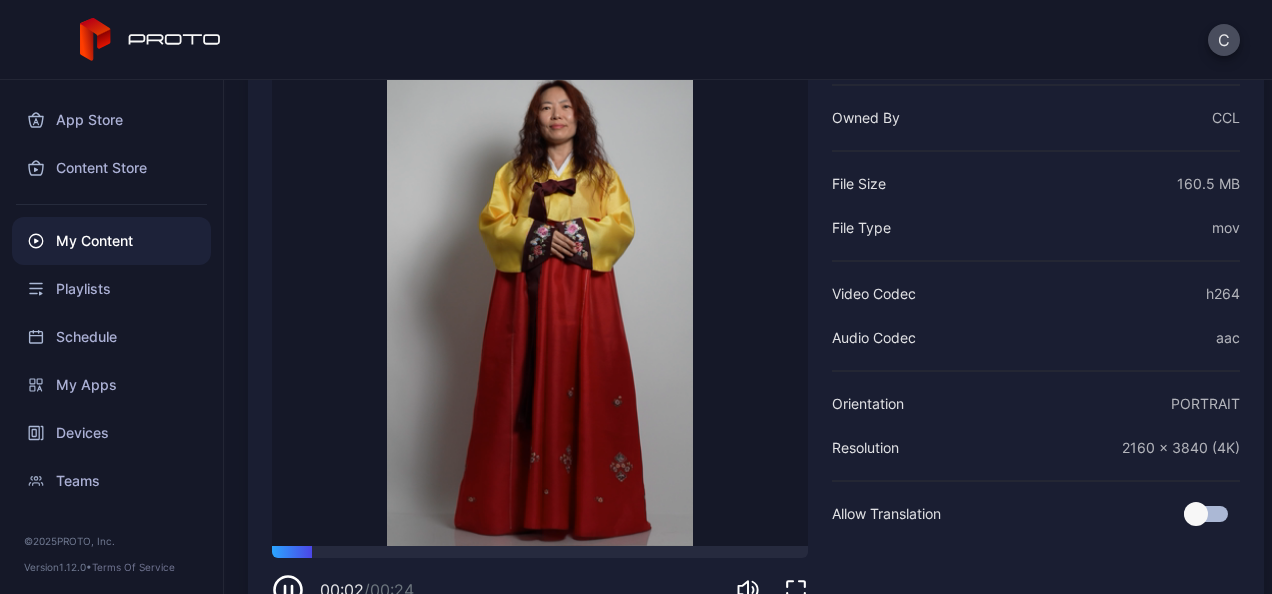scroll, scrollTop: 181, scrollLeft: 0, axis: vertical 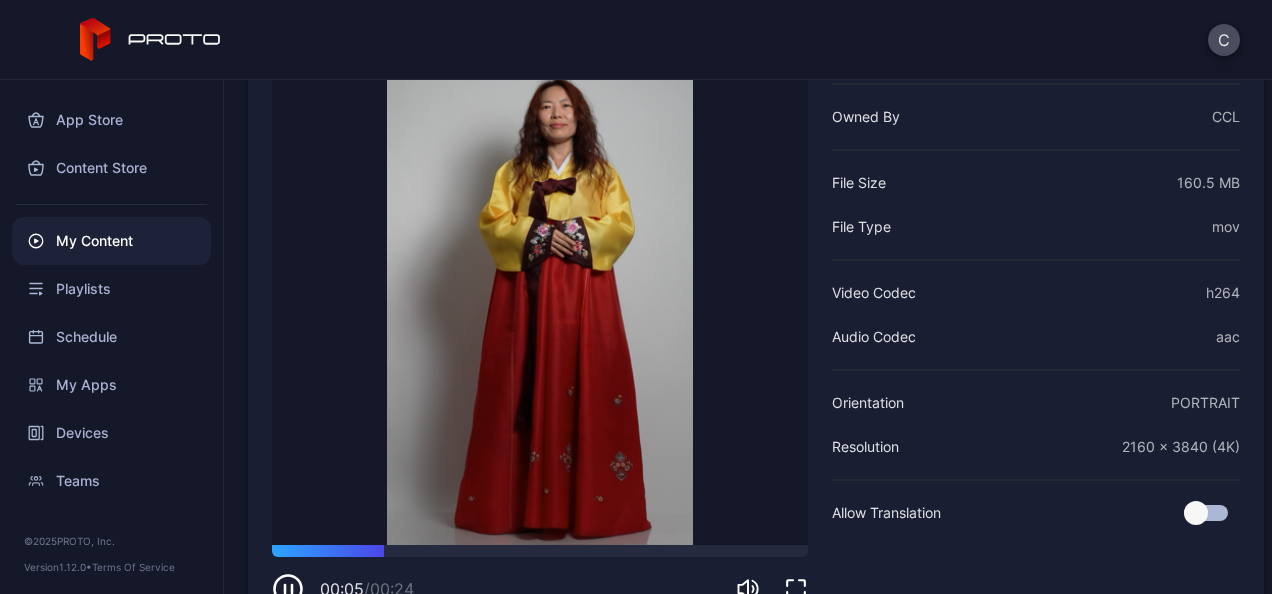 click 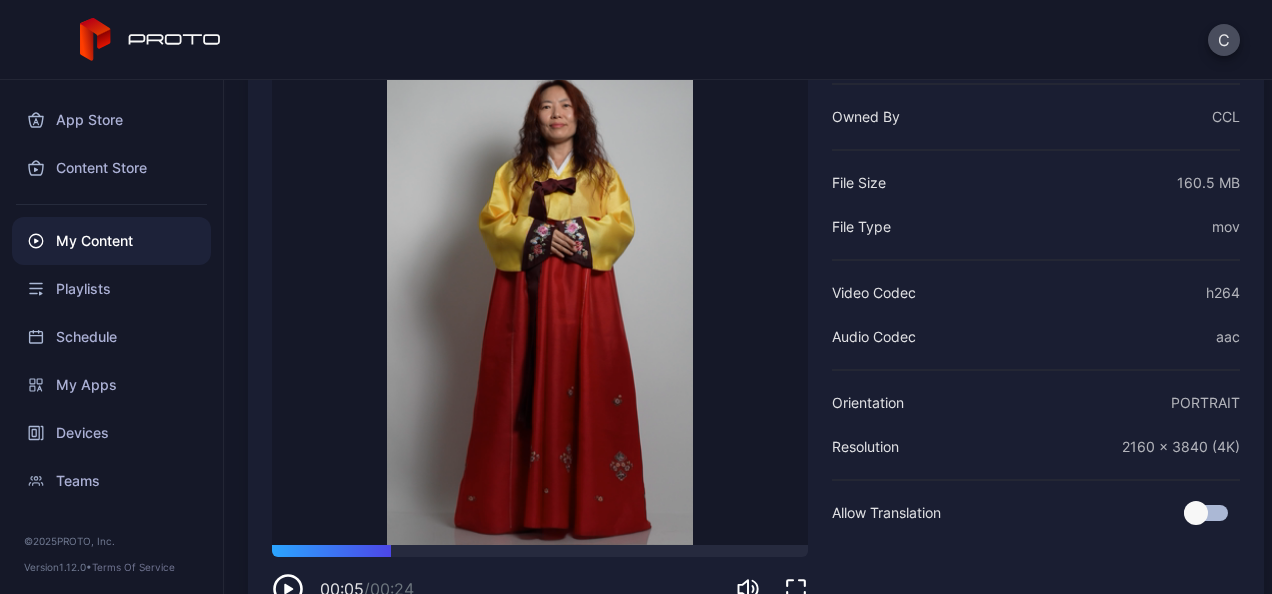 scroll, scrollTop: 0, scrollLeft: 0, axis: both 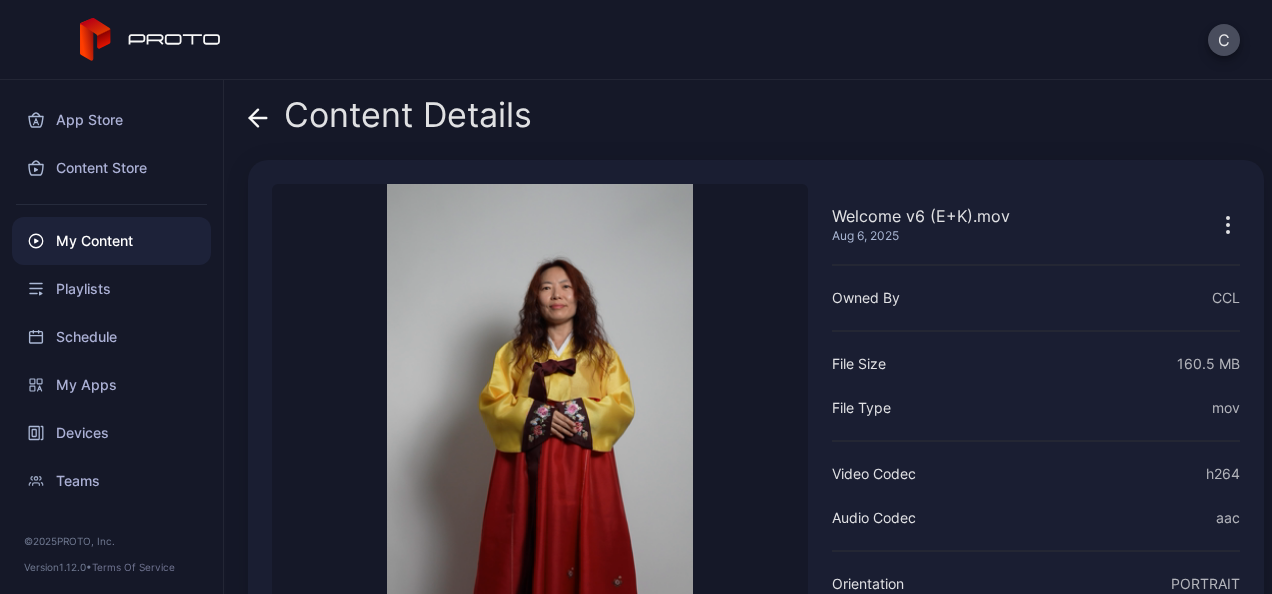 click on "Content Details" at bounding box center [390, 120] 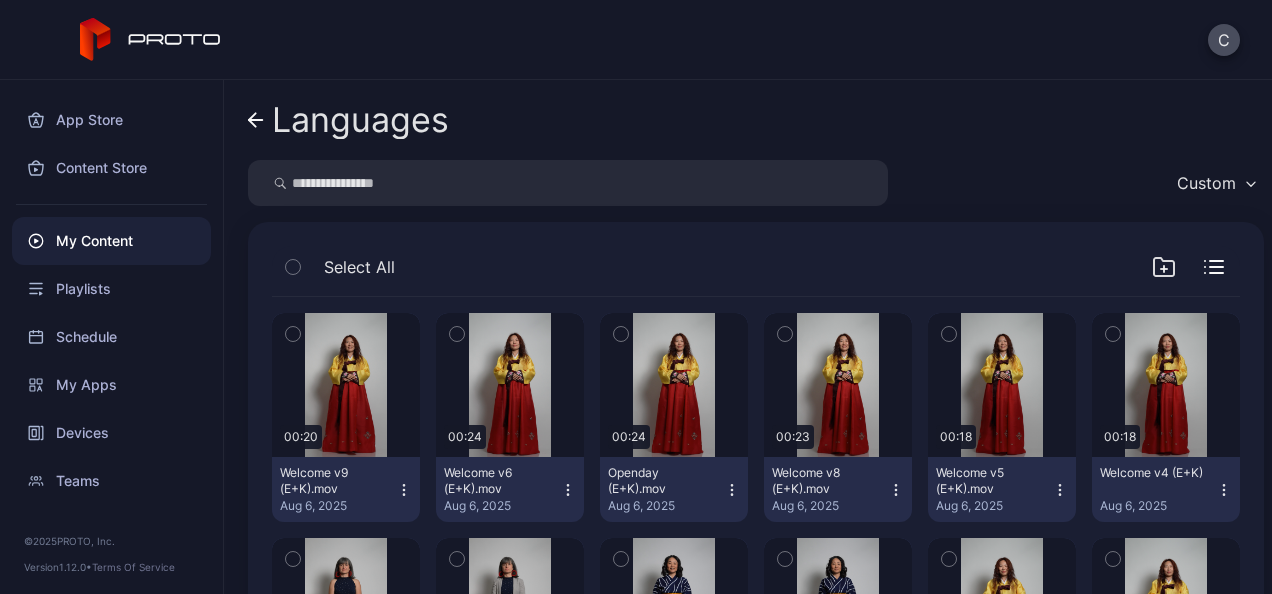 click on "Welcome v8 (E+K).mov Aug 6, 2025" at bounding box center [838, 489] 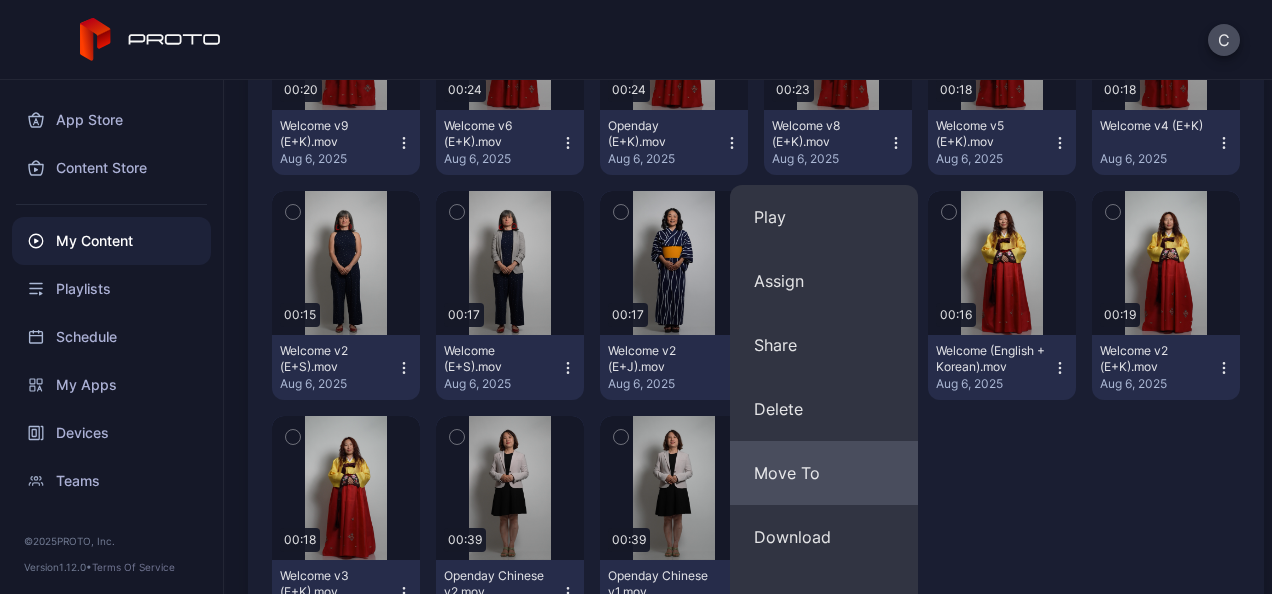 scroll, scrollTop: 356, scrollLeft: 0, axis: vertical 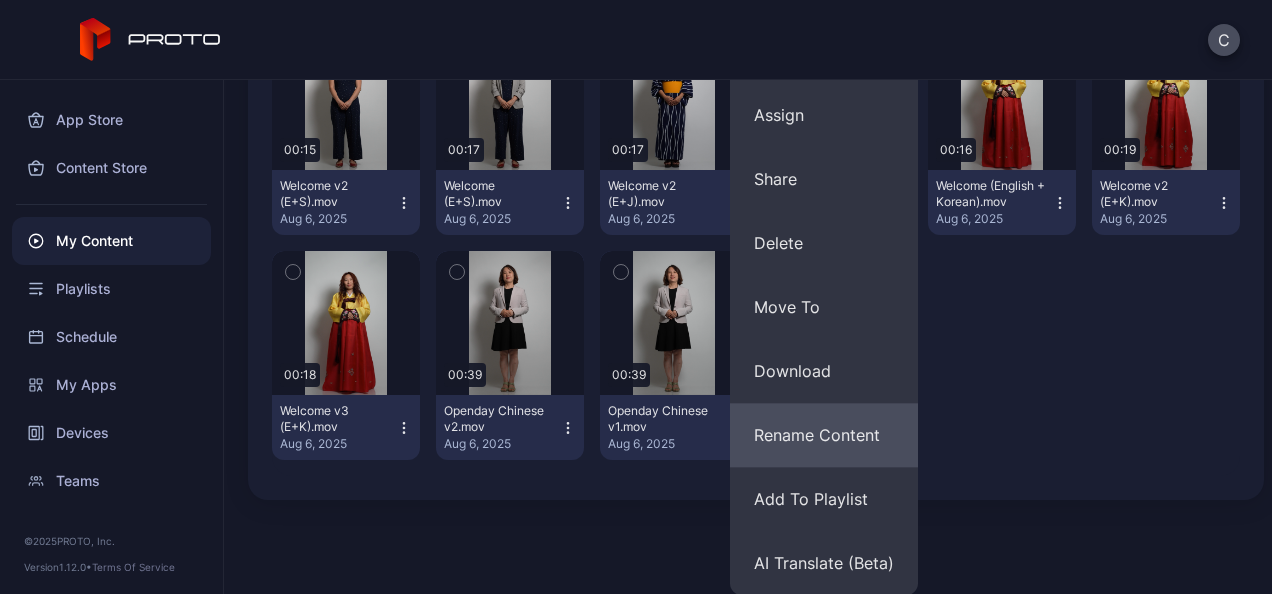 click on "Rename Content" at bounding box center (824, 435) 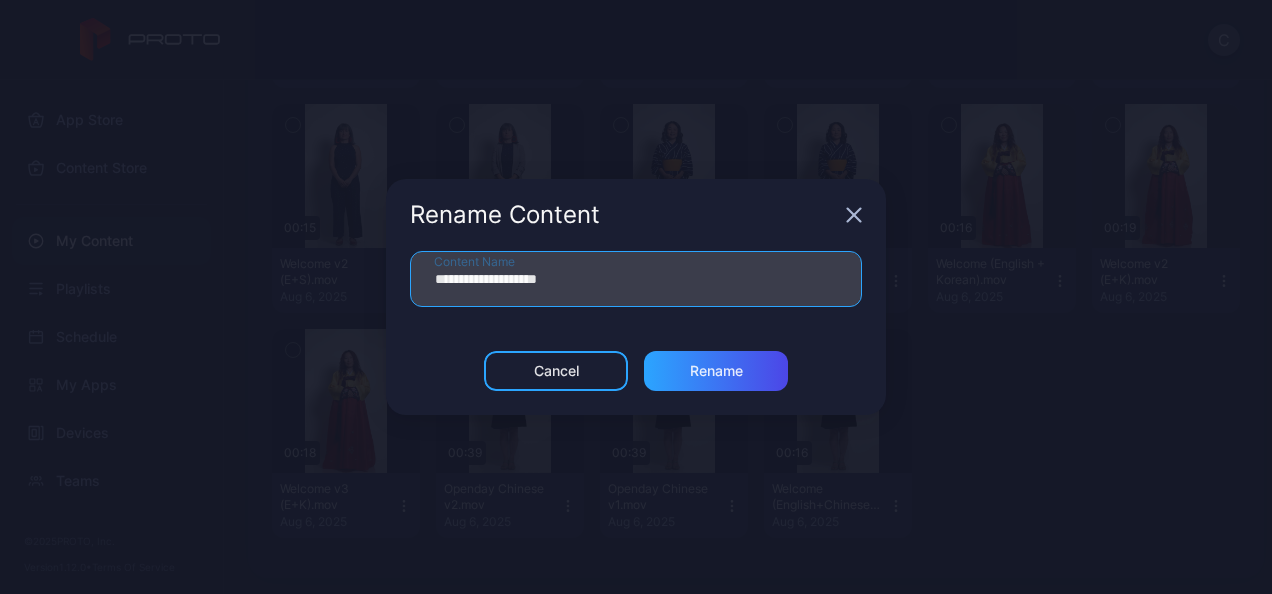 click on "**********" at bounding box center [636, 279] 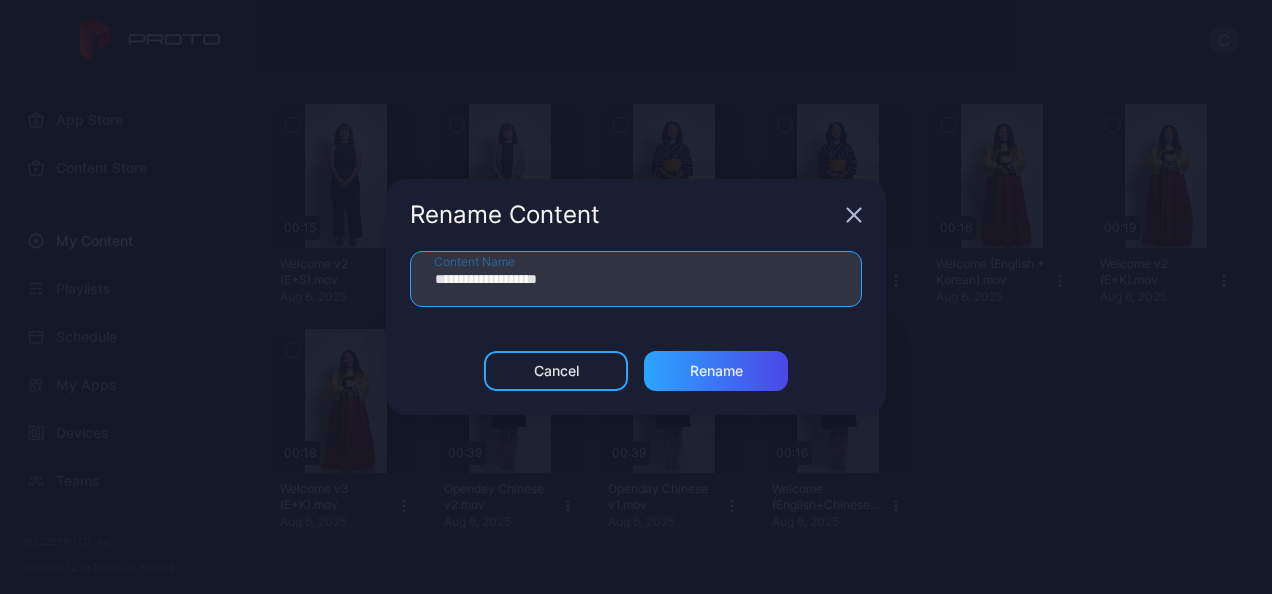 drag, startPoint x: 494, startPoint y: 280, endPoint x: 335, endPoint y: 294, distance: 159.61516 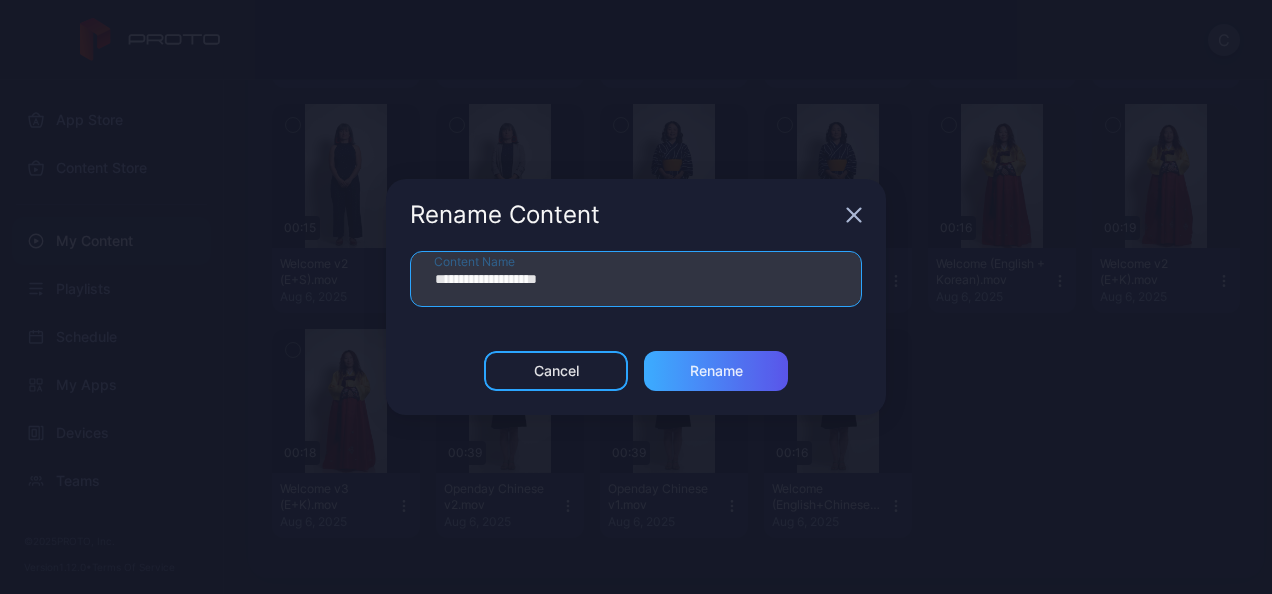 type on "**********" 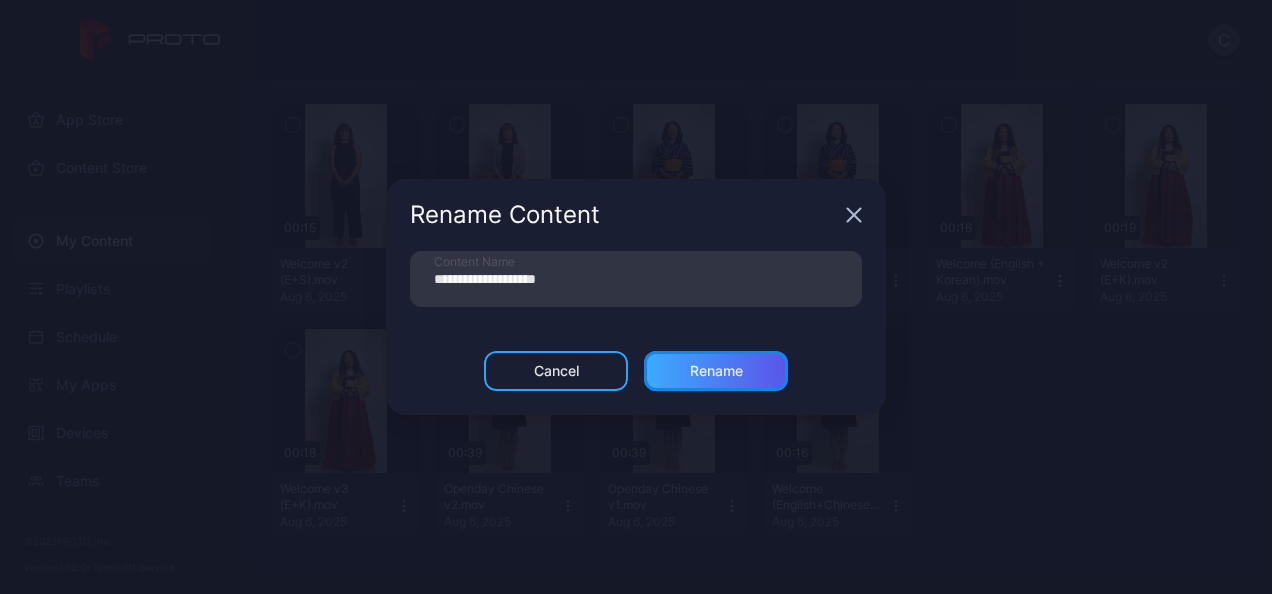 click on "Rename" at bounding box center (716, 371) 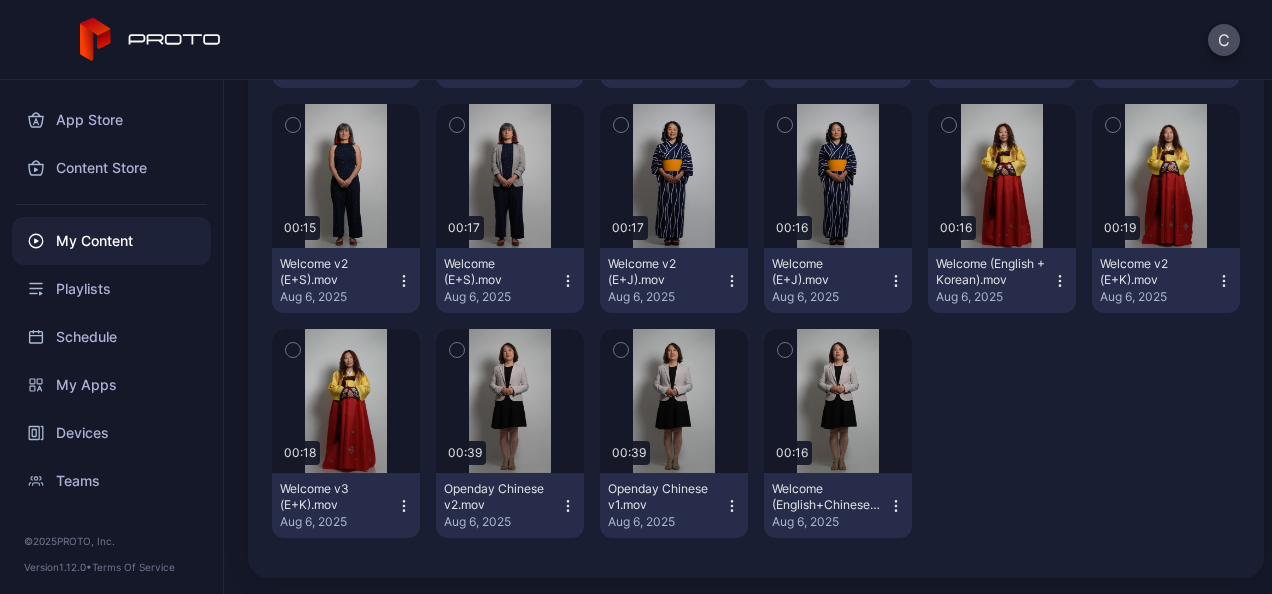 scroll, scrollTop: 50, scrollLeft: 0, axis: vertical 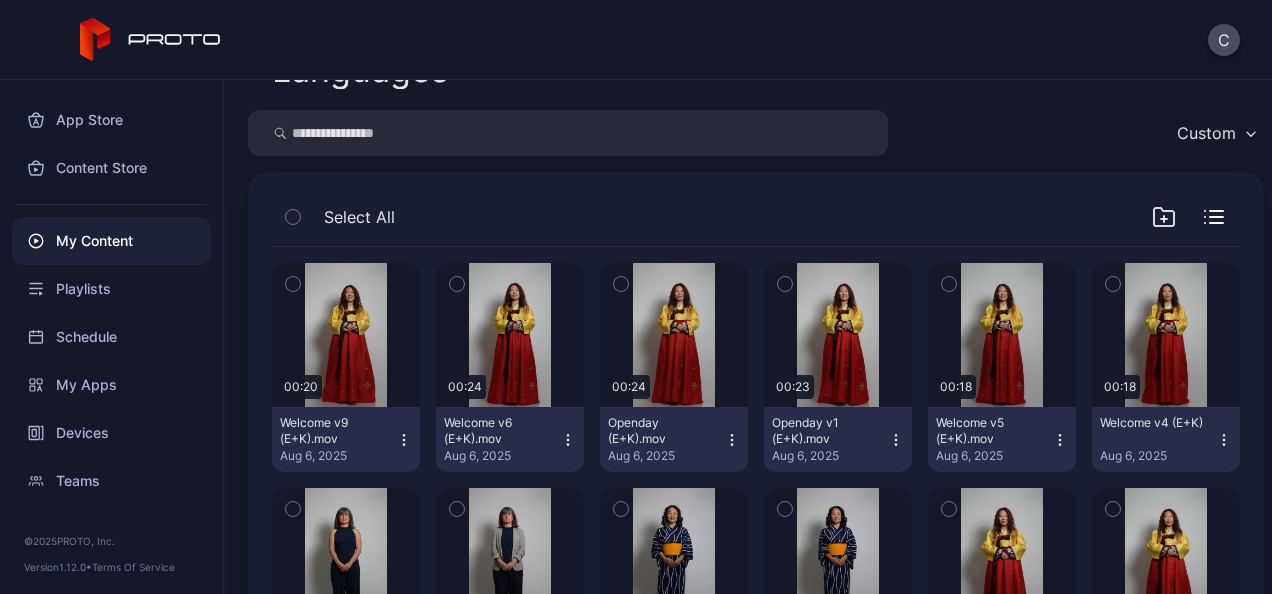 click 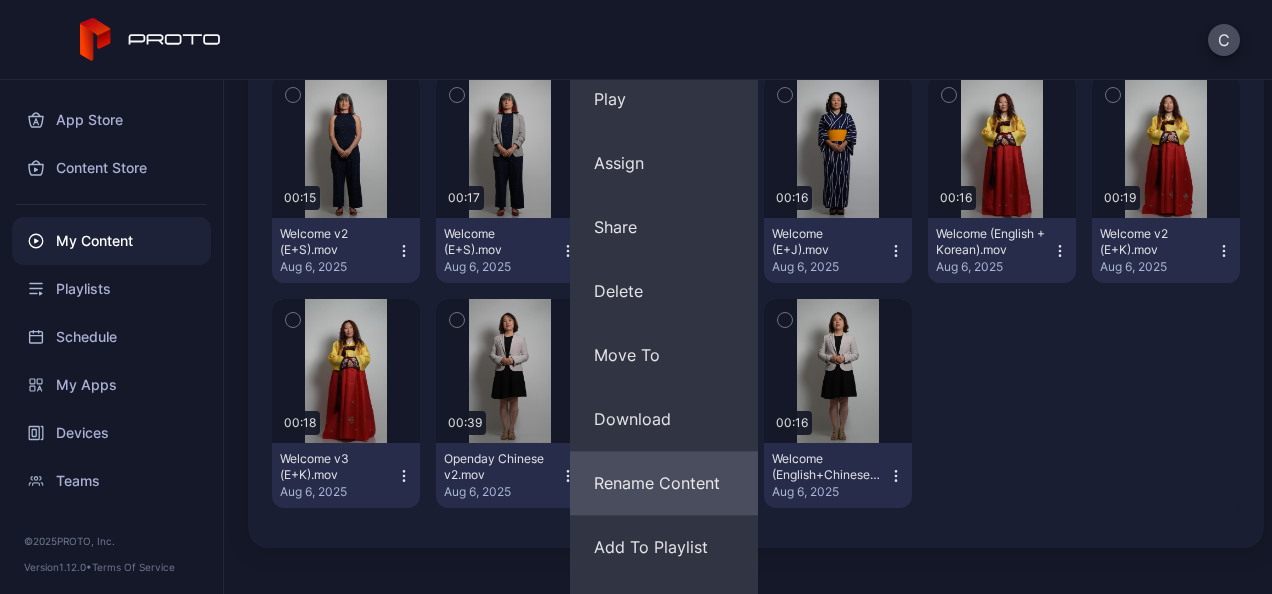 click on "Rename Content" at bounding box center [664, 483] 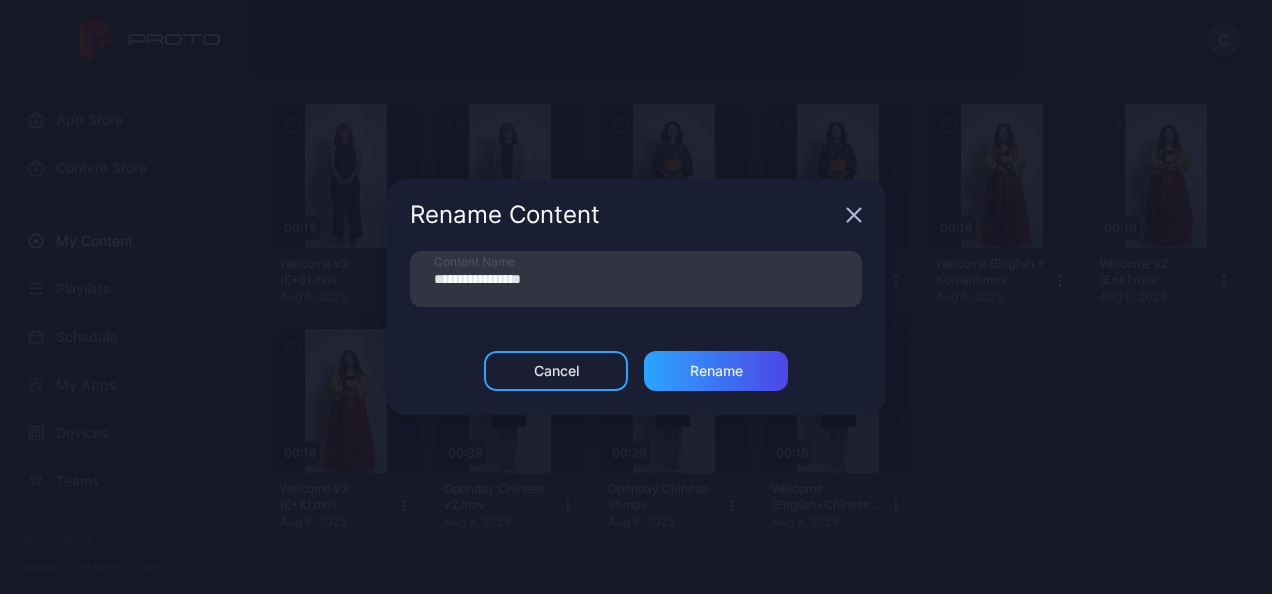scroll, scrollTop: 434, scrollLeft: 0, axis: vertical 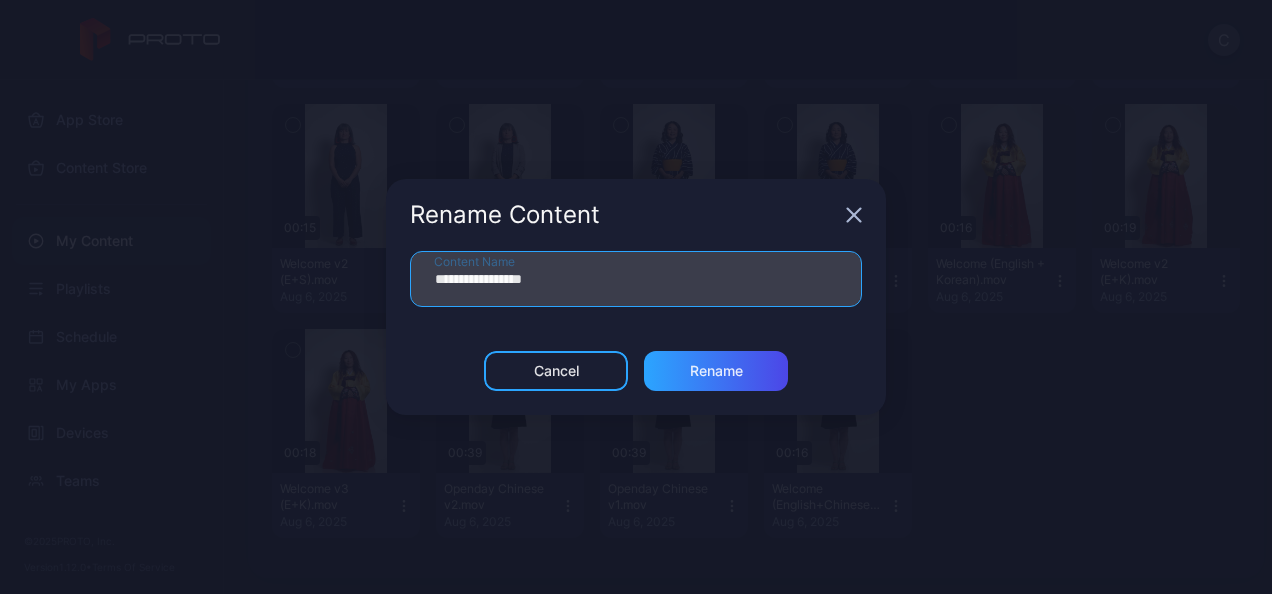 click on "**********" at bounding box center (636, 279) 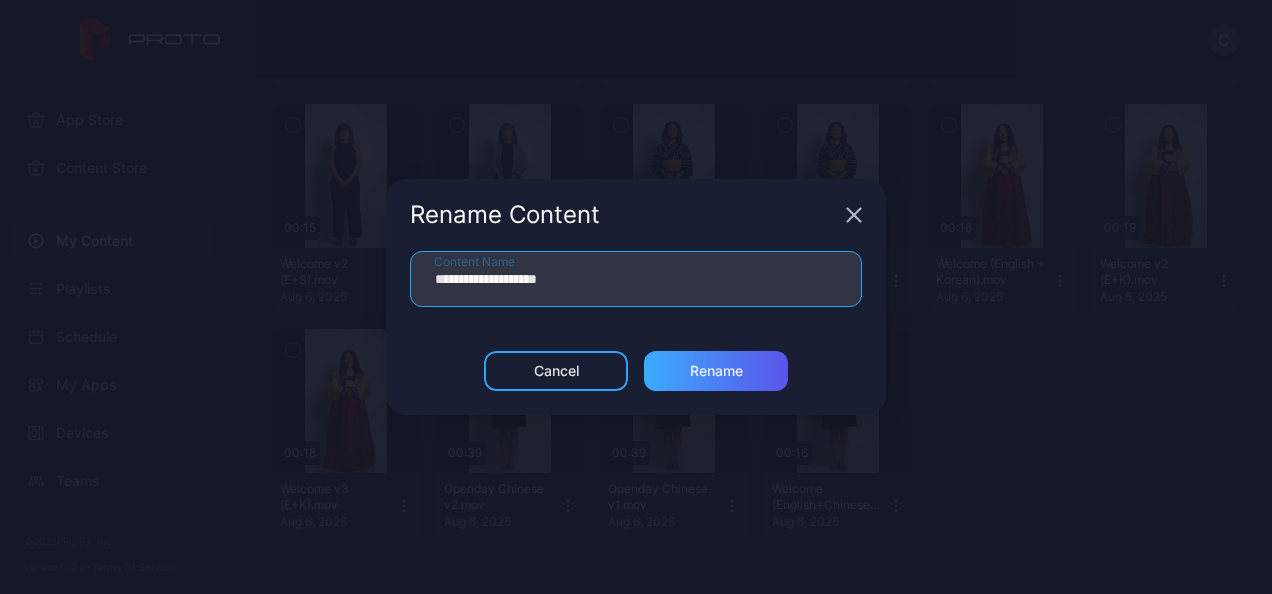 type on "**********" 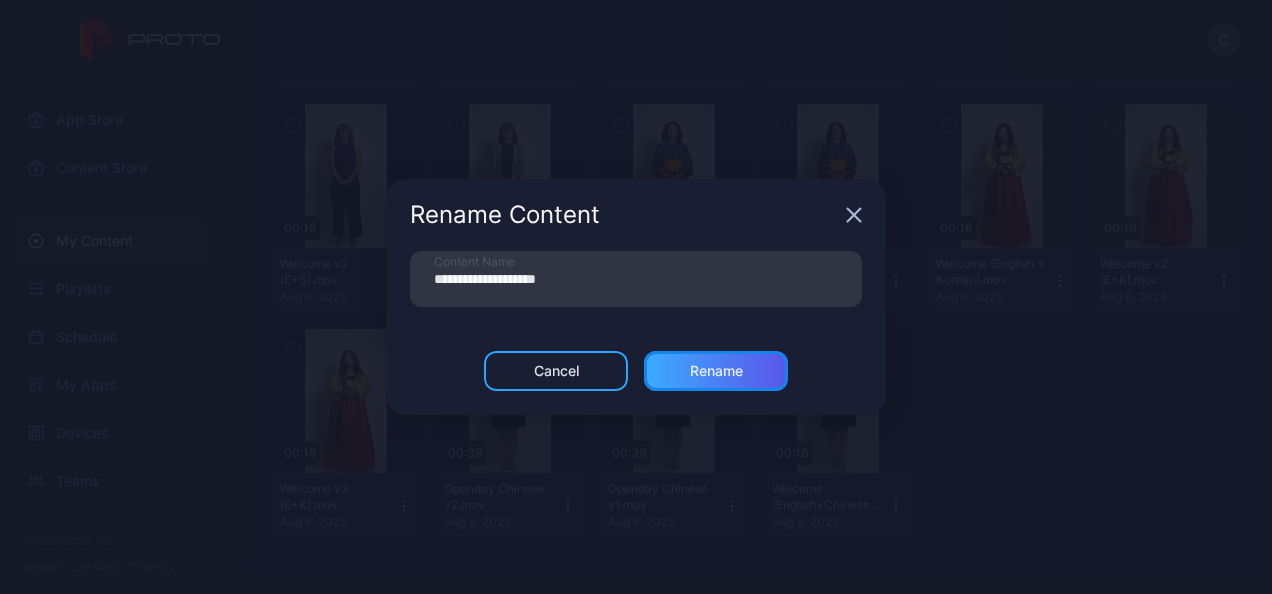 click on "Rename" at bounding box center [716, 371] 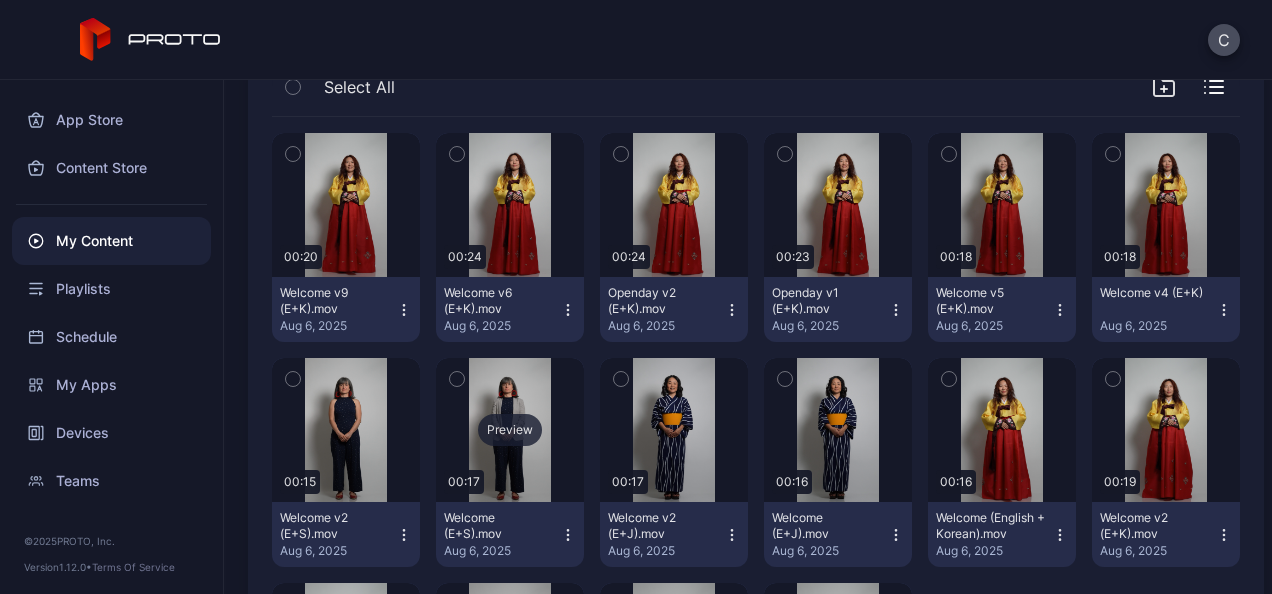 scroll, scrollTop: 161, scrollLeft: 0, axis: vertical 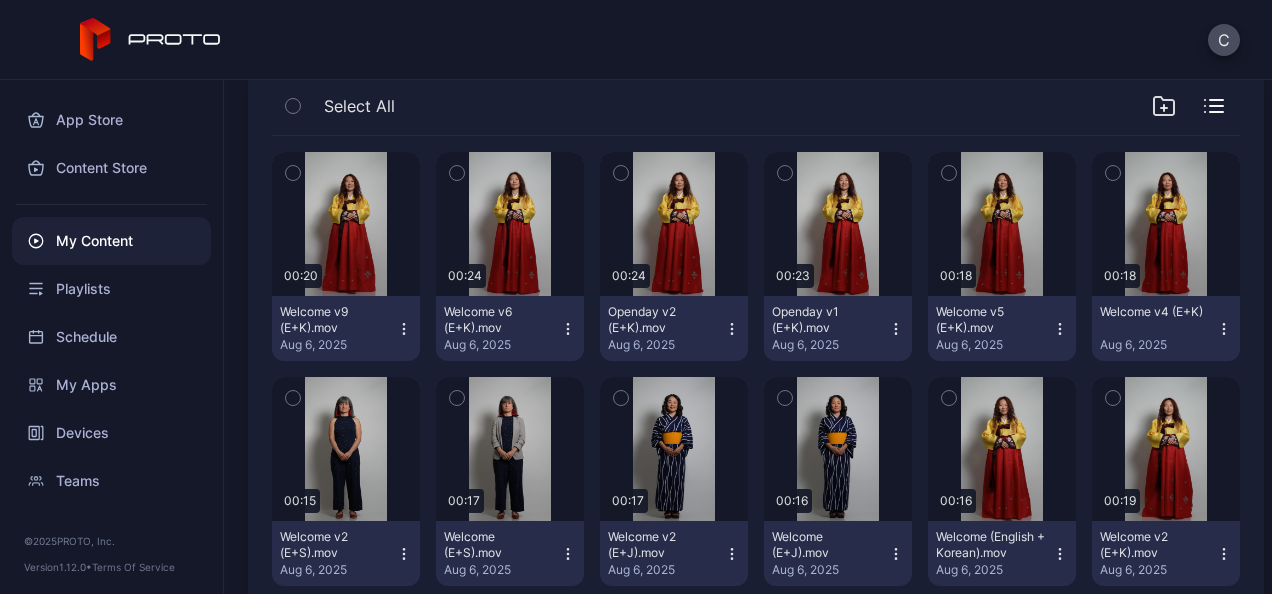 click 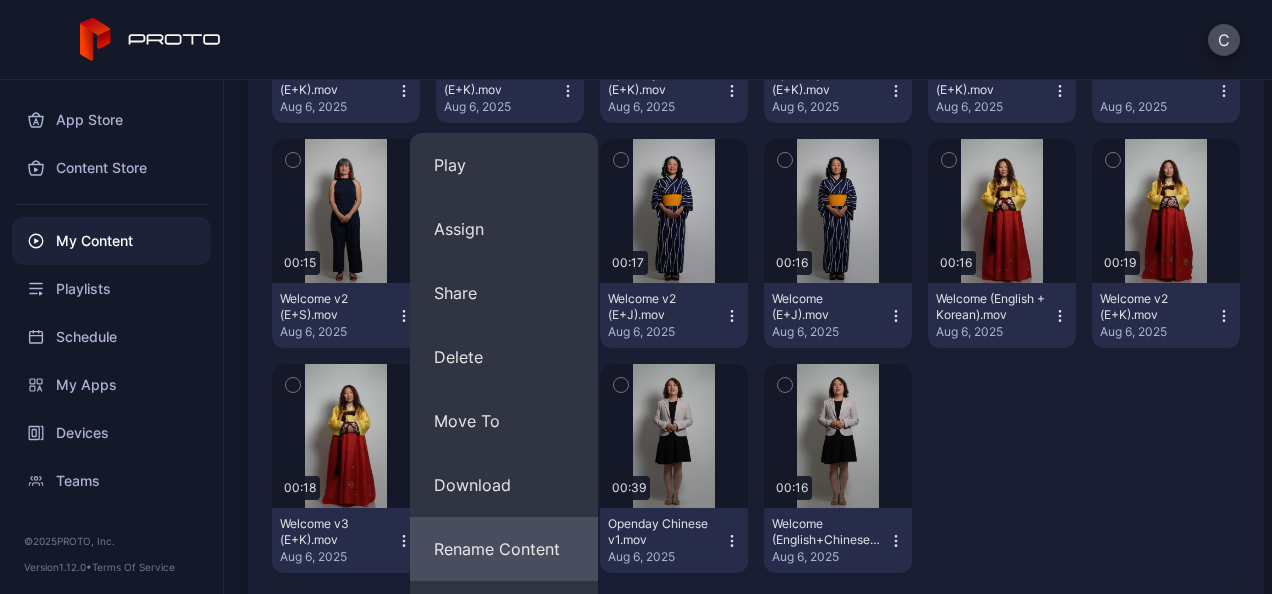 scroll, scrollTop: 400, scrollLeft: 0, axis: vertical 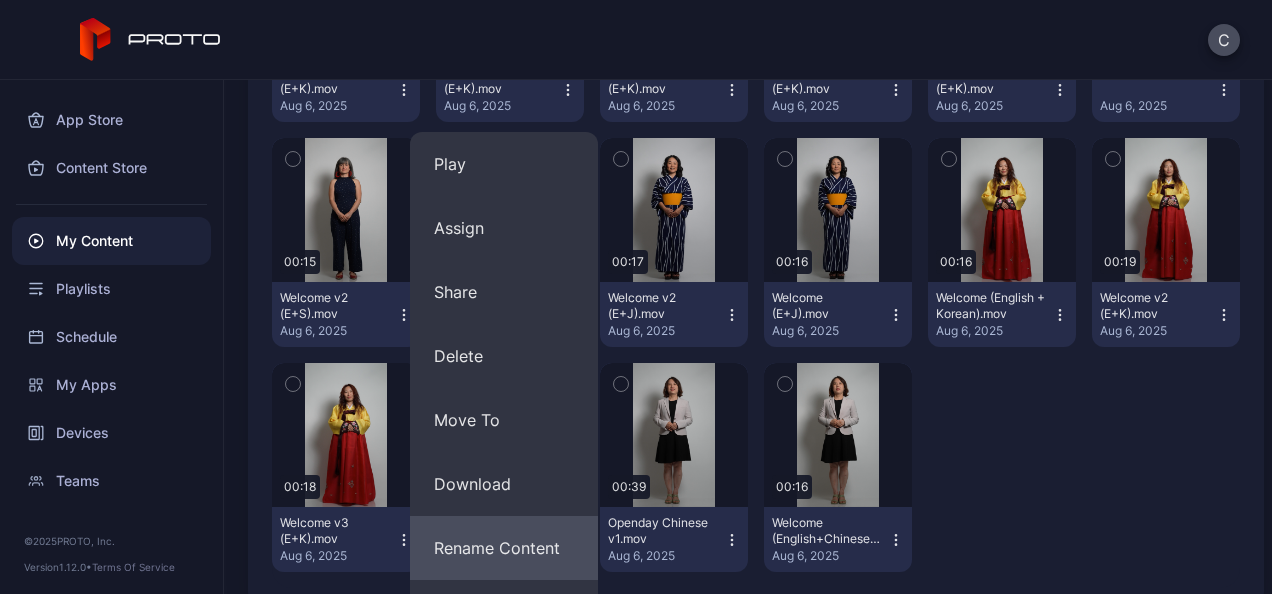 click on "Rename Content" at bounding box center [504, 548] 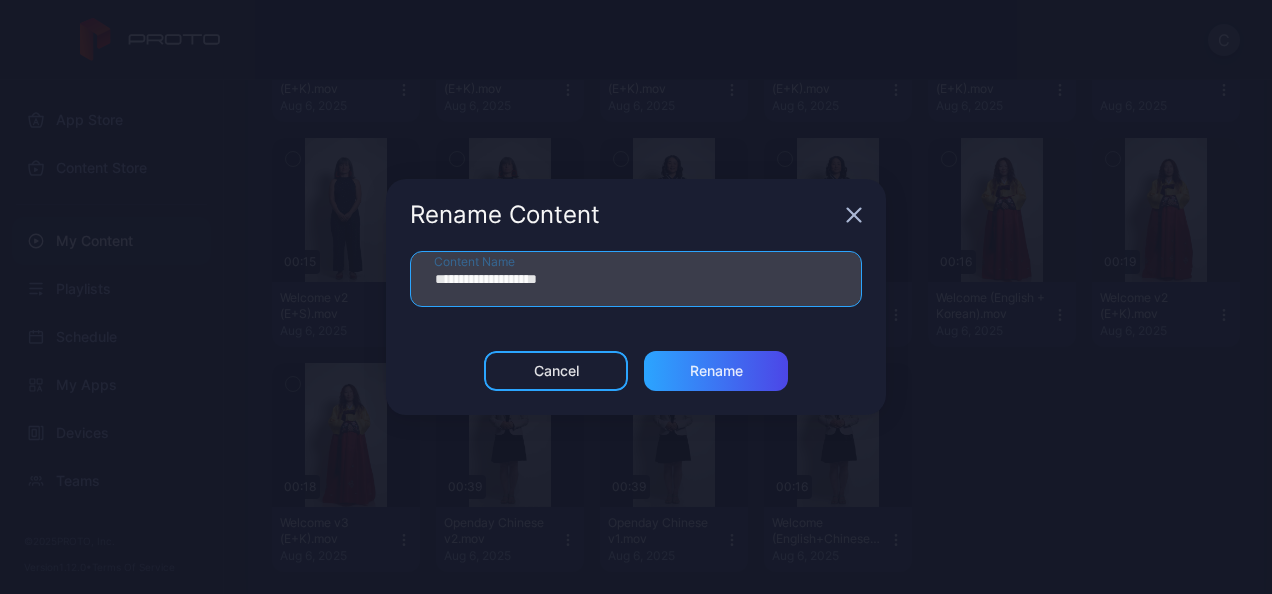 click on "**********" at bounding box center (636, 279) 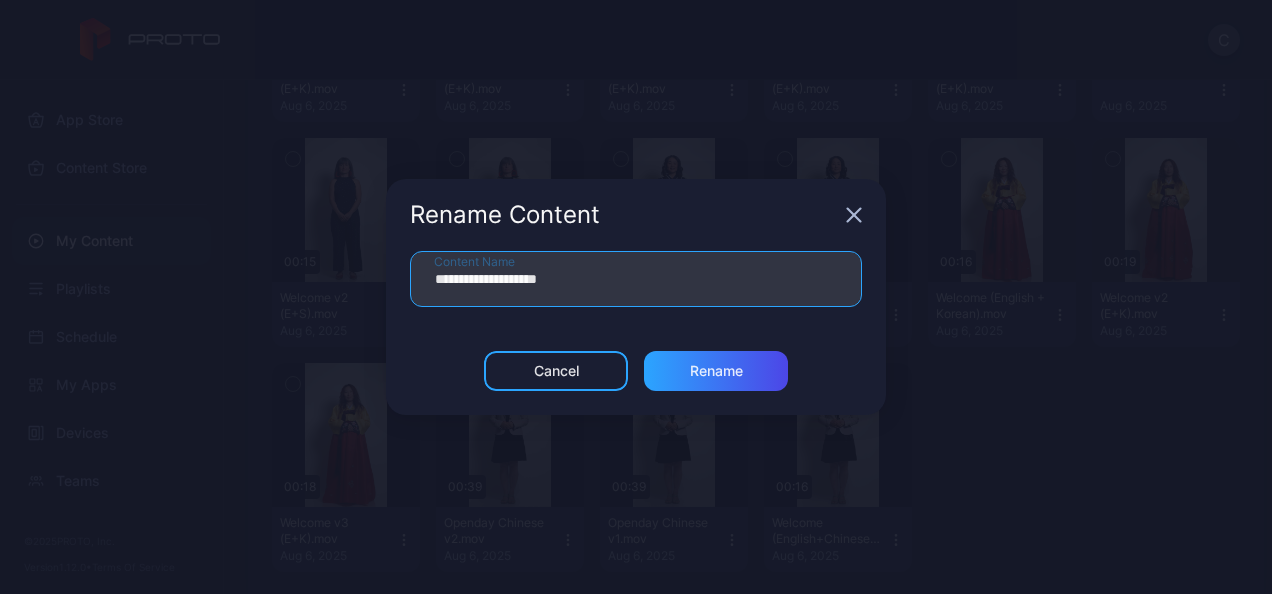 drag, startPoint x: 497, startPoint y: 280, endPoint x: 372, endPoint y: 285, distance: 125.09996 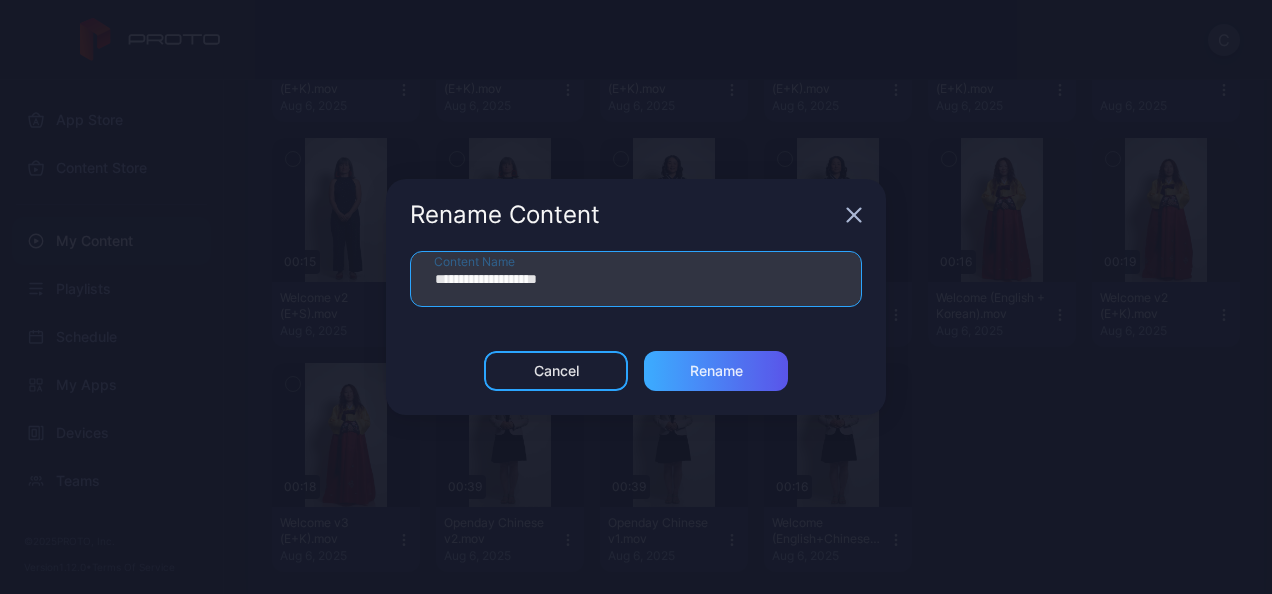 type on "**********" 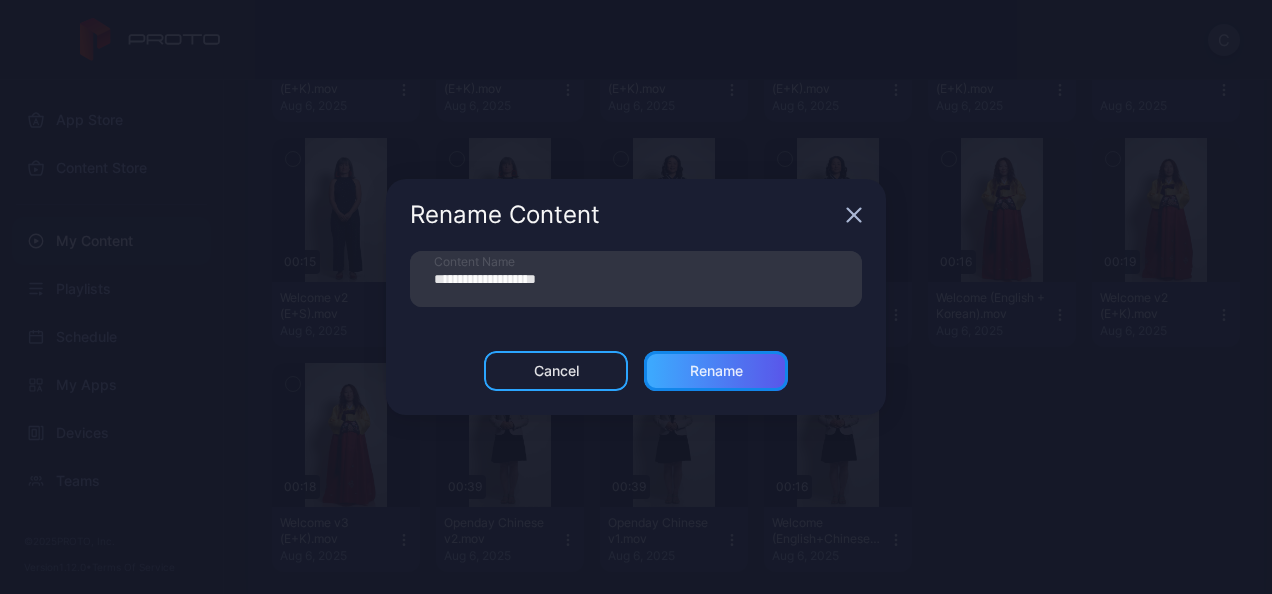 click on "Rename" at bounding box center (716, 371) 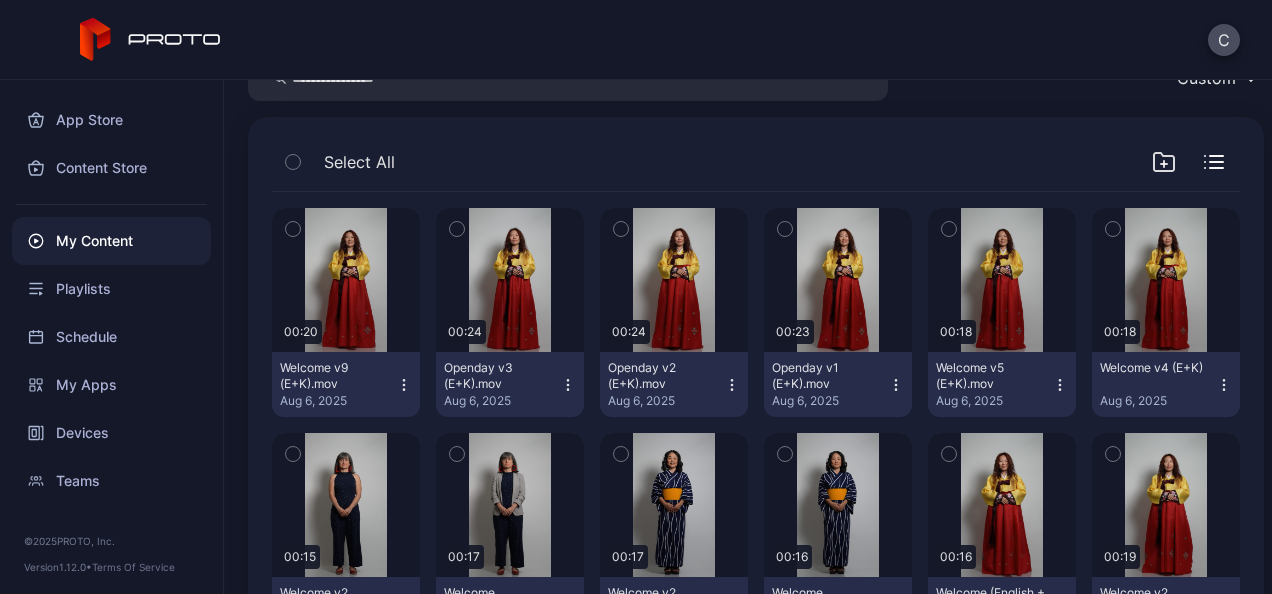 scroll, scrollTop: 103, scrollLeft: 0, axis: vertical 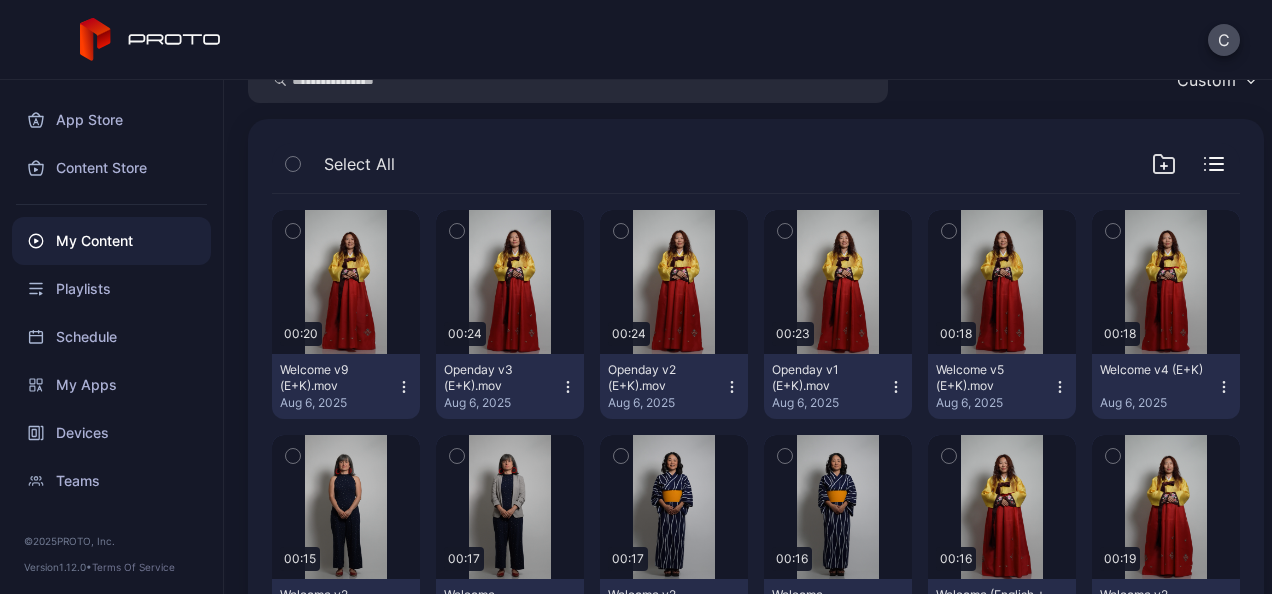 click on "Welcome v9 (E+K).mov" at bounding box center (335, 378) 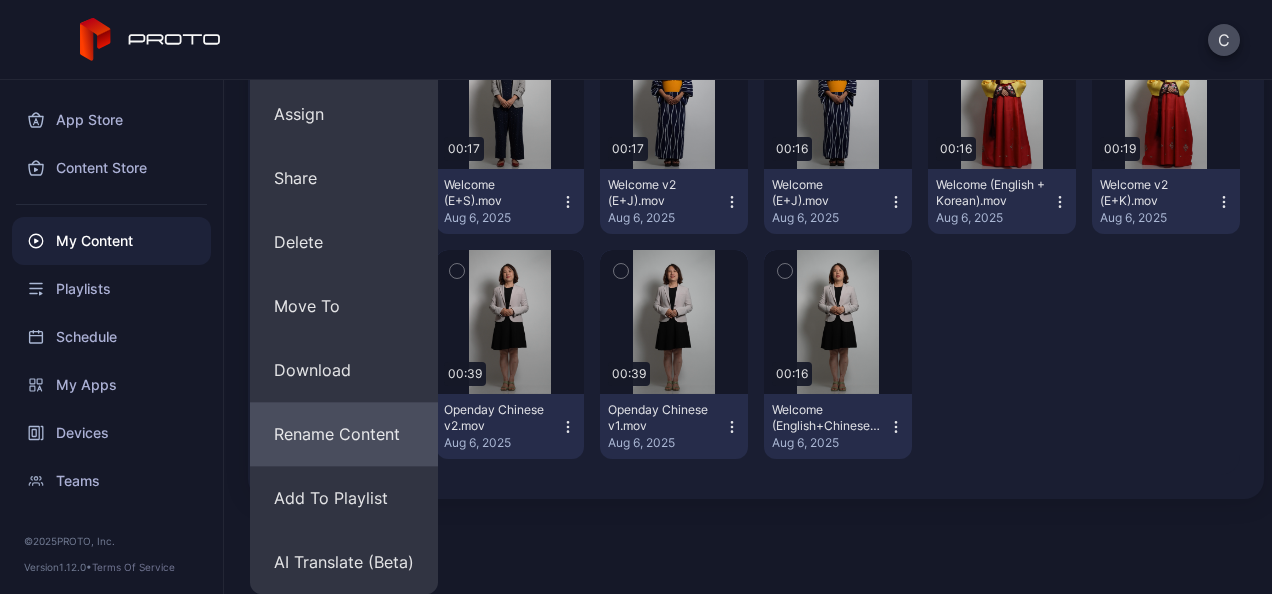 click on "Rename Content" at bounding box center [344, 434] 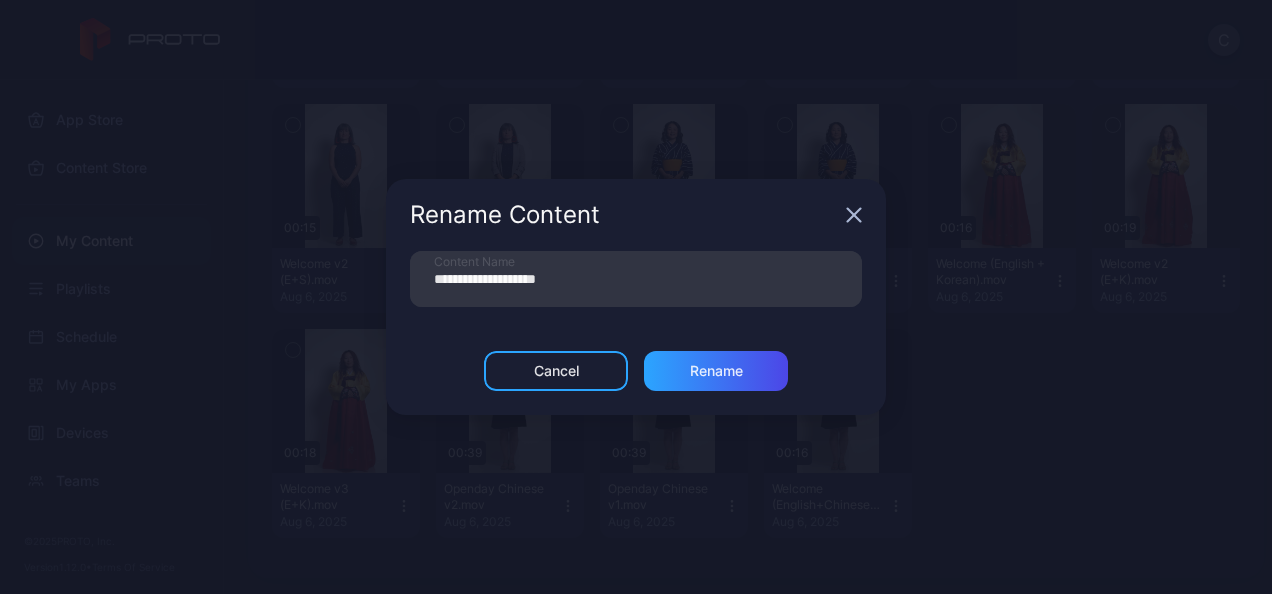 scroll, scrollTop: 434, scrollLeft: 0, axis: vertical 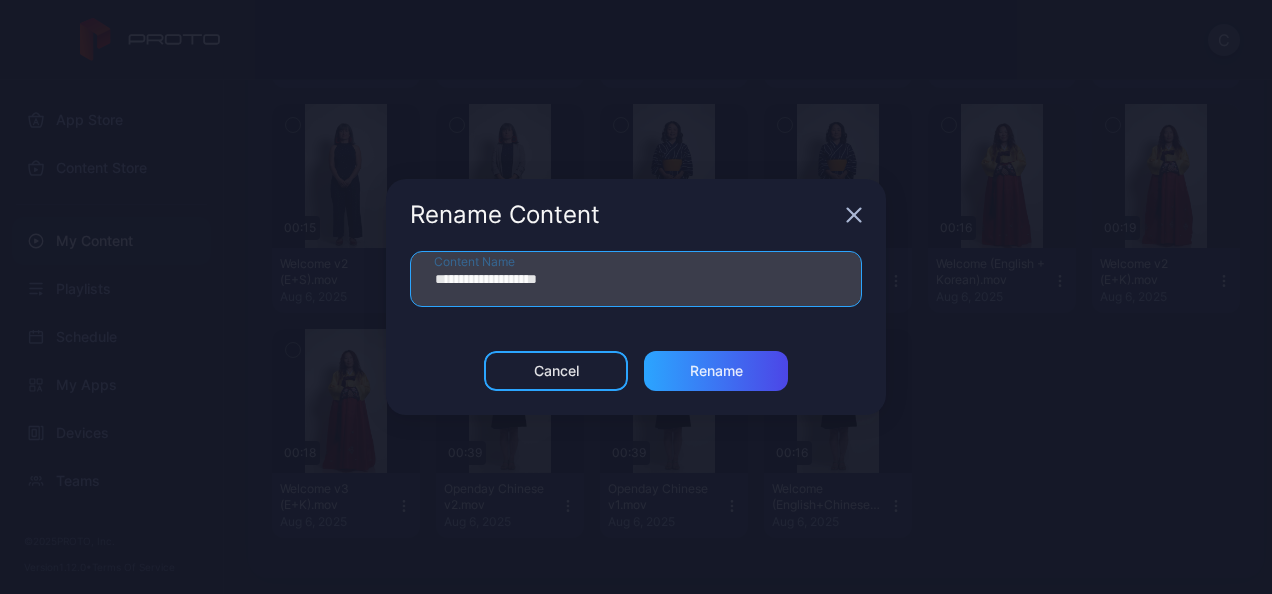 drag, startPoint x: 495, startPoint y: 276, endPoint x: 410, endPoint y: 281, distance: 85.146935 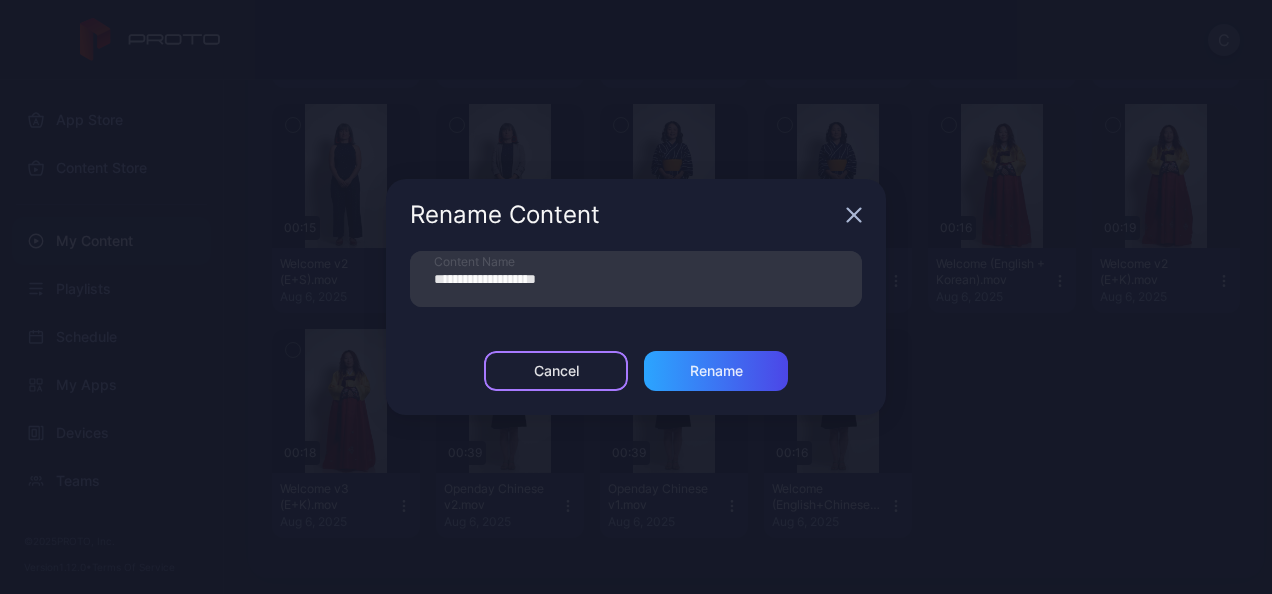 click on "Cancel" at bounding box center (556, 371) 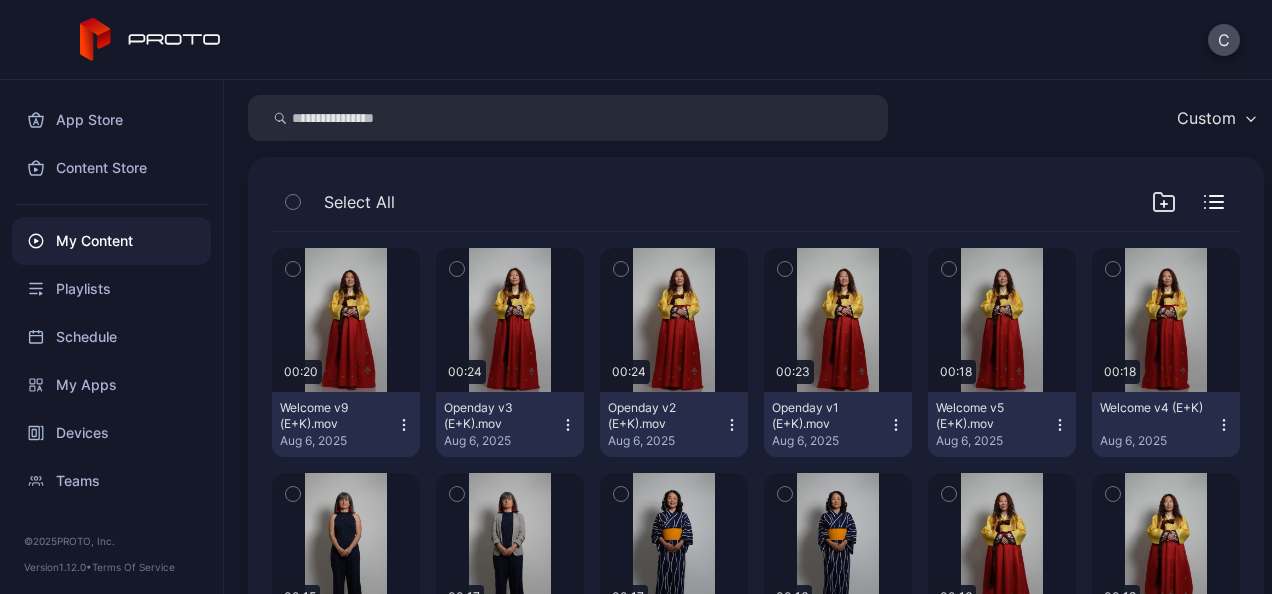 scroll, scrollTop: 64, scrollLeft: 0, axis: vertical 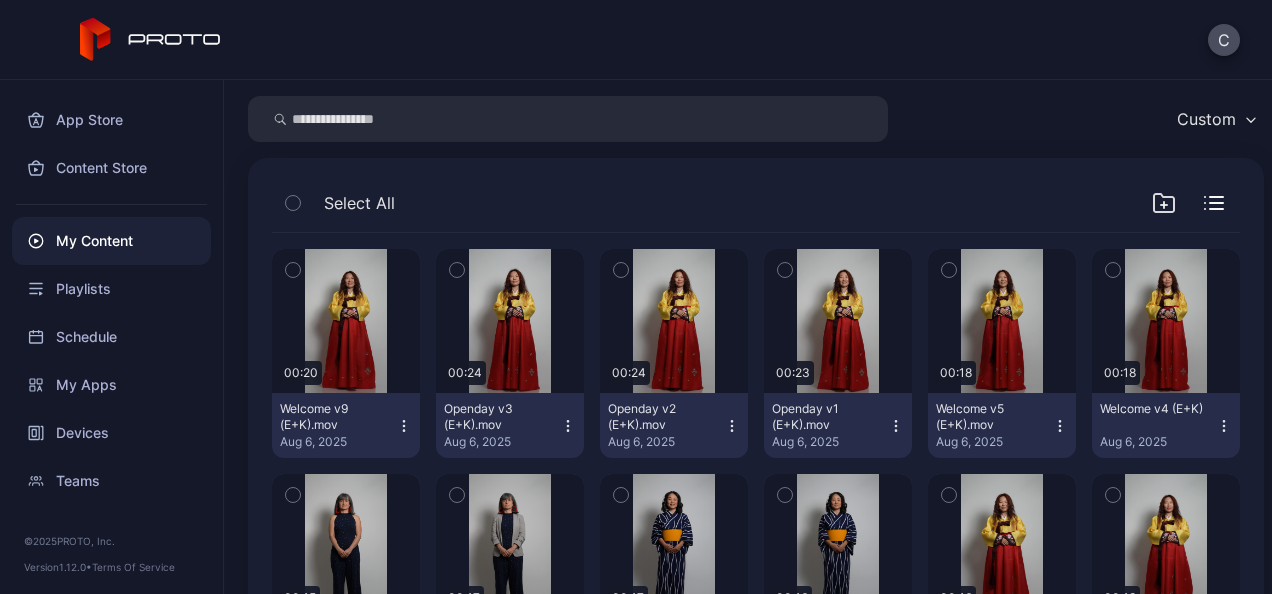 click on "My Content" at bounding box center (111, 241) 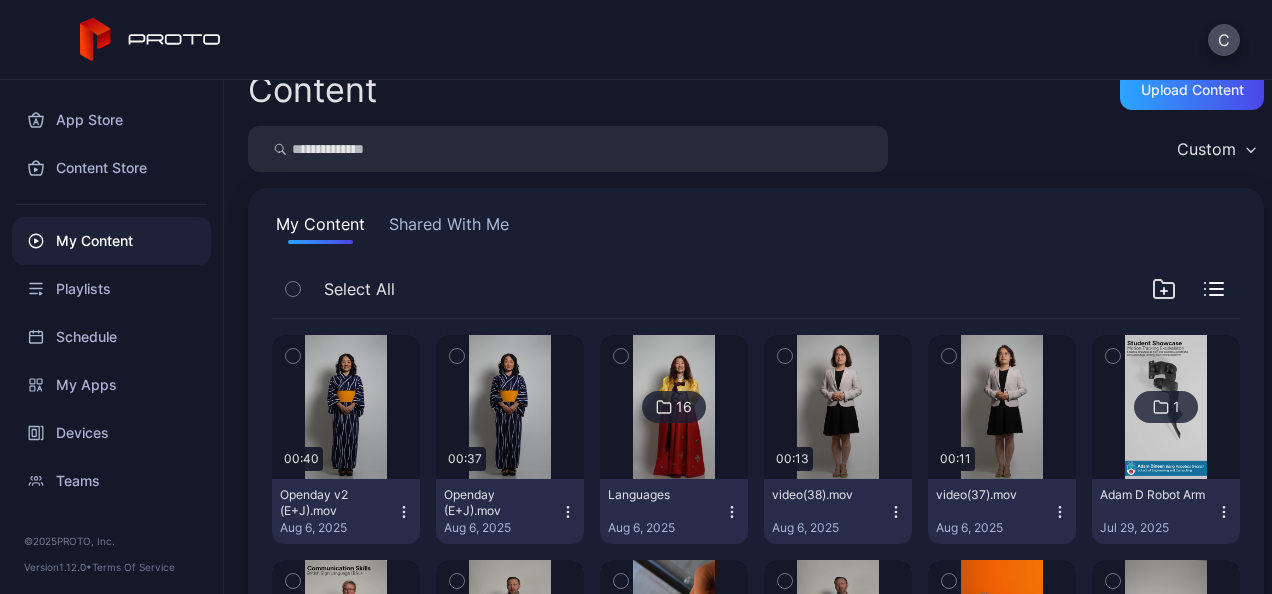 scroll, scrollTop: 28, scrollLeft: 0, axis: vertical 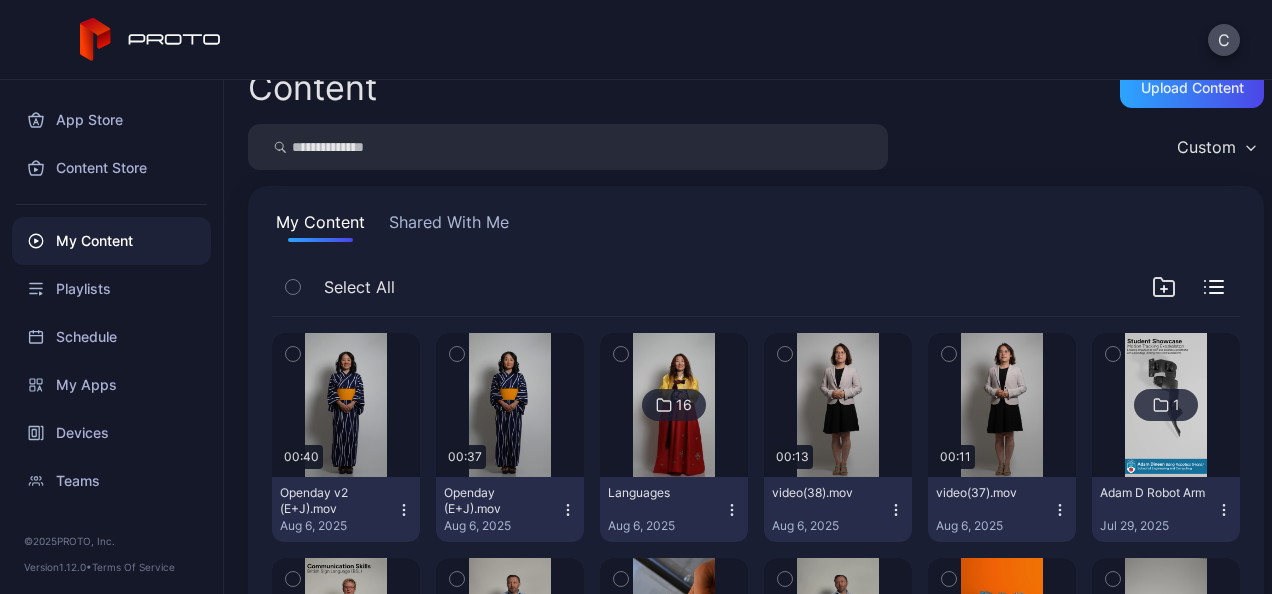 click at bounding box center [673, 405] 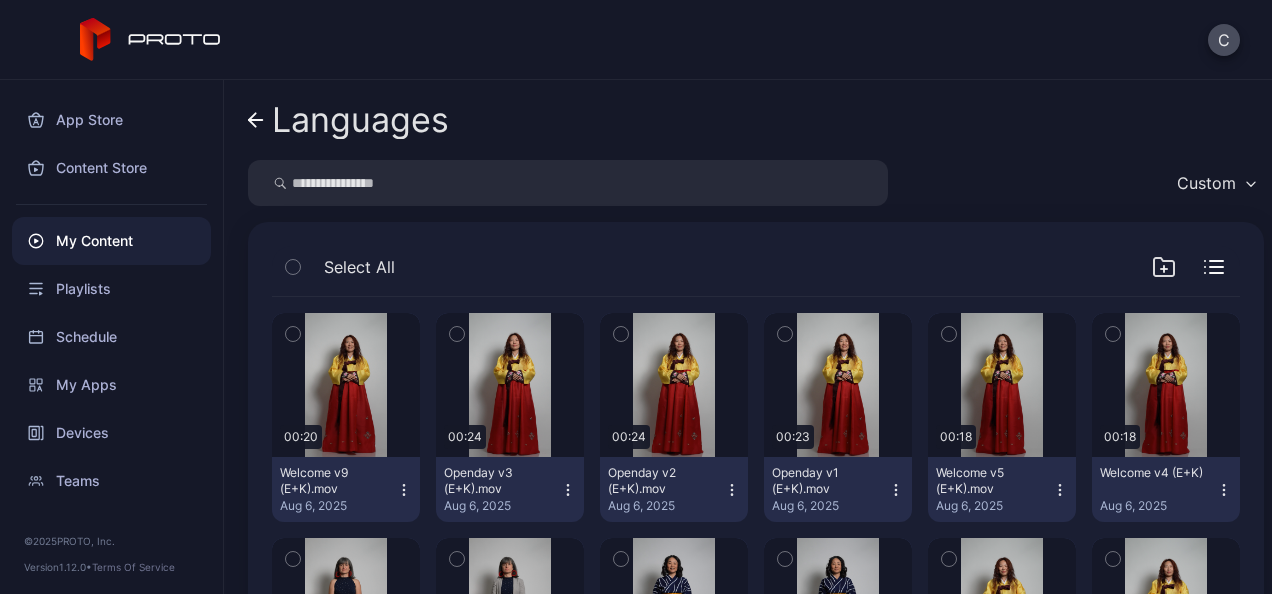 click on "Languages" at bounding box center (360, 120) 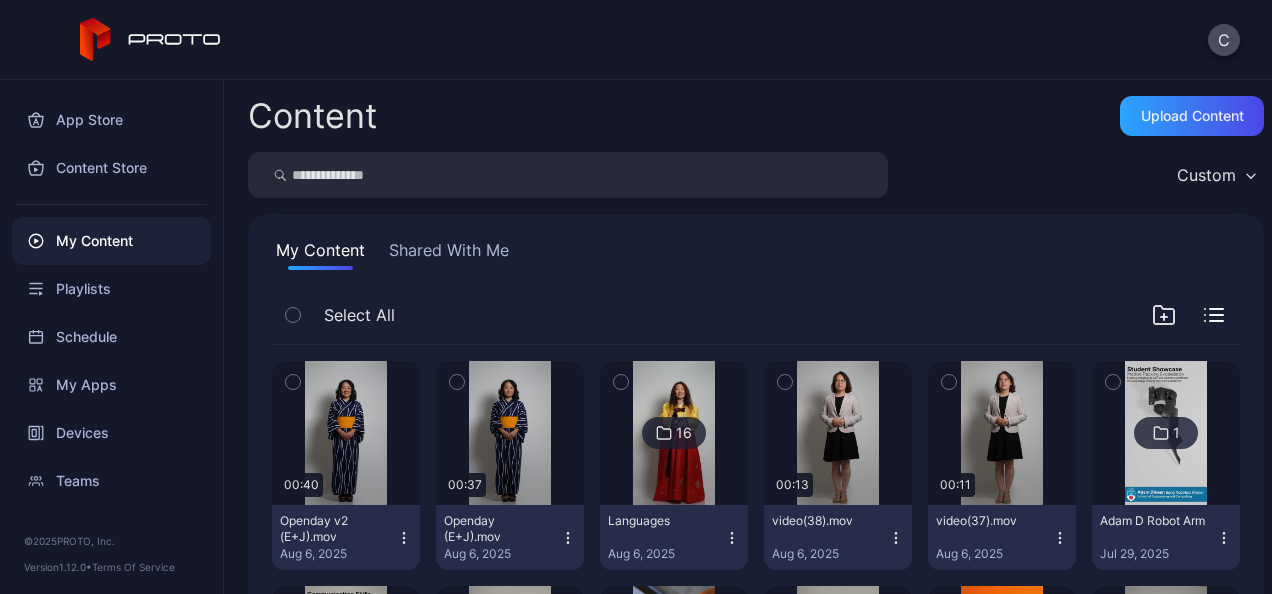 scroll, scrollTop: 28, scrollLeft: 0, axis: vertical 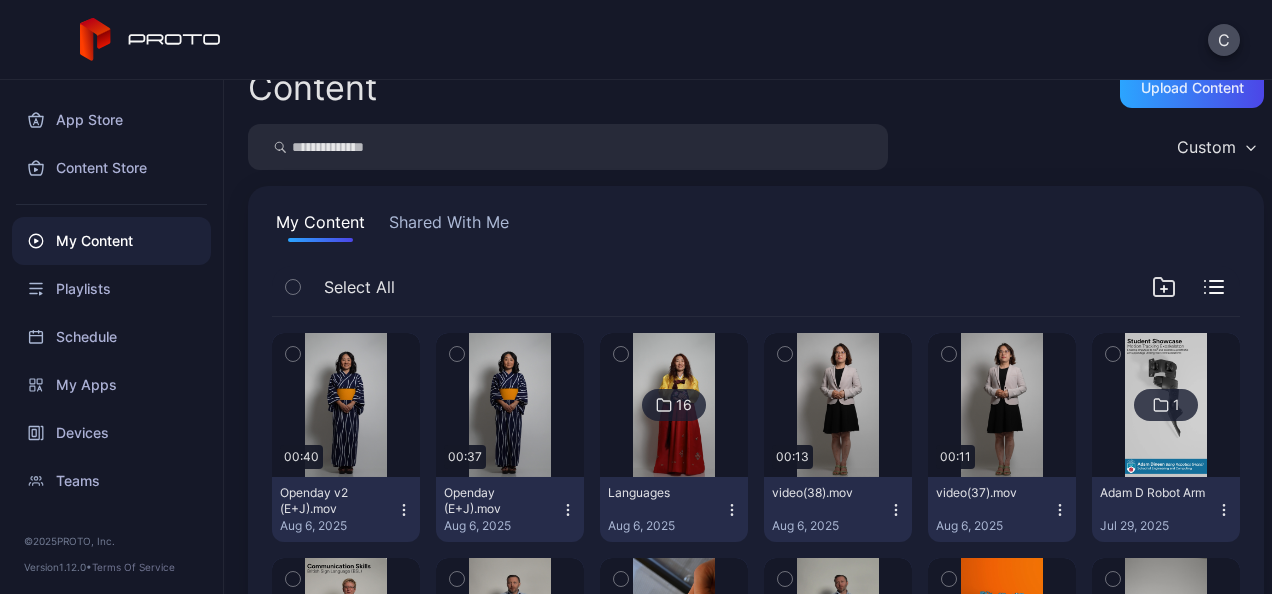 click on "My Content" at bounding box center [111, 241] 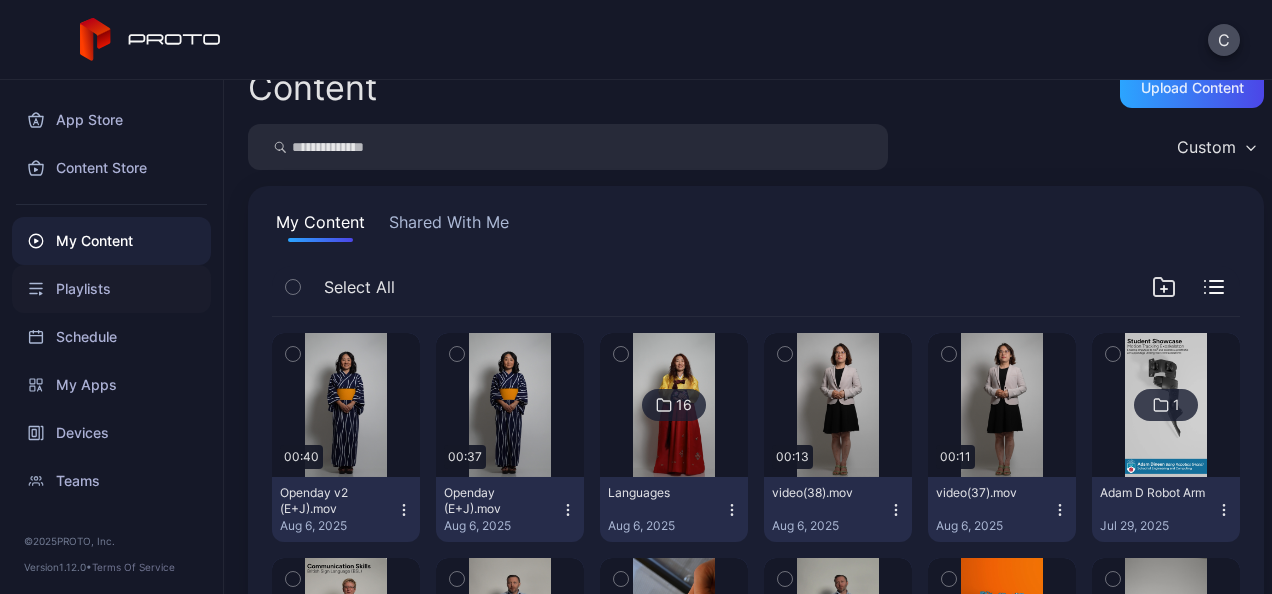 click on "Playlists" at bounding box center (111, 289) 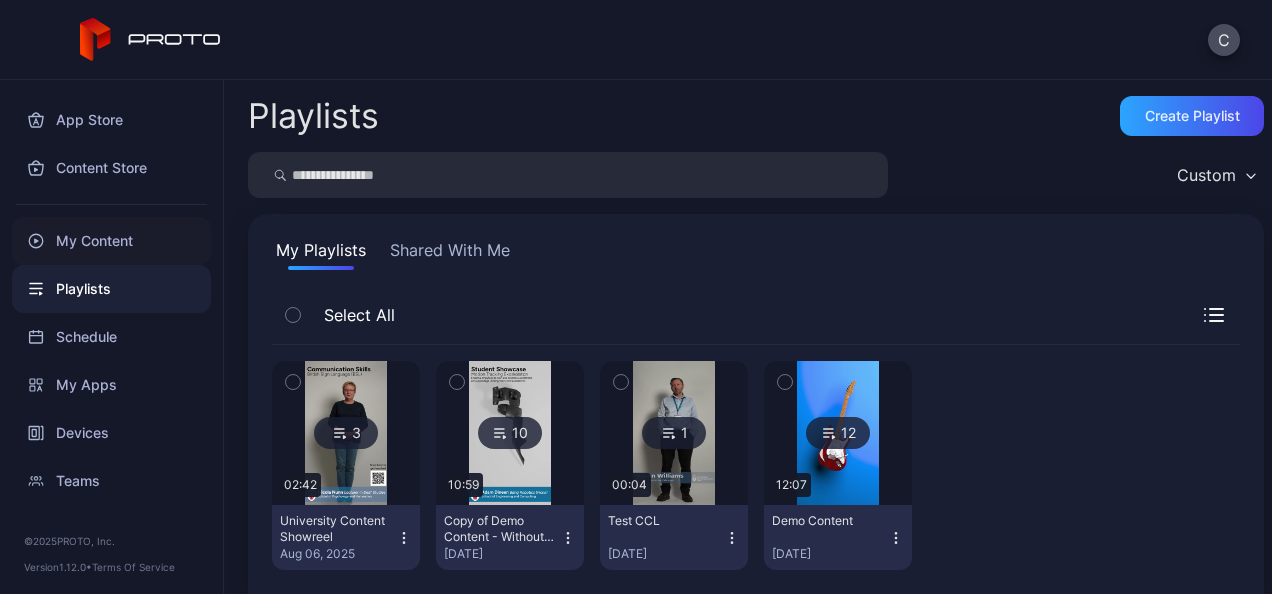 click on "My Content" at bounding box center (111, 241) 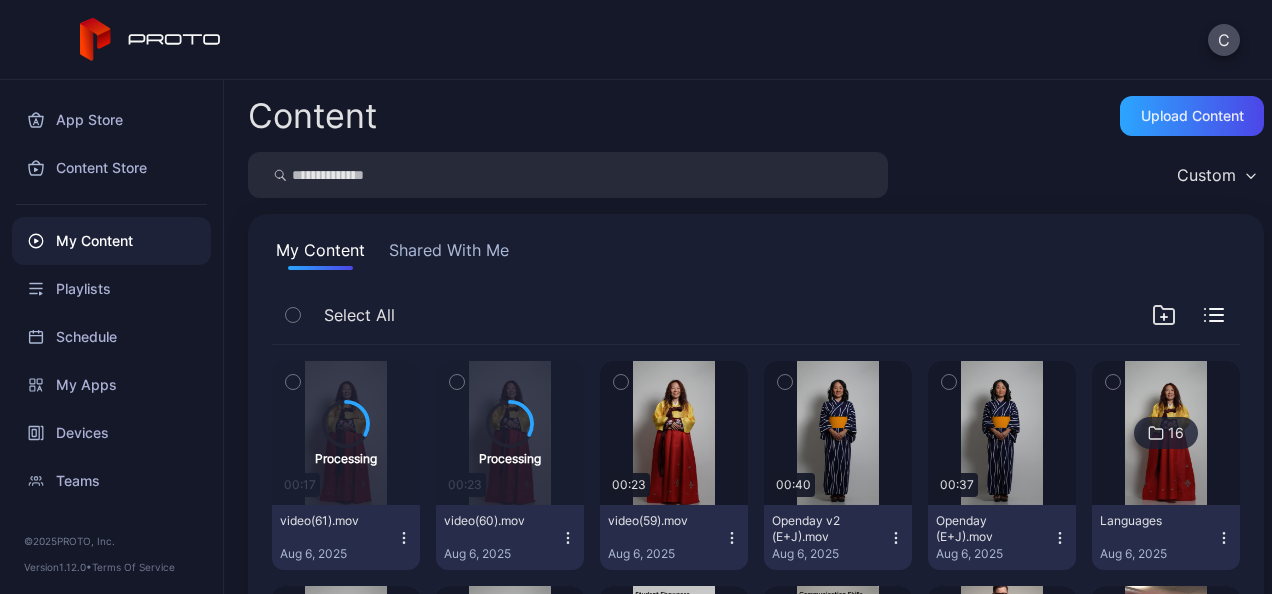 click on "video(59).mov Aug 6, 2025" at bounding box center [674, 537] 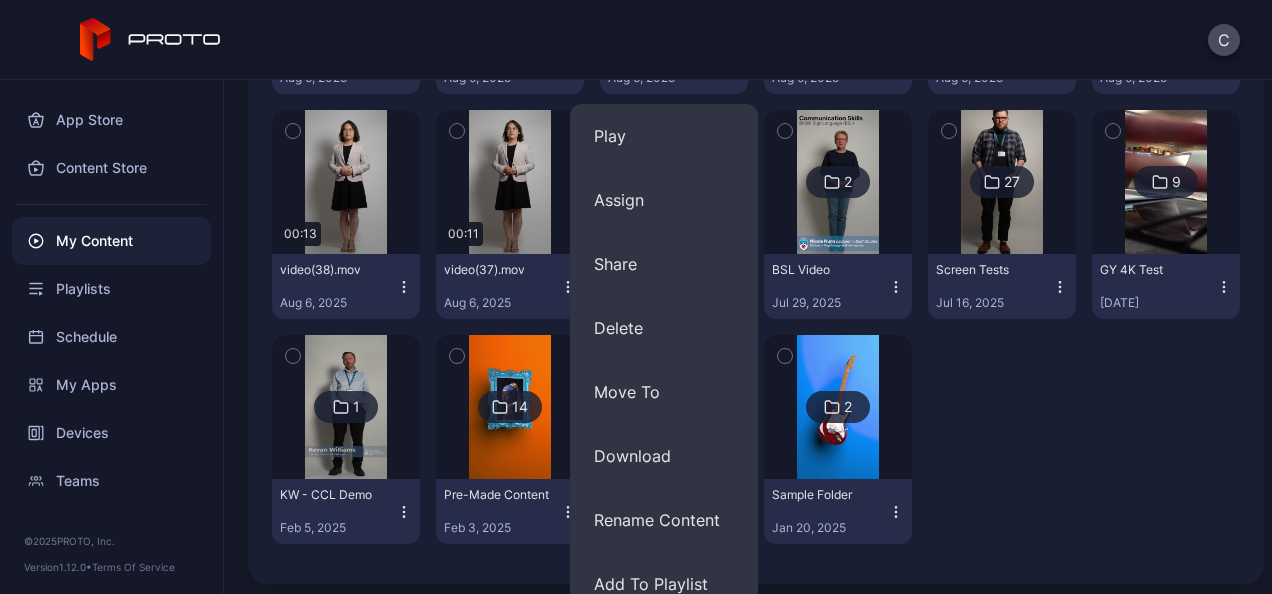 scroll, scrollTop: 479, scrollLeft: 0, axis: vertical 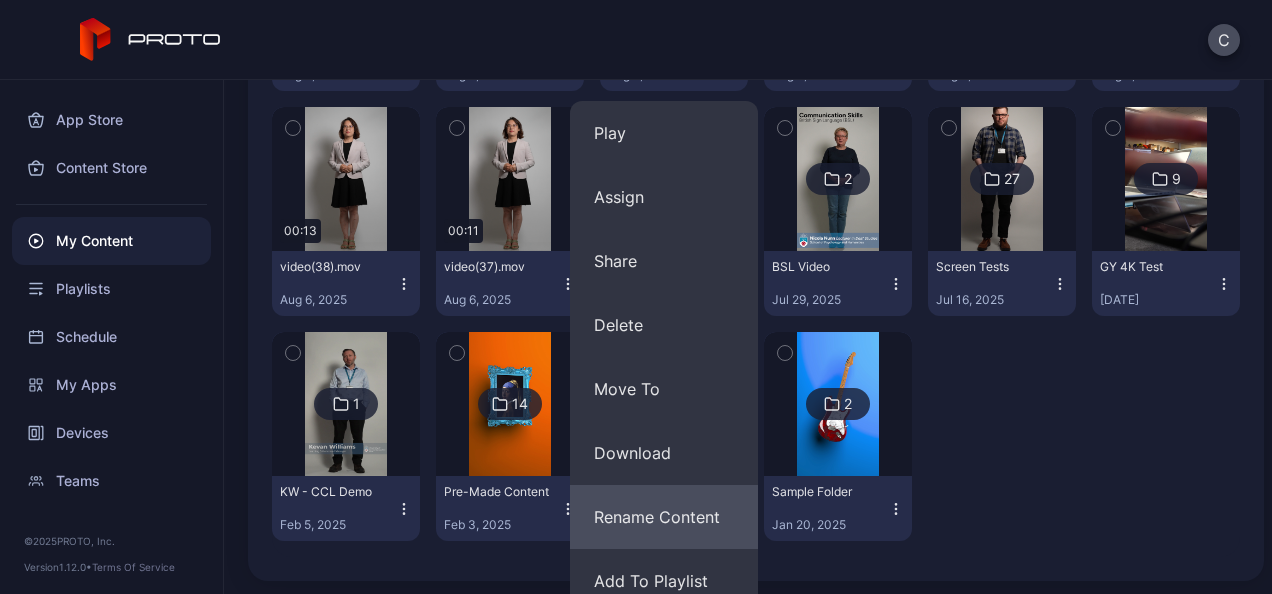 click on "Rename Content" at bounding box center [664, 517] 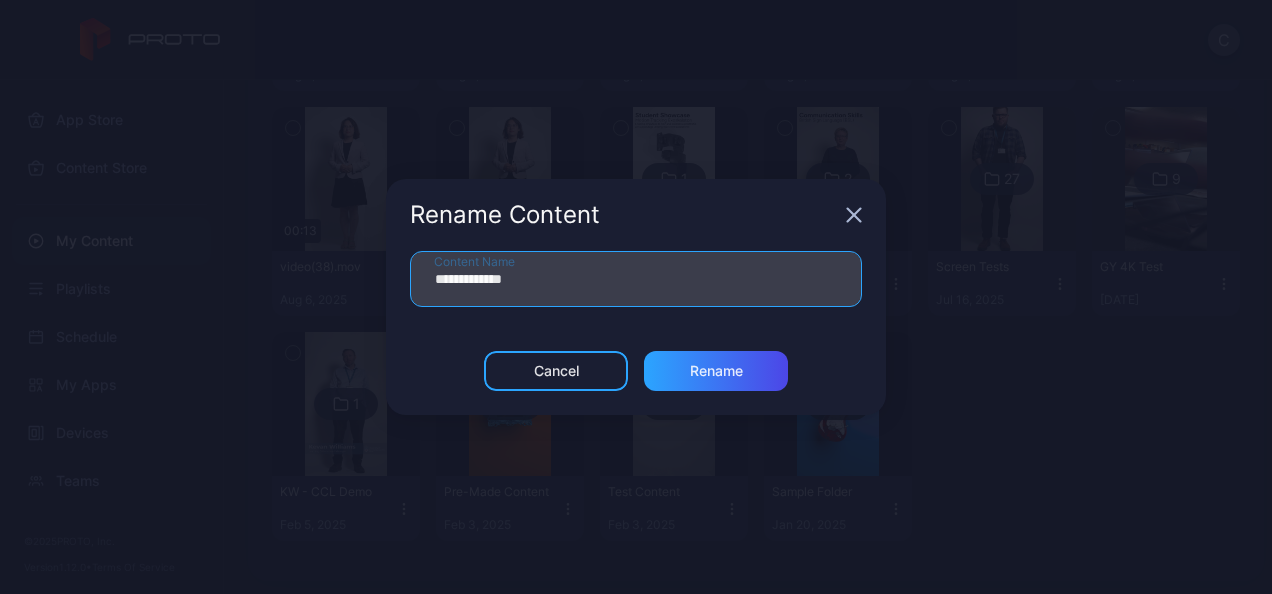 click on "**********" at bounding box center (636, 279) 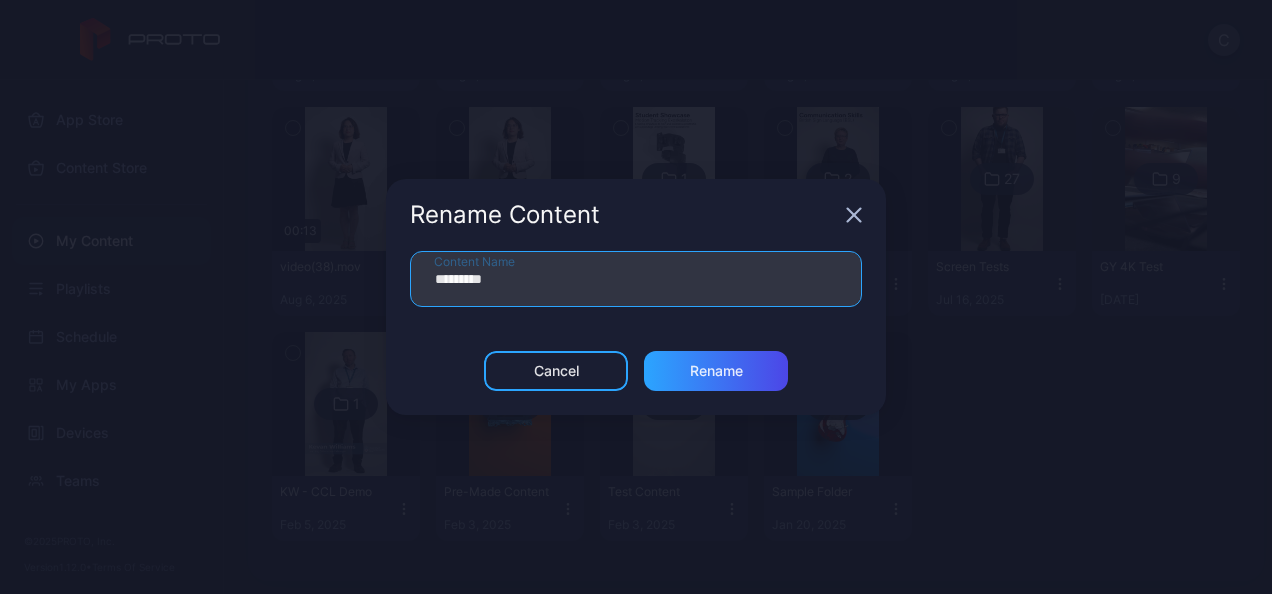 type on "*********" 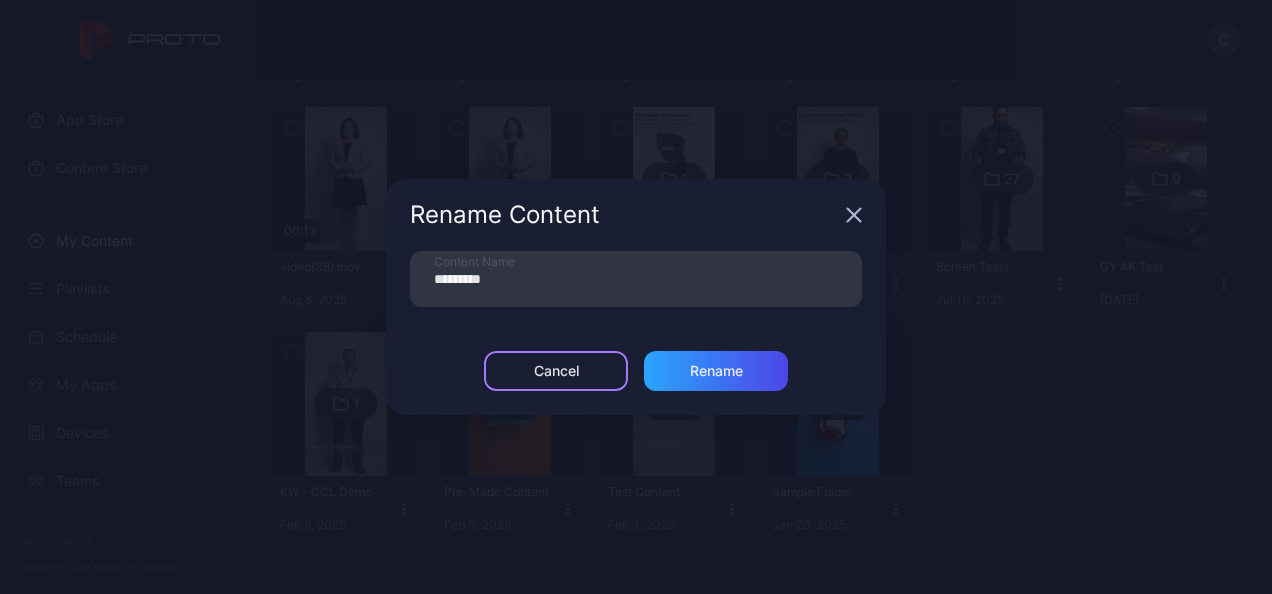 click on "Cancel" at bounding box center (556, 371) 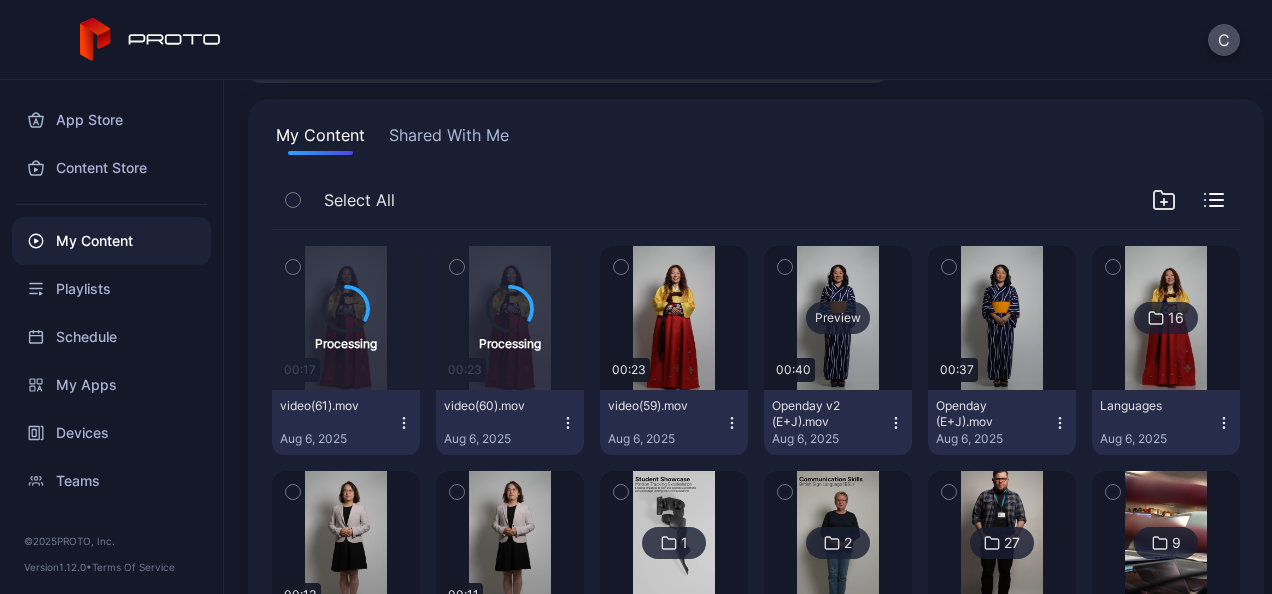 scroll, scrollTop: 221, scrollLeft: 0, axis: vertical 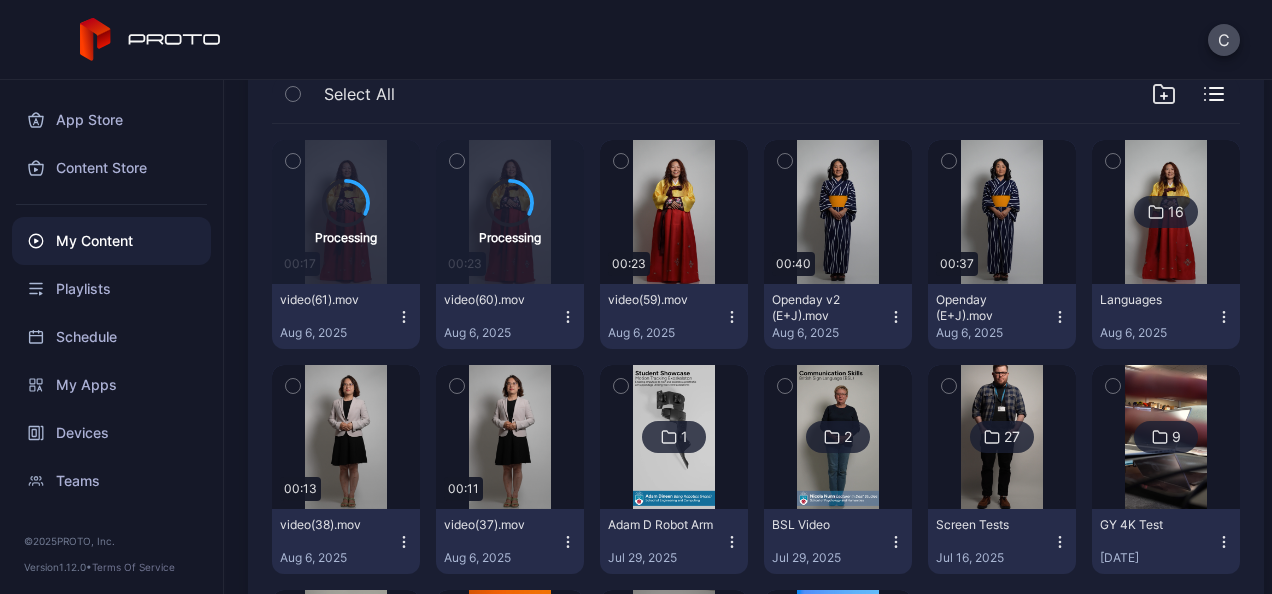 click 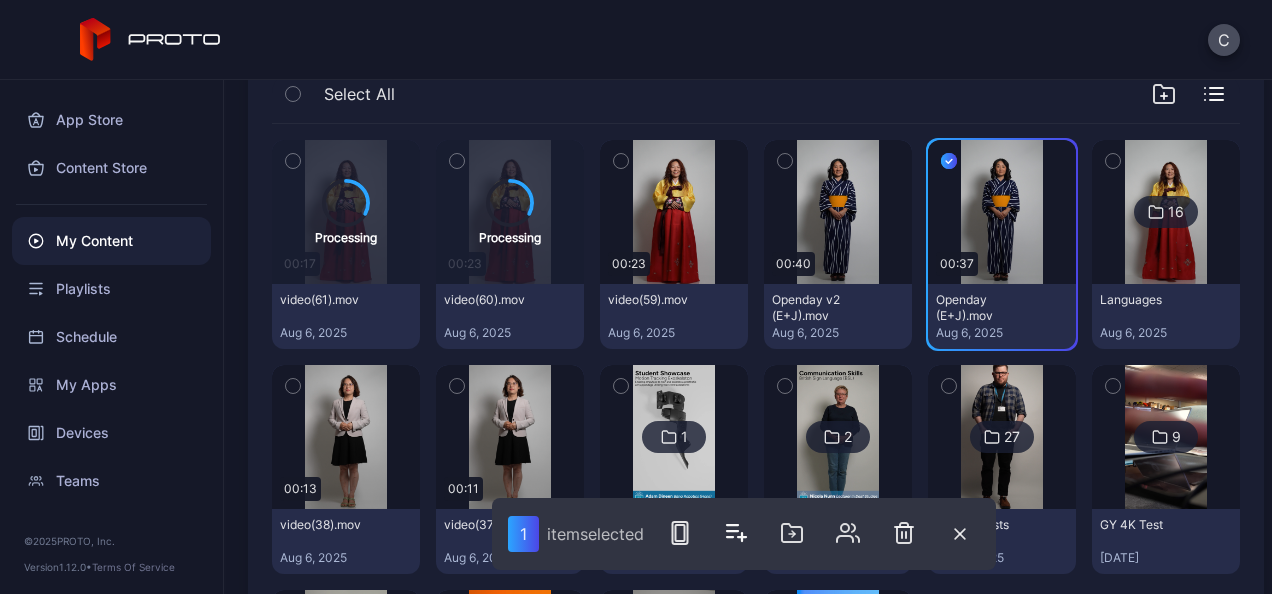click 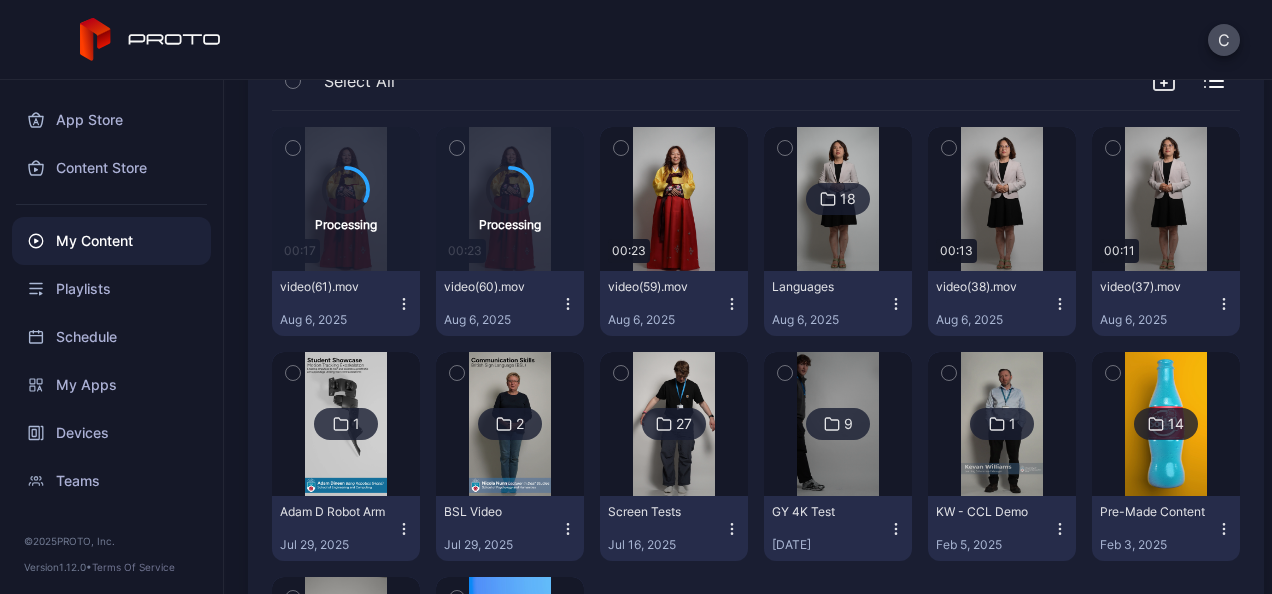 scroll, scrollTop: 236, scrollLeft: 0, axis: vertical 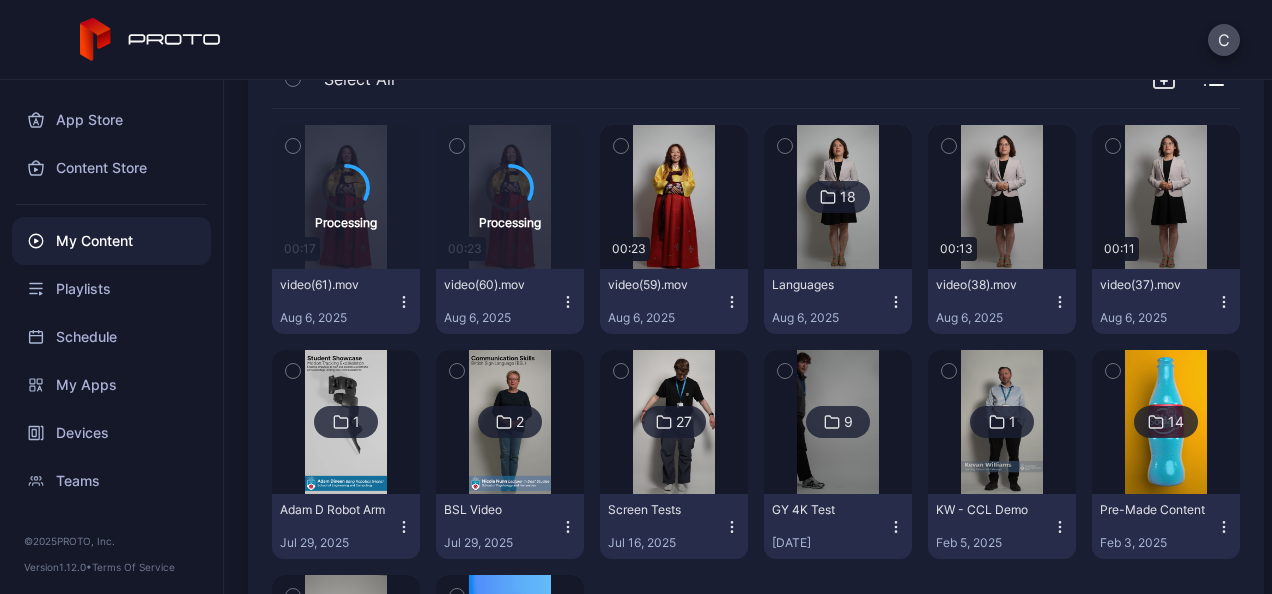 click at bounding box center (837, 197) 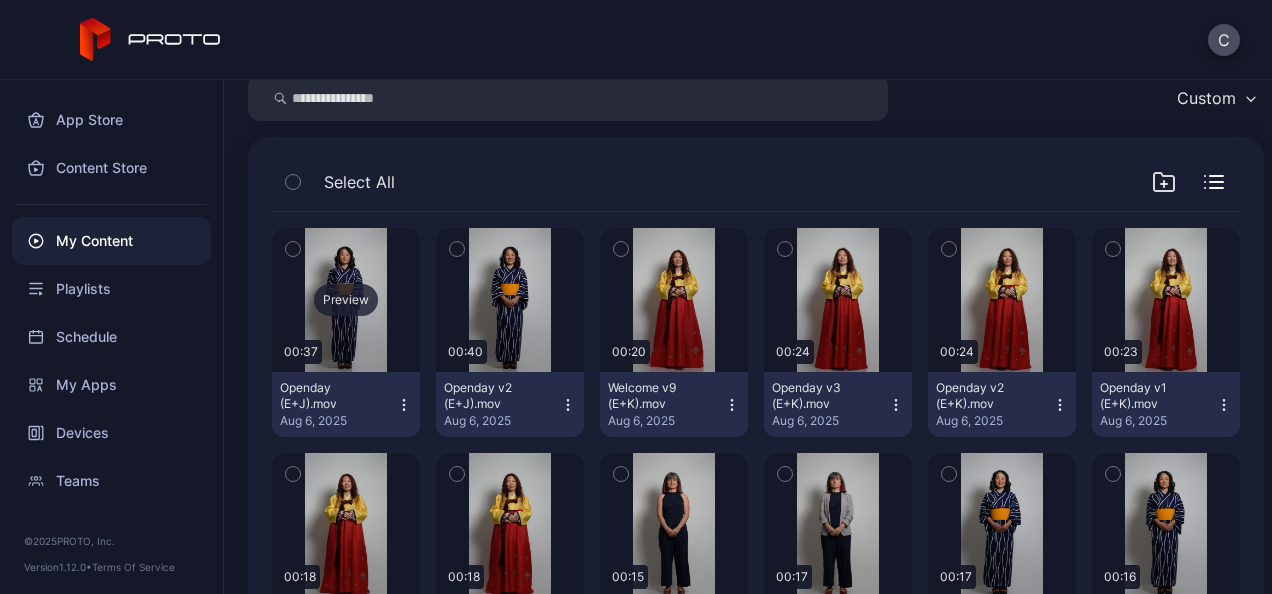 scroll, scrollTop: 0, scrollLeft: 0, axis: both 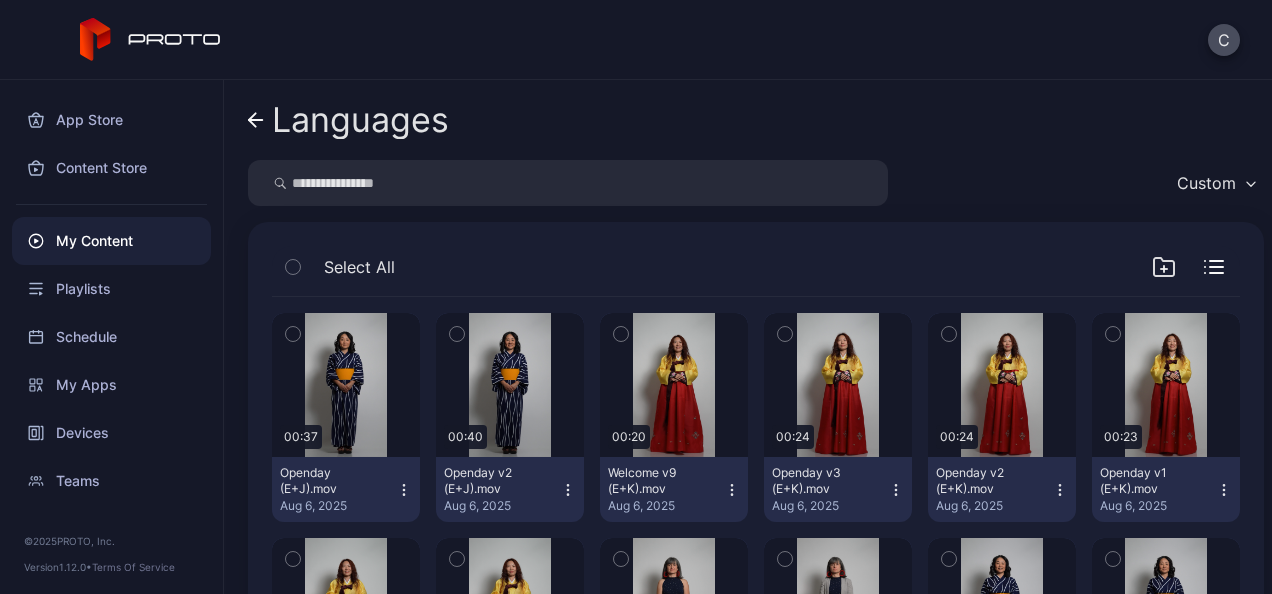 click on "Languages" at bounding box center [360, 120] 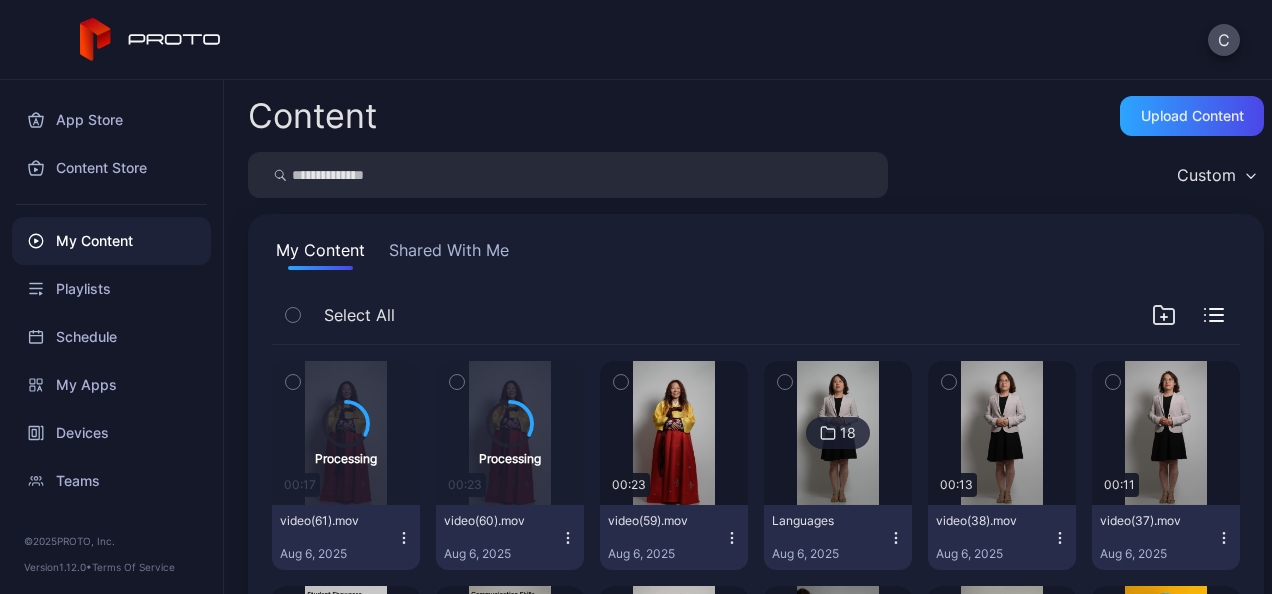 scroll, scrollTop: 236, scrollLeft: 0, axis: vertical 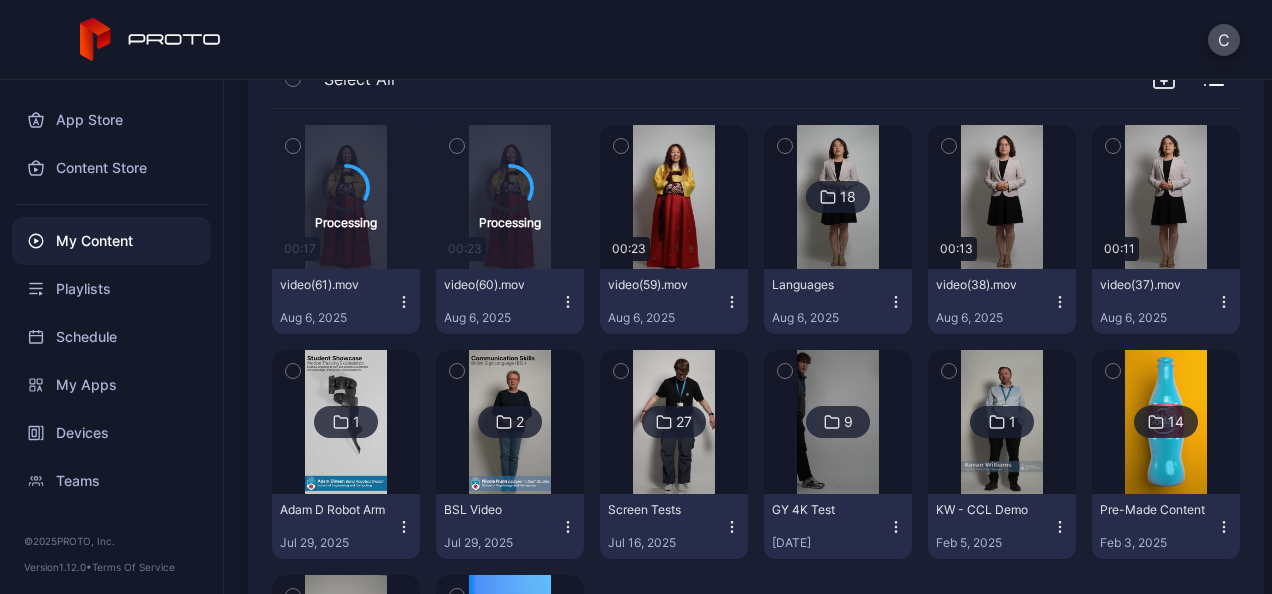 click 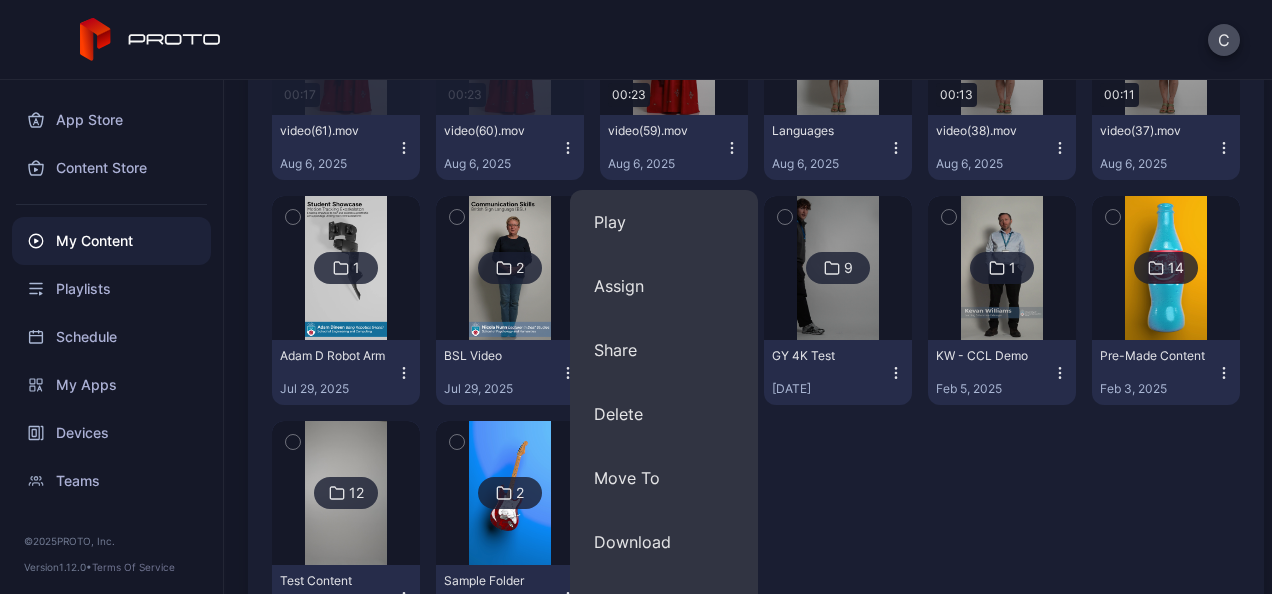 scroll, scrollTop: 561, scrollLeft: 0, axis: vertical 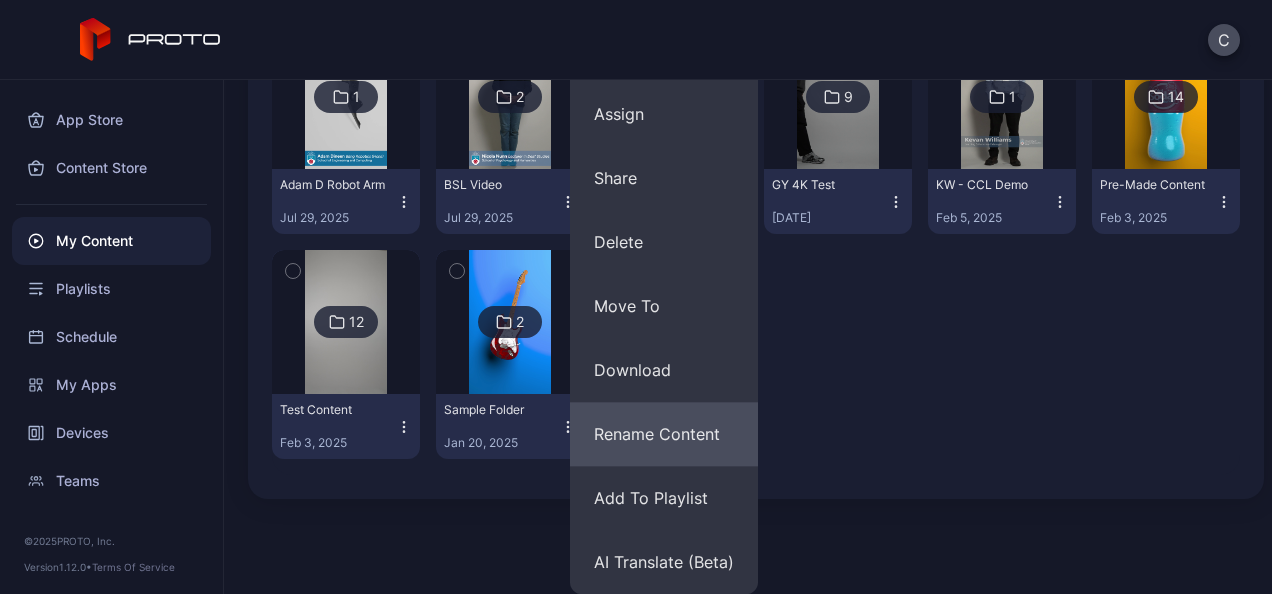 click on "Rename Content" at bounding box center [664, 434] 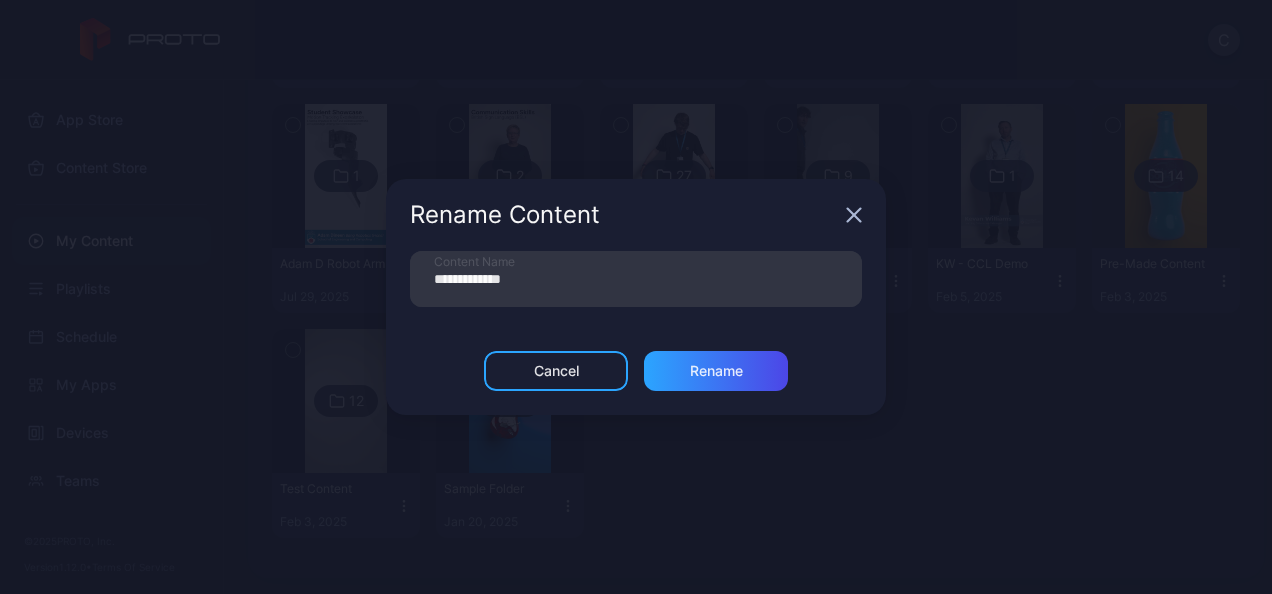 scroll, scrollTop: 482, scrollLeft: 0, axis: vertical 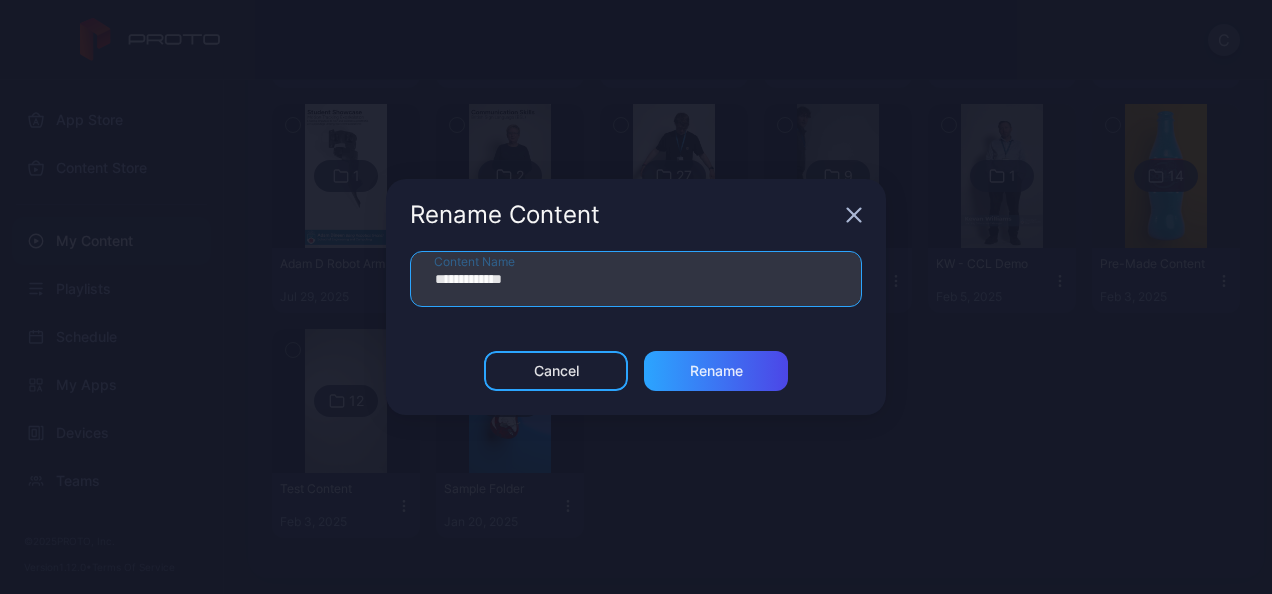 drag, startPoint x: 491, startPoint y: 280, endPoint x: 388, endPoint y: 283, distance: 103.04368 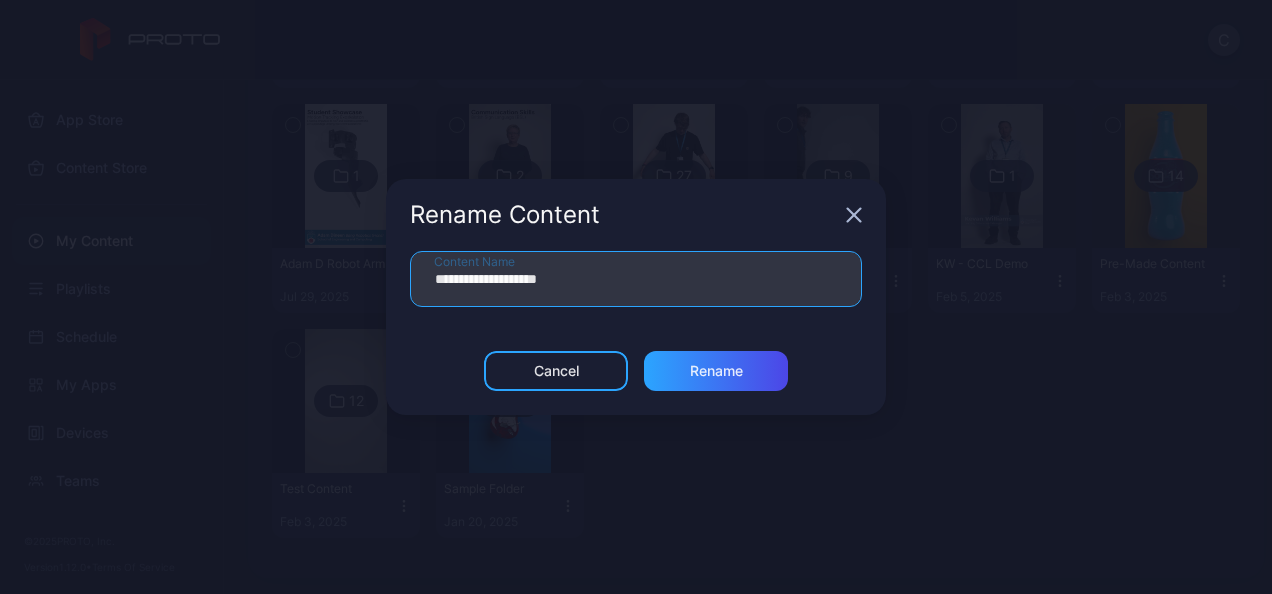 drag, startPoint x: 556, startPoint y: 278, endPoint x: 406, endPoint y: 294, distance: 150.85092 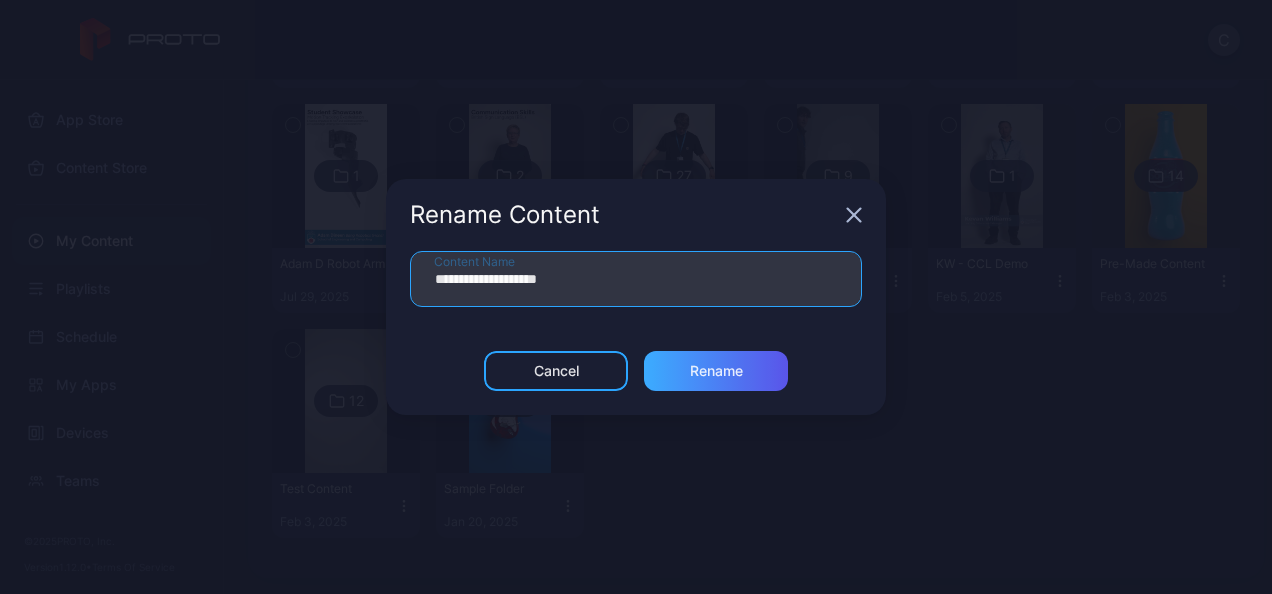 type on "**********" 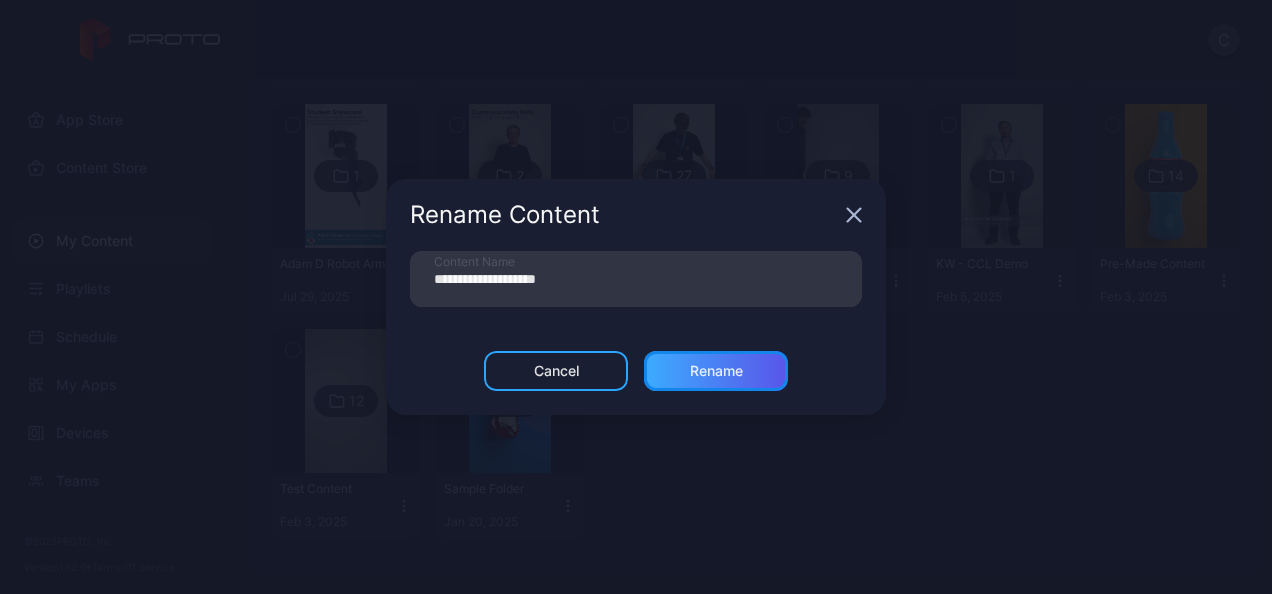 click on "Rename" at bounding box center (716, 371) 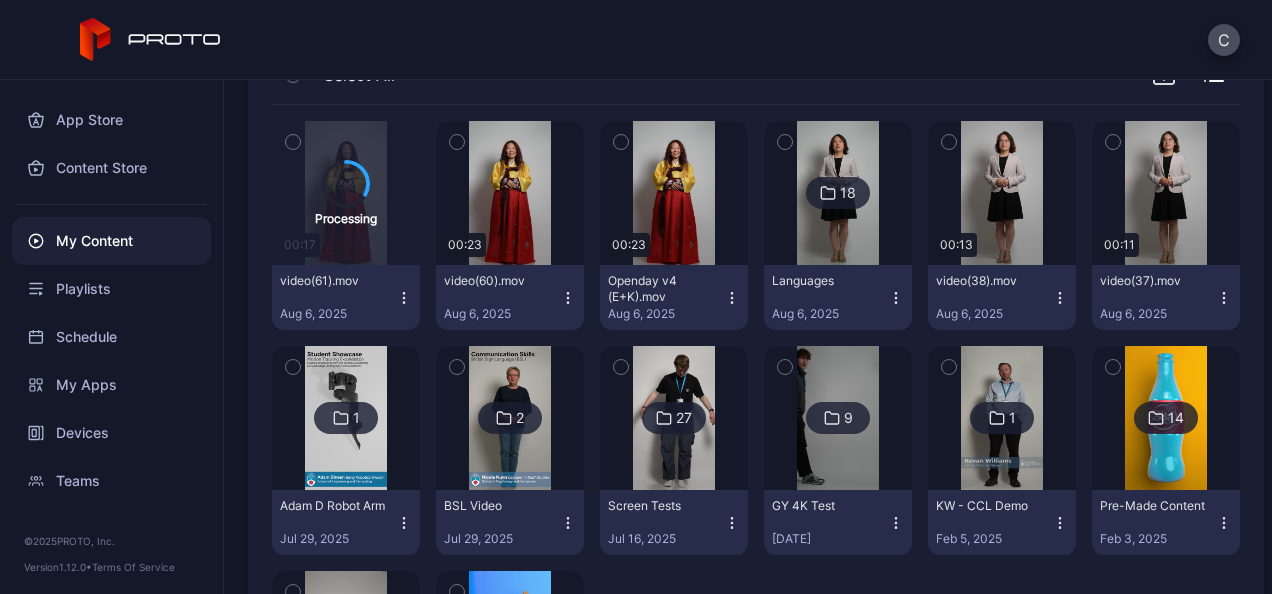 scroll, scrollTop: 236, scrollLeft: 0, axis: vertical 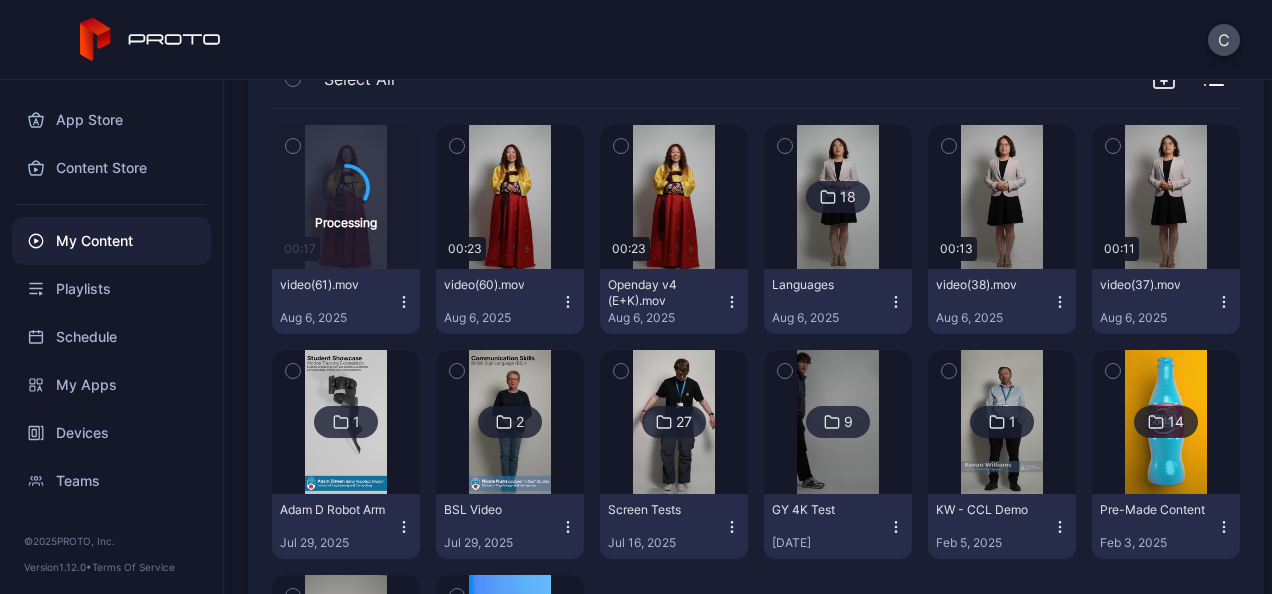 click 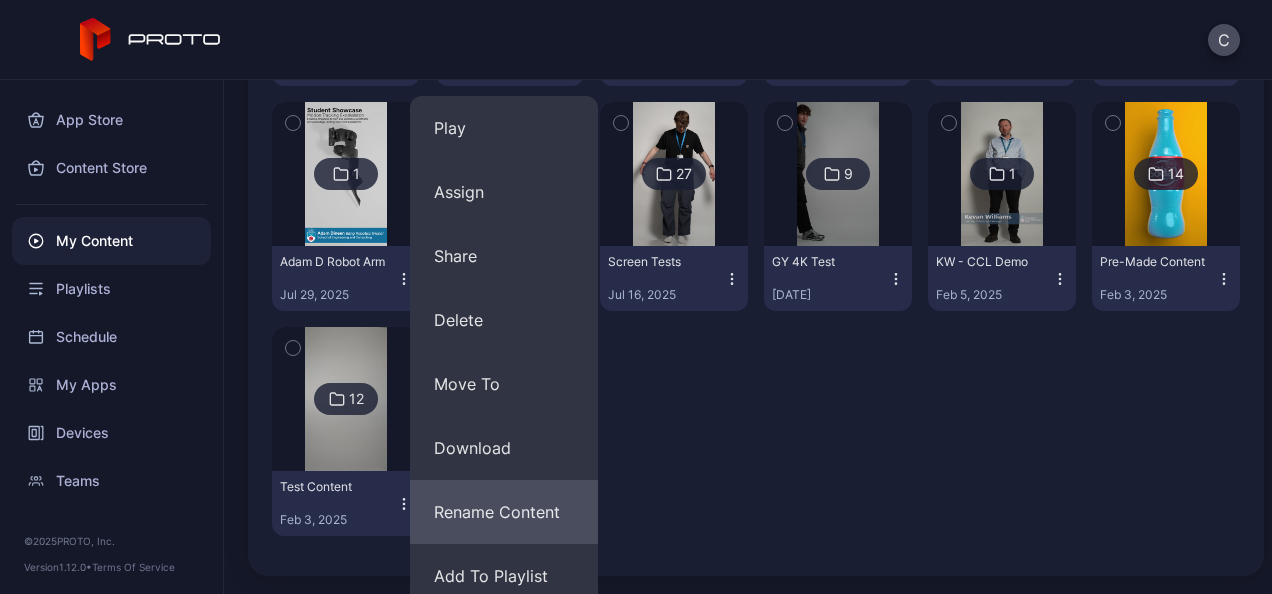 click on "Rename Content" at bounding box center (504, 512) 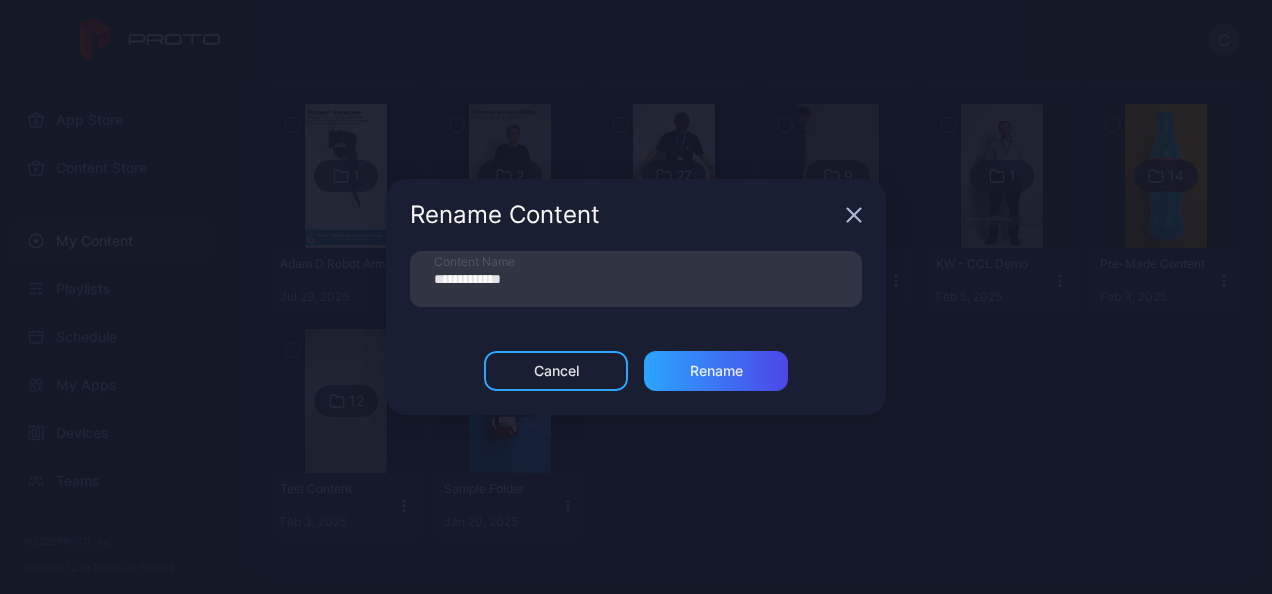 scroll, scrollTop: 482, scrollLeft: 0, axis: vertical 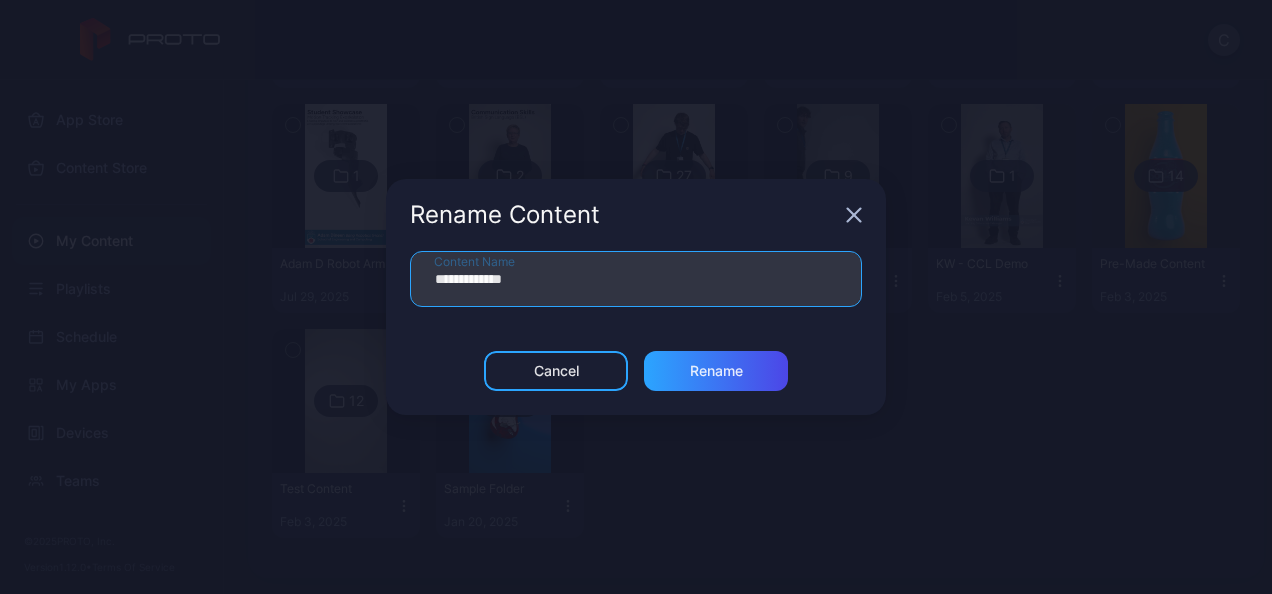 drag, startPoint x: 497, startPoint y: 279, endPoint x: 402, endPoint y: 286, distance: 95.257545 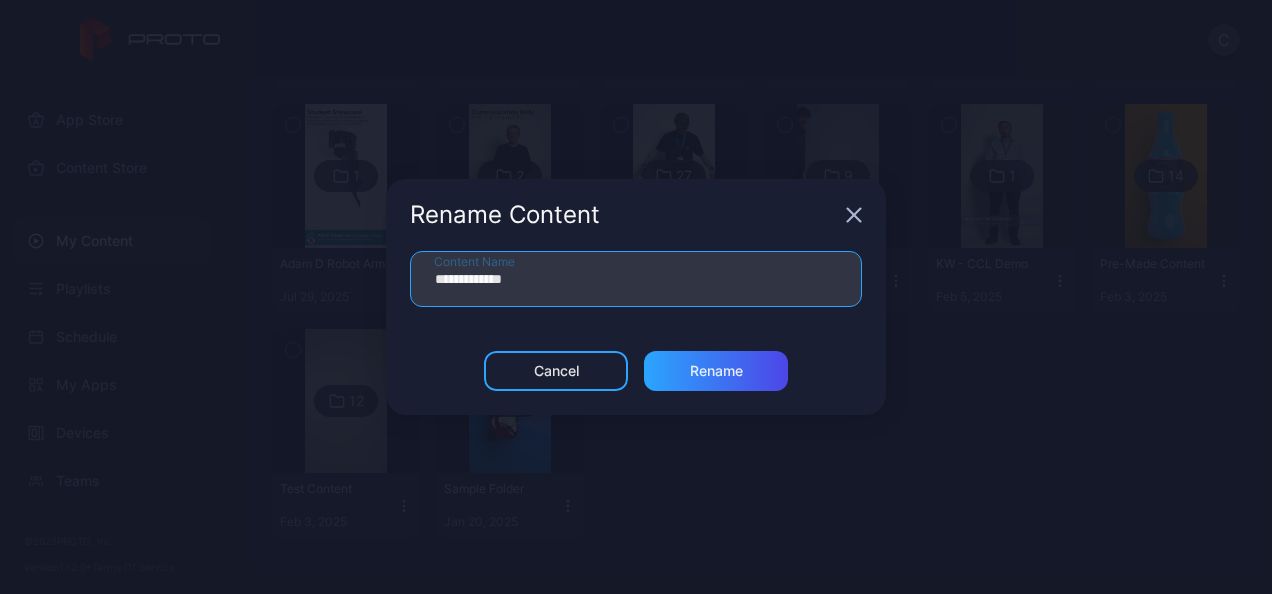 drag, startPoint x: 496, startPoint y: 280, endPoint x: 370, endPoint y: 296, distance: 127.01181 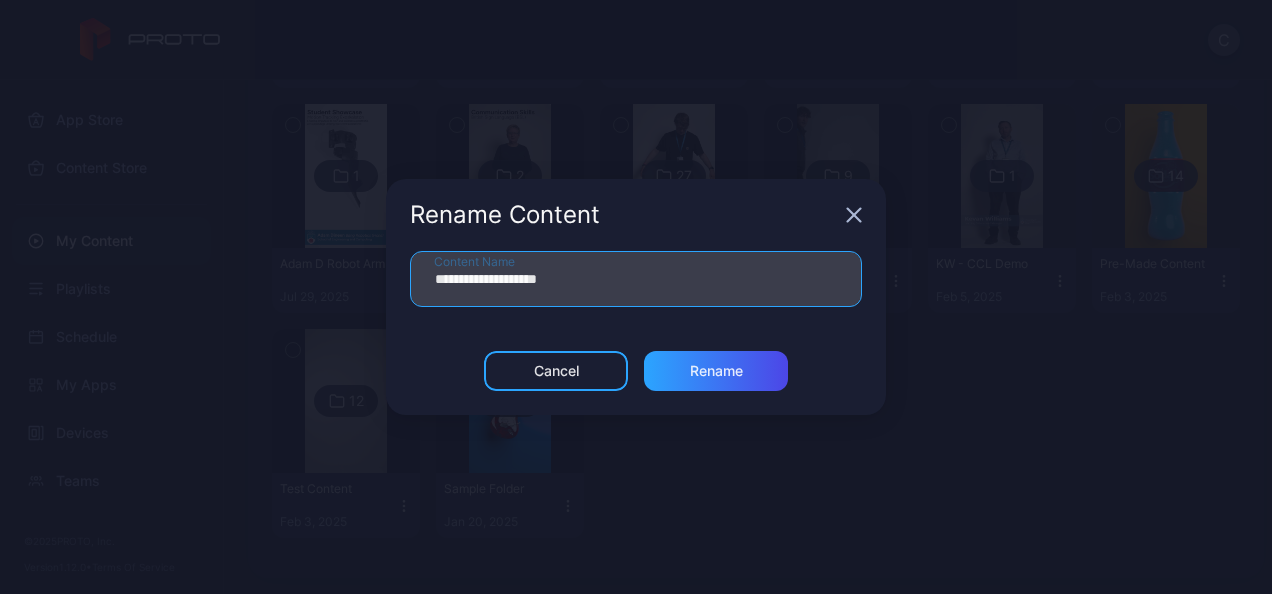 type on "**********" 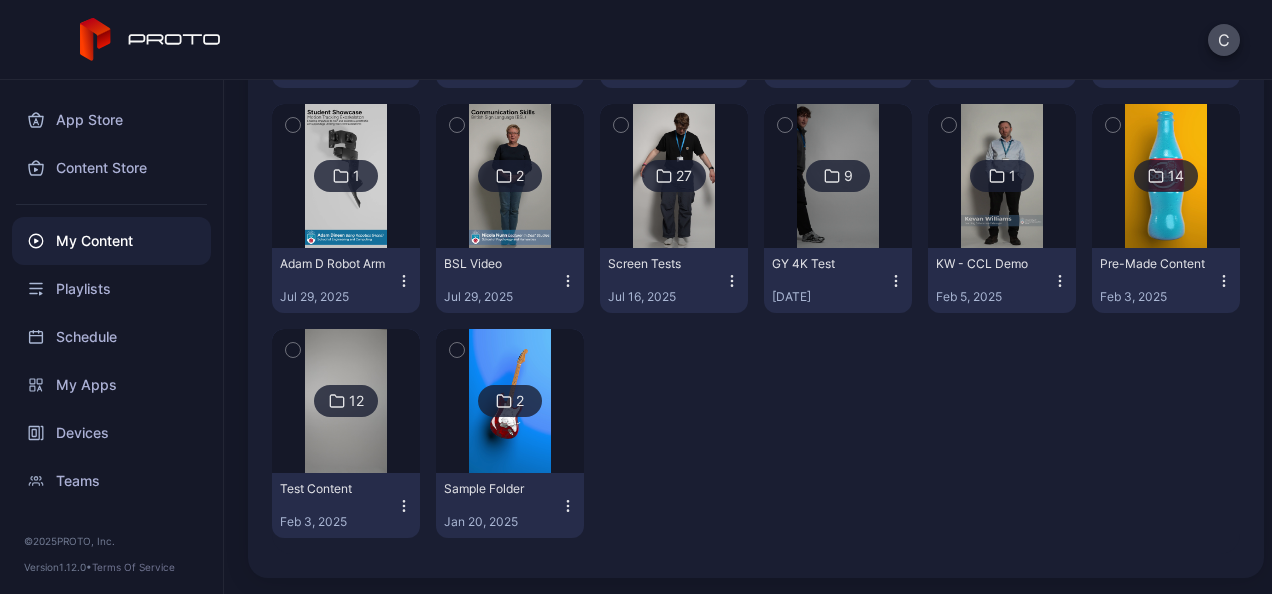 scroll, scrollTop: 228, scrollLeft: 0, axis: vertical 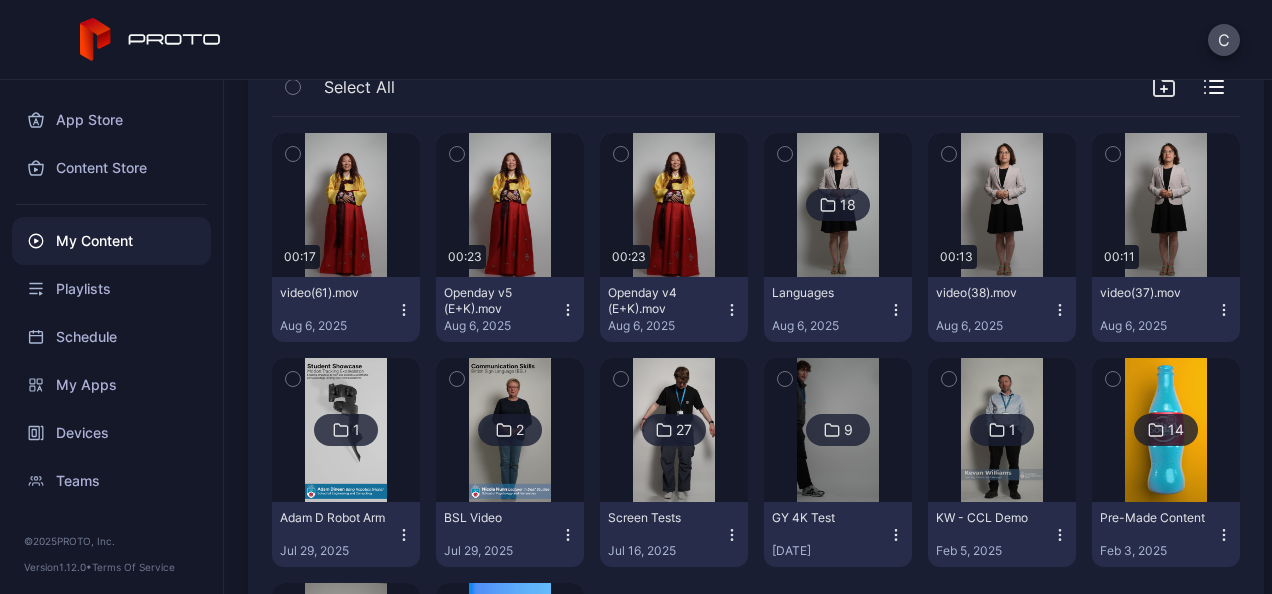 click 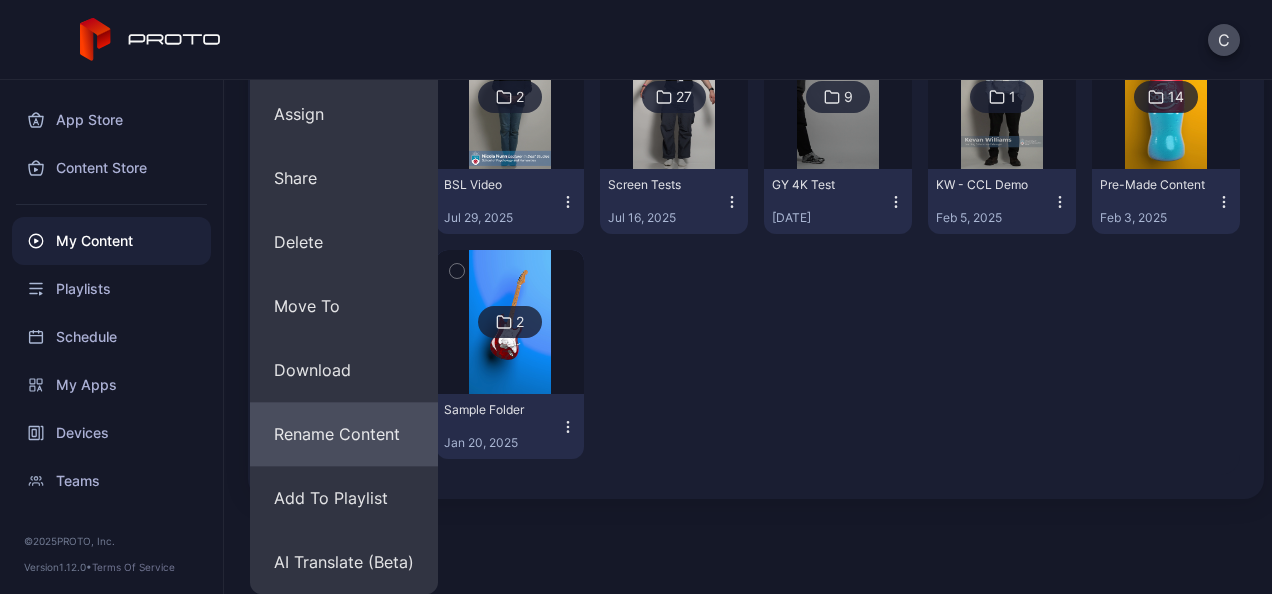 click on "Rename Content" at bounding box center (344, 434) 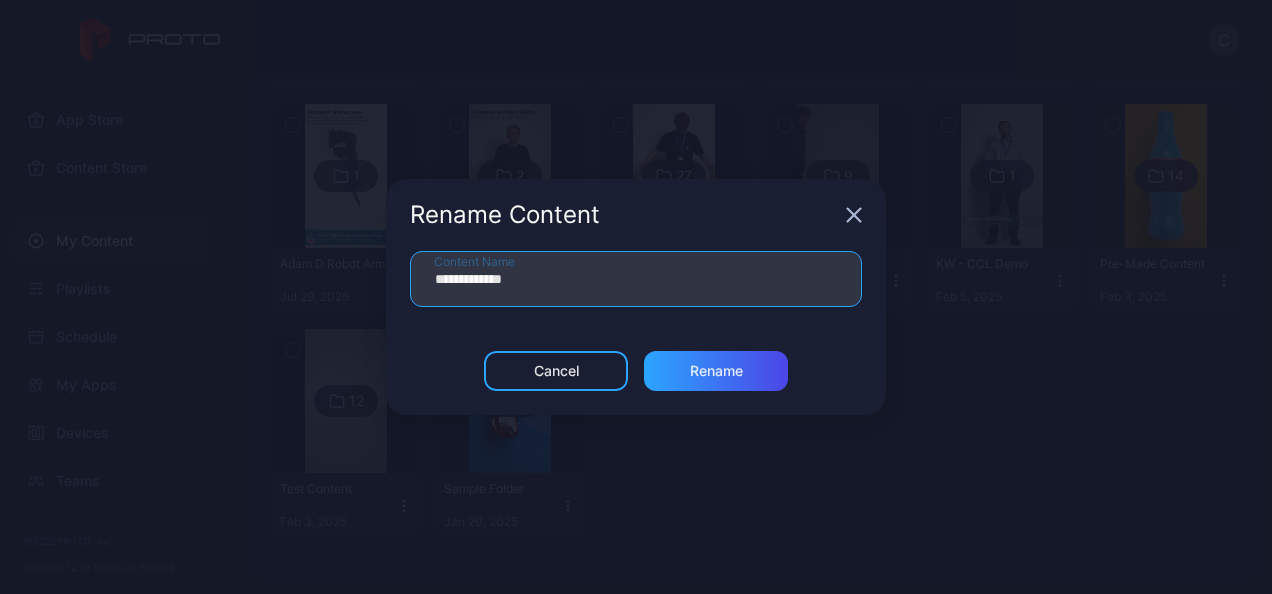 drag, startPoint x: 494, startPoint y: 280, endPoint x: 383, endPoint y: 300, distance: 112.78741 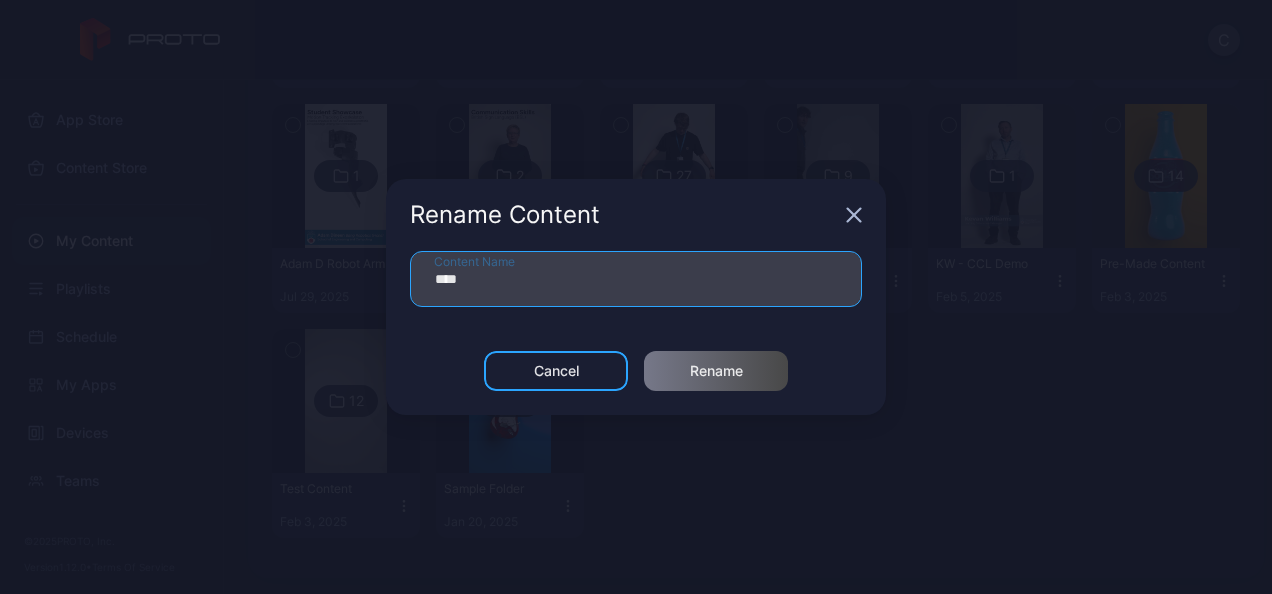 paste on "**********" 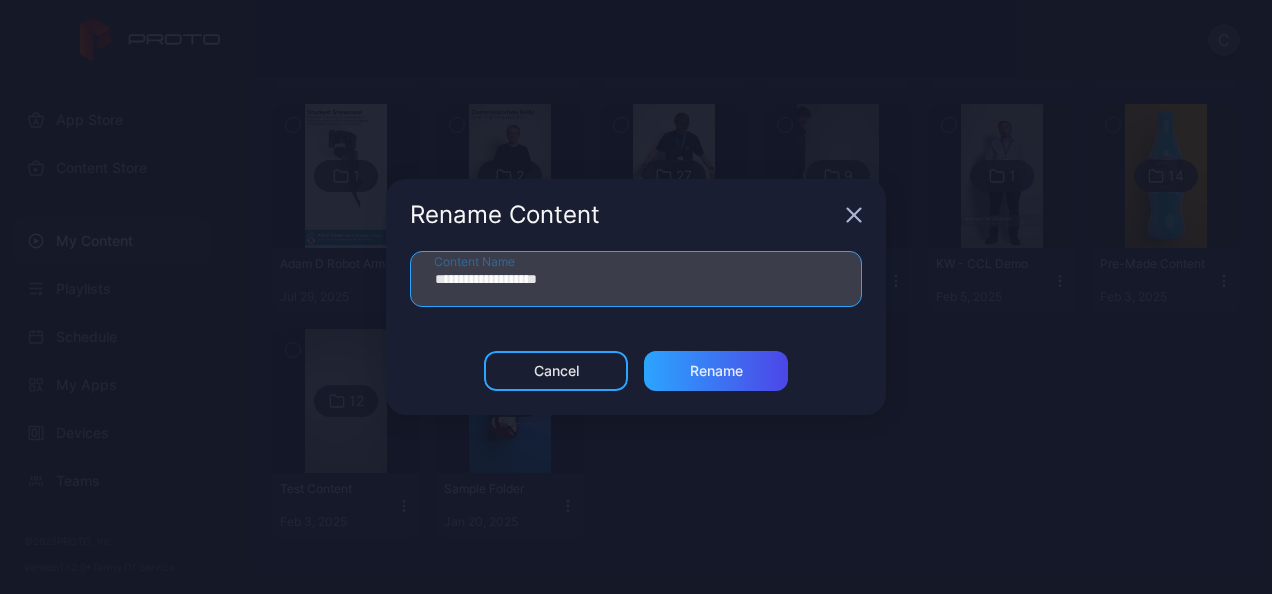type on "**********" 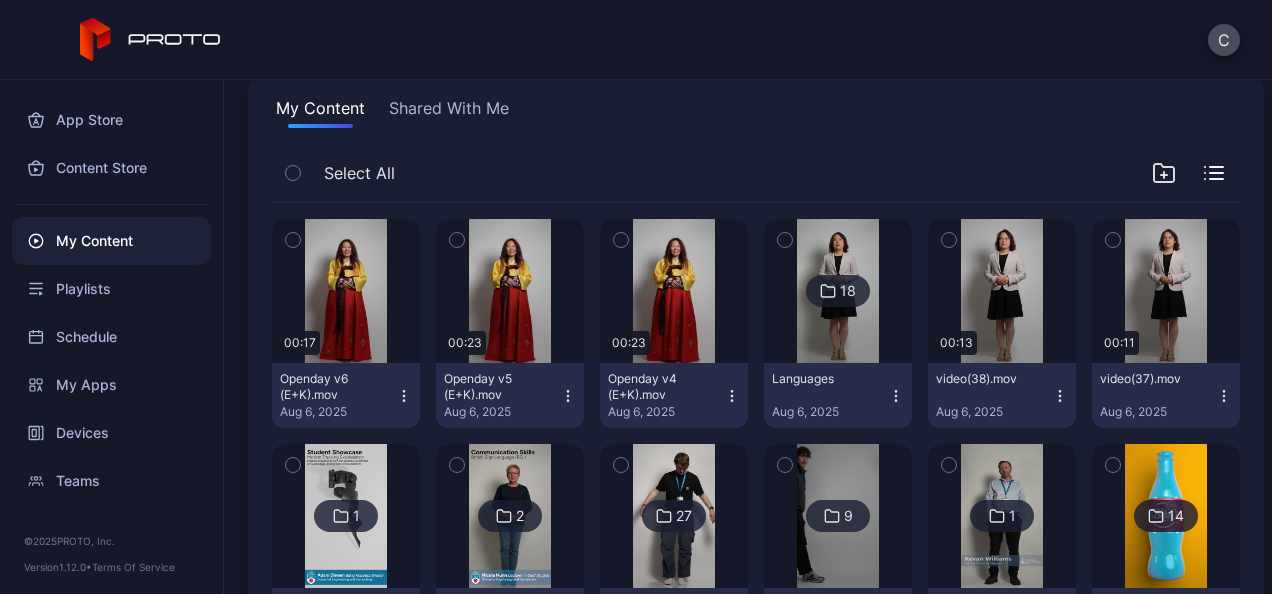 scroll, scrollTop: 138, scrollLeft: 0, axis: vertical 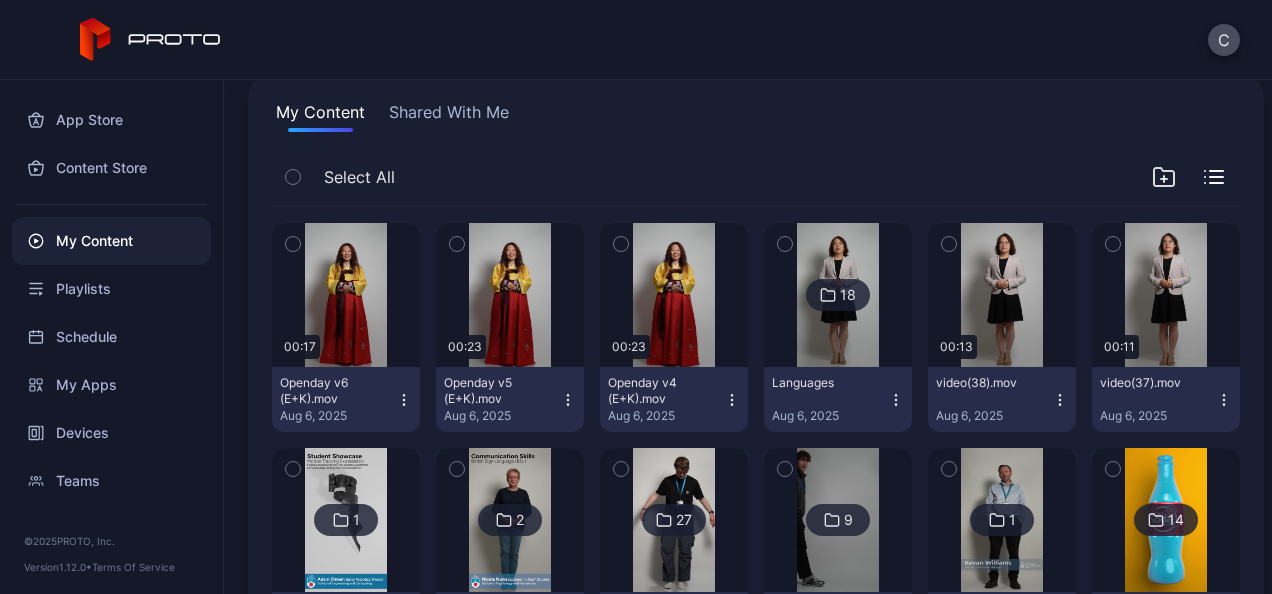 click 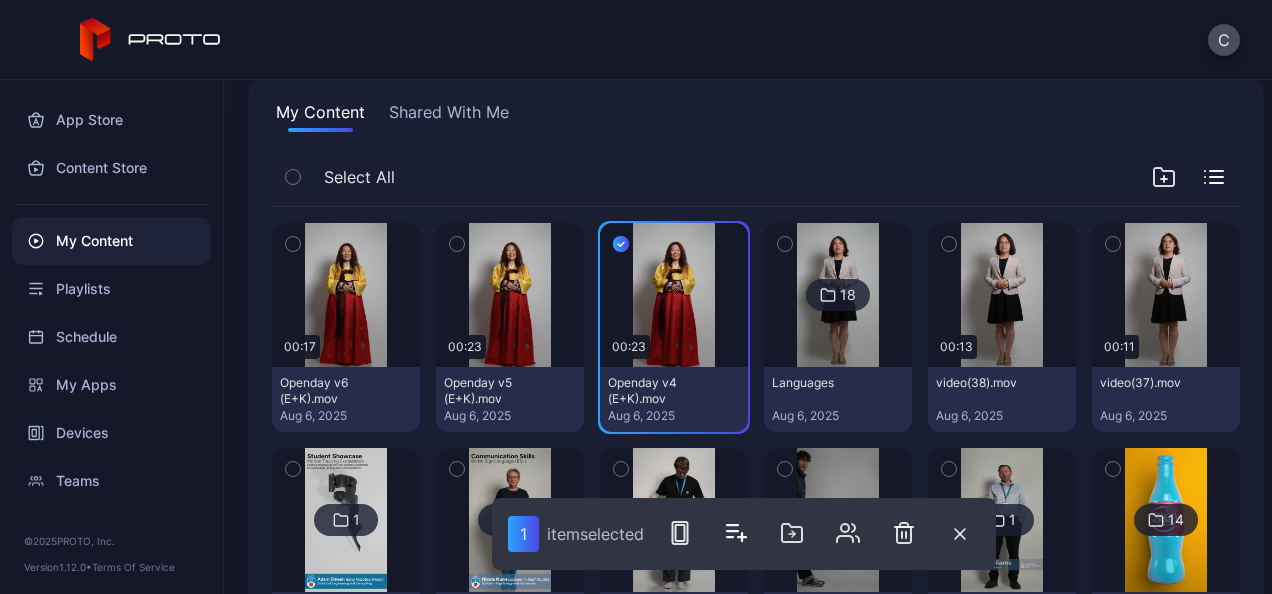 click 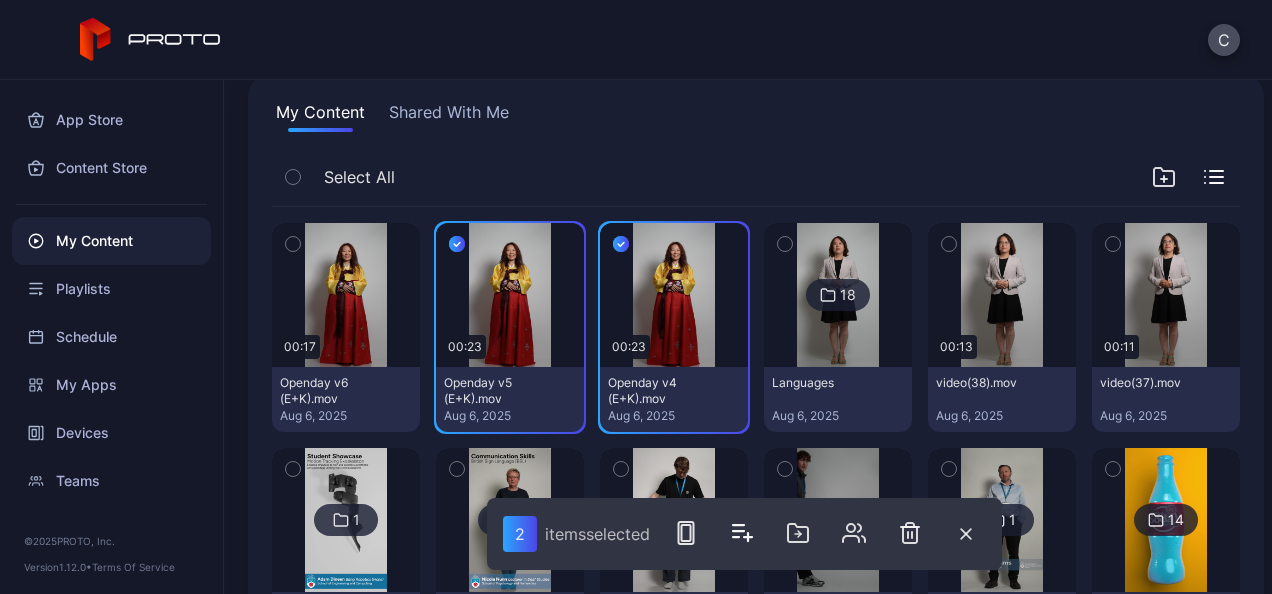 click 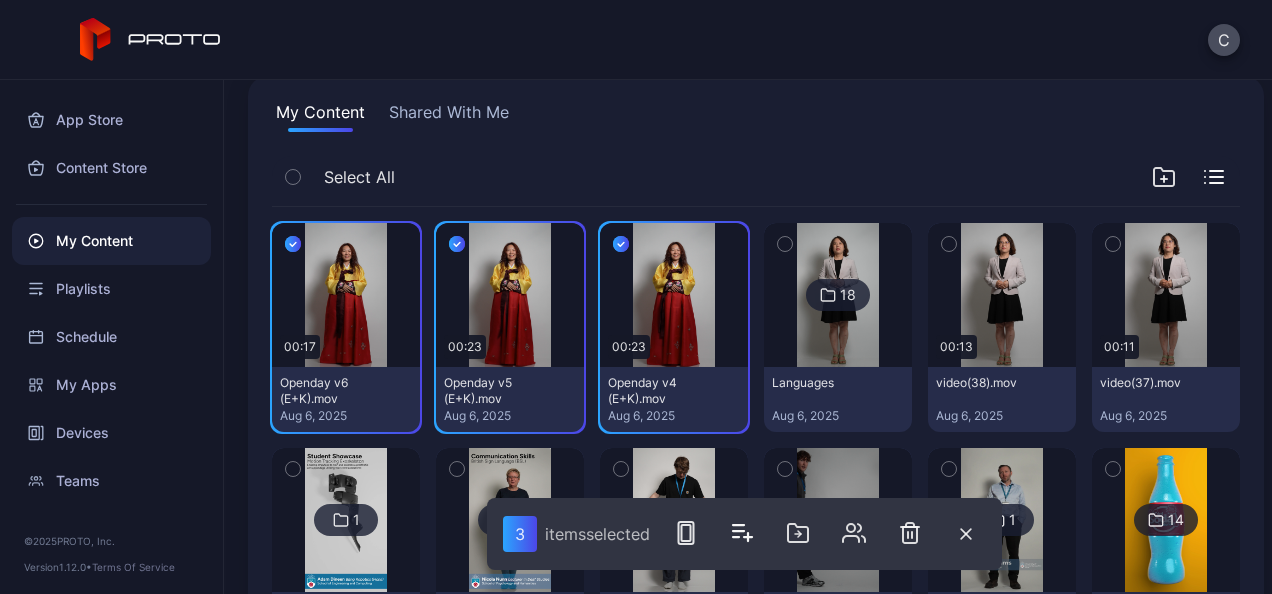 scroll, scrollTop: 0, scrollLeft: 0, axis: both 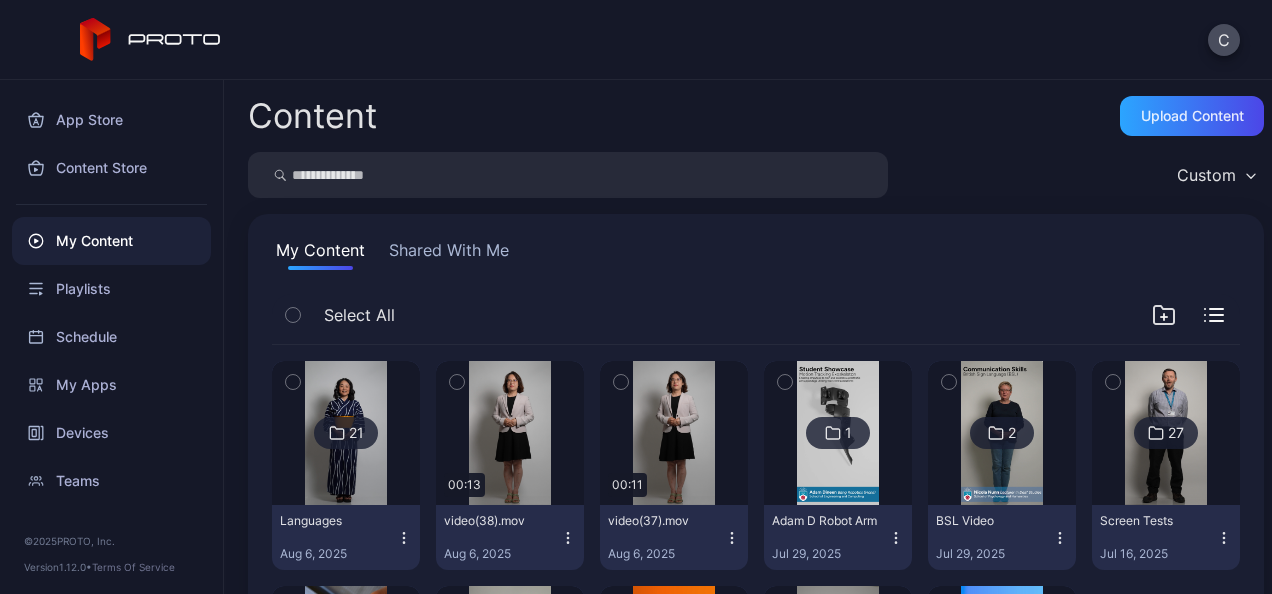 click at bounding box center (345, 433) 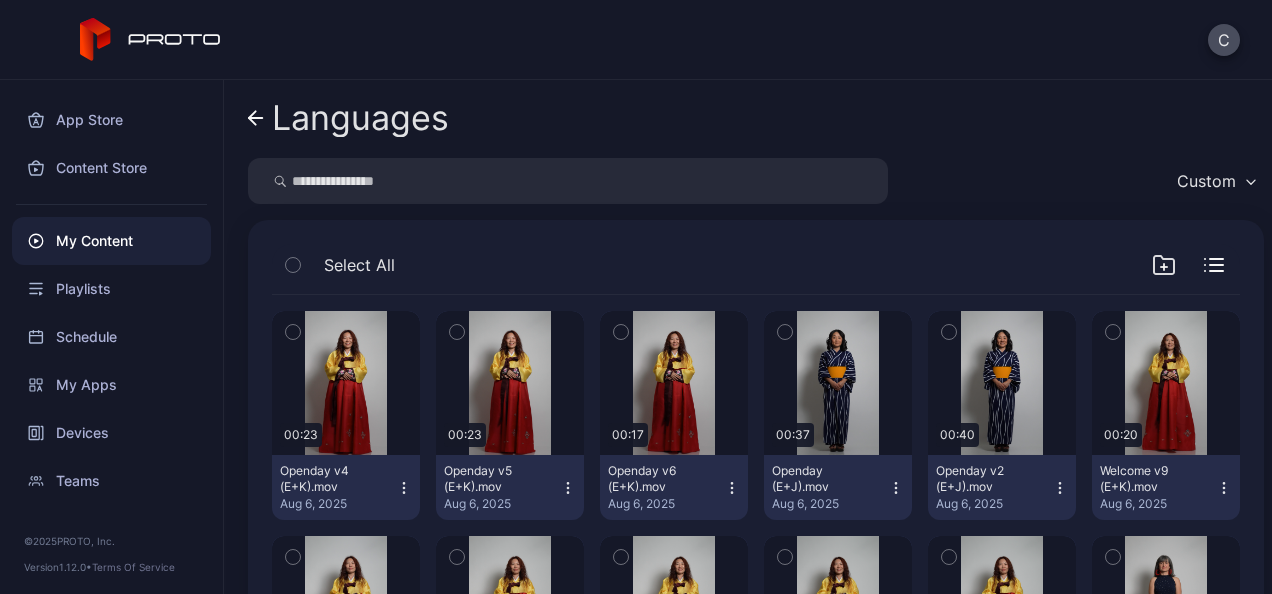 scroll, scrollTop: 0, scrollLeft: 0, axis: both 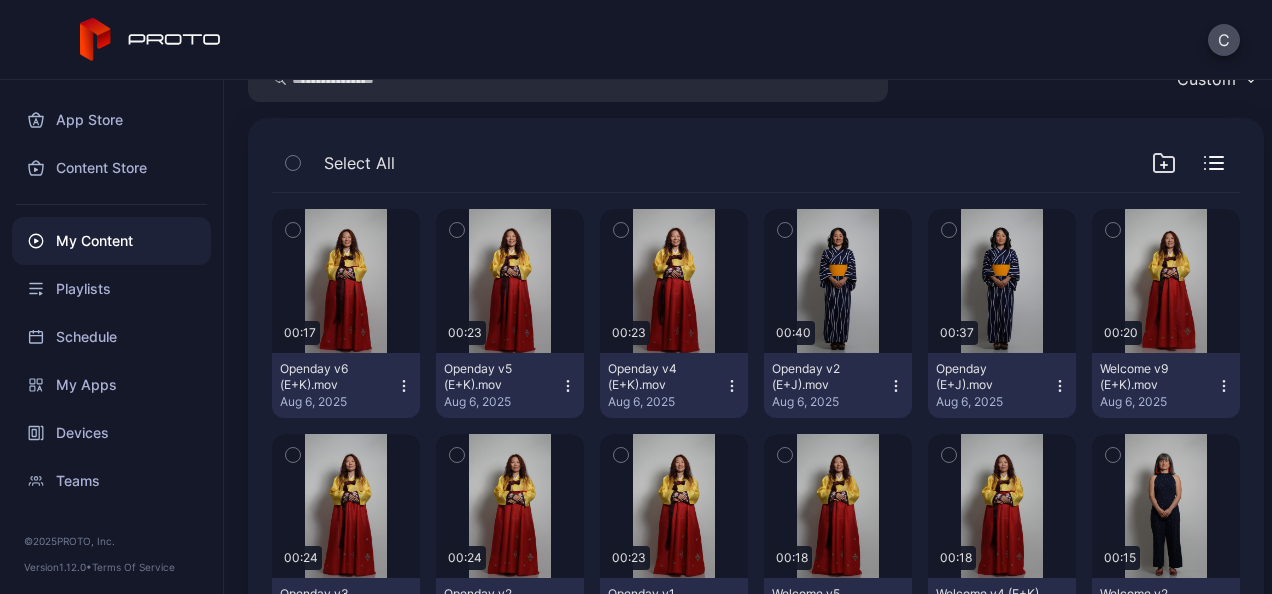 click 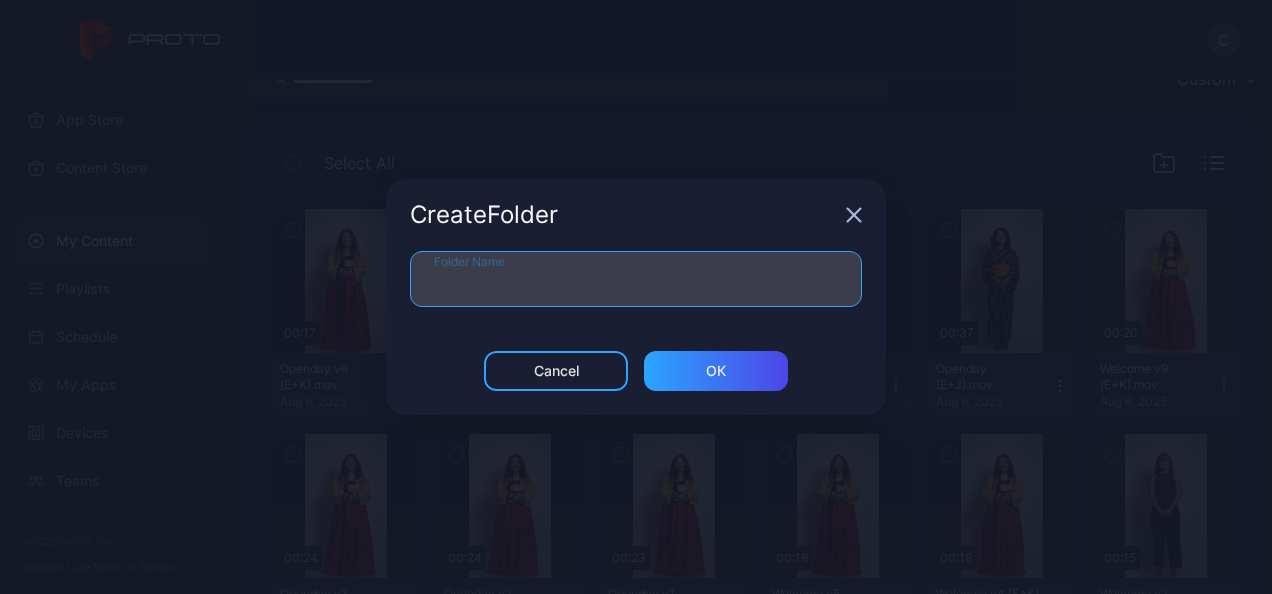 click on "Folder Name" at bounding box center [636, 279] 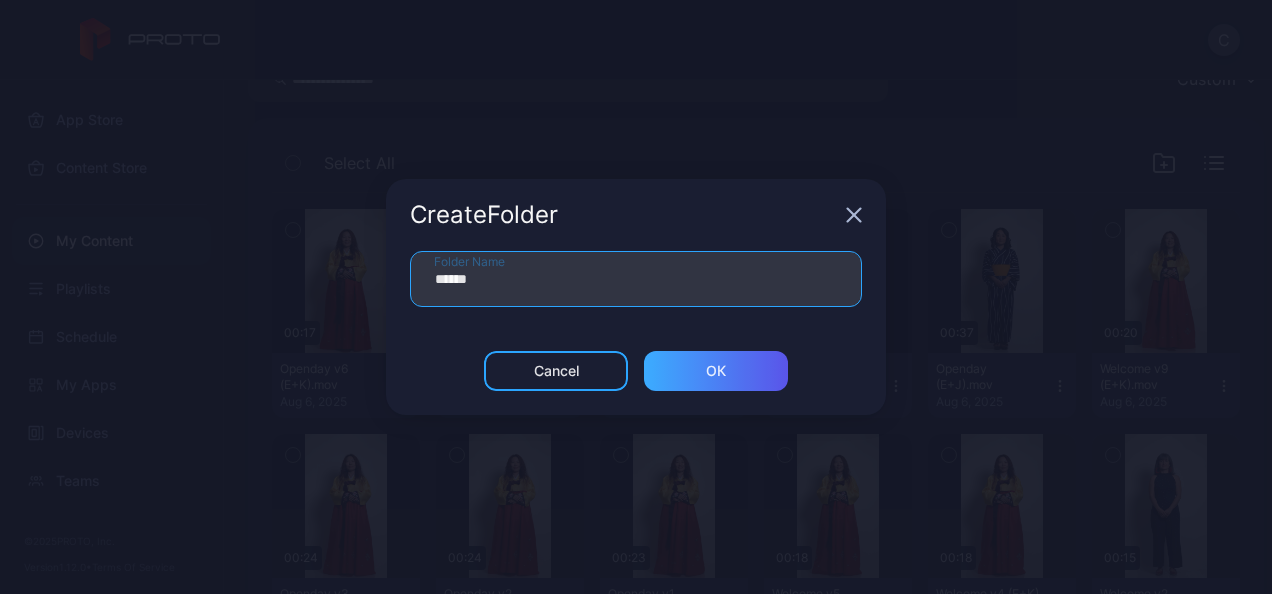 type on "******" 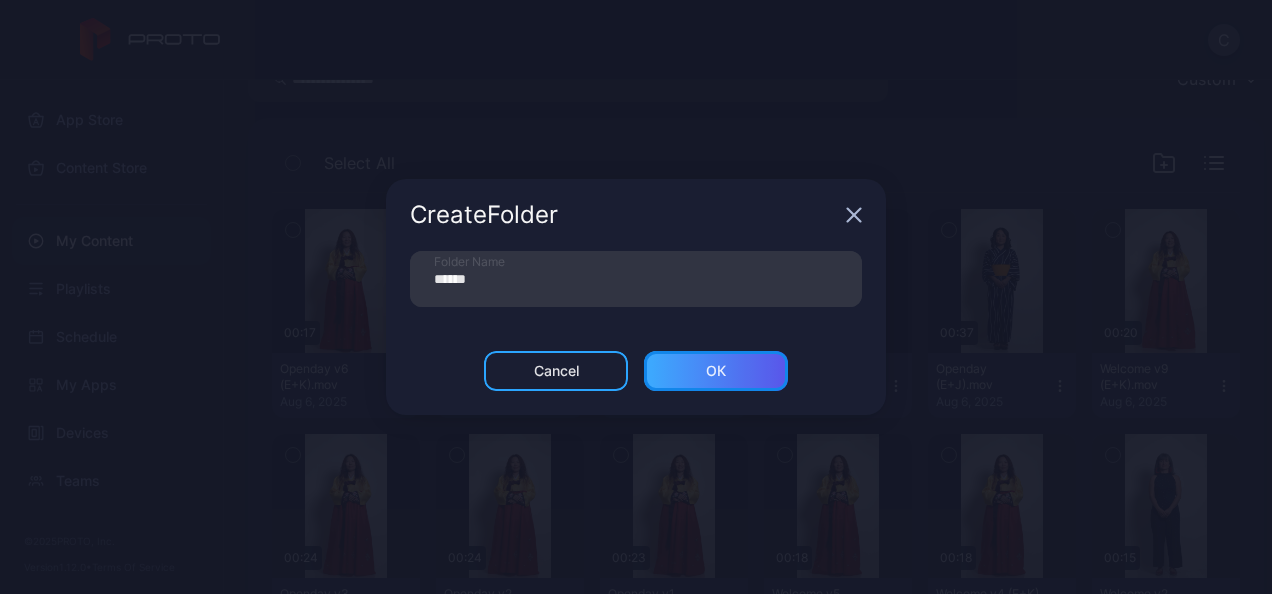 click on "ОК" at bounding box center [716, 371] 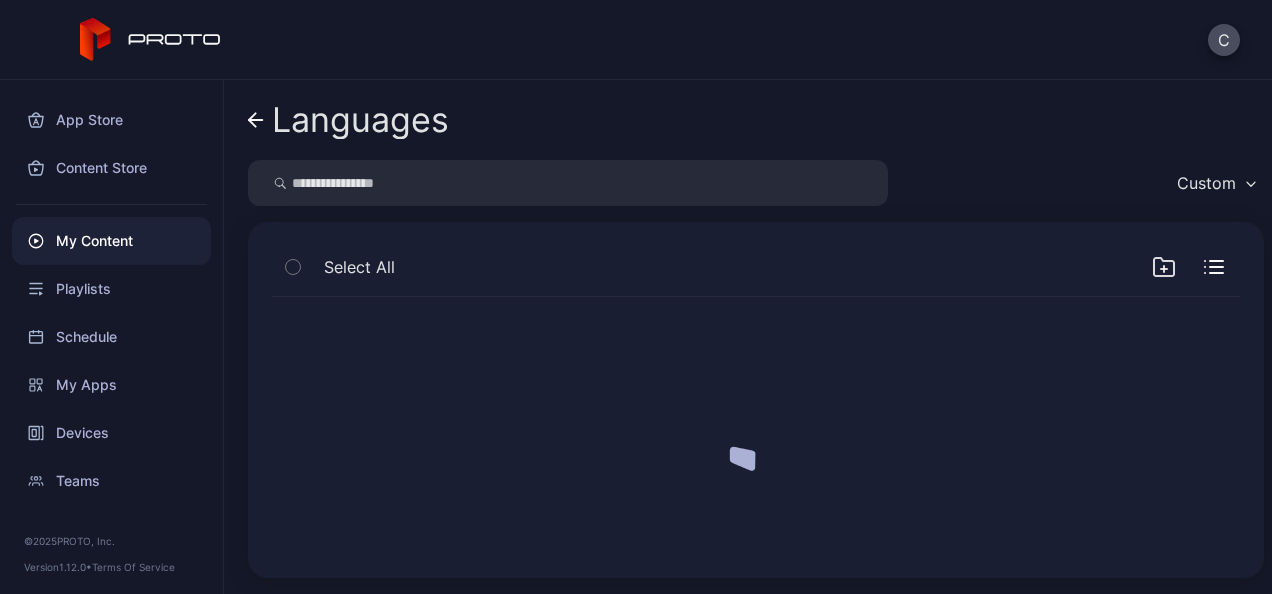 scroll, scrollTop: 0, scrollLeft: 0, axis: both 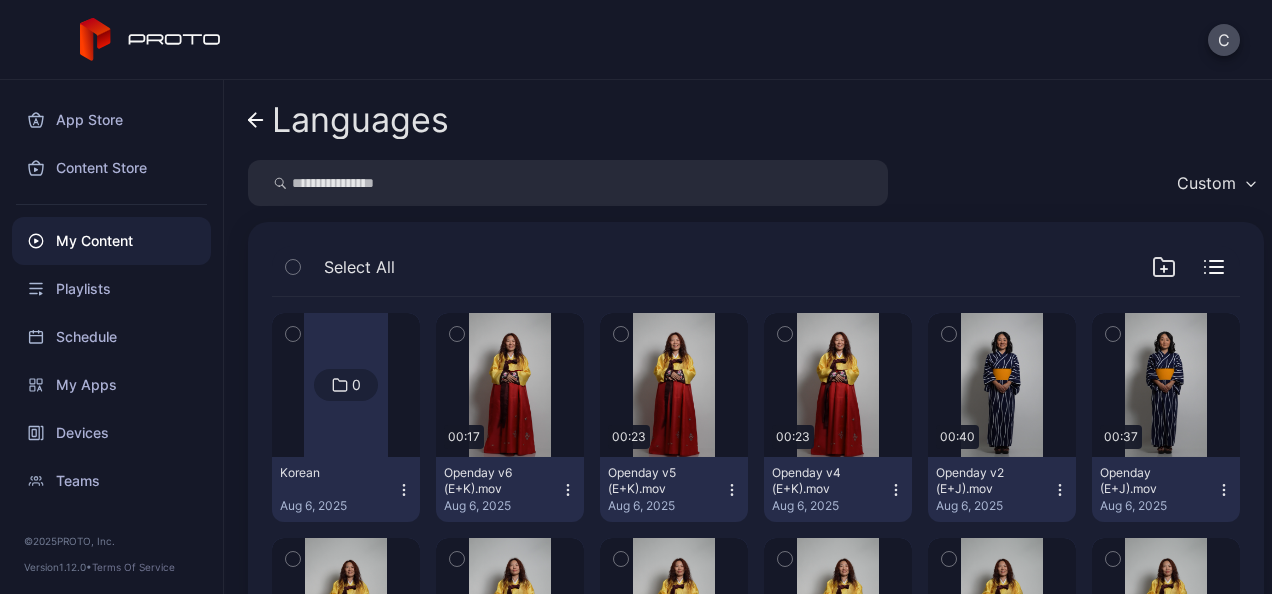click 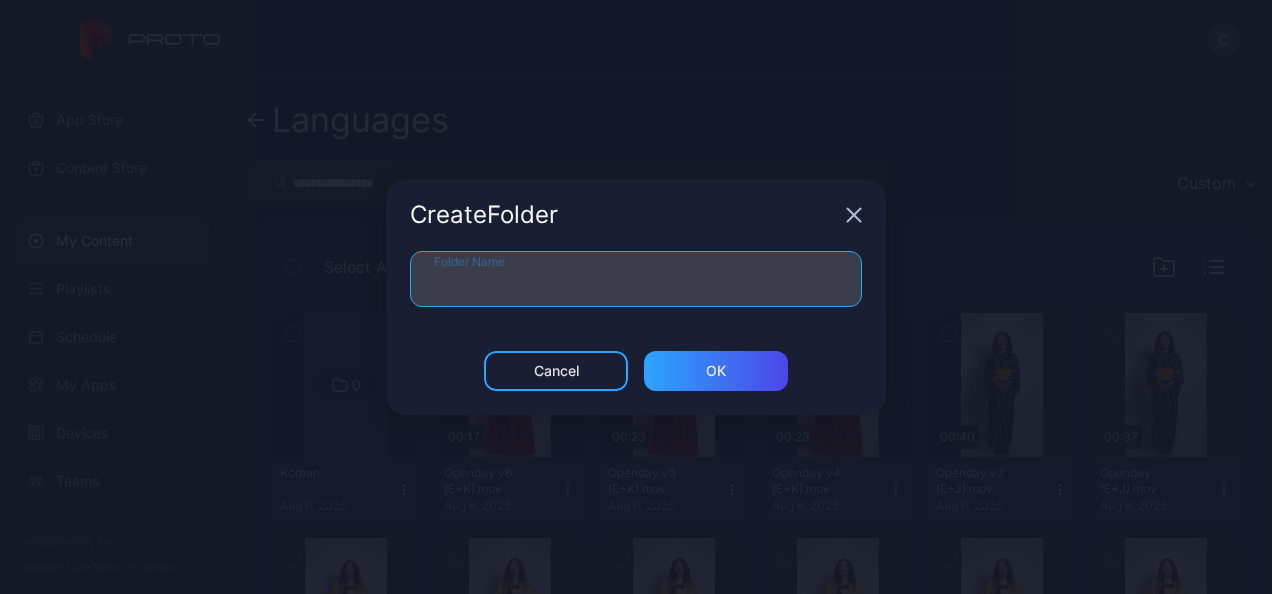 click on "Folder Name" at bounding box center [636, 279] 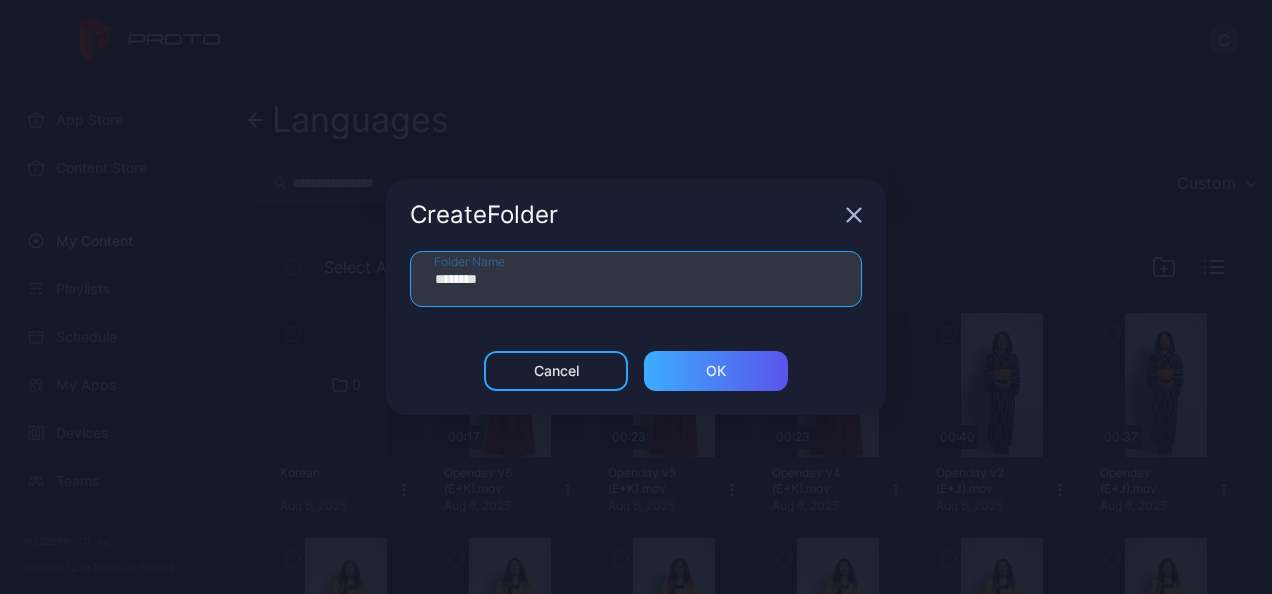 type on "********" 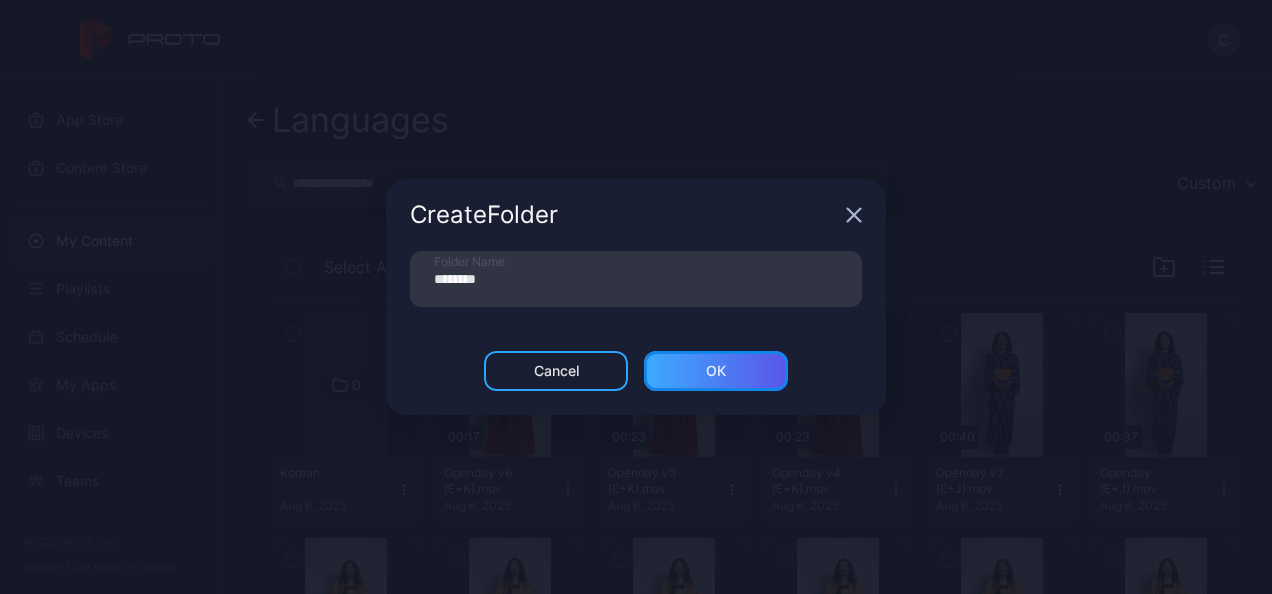 click on "ОК" at bounding box center (716, 371) 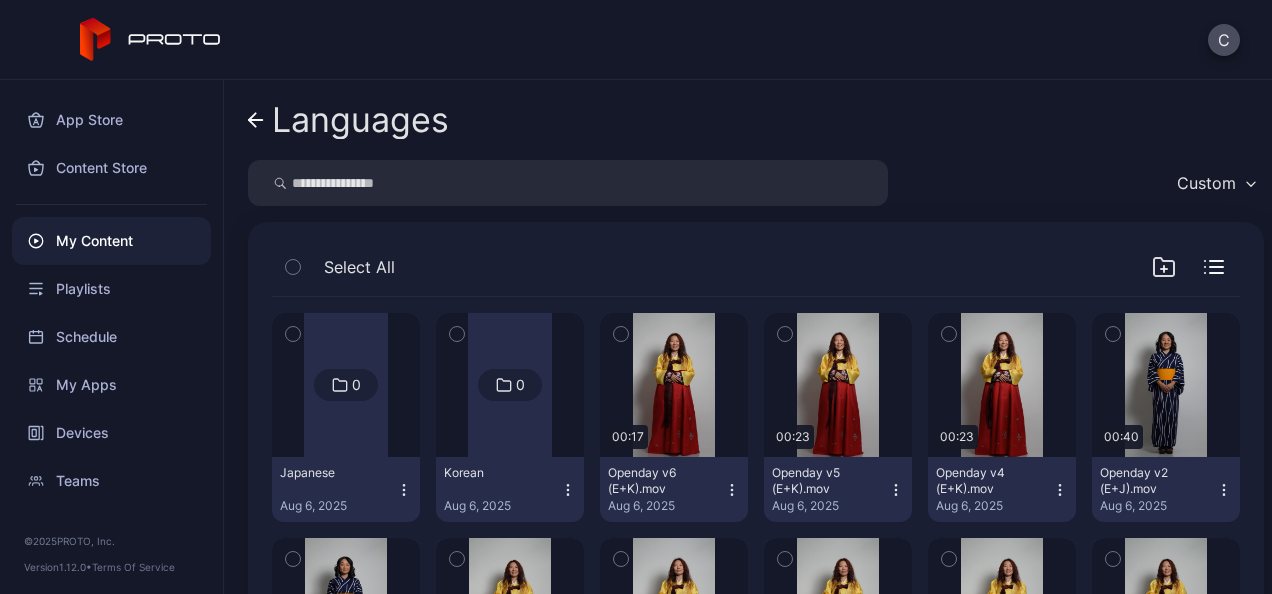 click 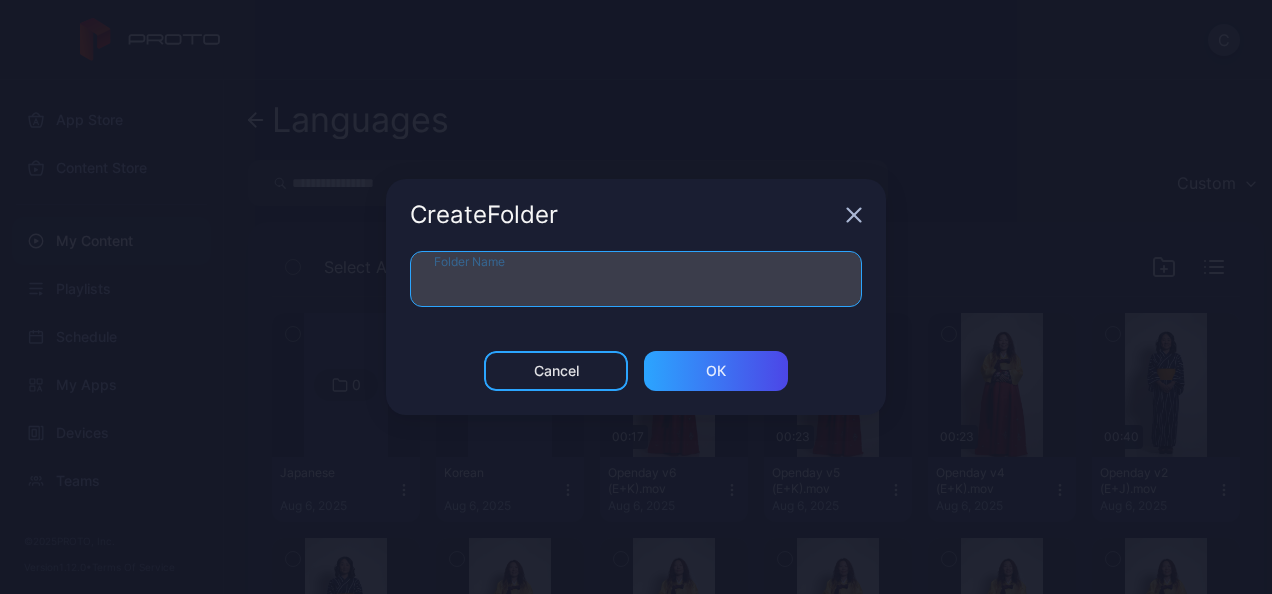 click on "Folder Name" at bounding box center (636, 279) 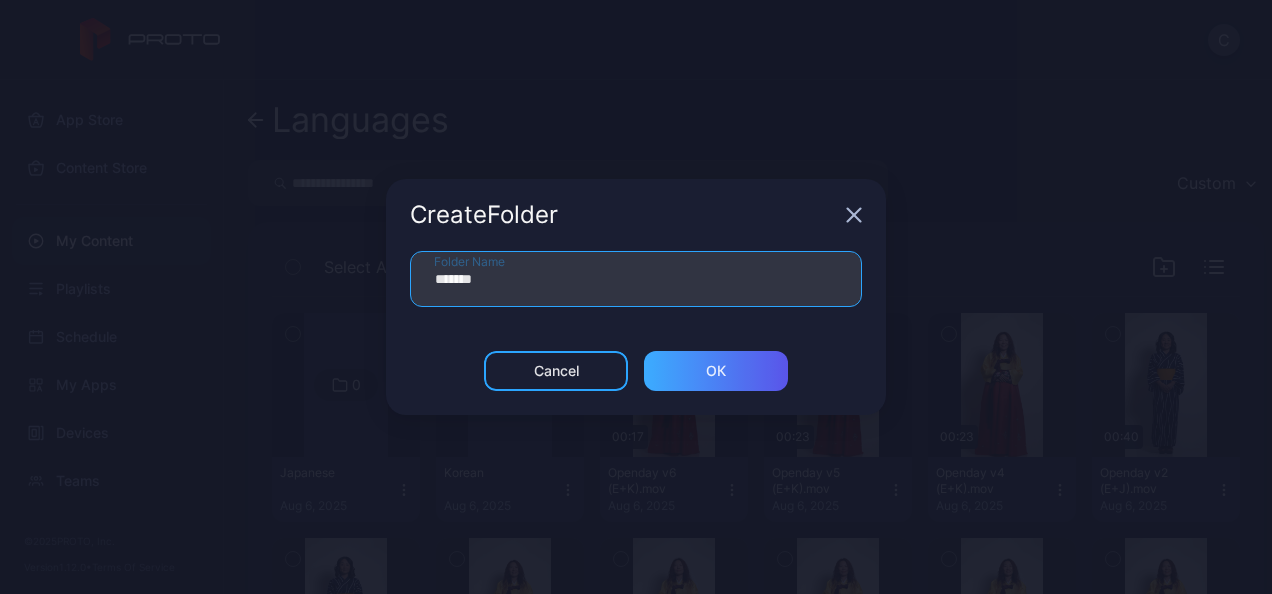 type on "*******" 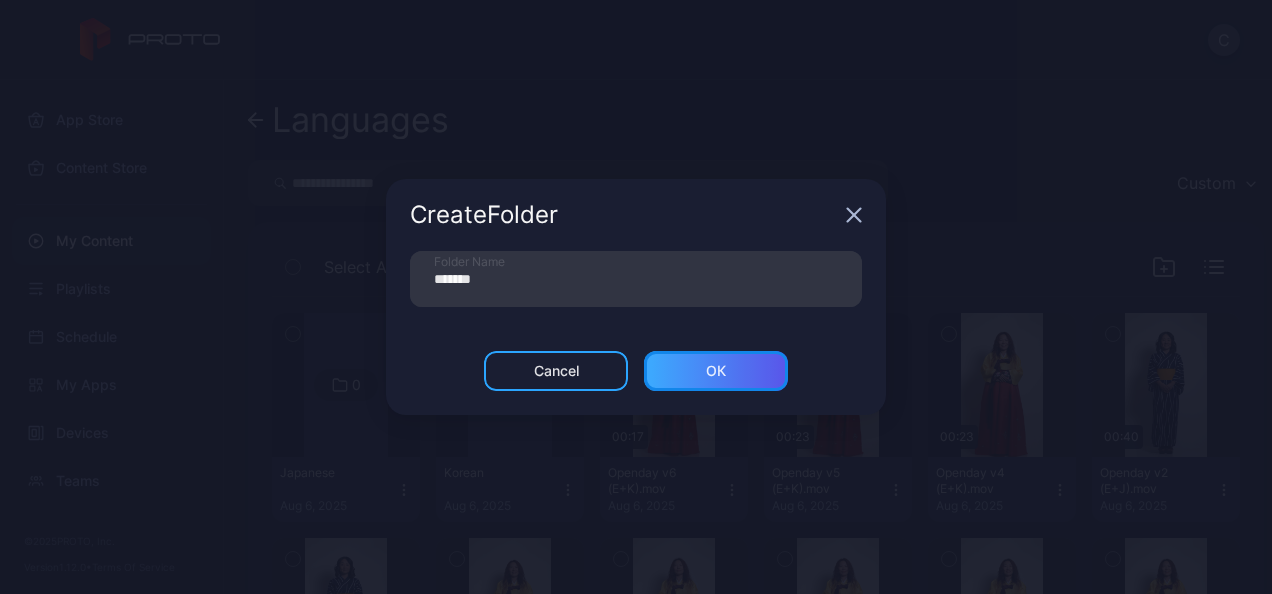 click on "ОК" at bounding box center (716, 371) 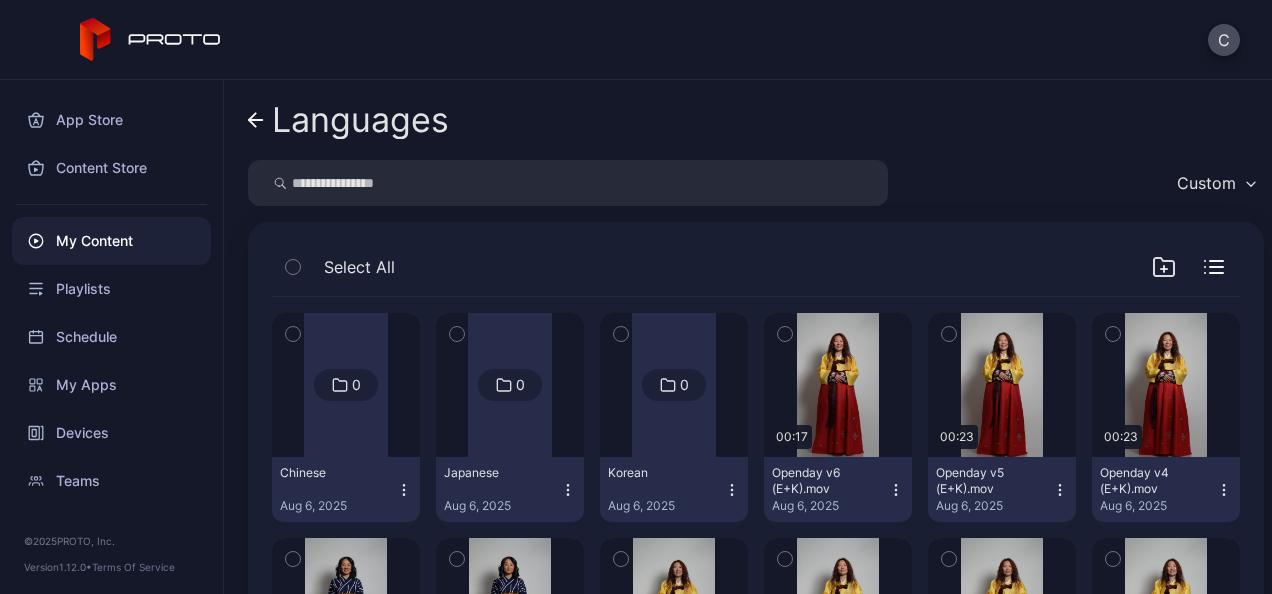 click 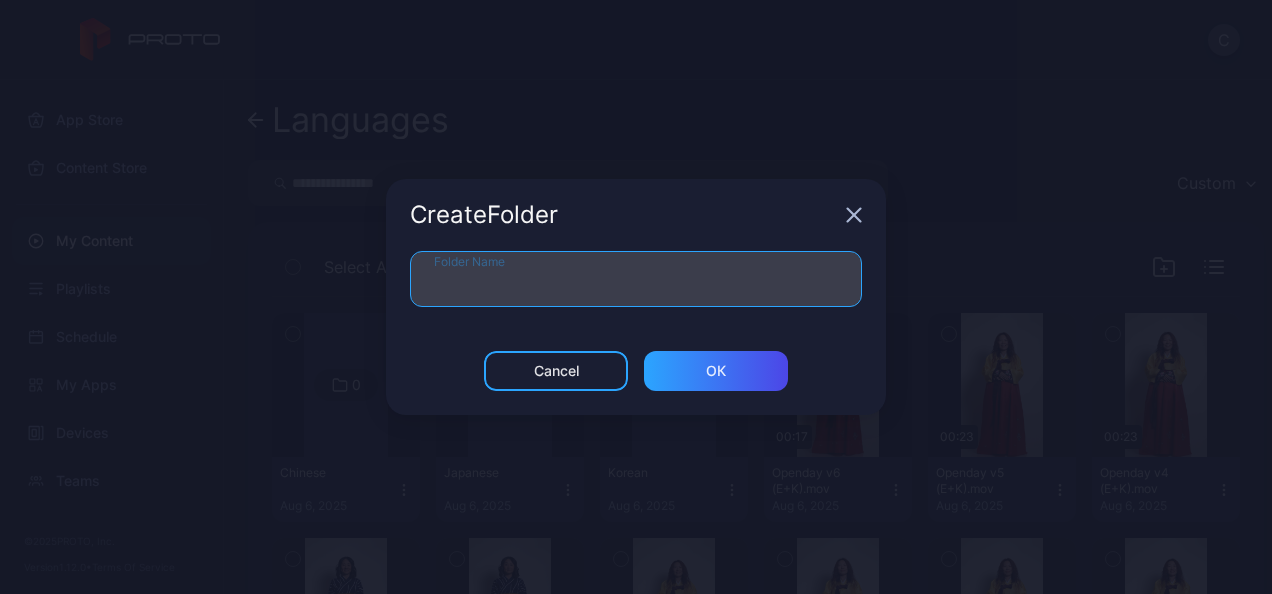 click on "Folder Name" at bounding box center [636, 279] 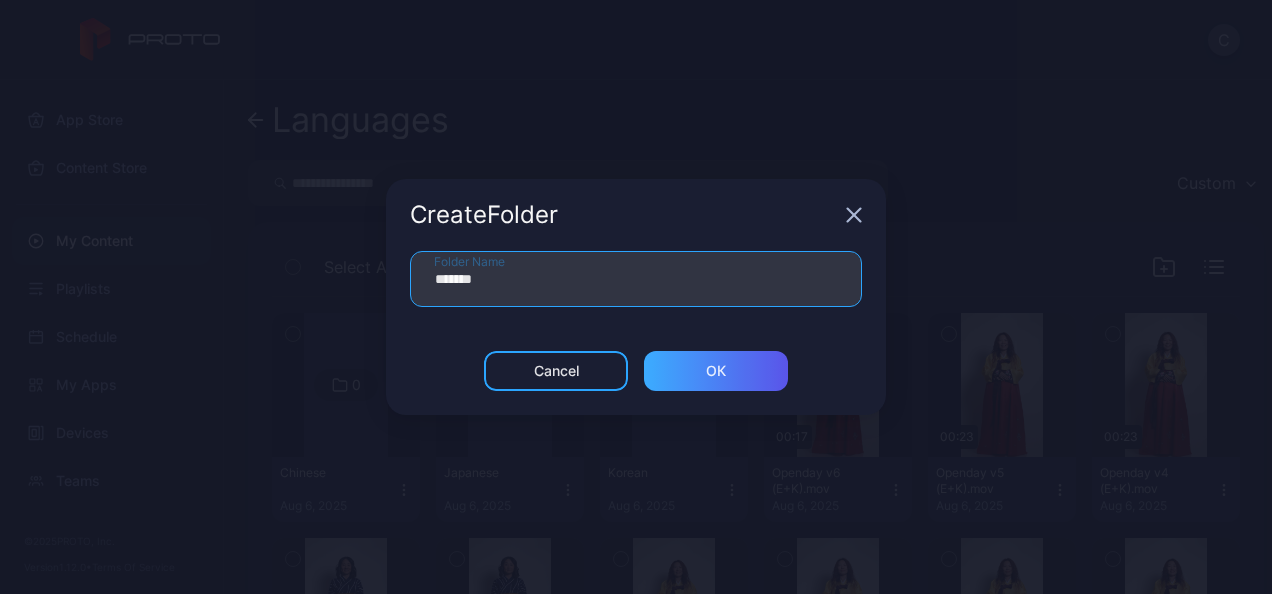type on "*******" 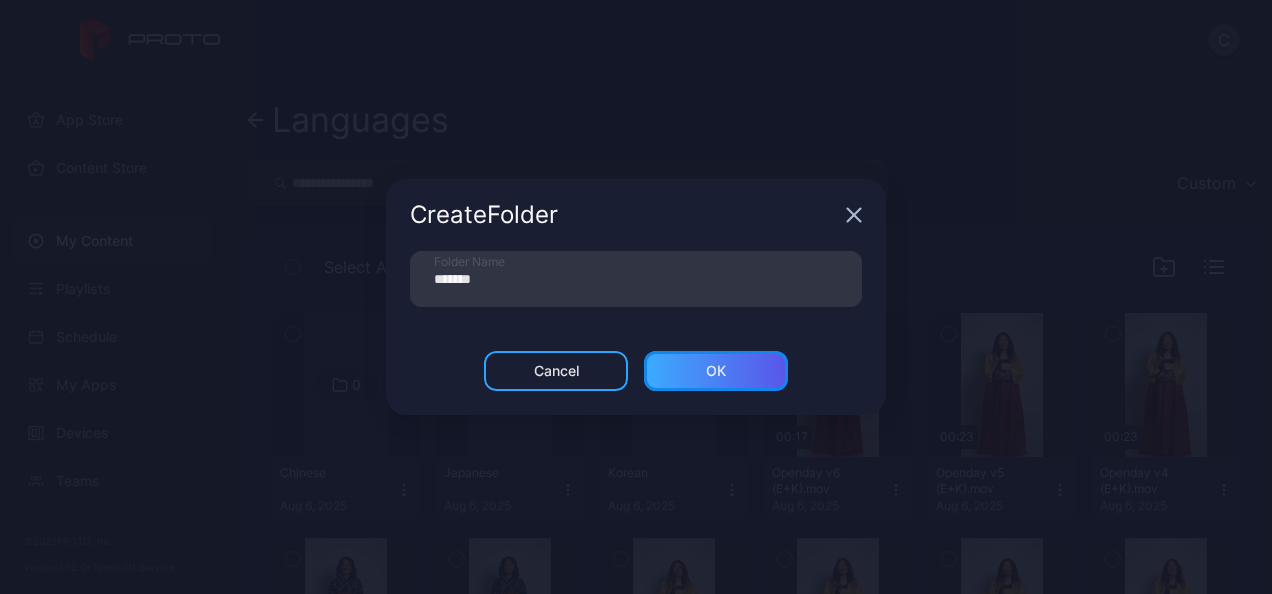 click on "ОК" at bounding box center [716, 371] 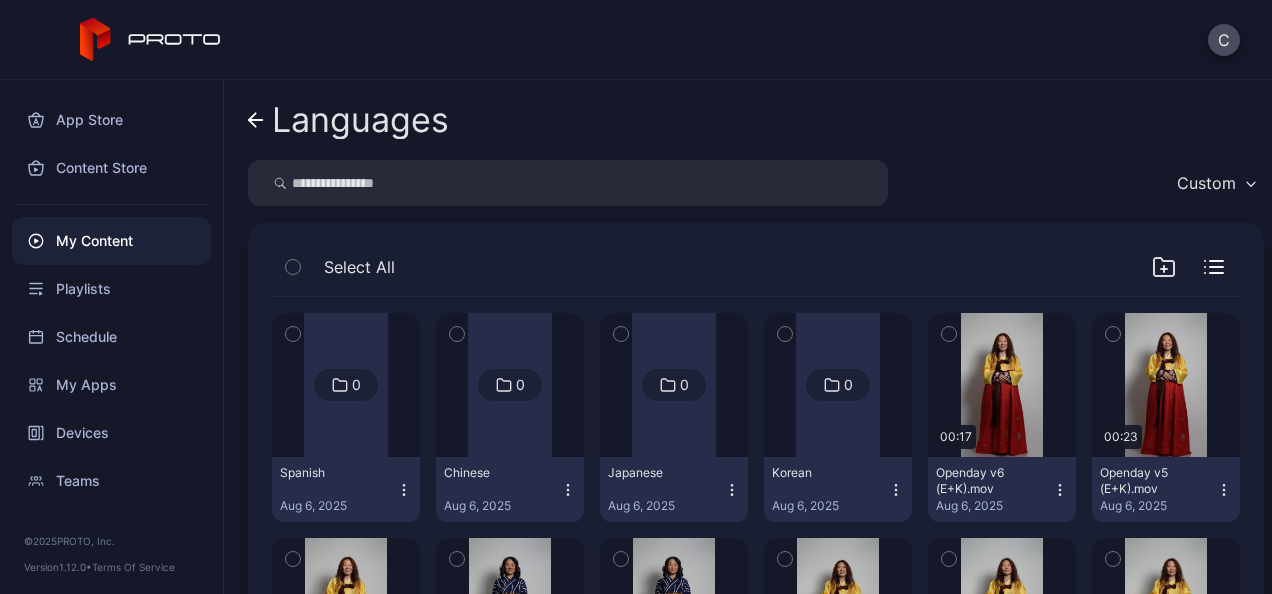 click 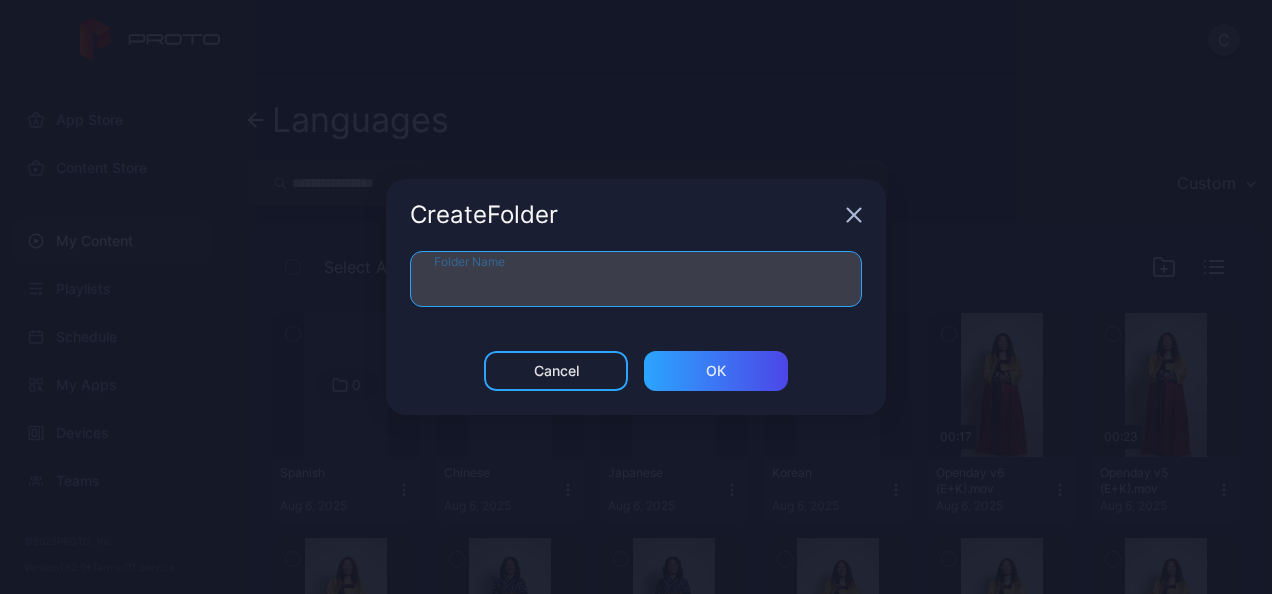 click on "Folder Name" at bounding box center (636, 279) 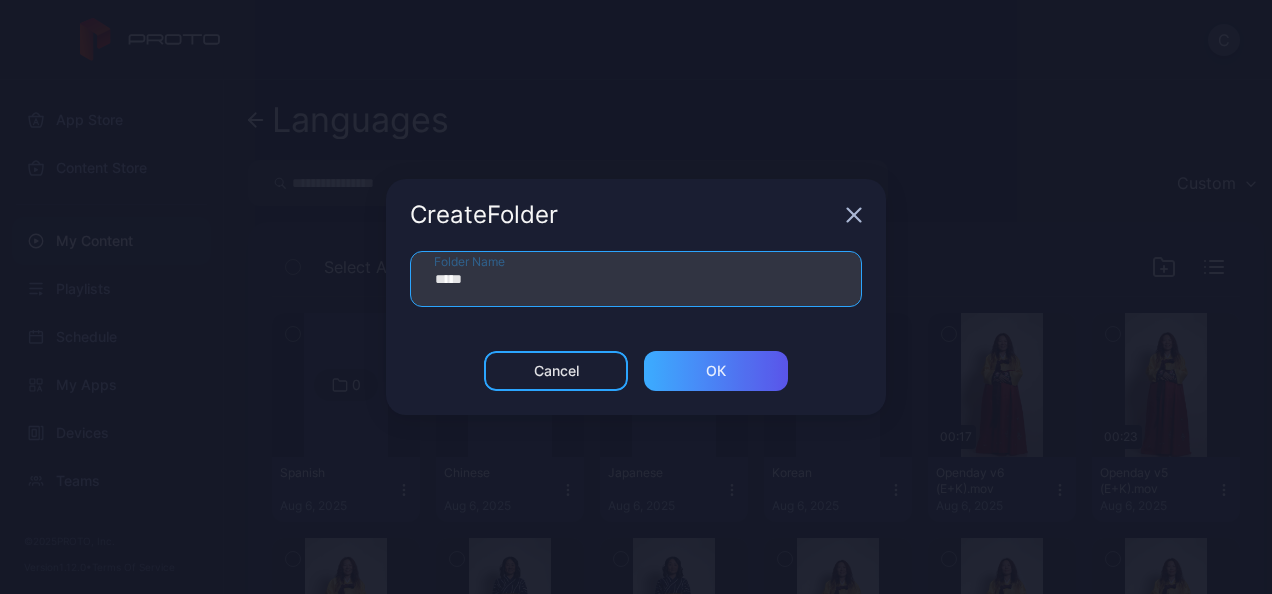 type on "*****" 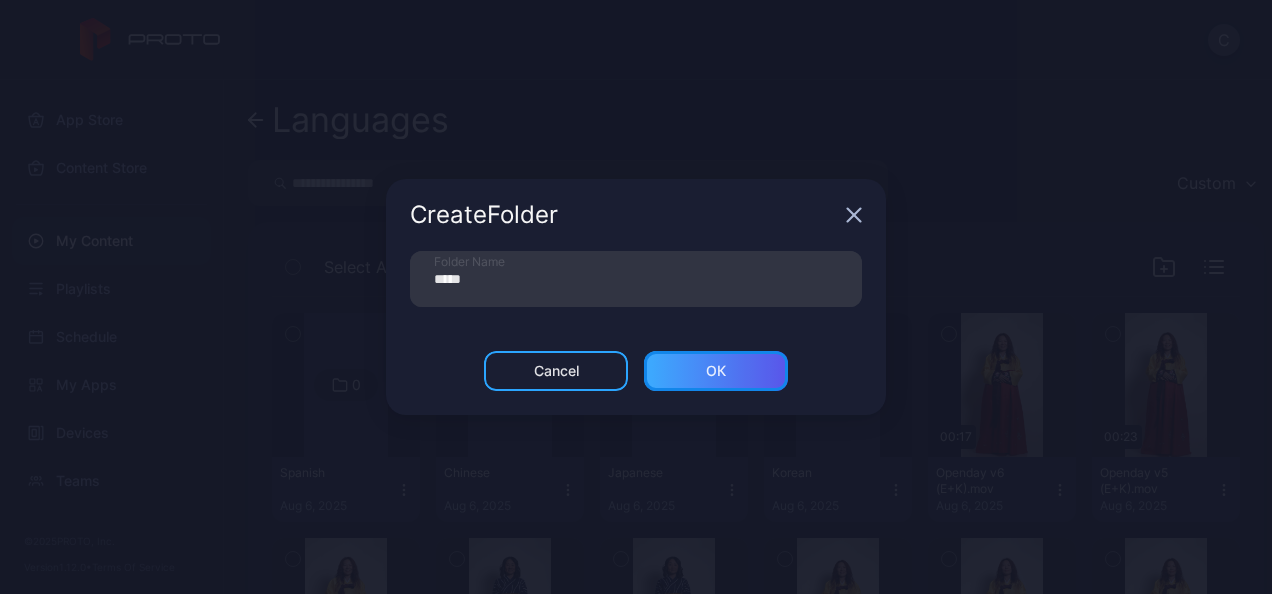 click on "ОК" at bounding box center (716, 371) 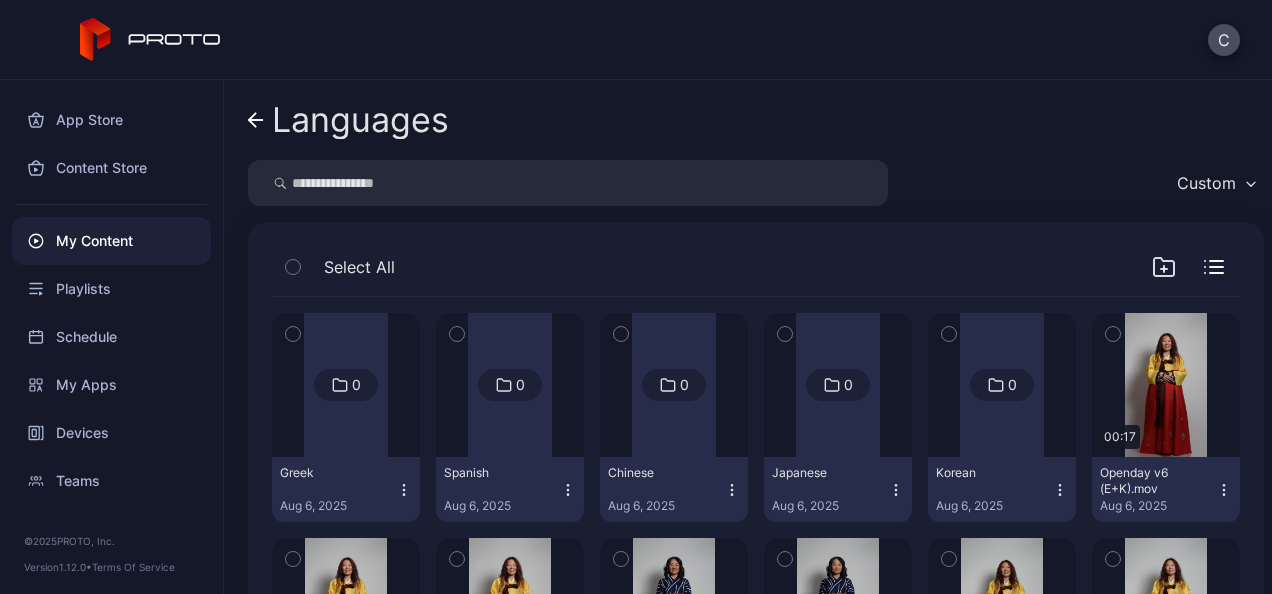 click 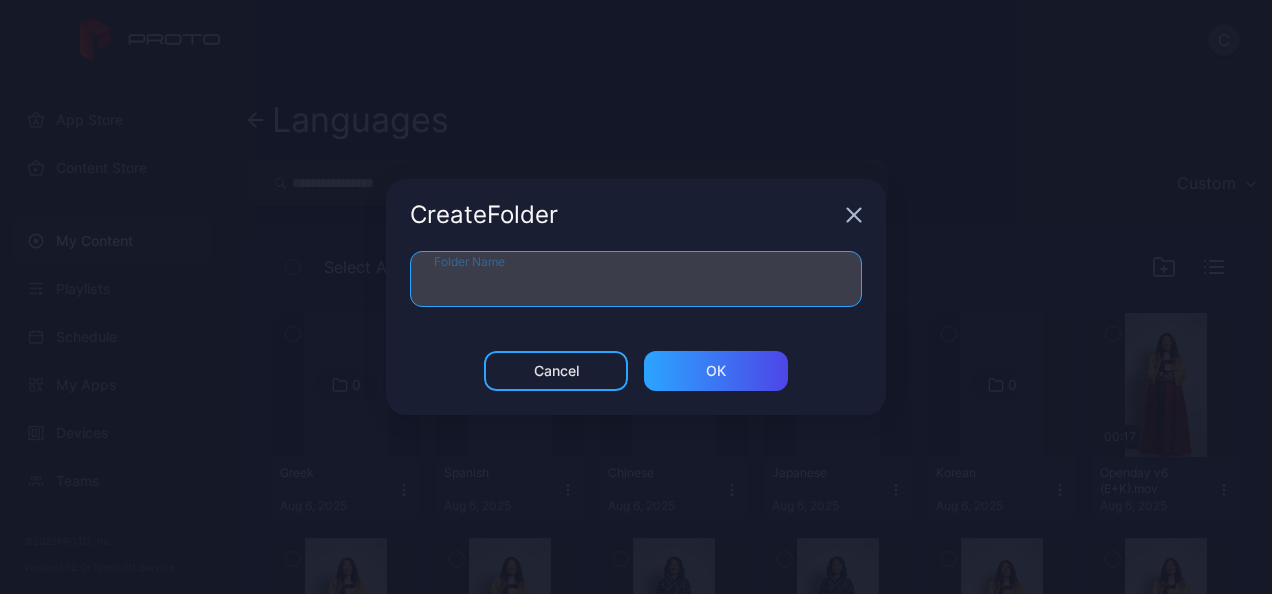 click on "Folder Name" at bounding box center (636, 279) 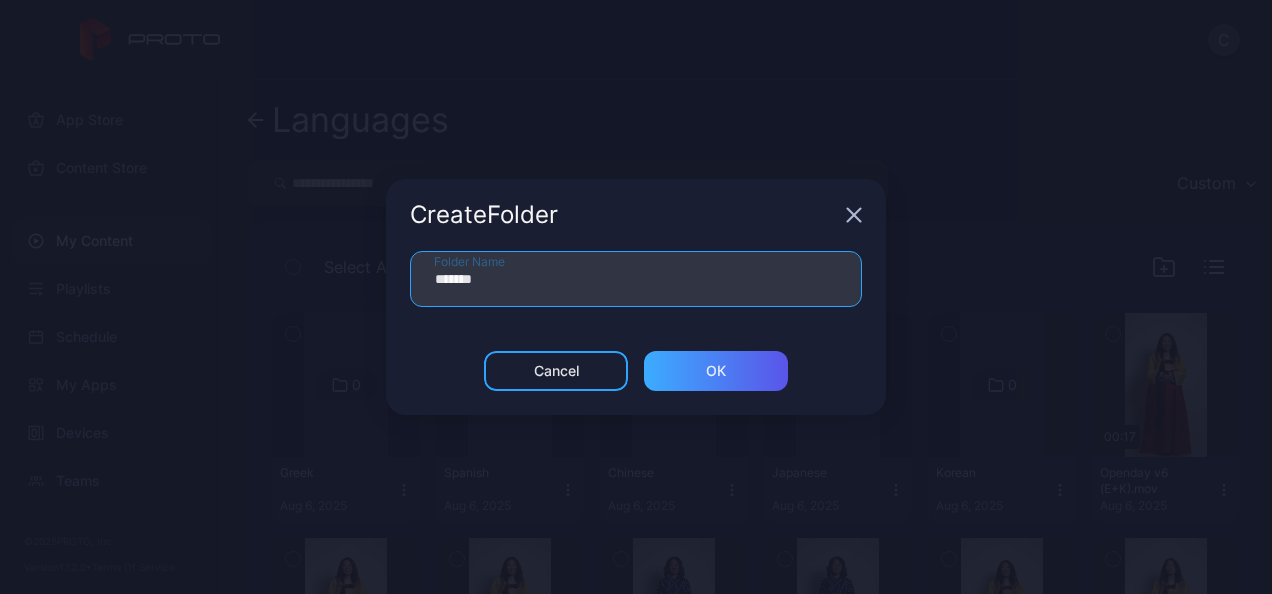 type on "*******" 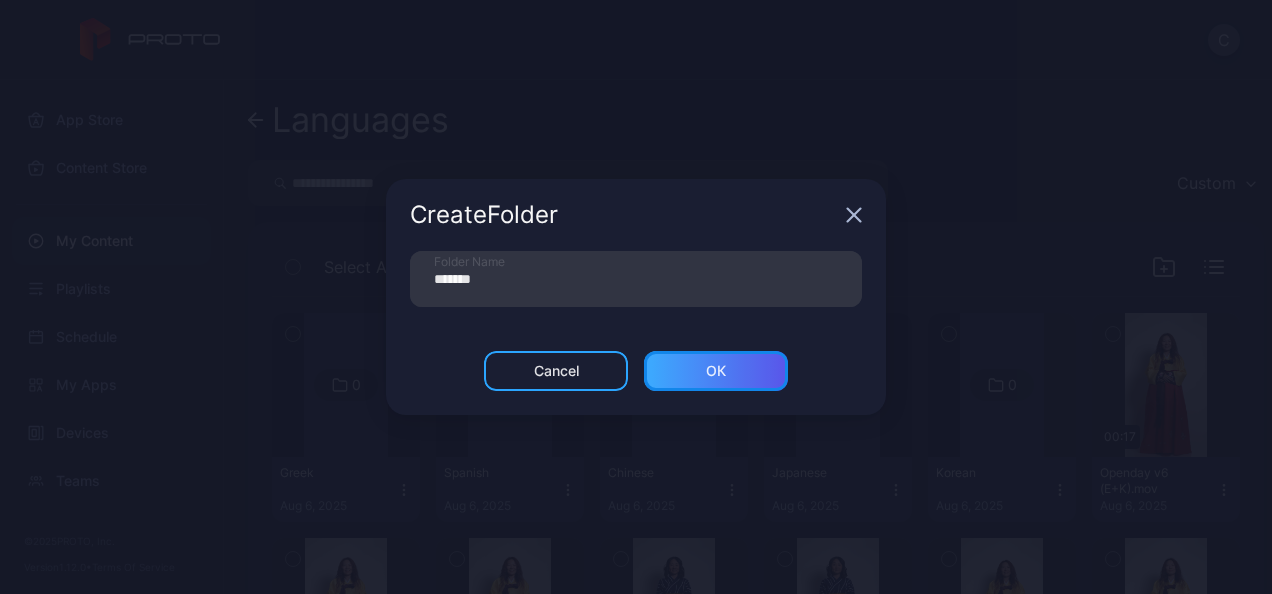 click on "ОК" at bounding box center (716, 371) 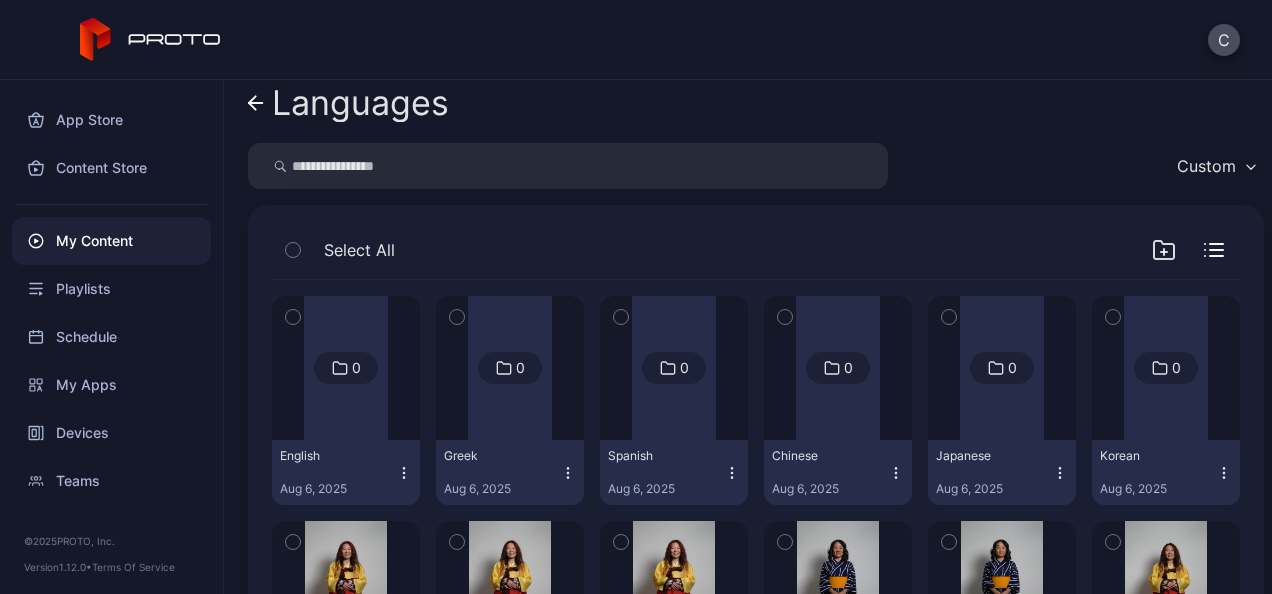 scroll, scrollTop: 0, scrollLeft: 0, axis: both 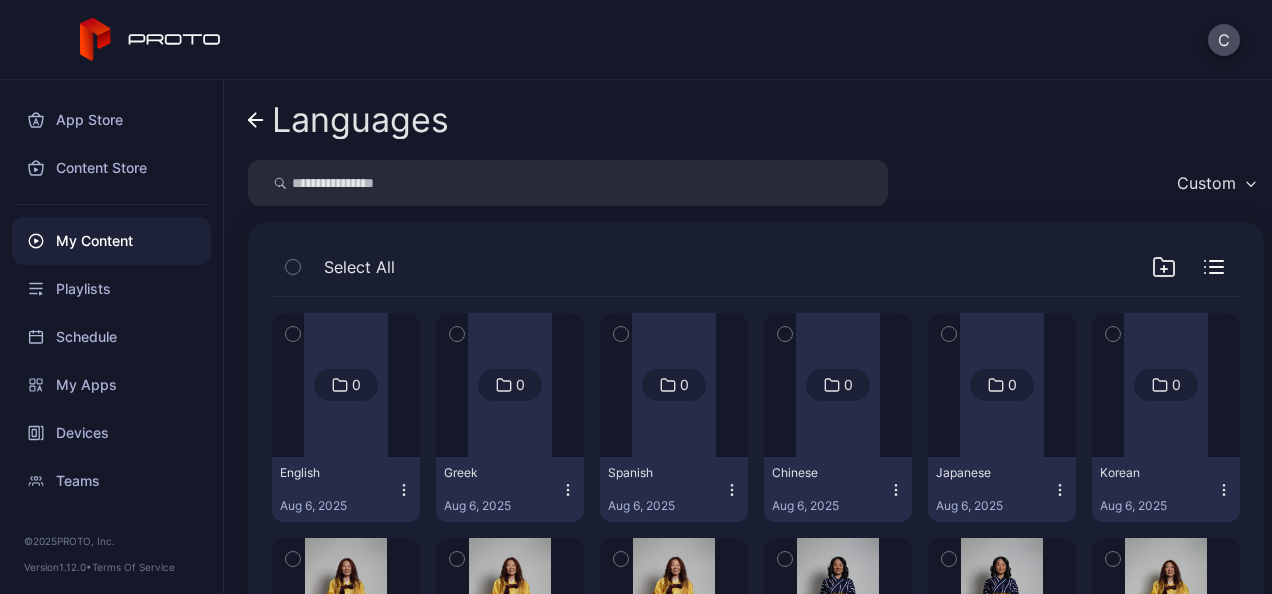 click on "Languages" at bounding box center (360, 120) 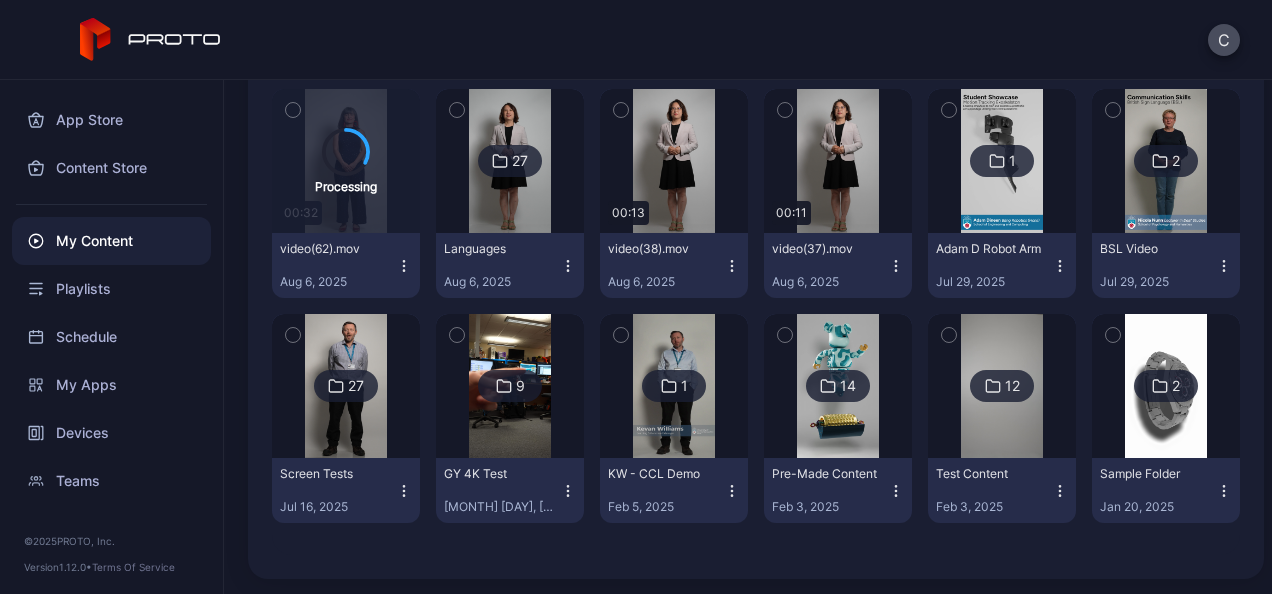 scroll, scrollTop: 44, scrollLeft: 0, axis: vertical 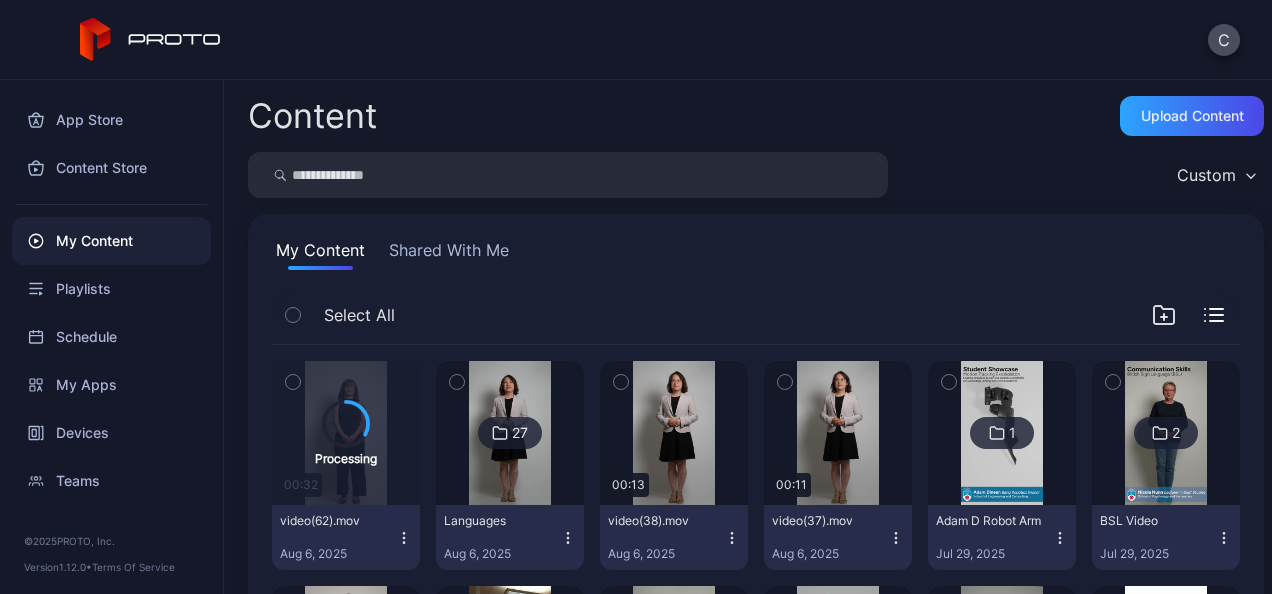 click on "Select All" at bounding box center [756, 319] 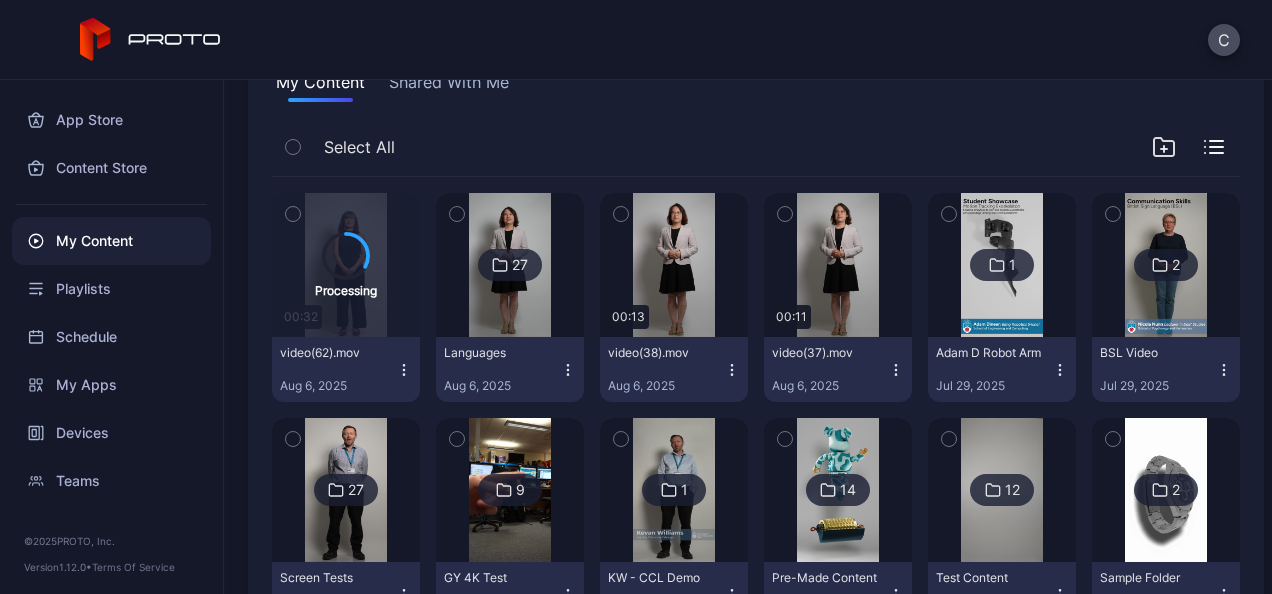 scroll, scrollTop: 177, scrollLeft: 0, axis: vertical 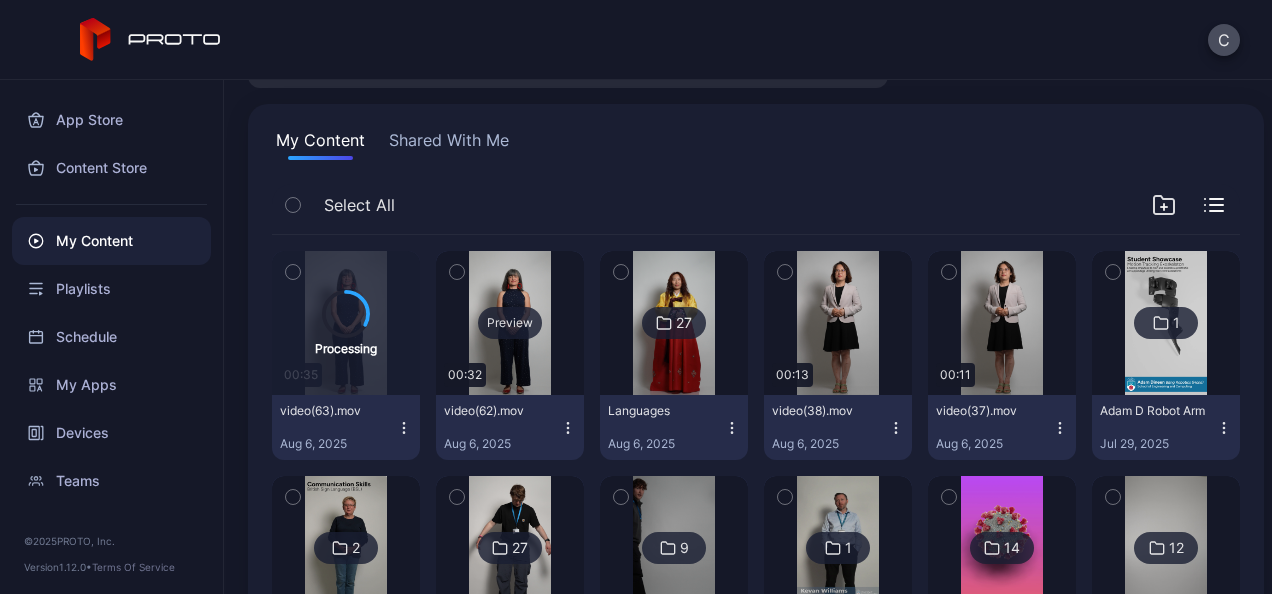 click on "Preview" at bounding box center (510, 323) 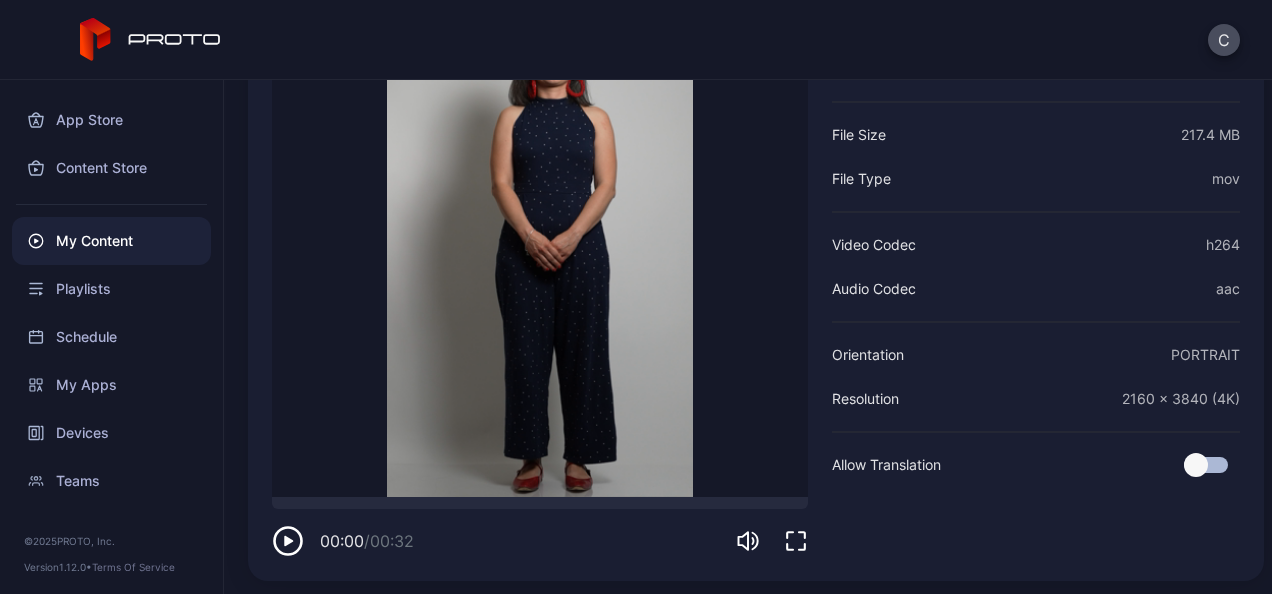 scroll, scrollTop: 232, scrollLeft: 0, axis: vertical 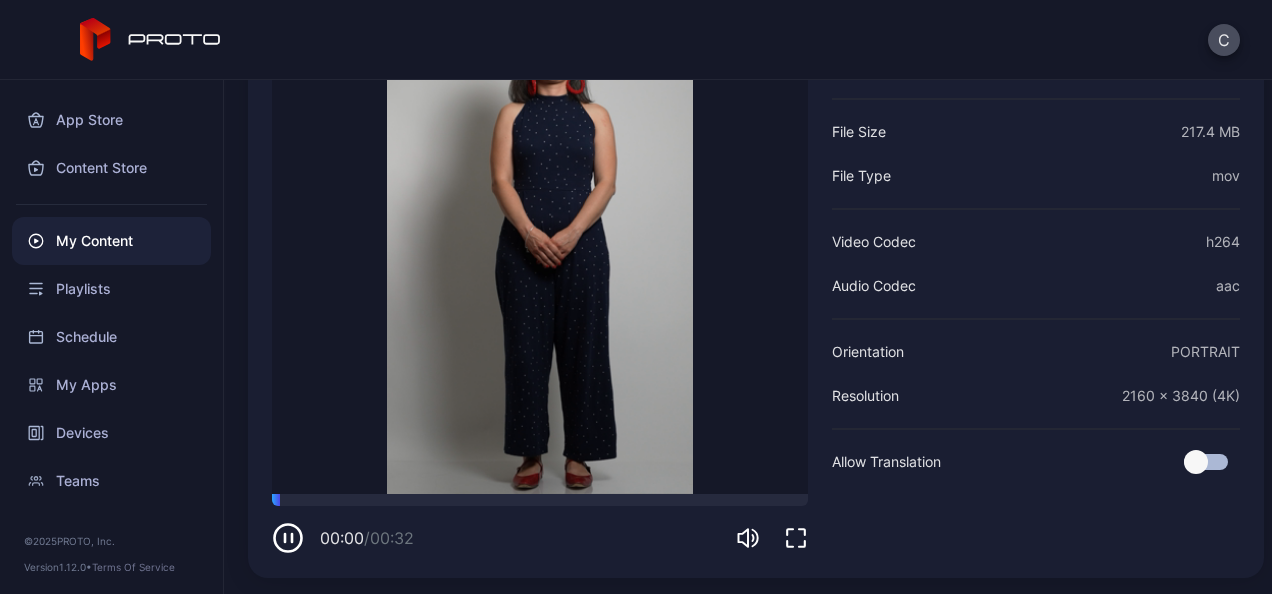 click 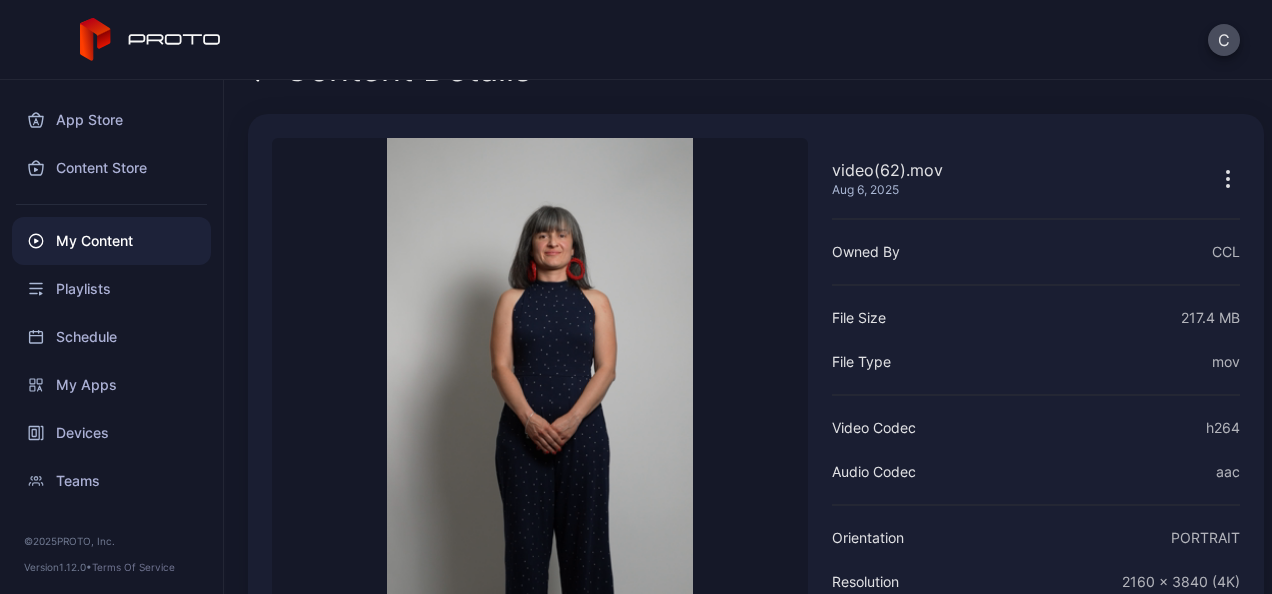scroll, scrollTop: 0, scrollLeft: 0, axis: both 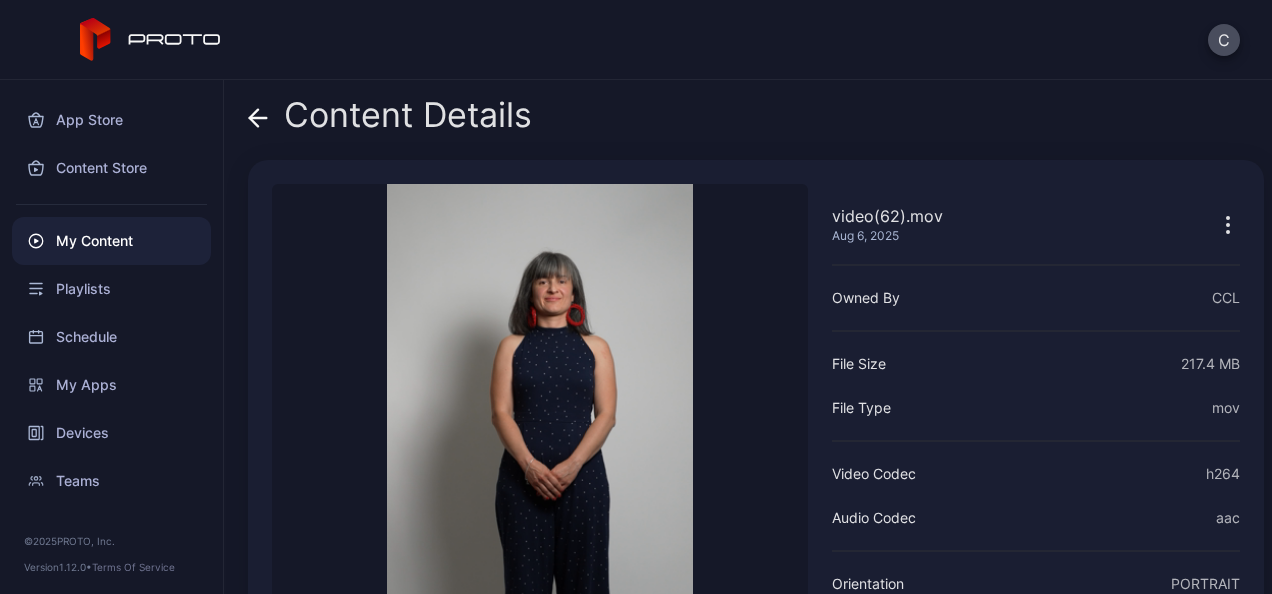 click on "Content Details" at bounding box center [390, 120] 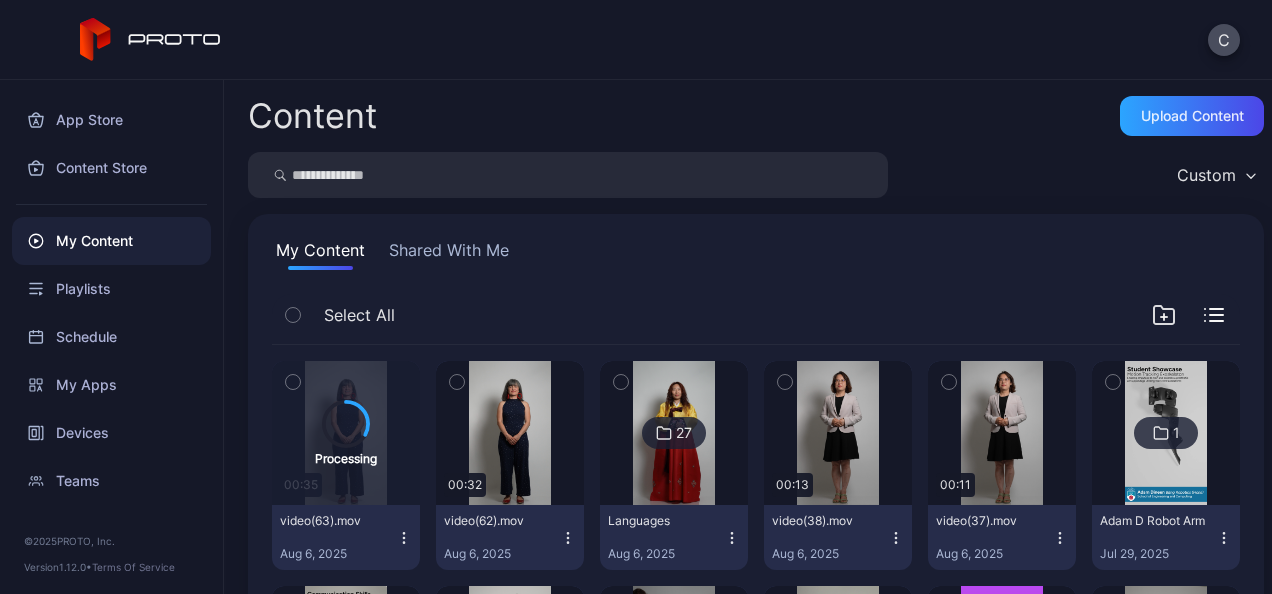 scroll, scrollTop: 110, scrollLeft: 0, axis: vertical 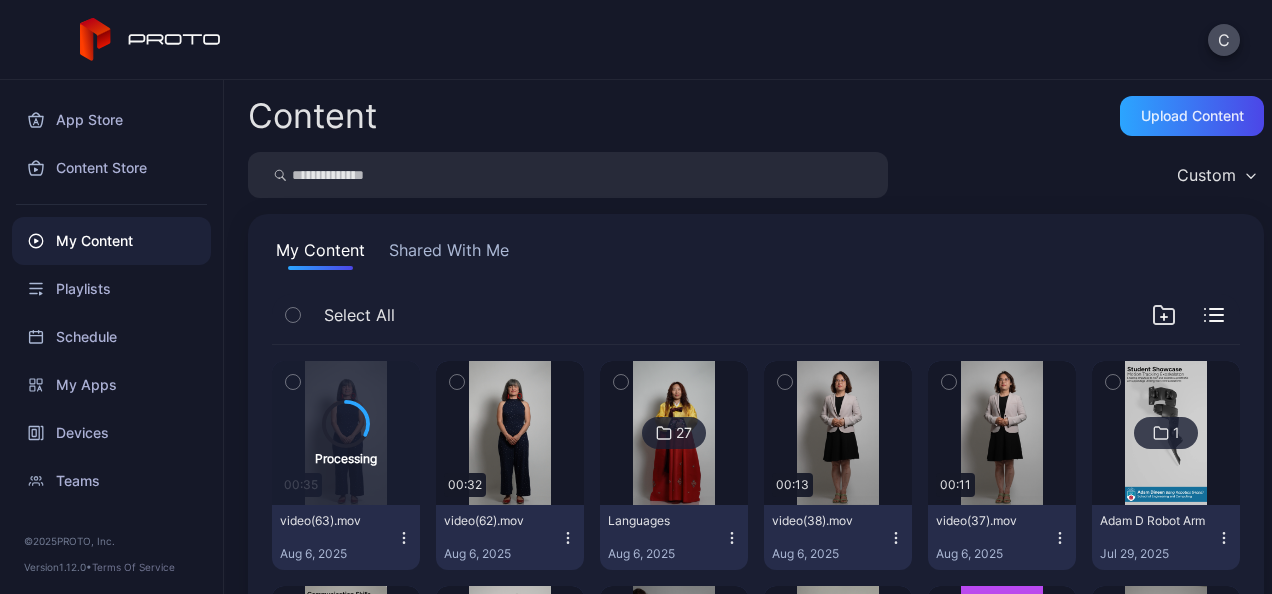 click at bounding box center (674, 433) 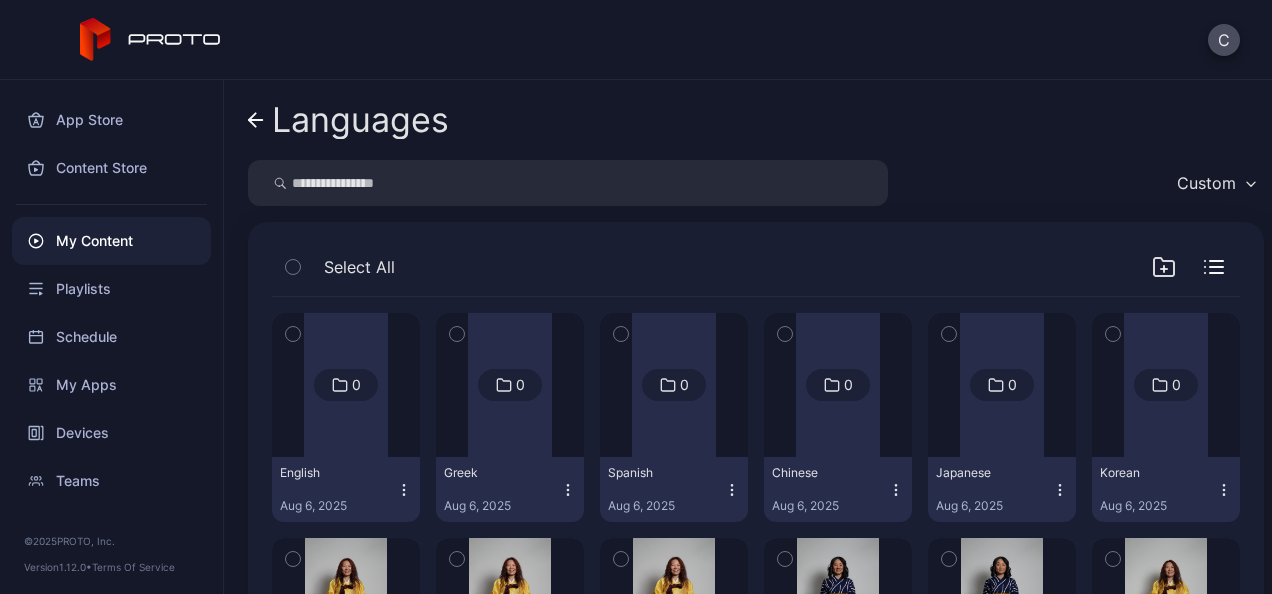 click on "Languages" at bounding box center (360, 120) 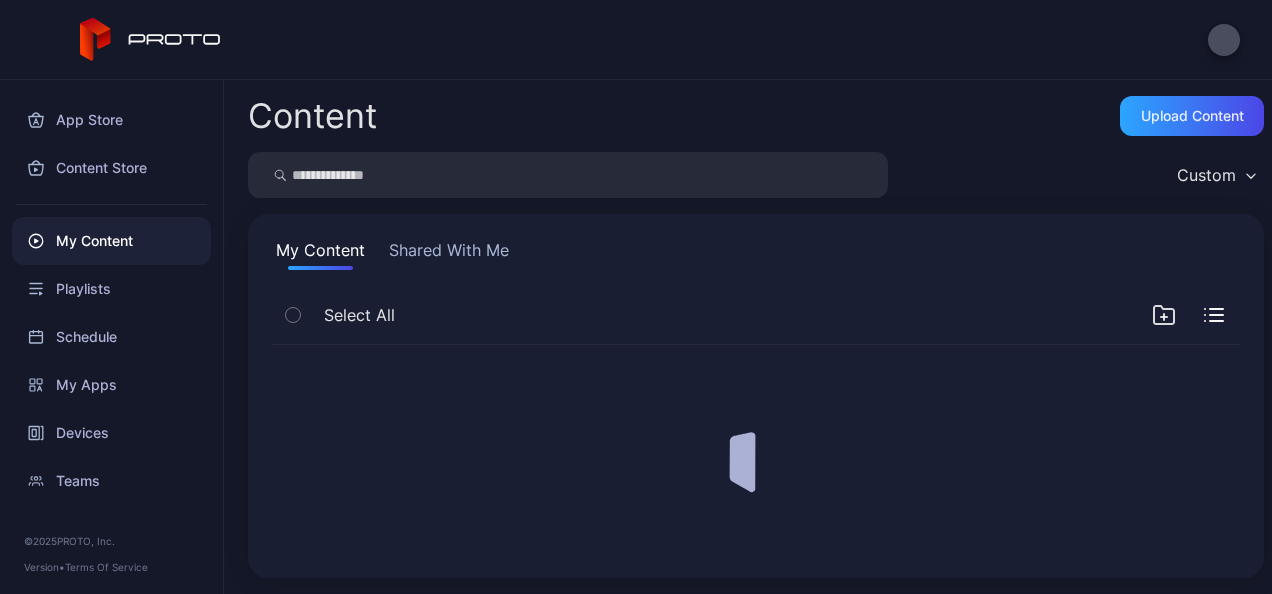 scroll, scrollTop: 0, scrollLeft: 0, axis: both 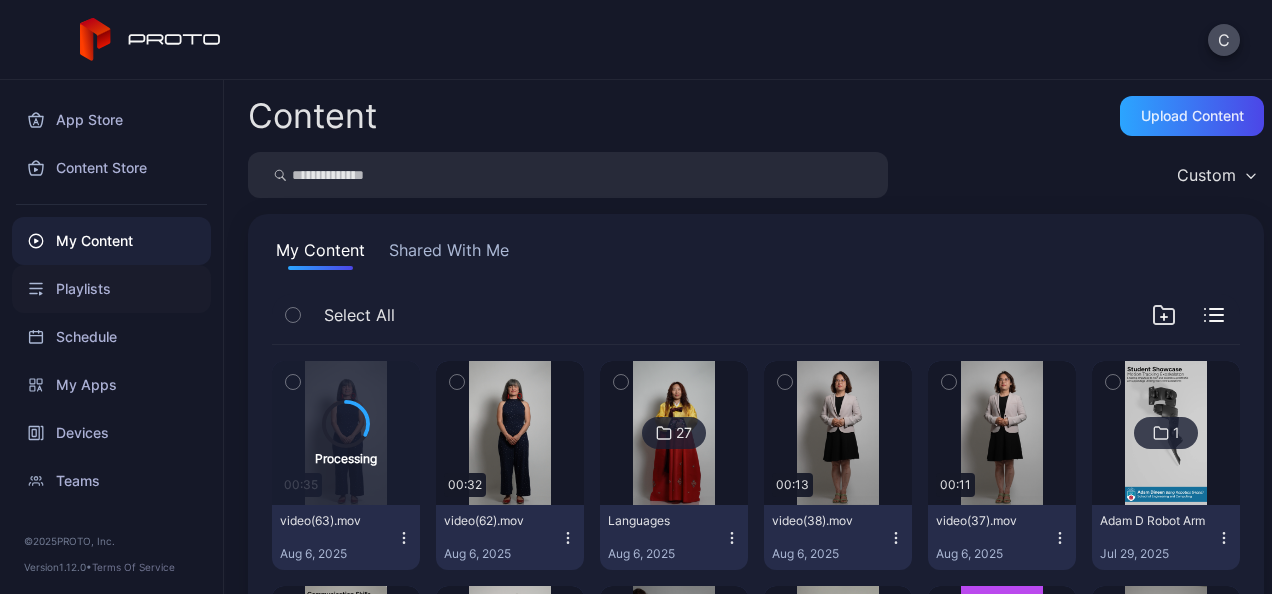 click on "Playlists" at bounding box center [111, 289] 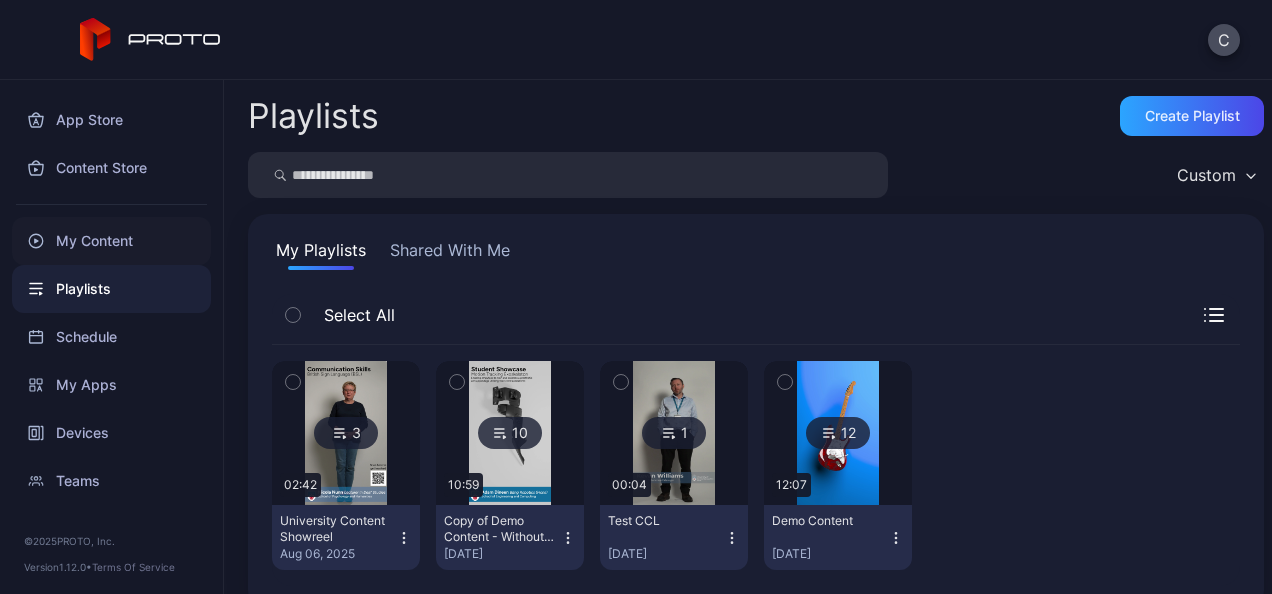 click on "My Content" at bounding box center [111, 241] 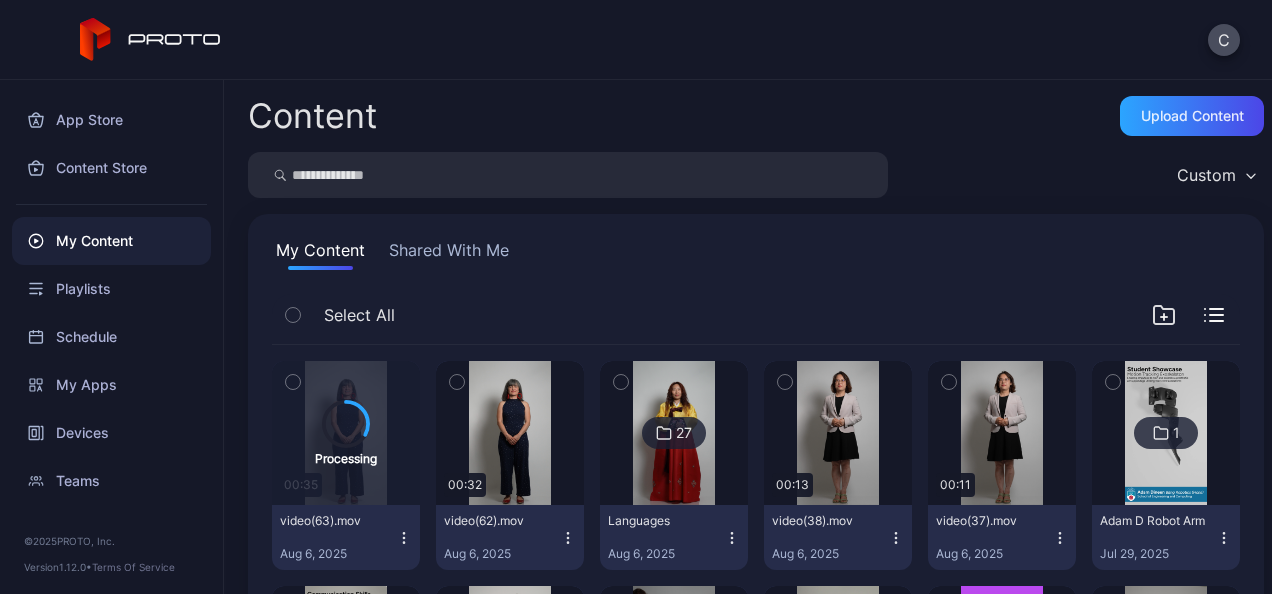 click 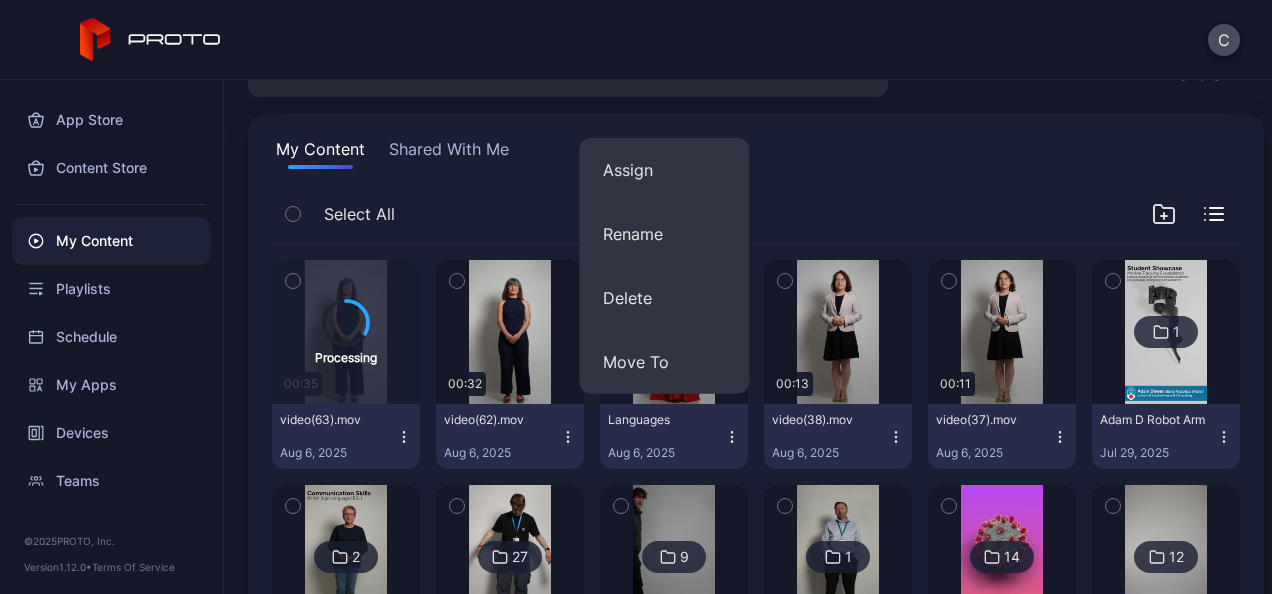 scroll, scrollTop: 102, scrollLeft: 0, axis: vertical 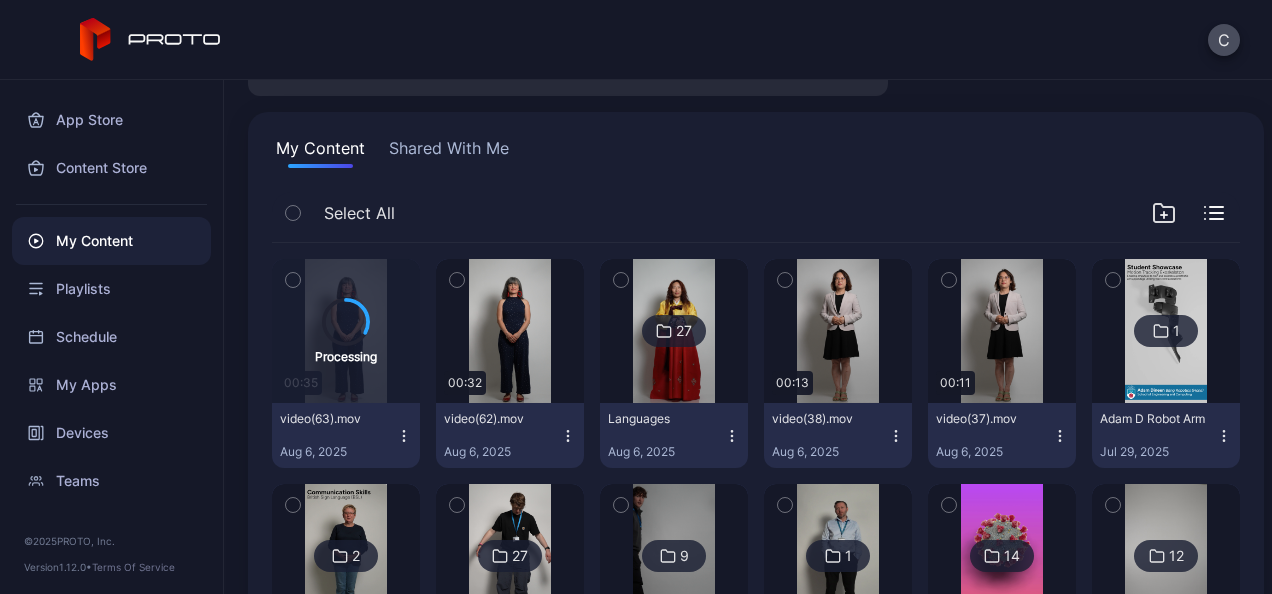 click on "Select All" at bounding box center (756, 217) 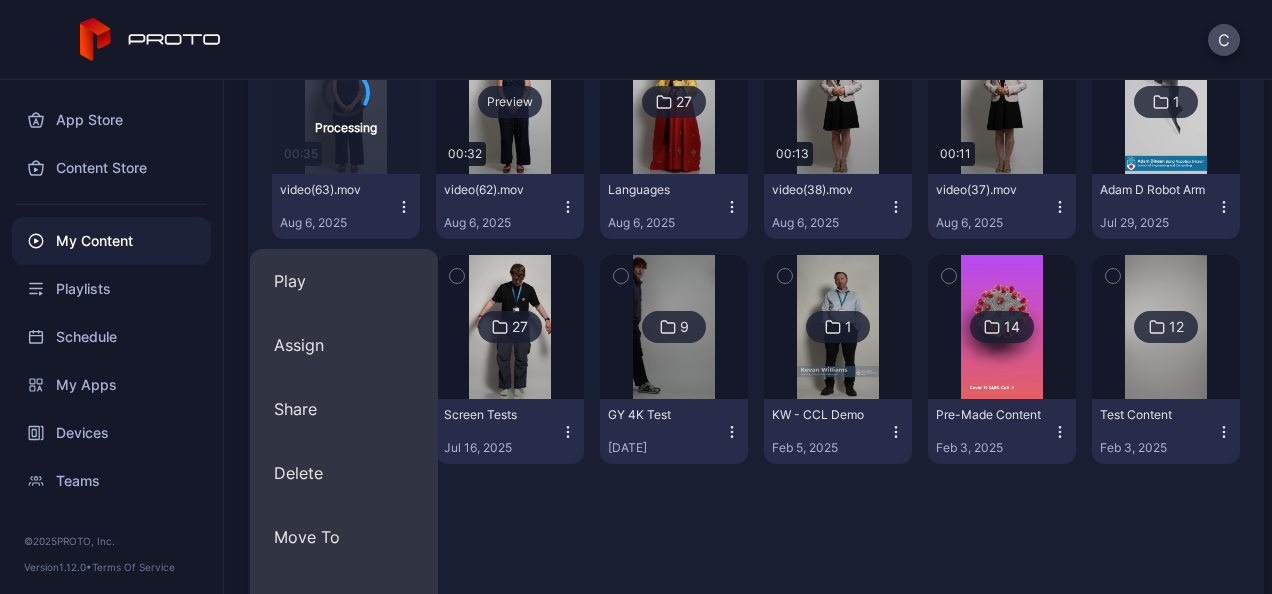 scroll, scrollTop: 343, scrollLeft: 0, axis: vertical 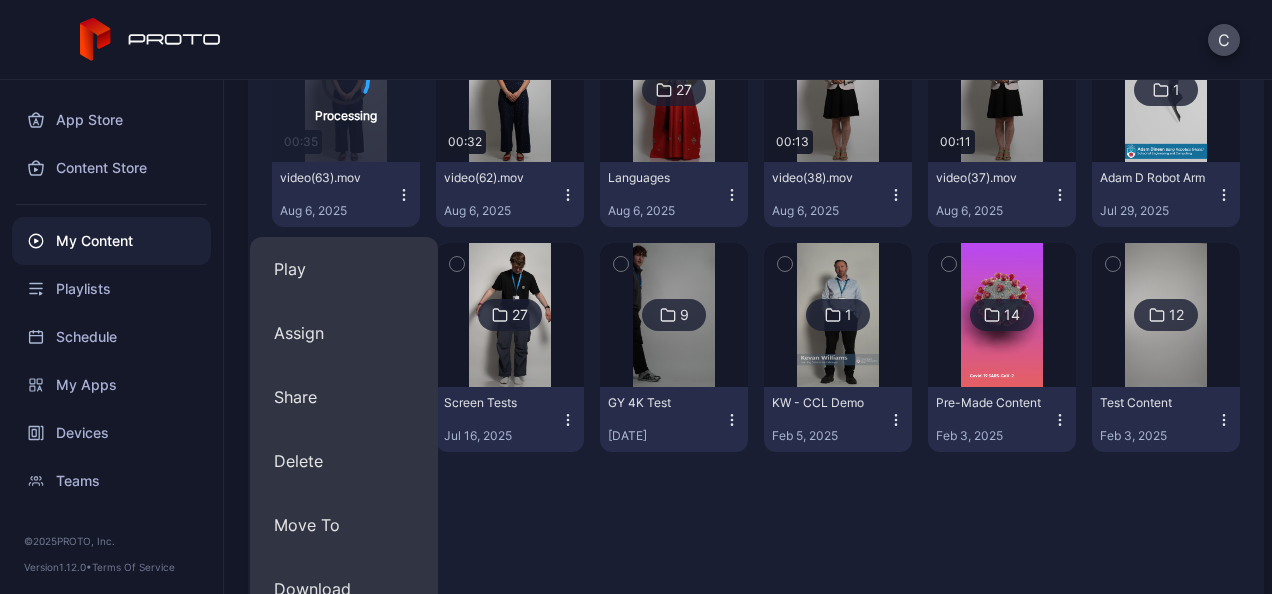 click at bounding box center [510, 572] 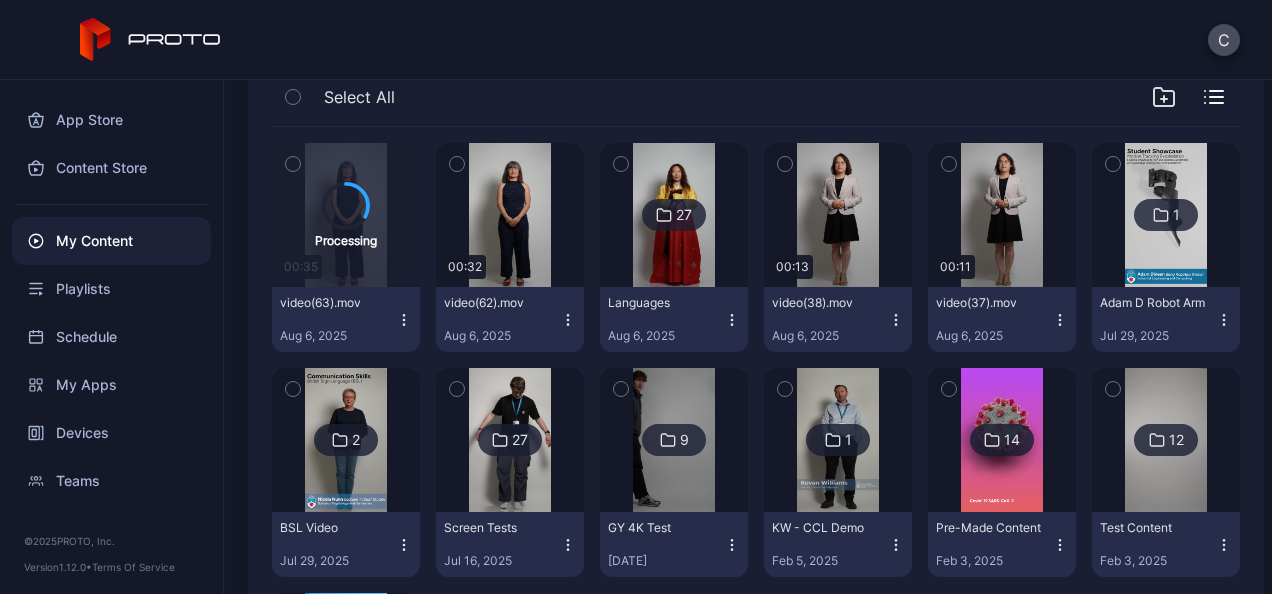 scroll, scrollTop: 172, scrollLeft: 0, axis: vertical 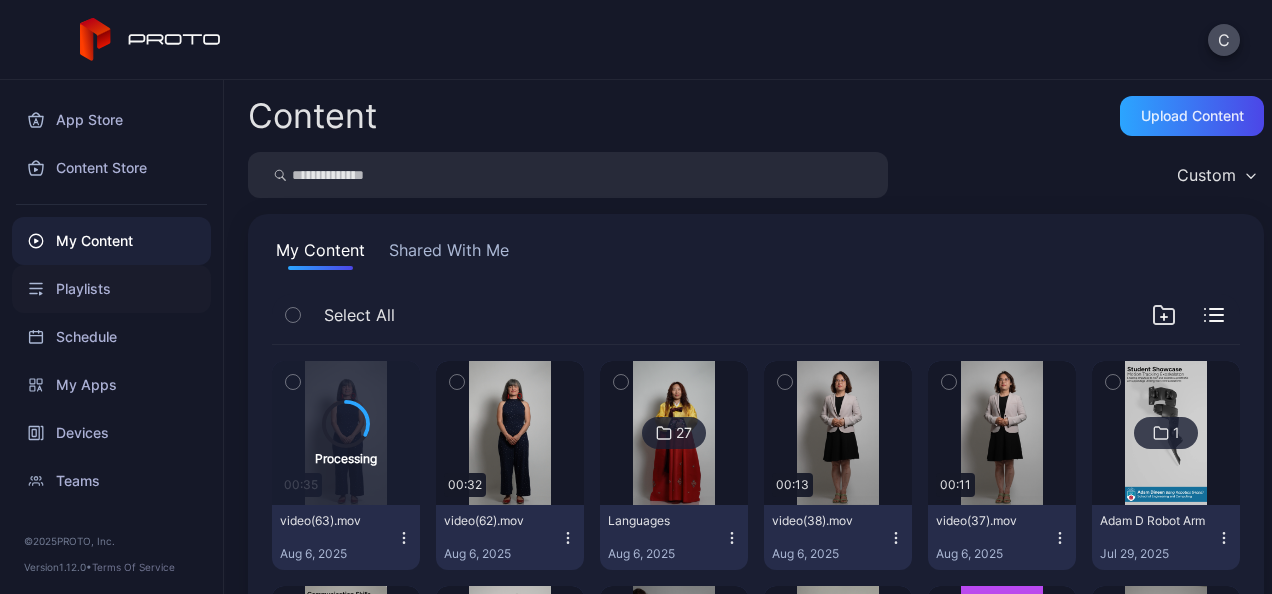 click on "Playlists" at bounding box center (111, 289) 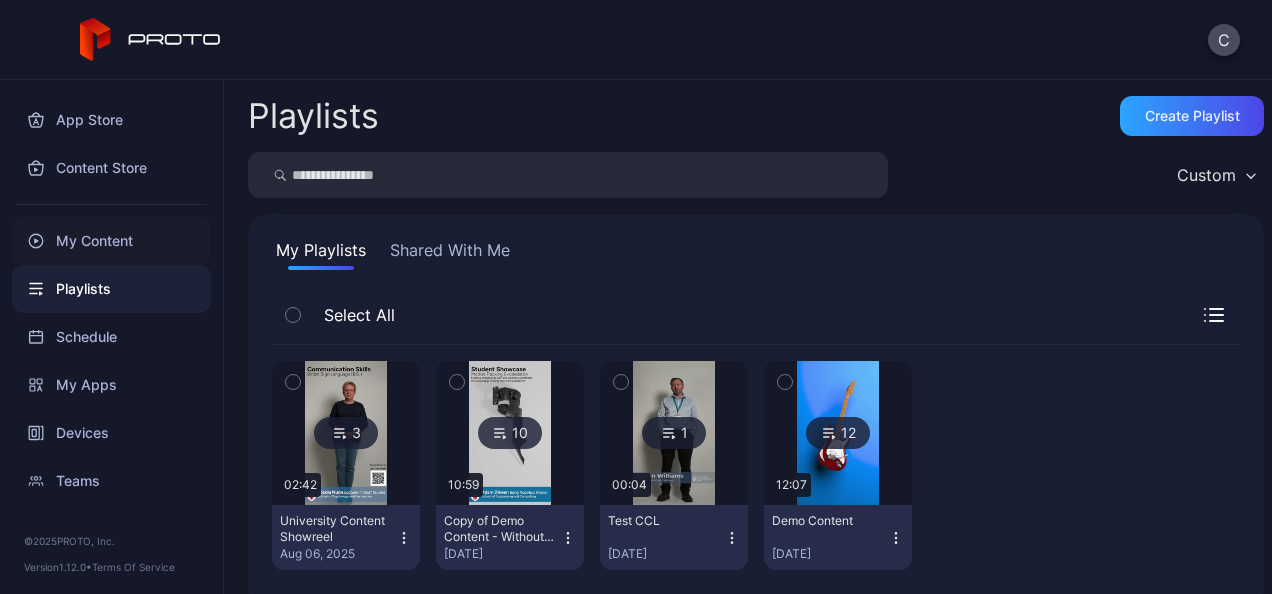 click on "My Content" at bounding box center (111, 241) 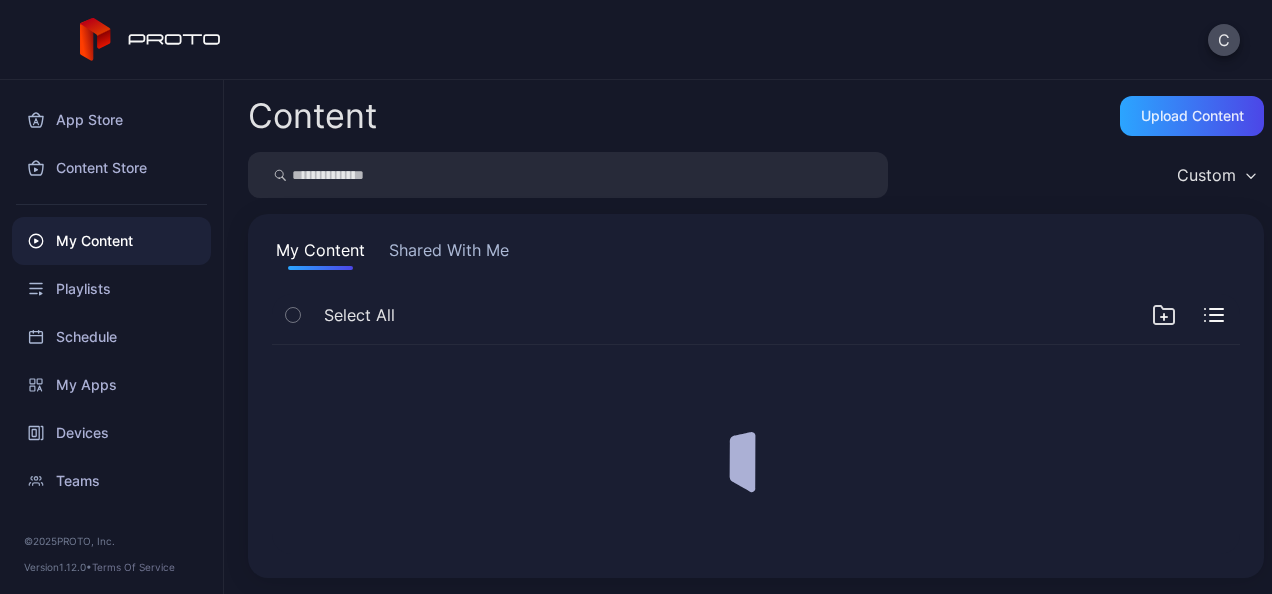 scroll, scrollTop: 0, scrollLeft: 0, axis: both 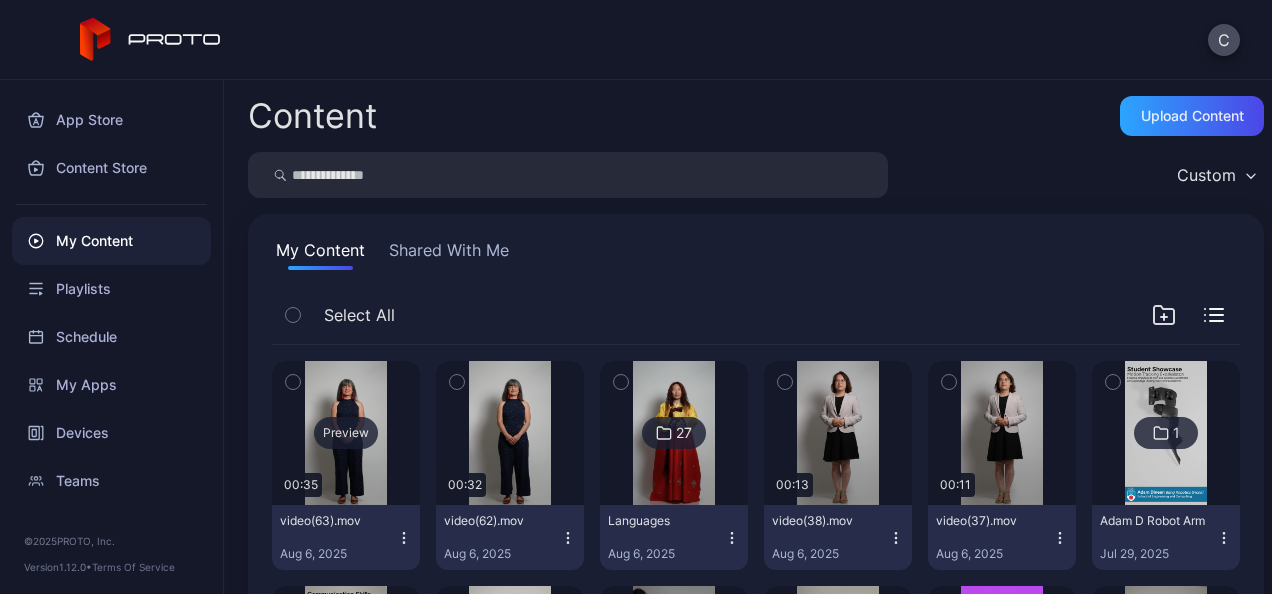 click on "Preview" at bounding box center (346, 433) 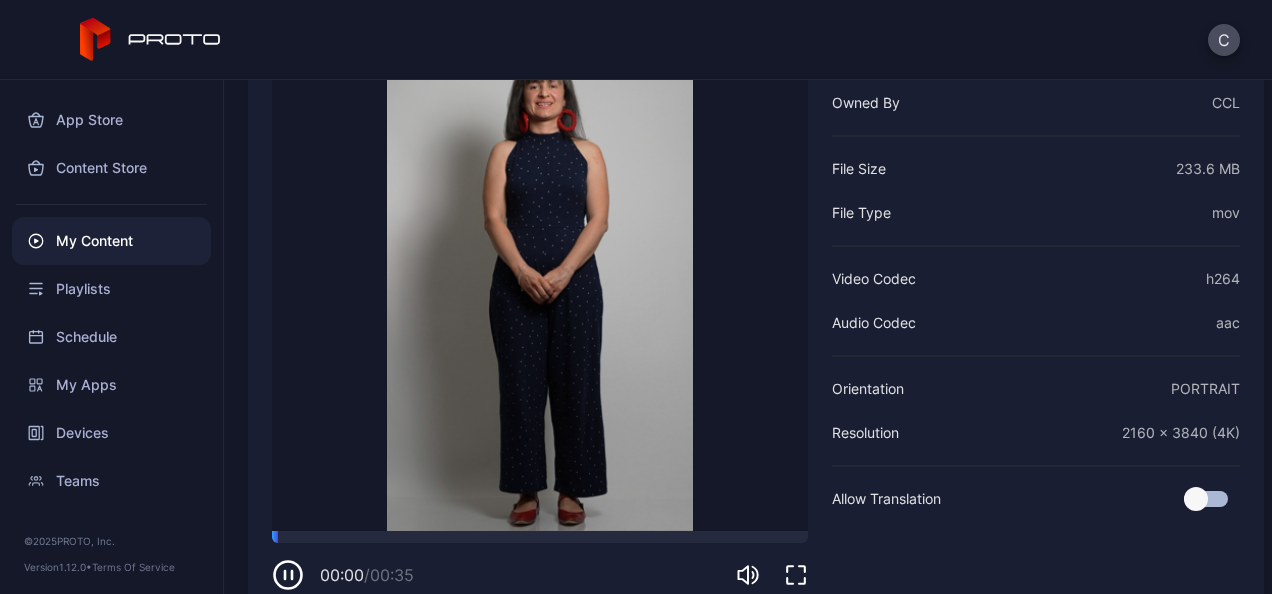 click 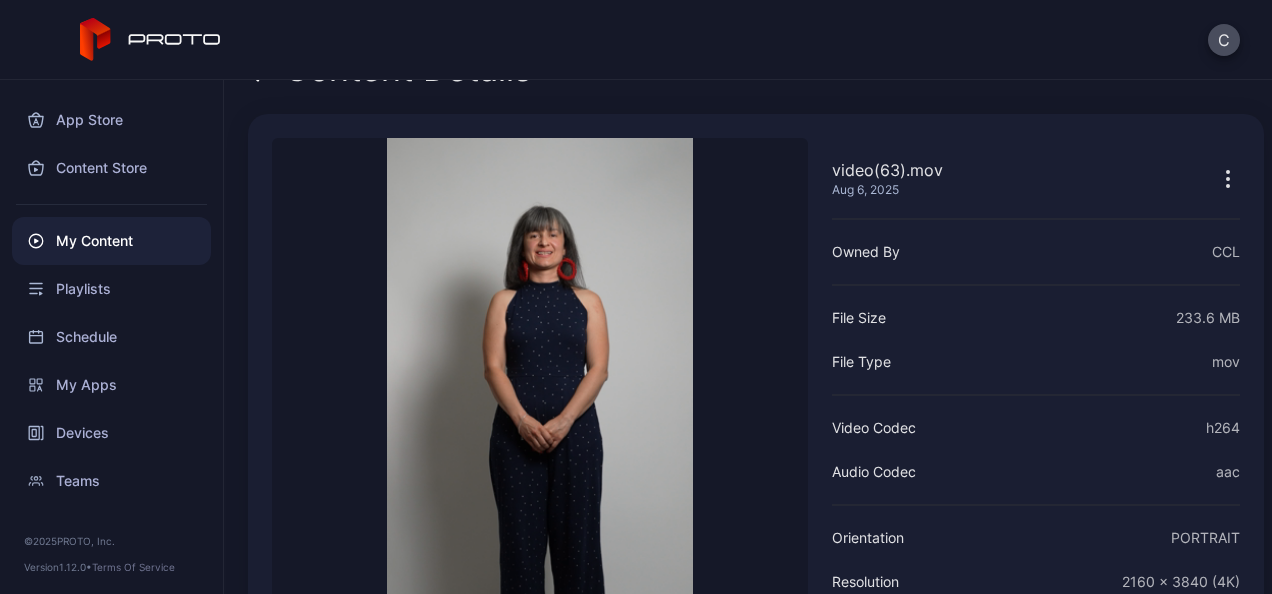 scroll, scrollTop: 0, scrollLeft: 0, axis: both 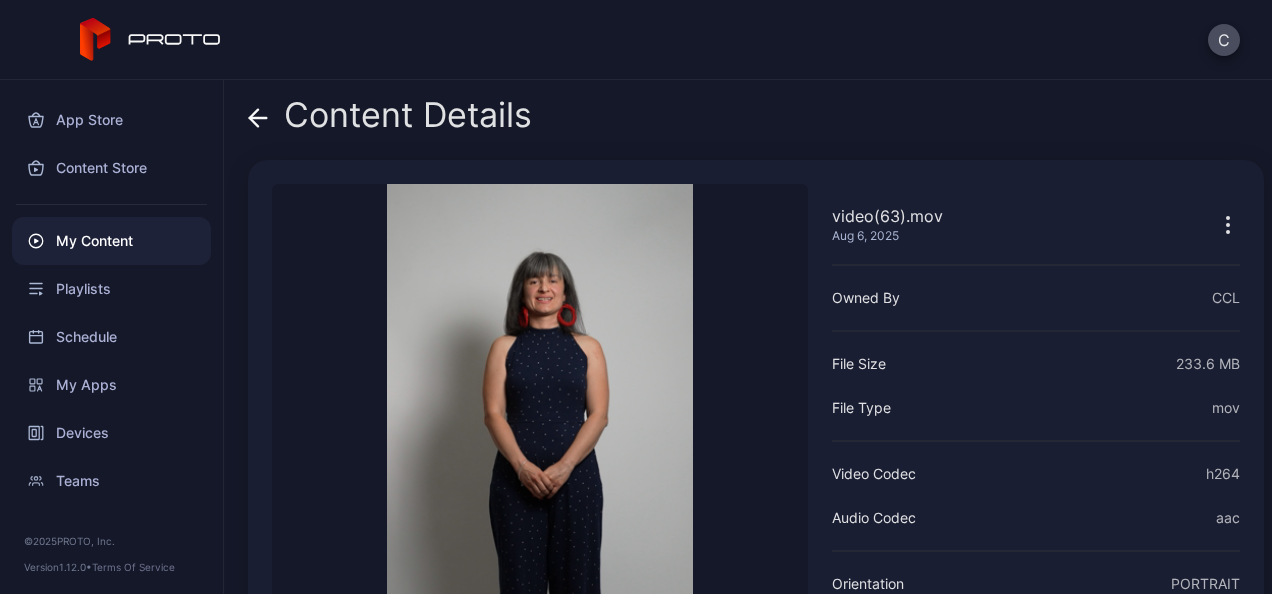 click on "Content Details" at bounding box center (390, 120) 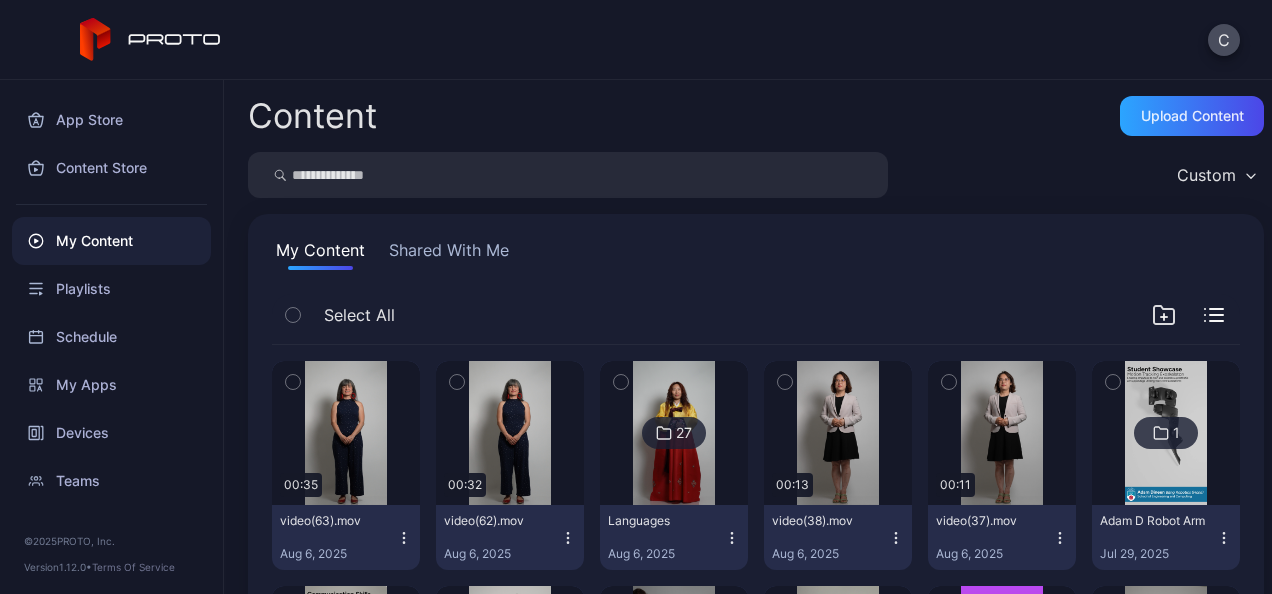 click 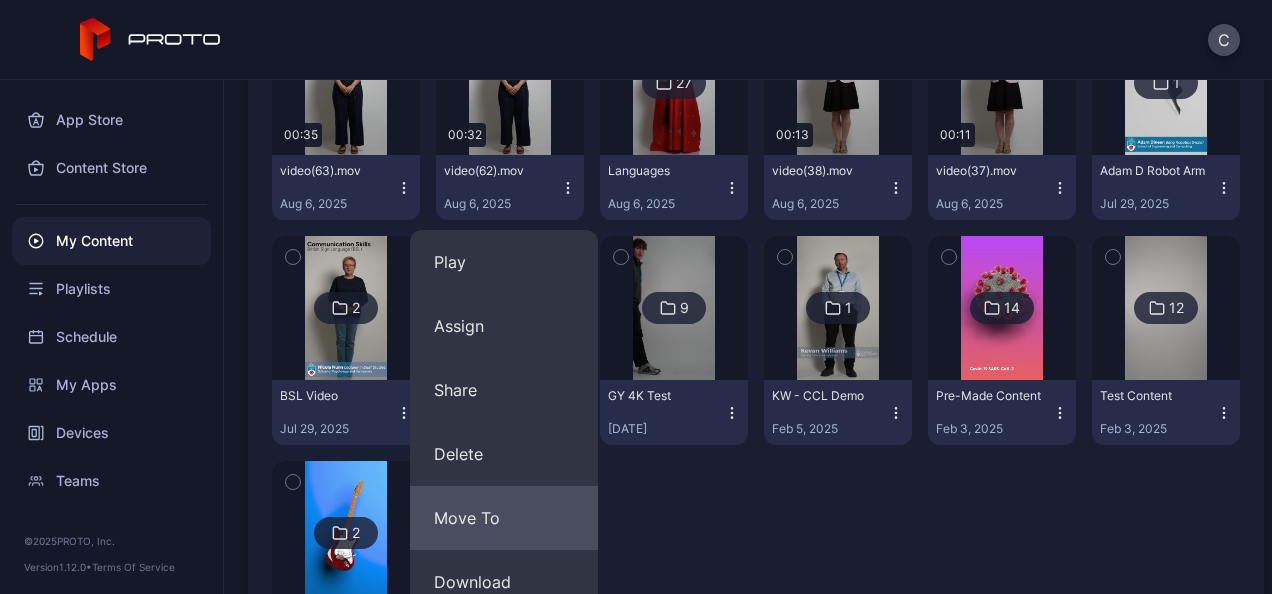 scroll, scrollTop: 561, scrollLeft: 0, axis: vertical 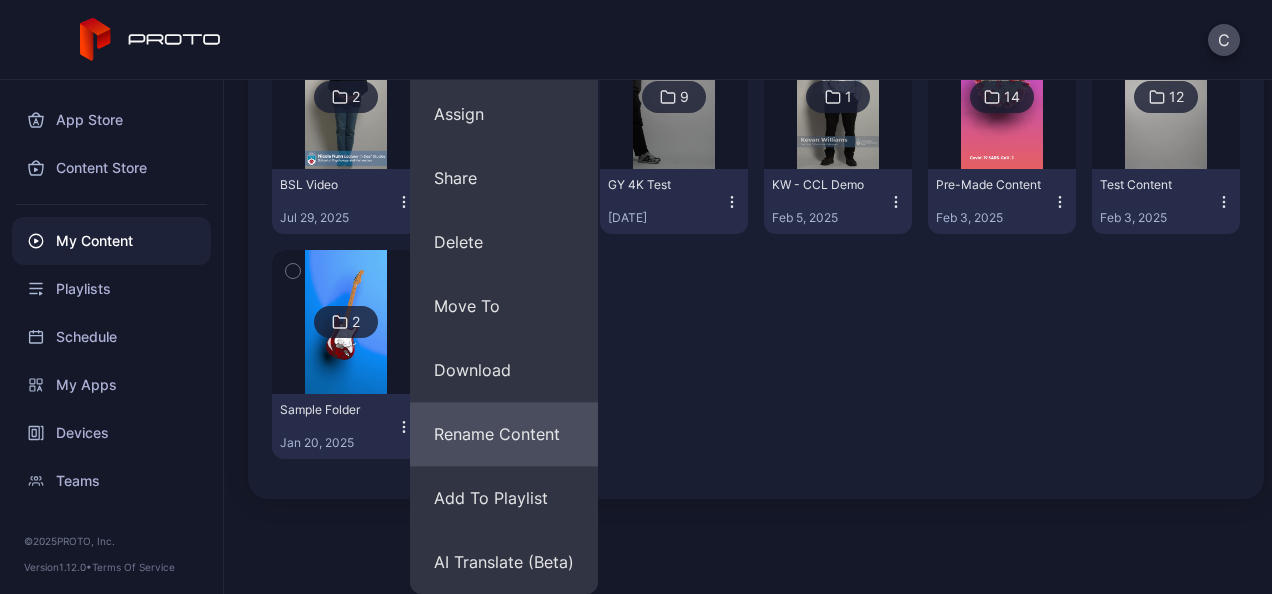 click on "Rename Content" at bounding box center [504, 434] 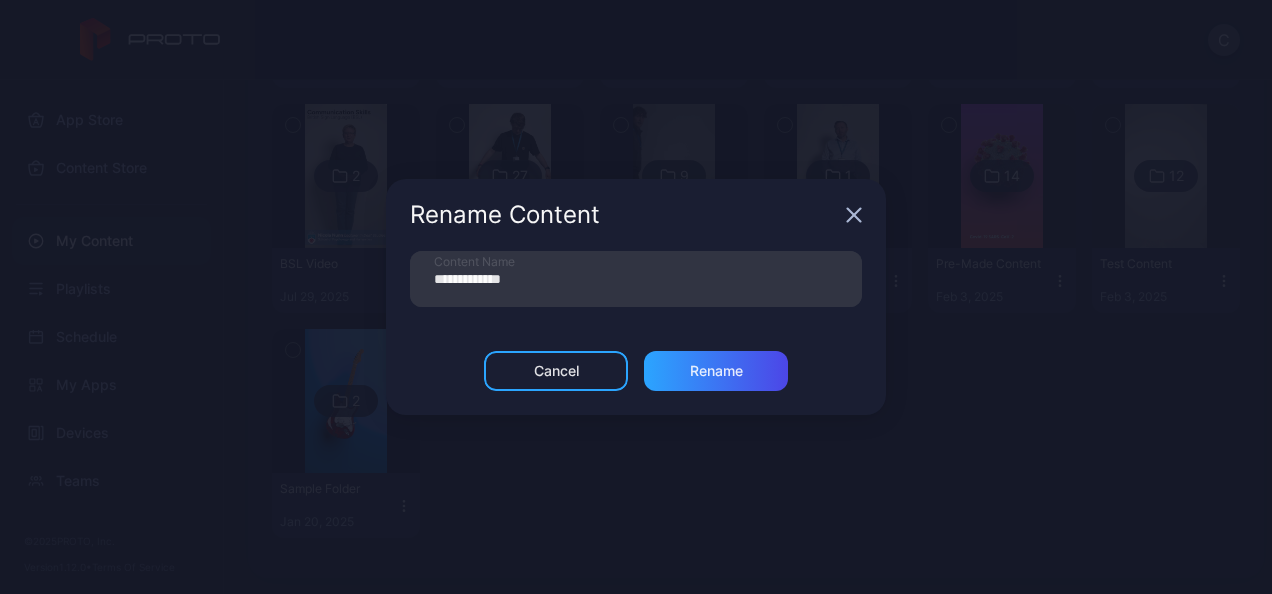 scroll, scrollTop: 482, scrollLeft: 0, axis: vertical 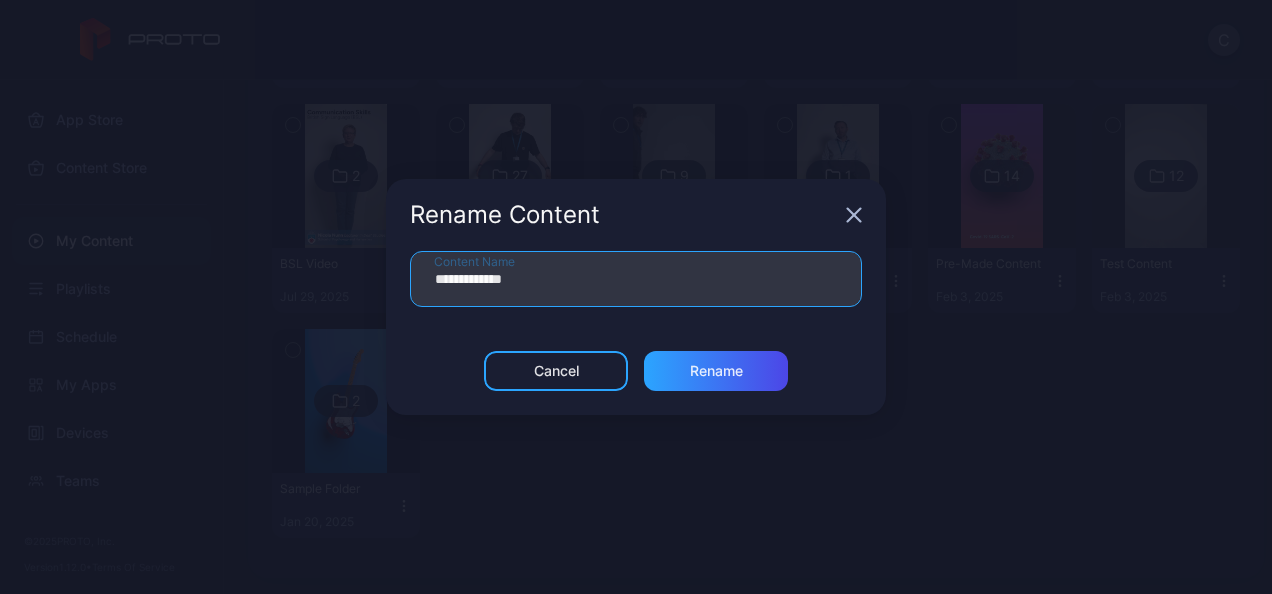 drag, startPoint x: 494, startPoint y: 282, endPoint x: 362, endPoint y: 290, distance: 132.2422 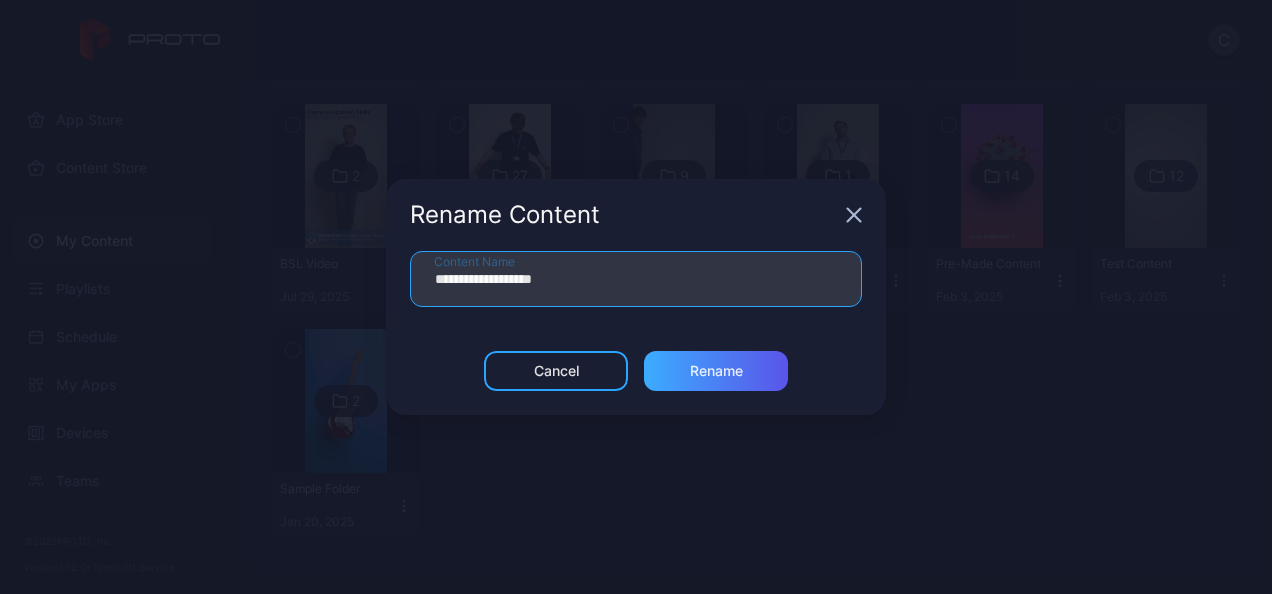 type on "**********" 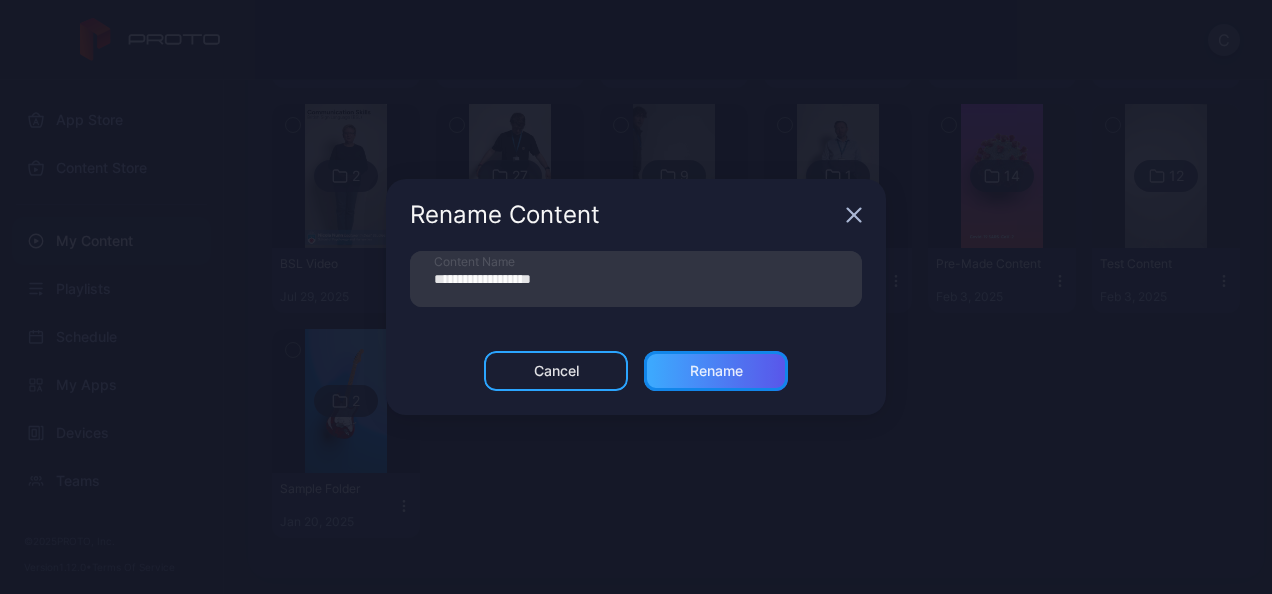 click on "Rename" at bounding box center (716, 371) 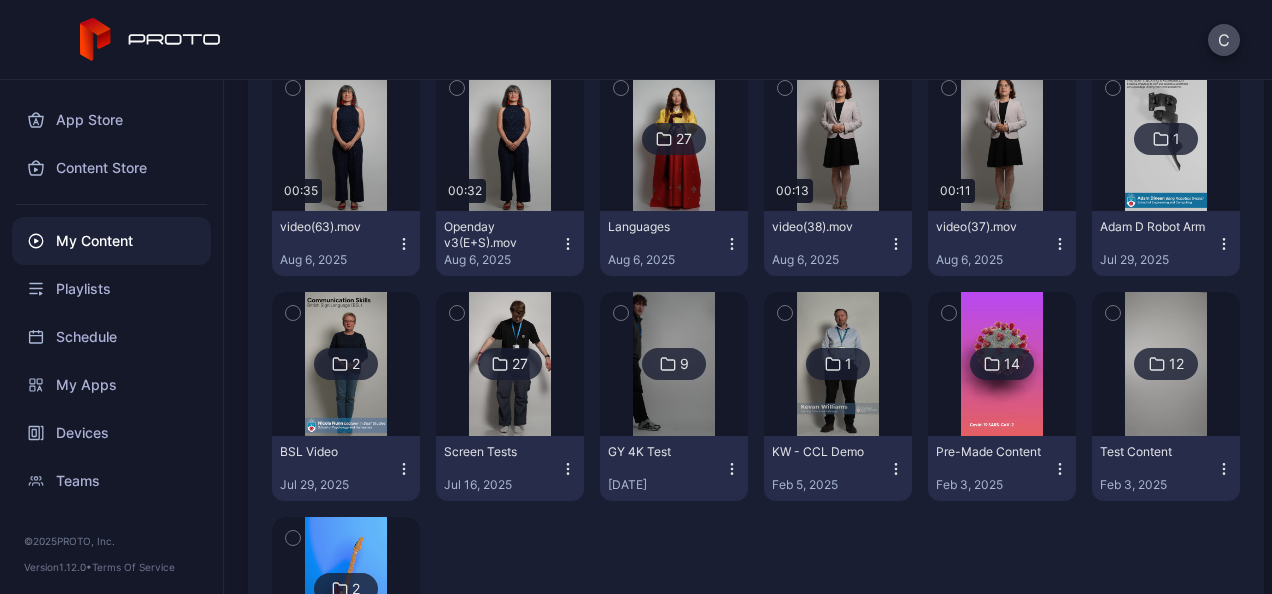 scroll, scrollTop: 291, scrollLeft: 0, axis: vertical 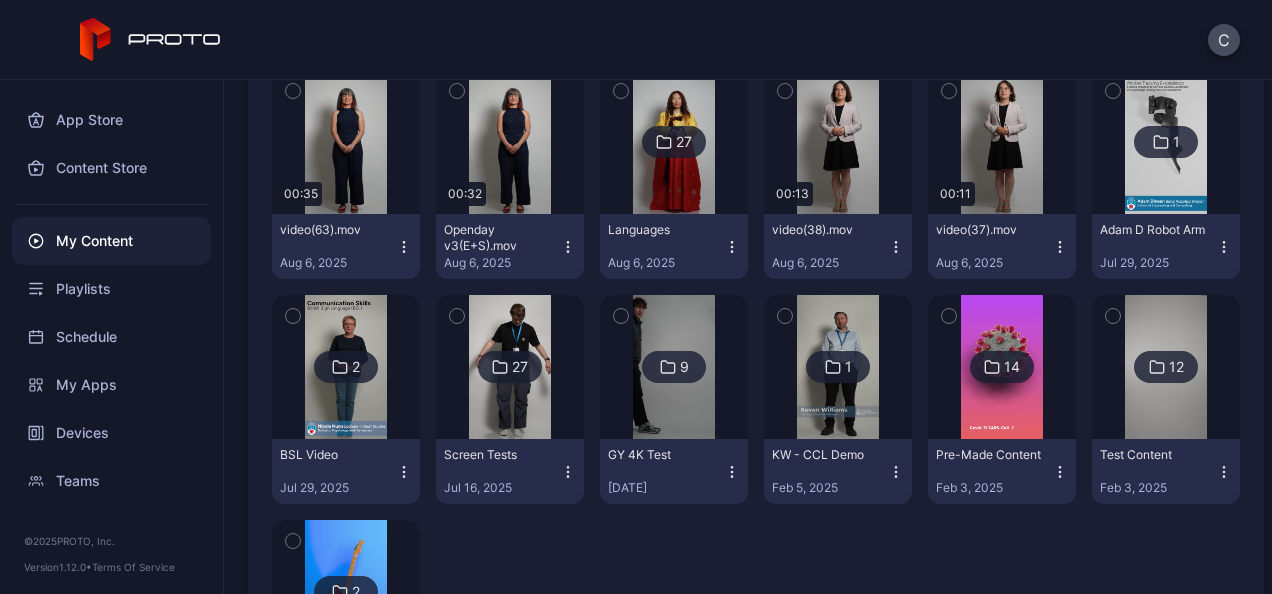 click 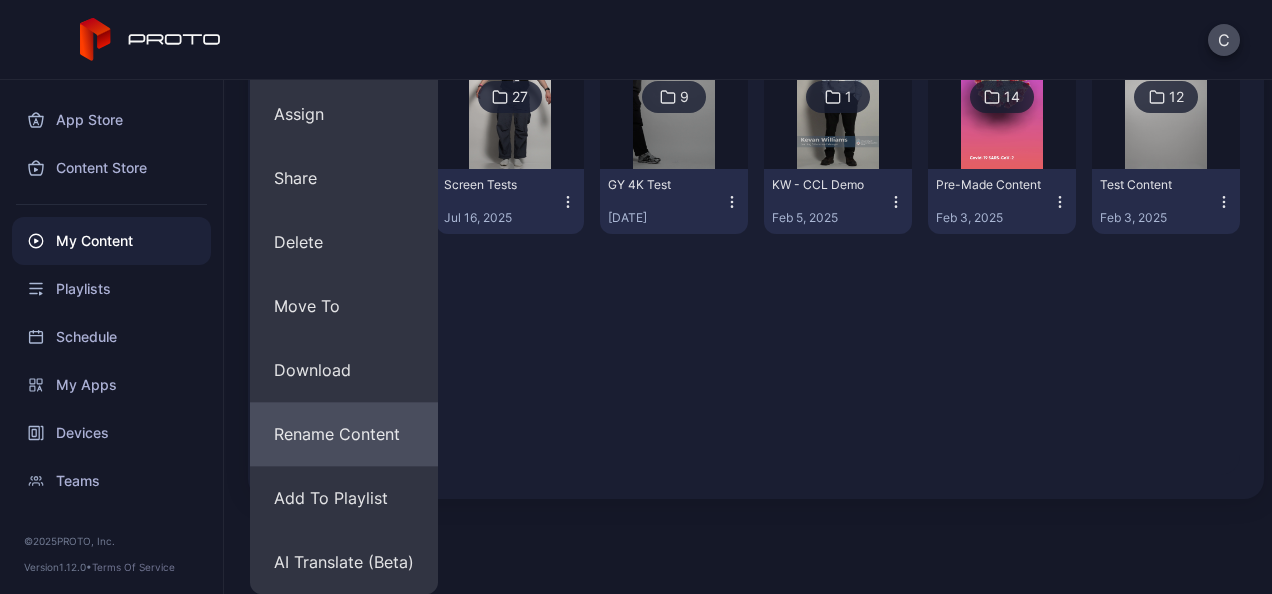 click on "Rename Content" at bounding box center [344, 434] 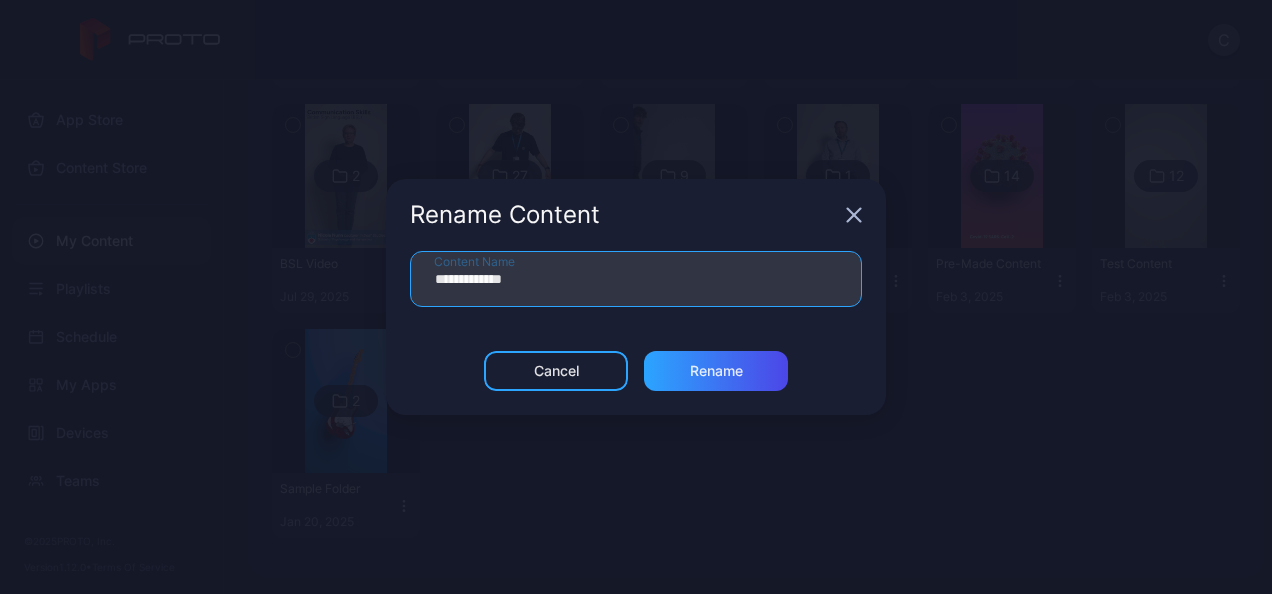 drag, startPoint x: 492, startPoint y: 278, endPoint x: 329, endPoint y: 289, distance: 163.37074 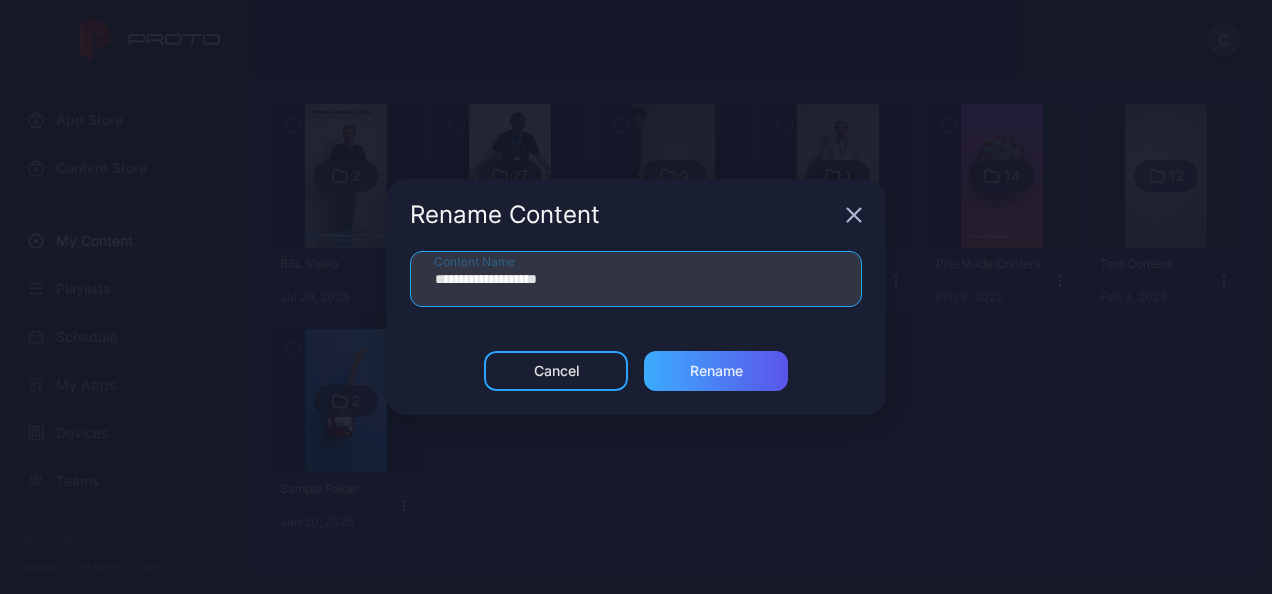 type on "**********" 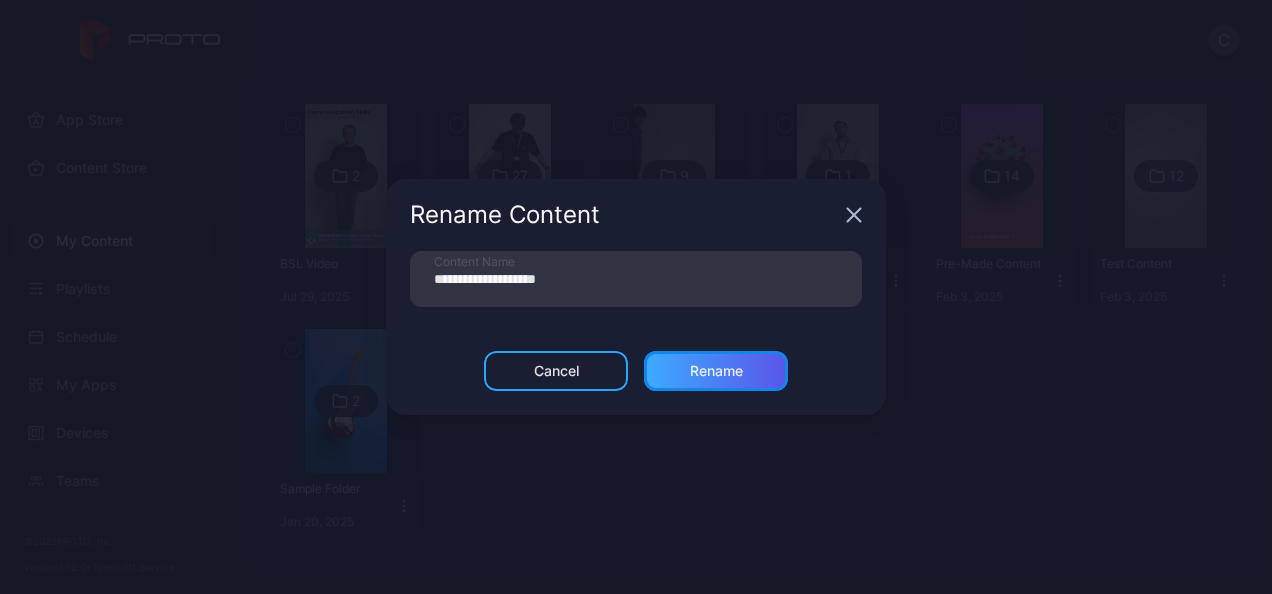 click on "Rename" at bounding box center (716, 371) 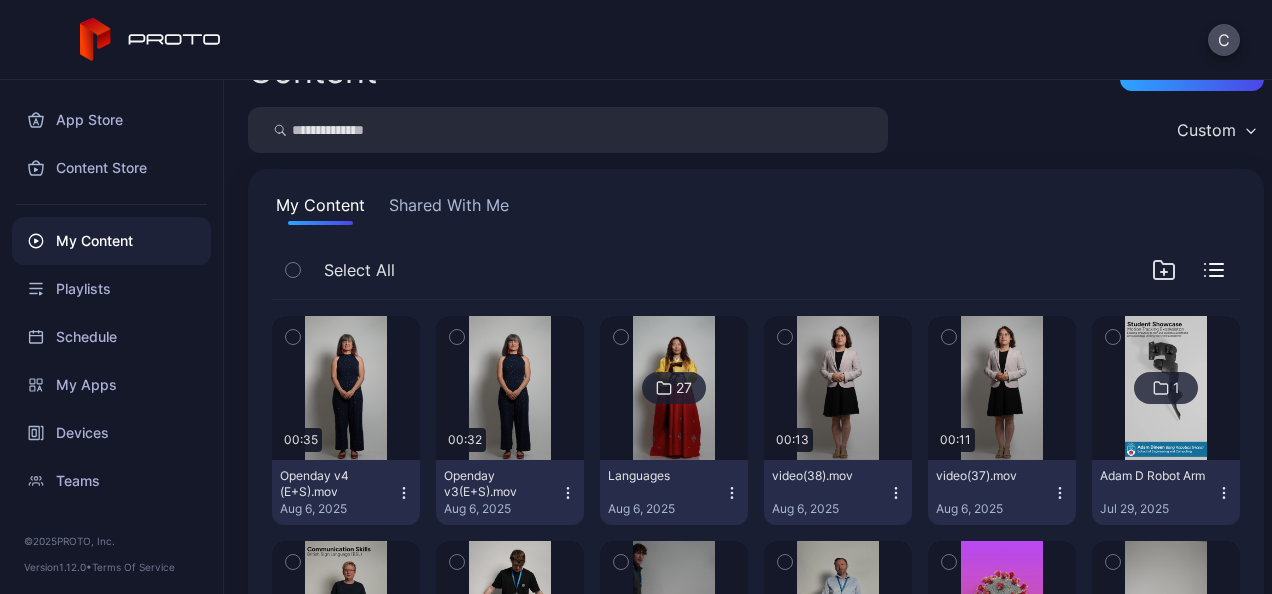 scroll, scrollTop: 40, scrollLeft: 0, axis: vertical 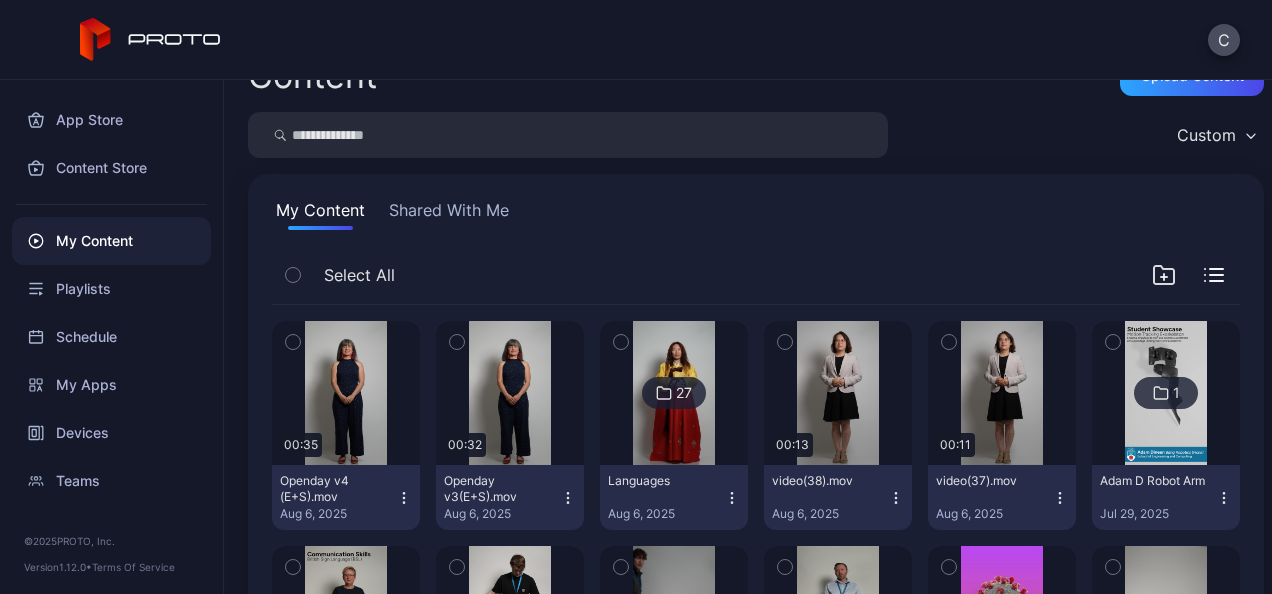 click at bounding box center [673, 393] 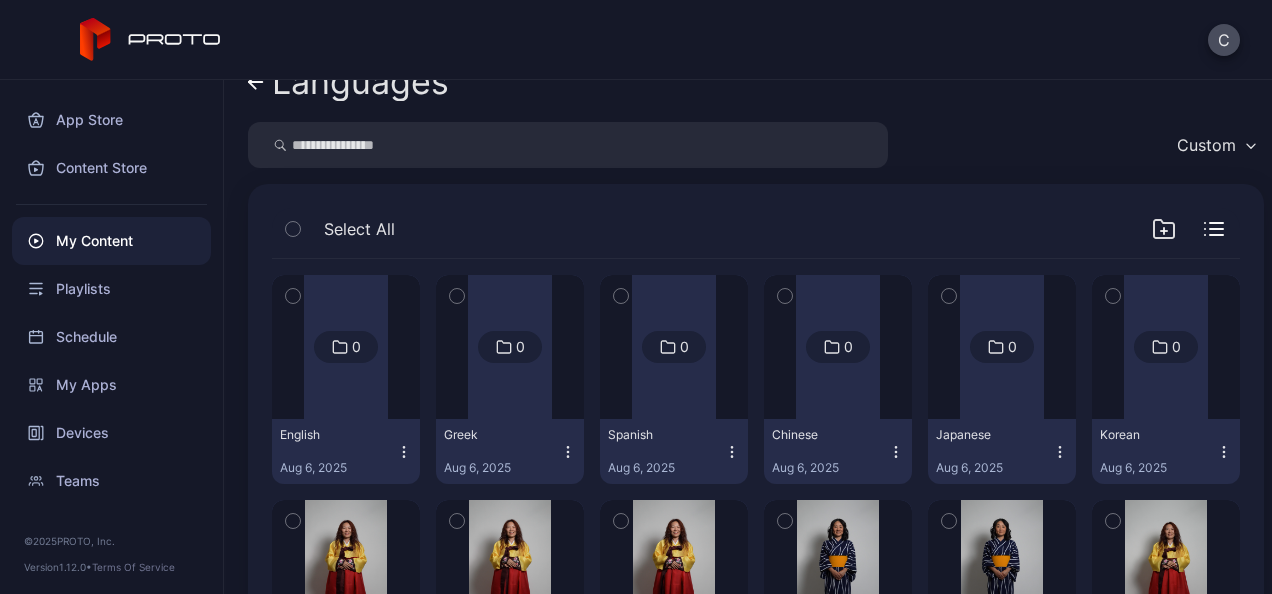 scroll, scrollTop: 33, scrollLeft: 0, axis: vertical 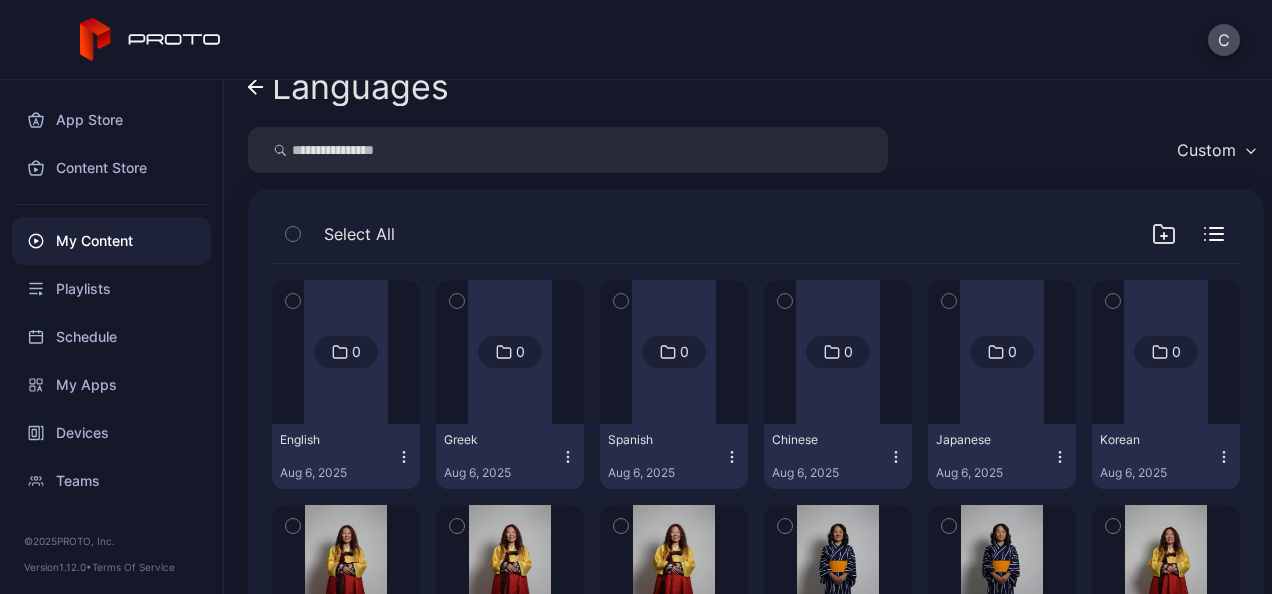 click on "Languages" at bounding box center (360, 87) 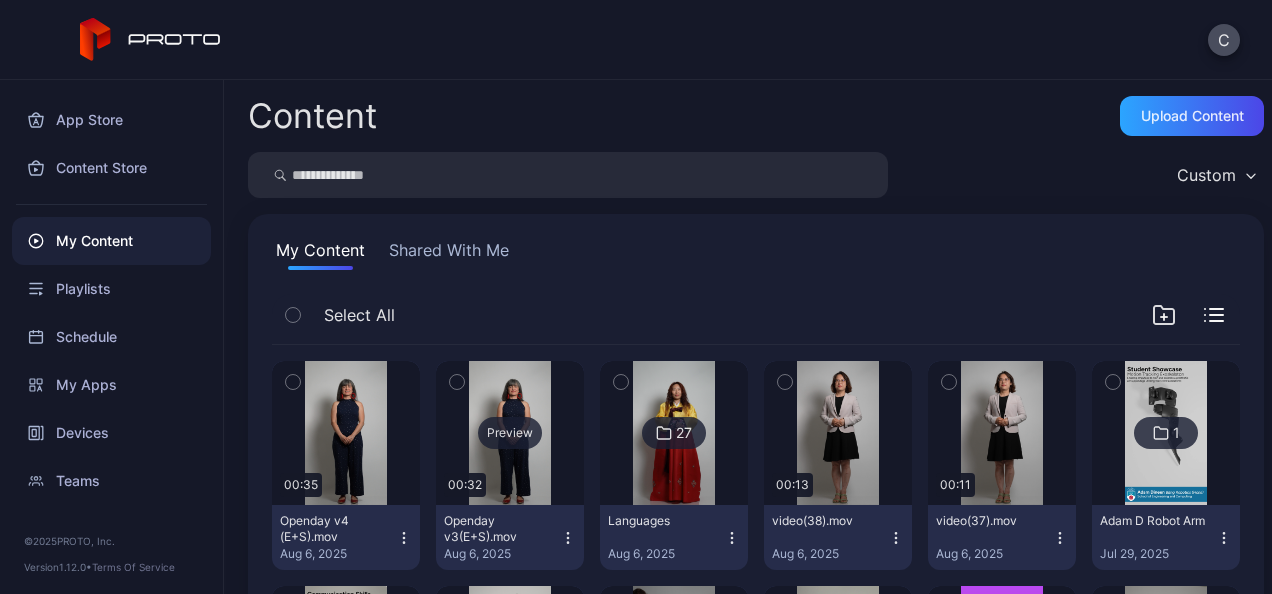 scroll, scrollTop: 40, scrollLeft: 0, axis: vertical 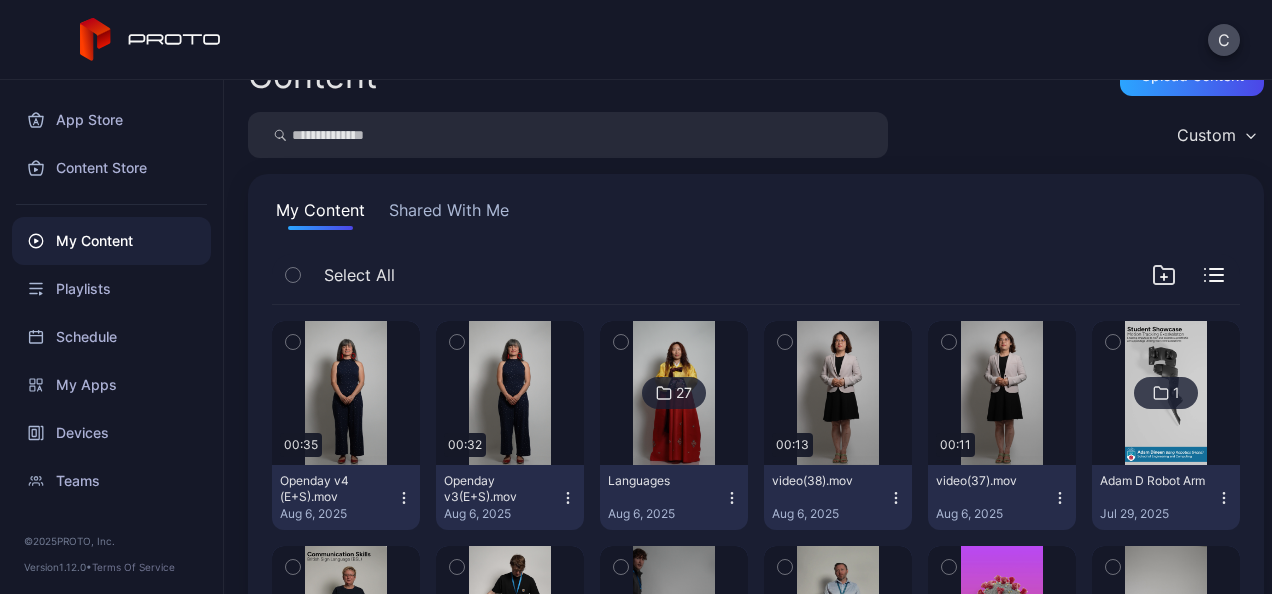 click on "Openday v3(E+S).mov Aug 6, 2025" at bounding box center (510, 497) 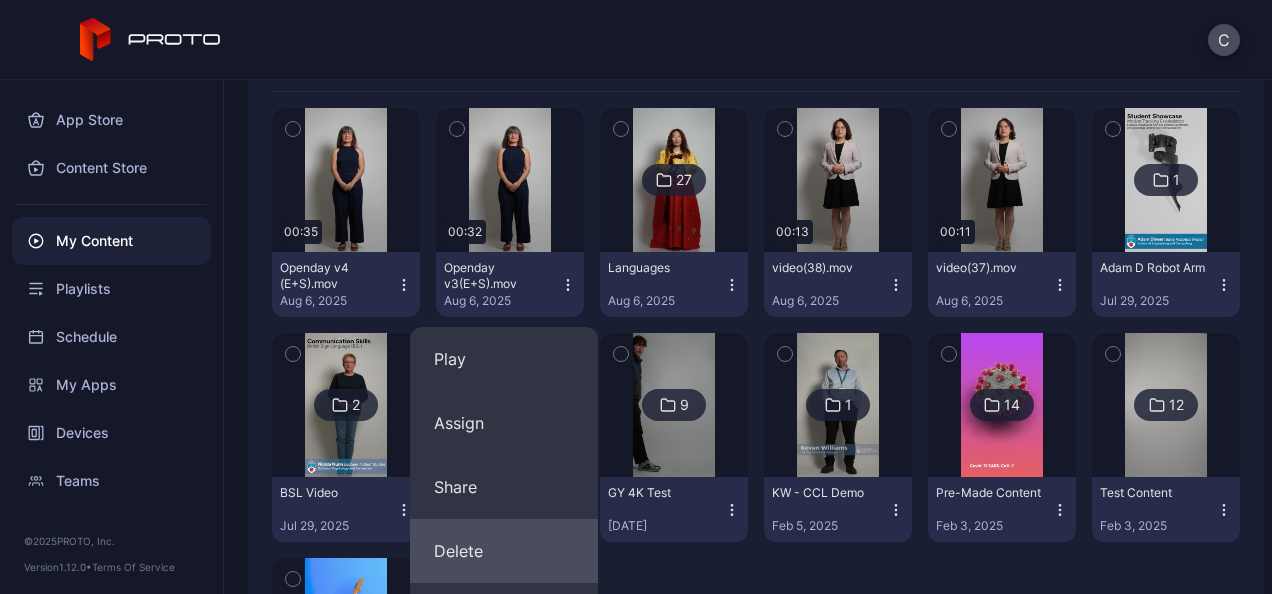 scroll, scrollTop: 419, scrollLeft: 0, axis: vertical 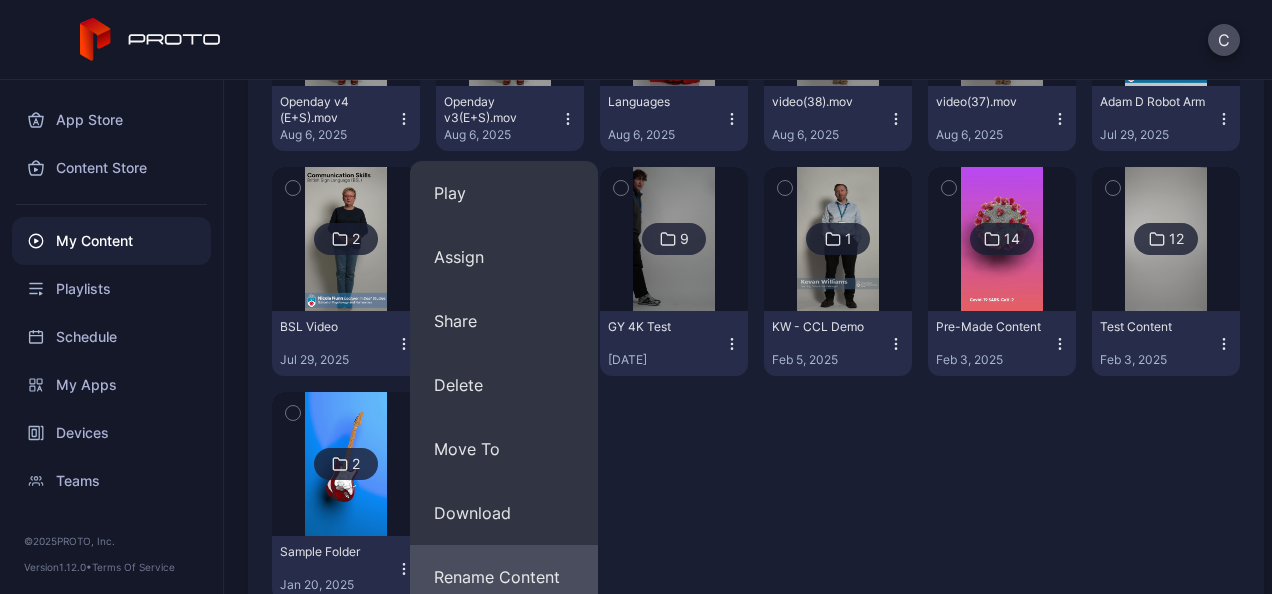 click on "Rename Content" at bounding box center (504, 577) 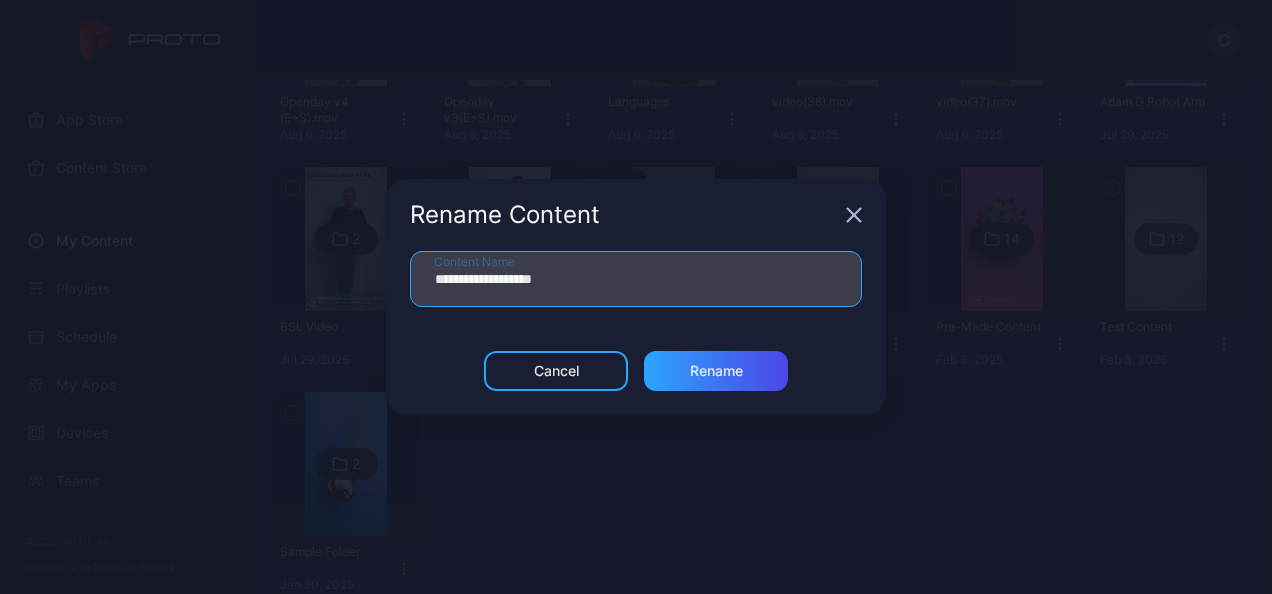 click on "**********" at bounding box center [636, 279] 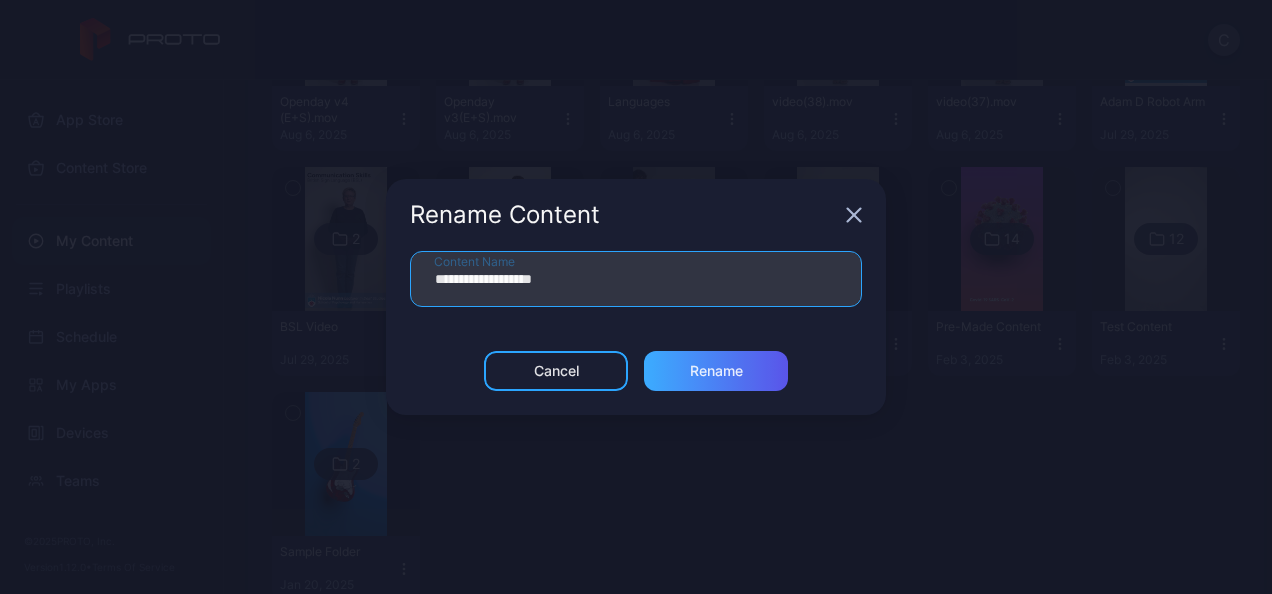 type on "**********" 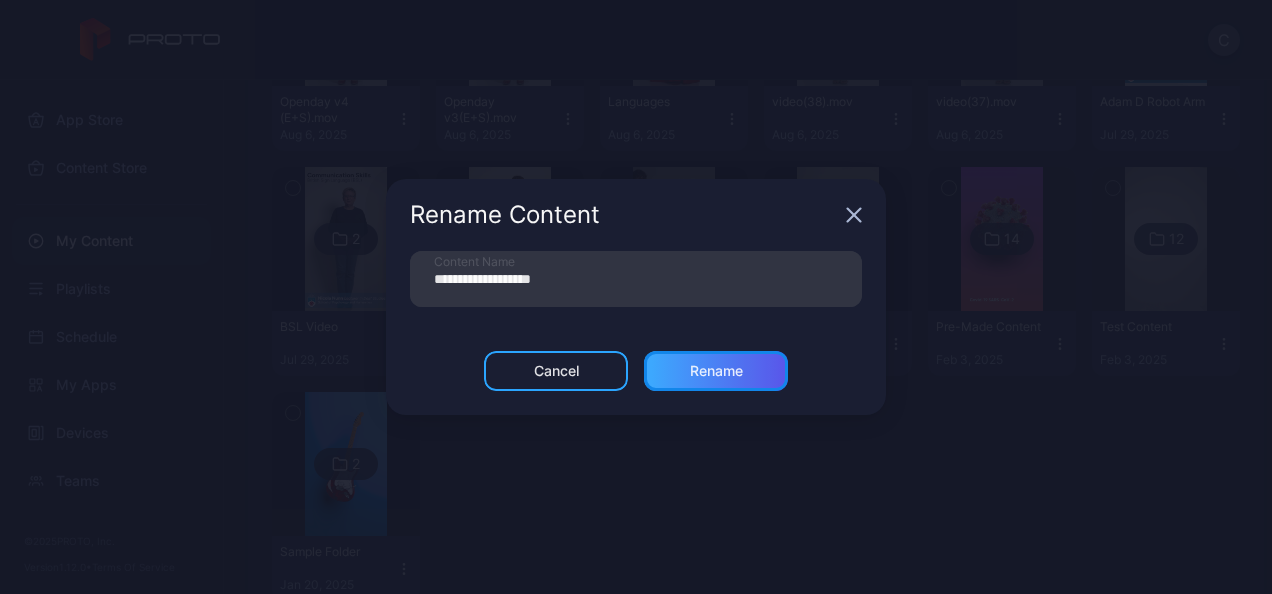 click on "Rename" at bounding box center (716, 371) 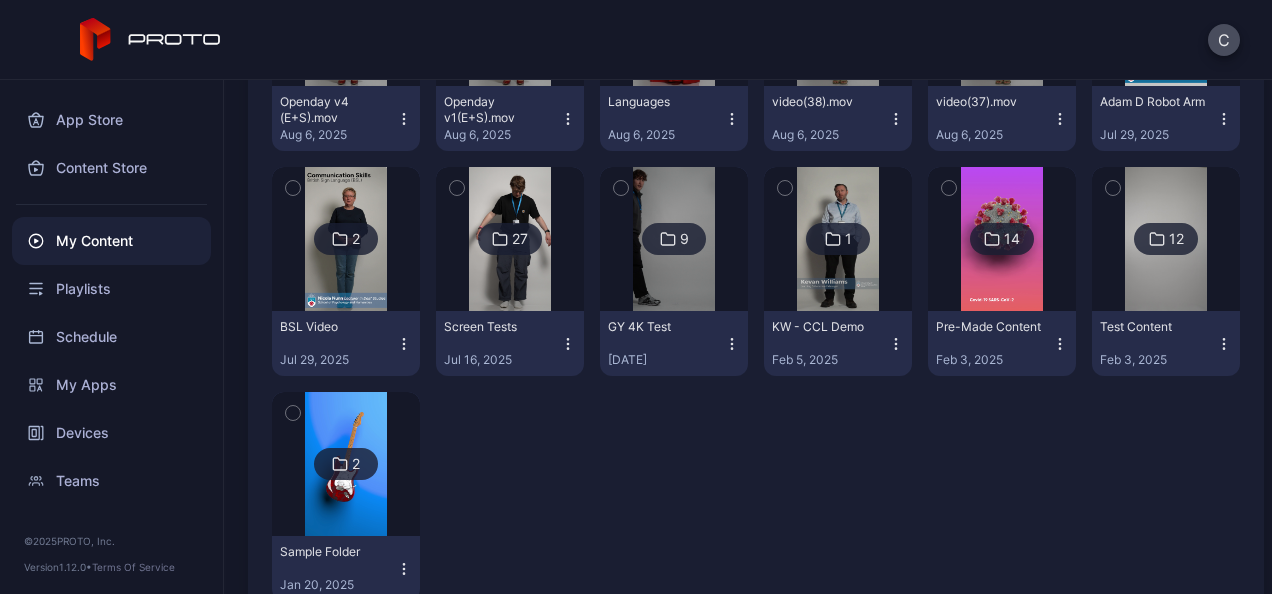 click 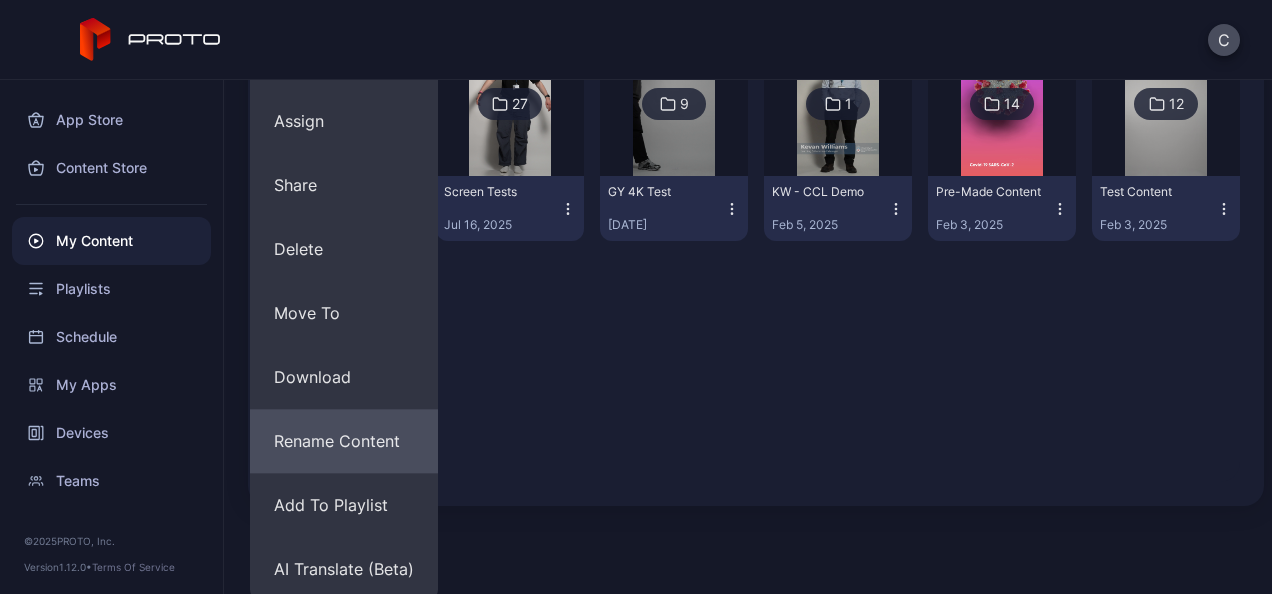 click on "Rename Content" at bounding box center (344, 441) 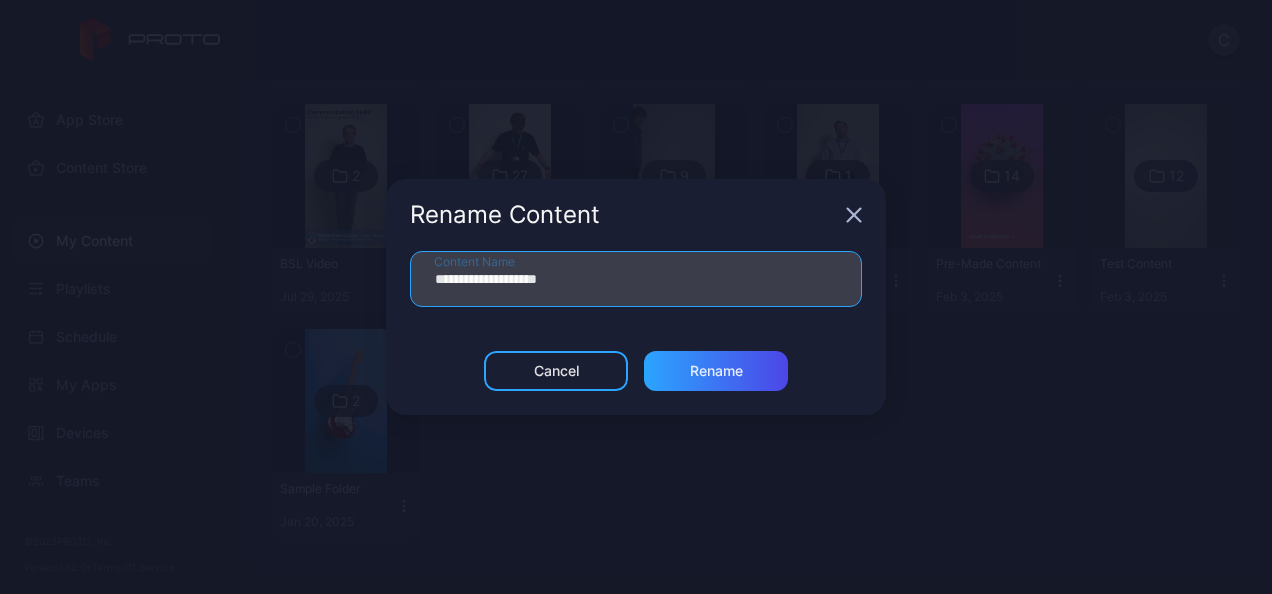 click on "**********" at bounding box center (636, 279) 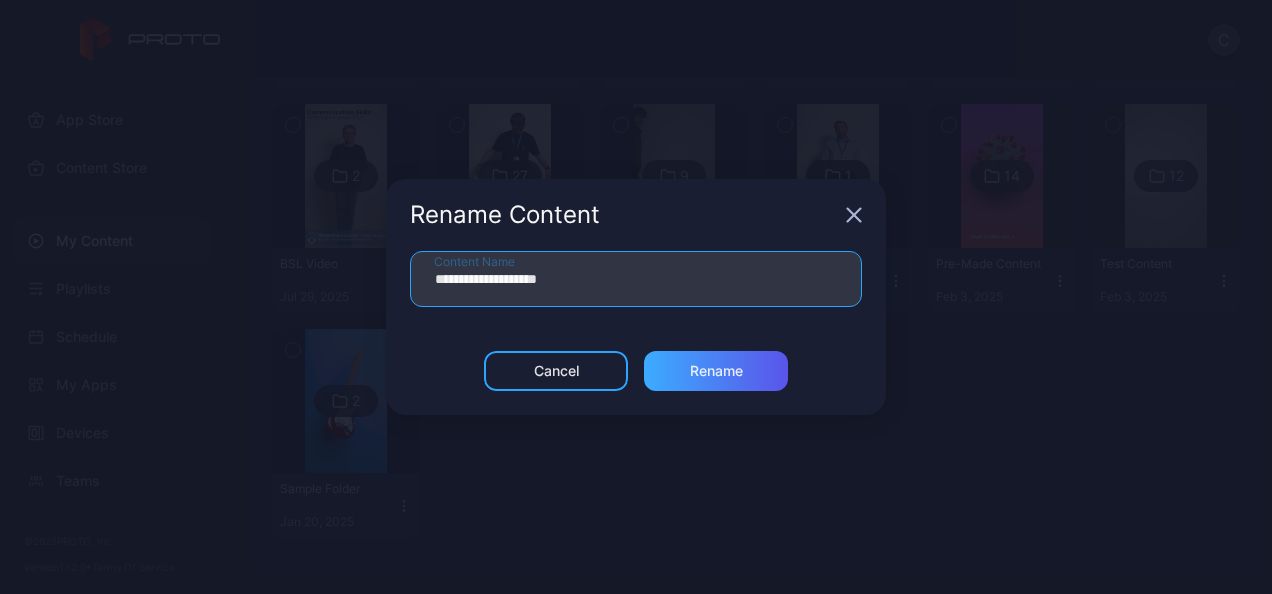 type on "**********" 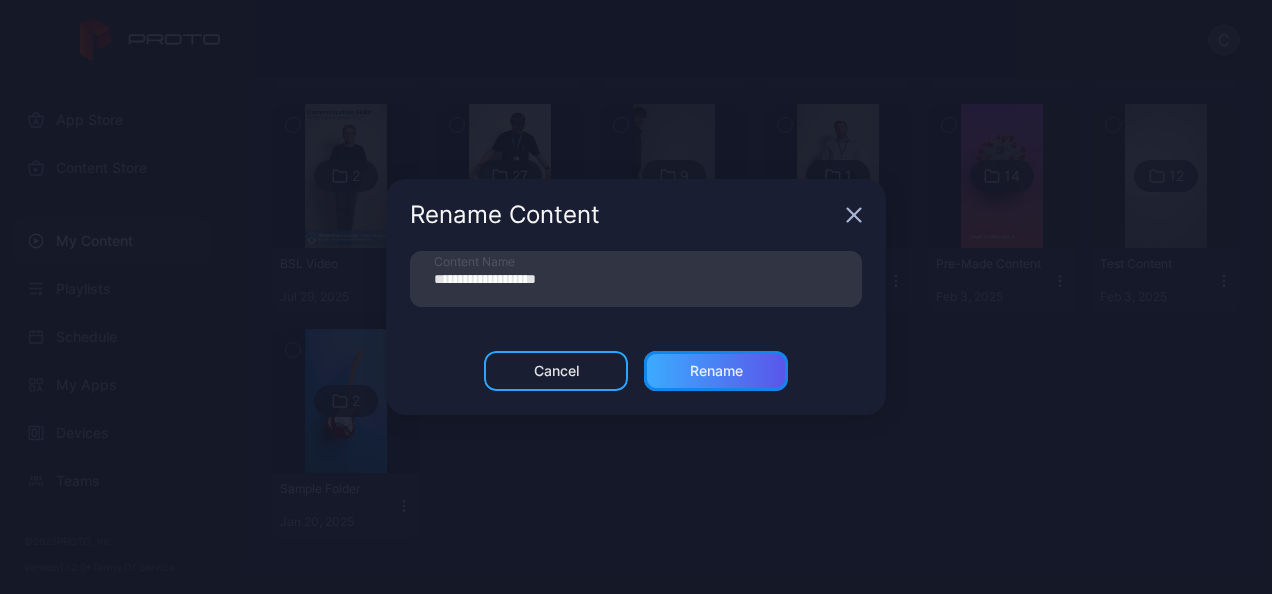 click on "Rename" at bounding box center [716, 371] 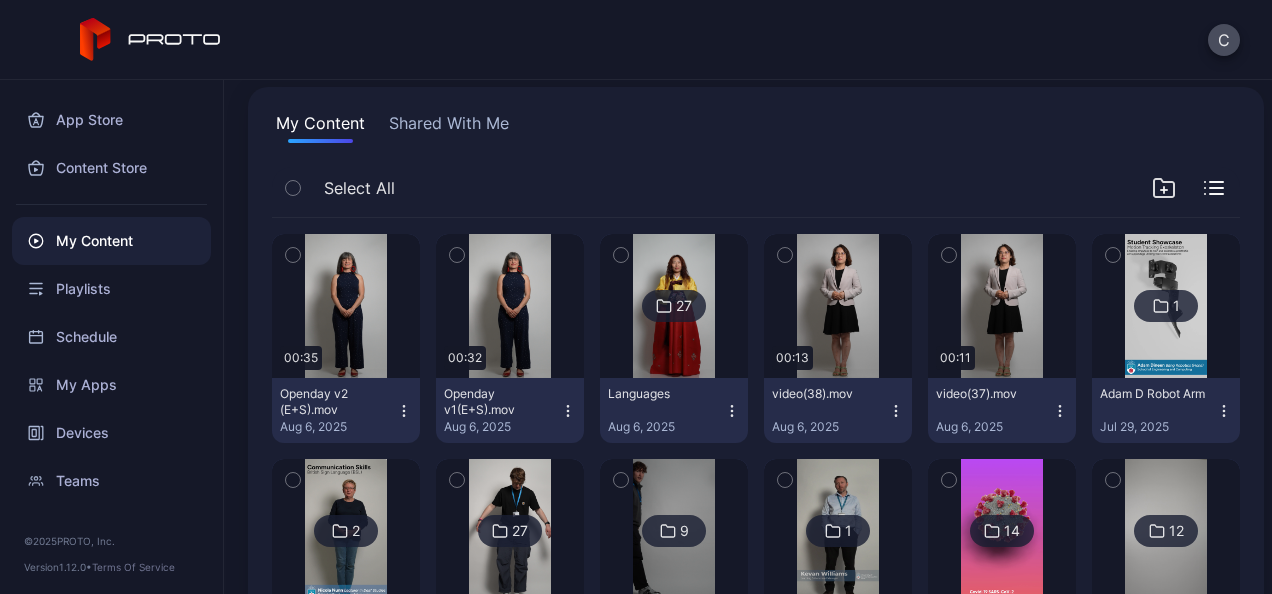 scroll, scrollTop: 126, scrollLeft: 0, axis: vertical 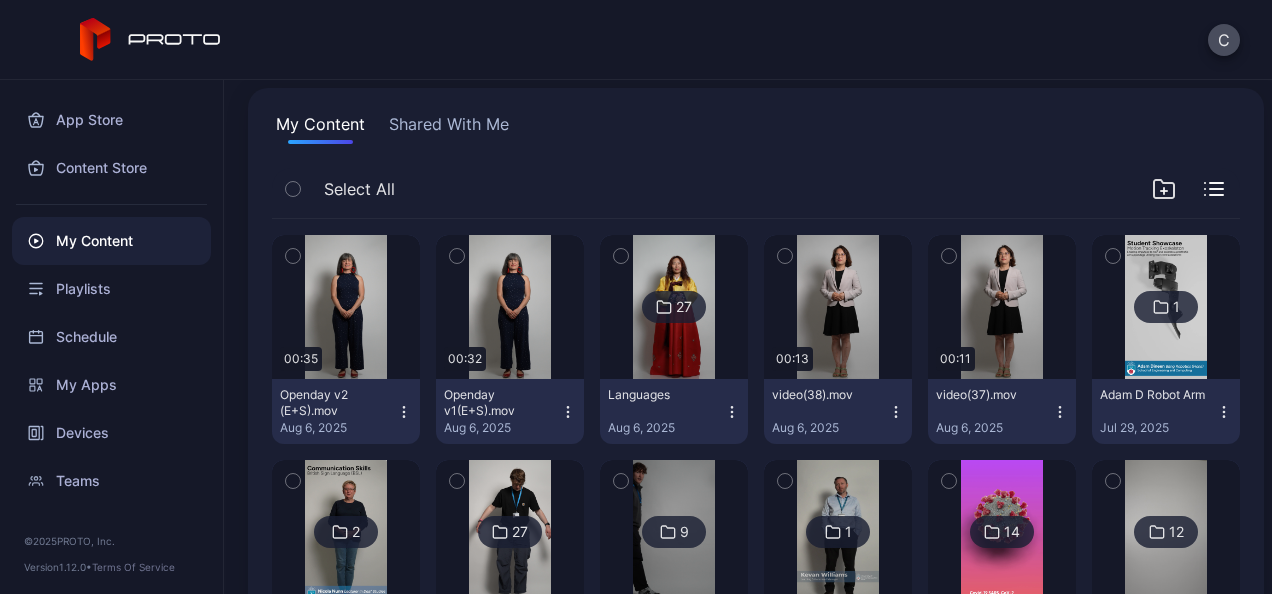 click at bounding box center (673, 307) 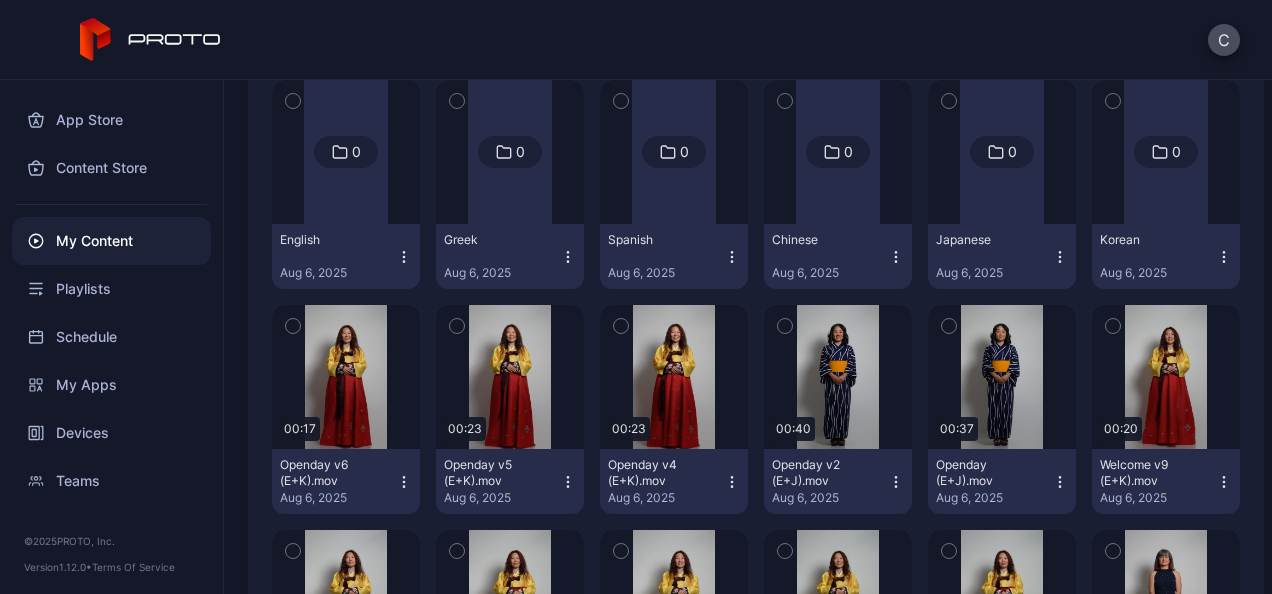scroll, scrollTop: 235, scrollLeft: 0, axis: vertical 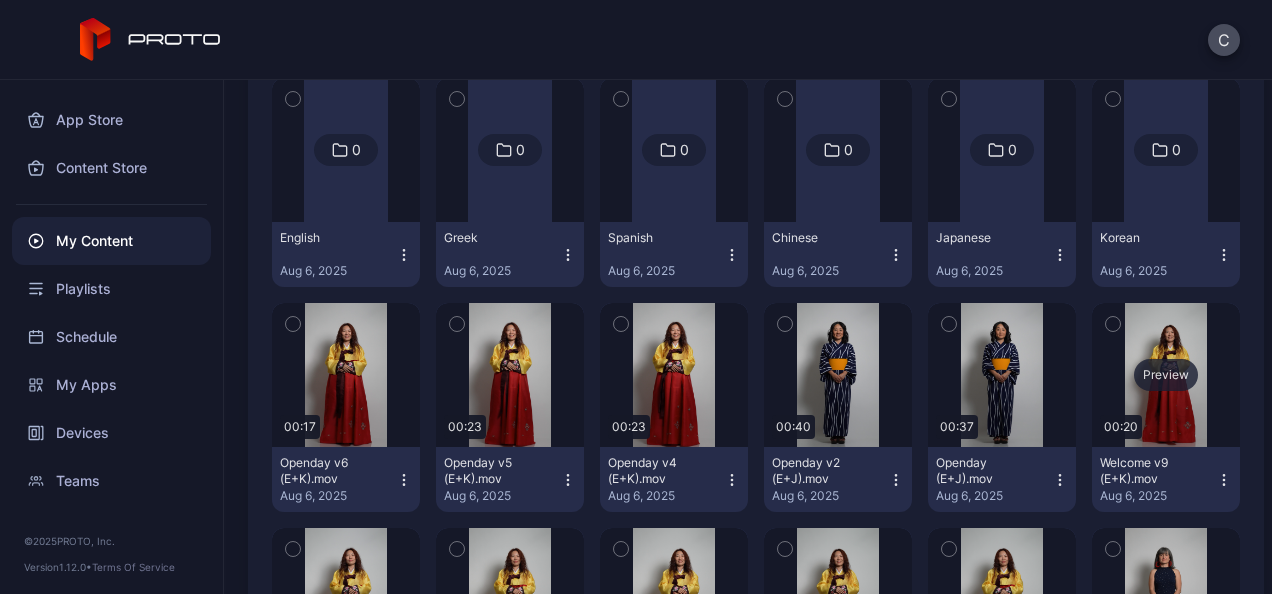 click on "Preview" at bounding box center (1166, 375) 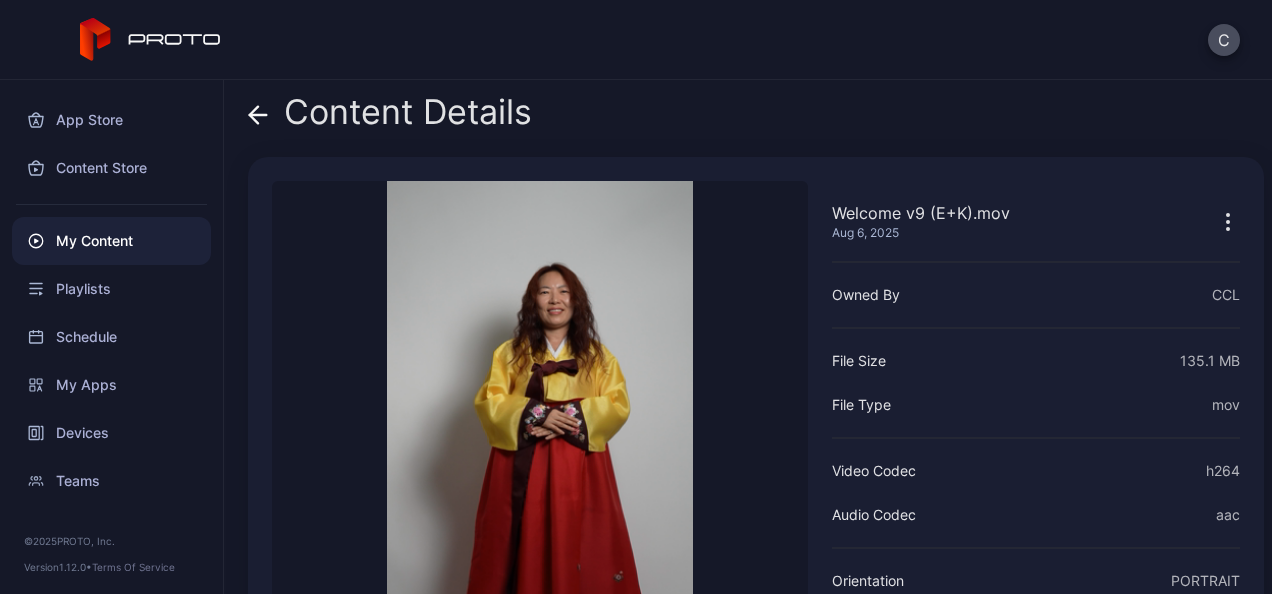 scroll, scrollTop: 2, scrollLeft: 0, axis: vertical 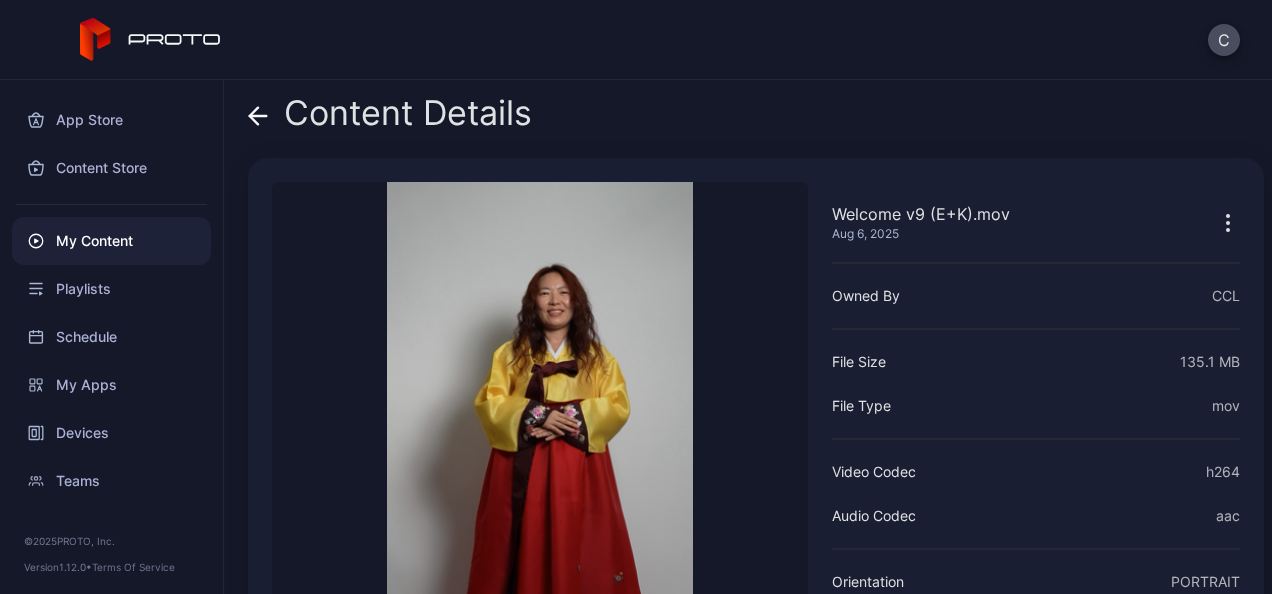 click on "Content Details" at bounding box center [390, 118] 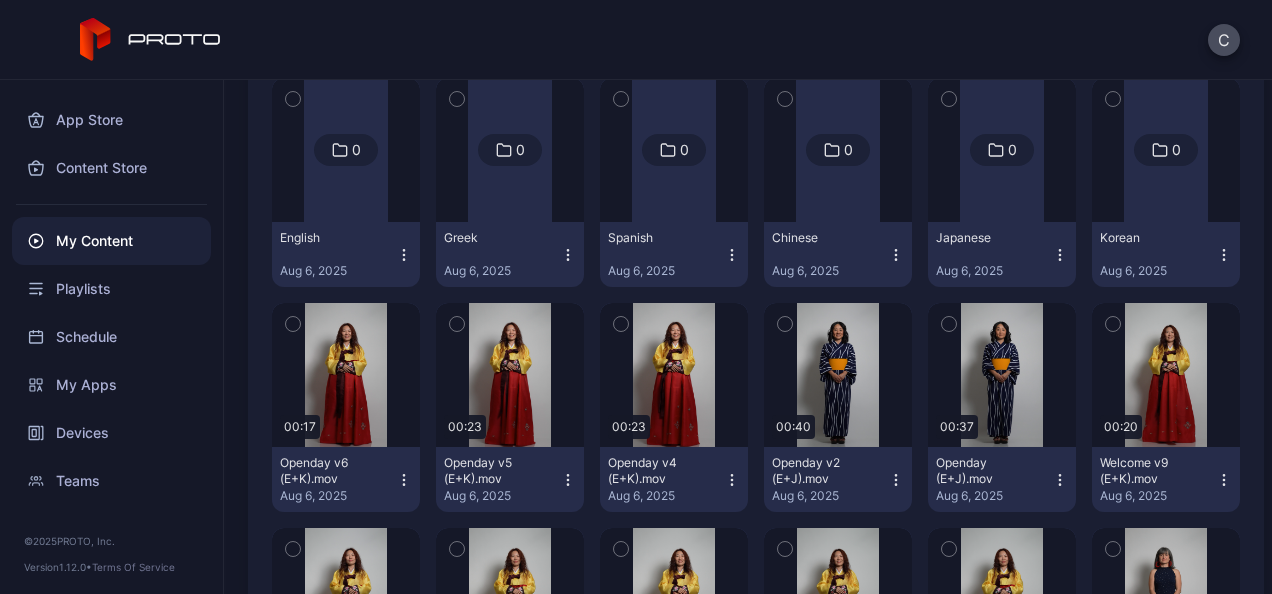 scroll, scrollTop: 325, scrollLeft: 0, axis: vertical 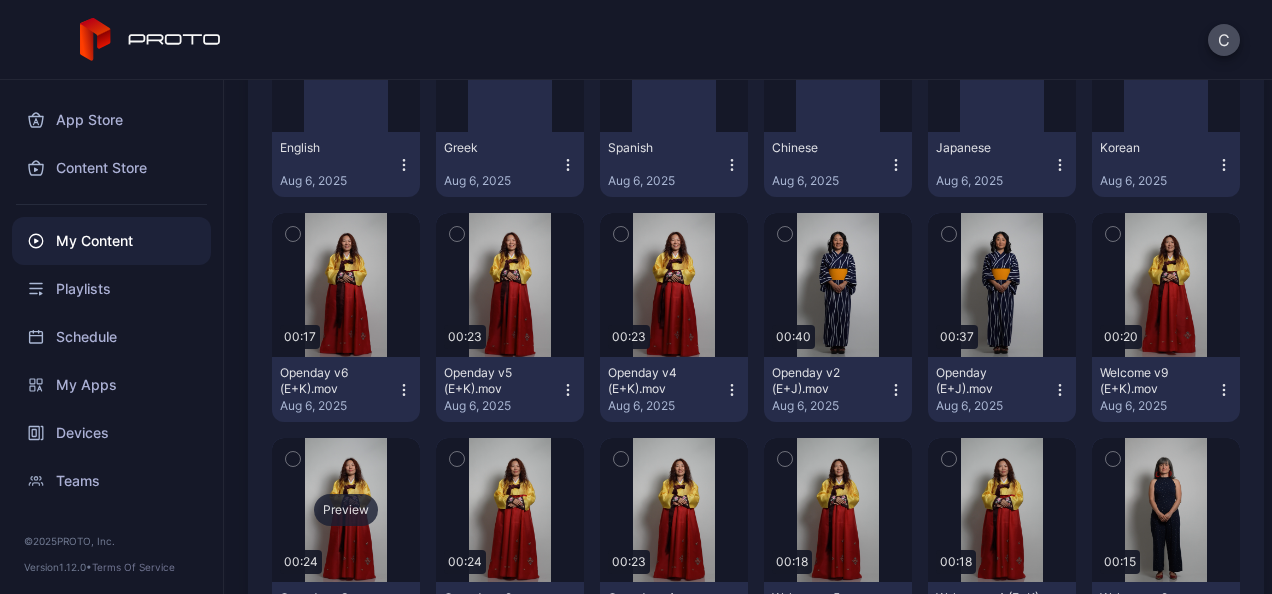 click on "Preview" at bounding box center (346, 510) 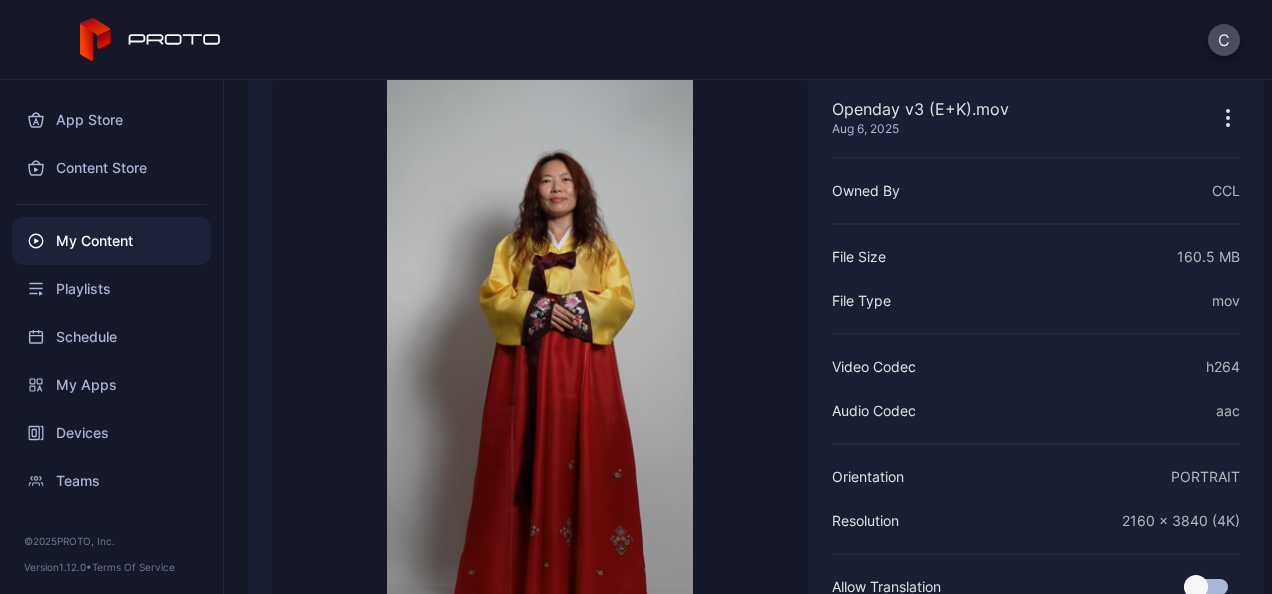 scroll, scrollTop: 0, scrollLeft: 0, axis: both 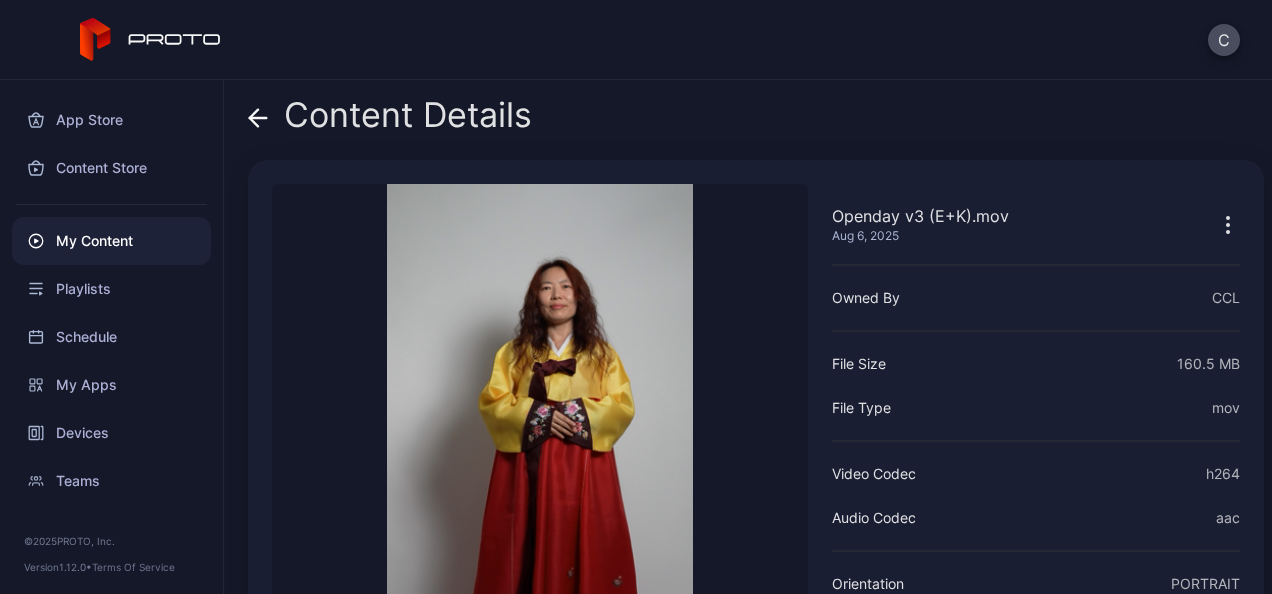 click 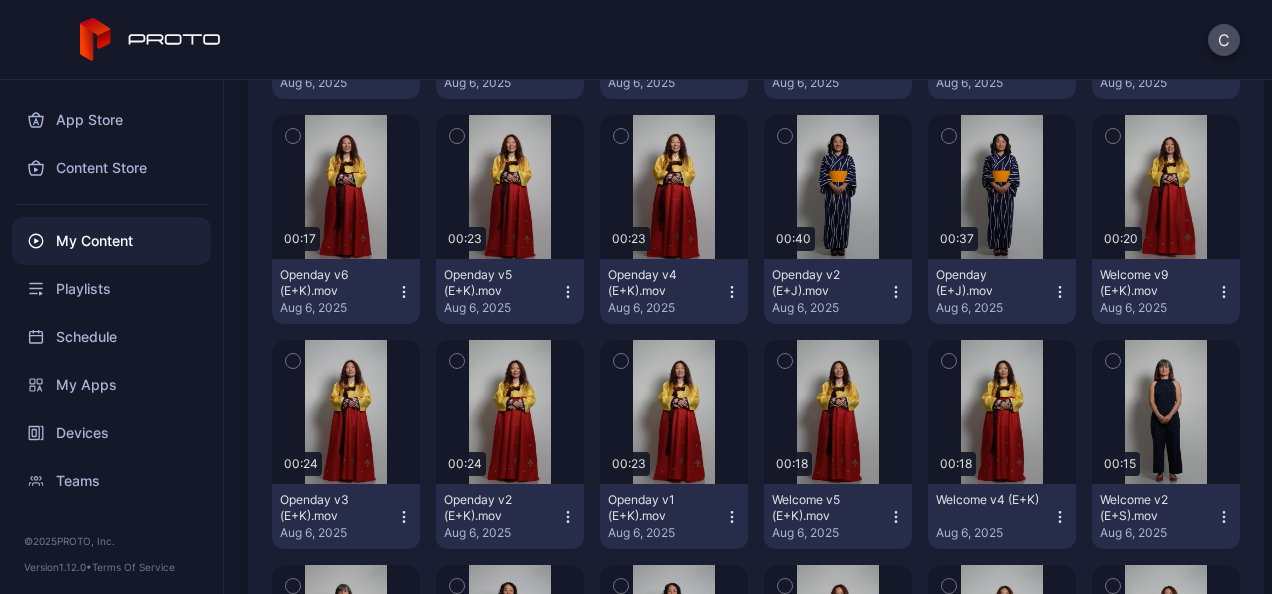 scroll, scrollTop: 423, scrollLeft: 0, axis: vertical 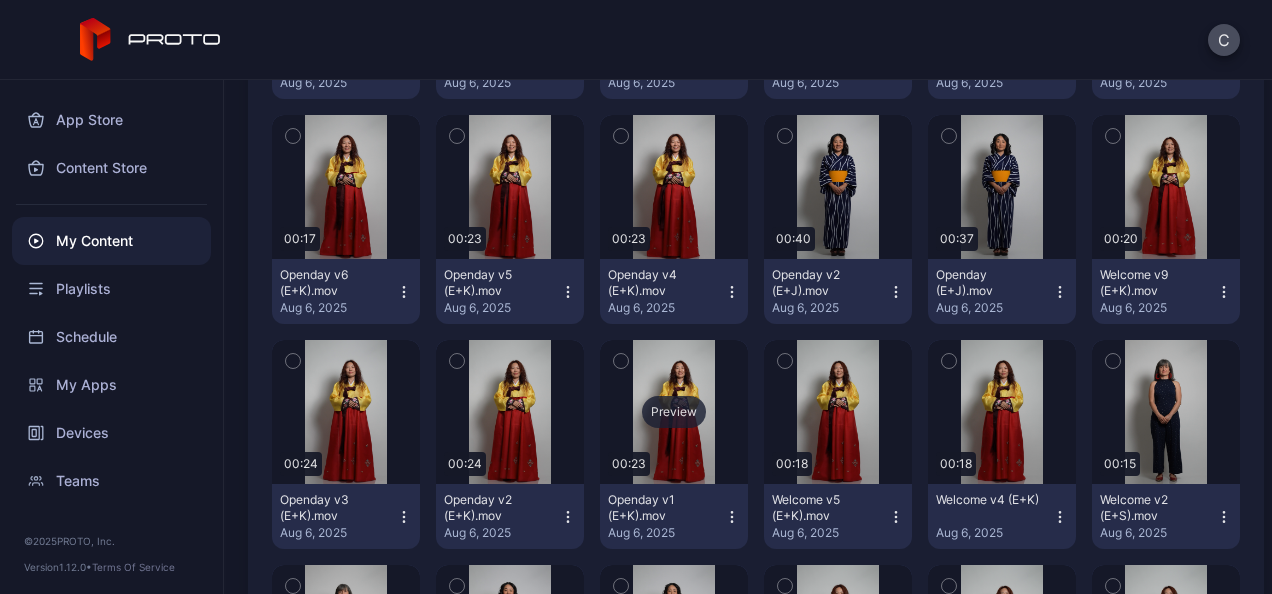 click on "Preview" at bounding box center (674, 412) 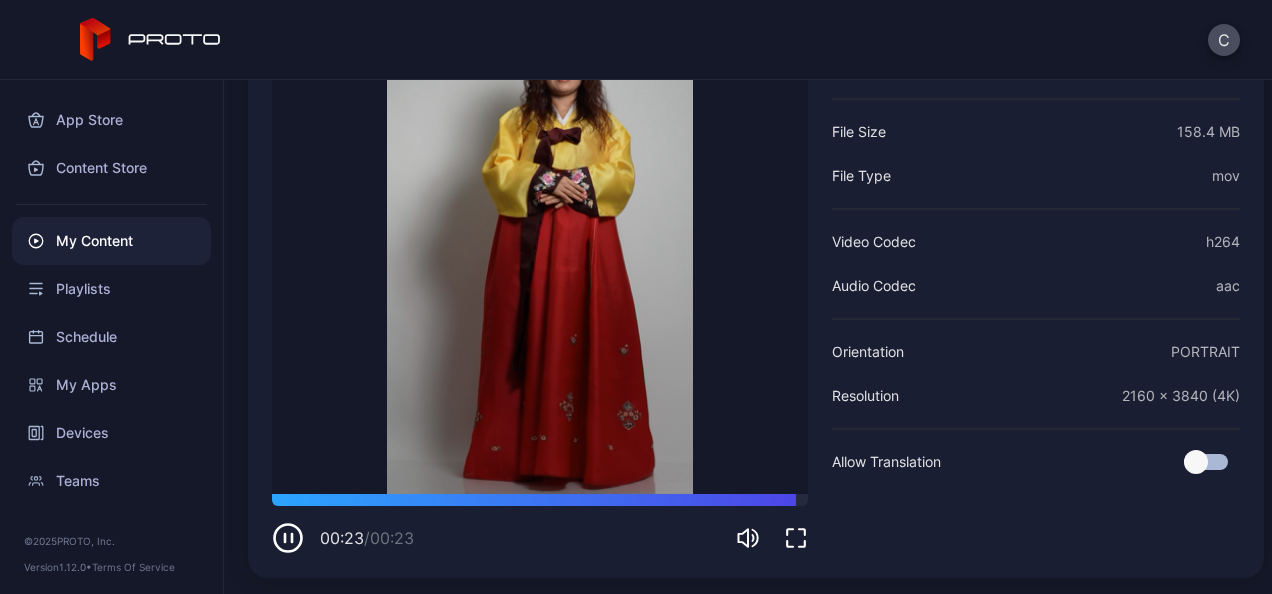 scroll, scrollTop: 14, scrollLeft: 0, axis: vertical 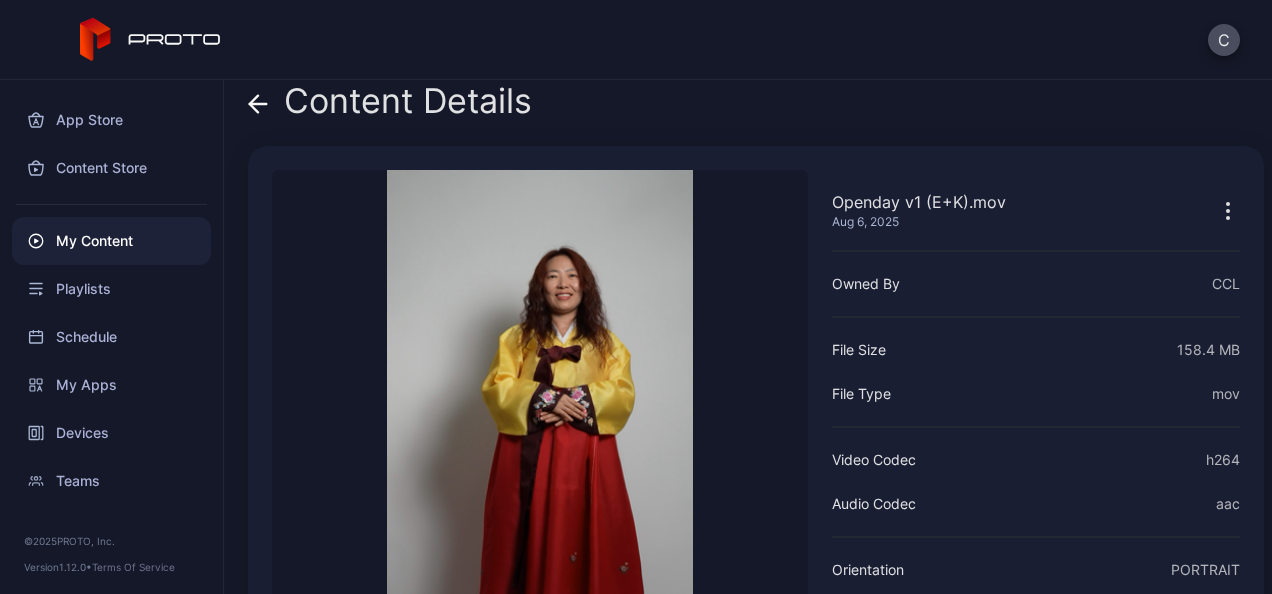 click 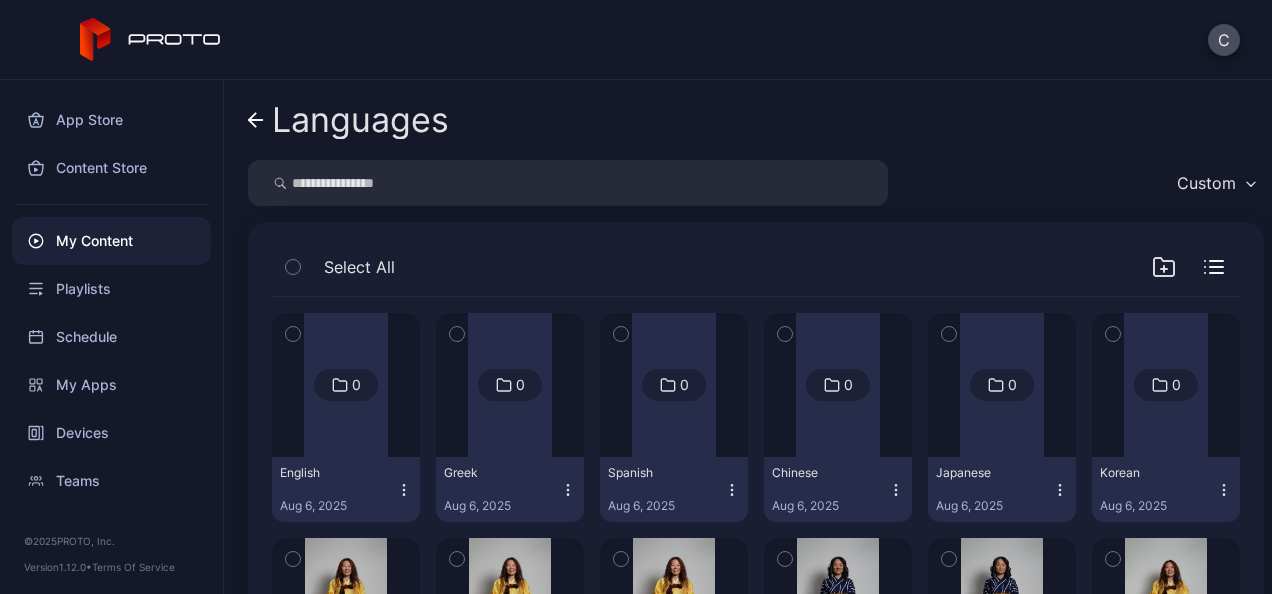 scroll, scrollTop: 423, scrollLeft: 0, axis: vertical 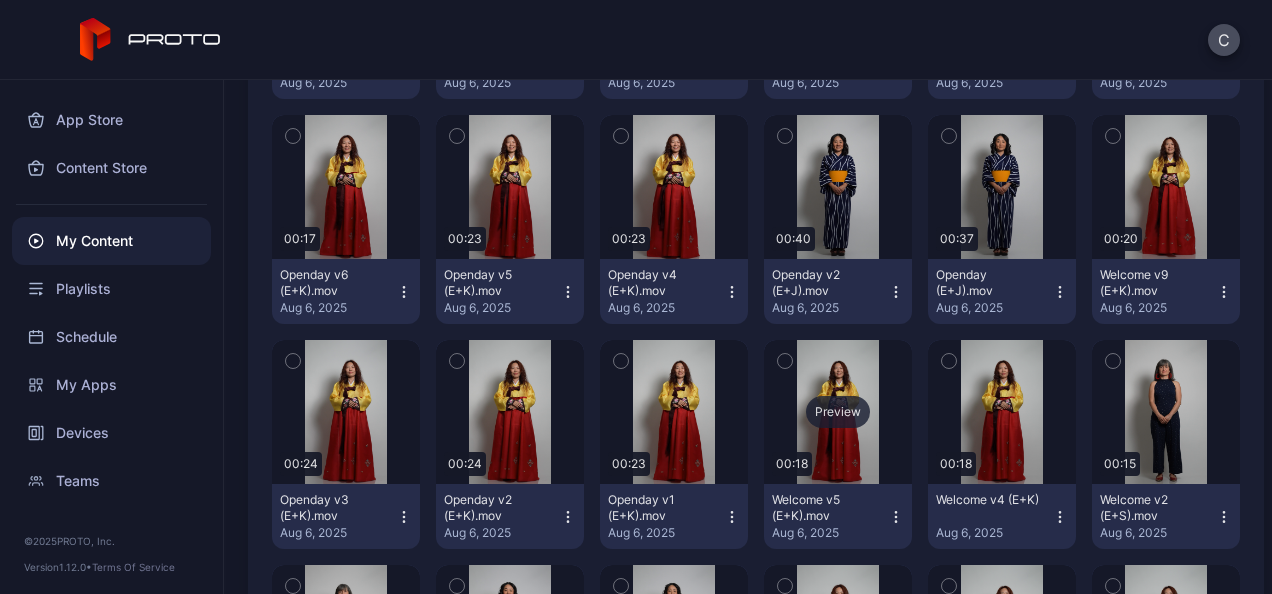 click on "Preview" at bounding box center (838, 412) 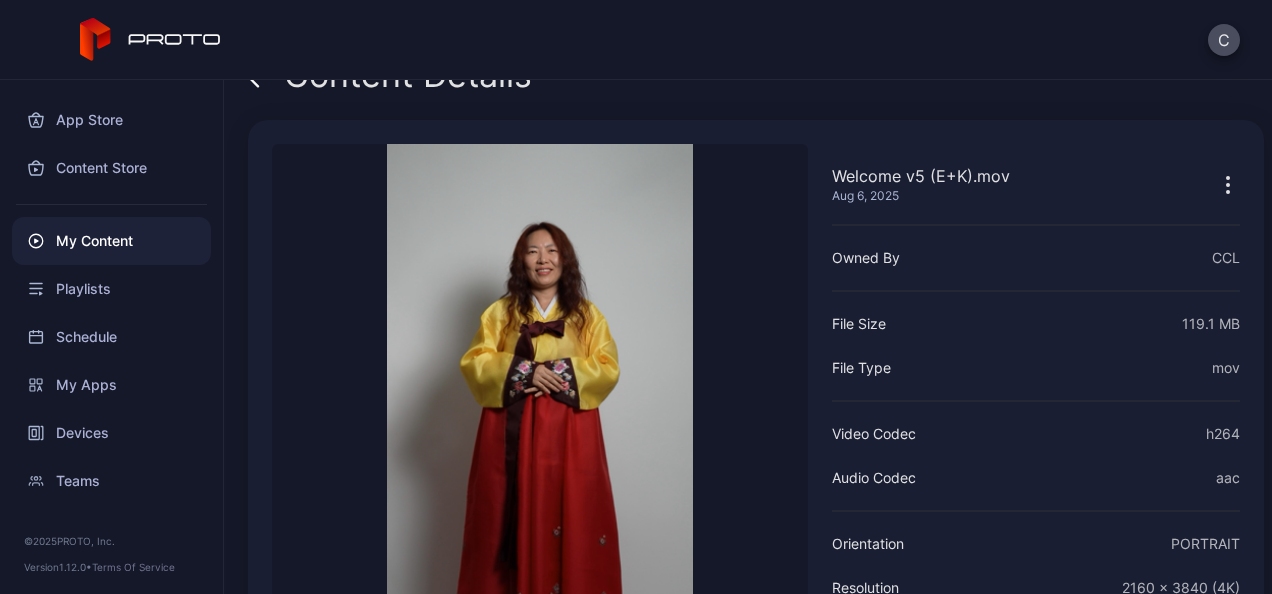 scroll, scrollTop: 0, scrollLeft: 0, axis: both 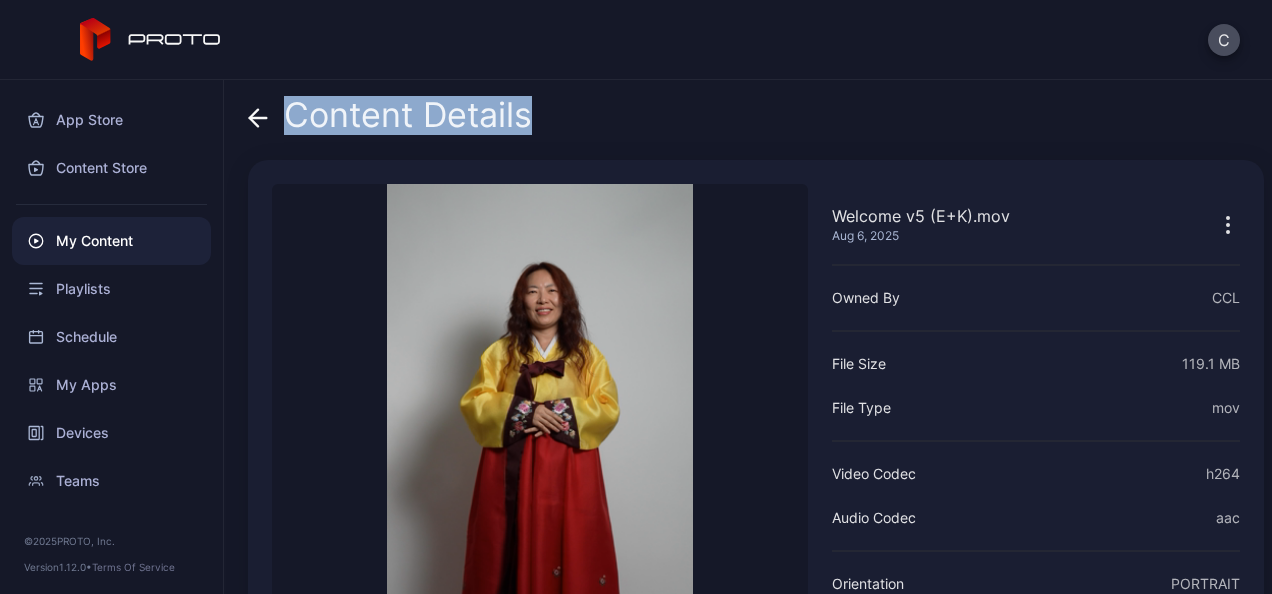 drag, startPoint x: 250, startPoint y: 123, endPoint x: 515, endPoint y: 334, distance: 338.7418 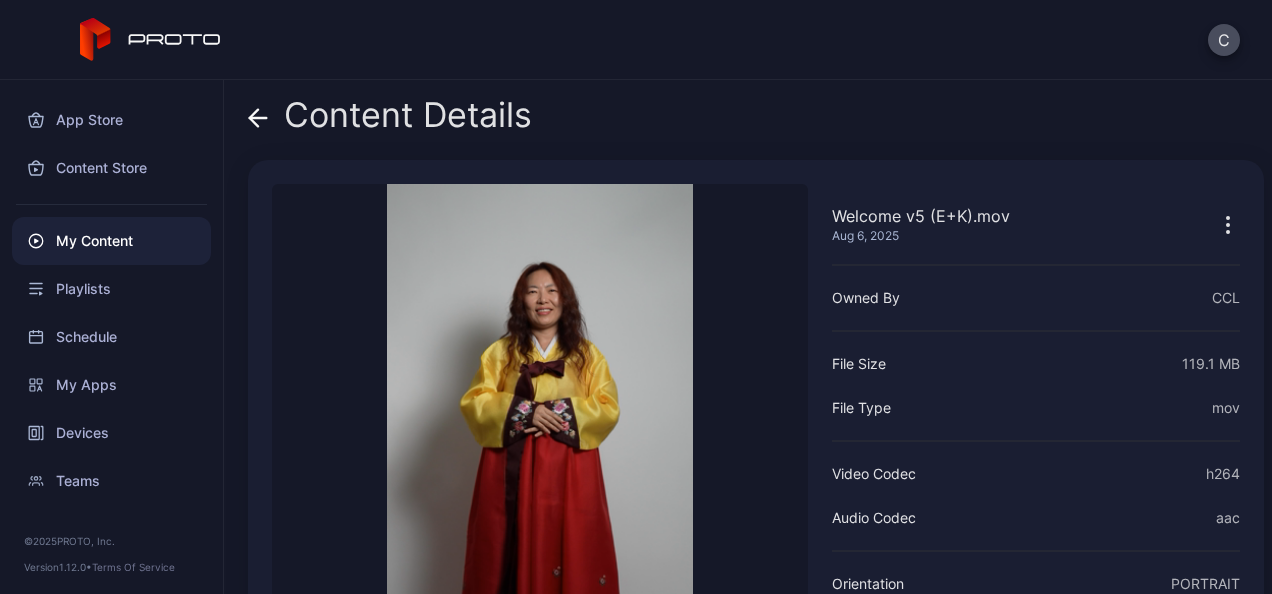 click 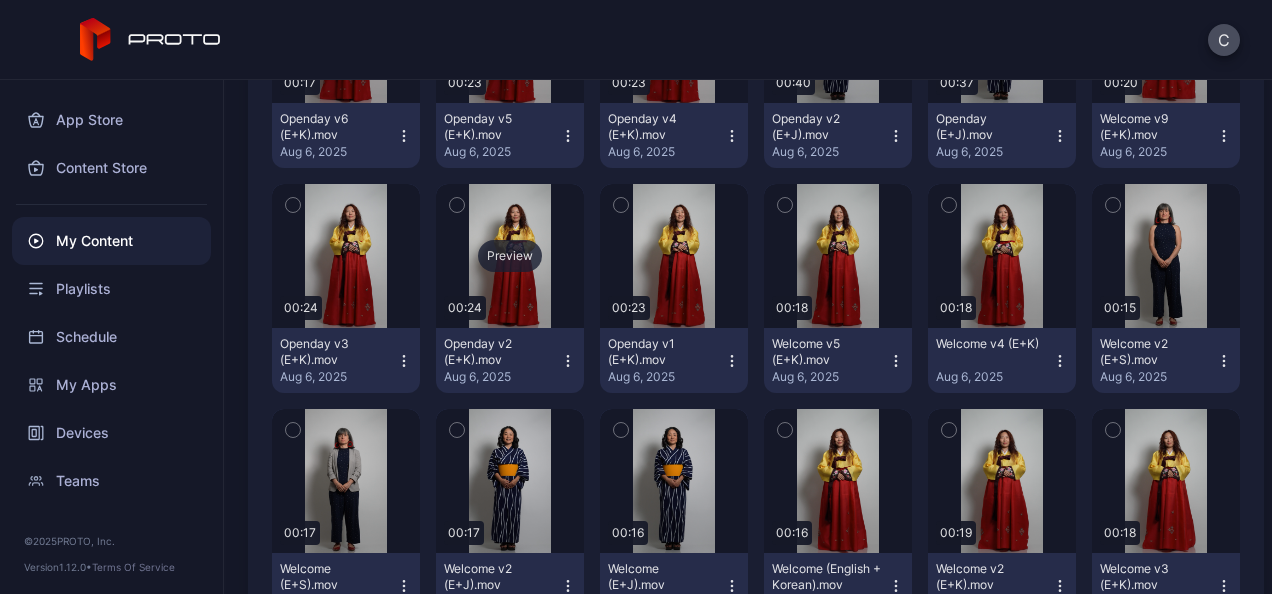 scroll, scrollTop: 581, scrollLeft: 0, axis: vertical 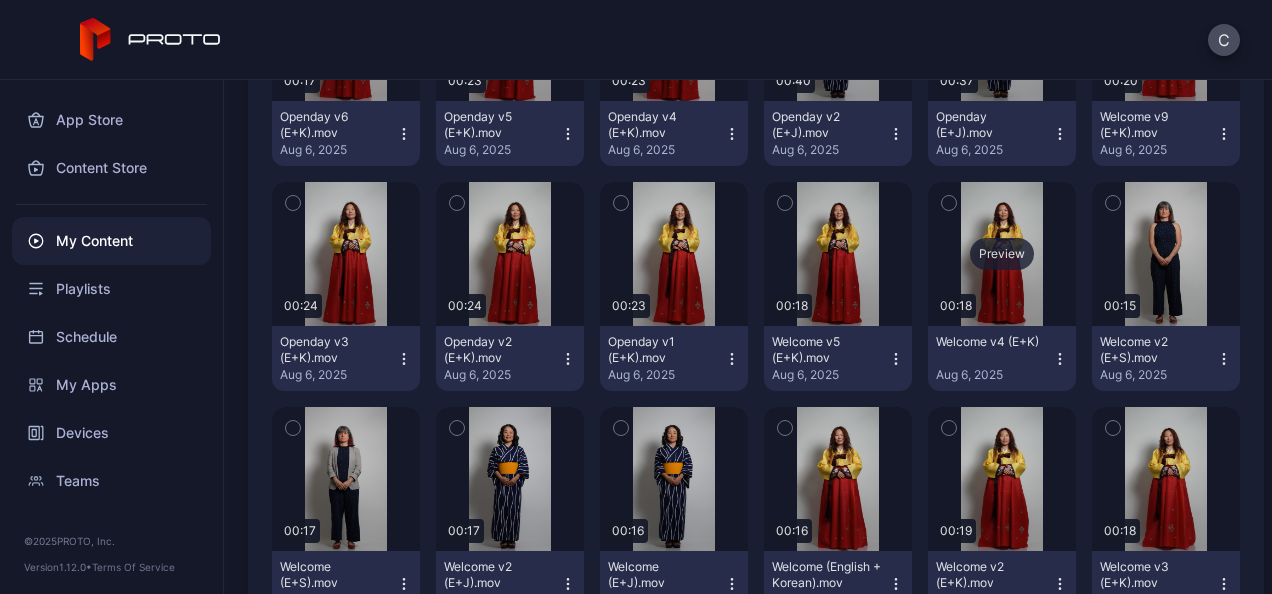 click on "Preview" at bounding box center [1002, 254] 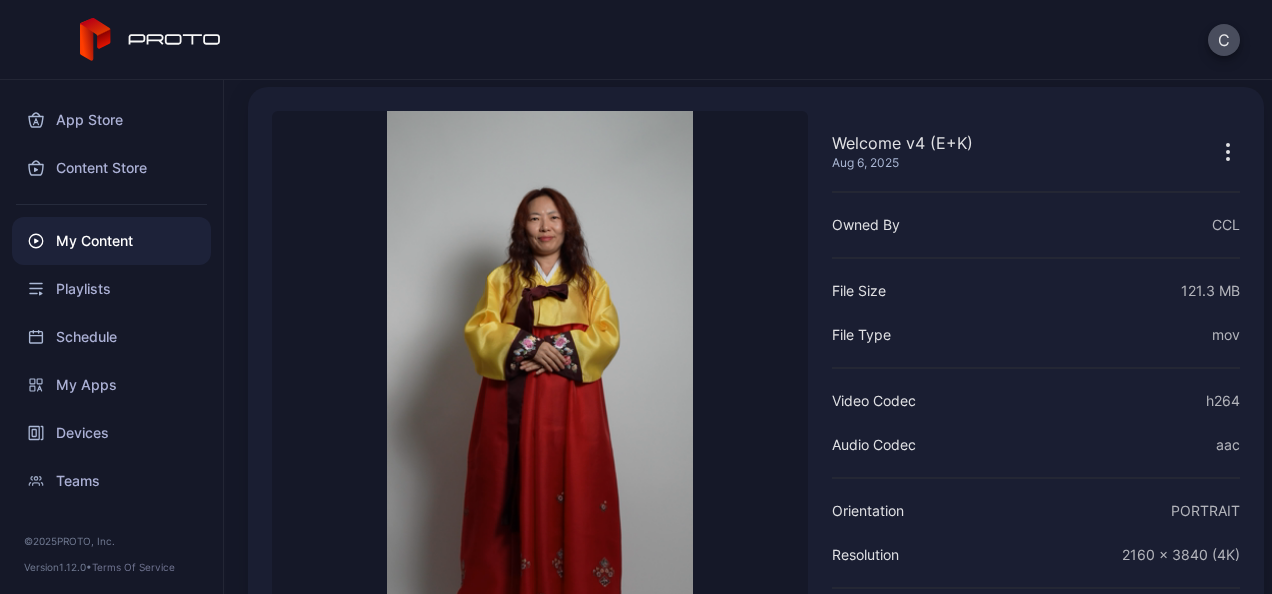 scroll, scrollTop: 0, scrollLeft: 0, axis: both 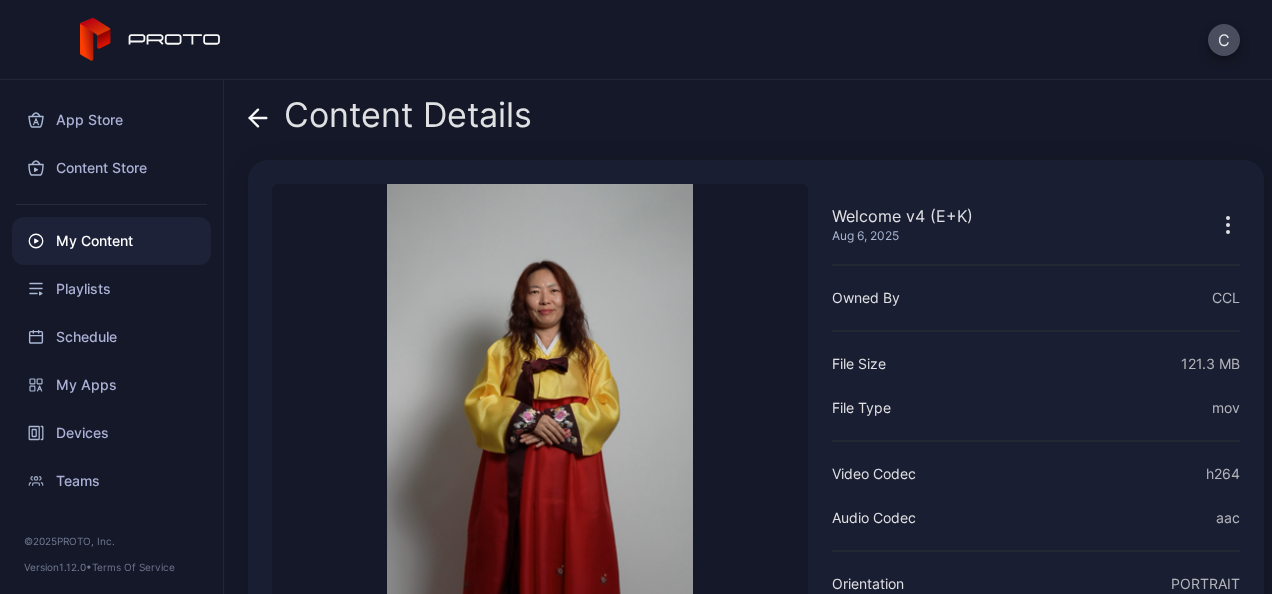 click 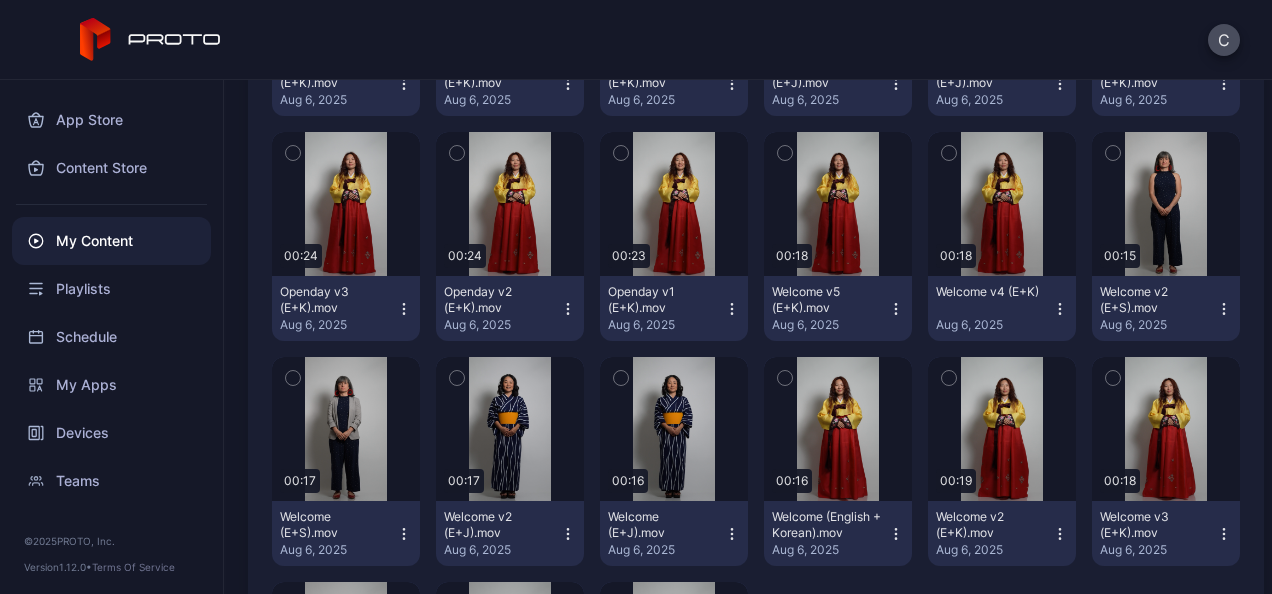 scroll, scrollTop: 632, scrollLeft: 0, axis: vertical 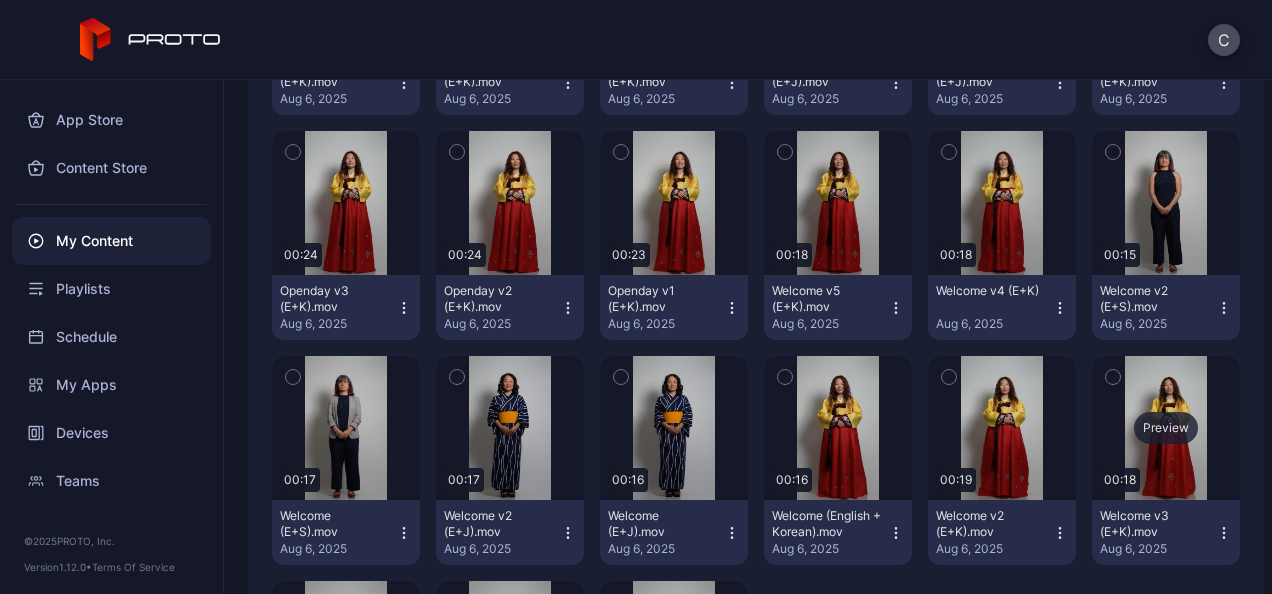 click on "Preview" at bounding box center [1166, 428] 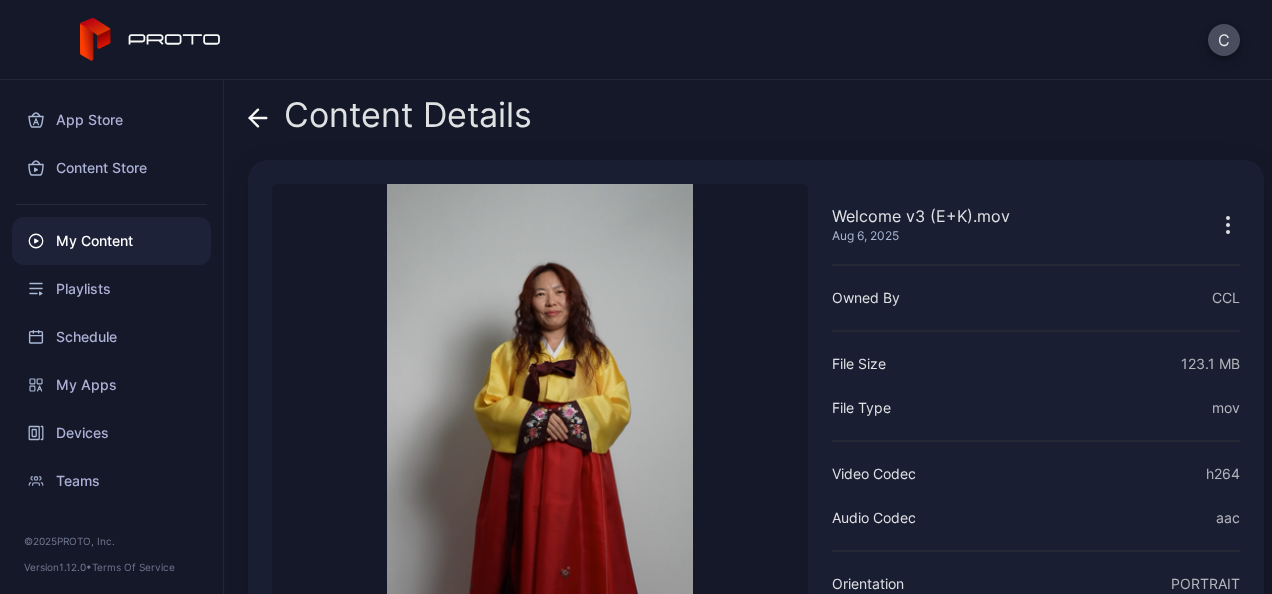 click 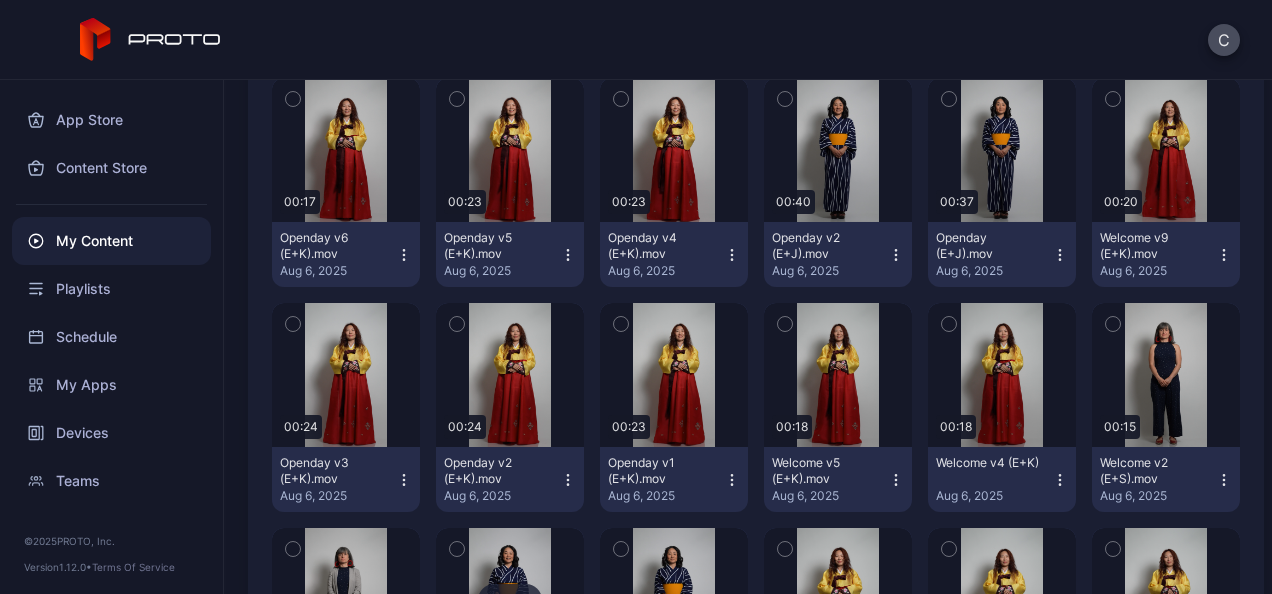 scroll, scrollTop: 458, scrollLeft: 0, axis: vertical 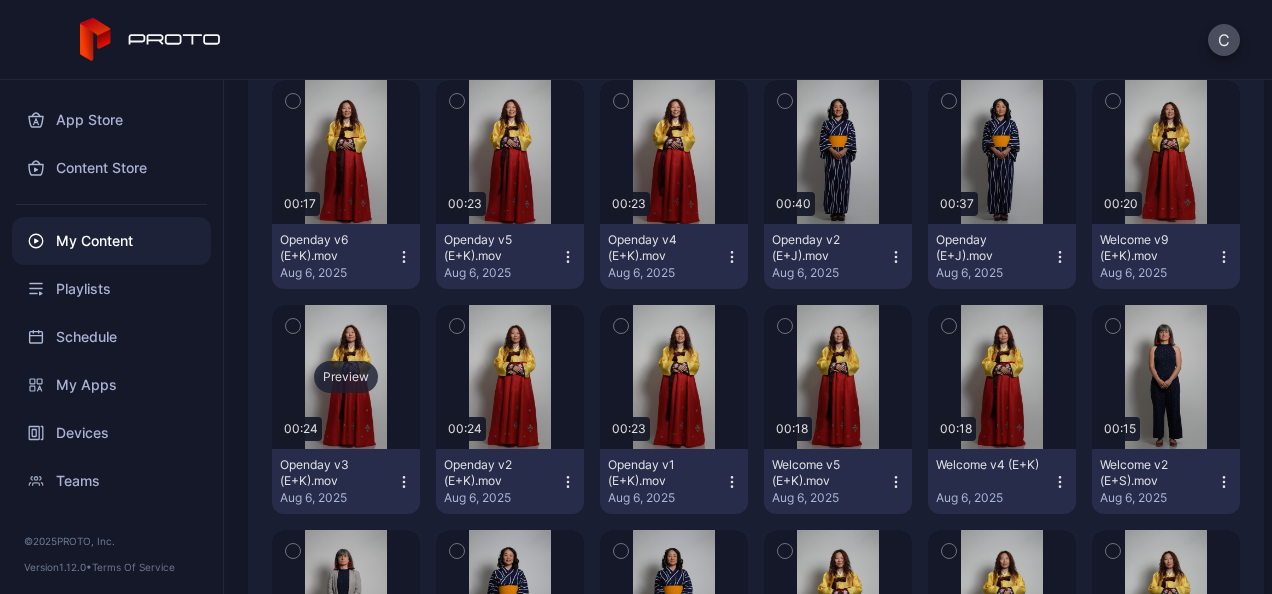 click on "Preview" at bounding box center [346, 377] 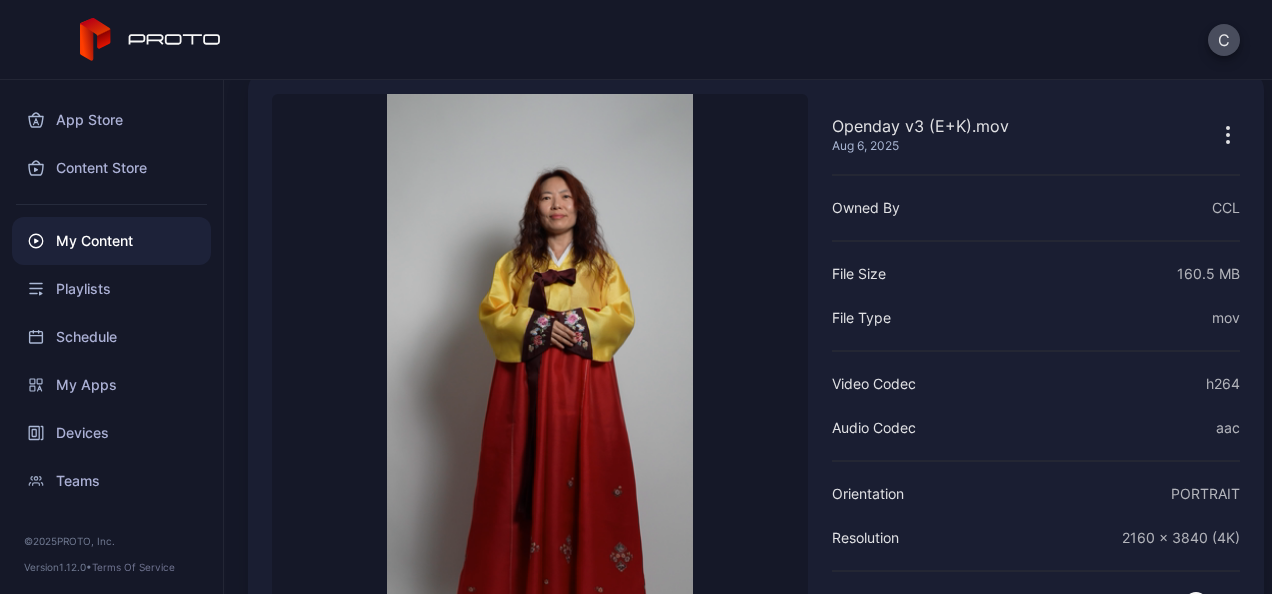scroll, scrollTop: 0, scrollLeft: 0, axis: both 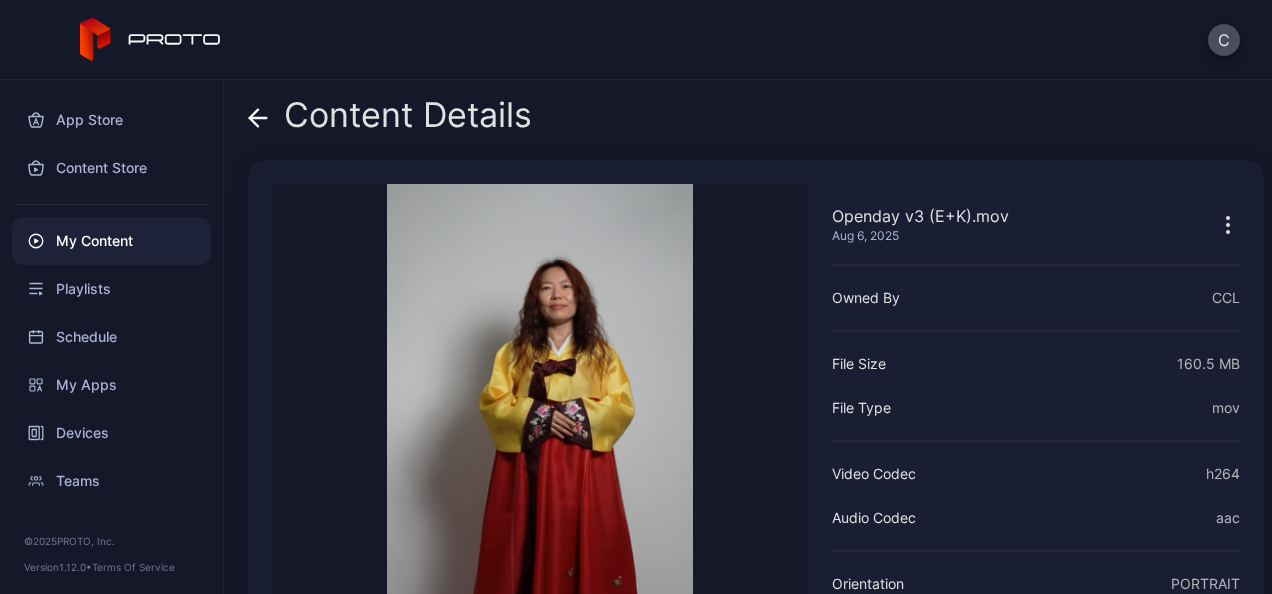 click 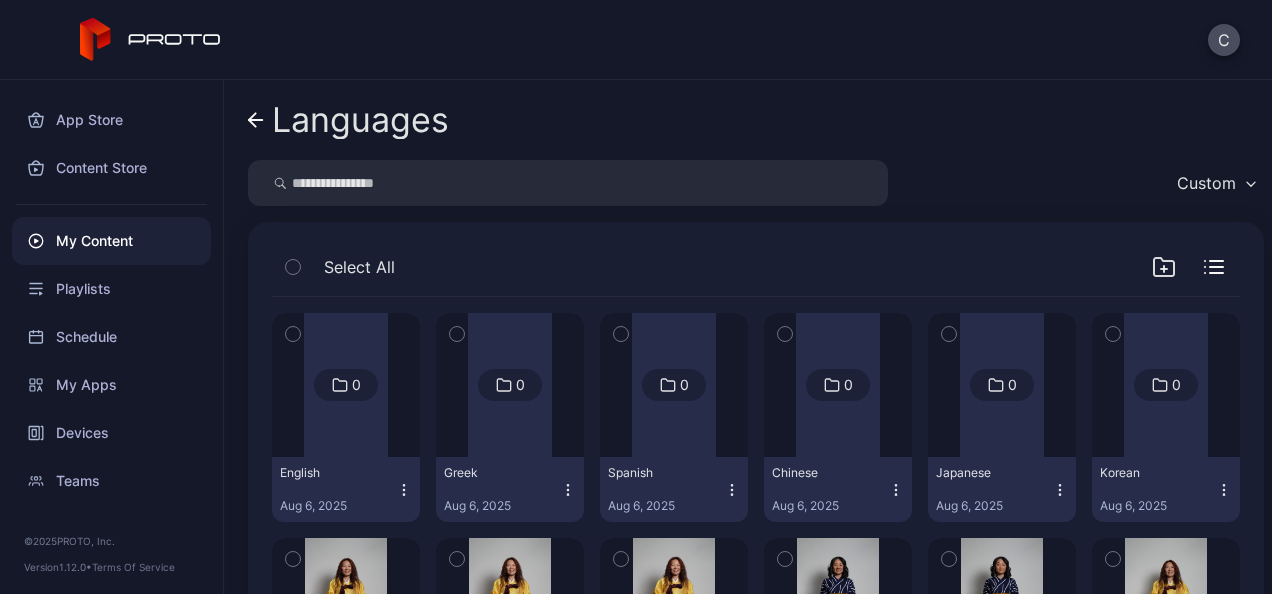 scroll, scrollTop: 458, scrollLeft: 0, axis: vertical 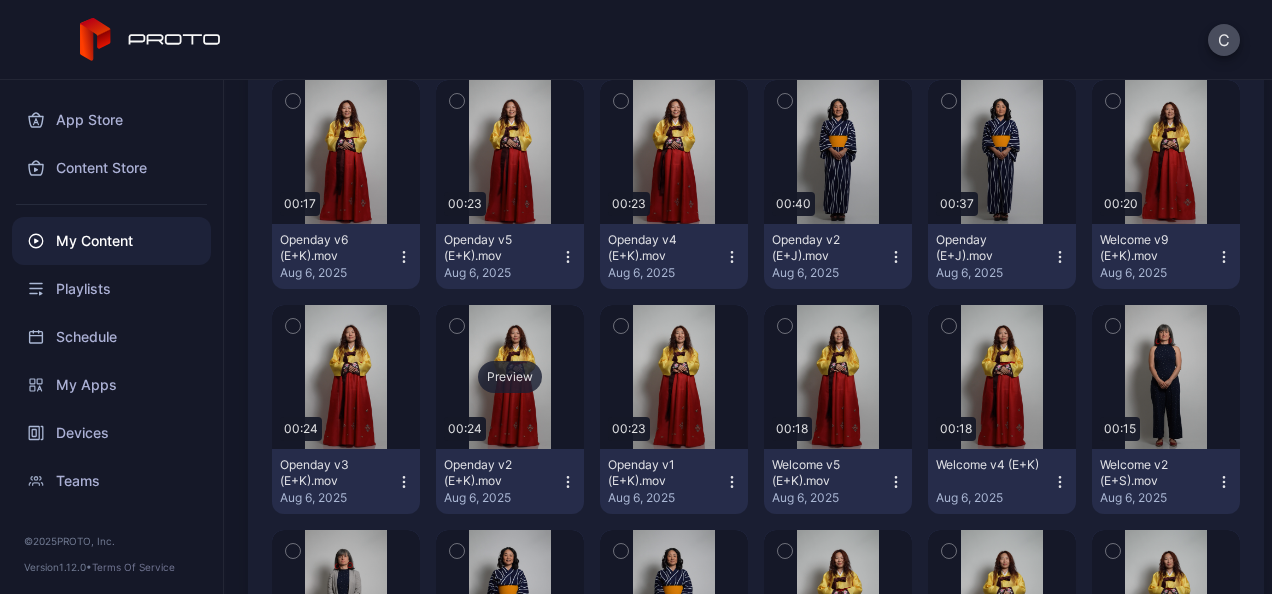 click on "Preview" at bounding box center (510, 377) 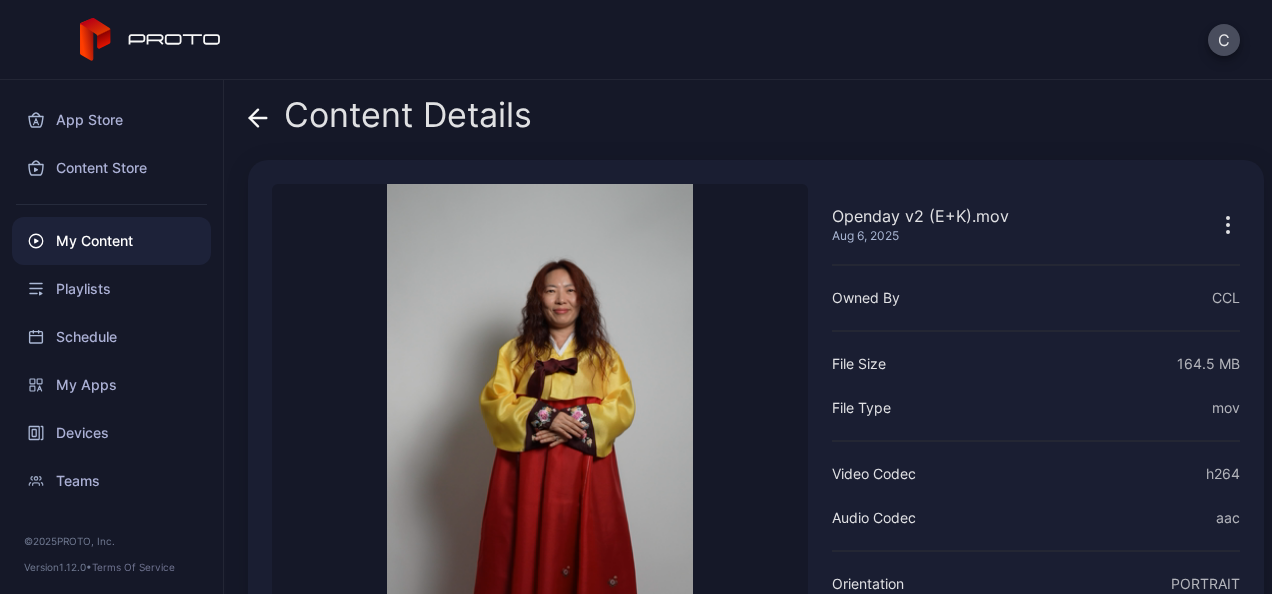 click at bounding box center (258, 115) 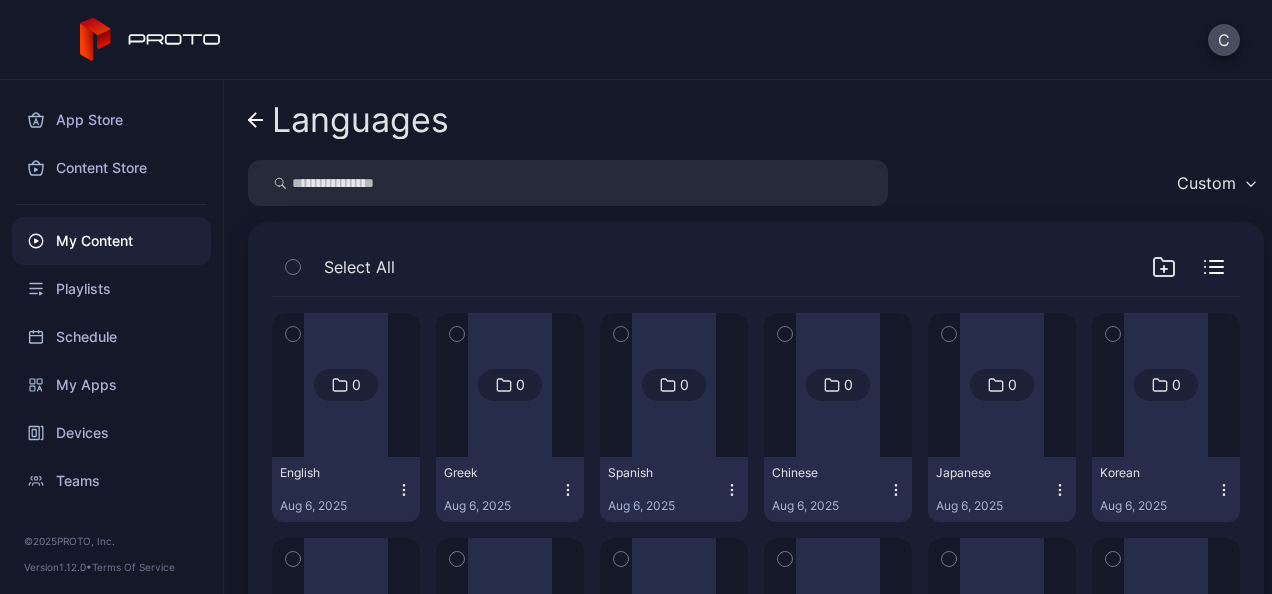 scroll, scrollTop: 458, scrollLeft: 0, axis: vertical 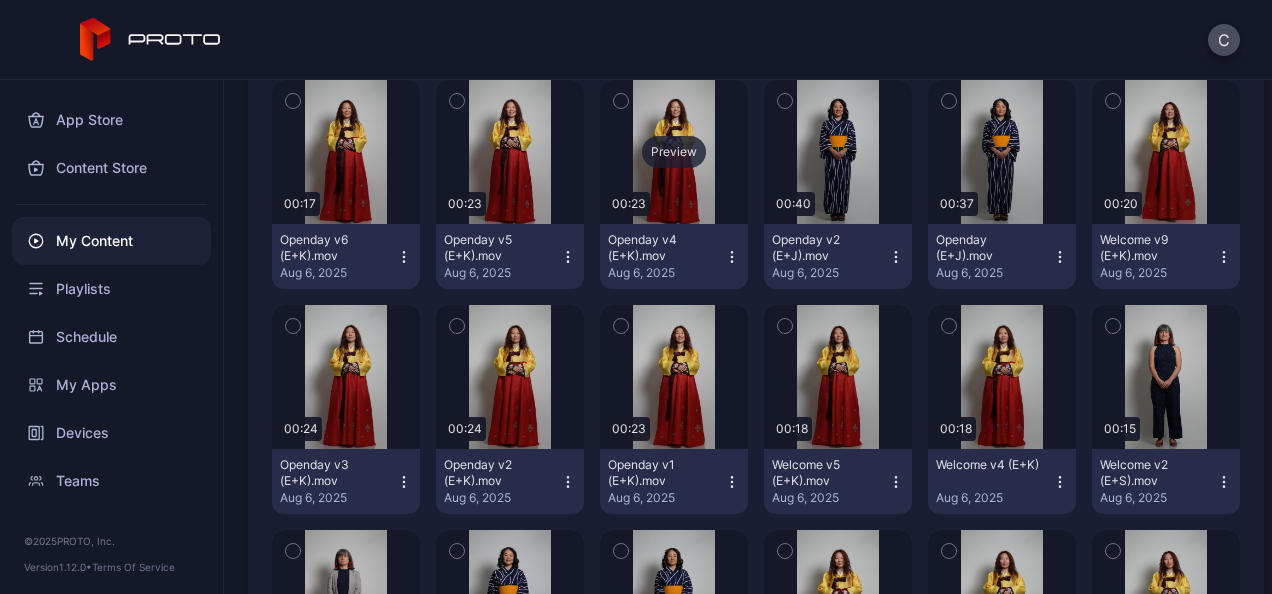 click on "Preview" at bounding box center (674, 152) 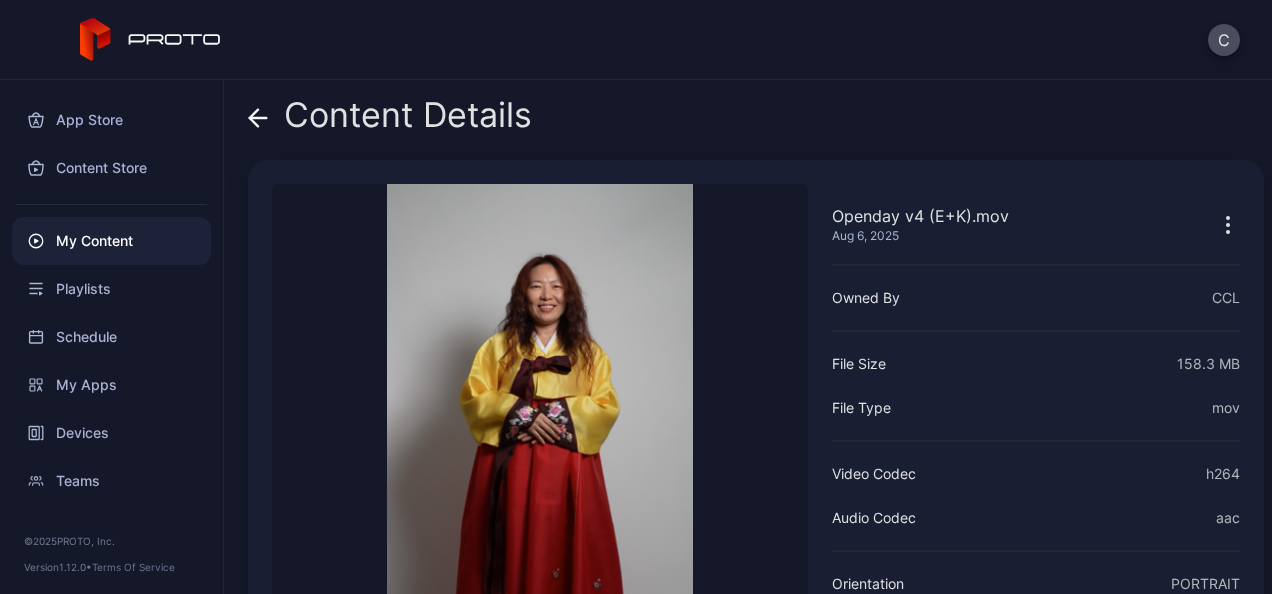 click 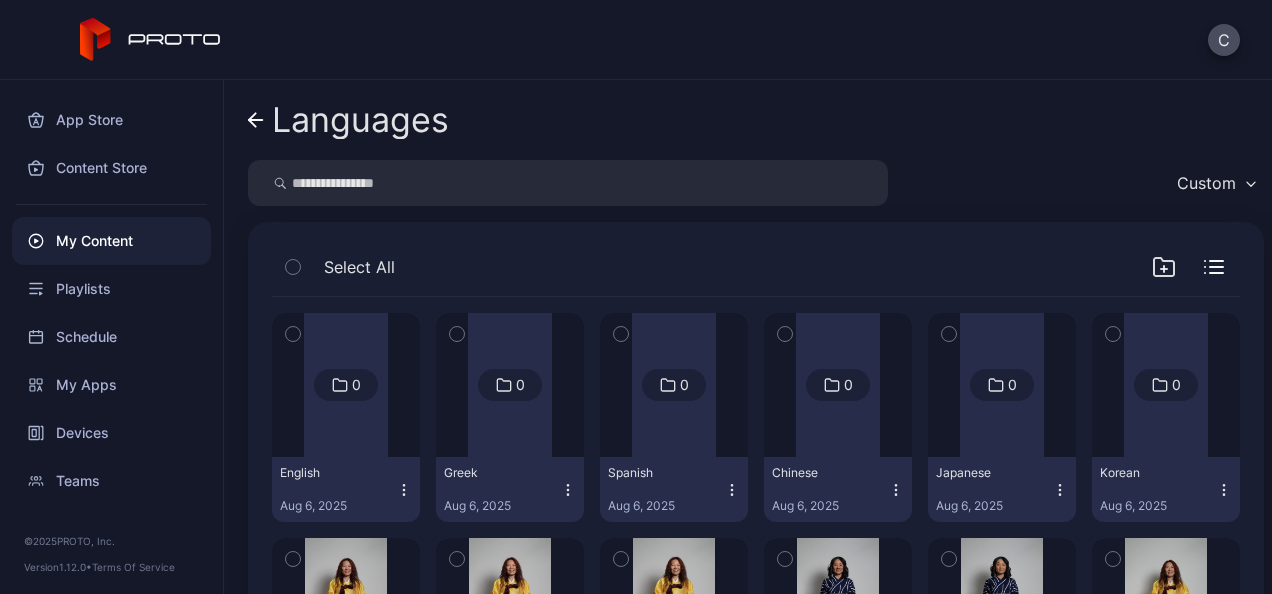 scroll, scrollTop: 458, scrollLeft: 0, axis: vertical 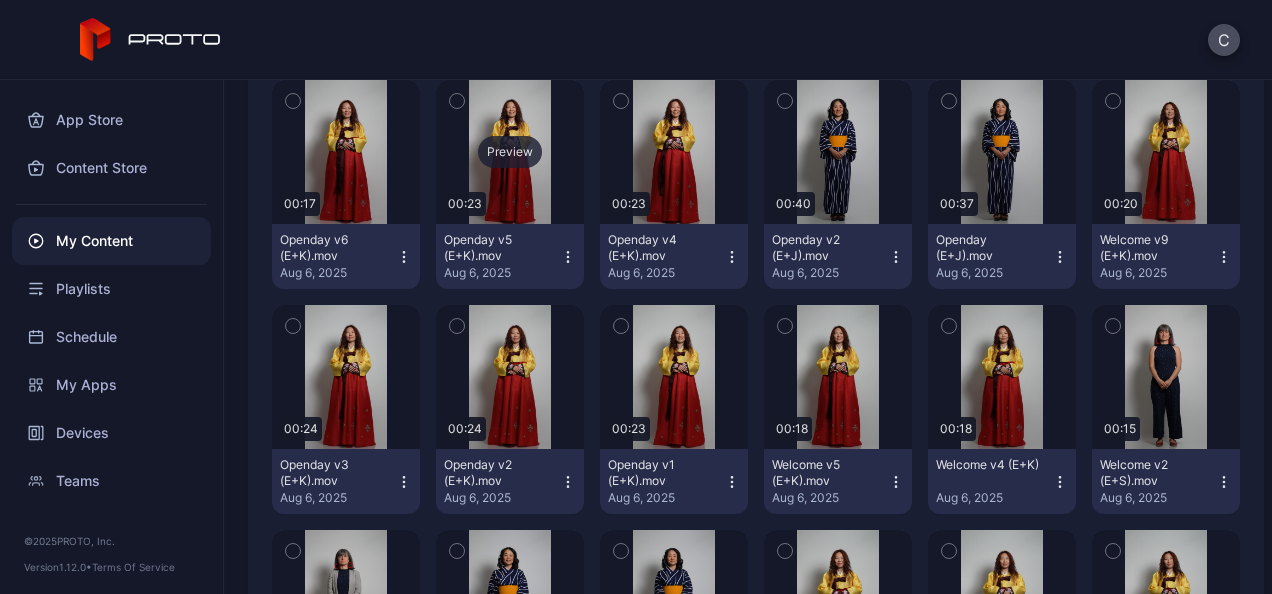 click on "Preview" at bounding box center [510, 152] 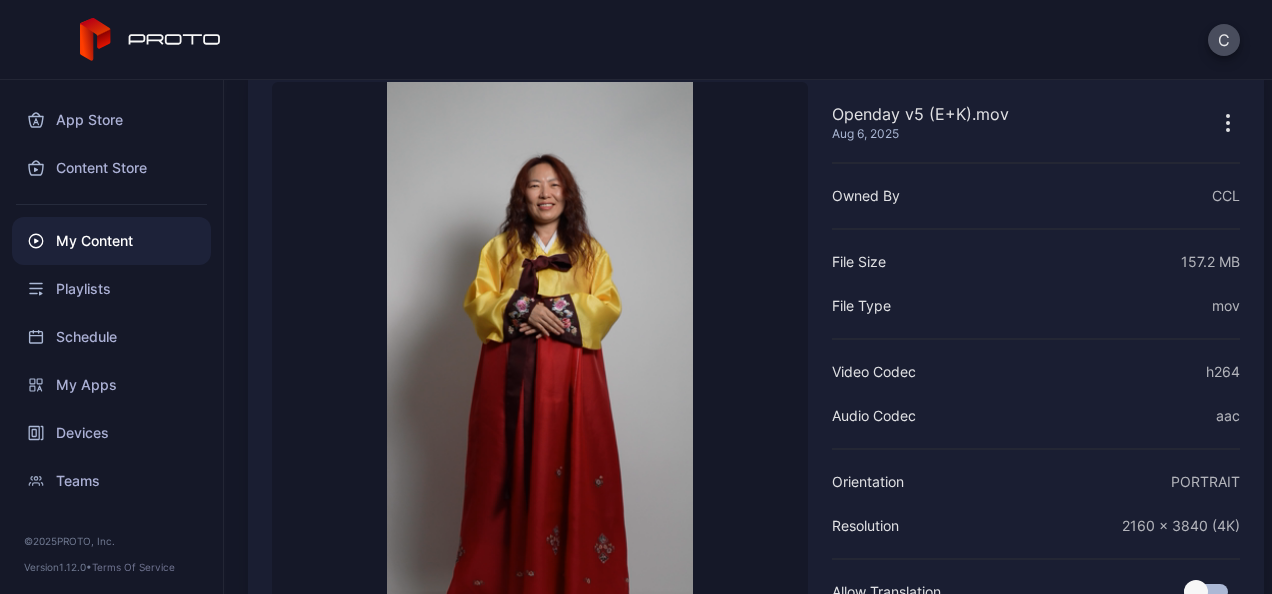 scroll, scrollTop: 0, scrollLeft: 0, axis: both 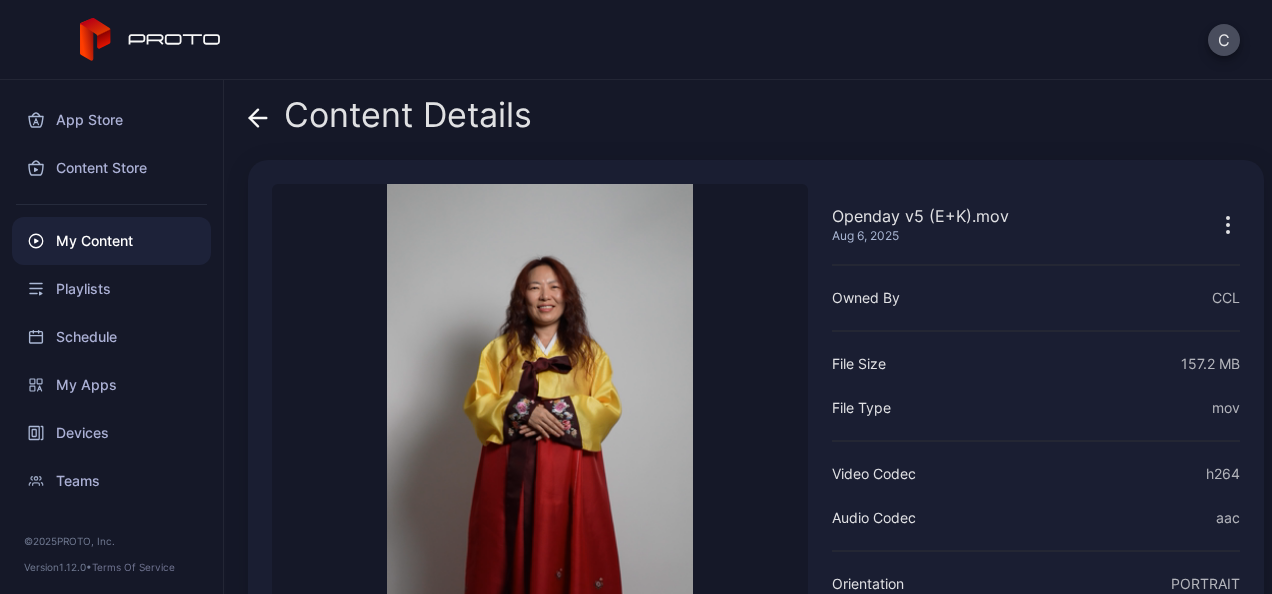 click 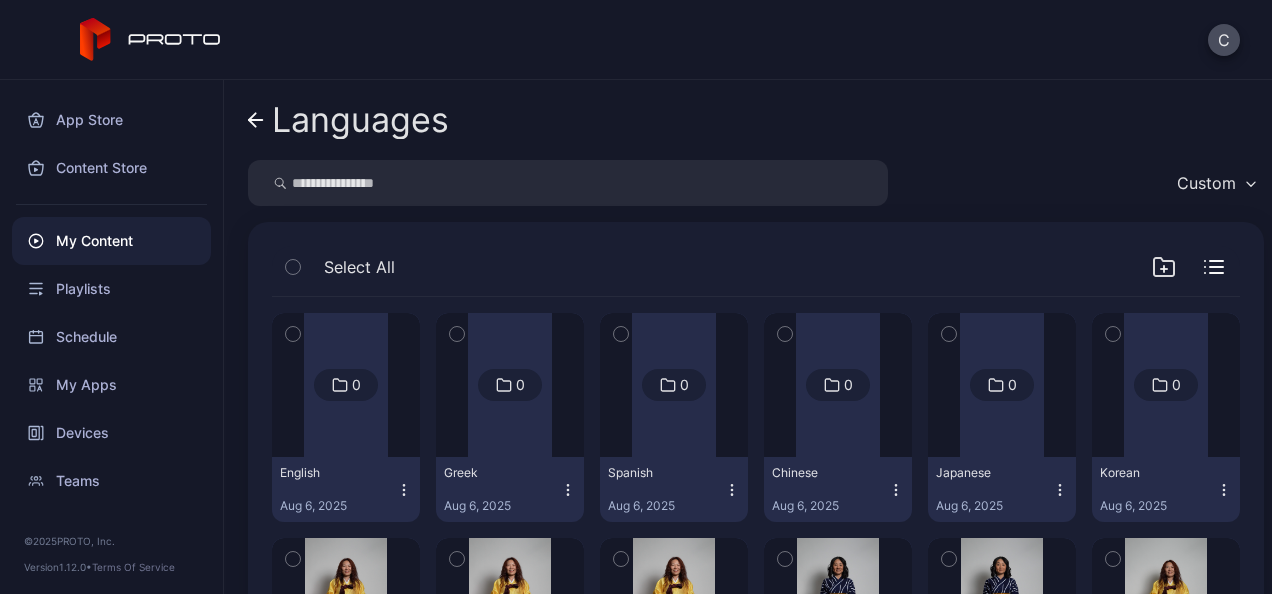 scroll, scrollTop: 458, scrollLeft: 0, axis: vertical 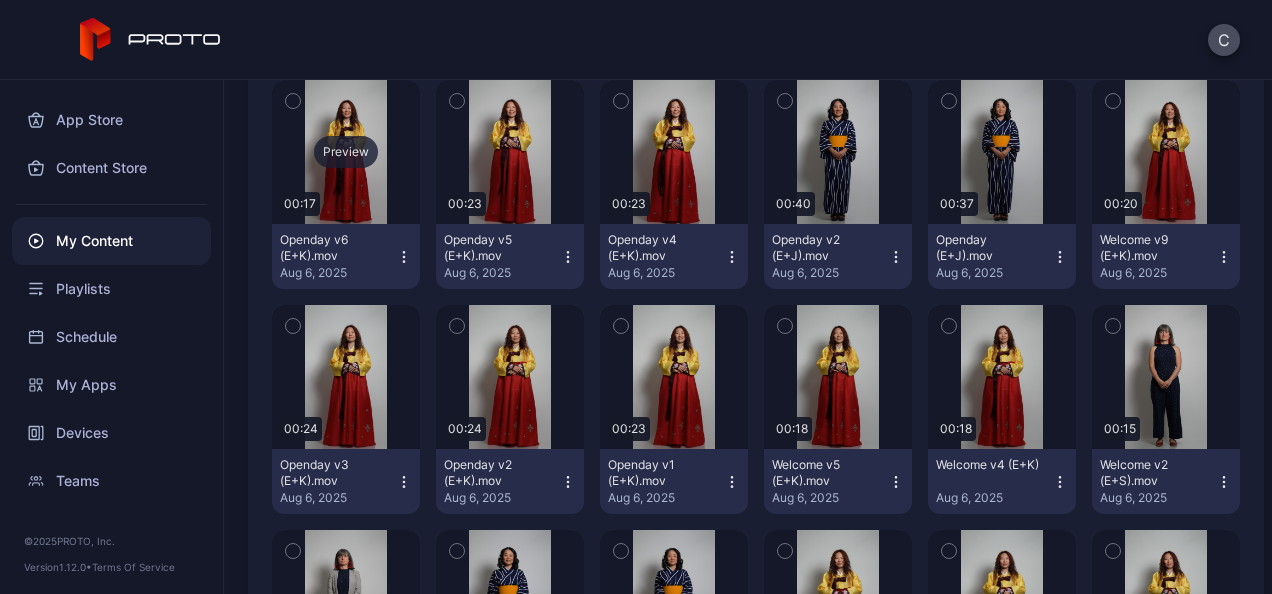 click on "Preview" at bounding box center [346, 152] 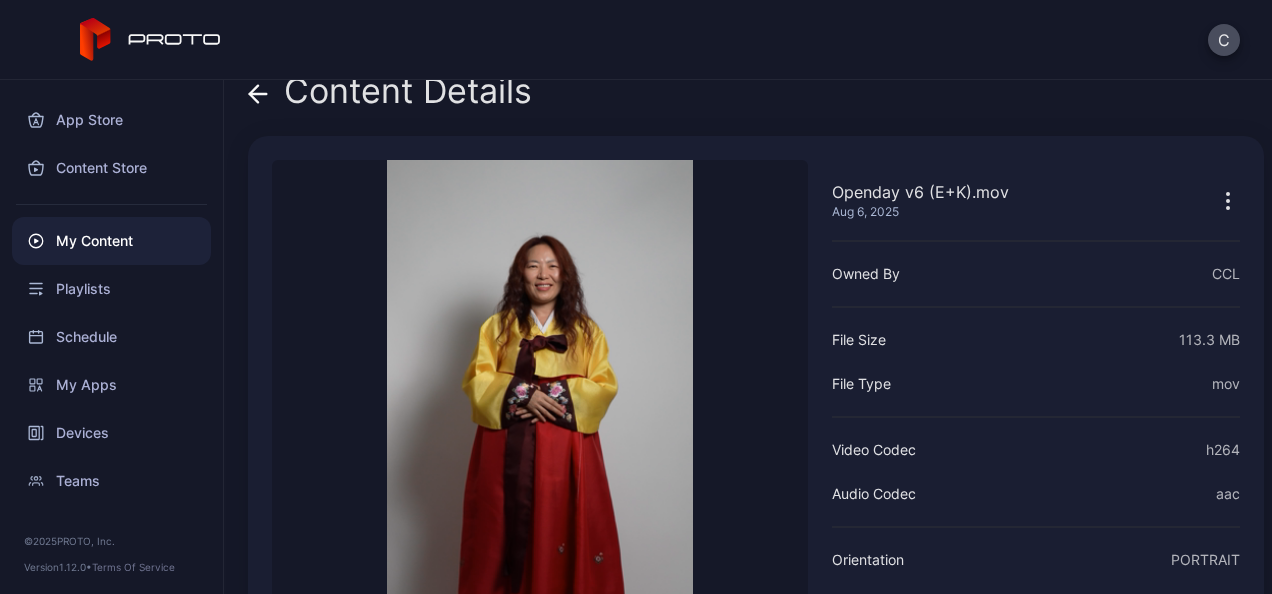 scroll, scrollTop: 23, scrollLeft: 0, axis: vertical 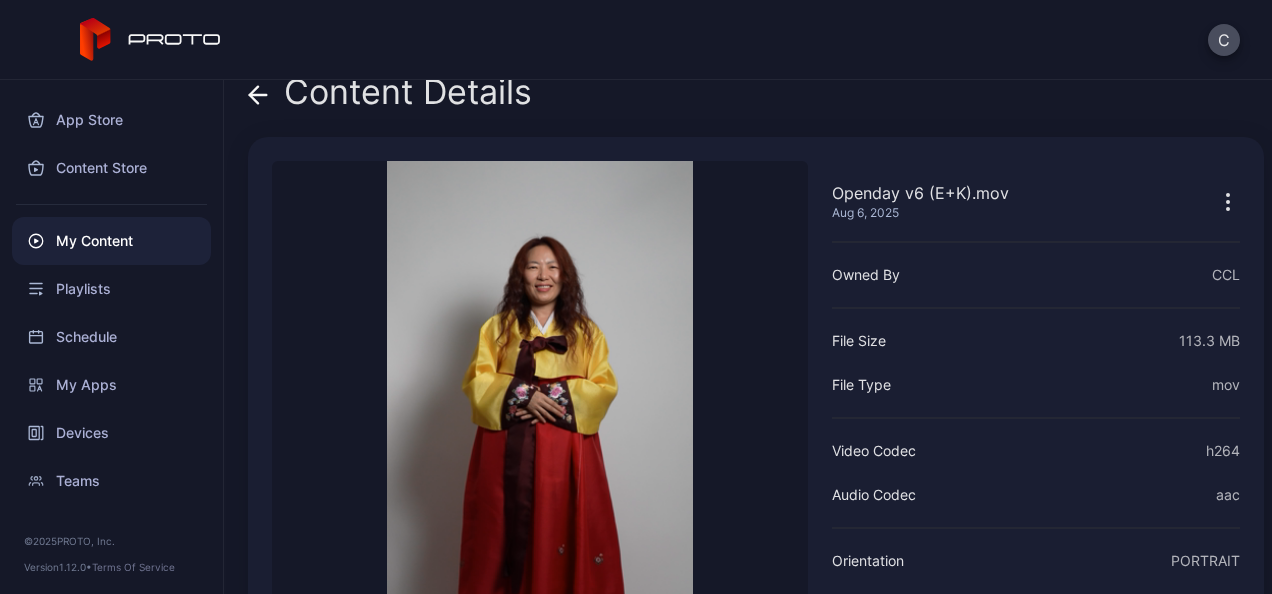 click 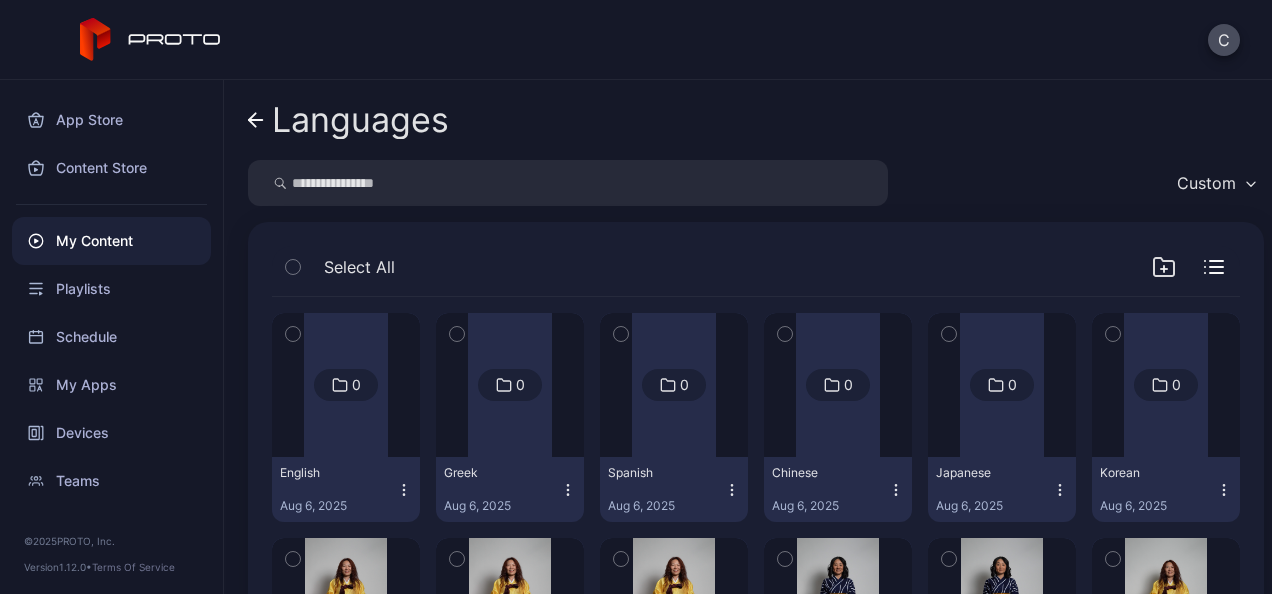 scroll, scrollTop: 458, scrollLeft: 0, axis: vertical 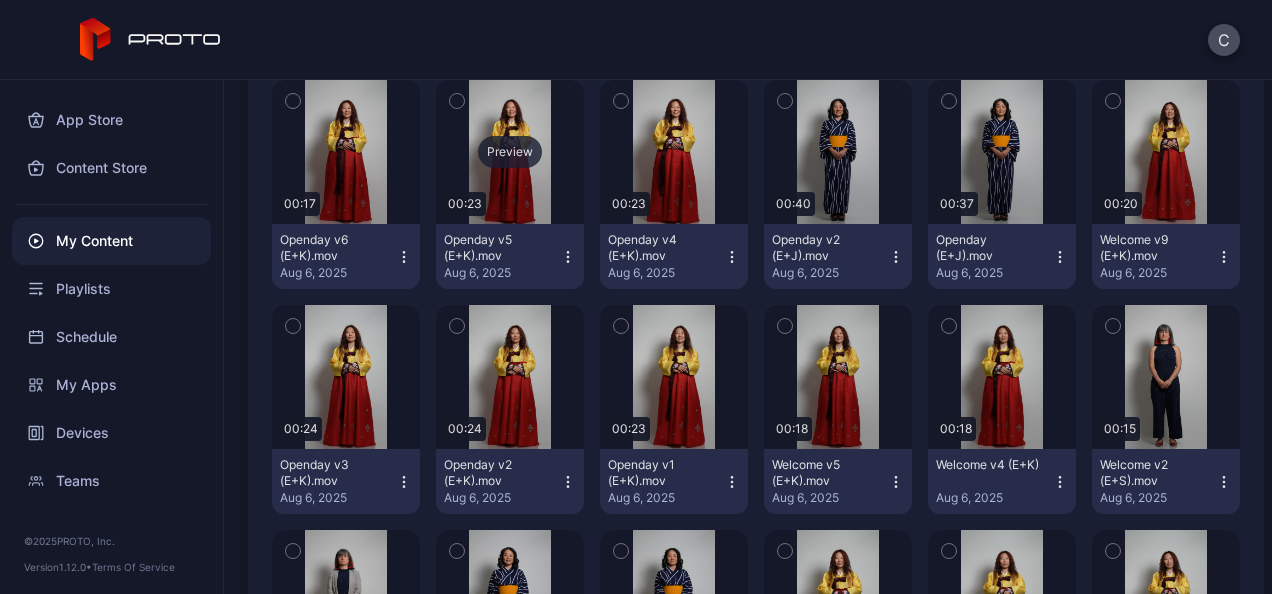 click on "Preview" at bounding box center (510, 152) 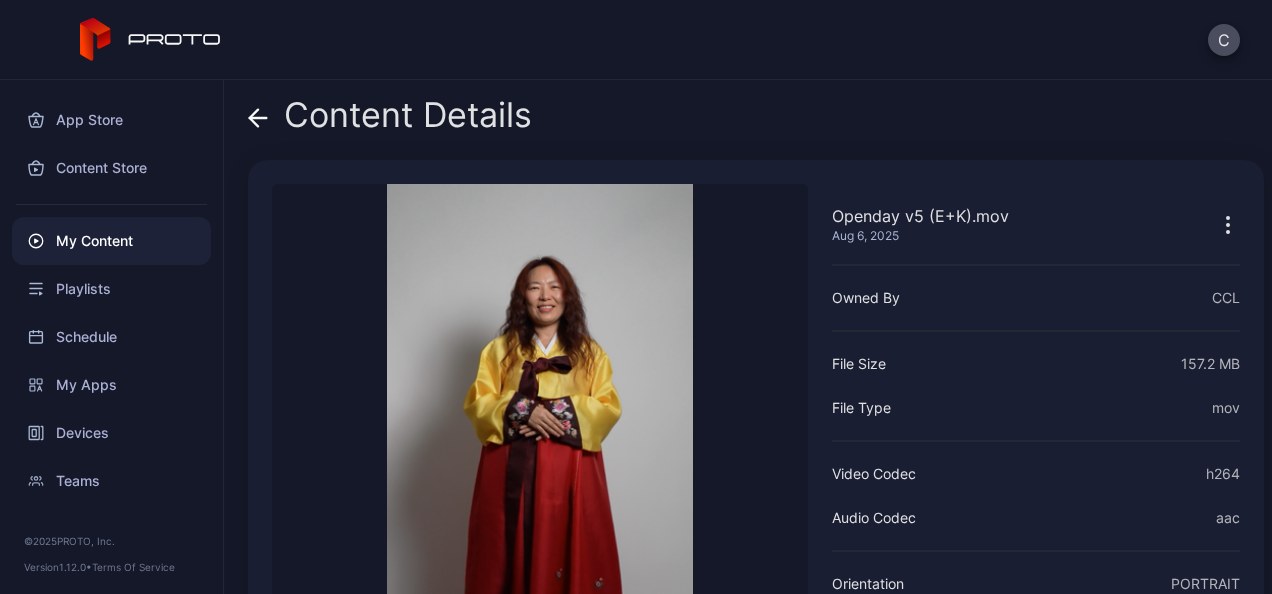 click 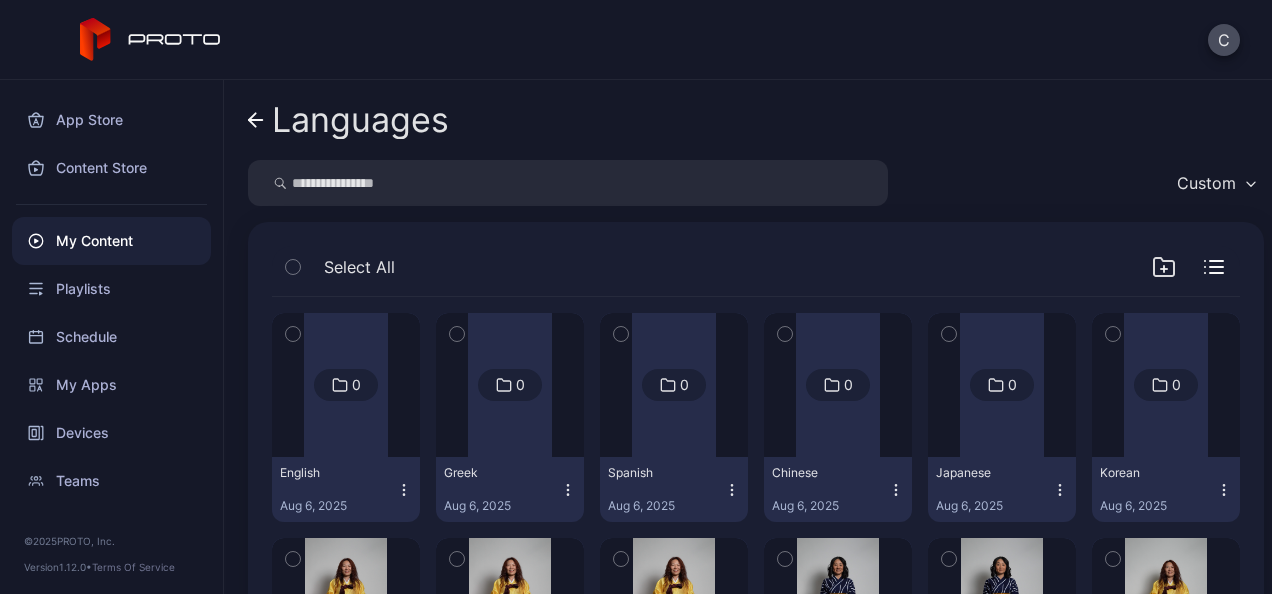 scroll, scrollTop: 458, scrollLeft: 0, axis: vertical 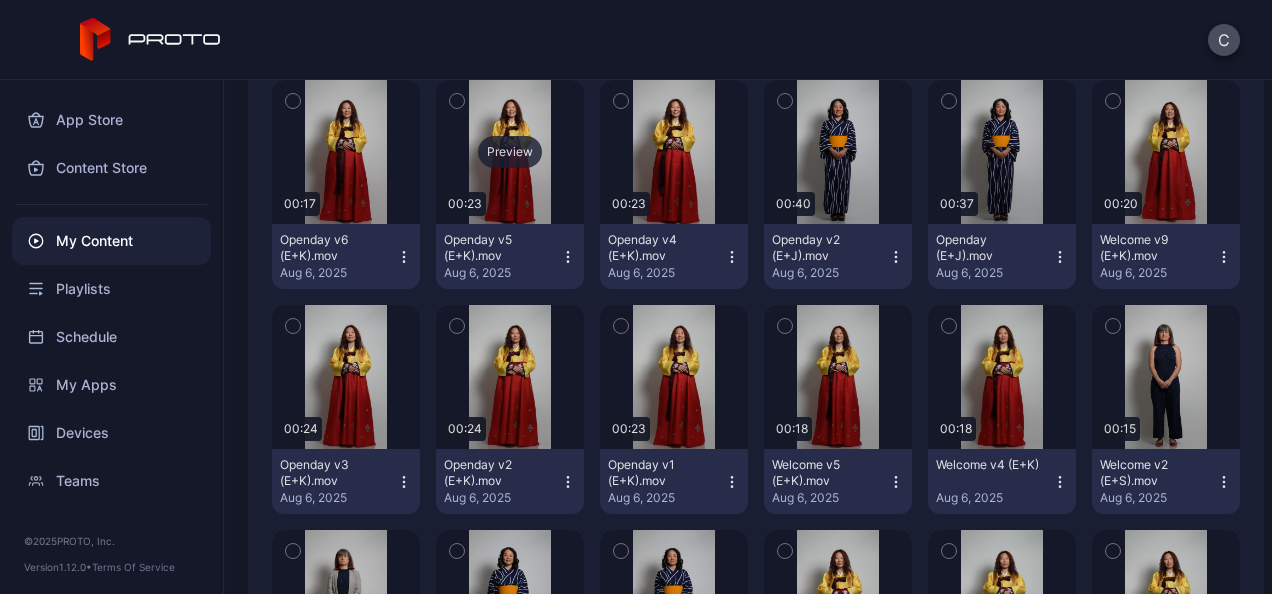click on "Preview" at bounding box center (510, 152) 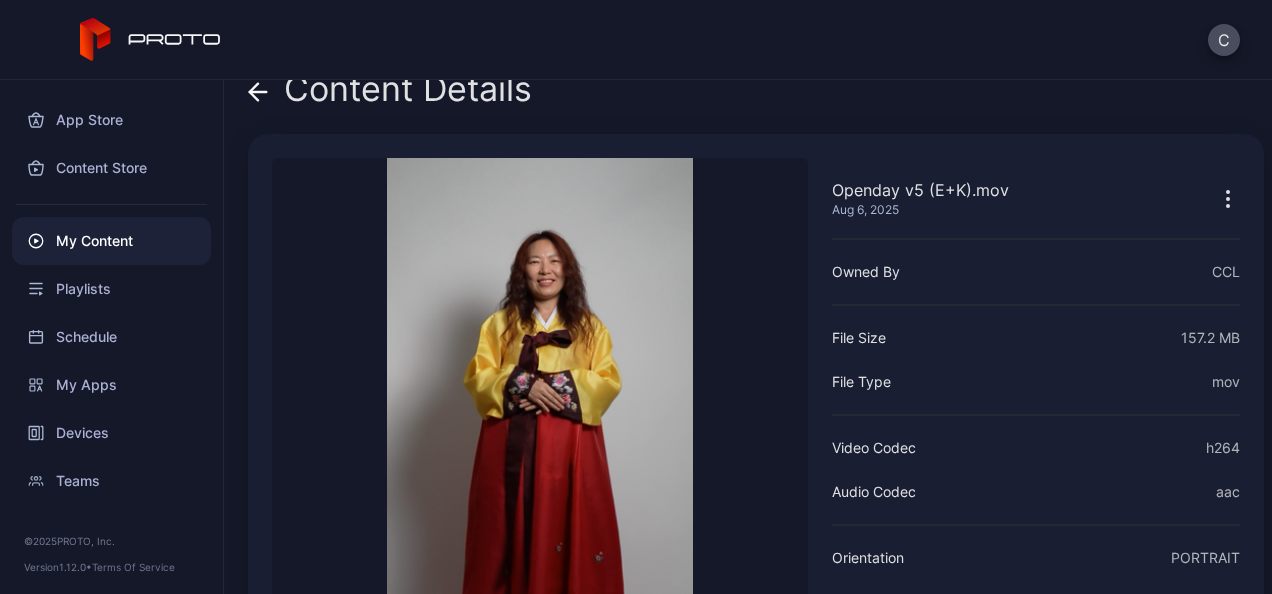 scroll, scrollTop: 22, scrollLeft: 0, axis: vertical 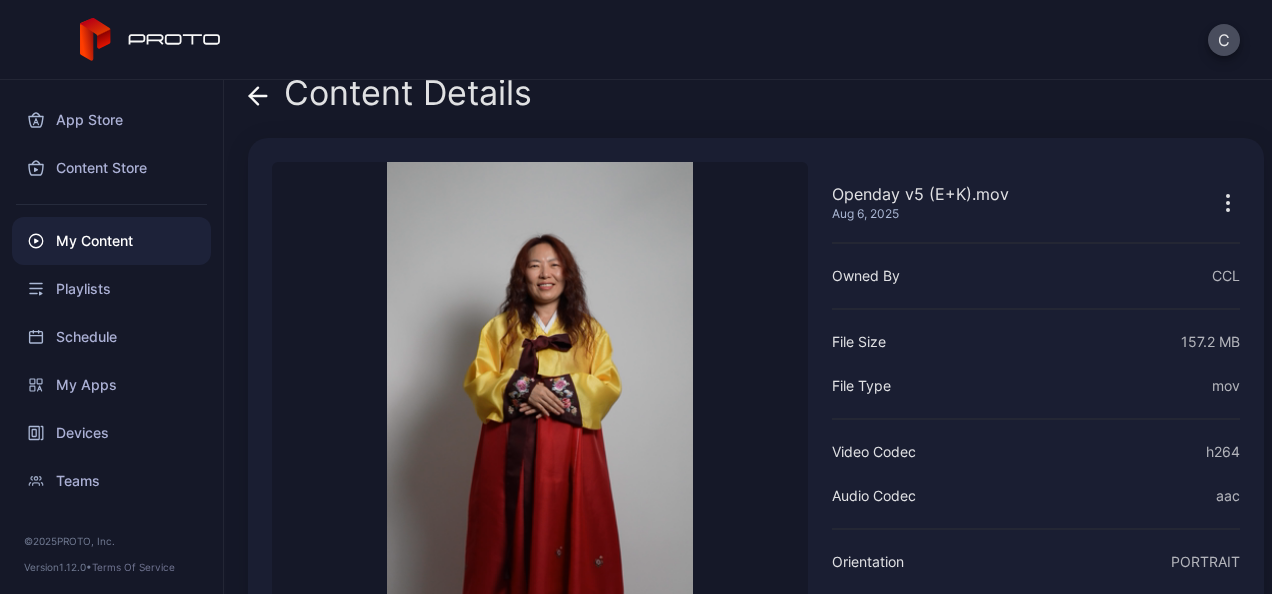 click at bounding box center [258, 93] 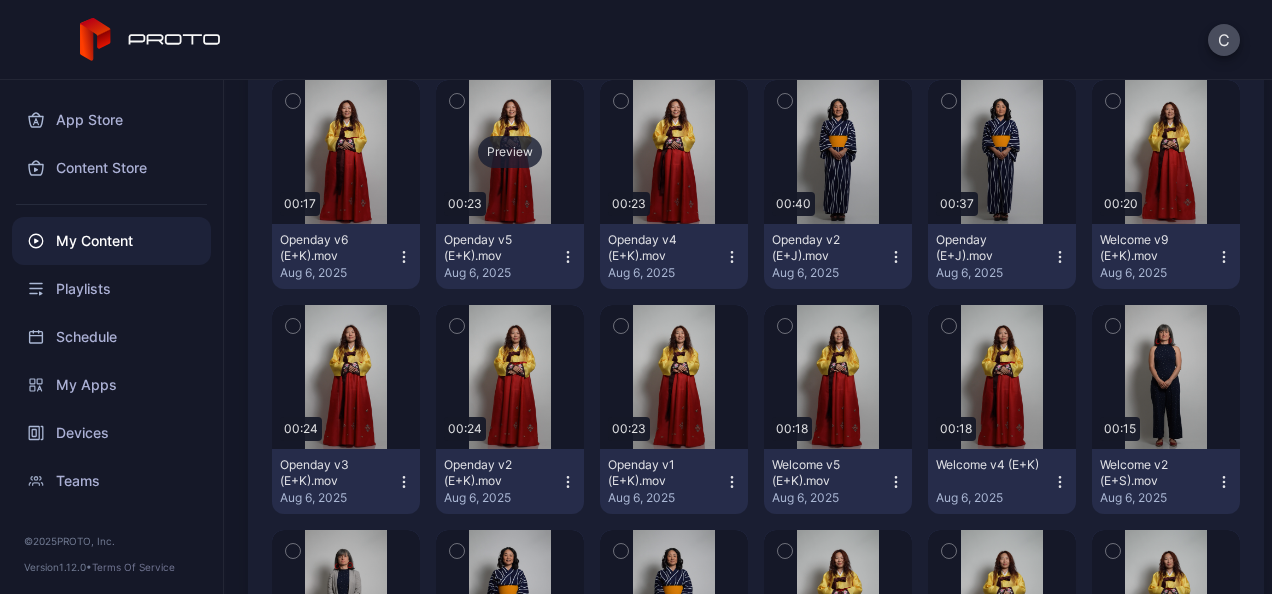 scroll, scrollTop: 0, scrollLeft: 0, axis: both 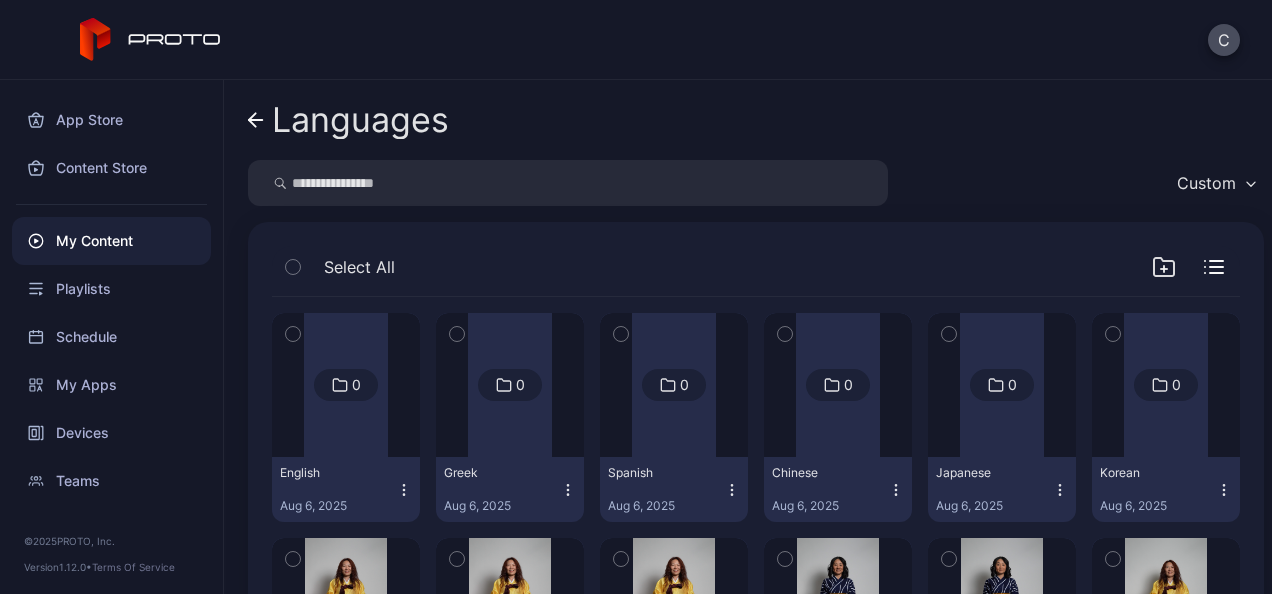 click on "Languages" at bounding box center (360, 120) 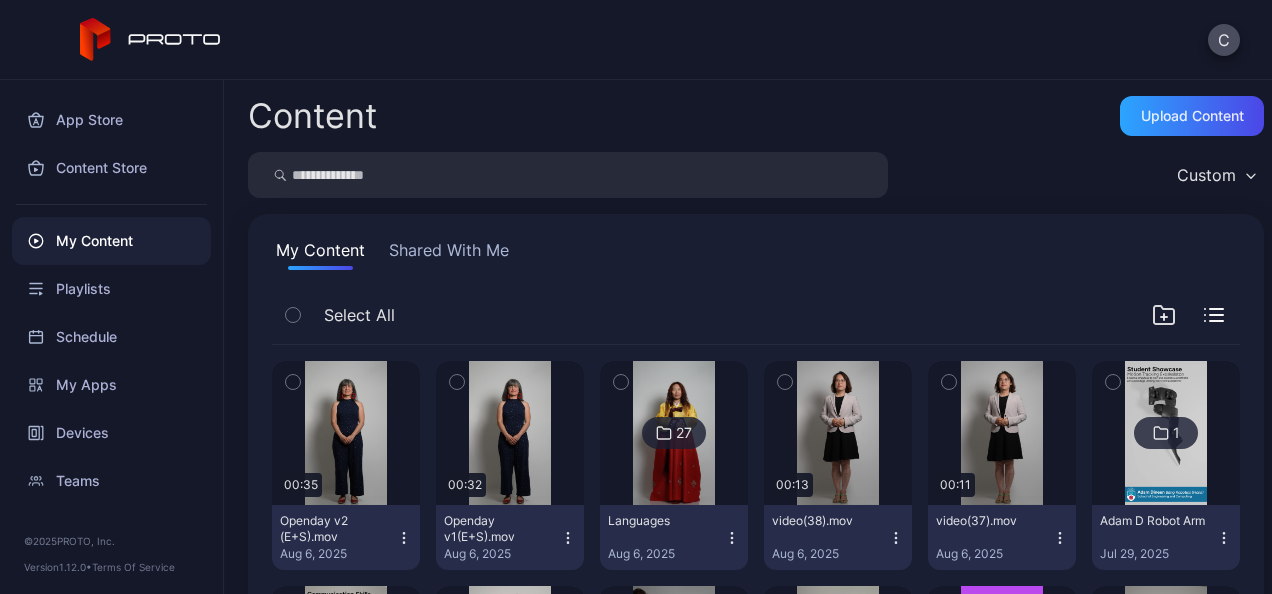 scroll, scrollTop: 126, scrollLeft: 0, axis: vertical 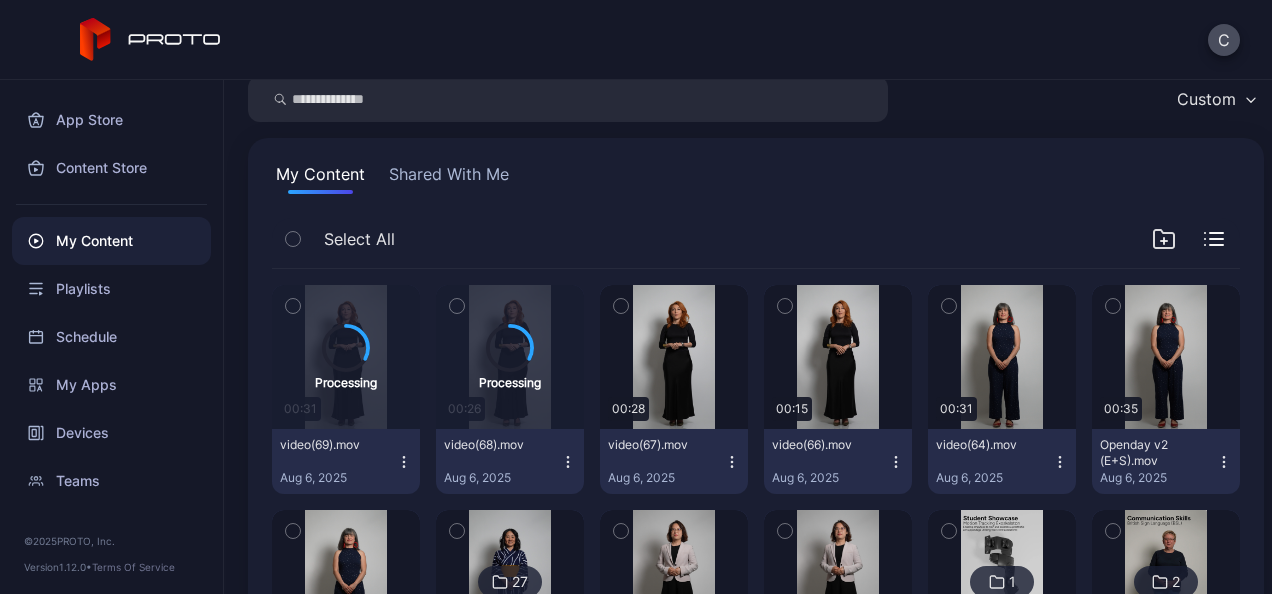 click on "video(64).mov Aug 6, 2025" at bounding box center (1002, 461) 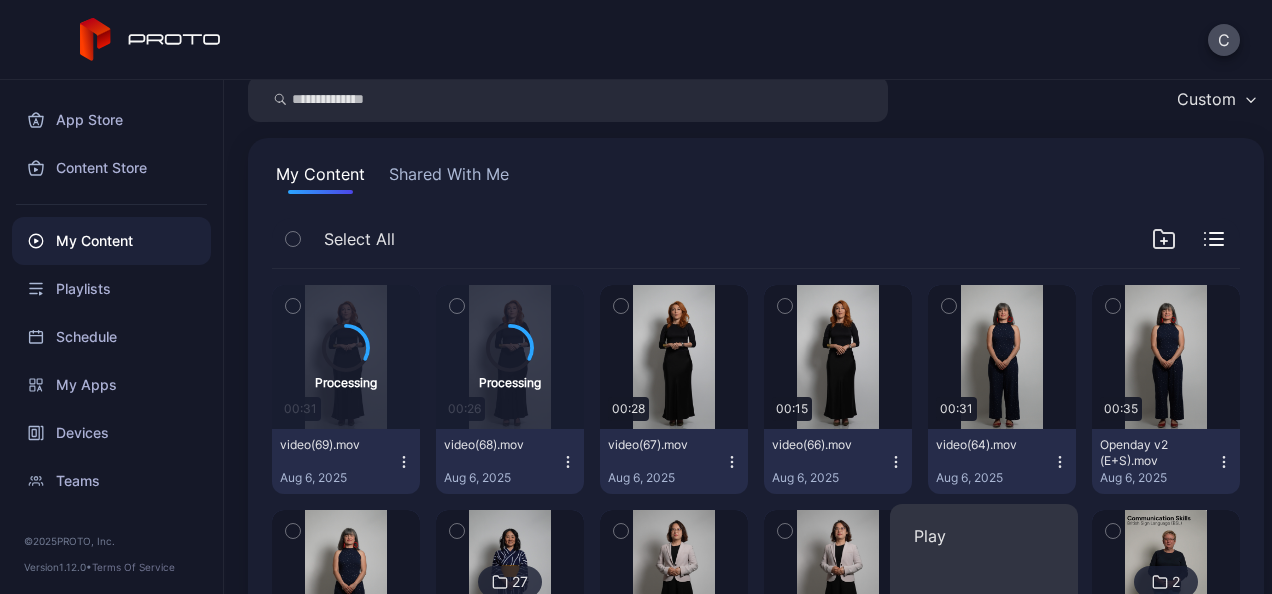 scroll, scrollTop: 531, scrollLeft: 0, axis: vertical 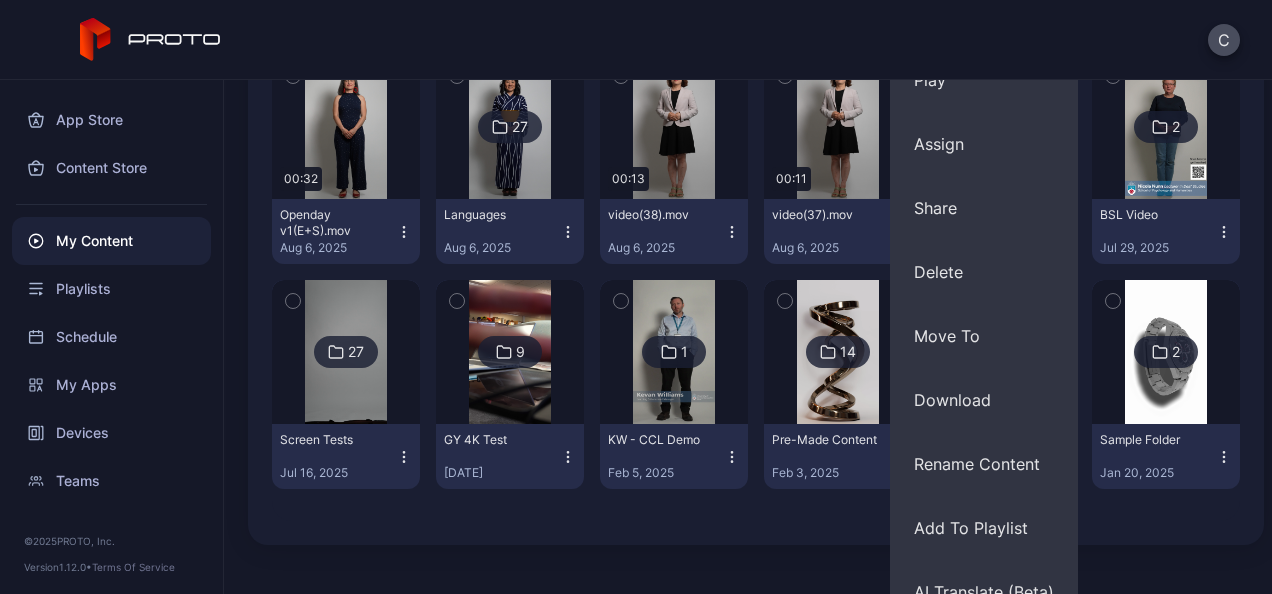 click on "Processing 00:31 video(69).mov Aug 6, 2025 Processing 00:26 video(68).mov Aug 6, 2025 Preview 00:28 video(67).mov Aug 6, 2025 Preview 00:15 video(66).mov Aug 6, 2025 Preview 00:31 video(64).mov Aug 6, 2025 Preview 00:35 Openday v2 (E+S).mov Aug 6, 2025 Preview 00:32 Openday v1(E+S).mov Aug 6, 2025 27 Languages Aug 6, 2025 Preview 00:13 video(38).mov Aug 6, 2025 Preview 00:11 video(37).mov Aug 6, 2025 1 Adam D Robot Arm Jul 29, 2025 2 BSL Video Jul 29, 2025 27 Screen Tests Jul 16, 2025 9 GY 4K Test Feb 11, 2025 1 KW - CCL Demo Feb 5, 2025 14 Pre-Made Content Feb 3, 2025 12 Test Content Feb 3, 2025 2 Sample Folder Jan 20, 2025" at bounding box center (756, 167) 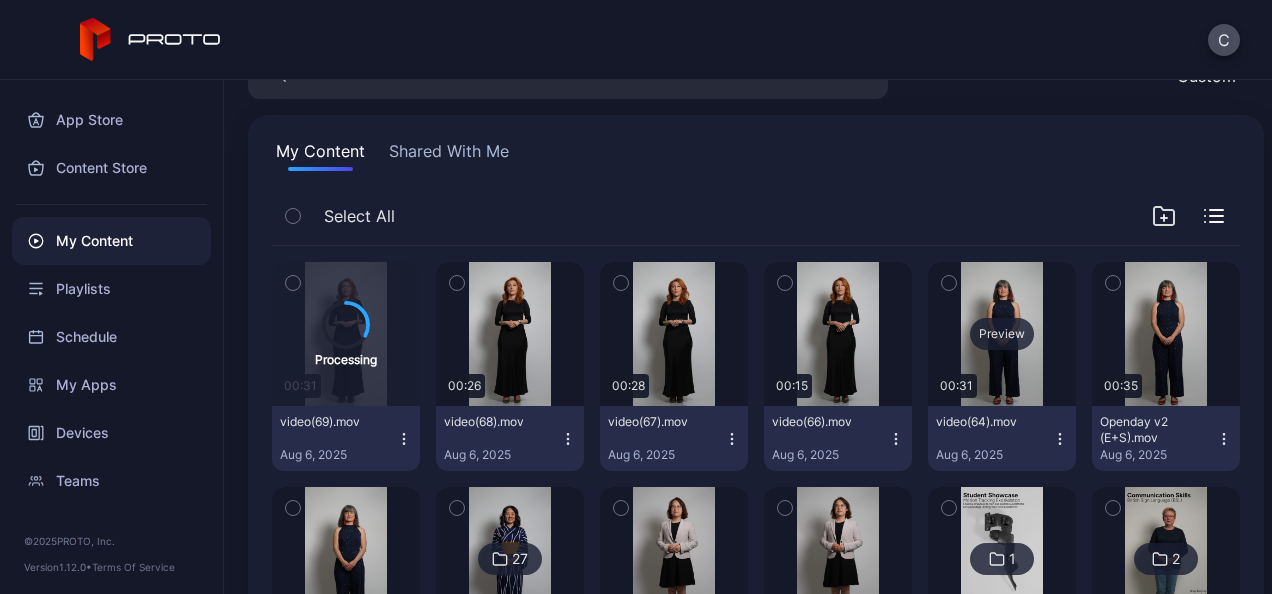 scroll, scrollTop: 171, scrollLeft: 0, axis: vertical 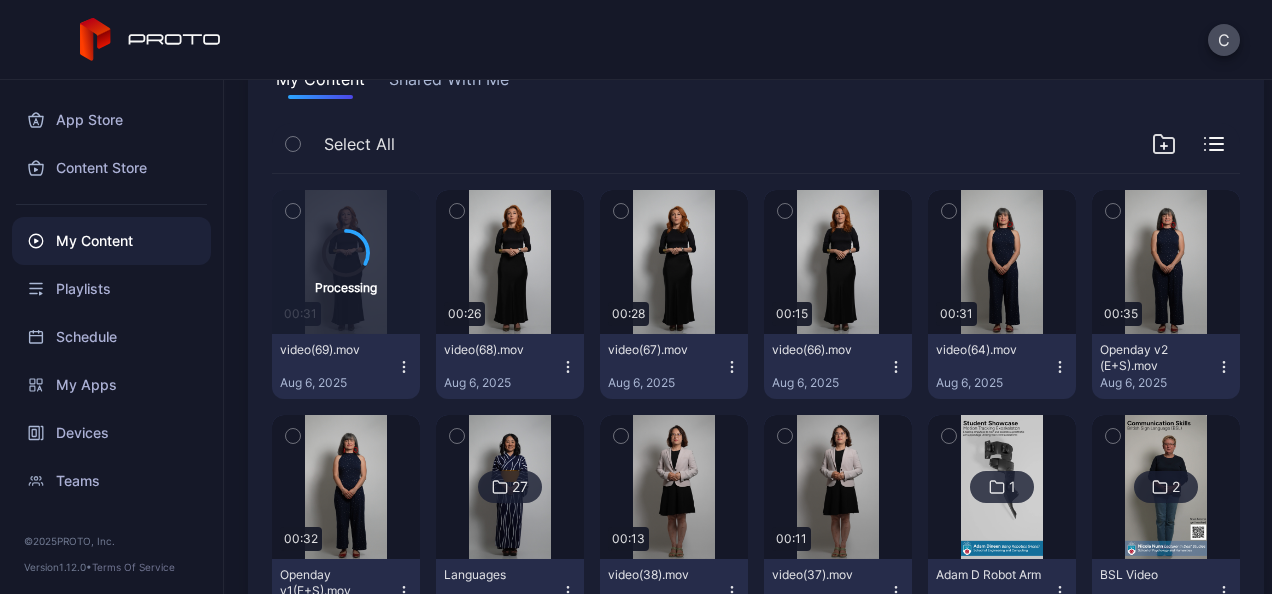 click 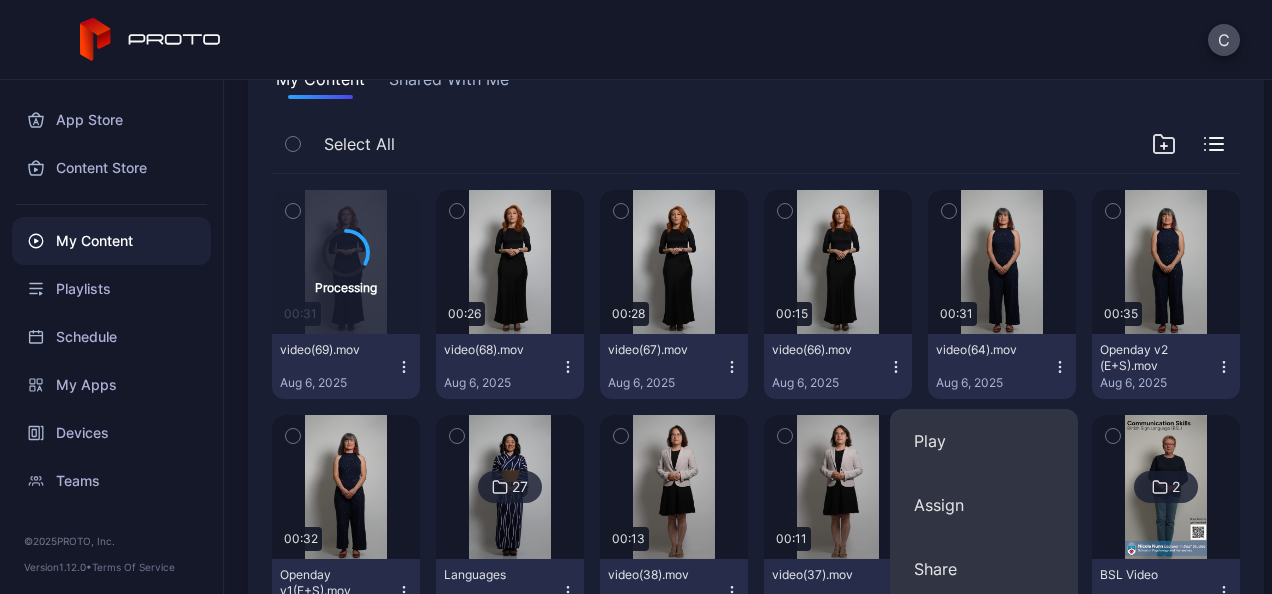 scroll, scrollTop: 561, scrollLeft: 0, axis: vertical 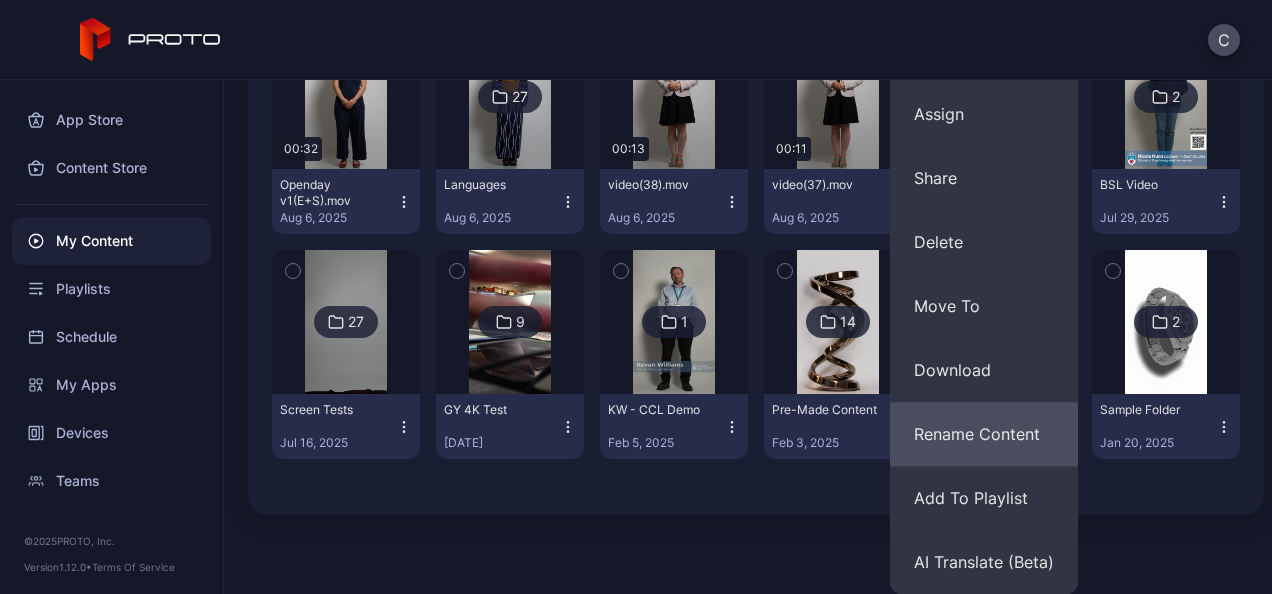 click on "Rename Content" at bounding box center [984, 434] 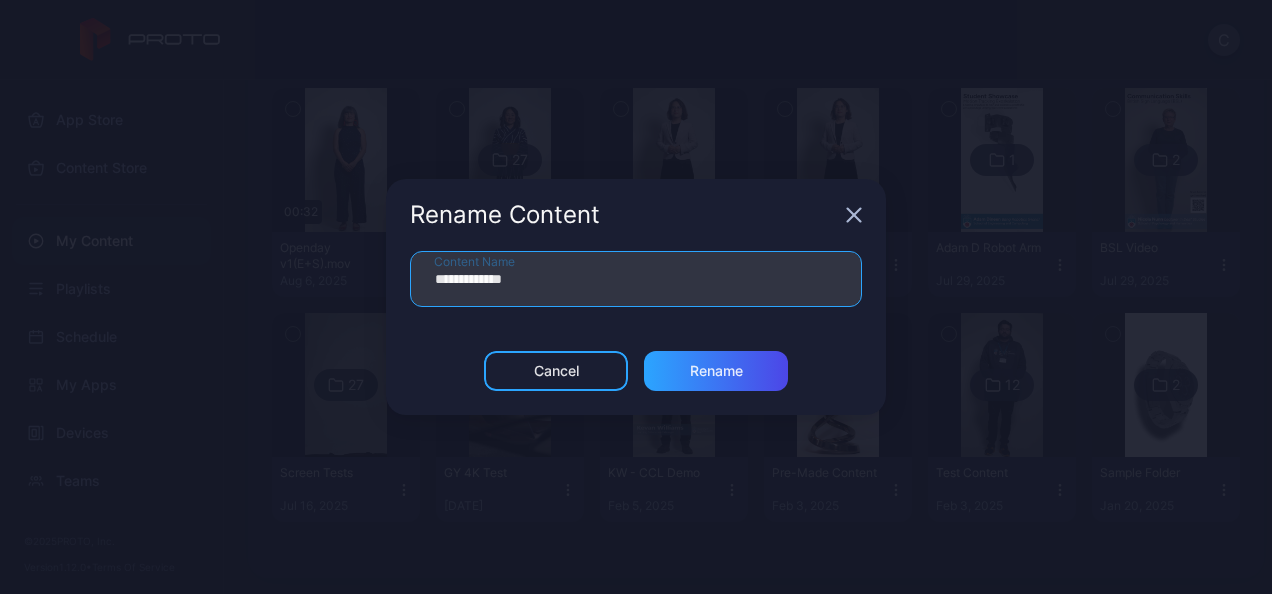 drag, startPoint x: 490, startPoint y: 281, endPoint x: 388, endPoint y: 277, distance: 102.0784 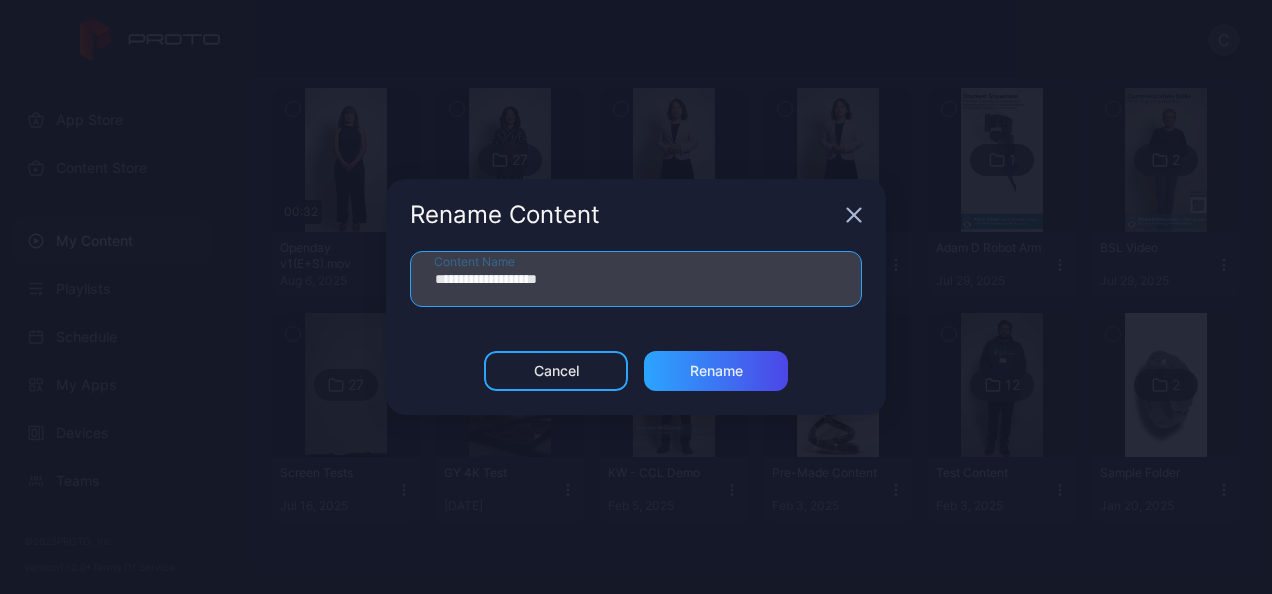 click on "**********" at bounding box center (636, 279) 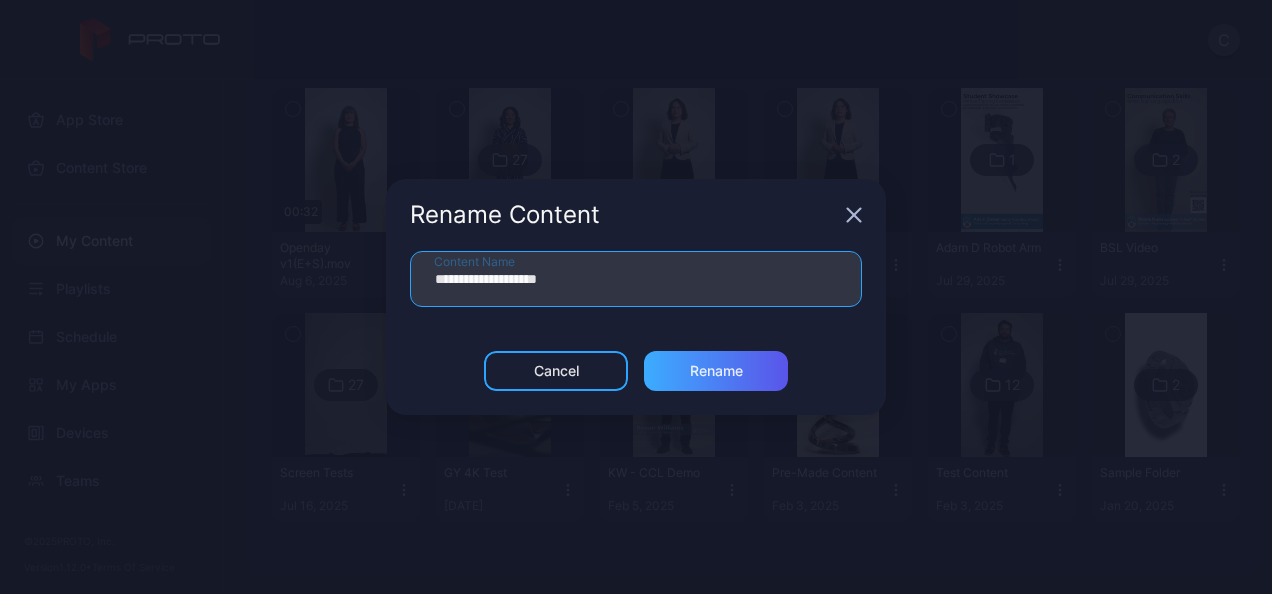 type on "**********" 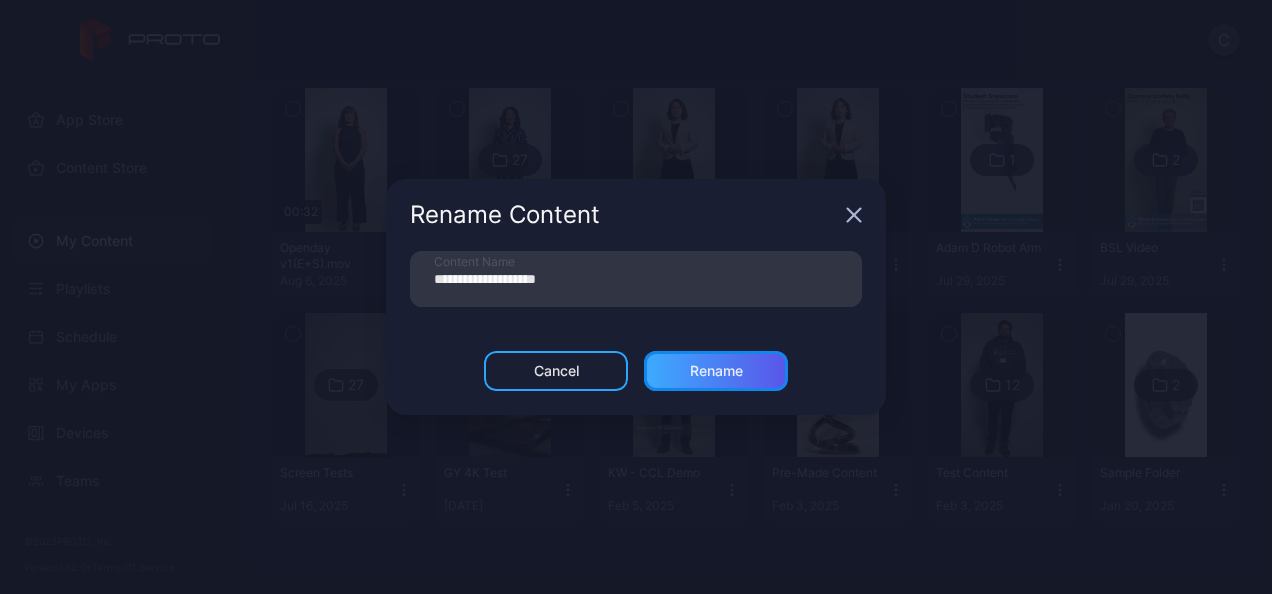click on "Rename" at bounding box center [716, 371] 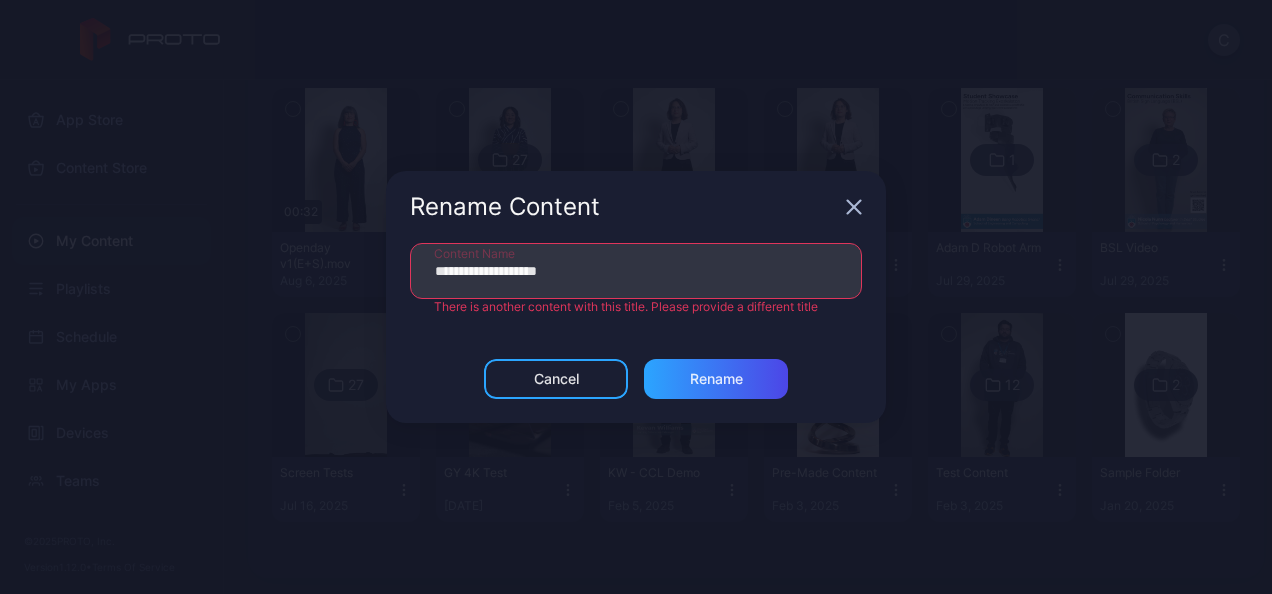 click on "Rename Content" at bounding box center [636, 207] 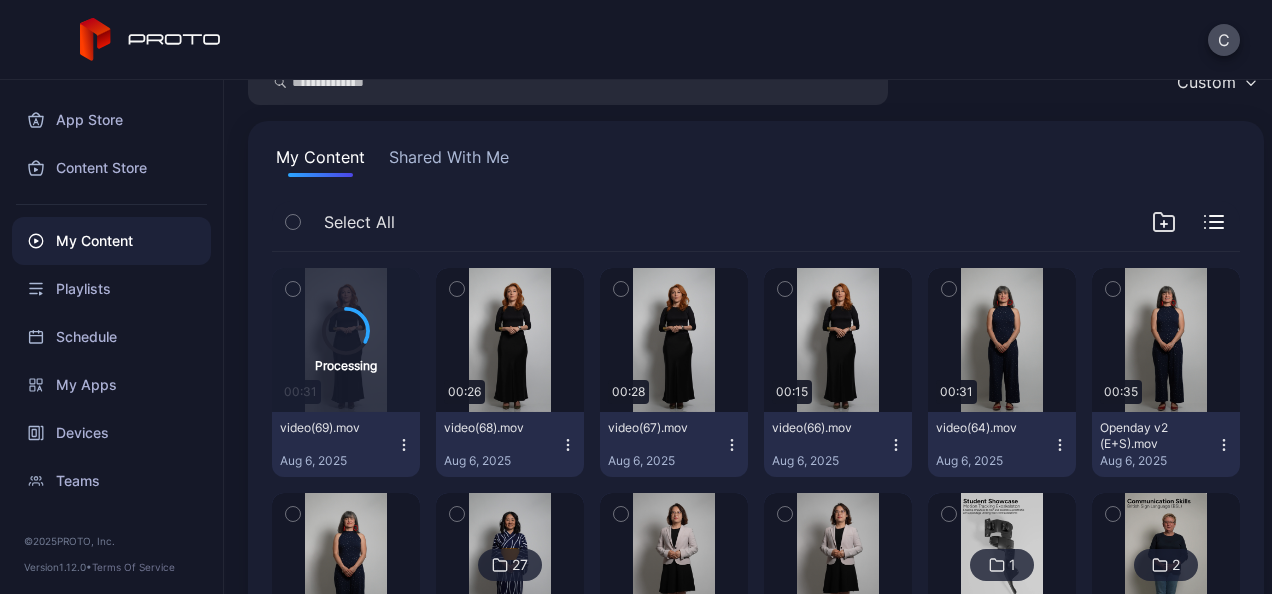 scroll, scrollTop: 204, scrollLeft: 0, axis: vertical 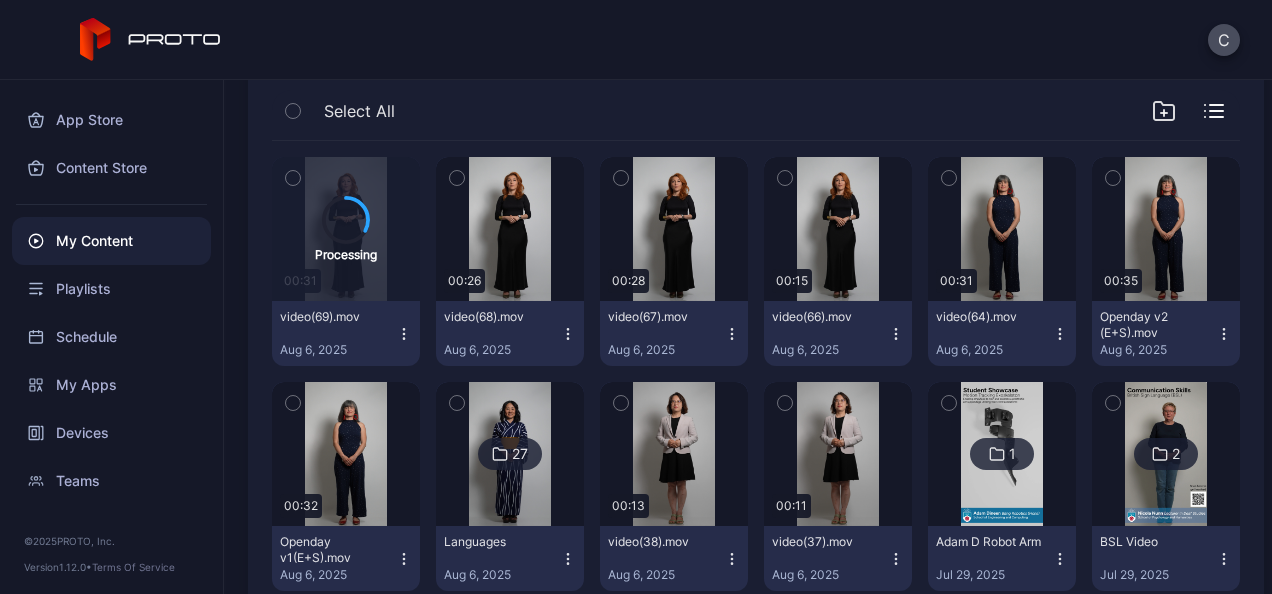 click 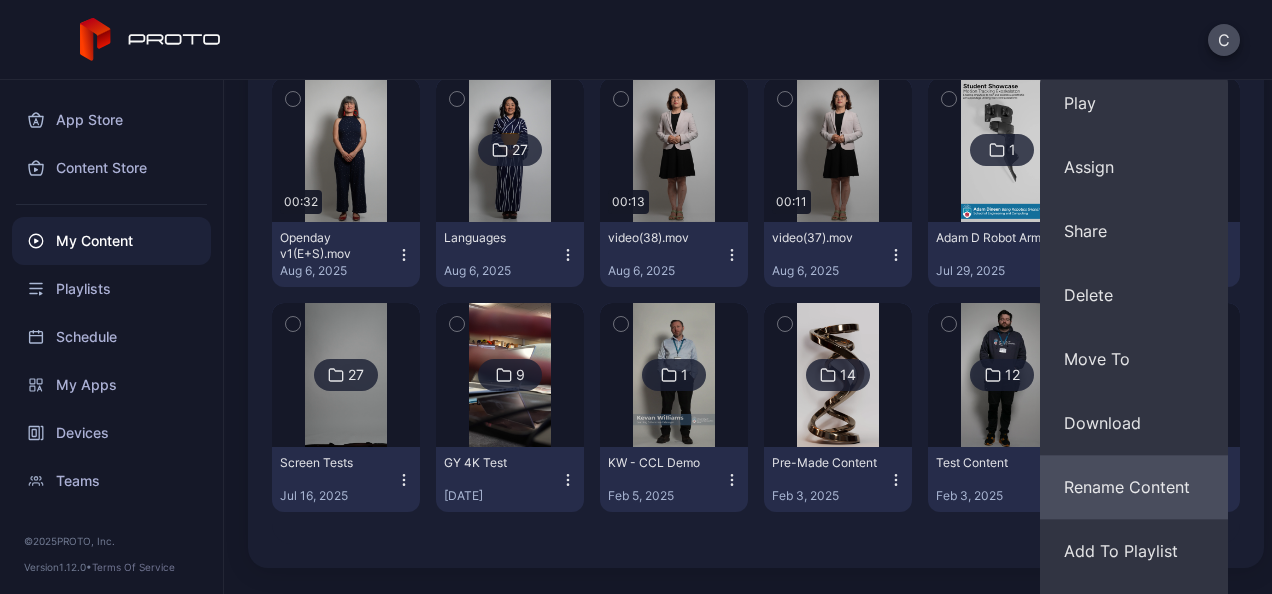 click on "Rename Content" at bounding box center (1134, 487) 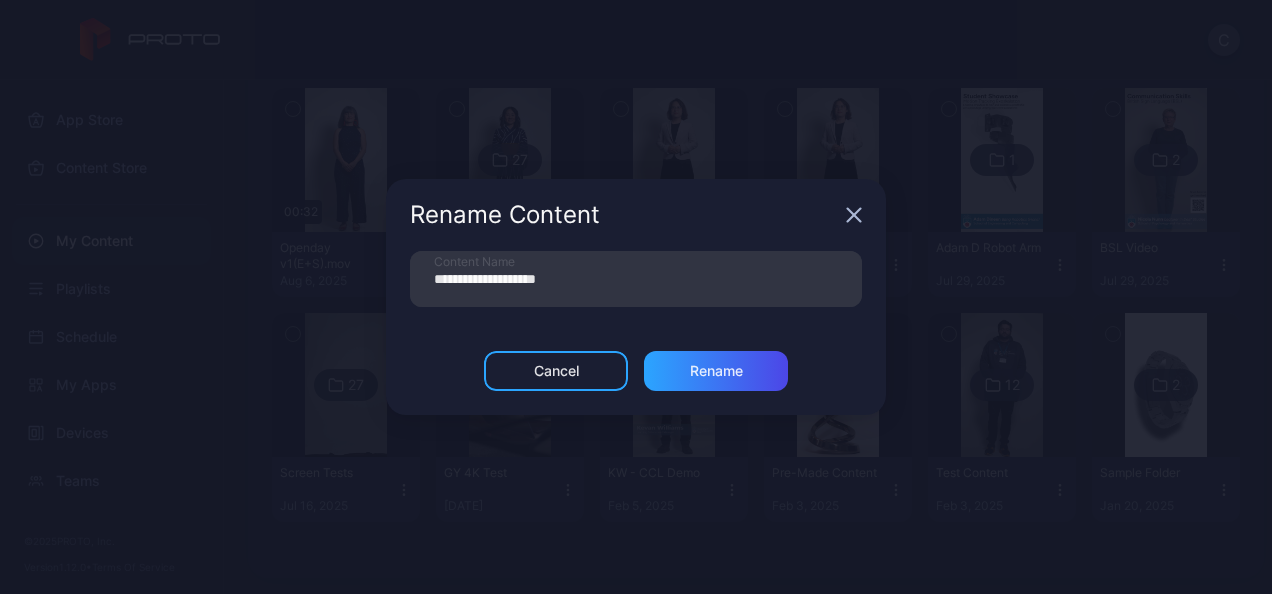 scroll, scrollTop: 498, scrollLeft: 0, axis: vertical 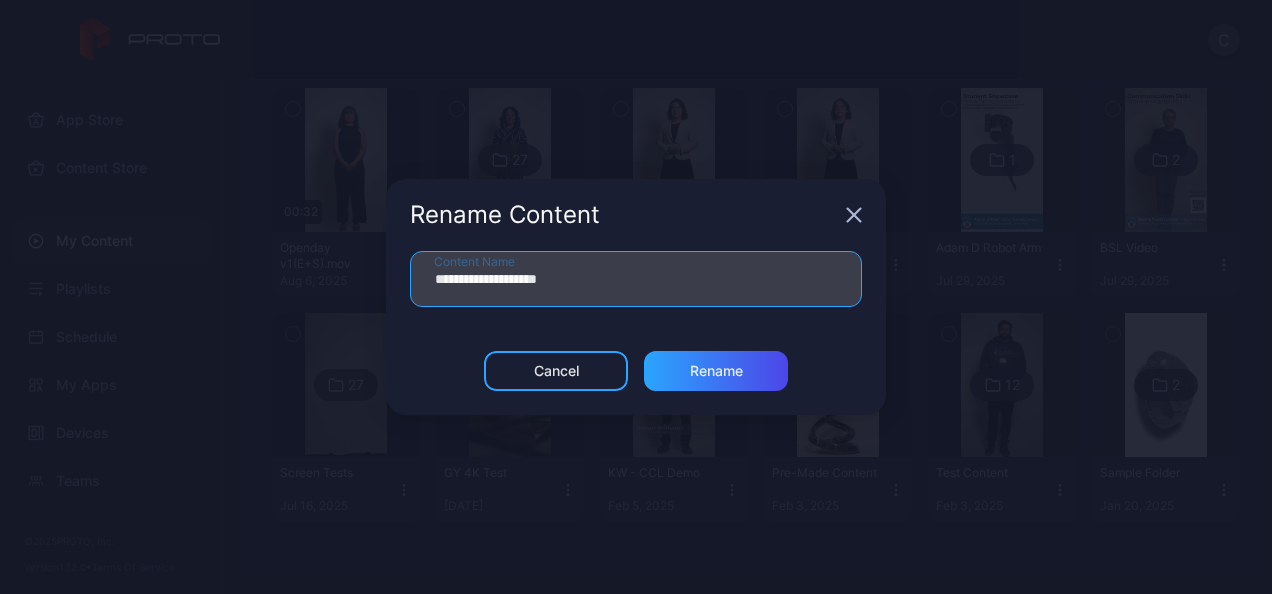 click on "**********" at bounding box center [636, 279] 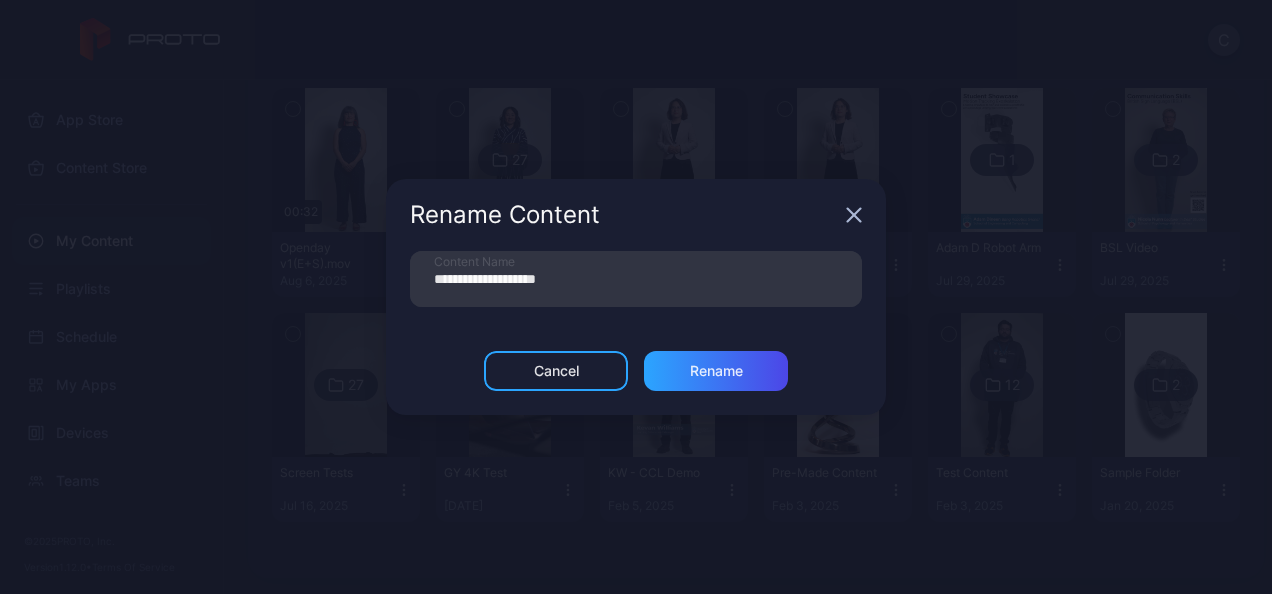 click on "Rename Content" at bounding box center [636, 215] 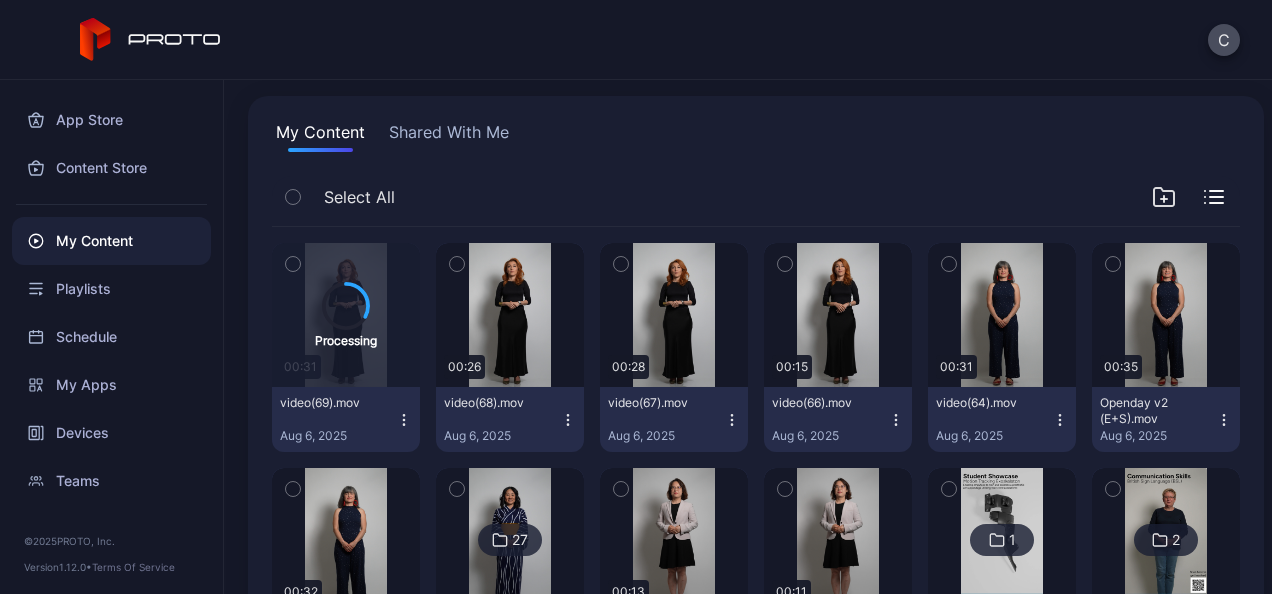 scroll, scrollTop: 89, scrollLeft: 0, axis: vertical 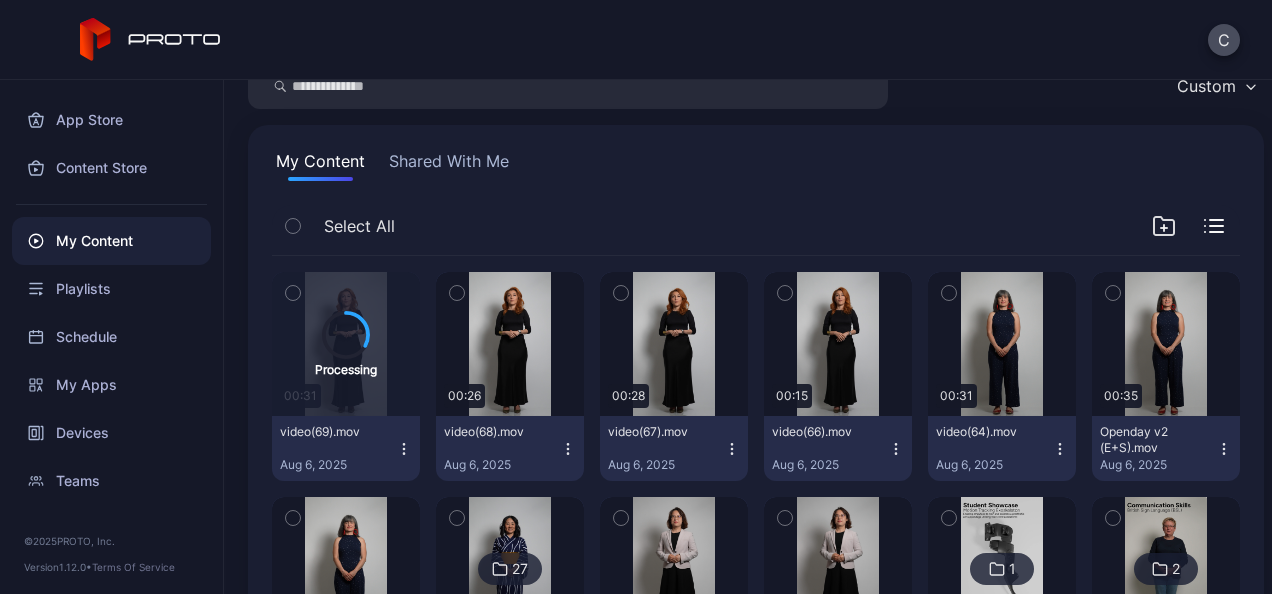 click 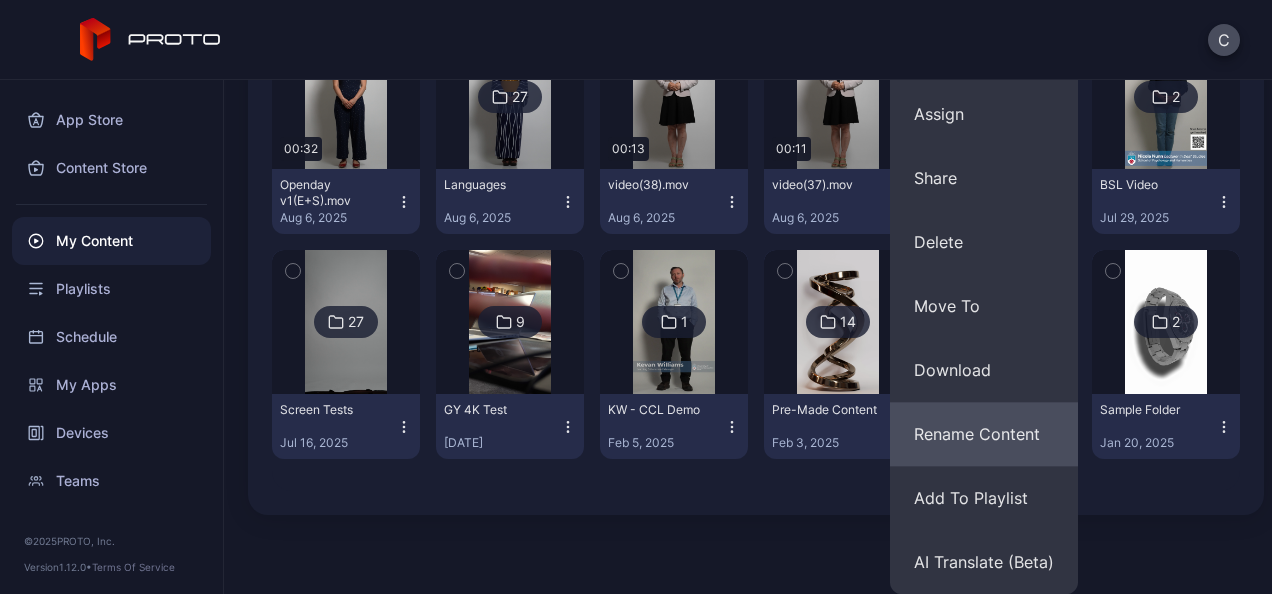 click on "Rename Content" at bounding box center (984, 434) 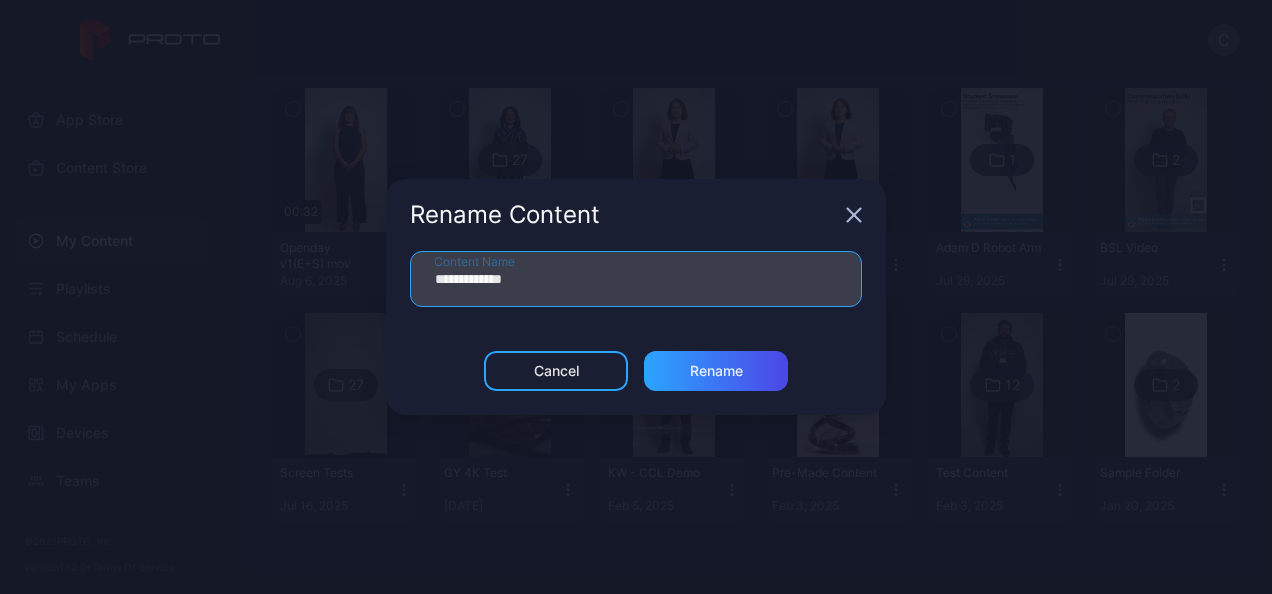 click on "**********" at bounding box center [636, 279] 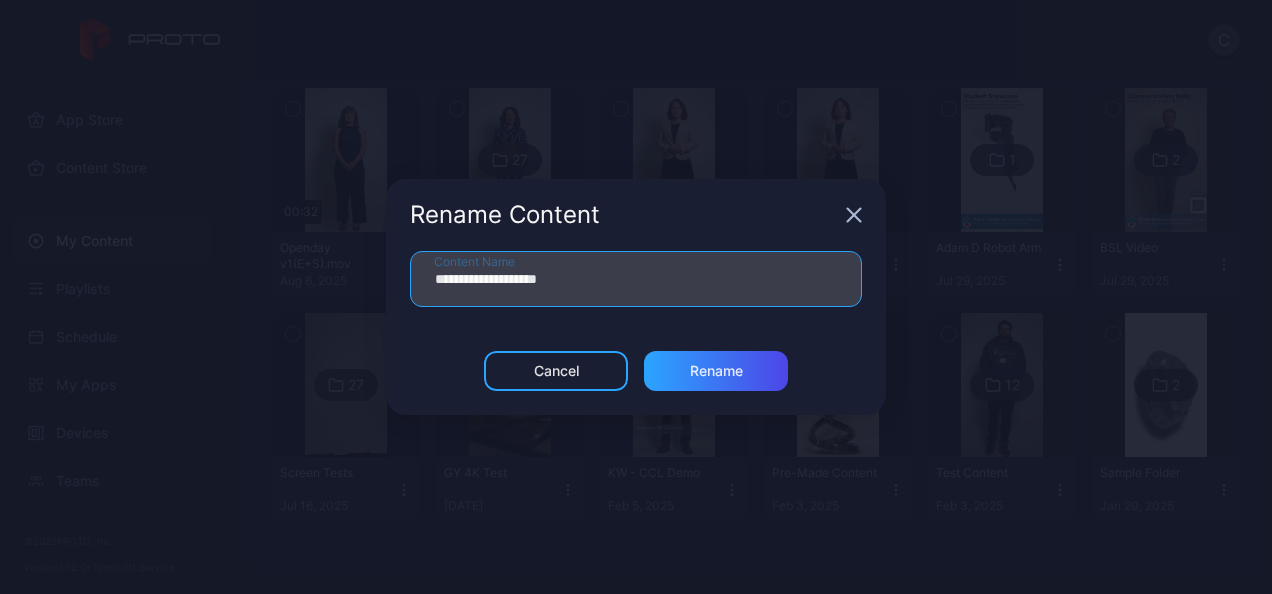 click on "**********" at bounding box center [636, 279] 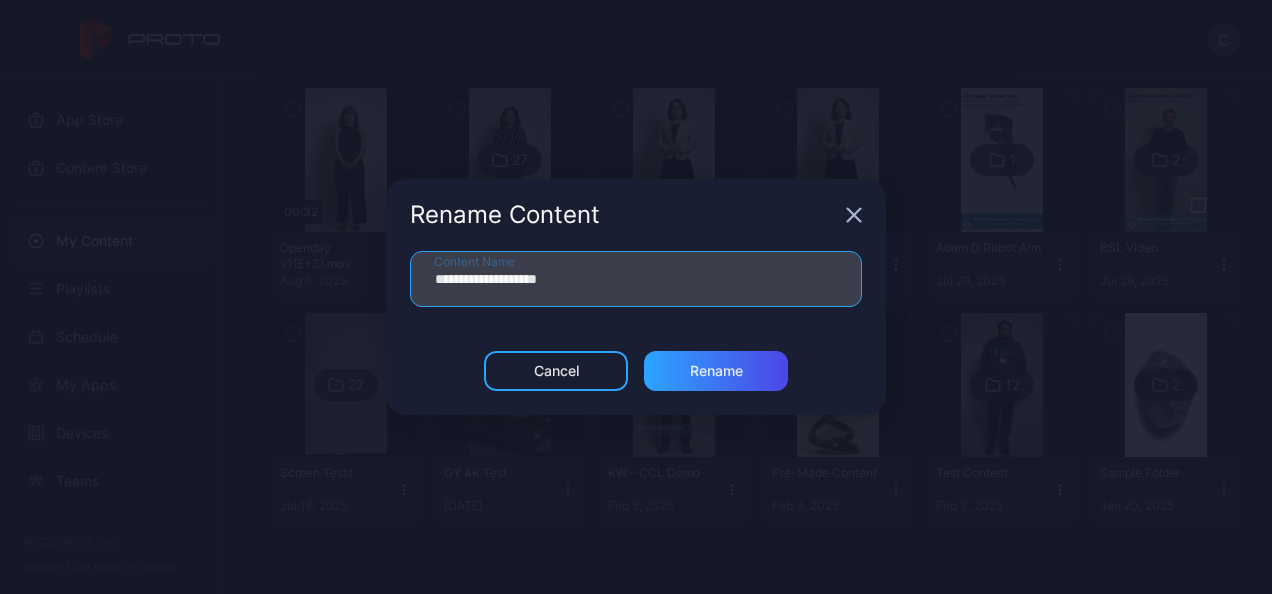 type on "**********" 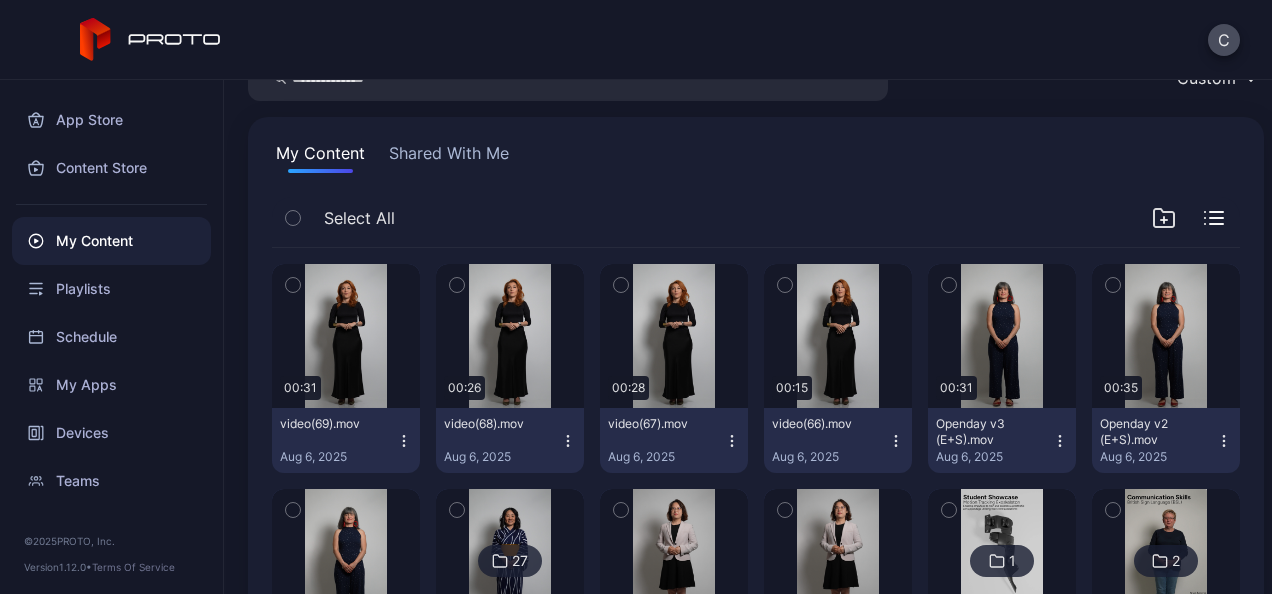 scroll, scrollTop: 96, scrollLeft: 0, axis: vertical 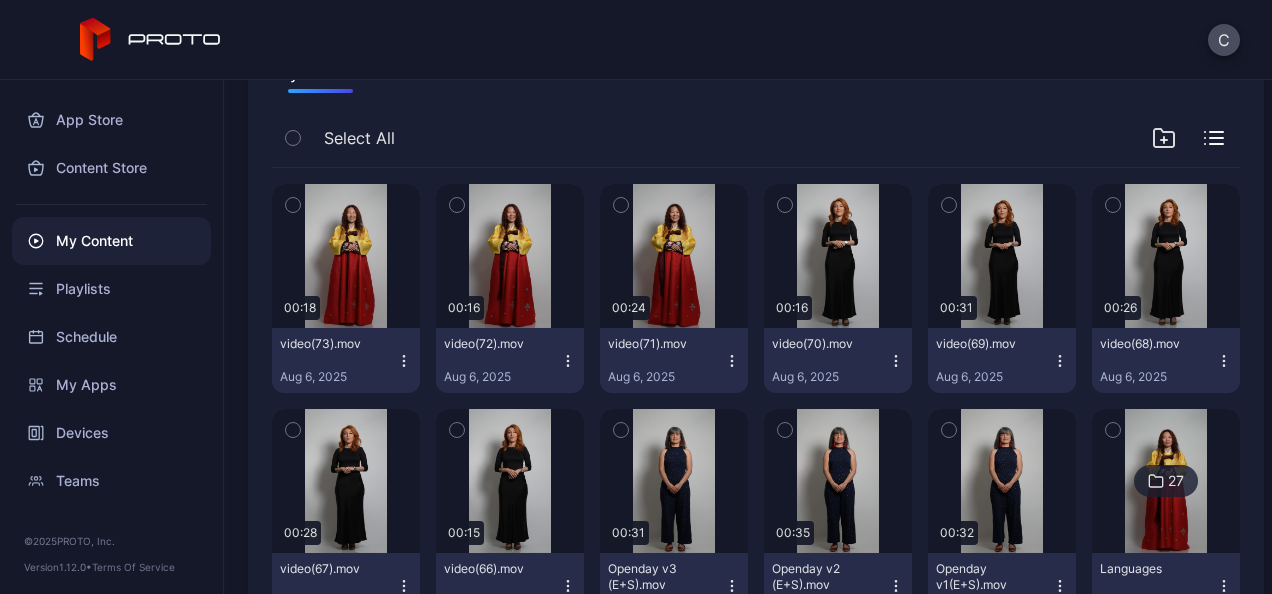 click 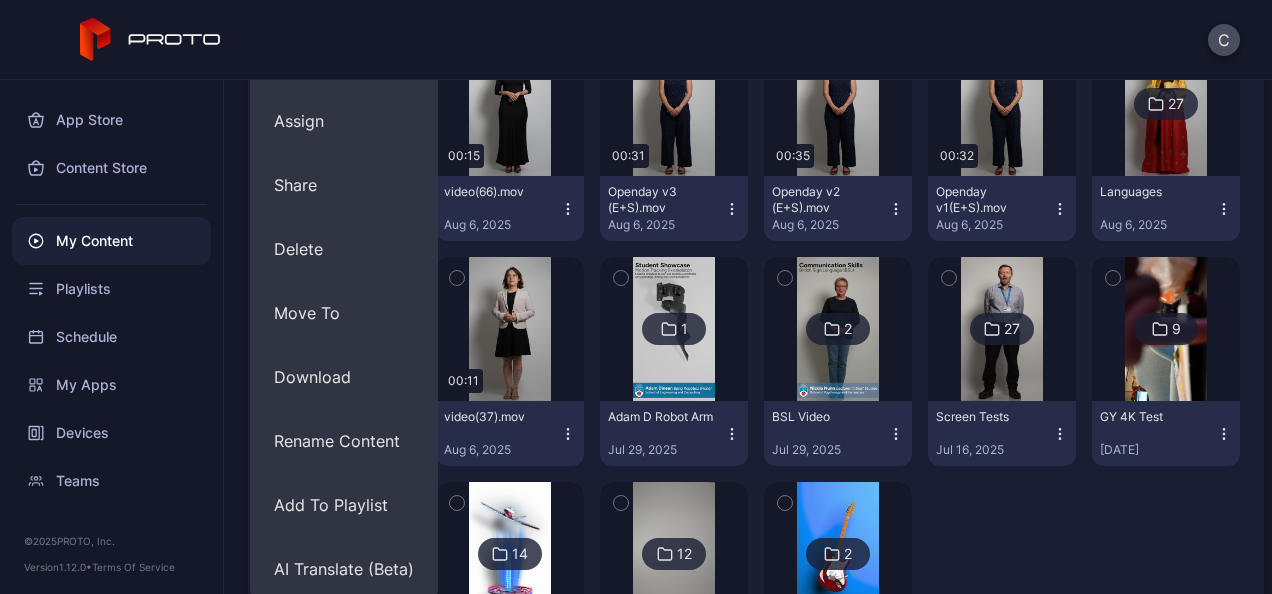 scroll, scrollTop: 555, scrollLeft: 0, axis: vertical 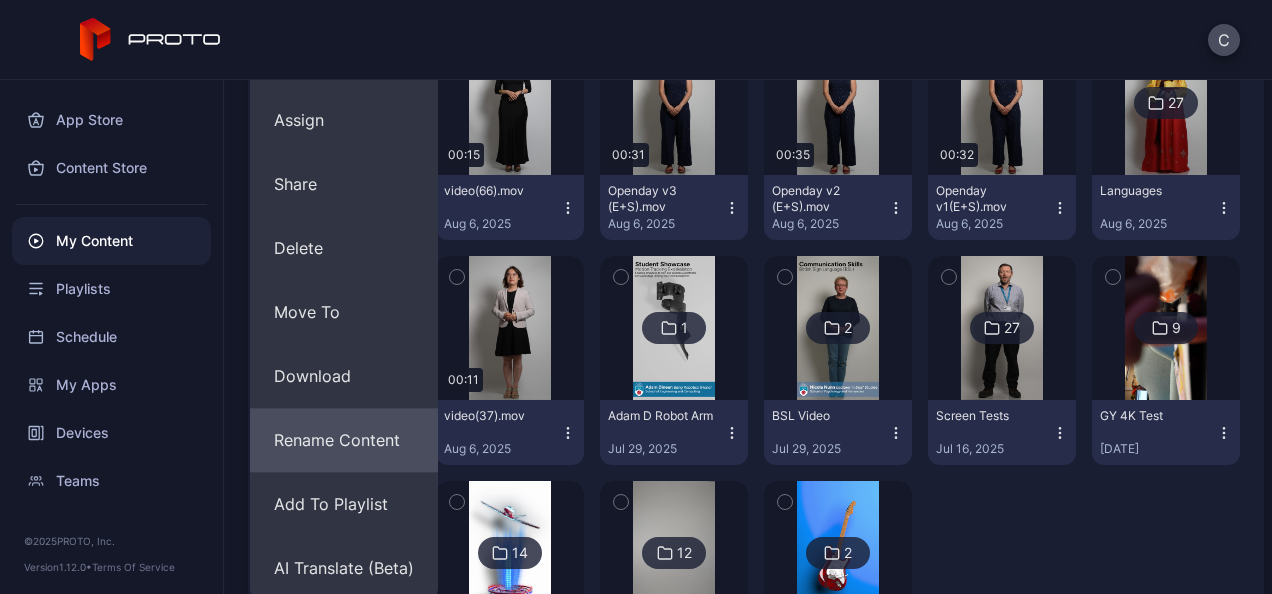 click on "Rename Content" at bounding box center (344, 440) 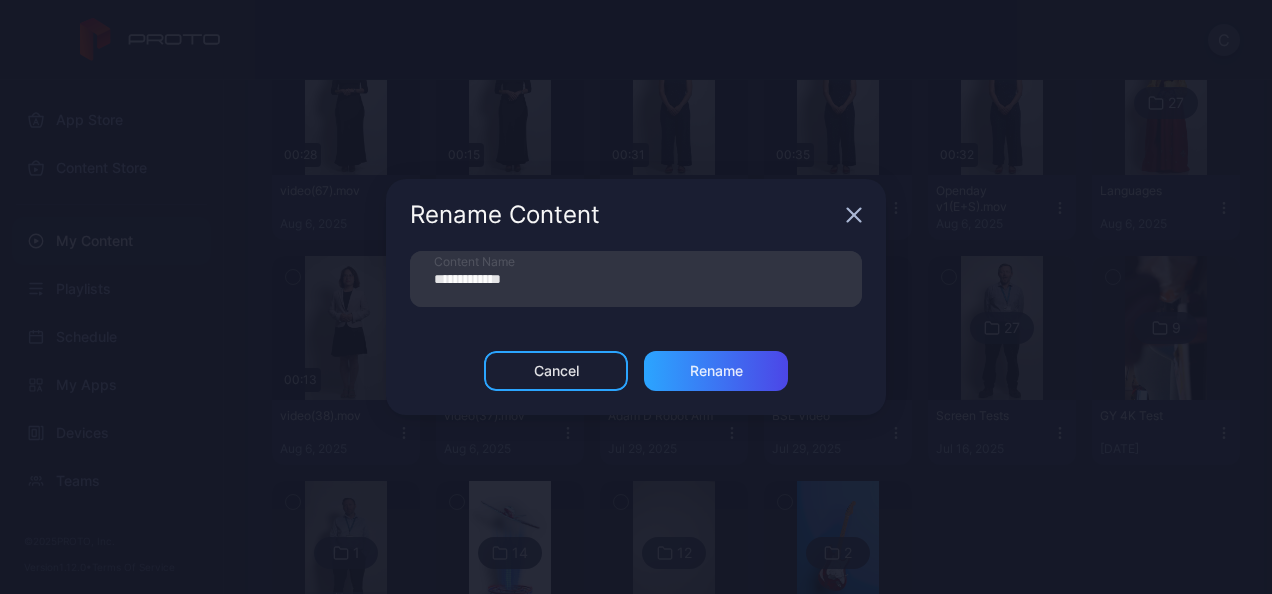 click on "Rename Content" at bounding box center [636, 215] 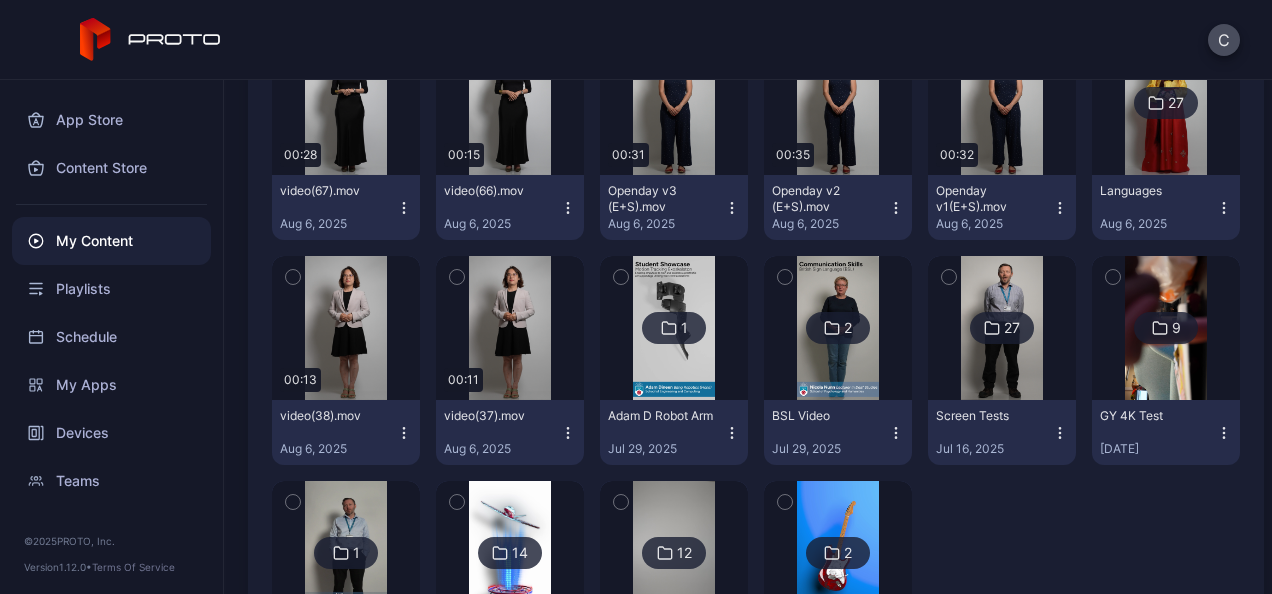 click on "Preview 00:18 video(73).mov [DATE] Preview 00:16 video(72).mov [DATE] Preview 00:24 video(71).mov [DATE] Preview 00:16 video(70).mov [DATE] Preview 00:31 video(69).mov [DATE] Preview 00:26 video(68).mov [DATE] Preview 00:28 video(67).mov [DATE] Preview 00:15 video(66).mov [DATE] Preview 00:31 Openday v3 (E+S).mov [DATE] Preview 00:35 Openday v2 (E+S).mov [DATE] Preview 00:32 Openday v1(E+S).mov [DATE] 27 Languages [DATE] Preview 00:13 video(38).mov [DATE] Preview 00:11 video(37).mov [DATE] 1 Adam D Robot Arm [DATE] 2 BSL Video [DATE] 27 Screen Tests [DATE] 9 GY 4K Test [DATE] 1 KW - CCL Demo [DATE] 14 Pre-Made Content [DATE] 12 Test Content [DATE] 2 Sample Folder [DATE]" at bounding box center (756, 248) 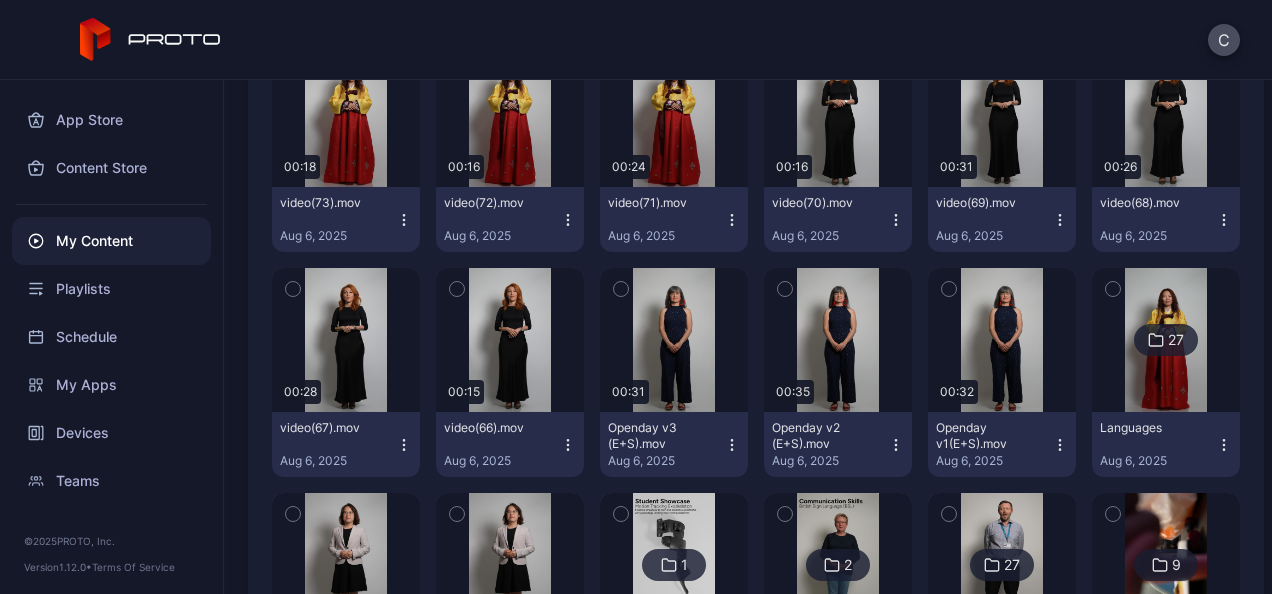 scroll, scrollTop: 319, scrollLeft: 0, axis: vertical 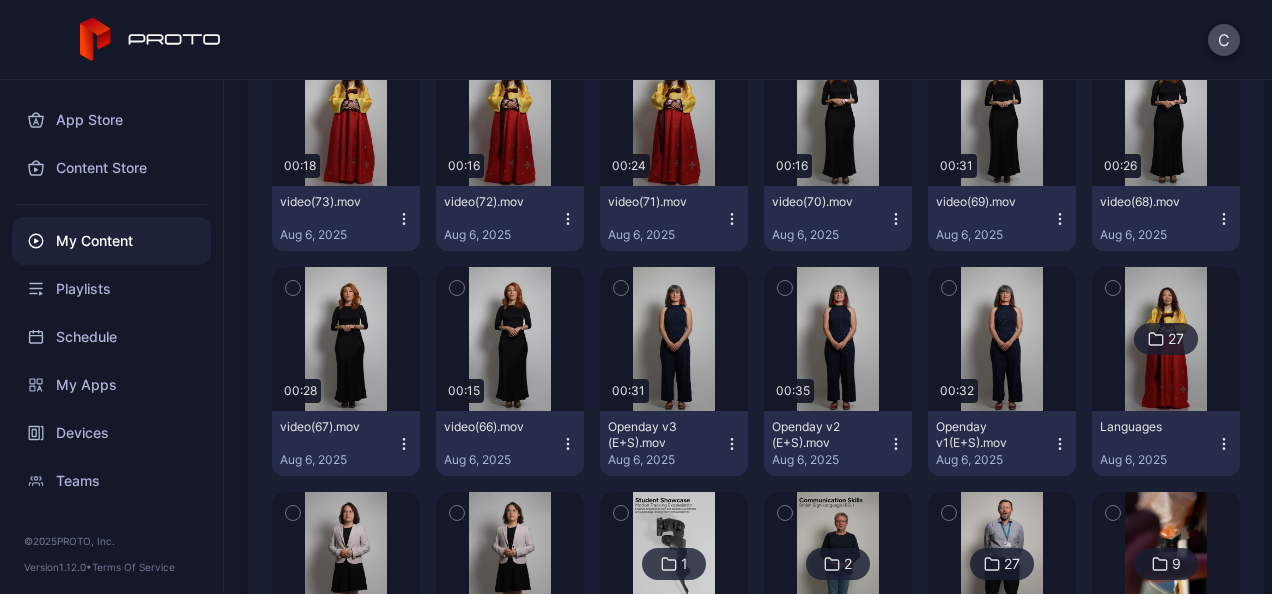 click at bounding box center (1165, 339) 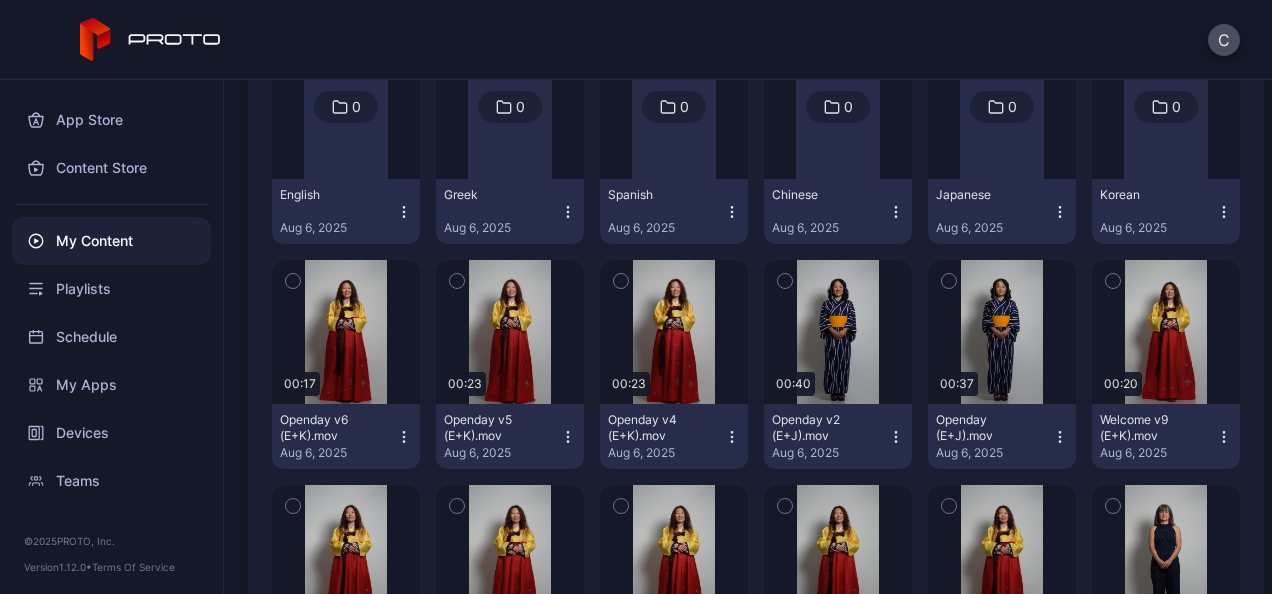 scroll, scrollTop: 306, scrollLeft: 0, axis: vertical 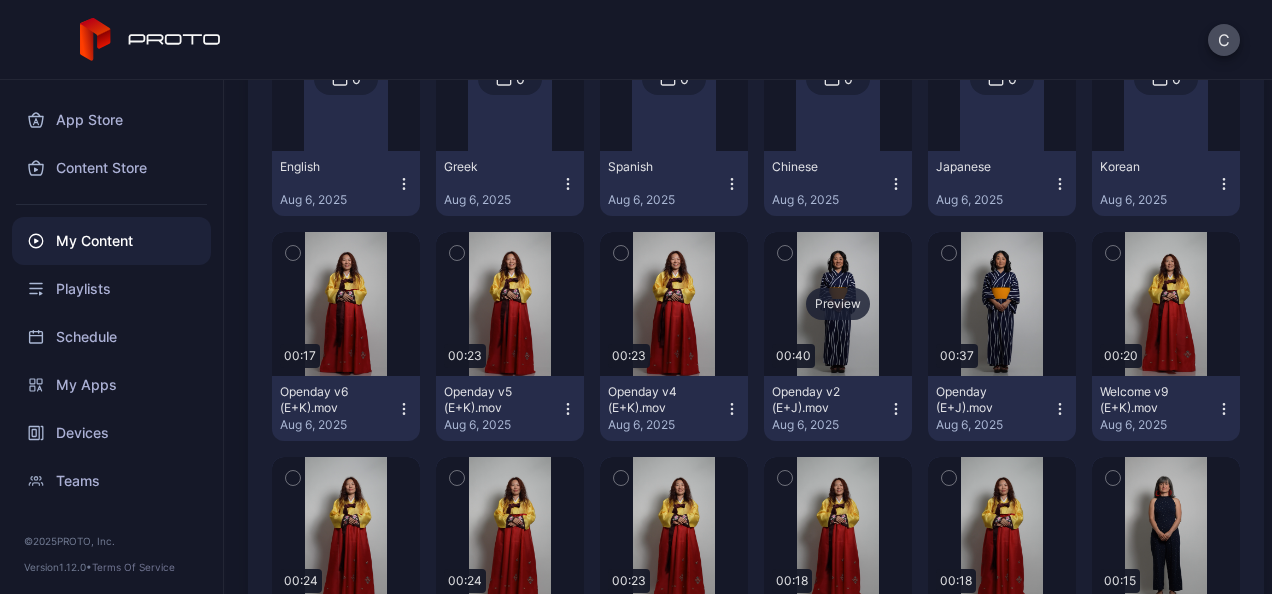 click on "Preview" at bounding box center (838, 304) 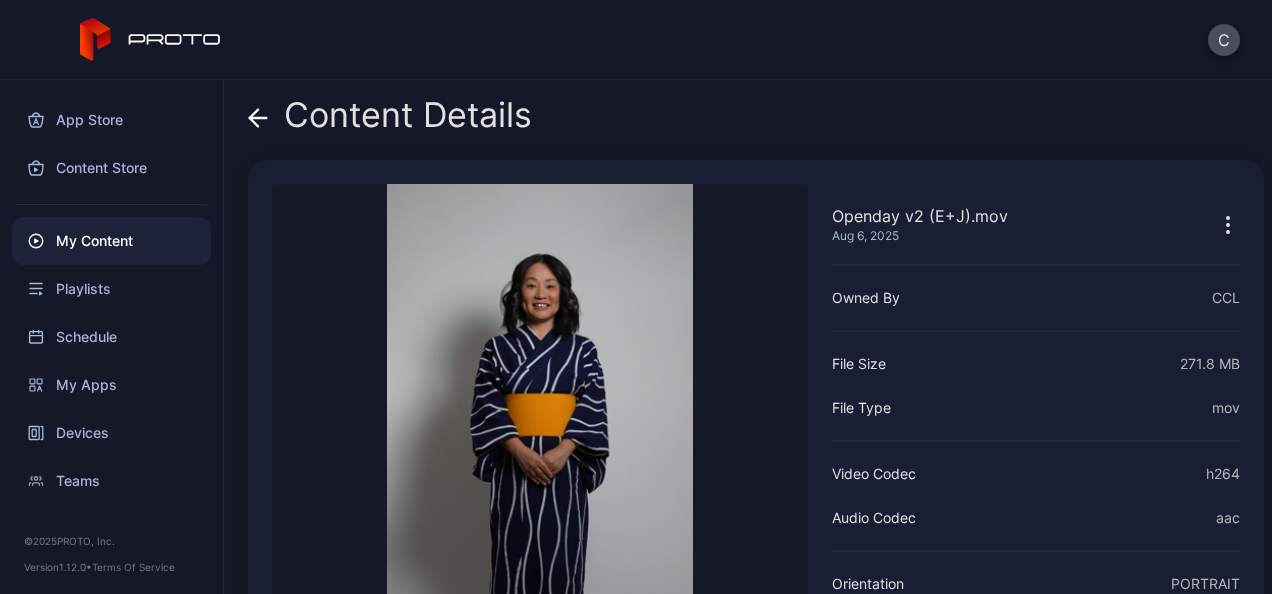 click on "Content Details" at bounding box center (390, 120) 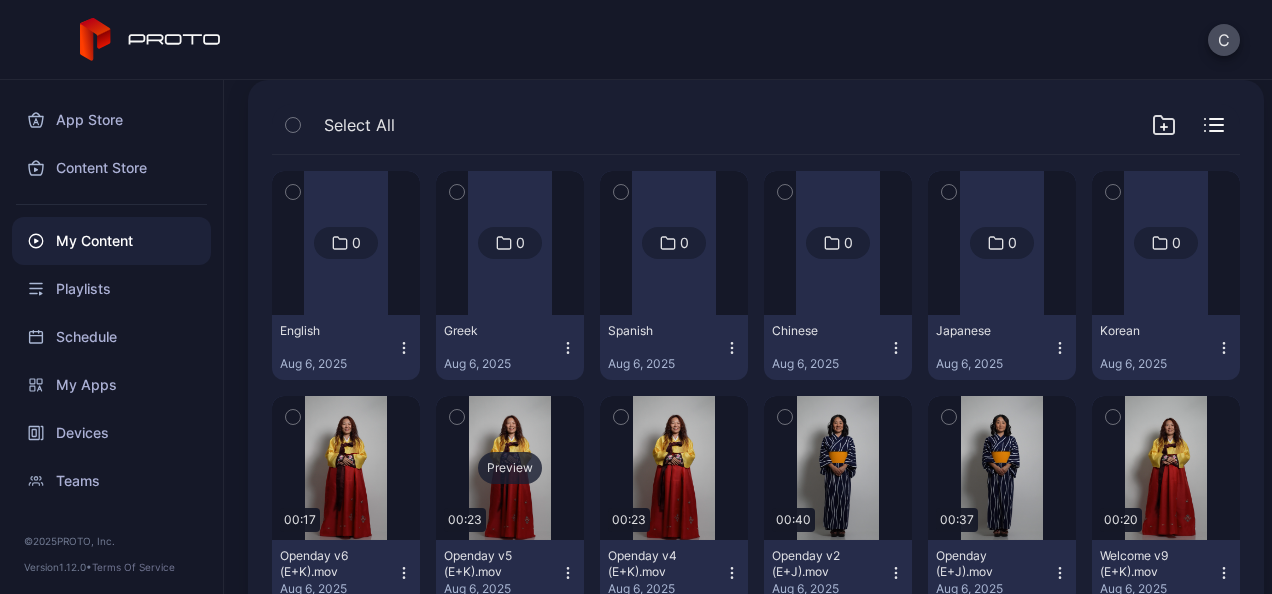 scroll, scrollTop: 140, scrollLeft: 0, axis: vertical 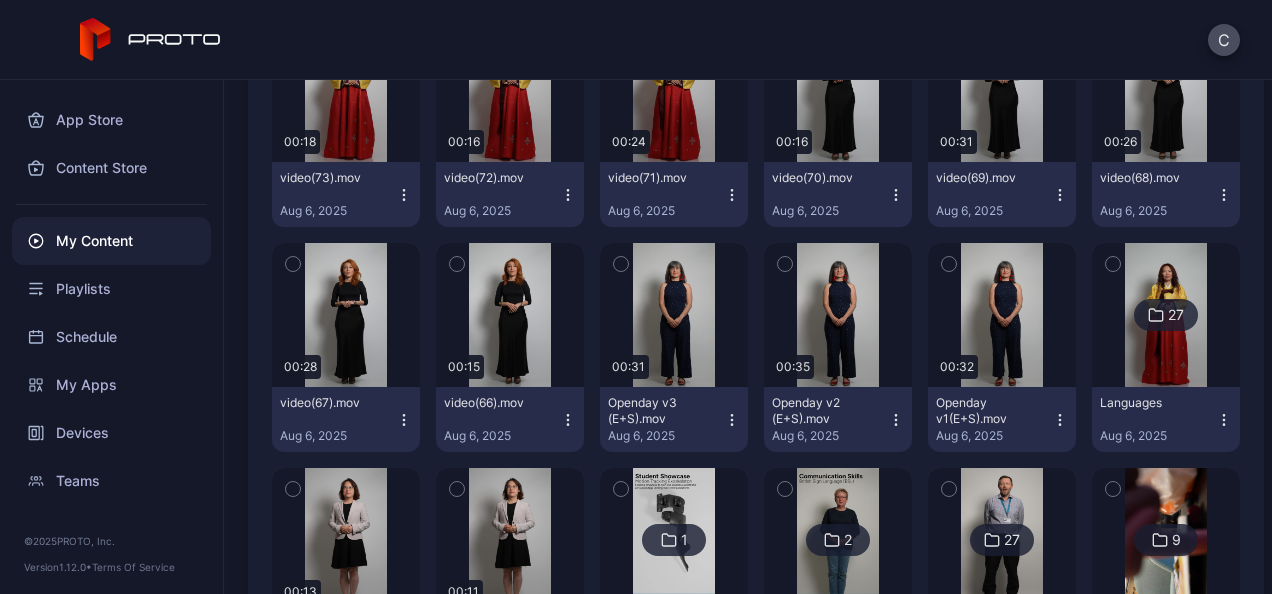 click at bounding box center [1165, 315] 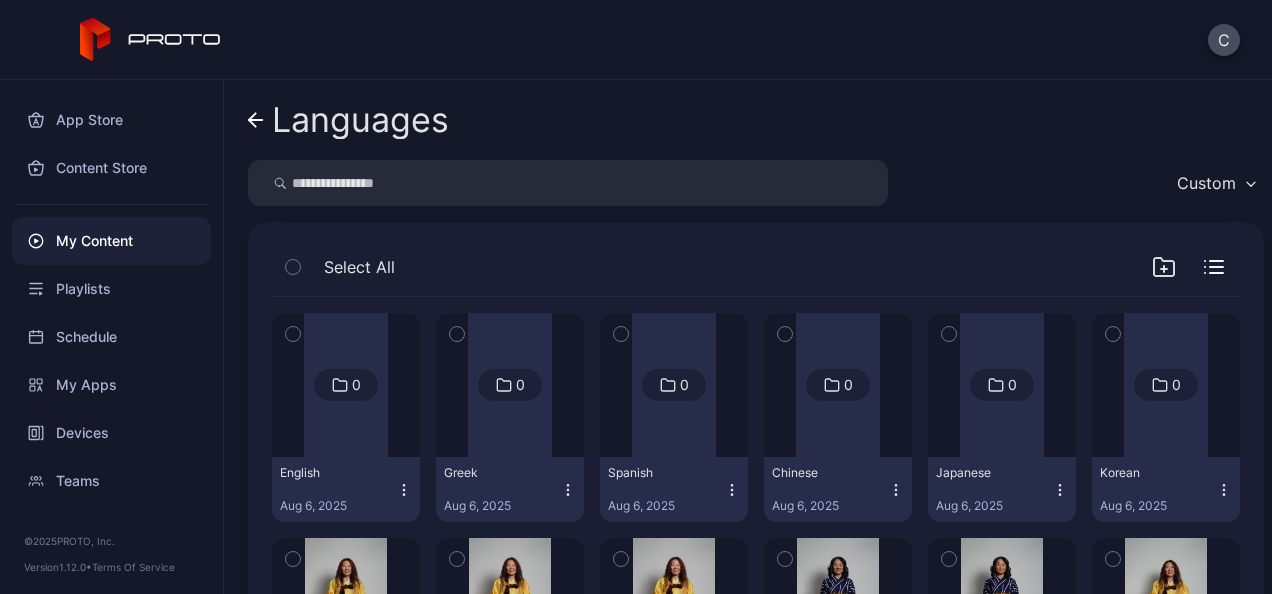 click on "Languages" at bounding box center (360, 120) 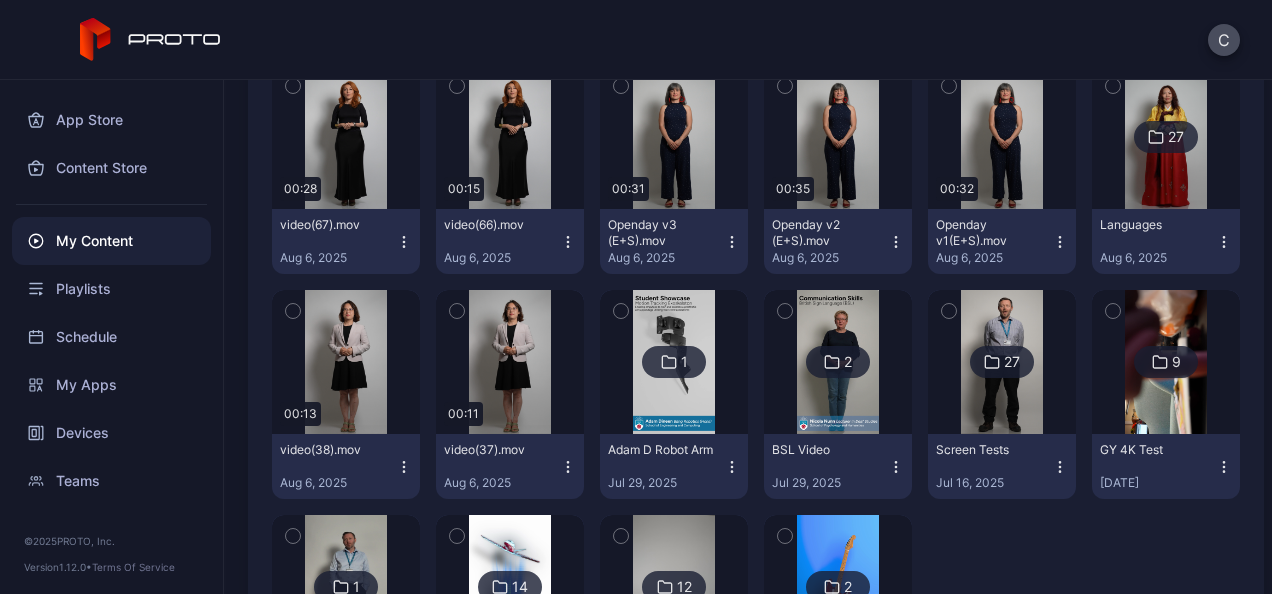 scroll, scrollTop: 527, scrollLeft: 0, axis: vertical 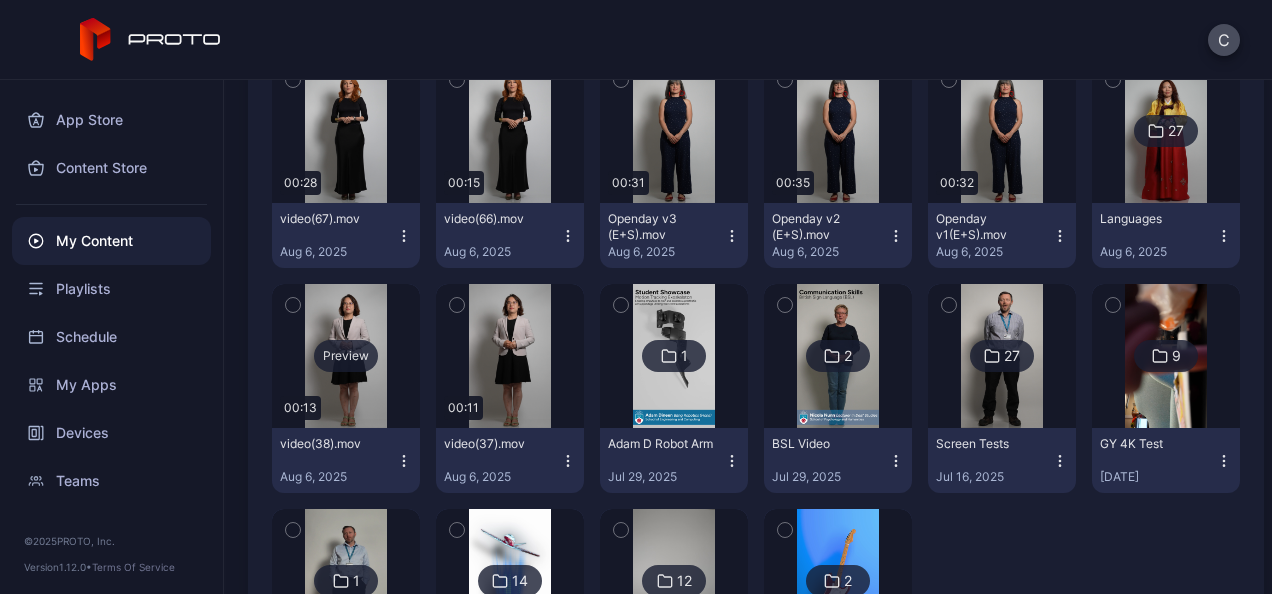 click on "Preview" at bounding box center (346, 356) 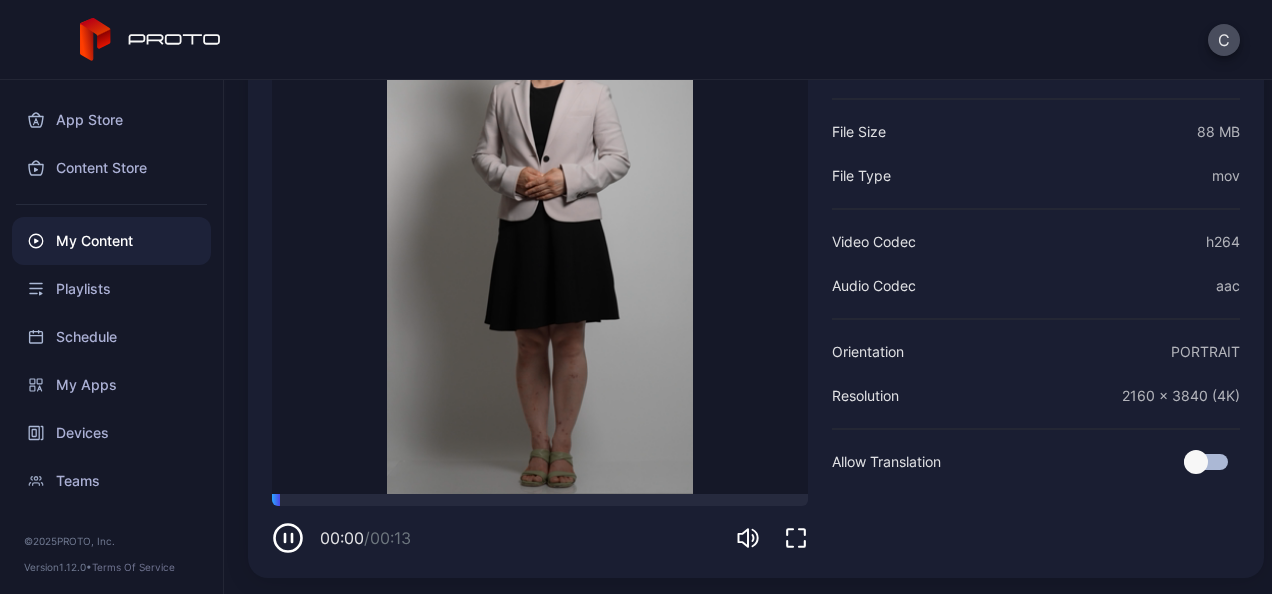 scroll, scrollTop: 232, scrollLeft: 0, axis: vertical 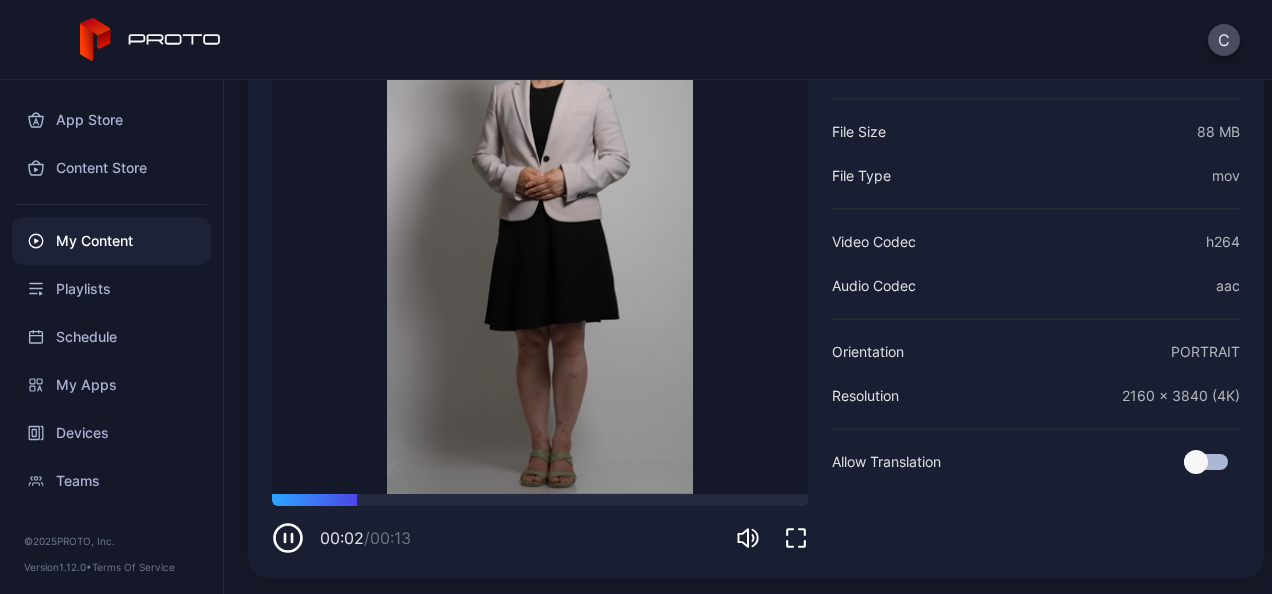 click 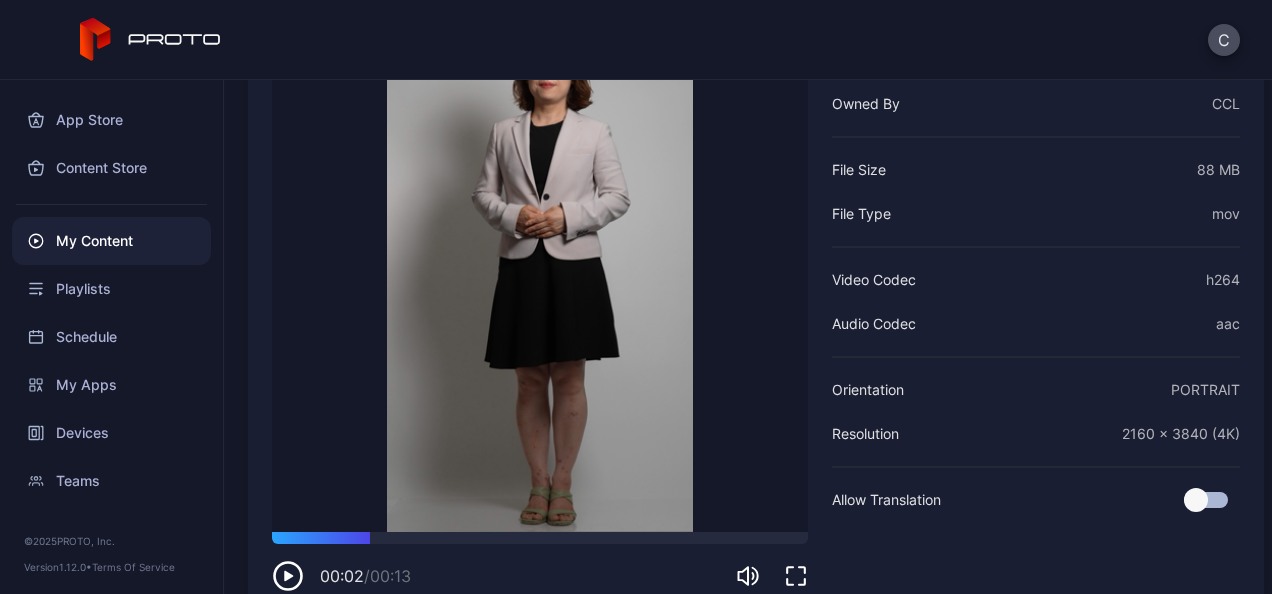 scroll, scrollTop: 0, scrollLeft: 0, axis: both 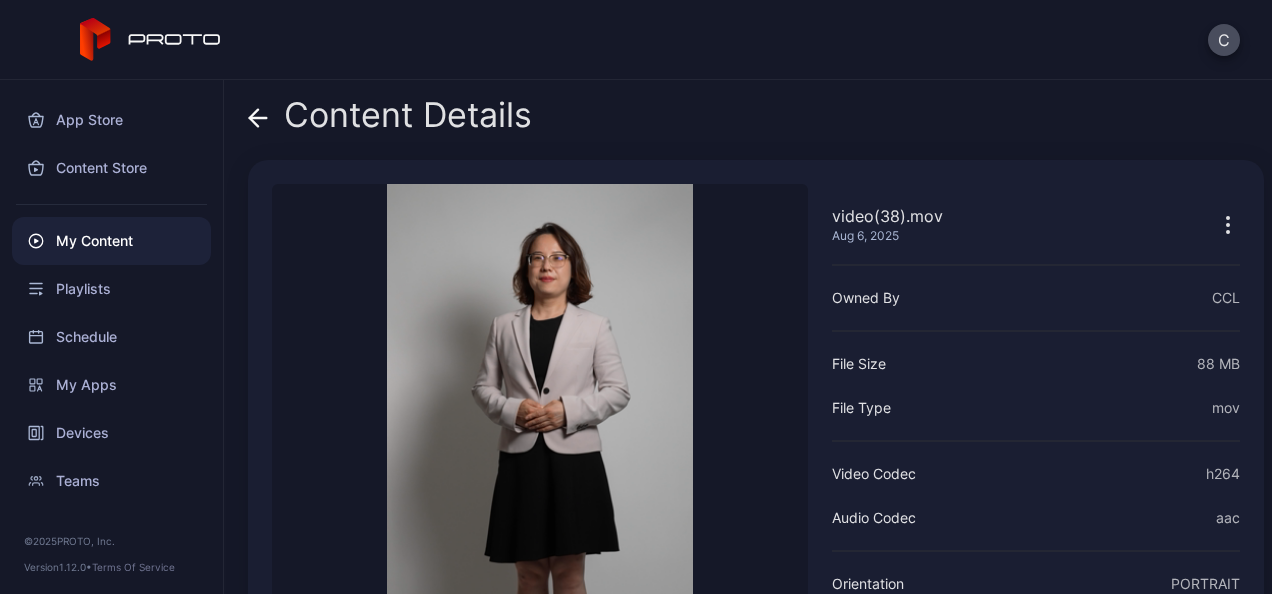 click on "Content Details" at bounding box center [390, 120] 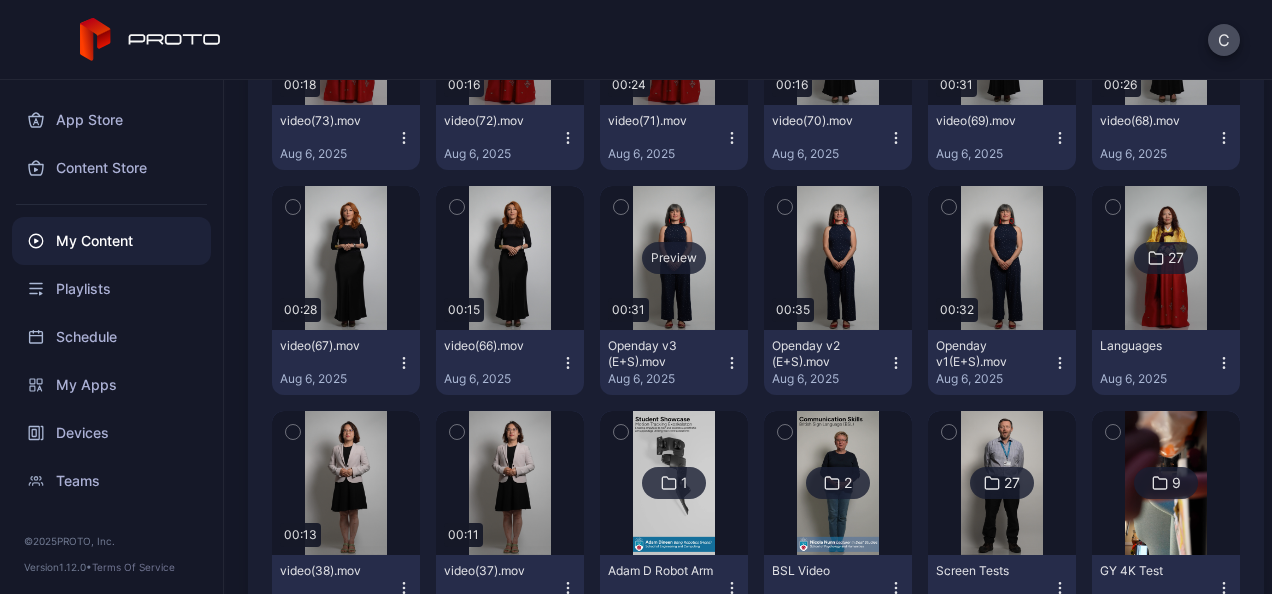 scroll, scrollTop: 401, scrollLeft: 0, axis: vertical 